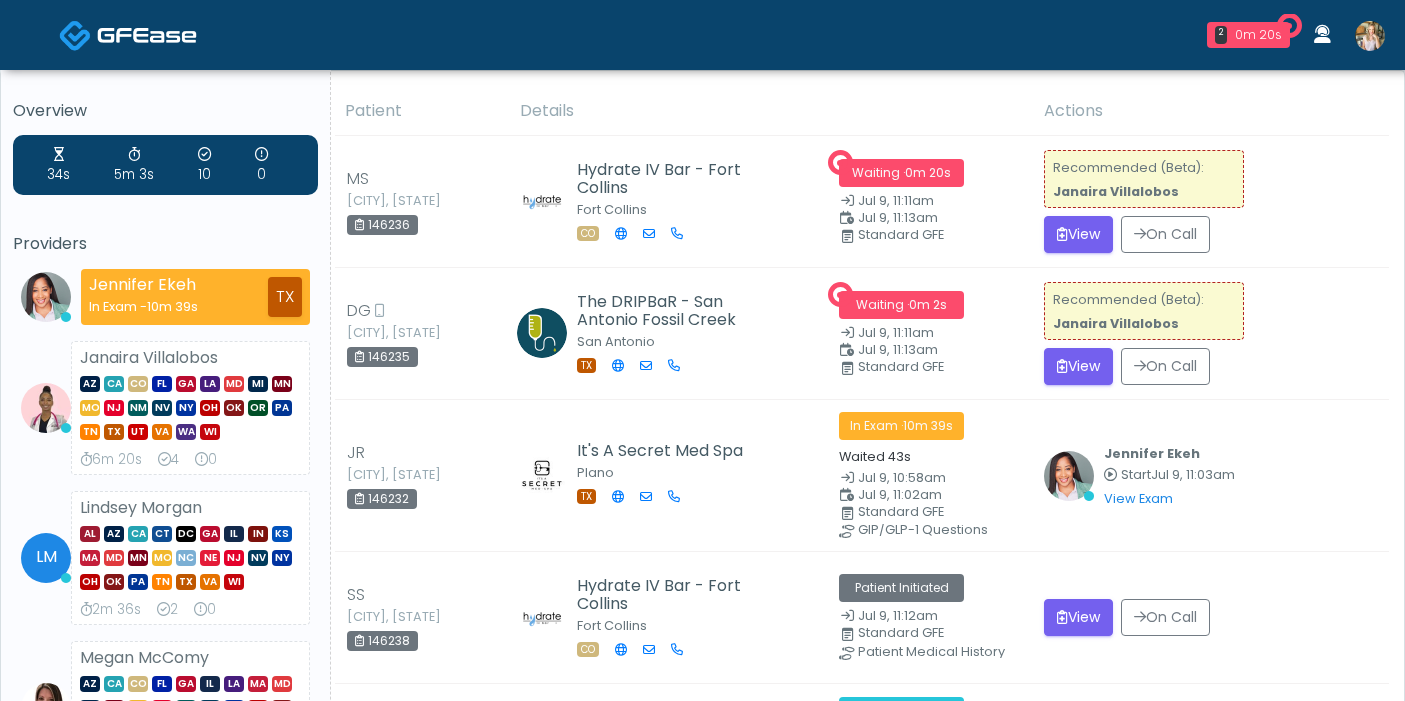 scroll, scrollTop: 0, scrollLeft: 0, axis: both 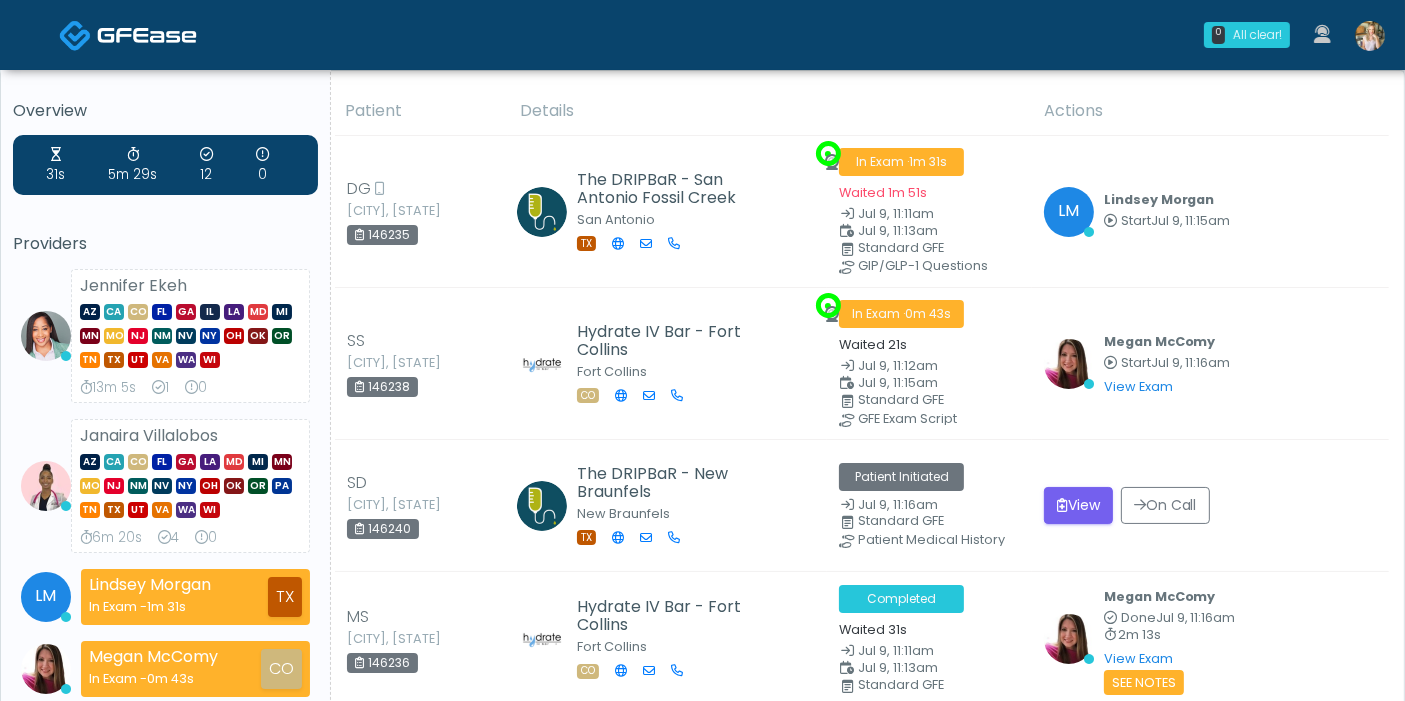 click at bounding box center [1370, 36] 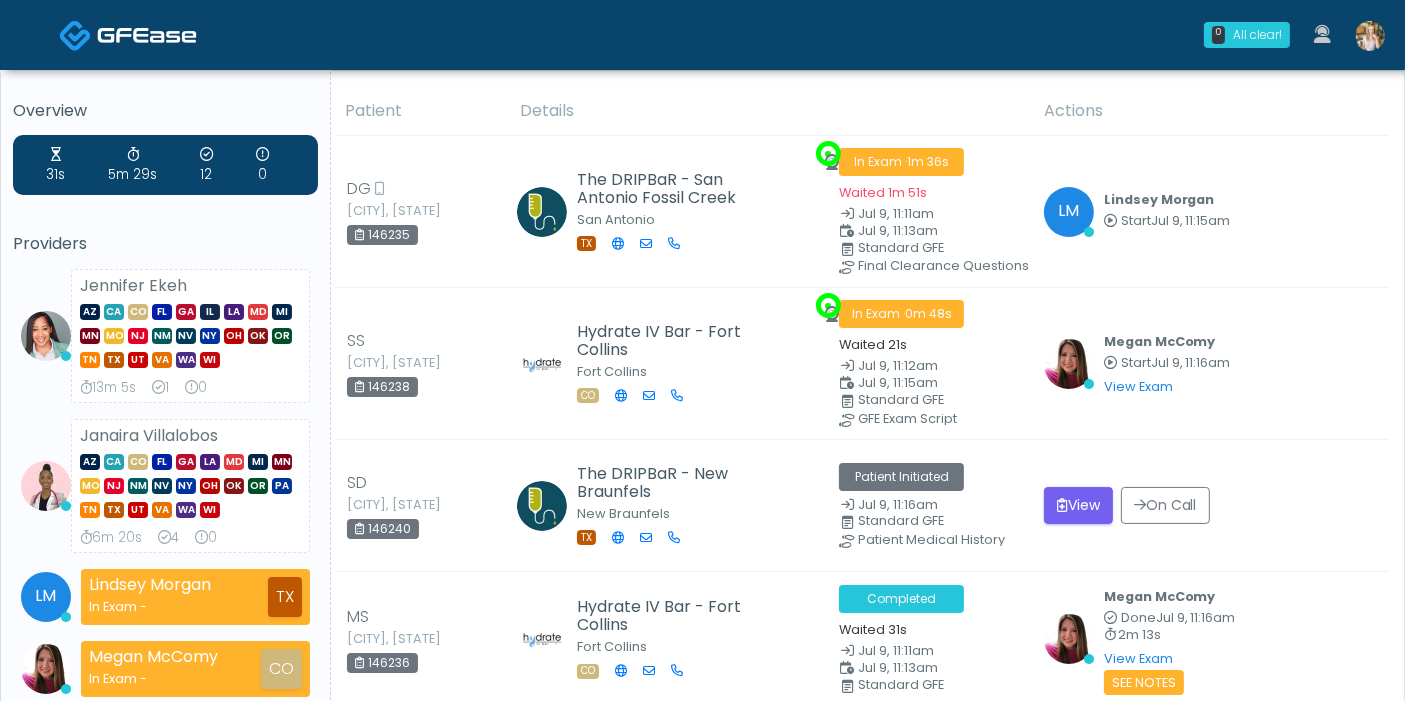 click on "All clear!
All clear!
[FIRST] [LAST]
[STATE]
[STATE]
[STATE]
[STATE]
[STATE]
[STATE]
[STATE]
[STATE]
[STATE]
[STATE]
[STATE]
[STATE]
[STATE]
[STATE]
[STATE]
[STATE]
[STATE]
[STATE]
[STATE]
[STATE]
[STATE]
[STATE]
[STATE]
[STATE]" at bounding box center [702, 1750] 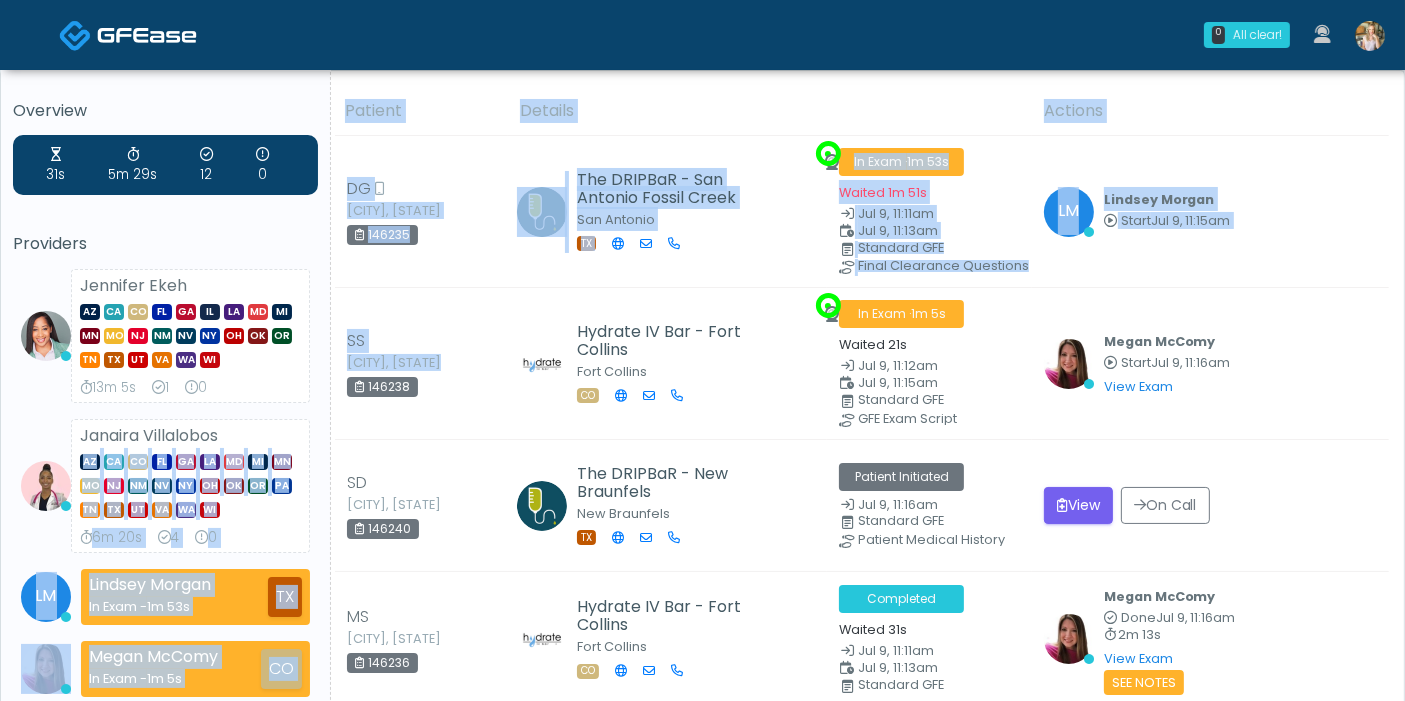 drag, startPoint x: 331, startPoint y: 372, endPoint x: 328, endPoint y: 417, distance: 45.099888 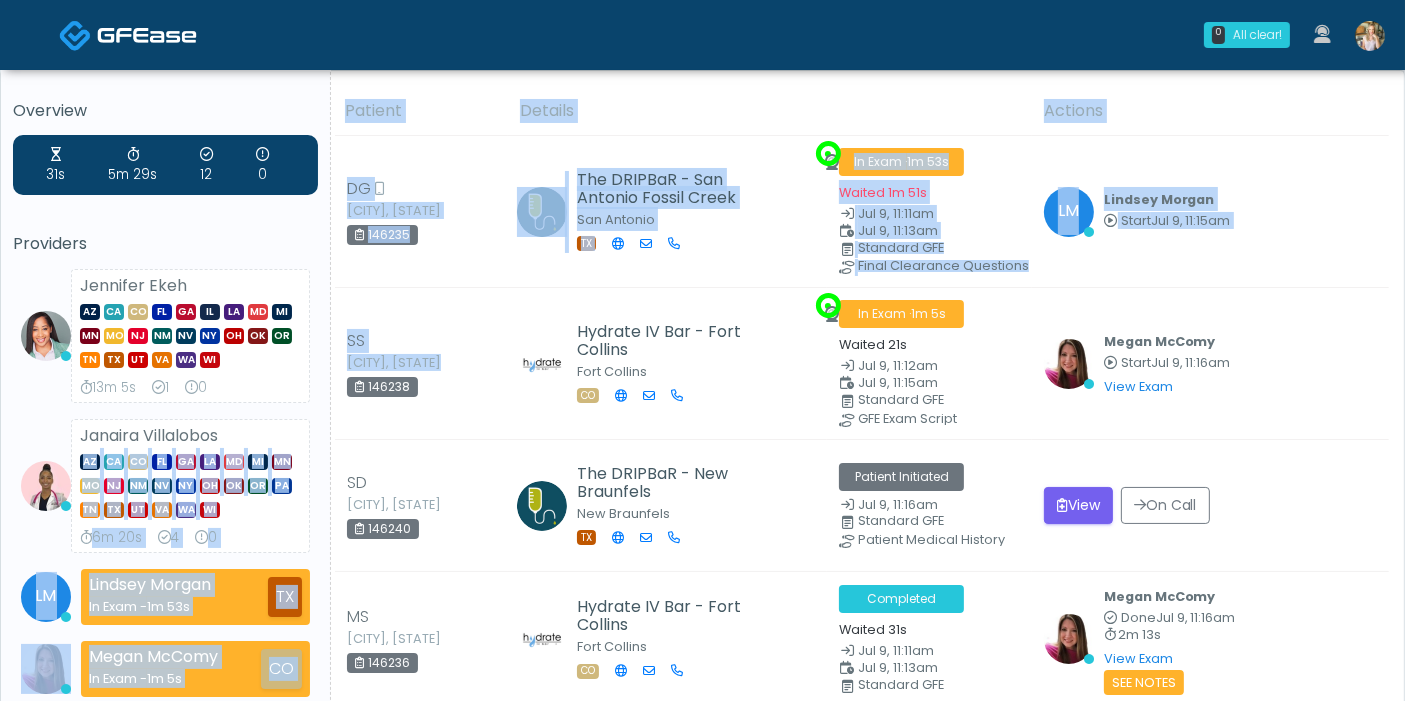 click on "Overview
31s
5m 29s
12
0
Providers
[FIRST] [LAST]
[STATE]
[STATE]
[STATE]
[STATE]
[STATE]
[STATE]
[STATE]
[STATE]
[STATE]
[STATE]
[STATE]
[STATE]
[STATE]
[STATE]
[STATE]
[STATE]
[STATE]
[STATE]
[STATE]
[STATE]
[STATE]
[STATE]
[STATE]
[STATE]" at bounding box center (702, 1736) 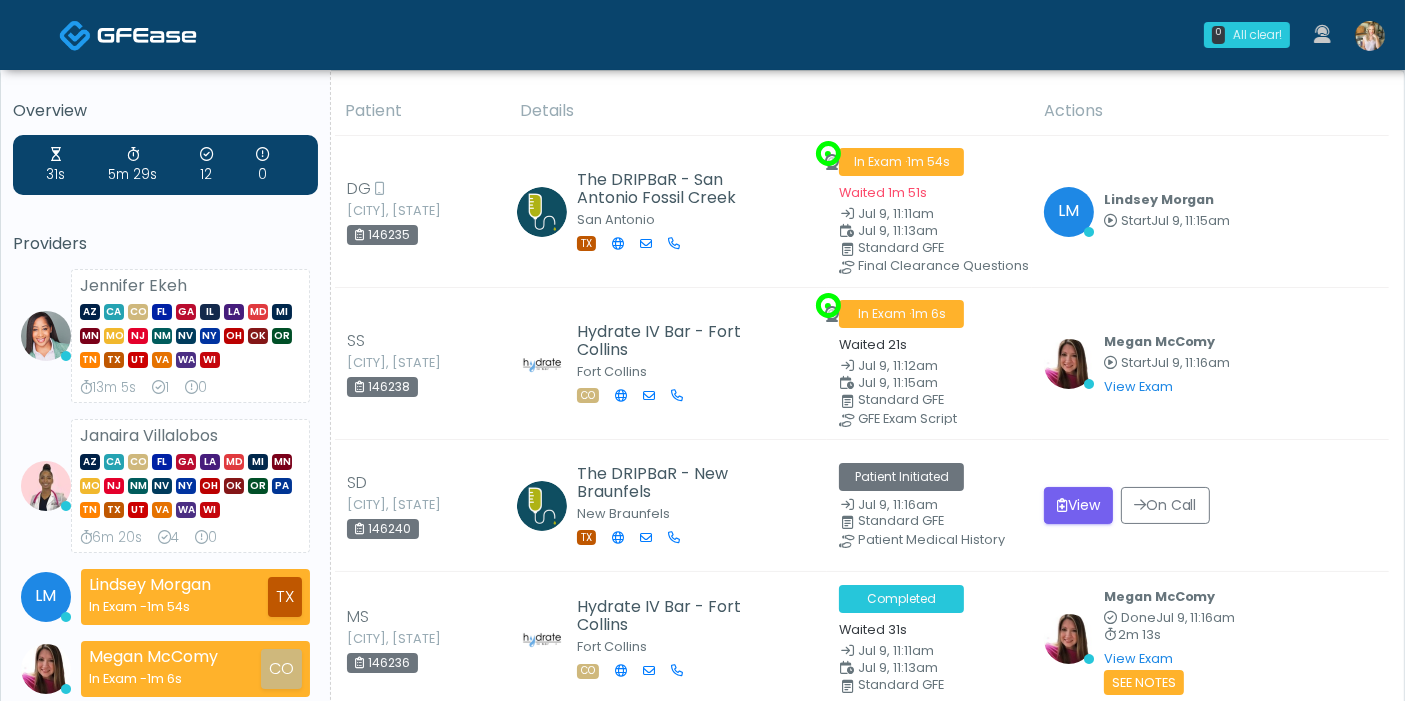 click on "Providers" at bounding box center (165, 244) 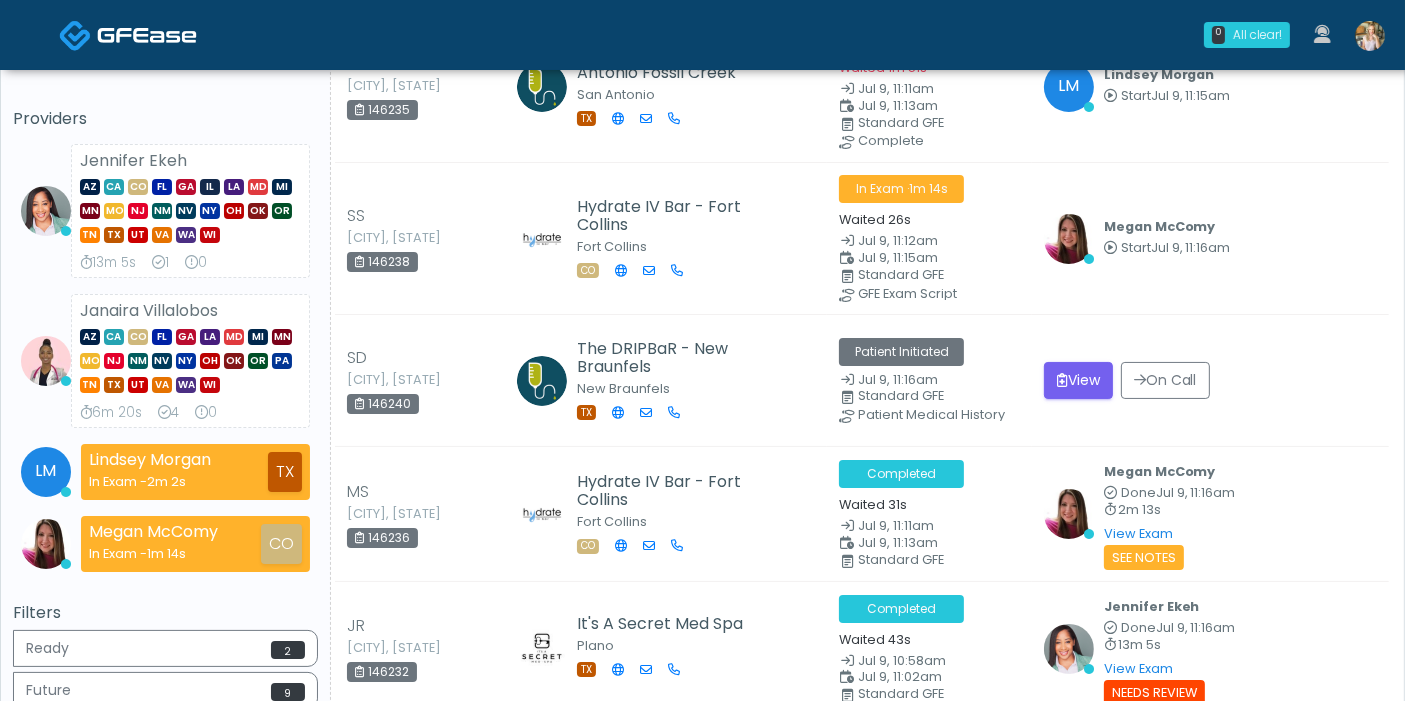 scroll, scrollTop: 0, scrollLeft: 0, axis: both 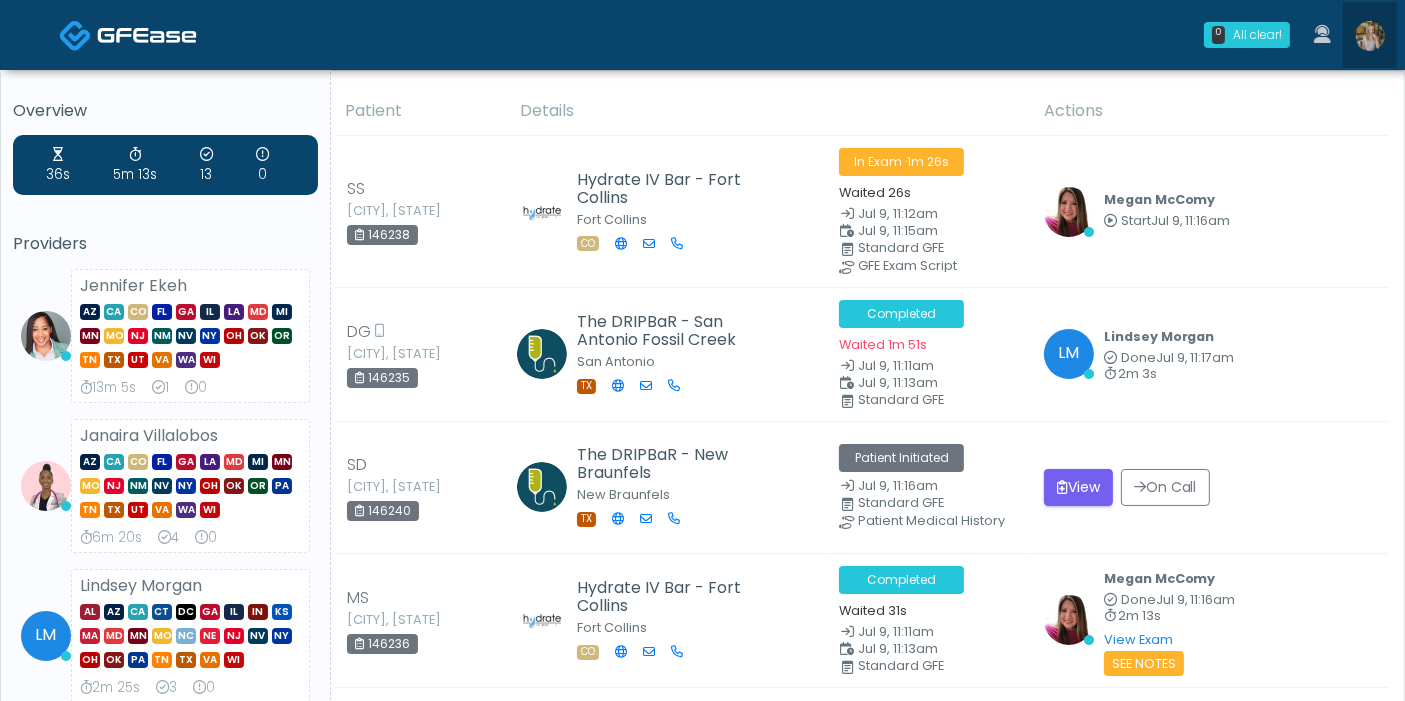 click at bounding box center [1370, 36] 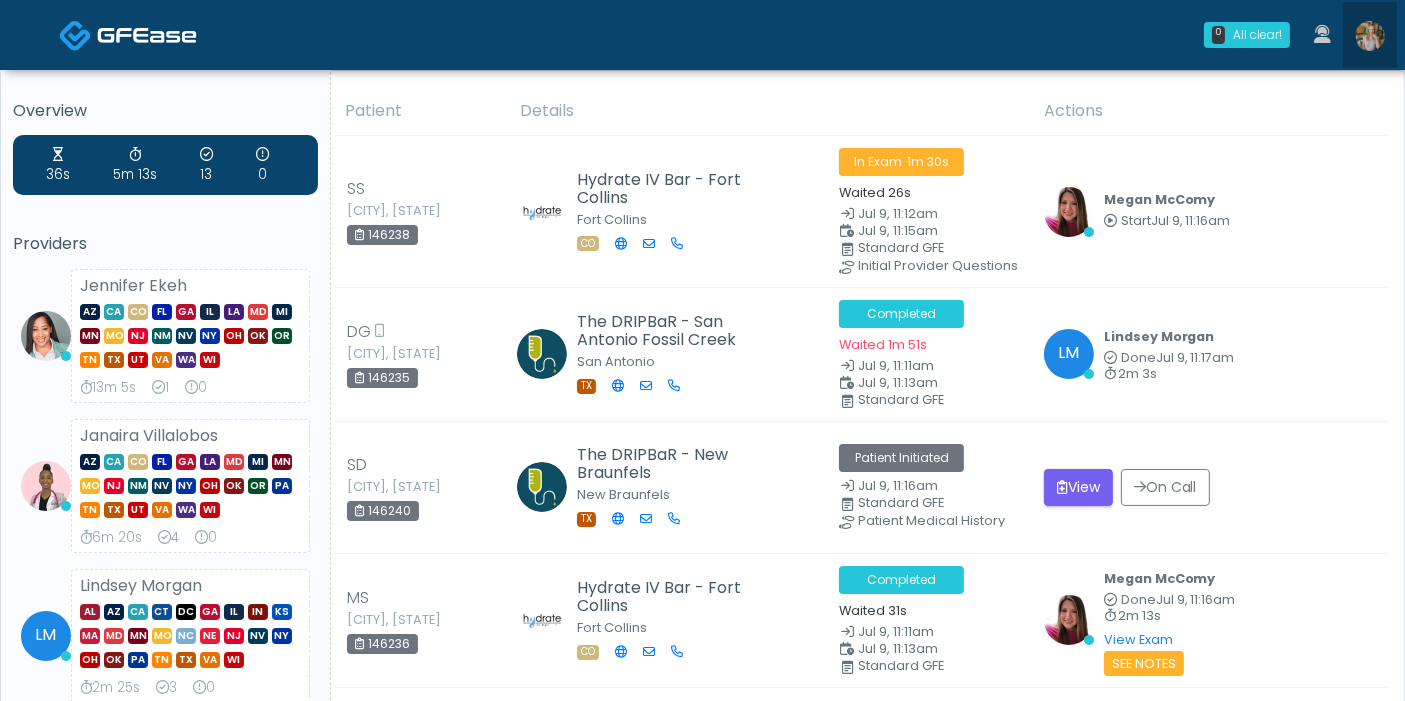 click at bounding box center [1370, 36] 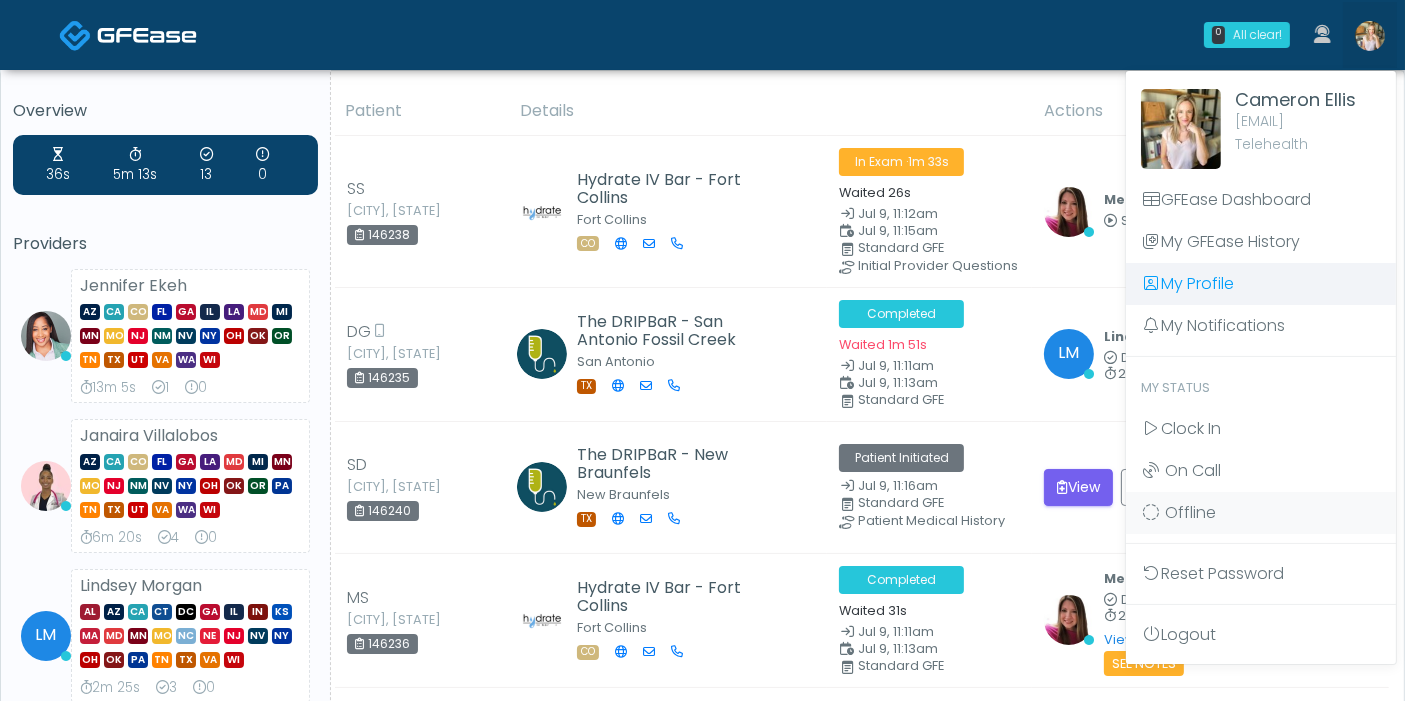 click on "My Profile" at bounding box center (1261, 284) 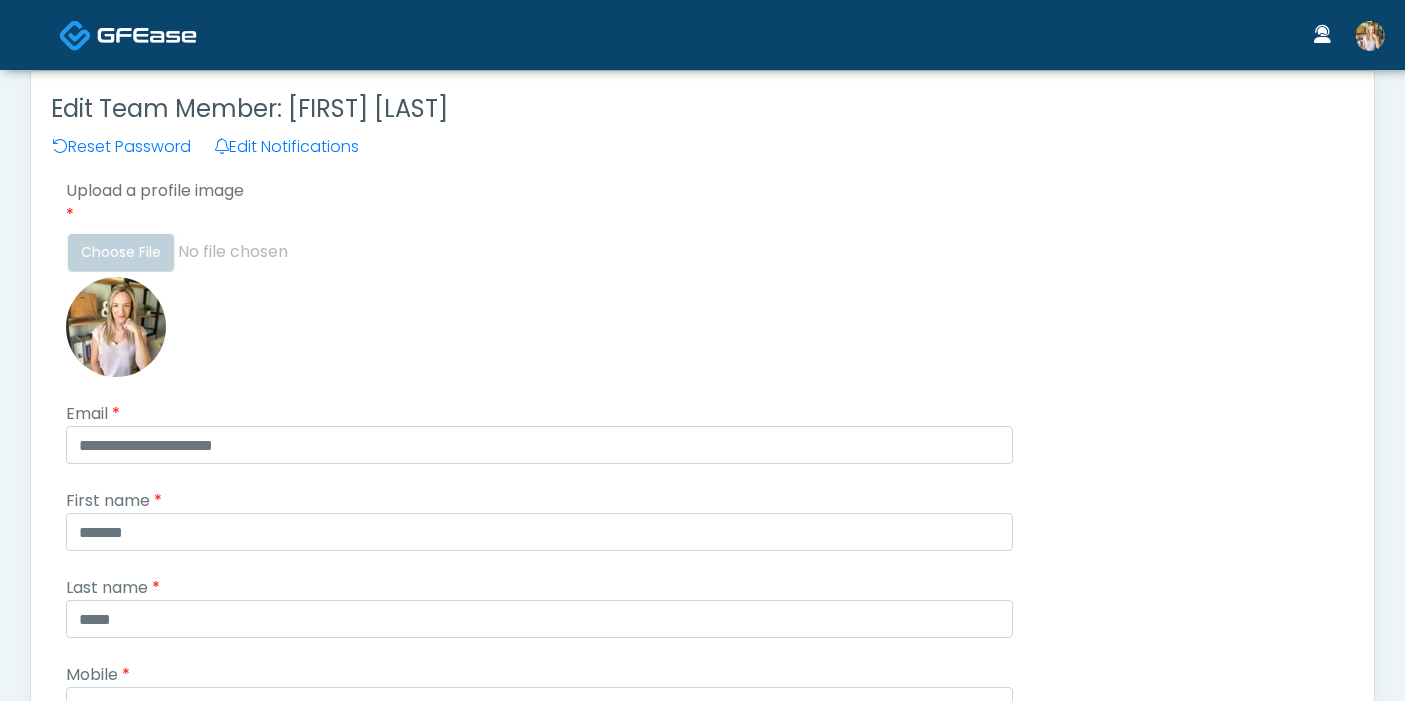 scroll, scrollTop: 0, scrollLeft: 0, axis: both 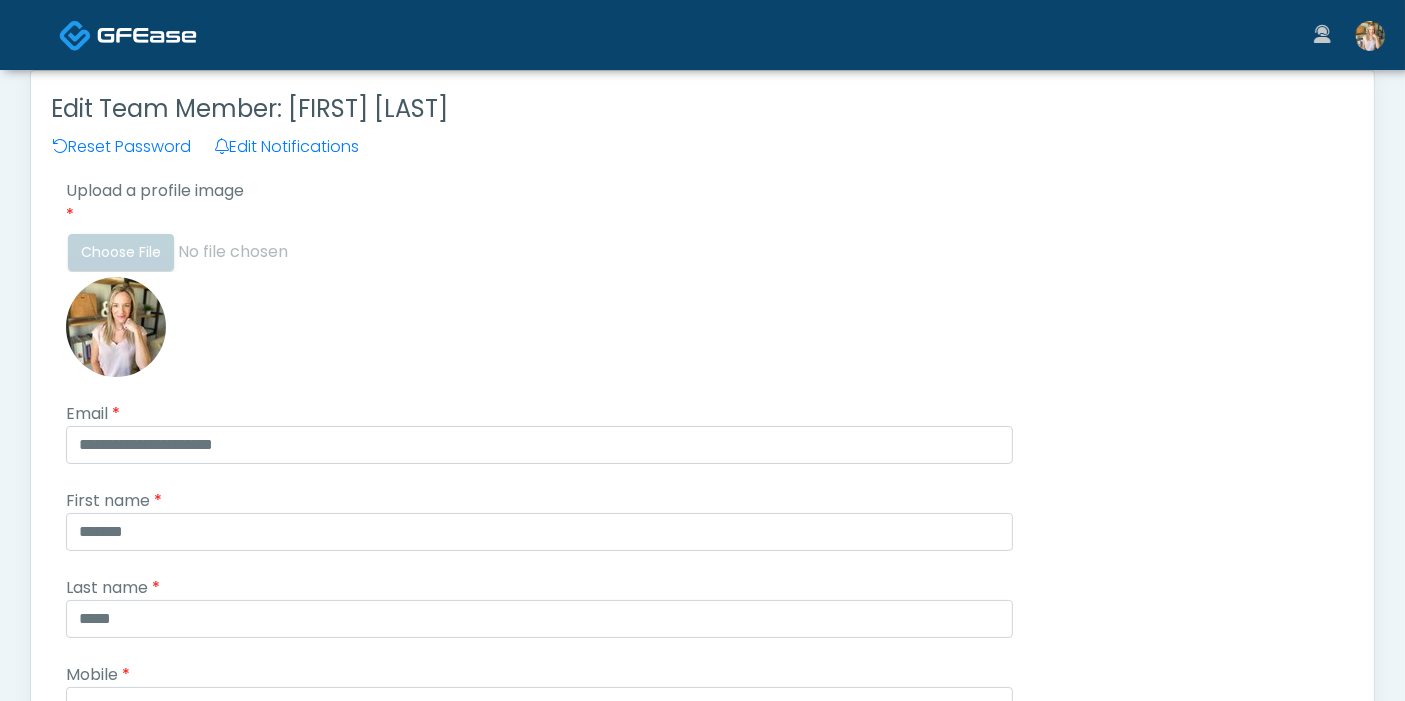 click at bounding box center (1370, 36) 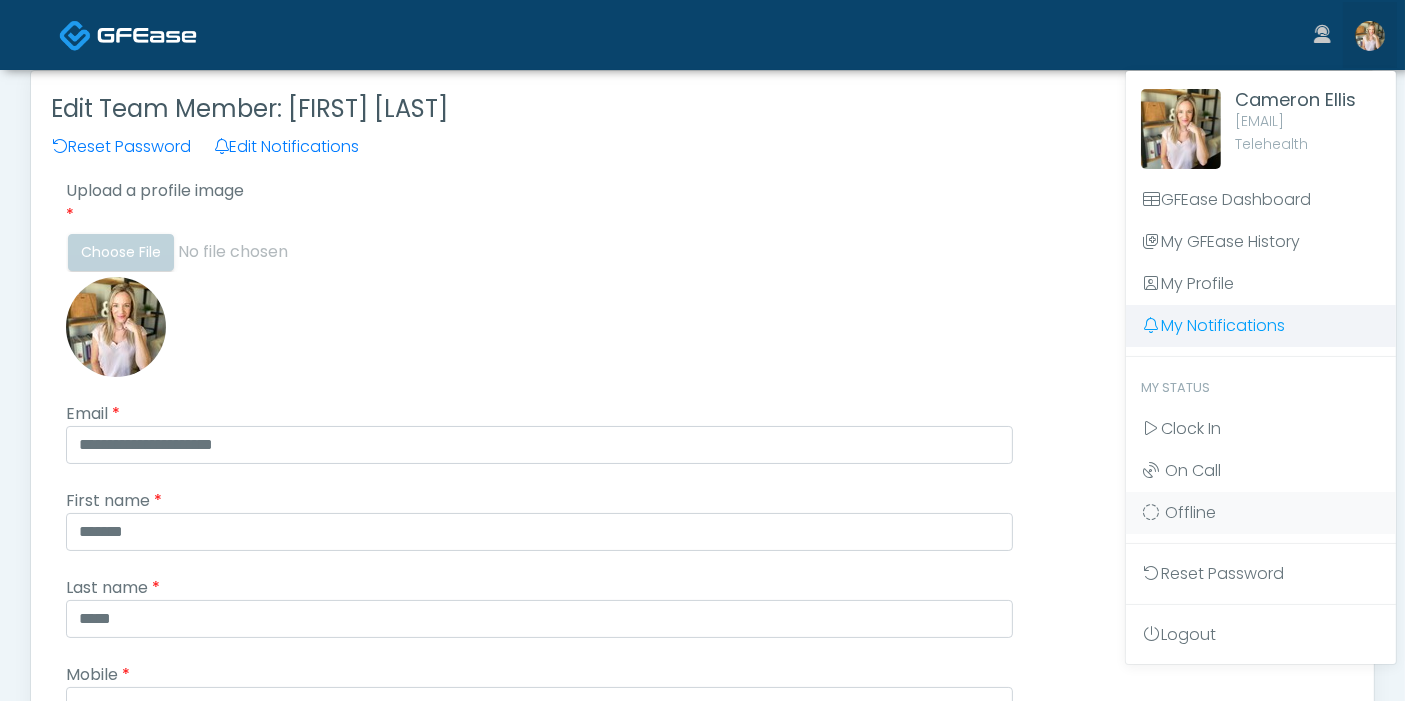 click on "My Notifications" at bounding box center (1261, 326) 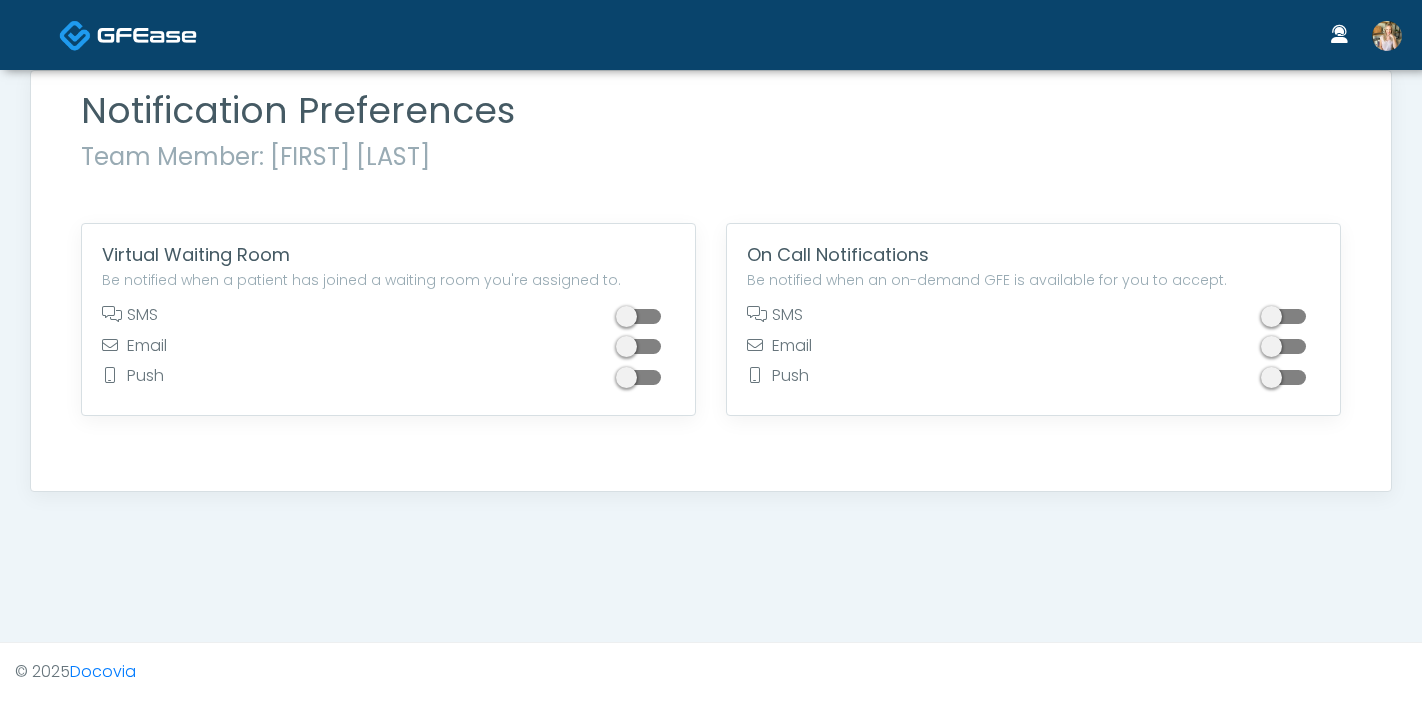 scroll, scrollTop: 0, scrollLeft: 0, axis: both 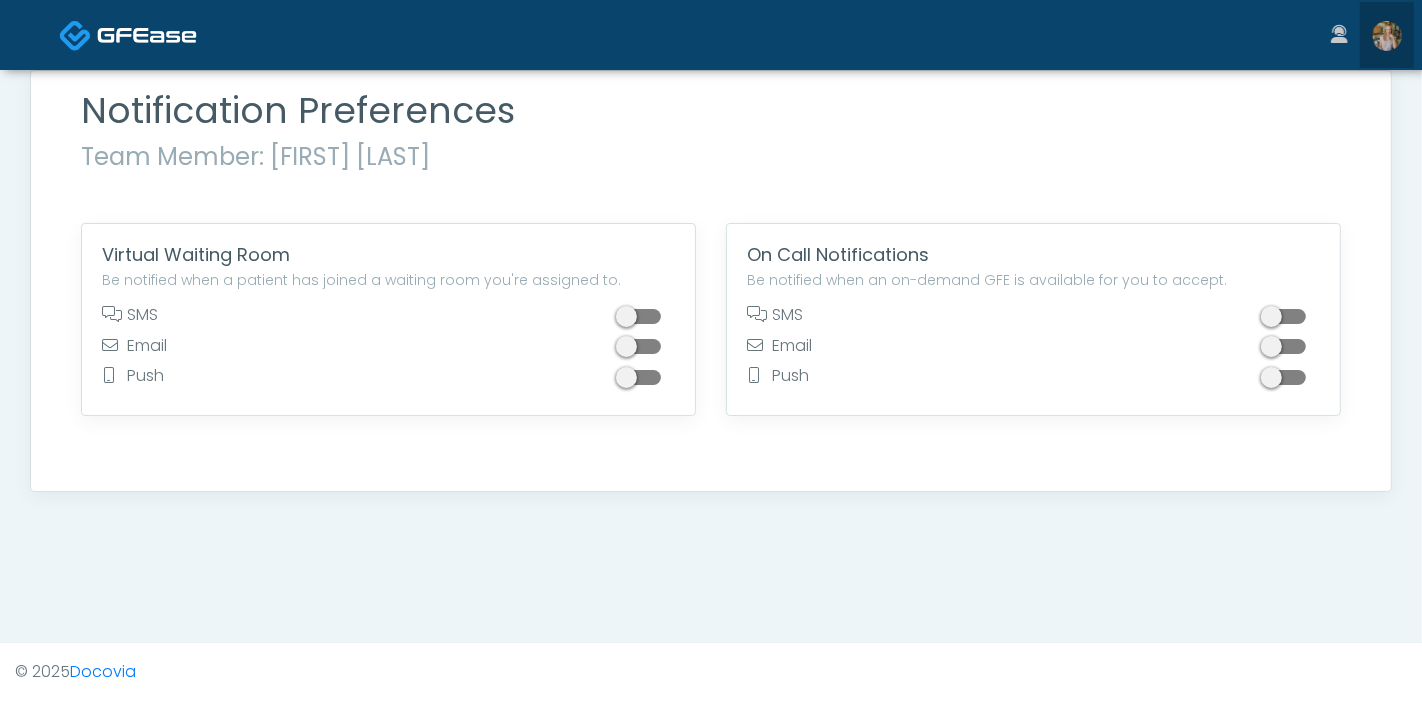 click at bounding box center (1387, 36) 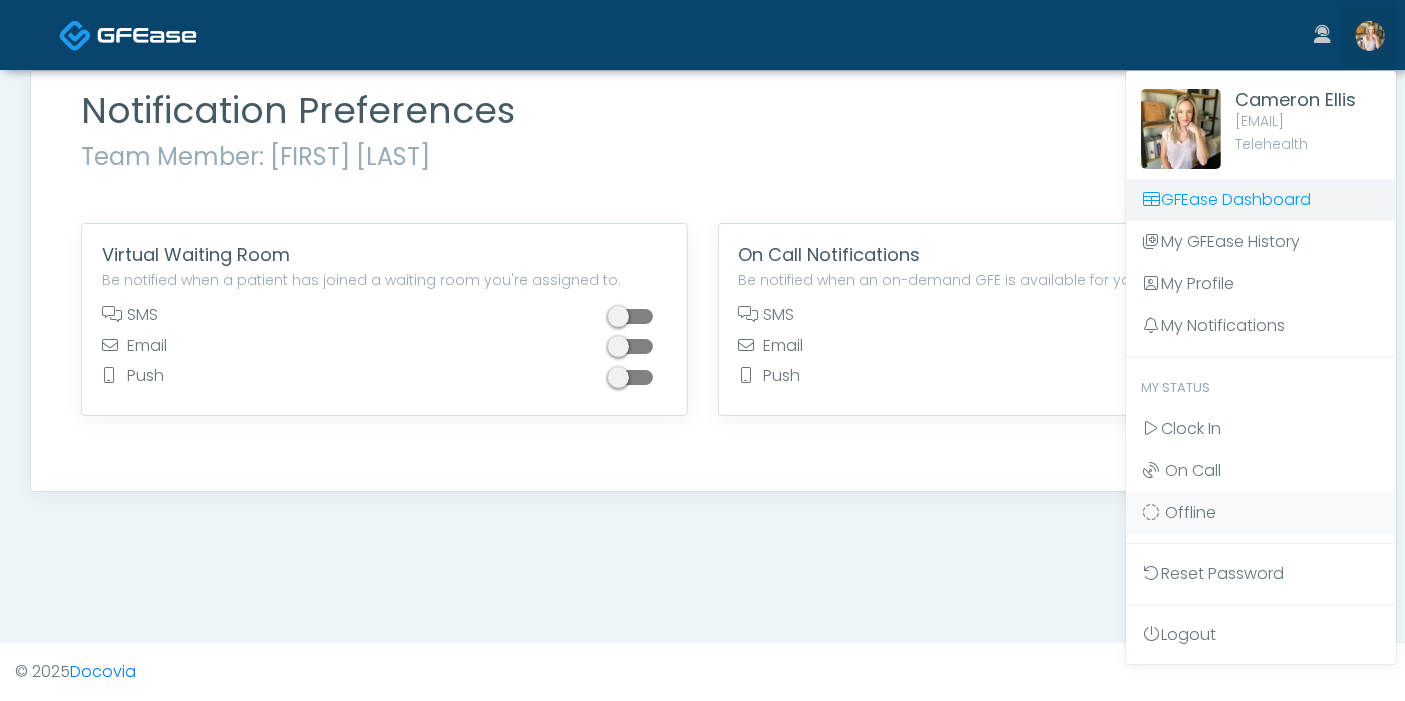 click on "GFEase Dashboard" at bounding box center [1261, 200] 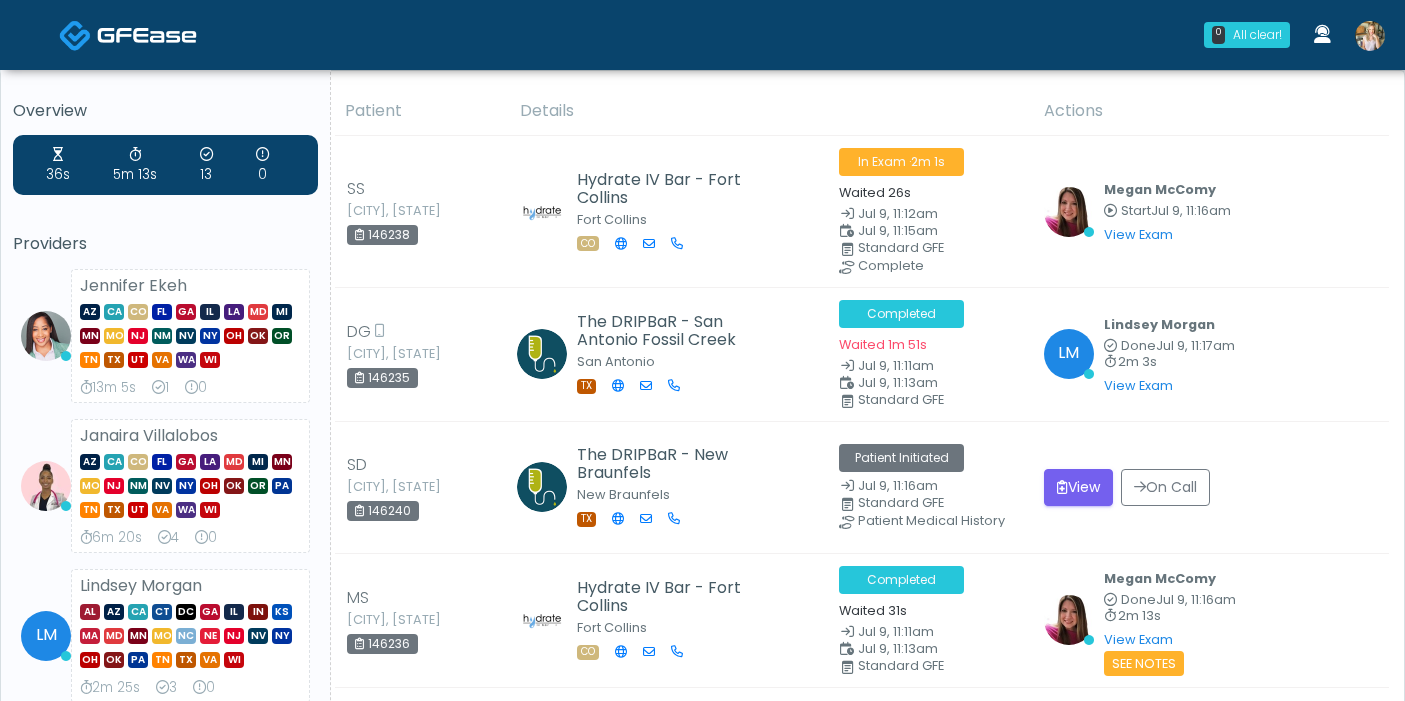 scroll, scrollTop: 0, scrollLeft: 0, axis: both 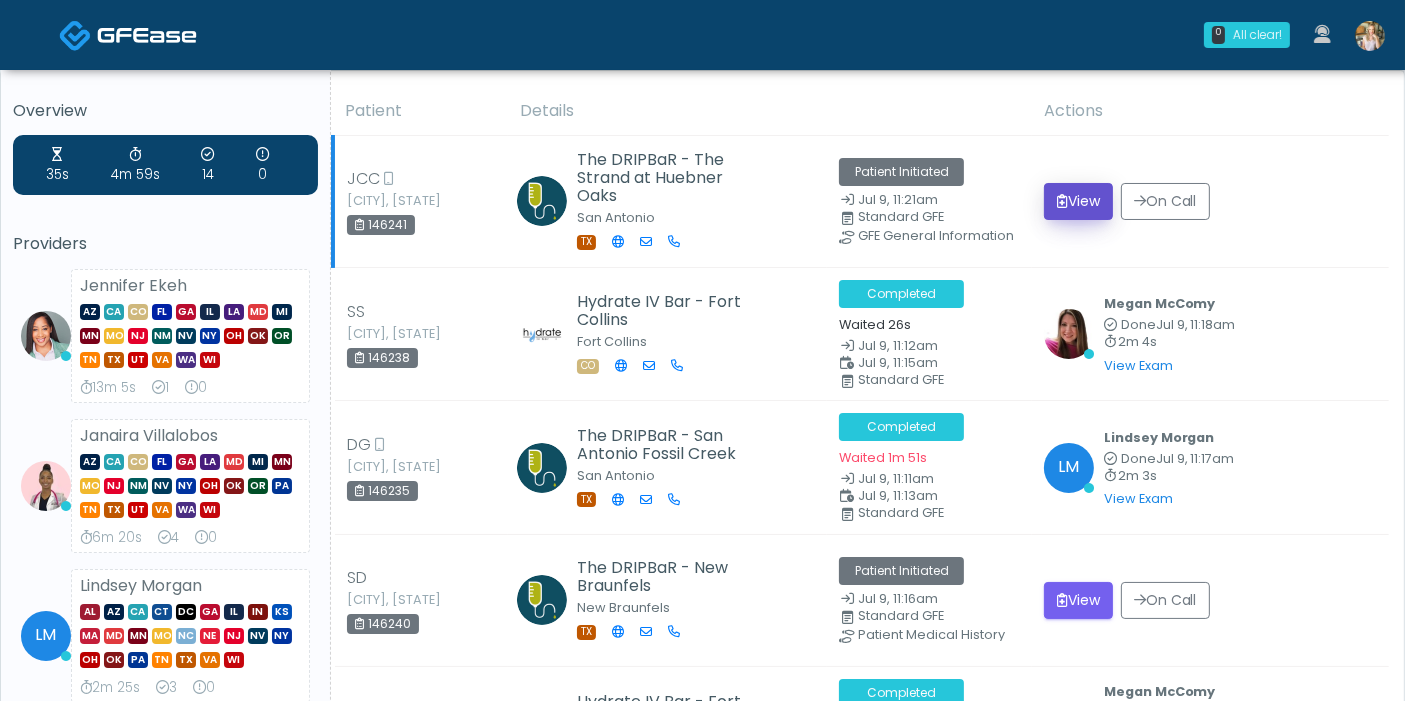 click on "View" at bounding box center [1078, 201] 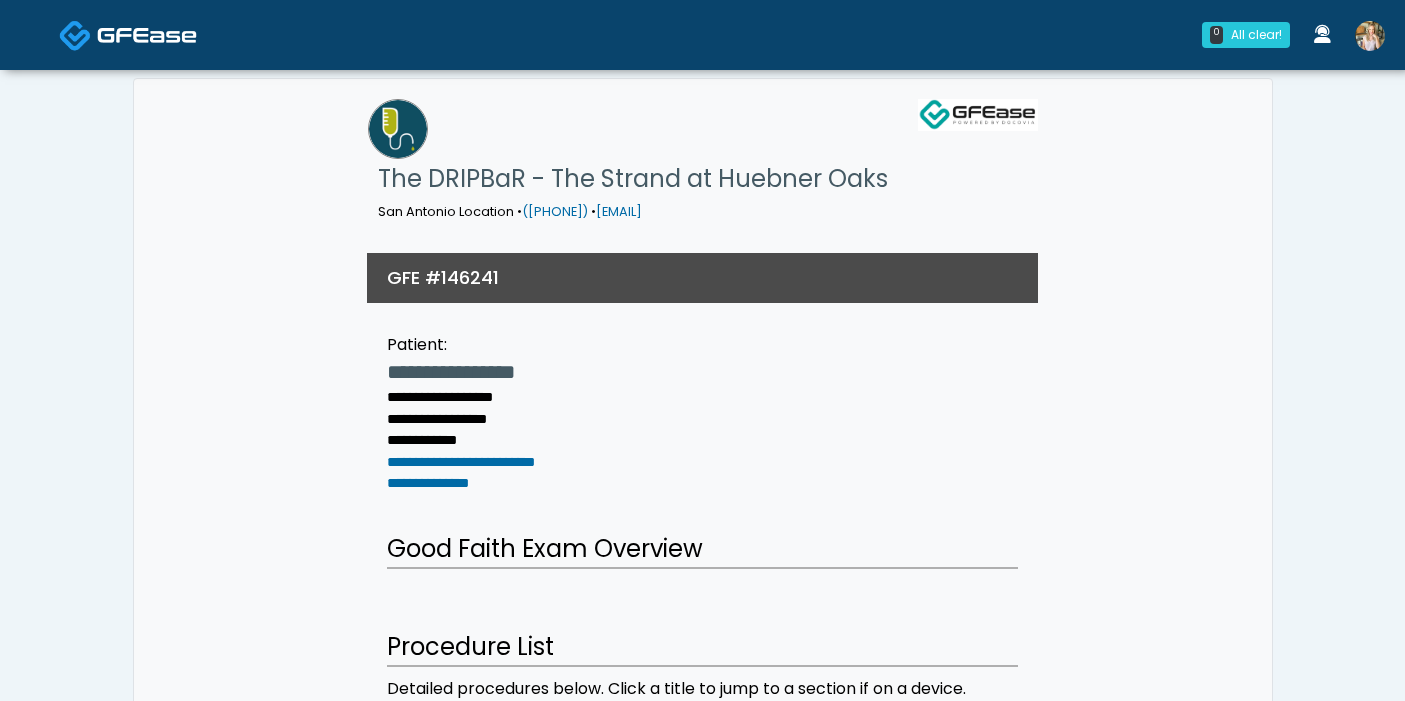 scroll, scrollTop: 0, scrollLeft: 0, axis: both 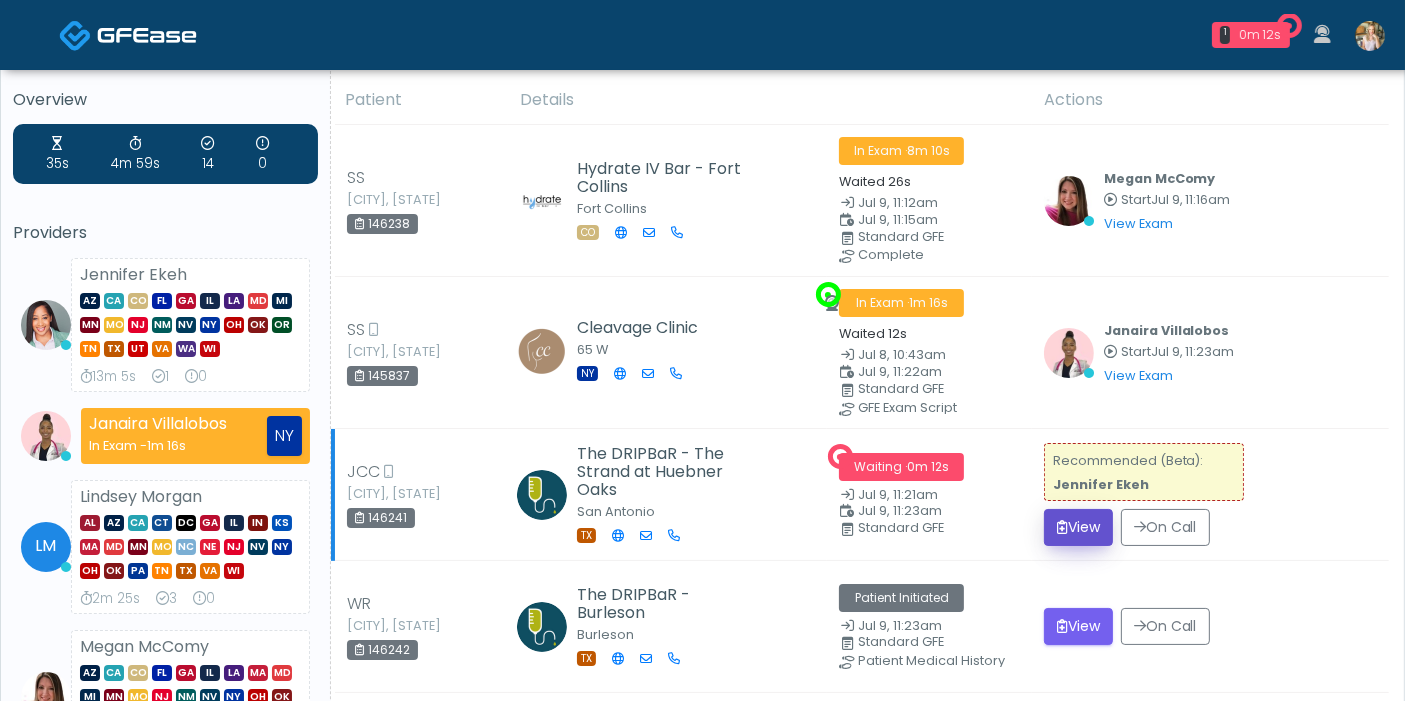 click on "View" at bounding box center [1078, 527] 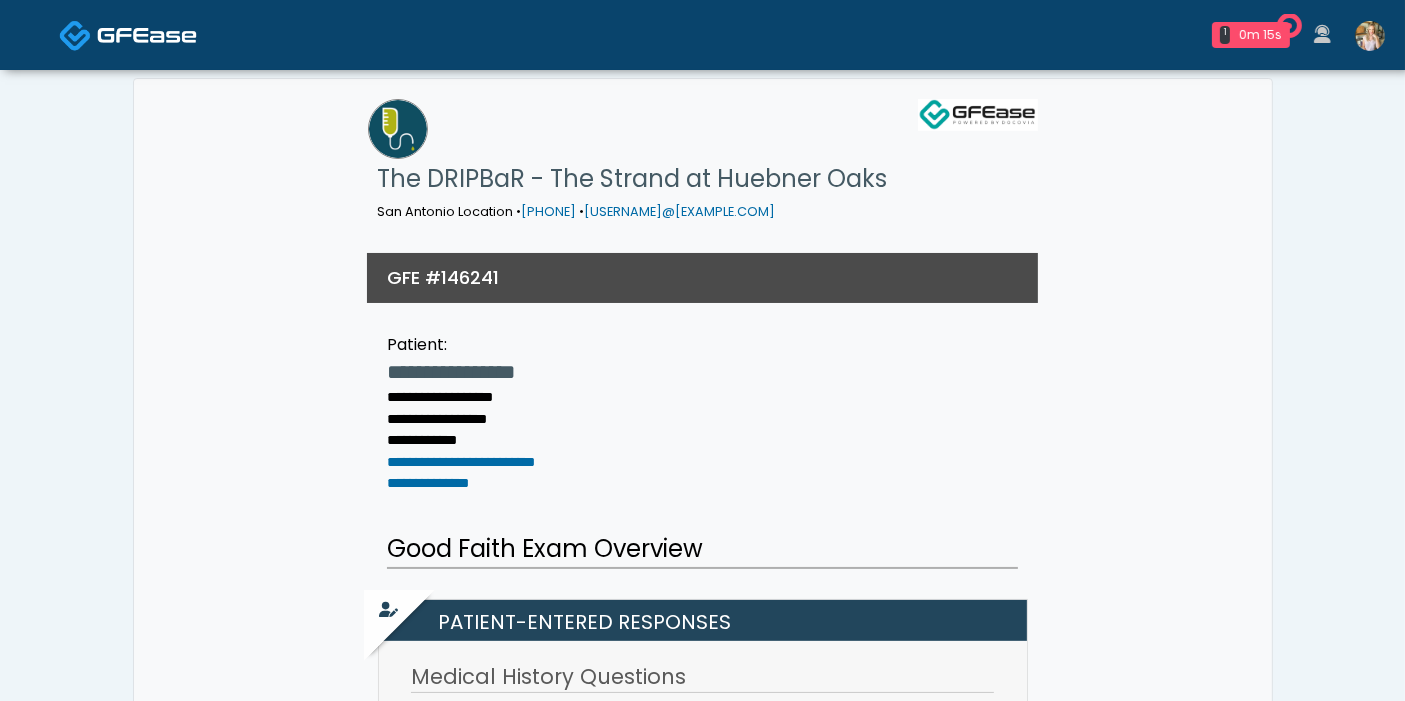 scroll, scrollTop: 180, scrollLeft: 0, axis: vertical 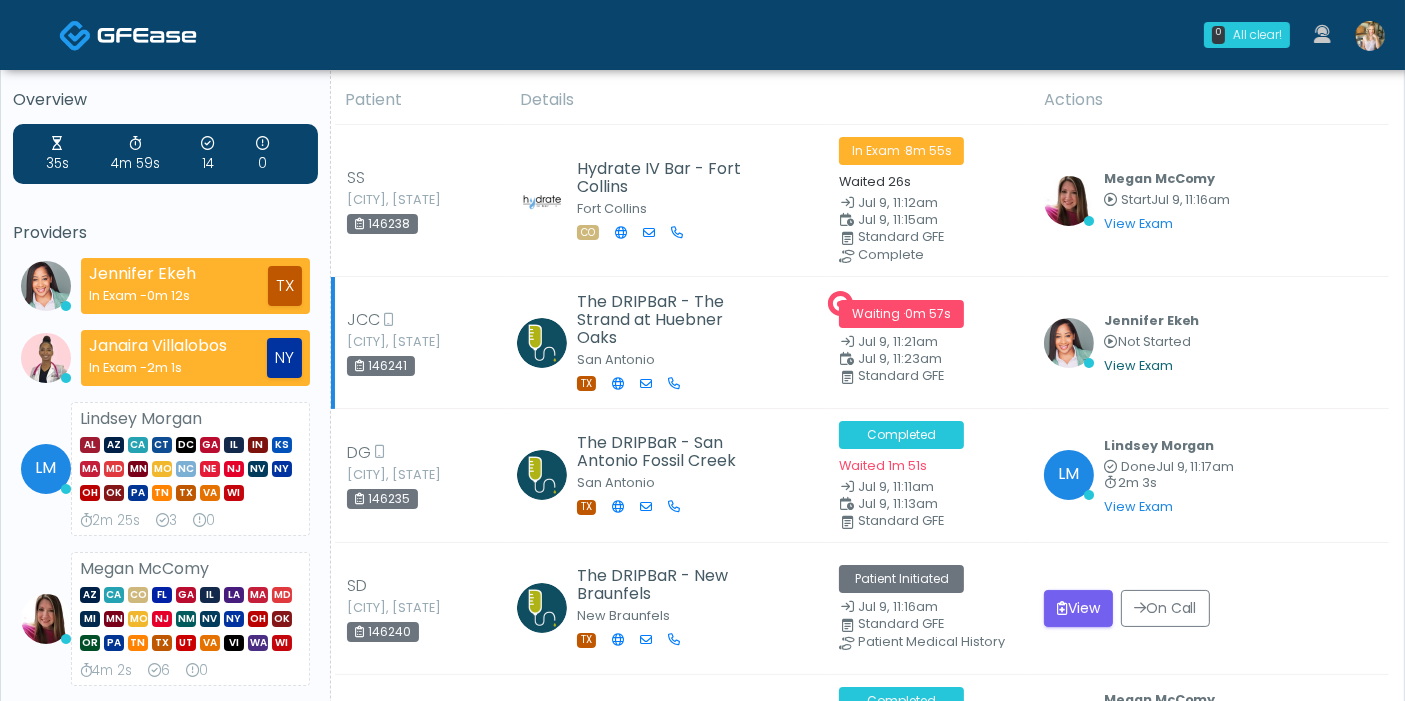 click on "View Exam" at bounding box center (1138, 365) 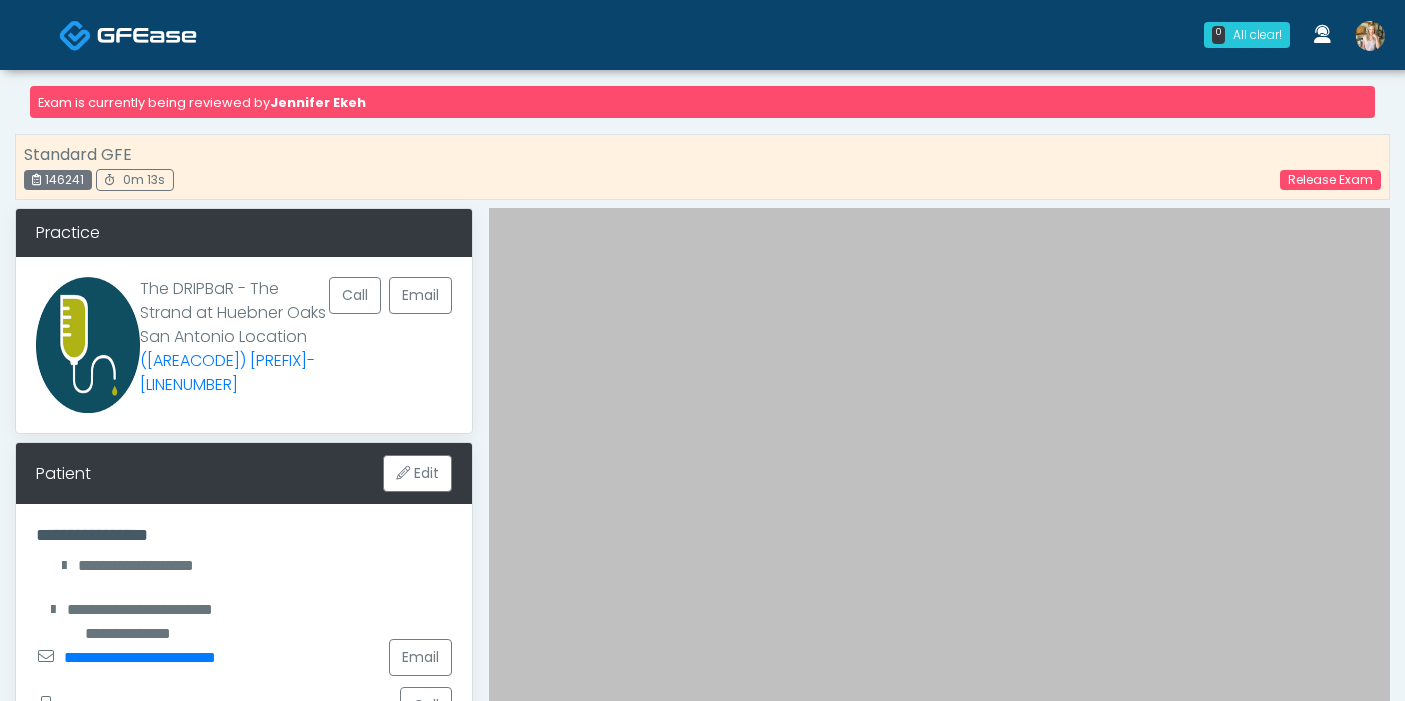 scroll, scrollTop: 0, scrollLeft: 0, axis: both 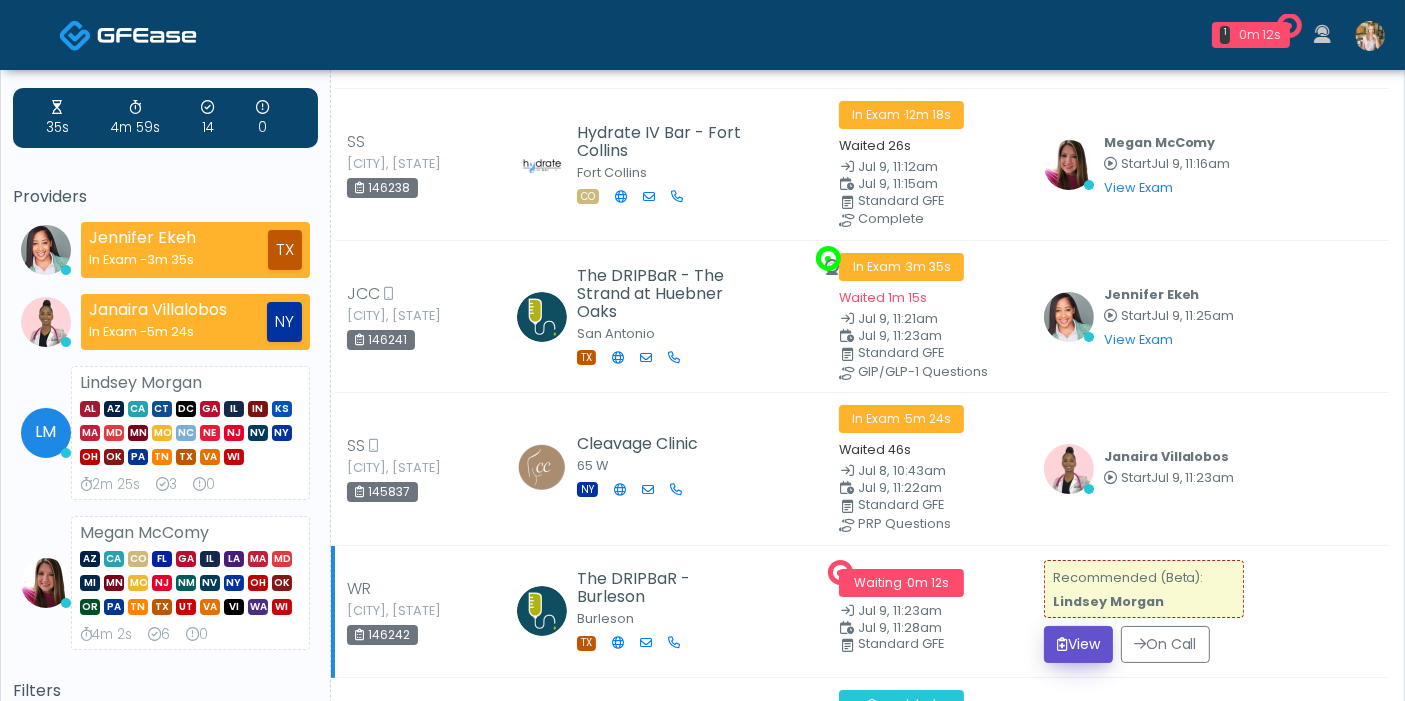click on "View" at bounding box center [1078, 644] 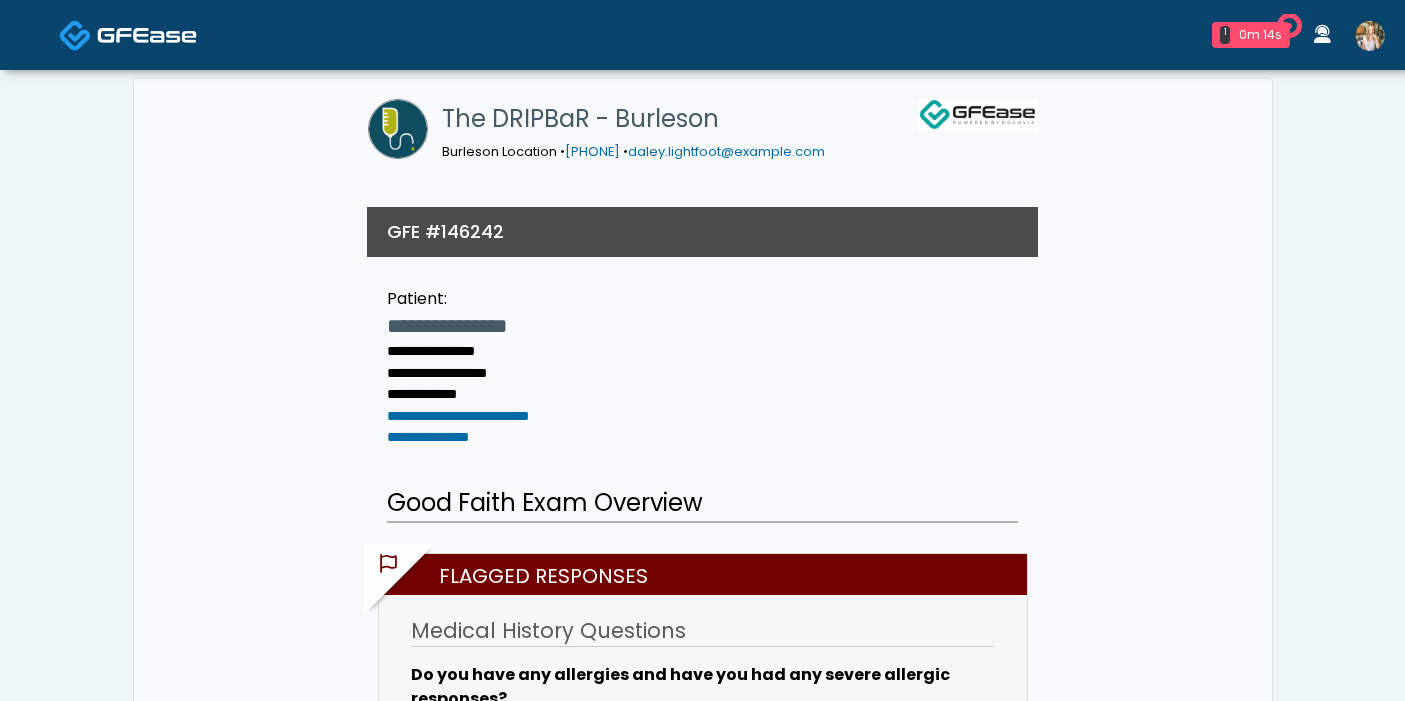 scroll, scrollTop: 0, scrollLeft: 0, axis: both 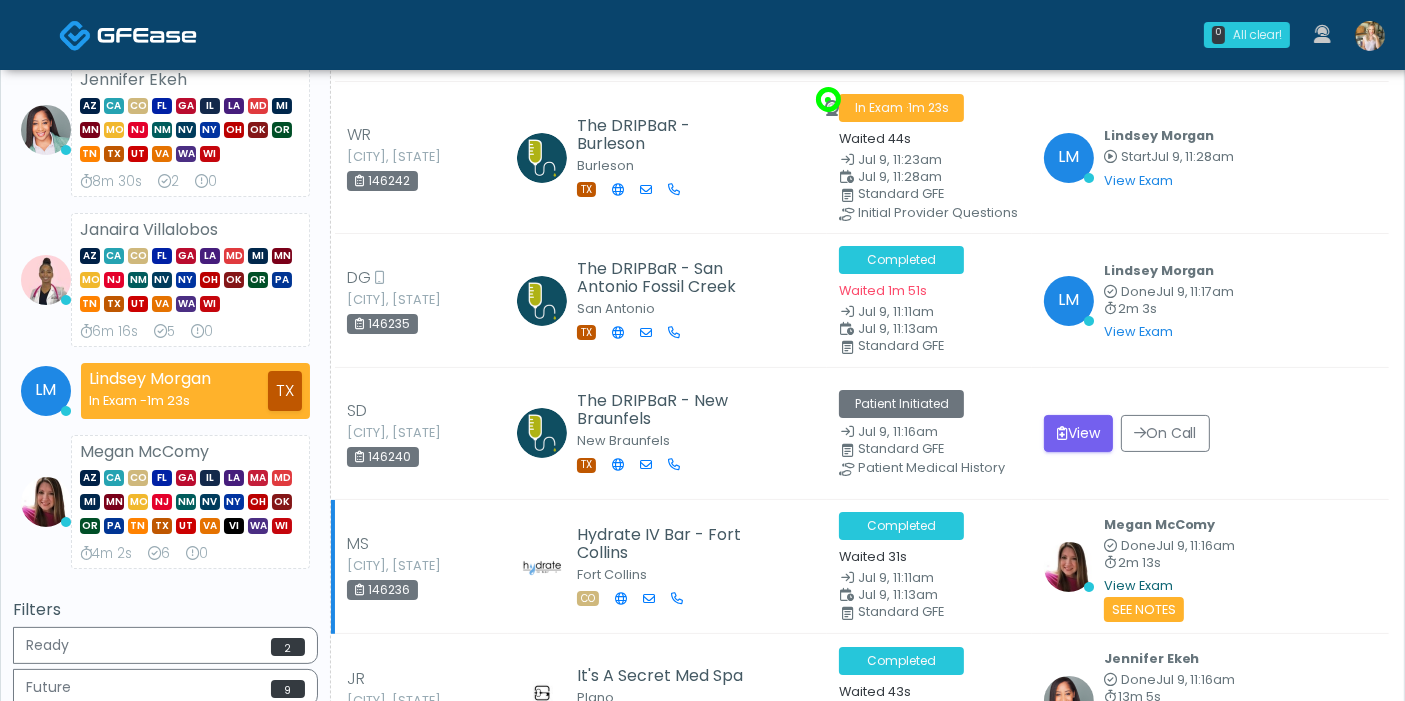 click on "View Exam" at bounding box center [1138, 585] 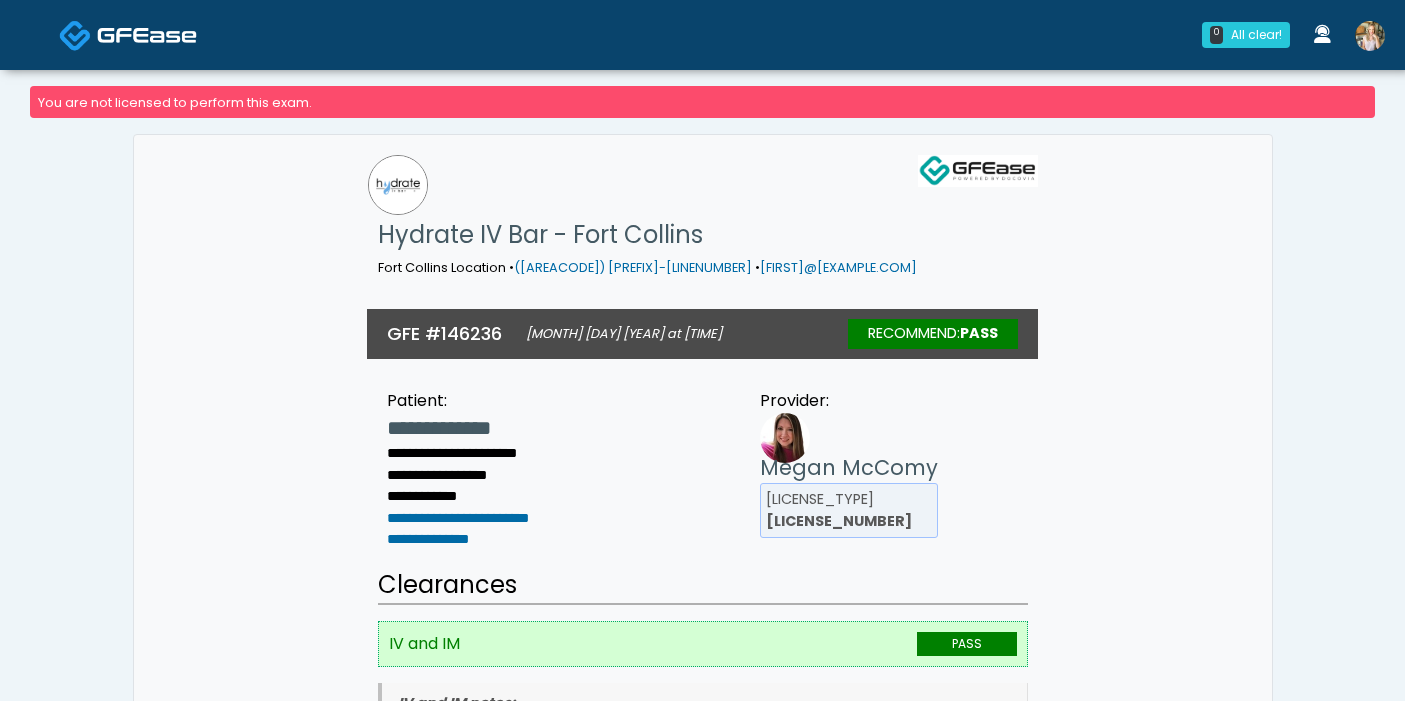 scroll, scrollTop: 0, scrollLeft: 0, axis: both 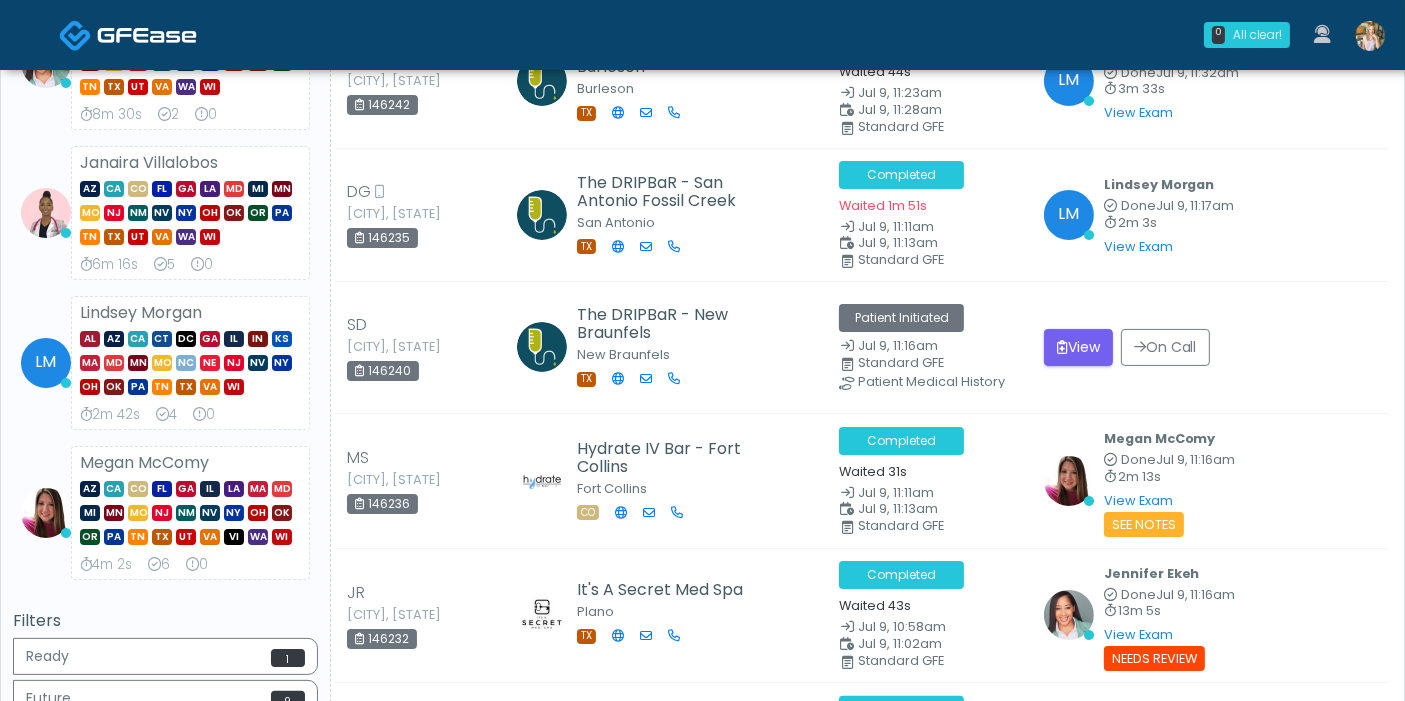 click at bounding box center (1370, 36) 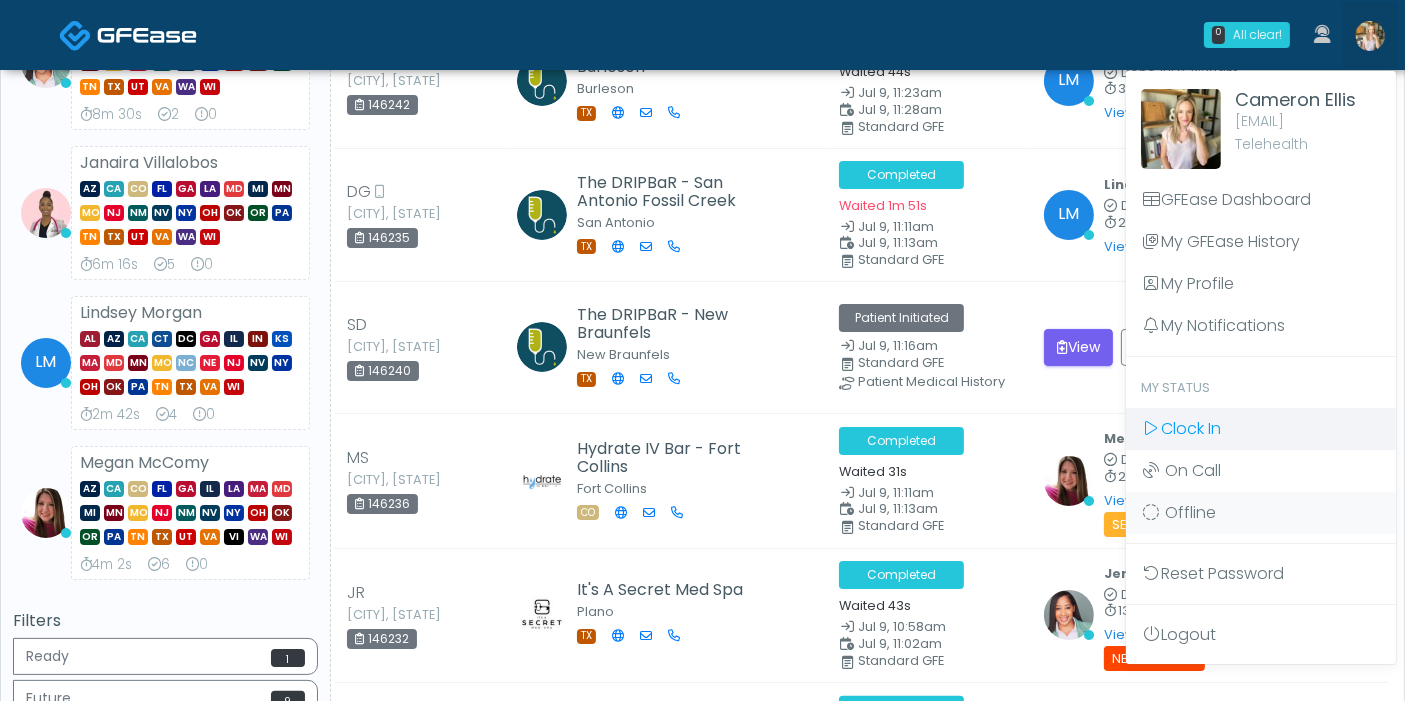 click on "Clock In" at bounding box center [1191, 428] 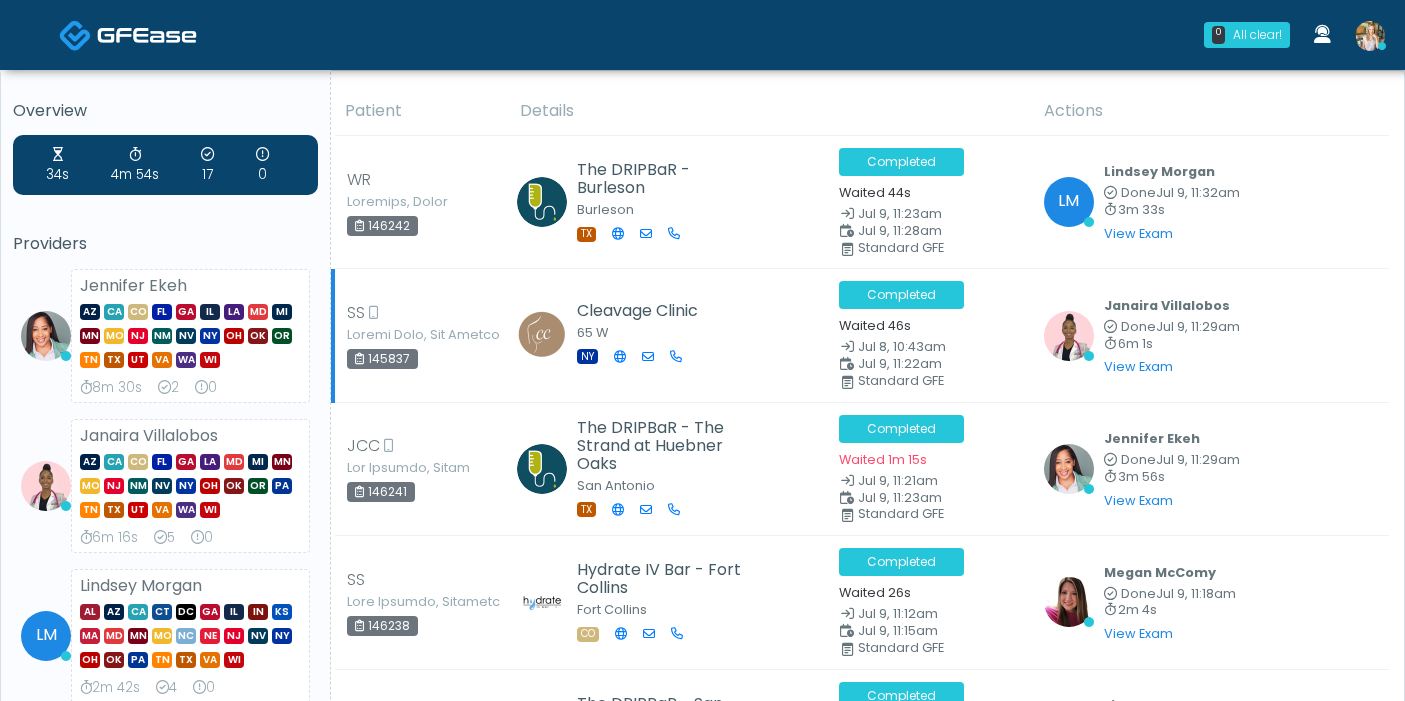 scroll, scrollTop: 0, scrollLeft: 0, axis: both 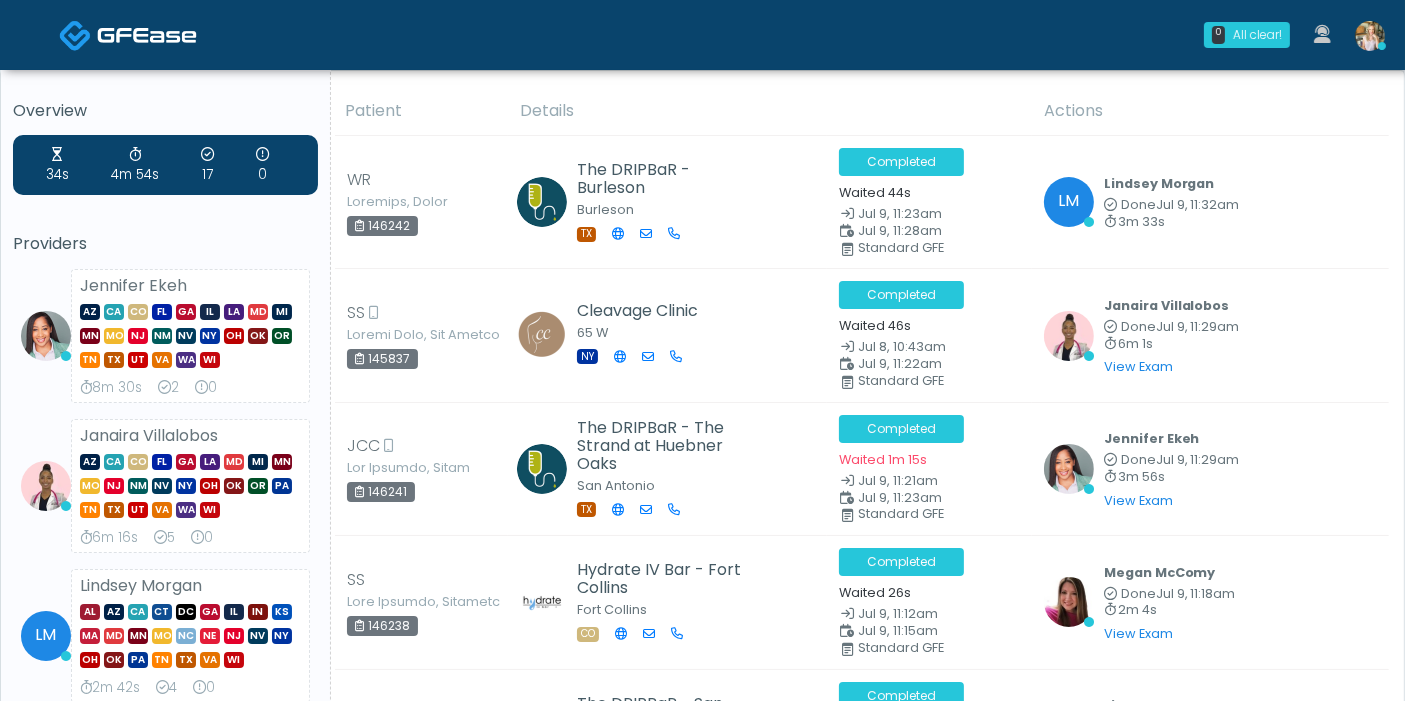 click at bounding box center (1370, 36) 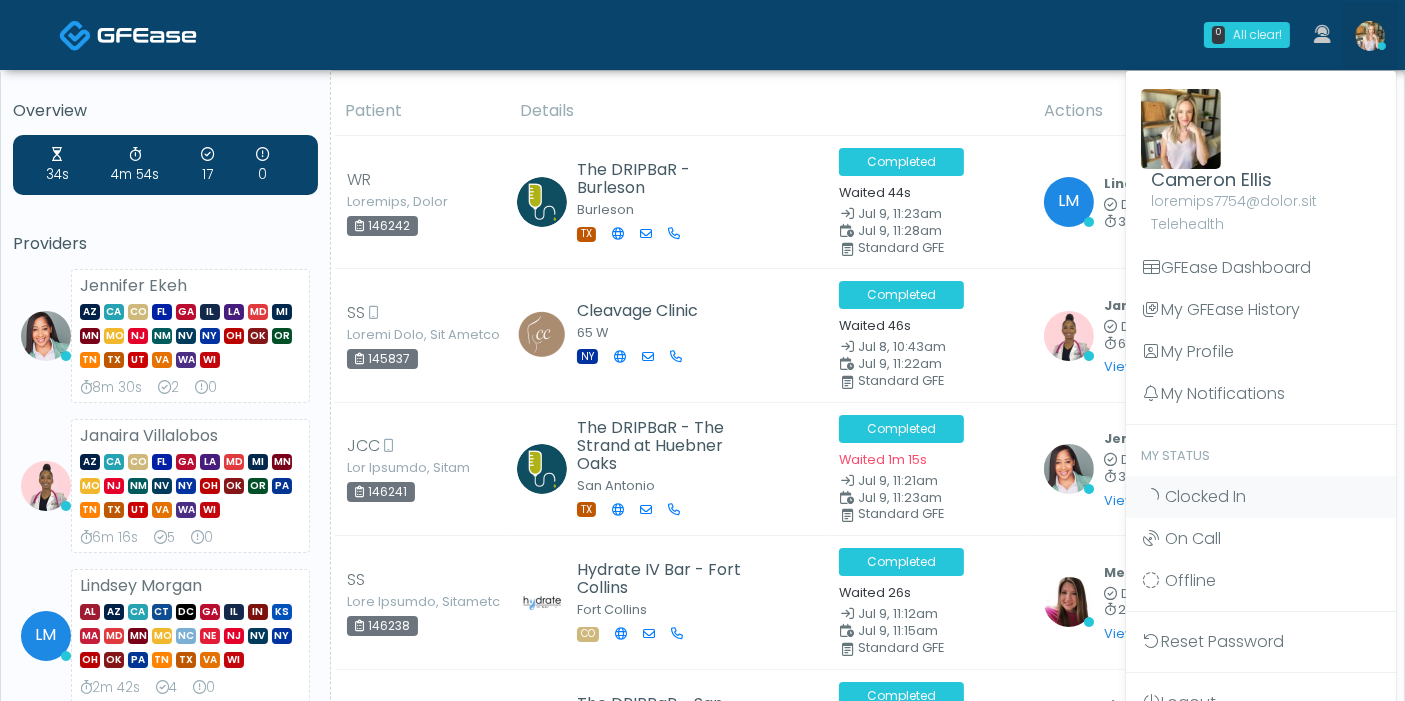 click on "0
Lor ipsum!
Dol sitam!
Consecte Adip
EL
SE
DO
EI
TE
IN
UT
LA
ET
DO
MA
AL
EN
AD
MI
VE
QU
NO
EX
UL
LA
NI" at bounding box center (822, 35) 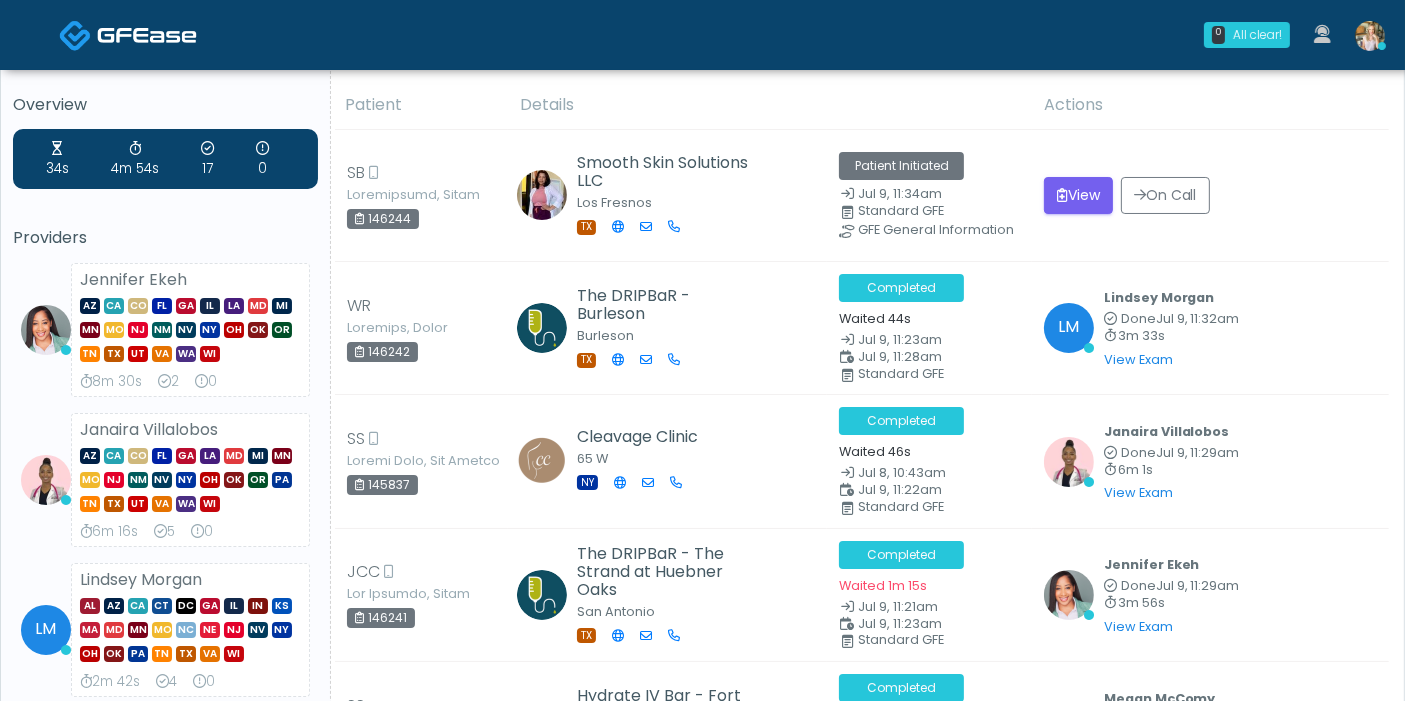 scroll, scrollTop: 0, scrollLeft: 0, axis: both 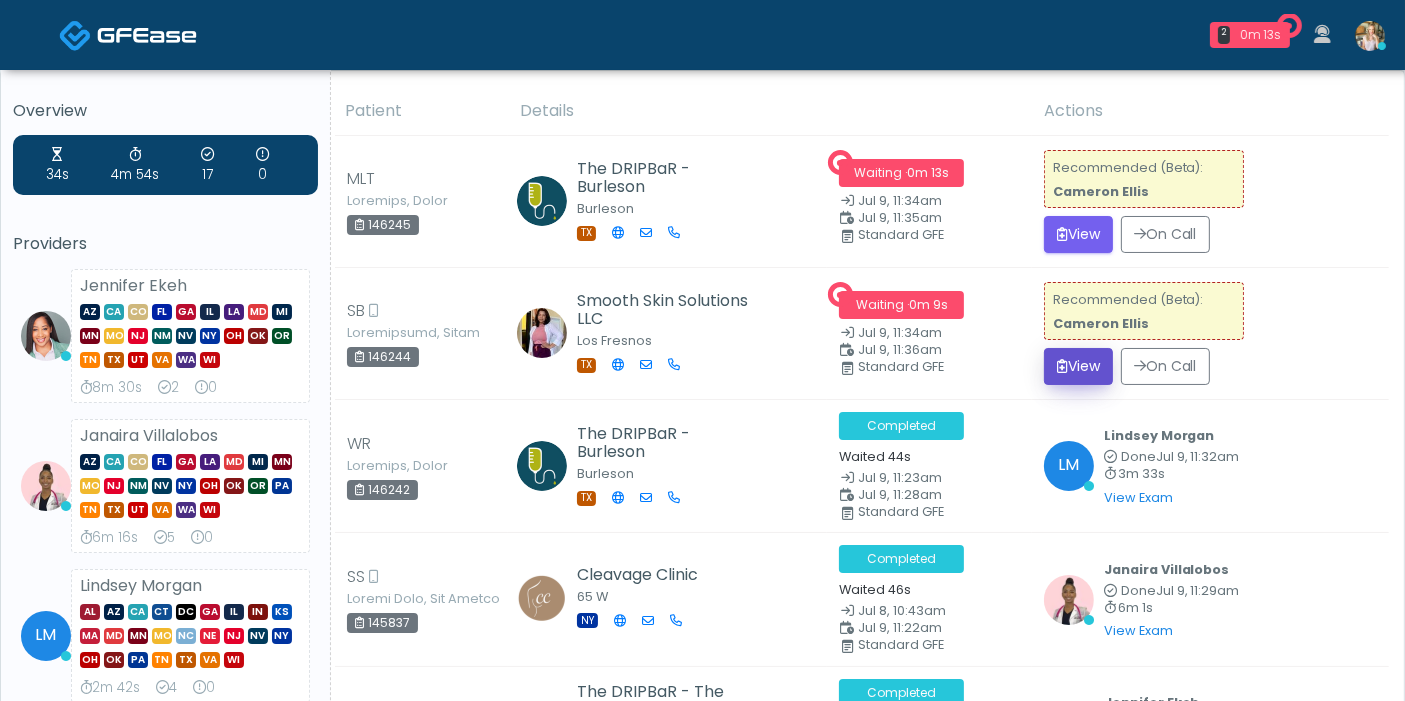 click on "View" at bounding box center [1078, 366] 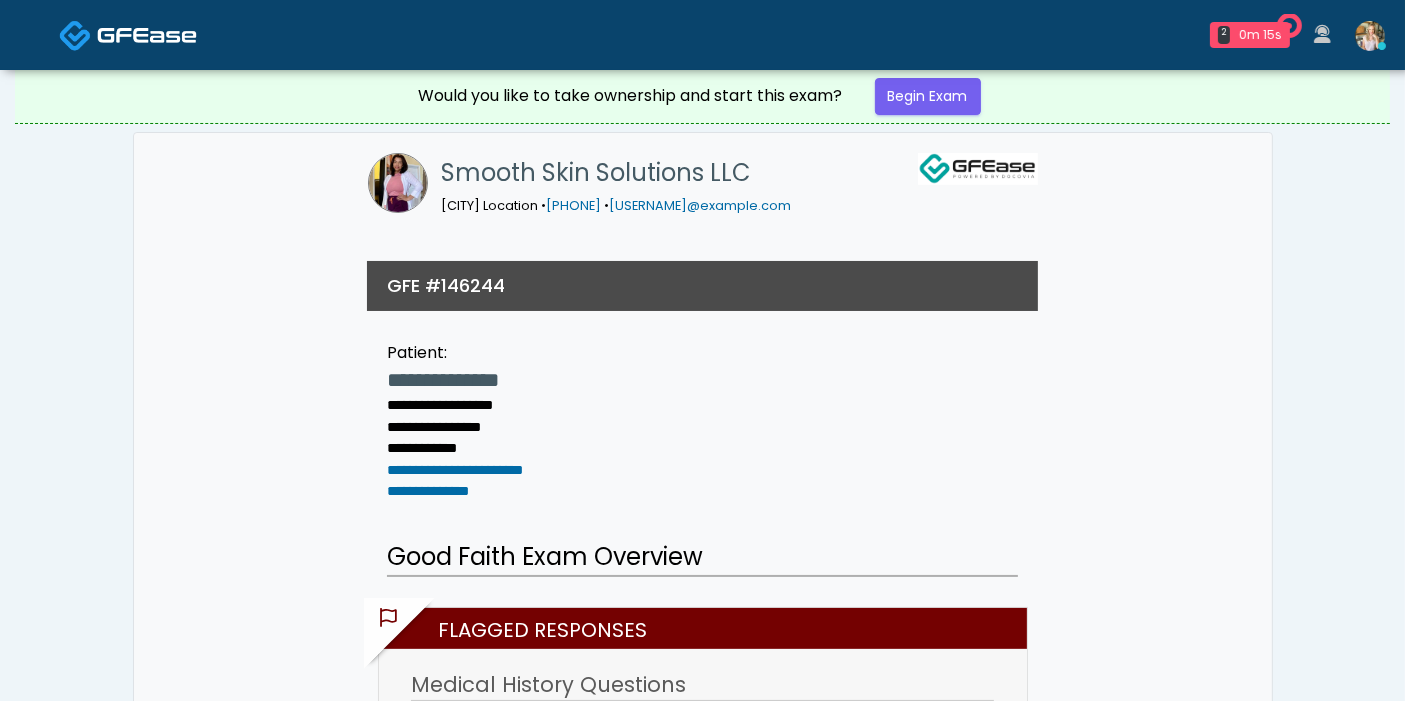 scroll, scrollTop: 96, scrollLeft: 0, axis: vertical 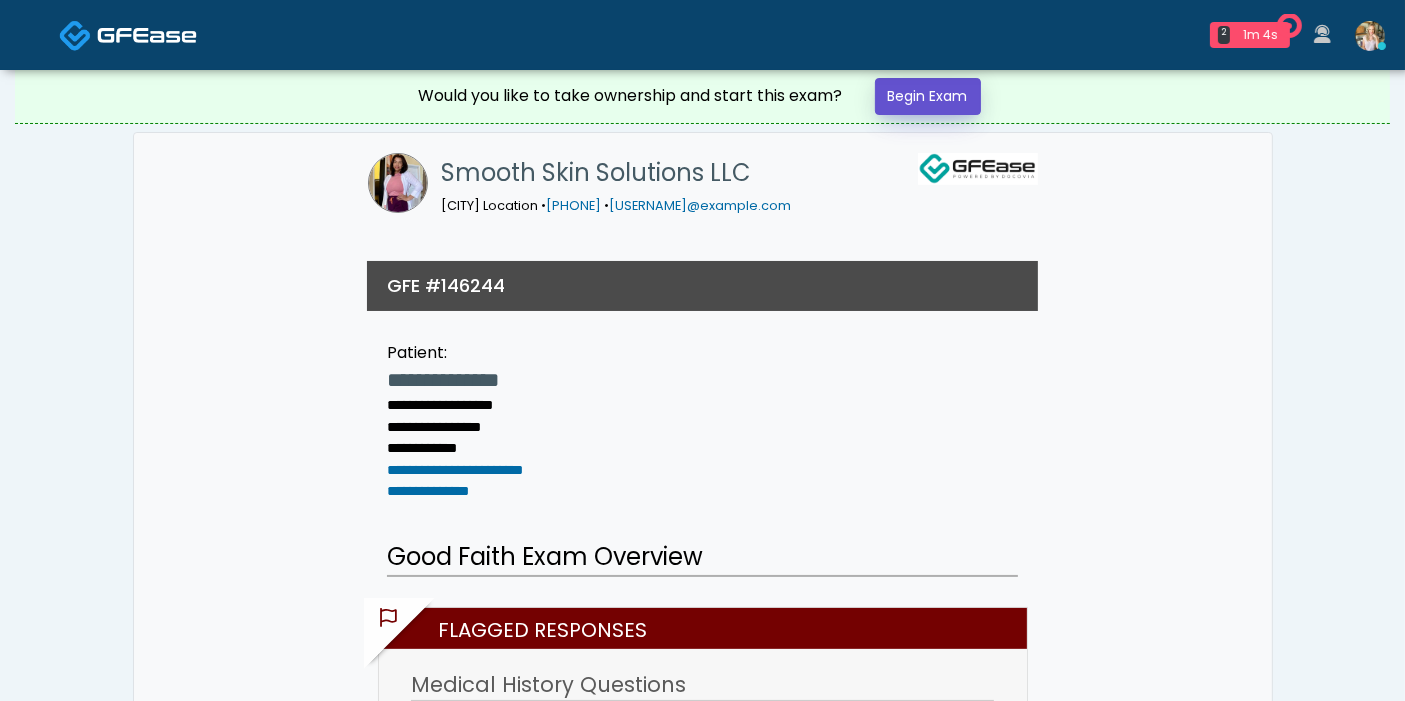 click on "Begin Exam" at bounding box center [928, 96] 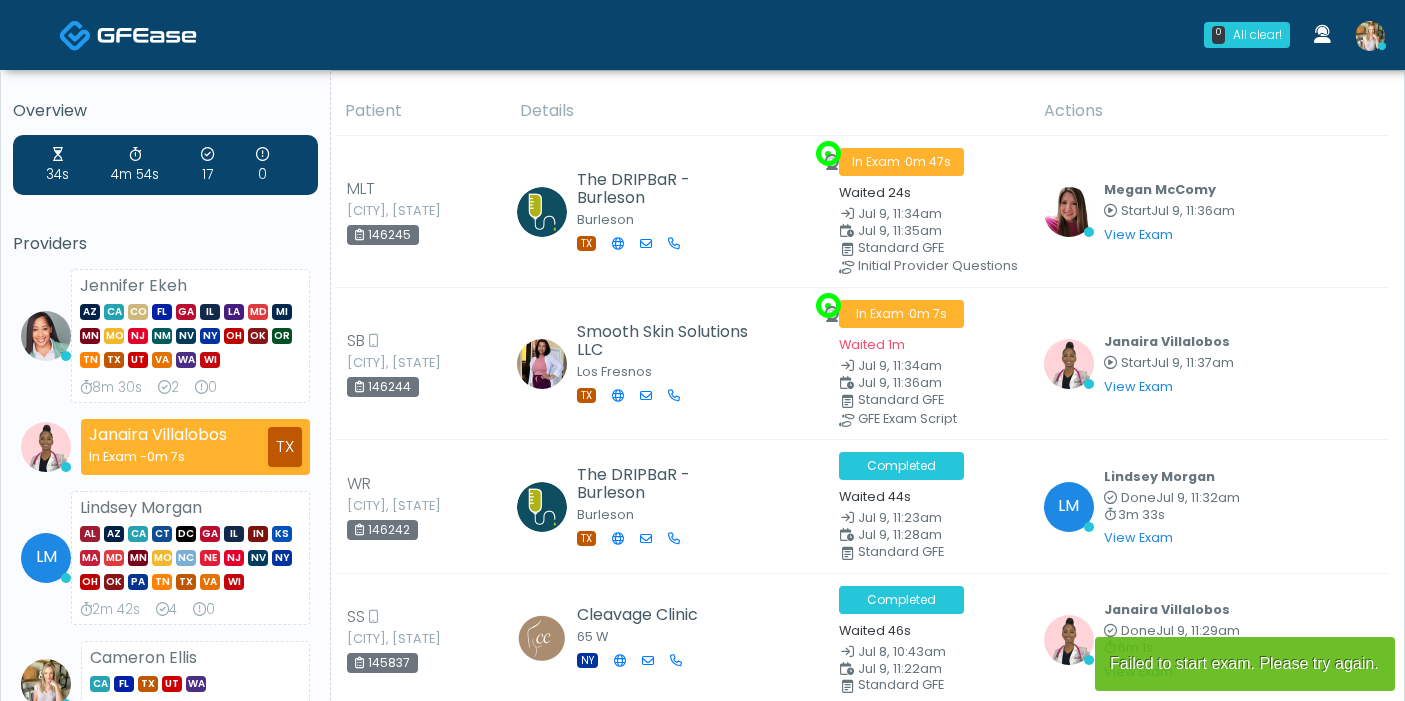 scroll, scrollTop: 0, scrollLeft: 0, axis: both 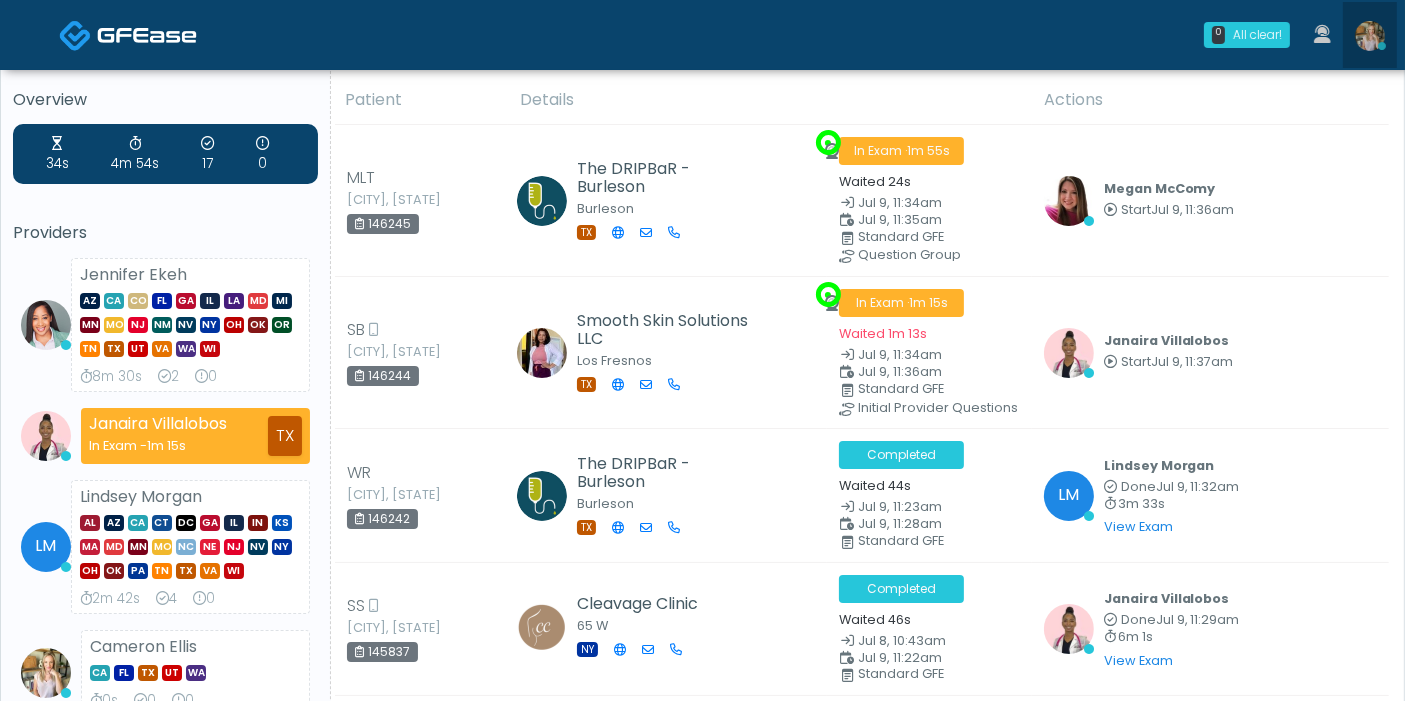 click at bounding box center (1370, 36) 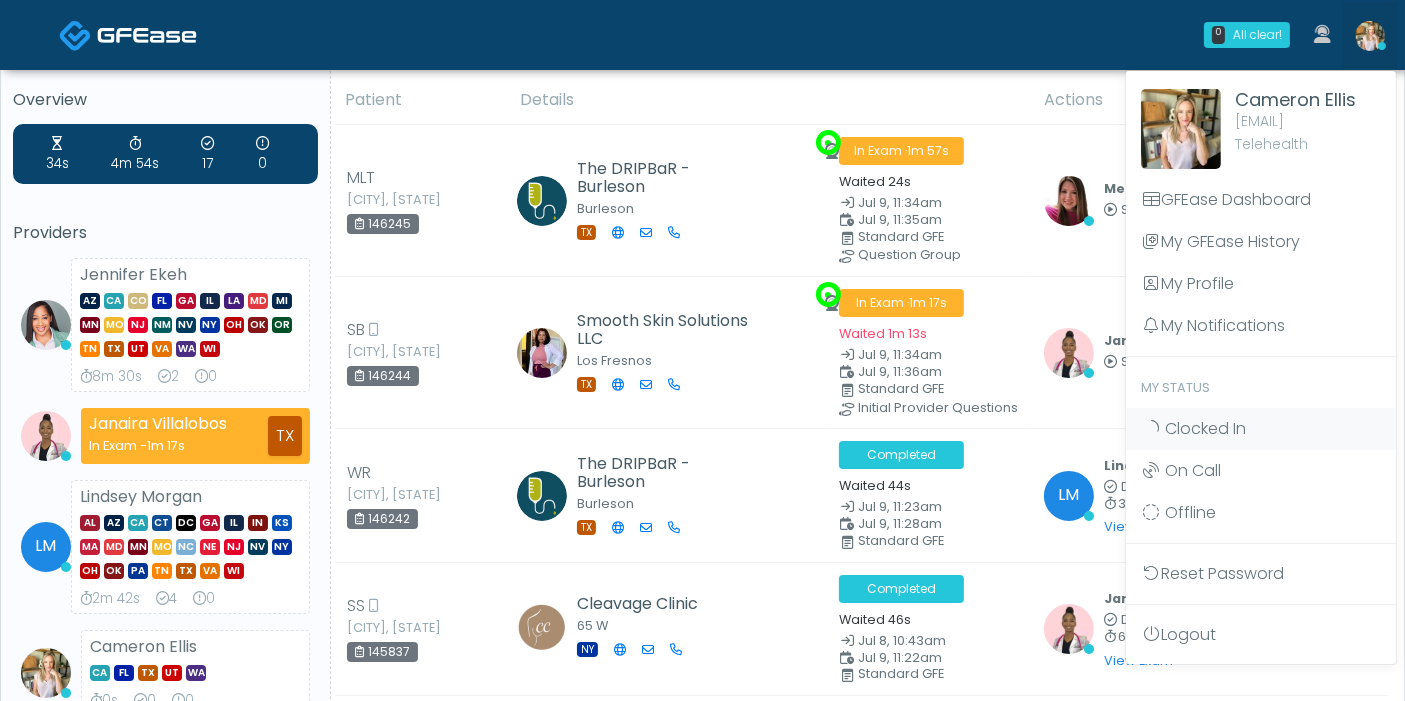 click on "0
All clear!
All clear!
[FIRST] [LAST]
AZ
CA
CO
FL
GA
IL
LA
MD
MI
MN
MO
NJ
NM
NV
NY
OH
OK
OR
TN
TX
UT
VA" at bounding box center [822, 35] 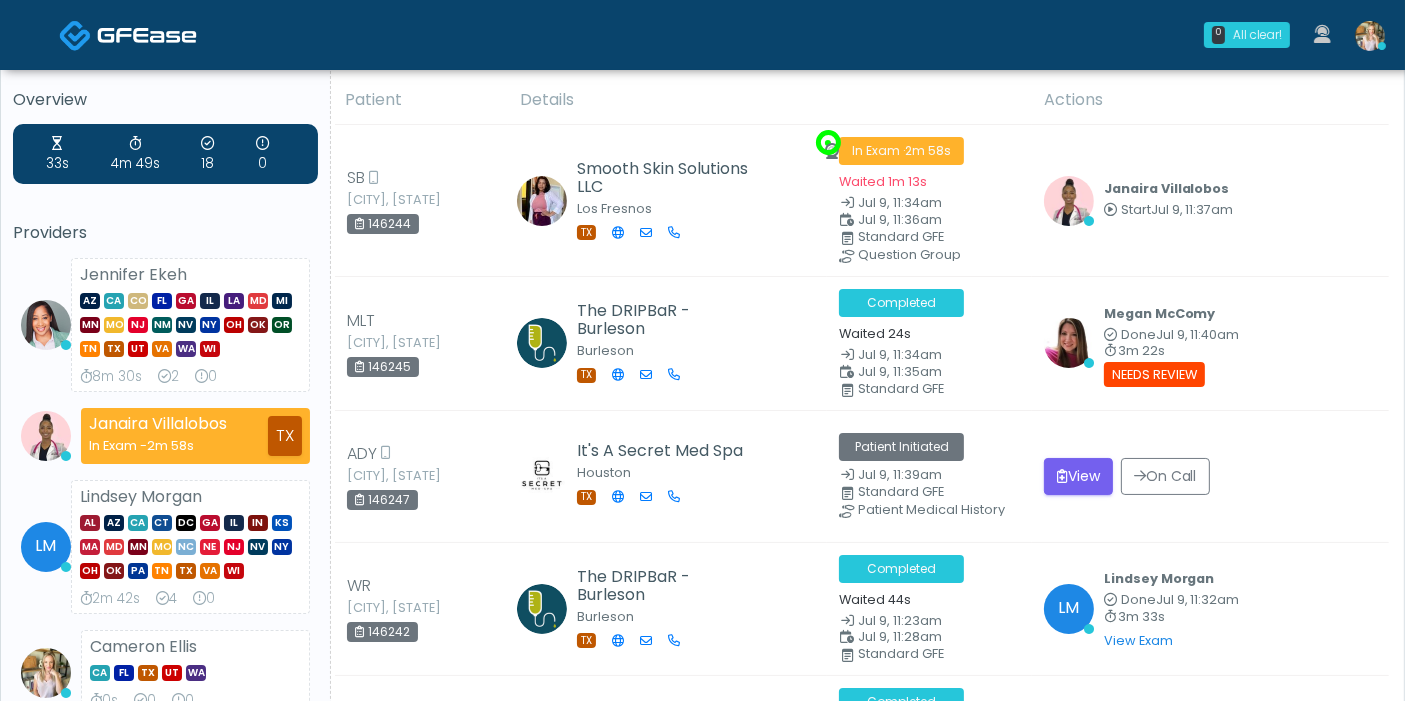 scroll, scrollTop: 266, scrollLeft: 0, axis: vertical 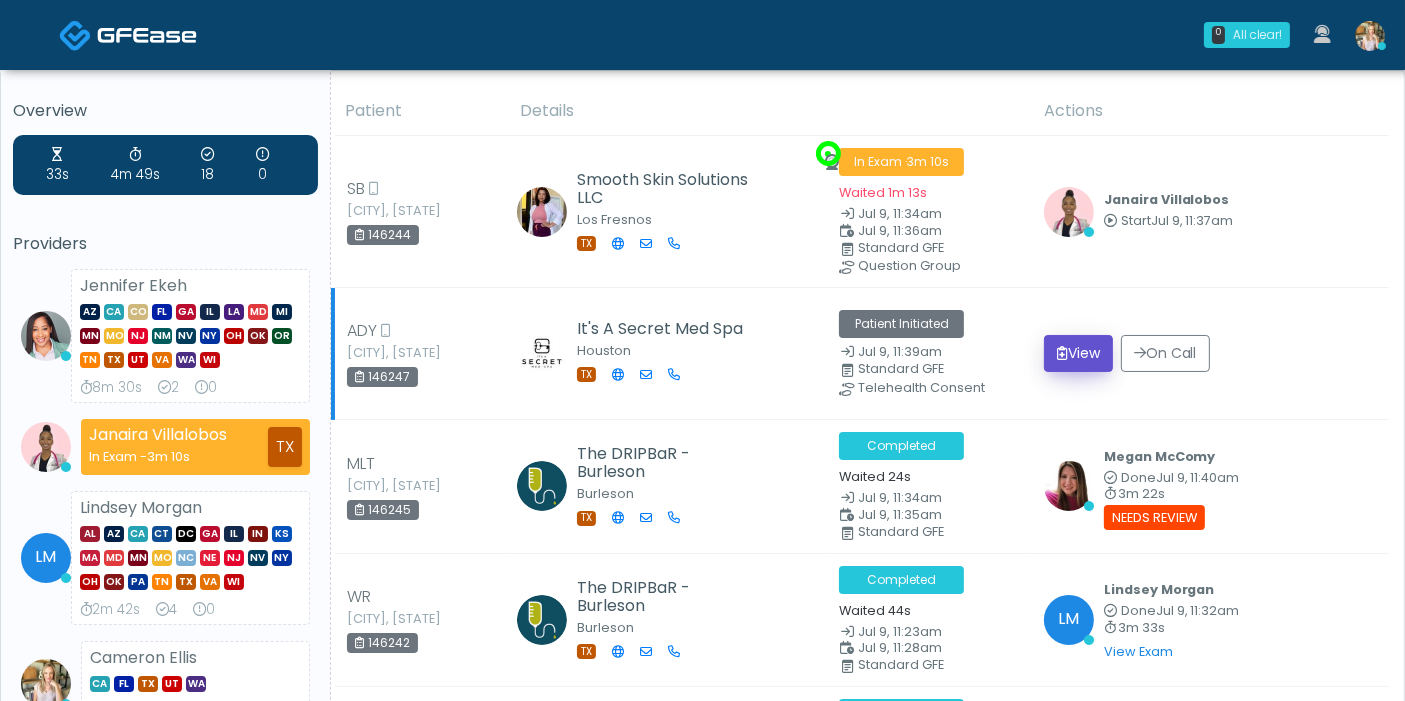click on "View" at bounding box center (1078, 353) 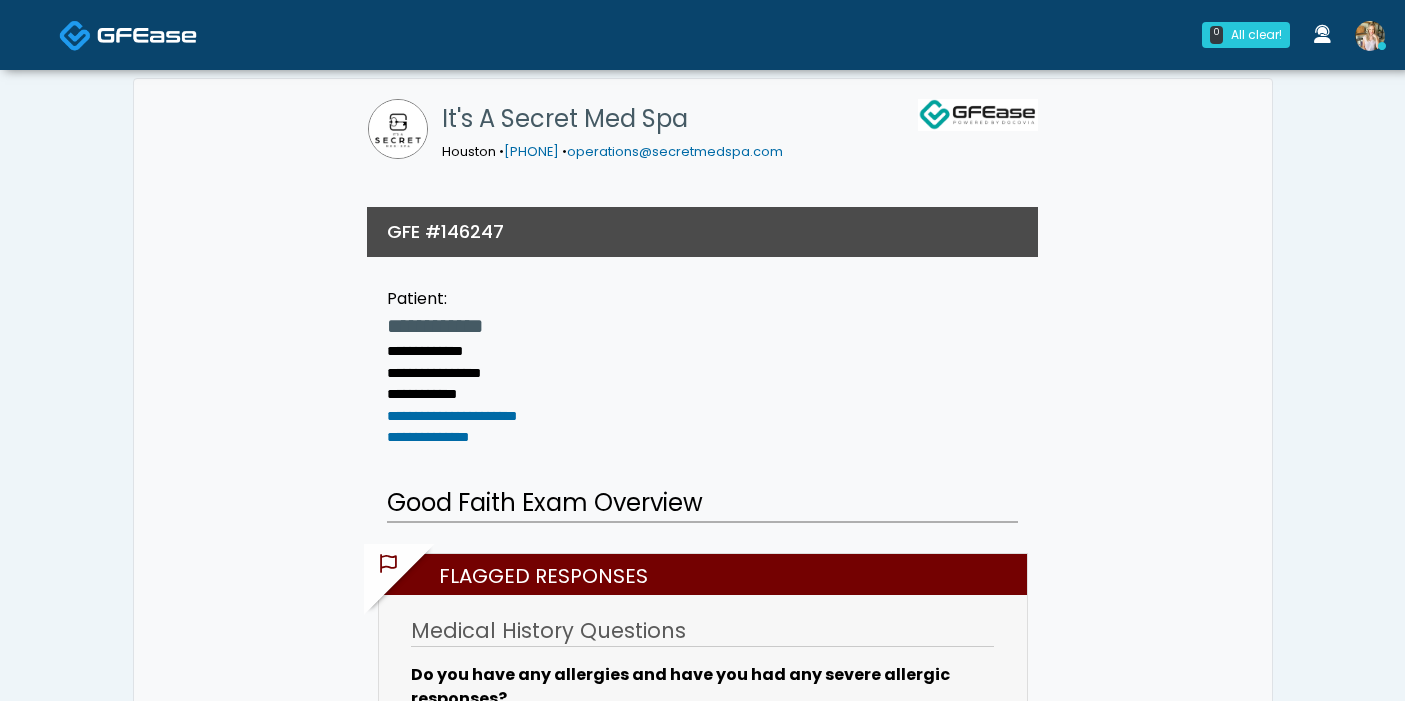 scroll, scrollTop: 0, scrollLeft: 0, axis: both 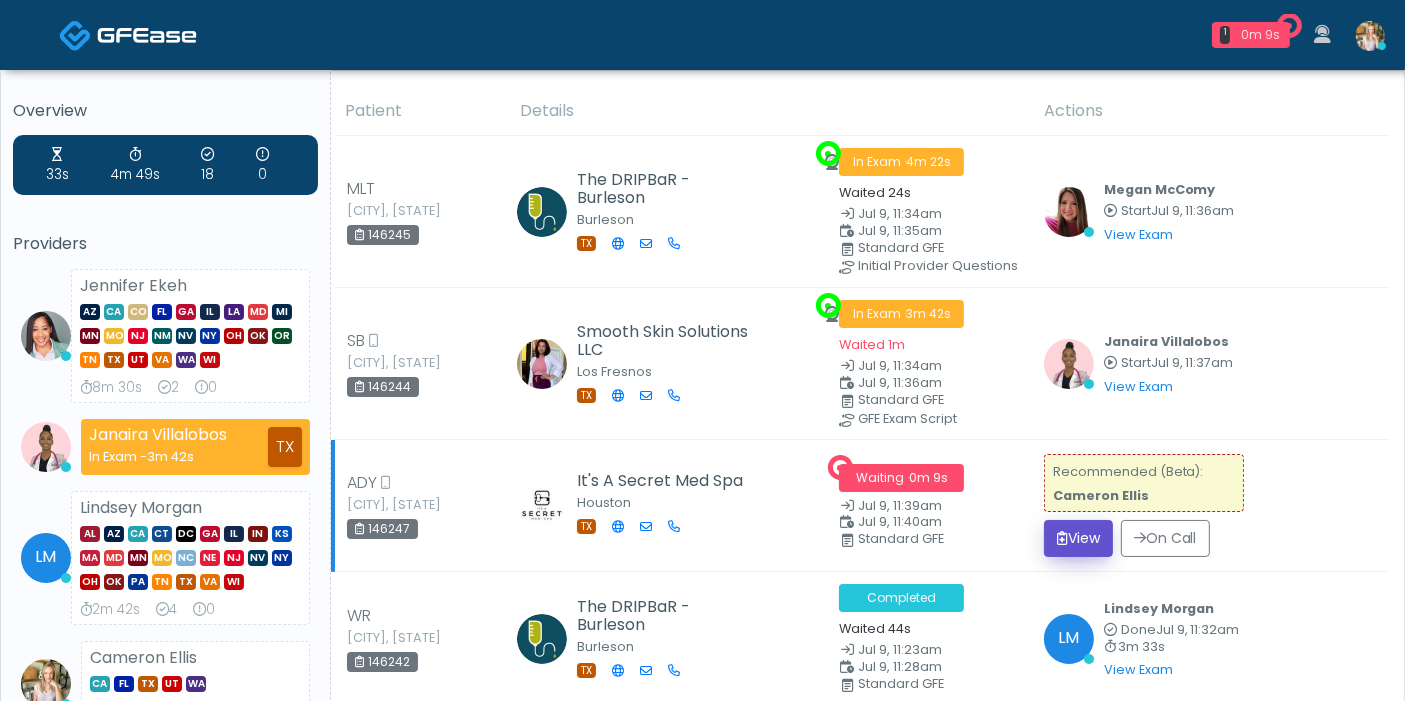 click on "View" at bounding box center [1078, 538] 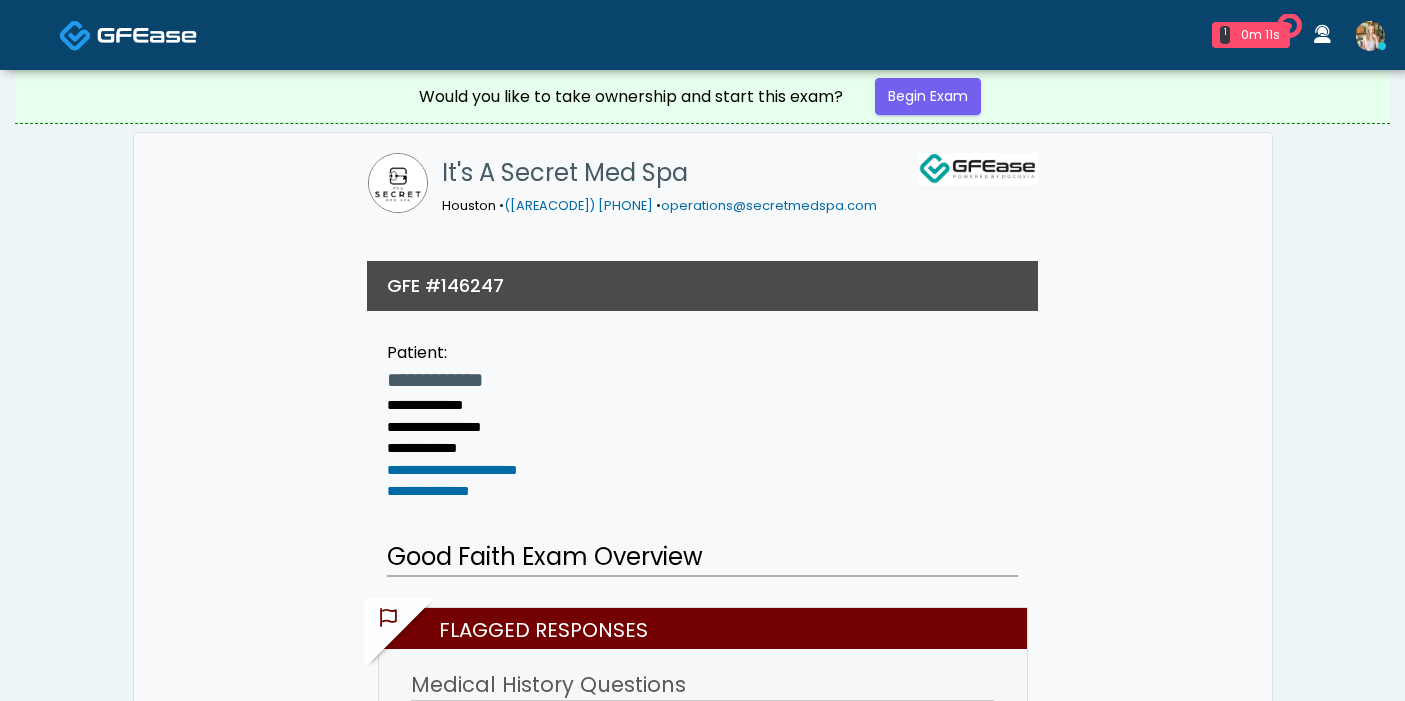 scroll, scrollTop: 0, scrollLeft: 0, axis: both 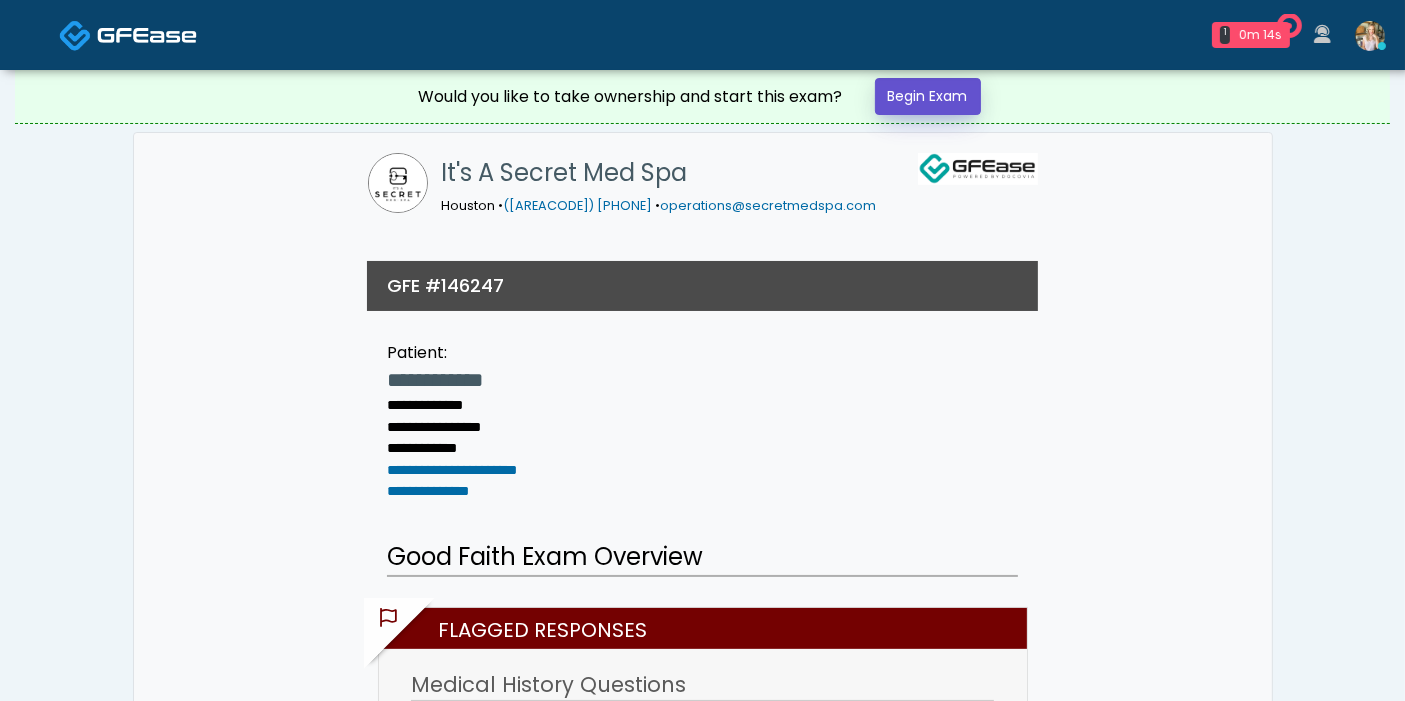 click on "Begin Exam" at bounding box center [928, 96] 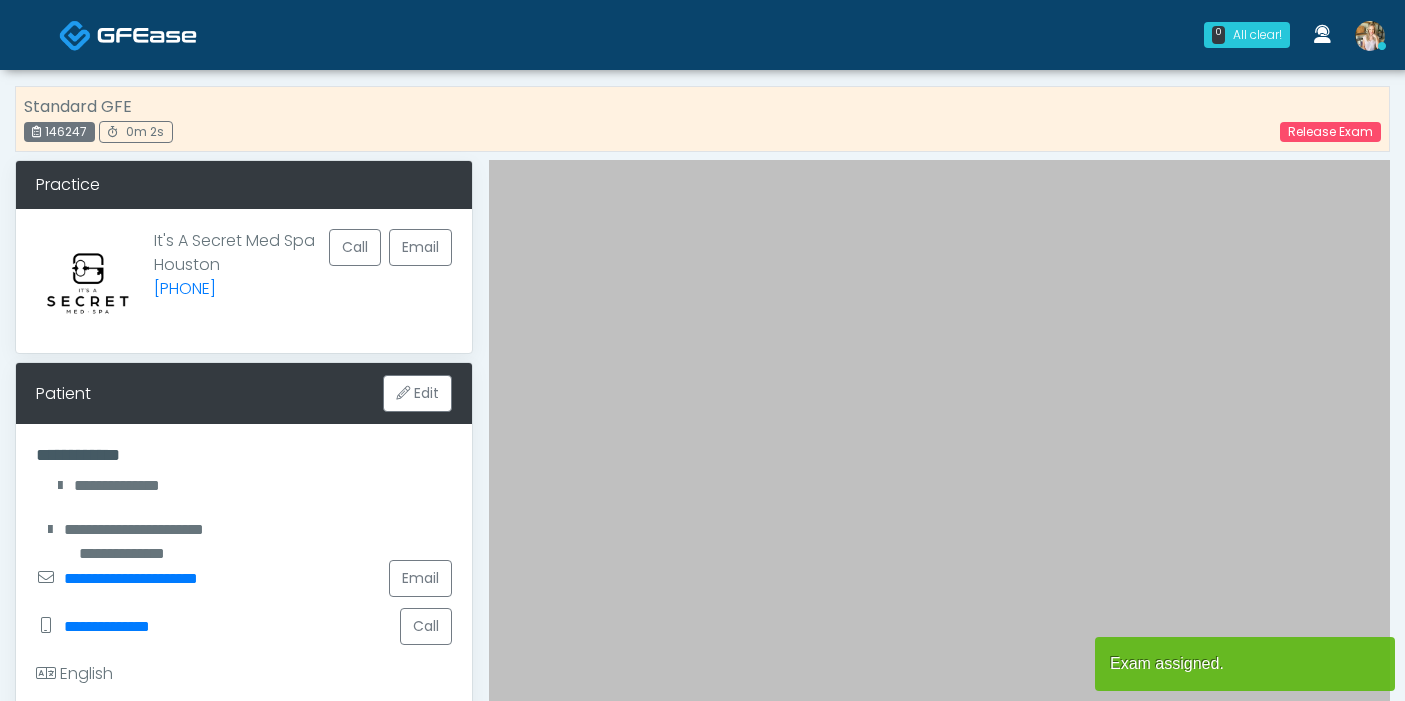 scroll, scrollTop: 0, scrollLeft: 0, axis: both 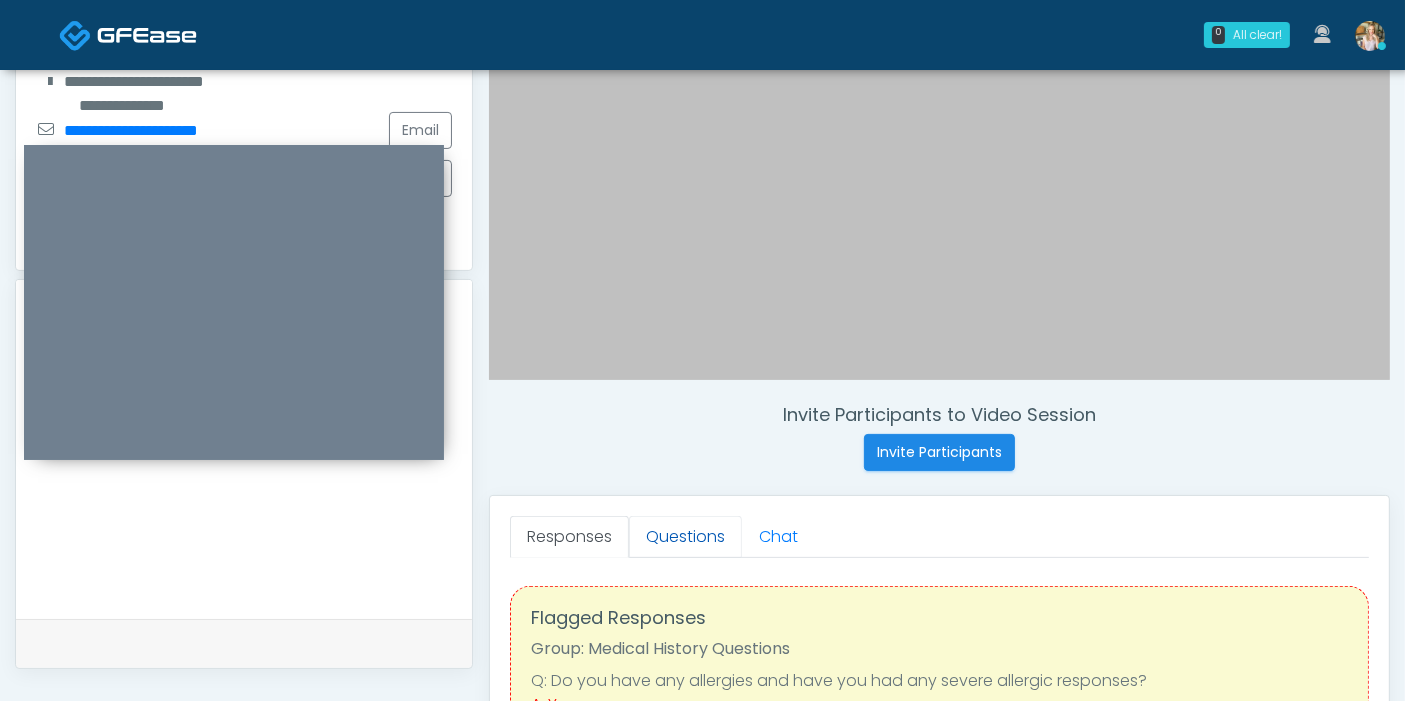 click on "Questions" at bounding box center (685, 537) 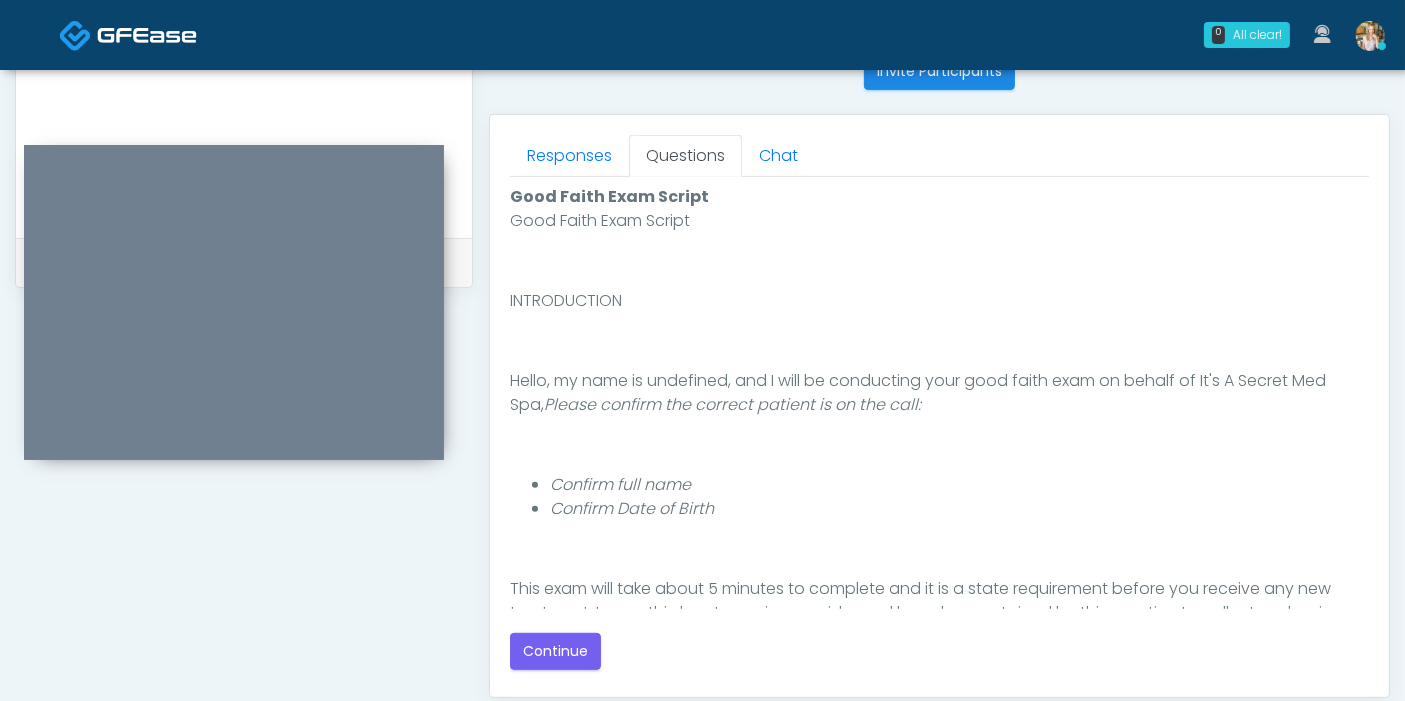 scroll, scrollTop: 837, scrollLeft: 0, axis: vertical 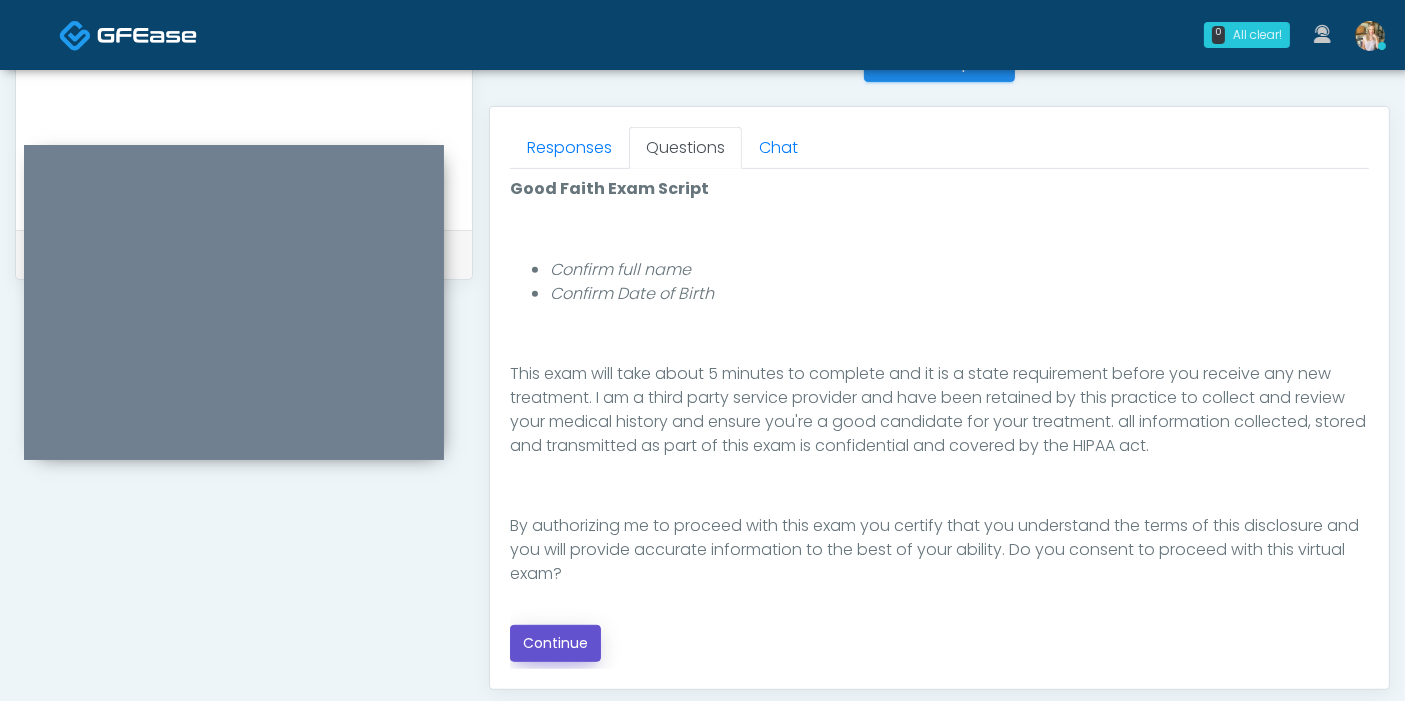click on "Continue" at bounding box center (555, 643) 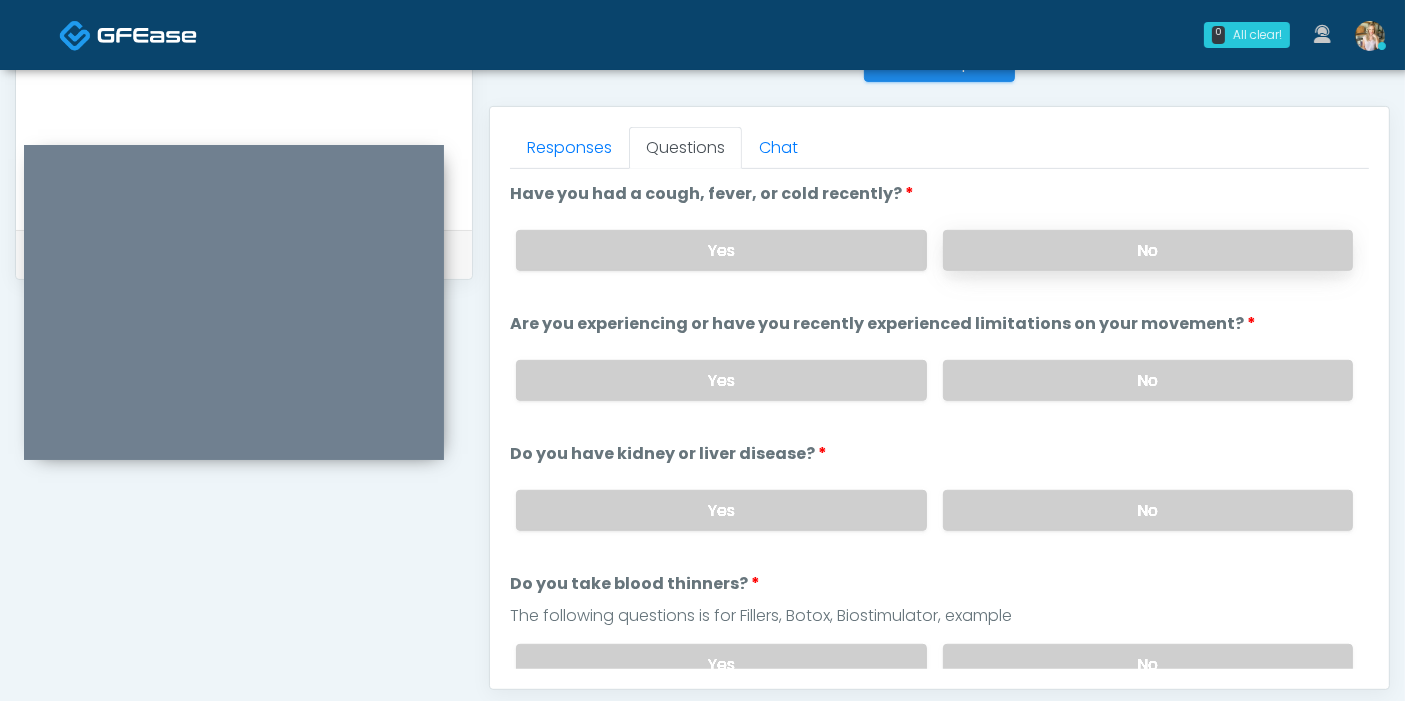 click on "No" at bounding box center [1148, 250] 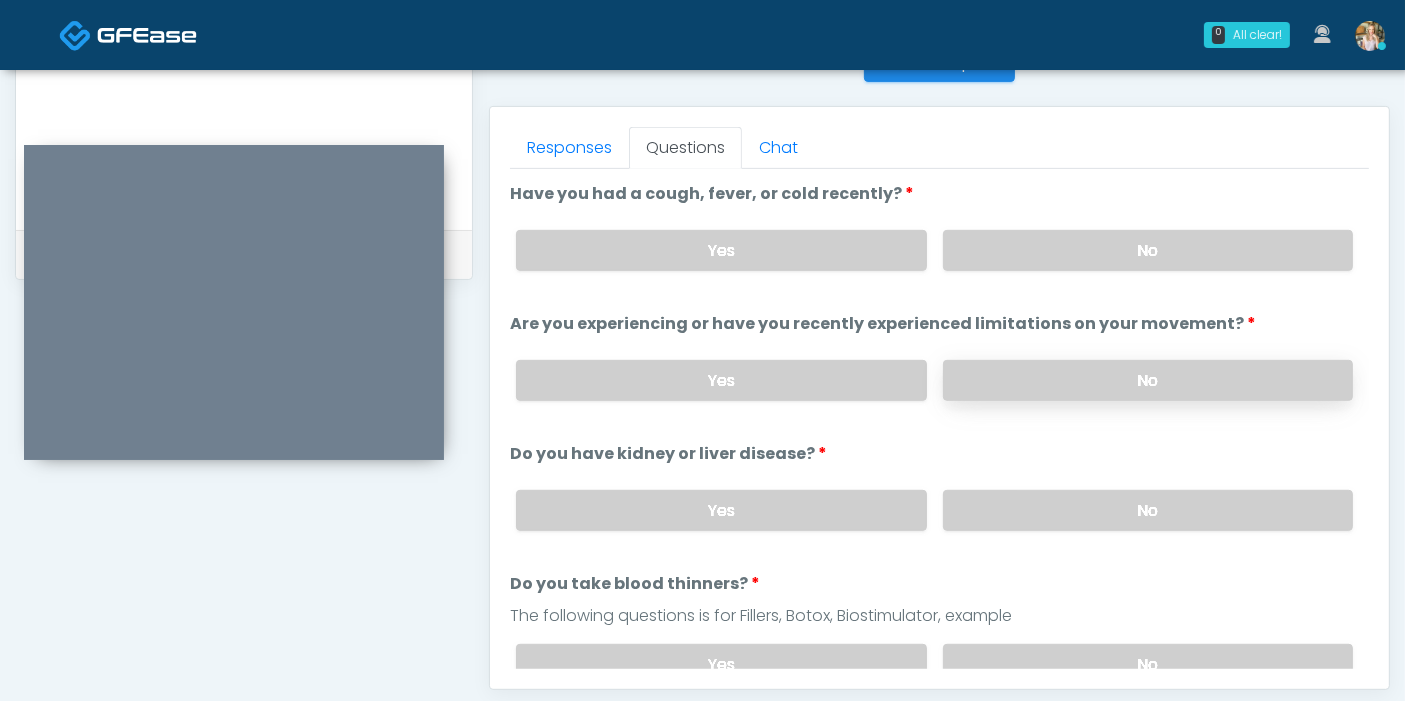 click on "No" at bounding box center [1148, 380] 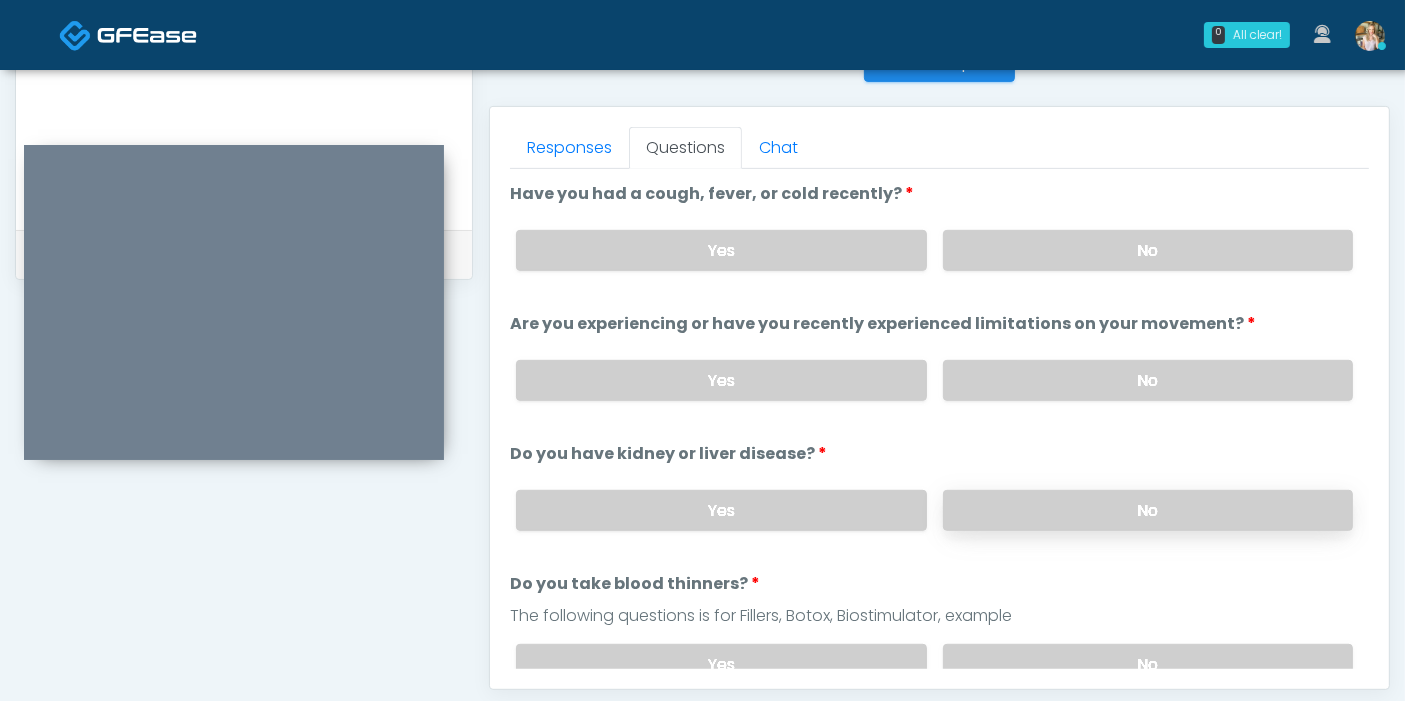 click on "No" at bounding box center (1148, 510) 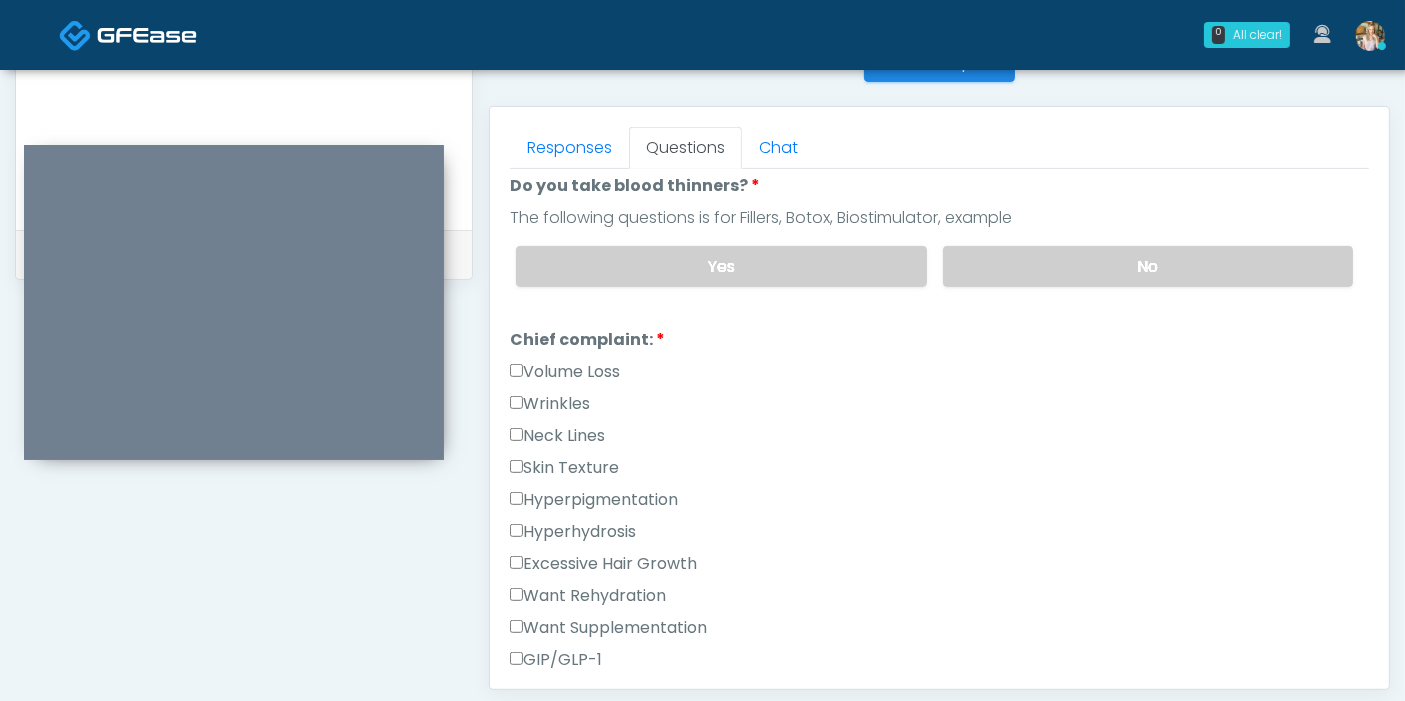 scroll, scrollTop: 404, scrollLeft: 0, axis: vertical 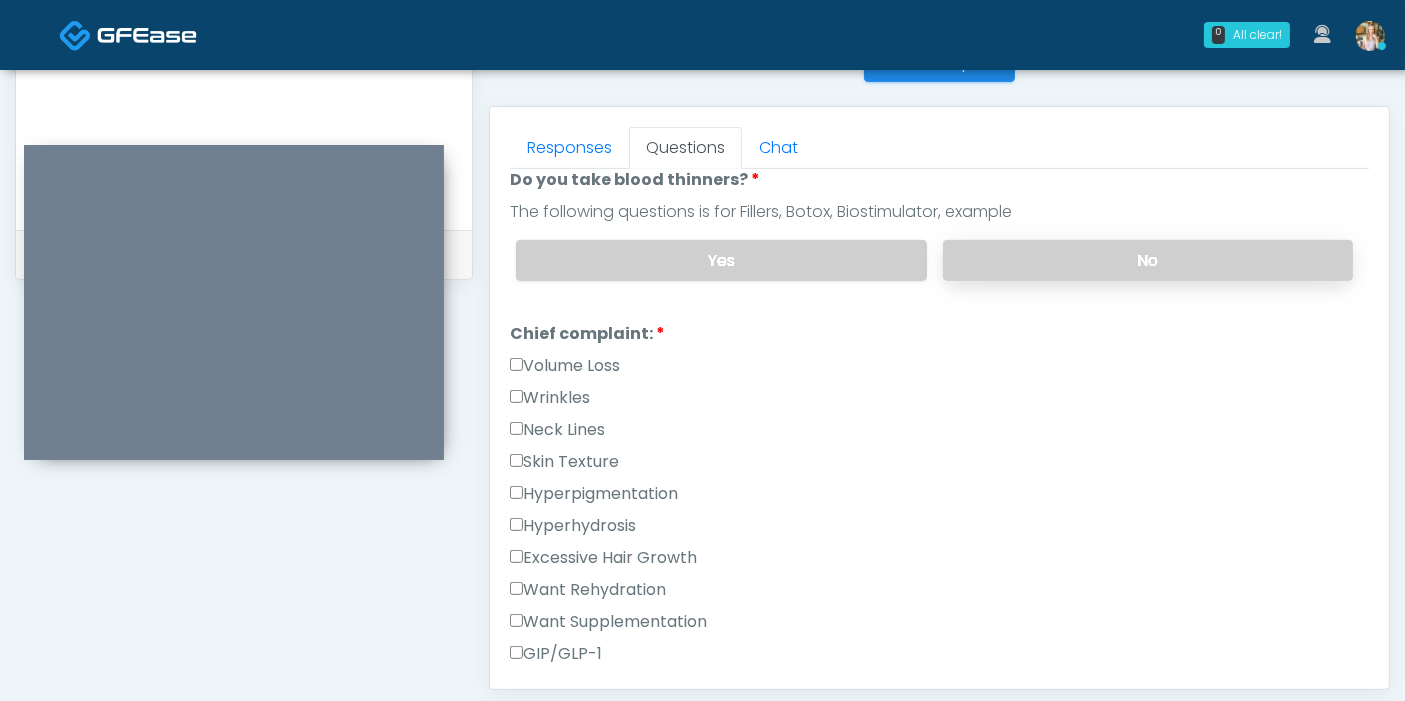 click on "No" at bounding box center (1148, 260) 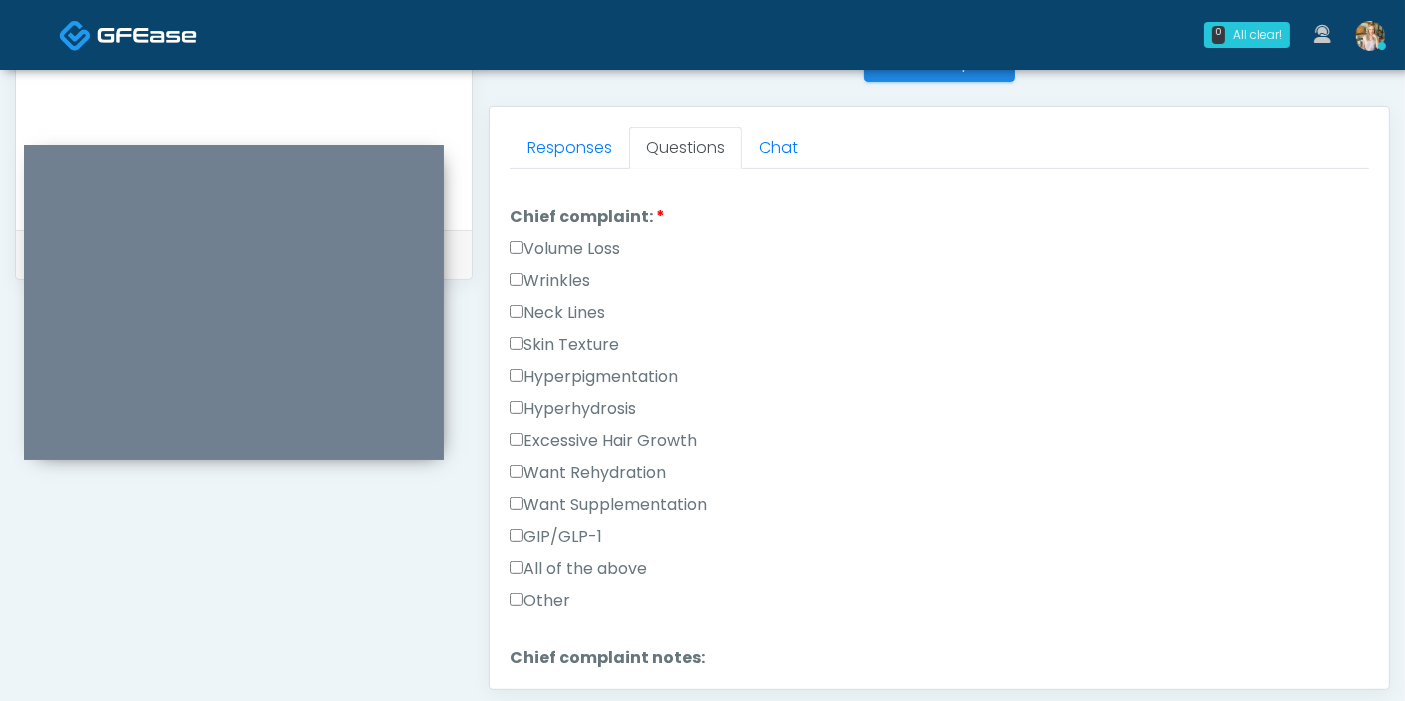 scroll, scrollTop: 527, scrollLeft: 0, axis: vertical 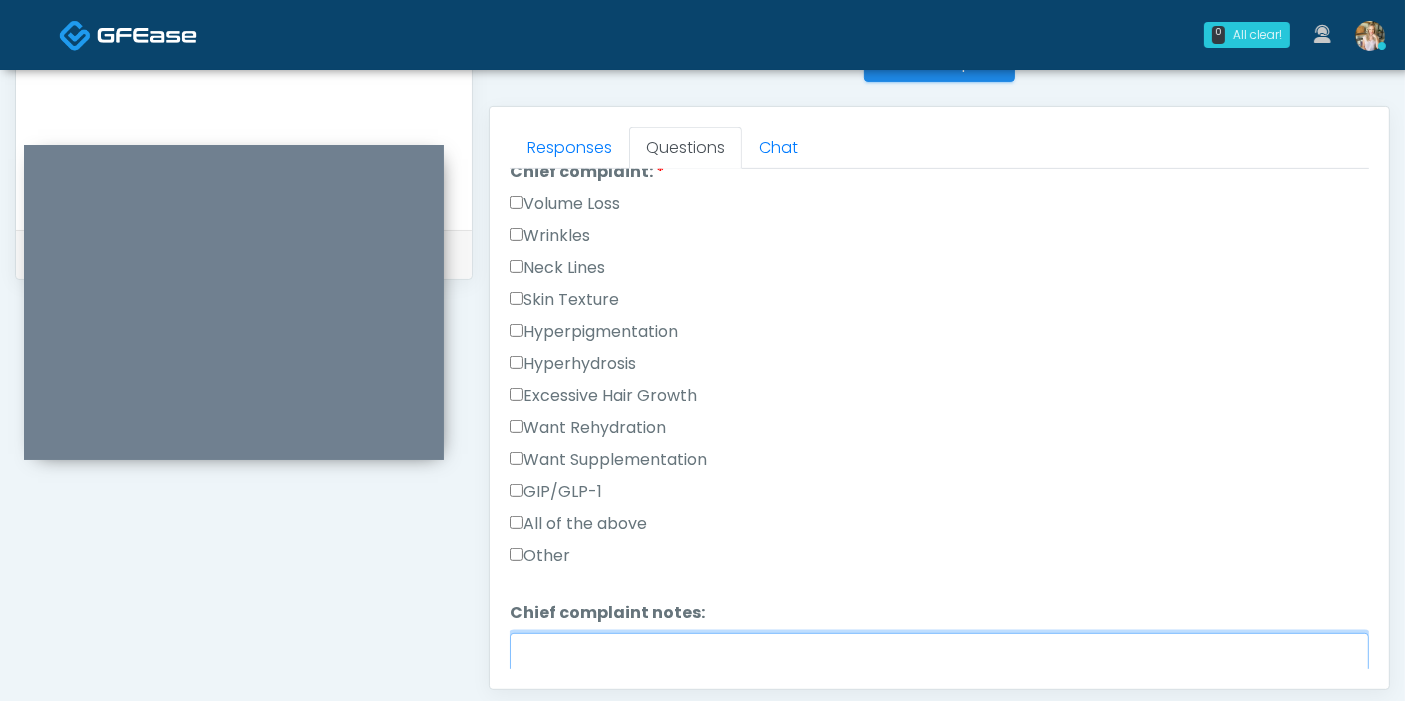 click on "Chief complaint notes:" at bounding box center [939, 676] 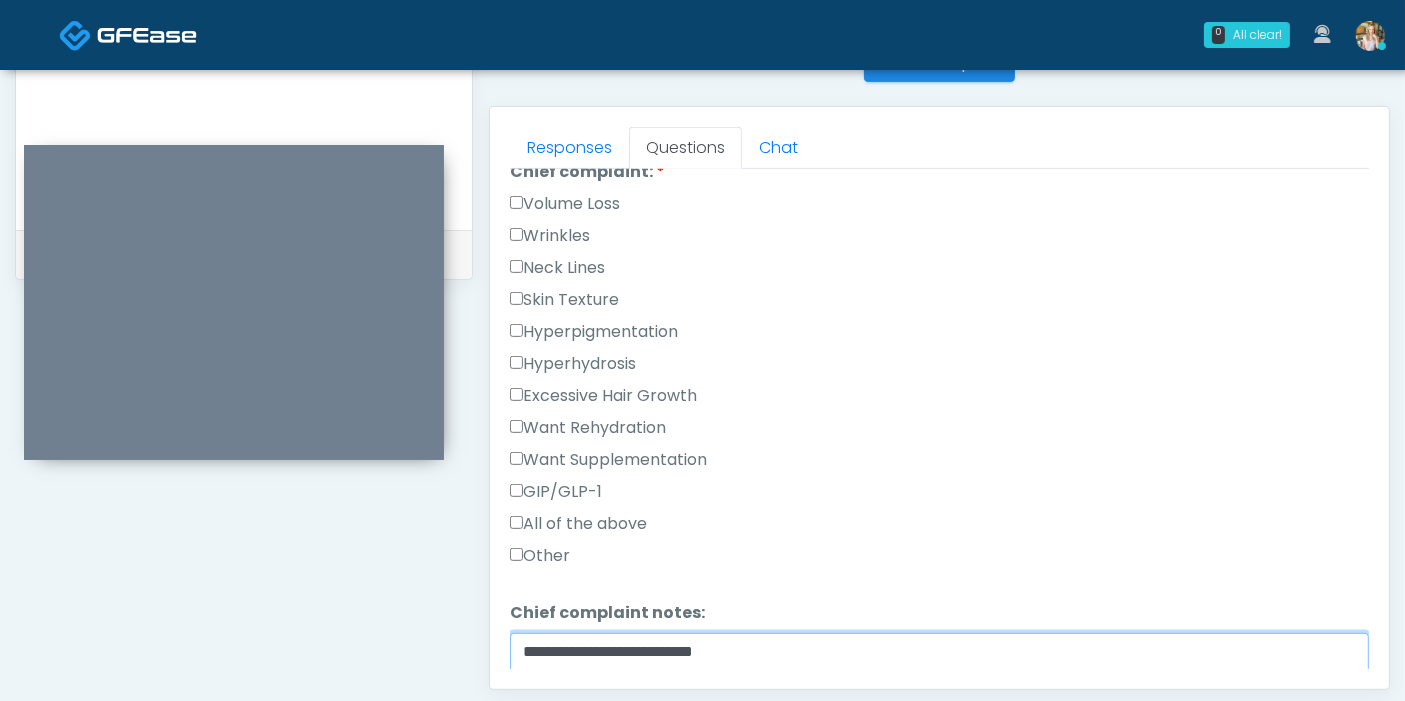 type on "**********" 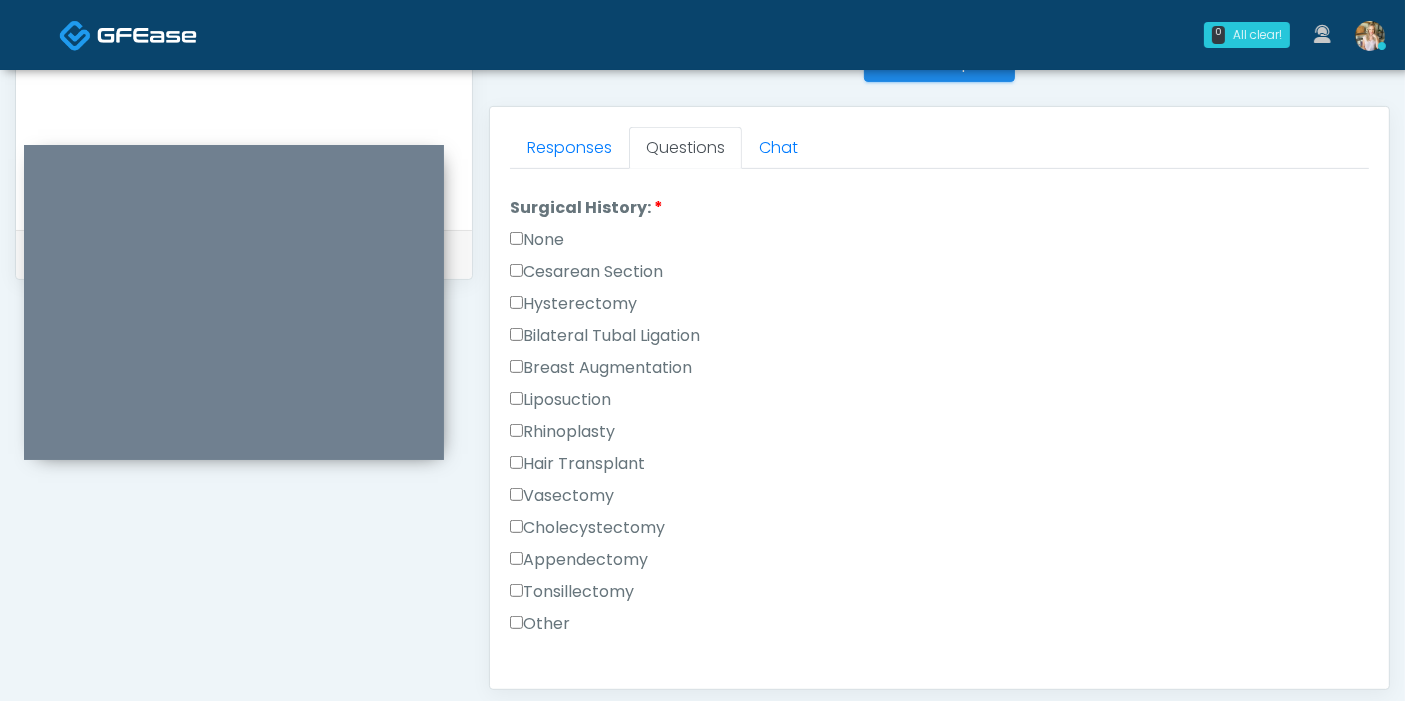 scroll, scrollTop: 1118, scrollLeft: 0, axis: vertical 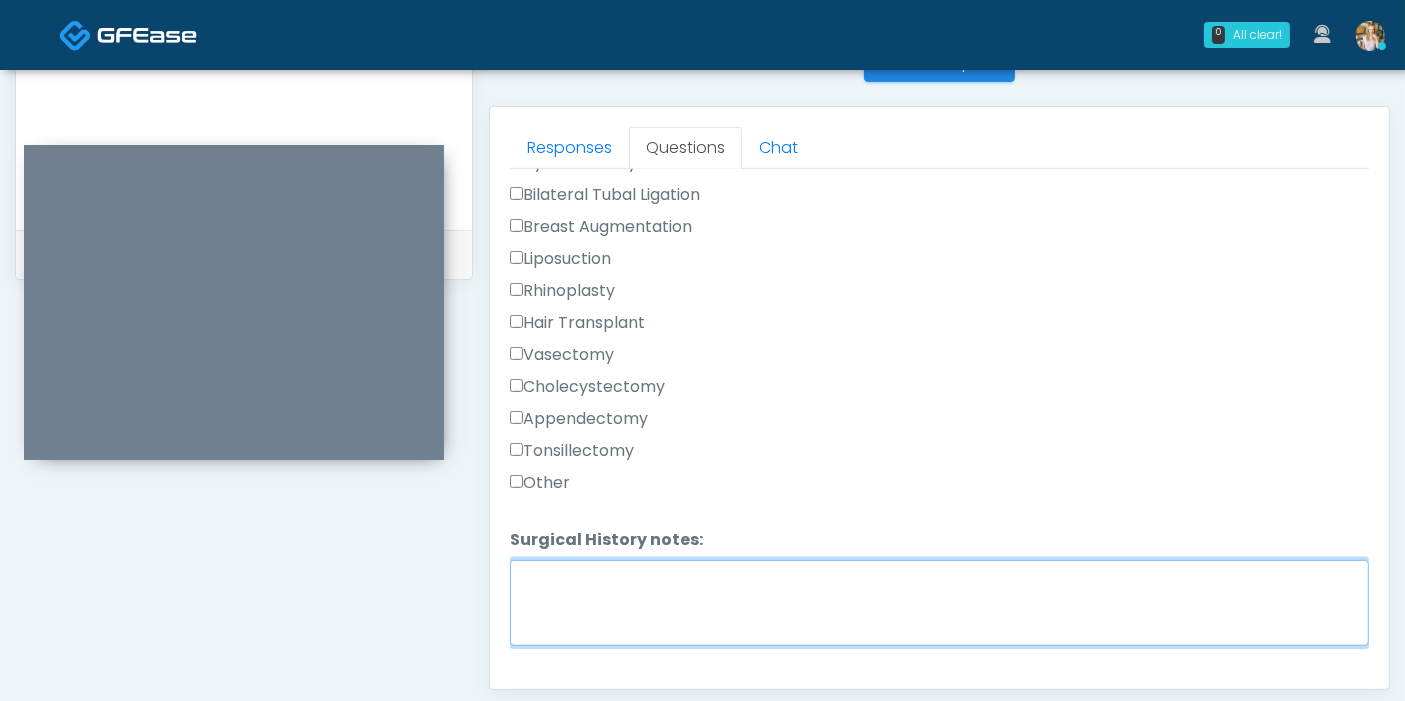click on "Surgical History notes:" at bounding box center [939, 603] 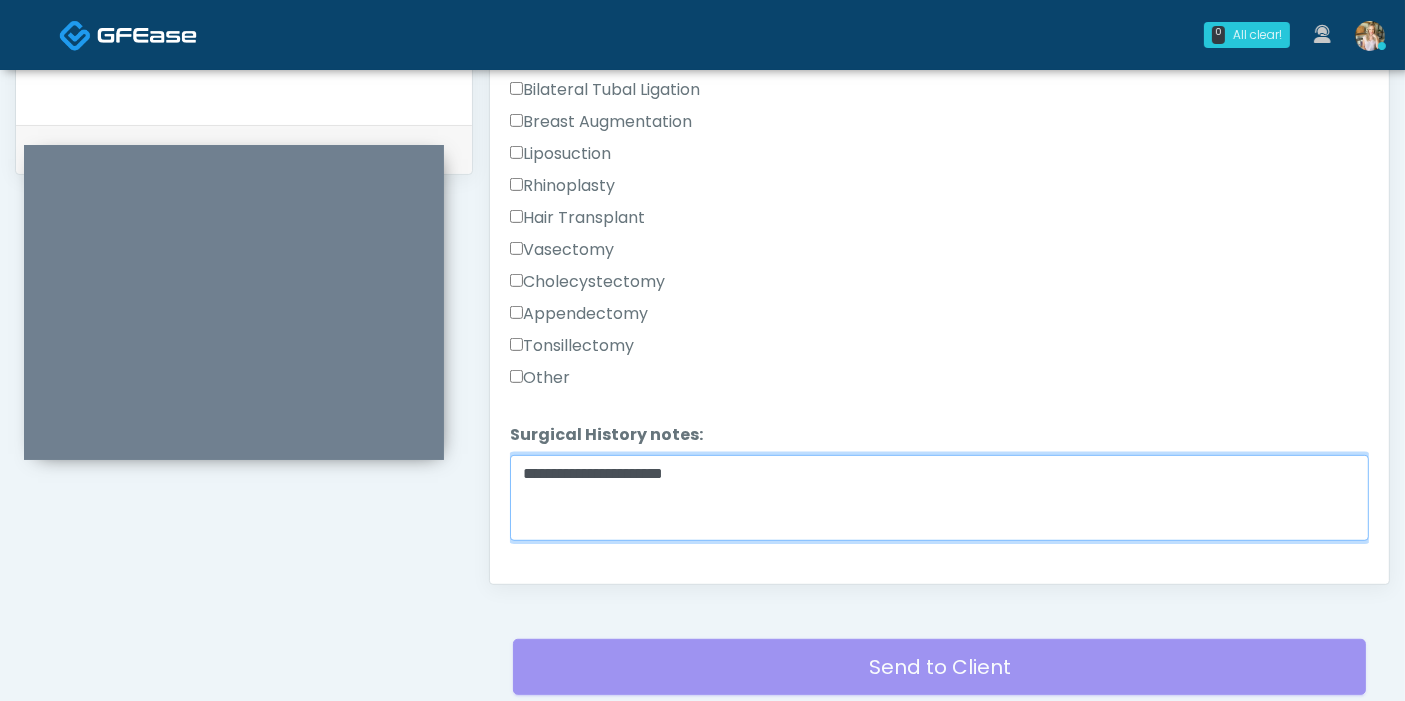 scroll, scrollTop: 962, scrollLeft: 0, axis: vertical 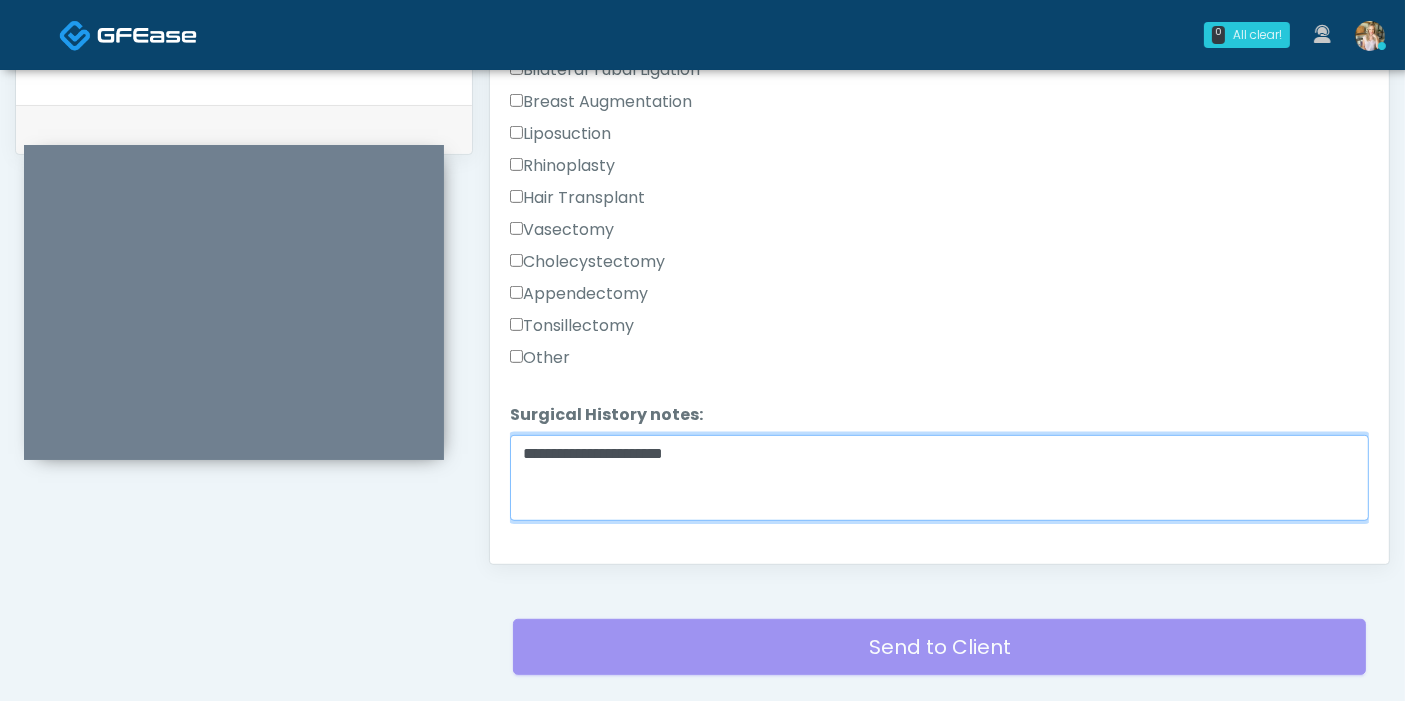 type on "**********" 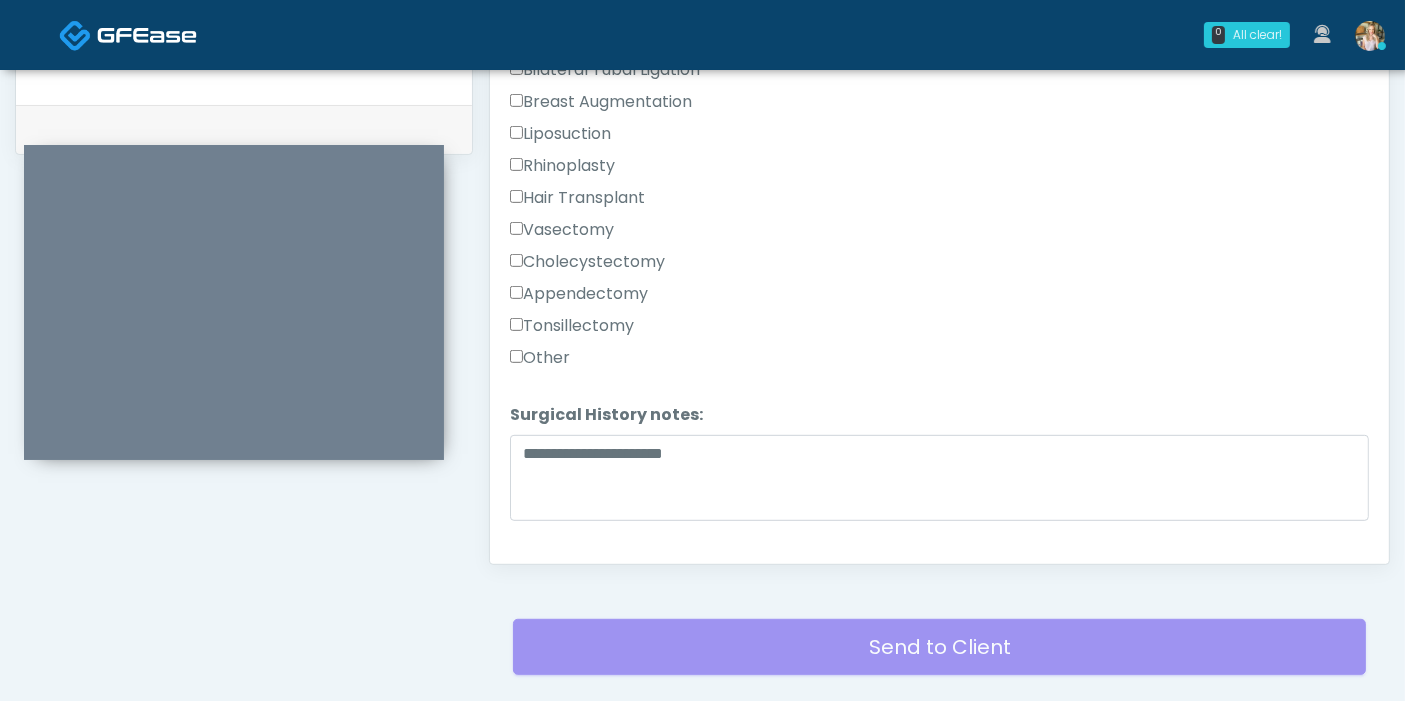 scroll, scrollTop: 1301, scrollLeft: 0, axis: vertical 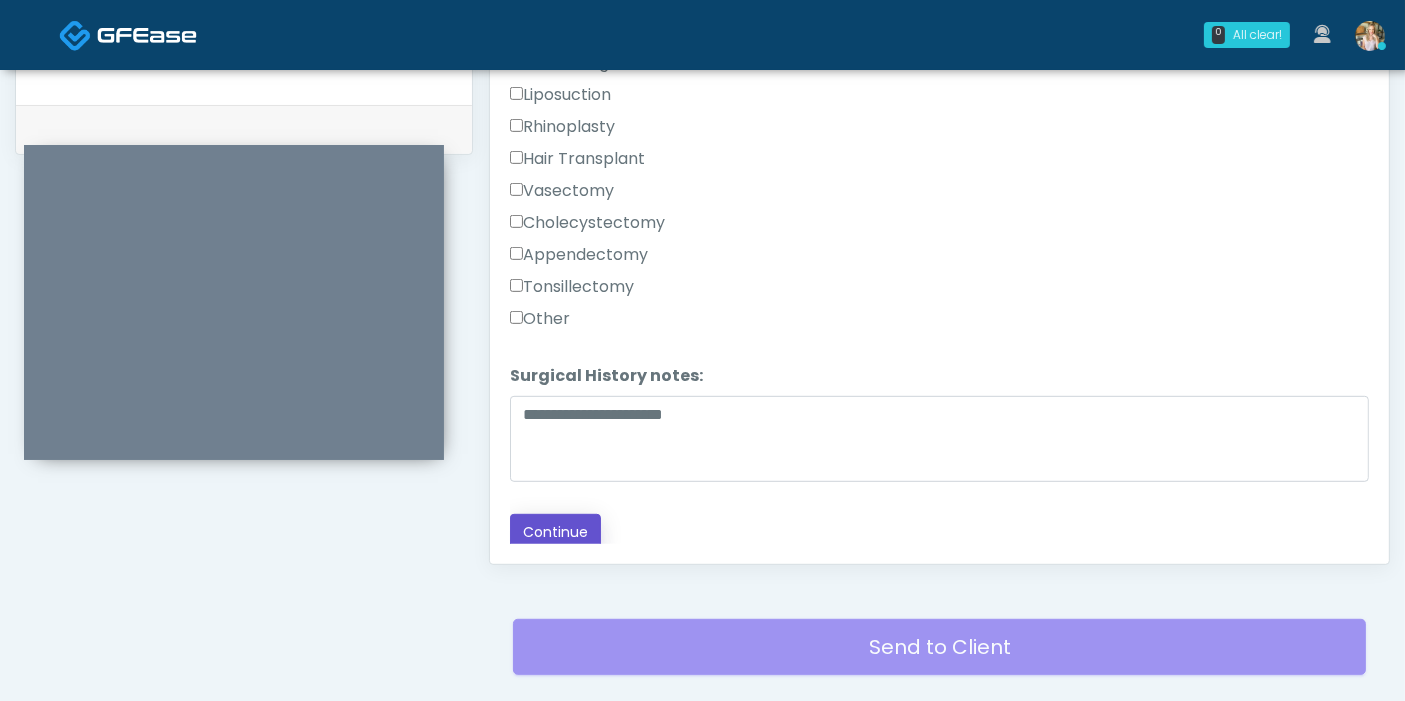 click on "Continue" at bounding box center [555, 532] 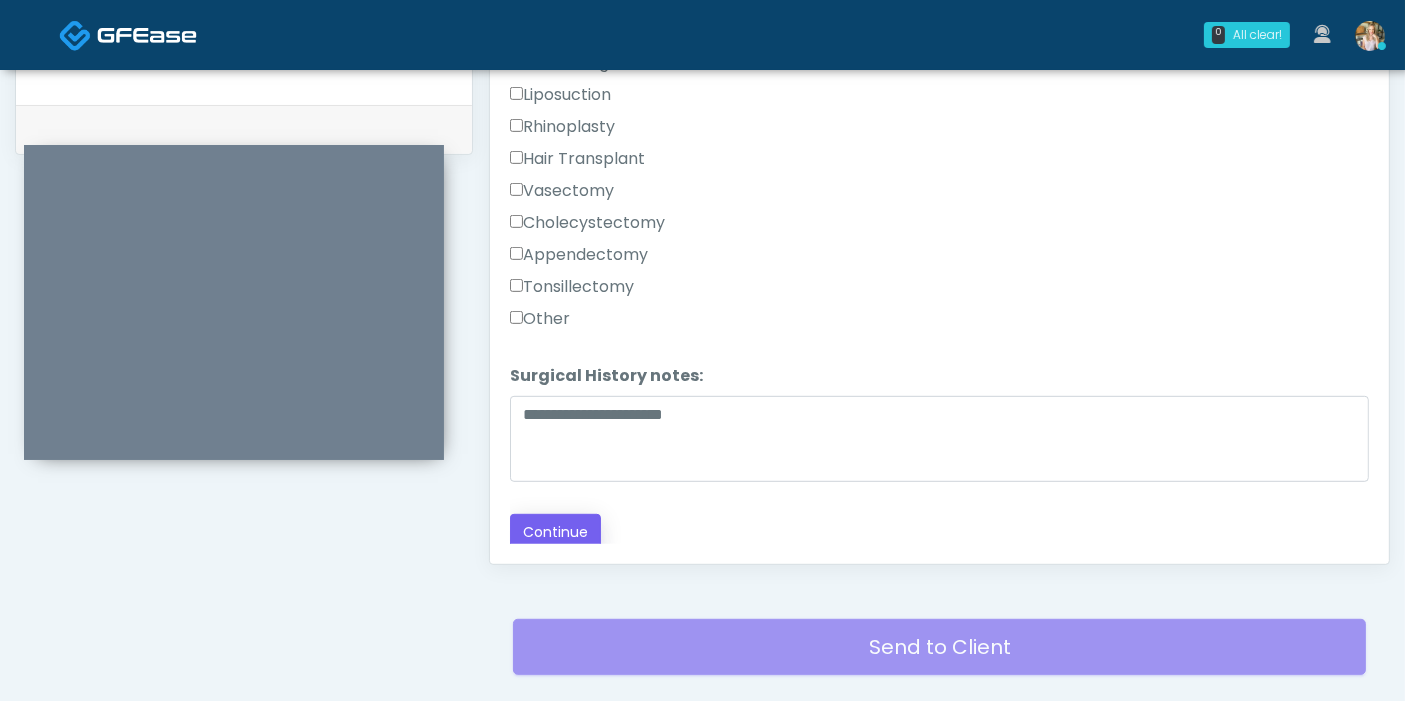 scroll, scrollTop: 503, scrollLeft: 0, axis: vertical 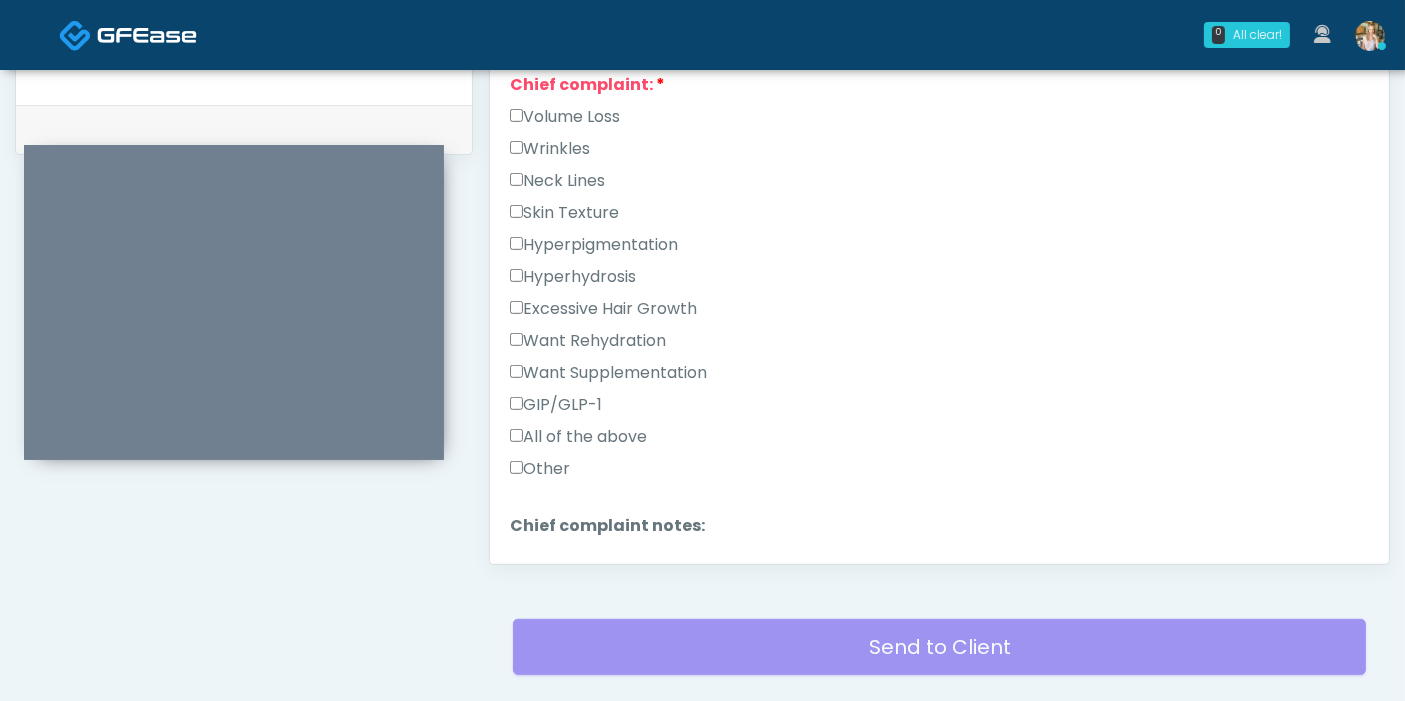 click on "Other" at bounding box center [540, 469] 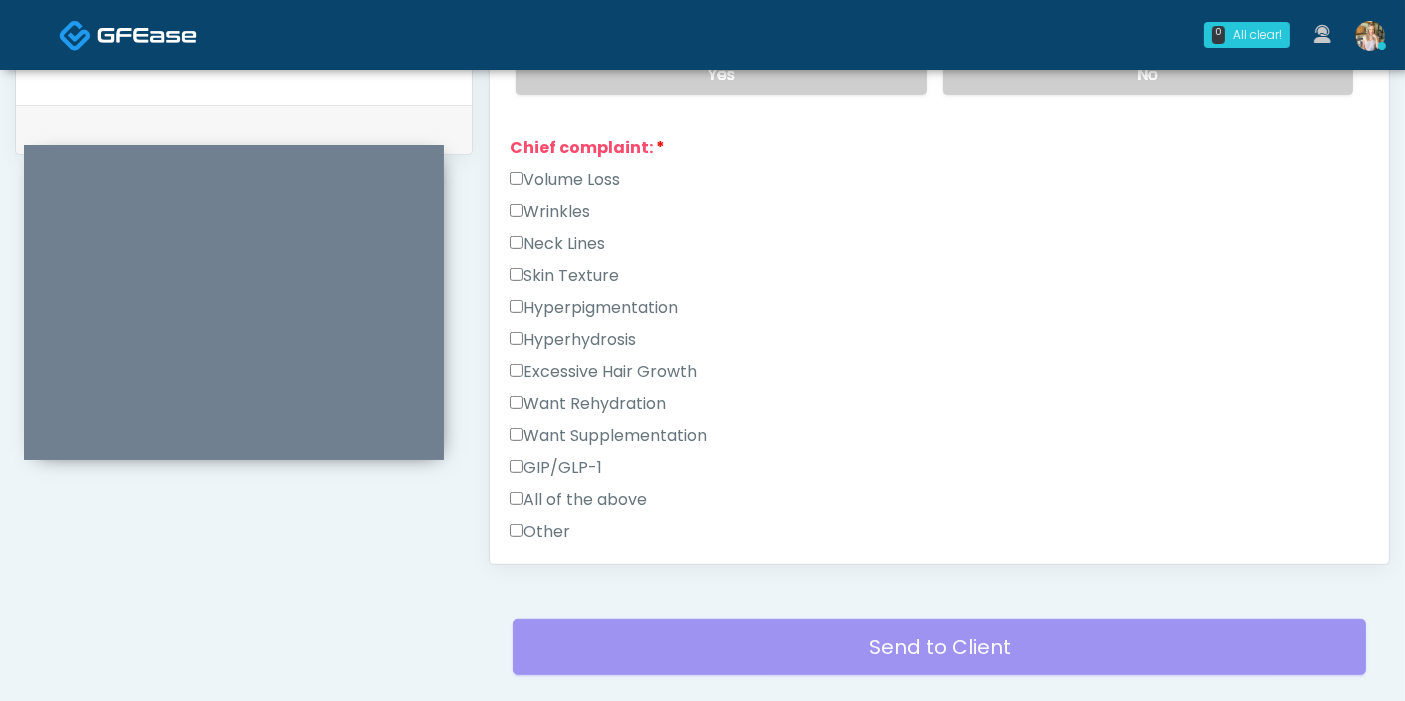 scroll, scrollTop: 454, scrollLeft: 0, axis: vertical 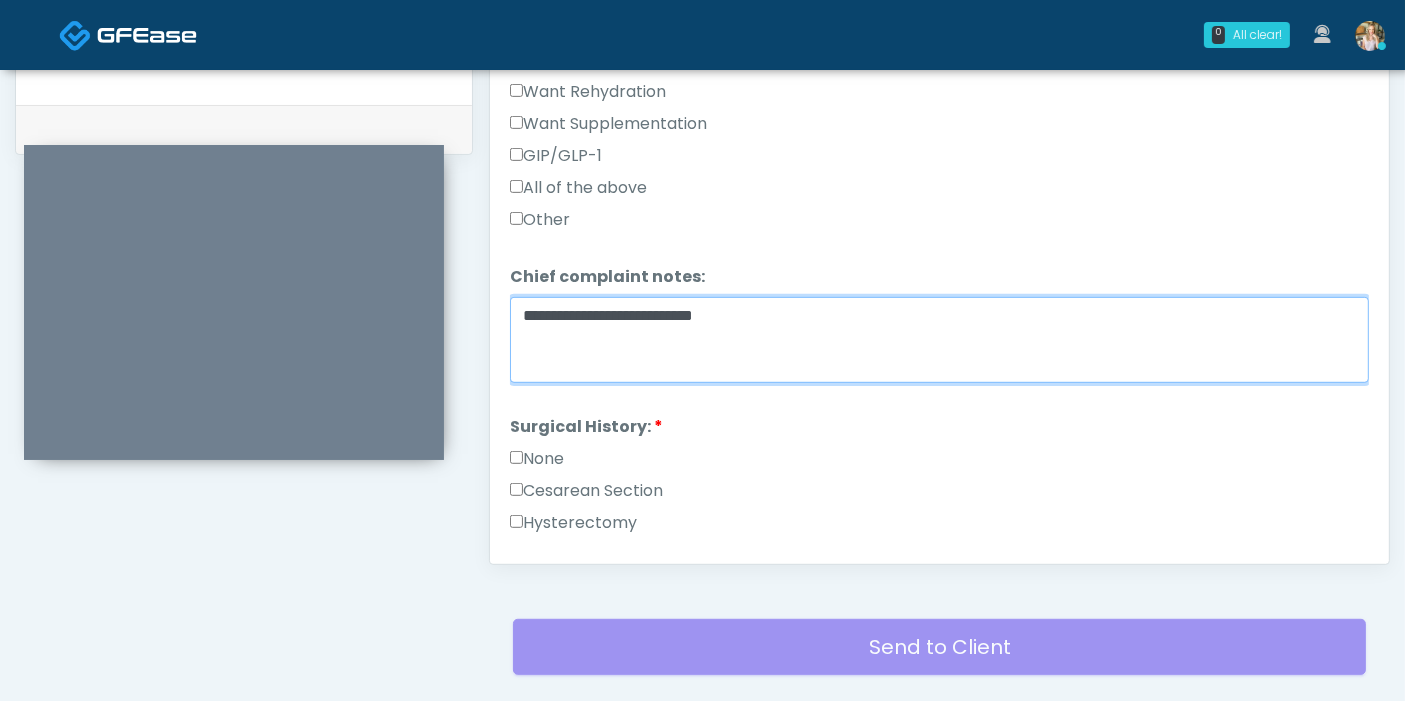 click on "**********" at bounding box center [939, 340] 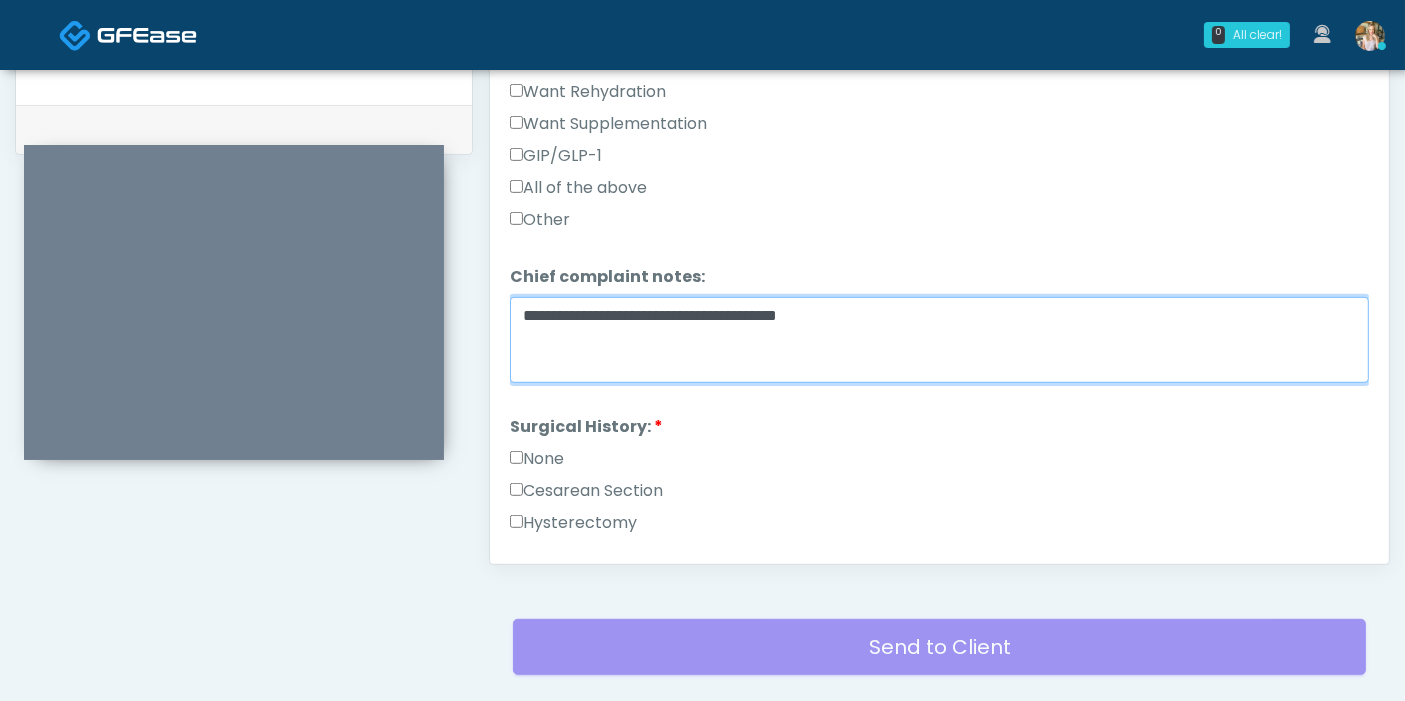 type on "**********" 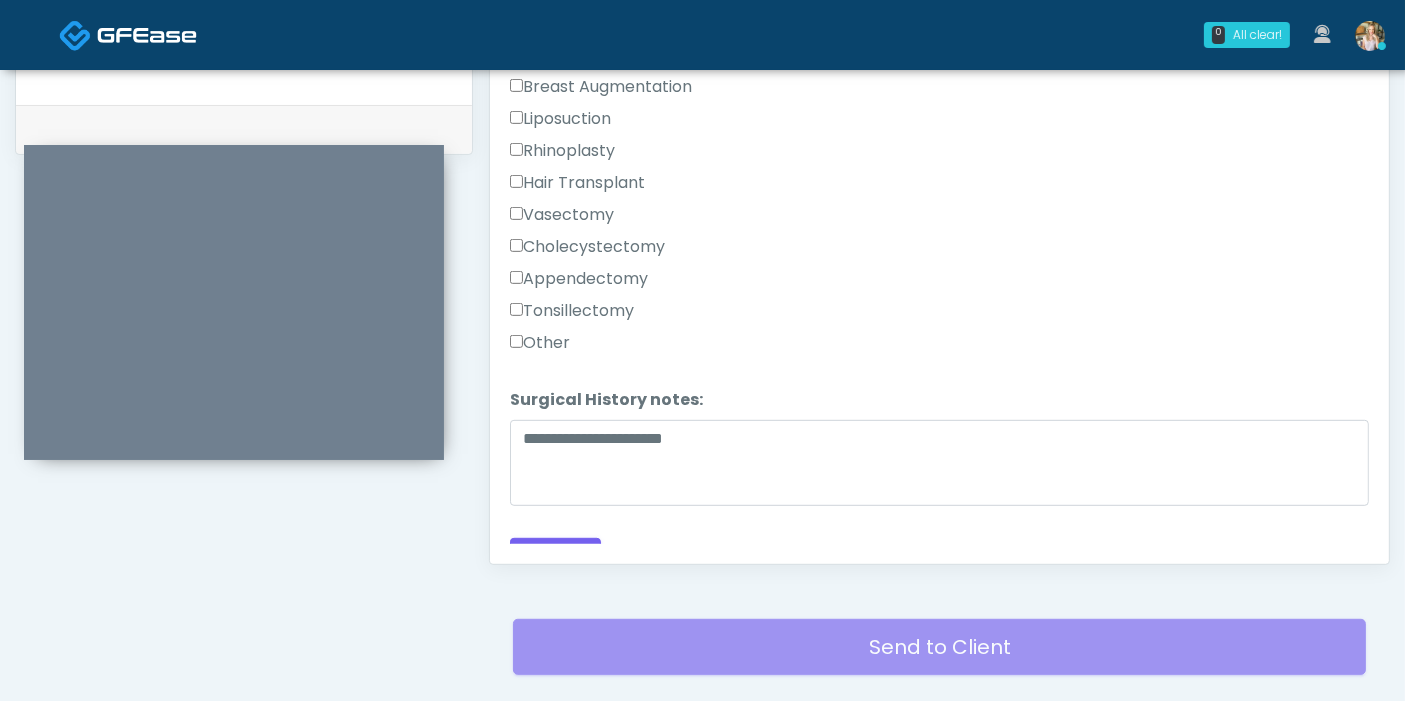 scroll, scrollTop: 1301, scrollLeft: 0, axis: vertical 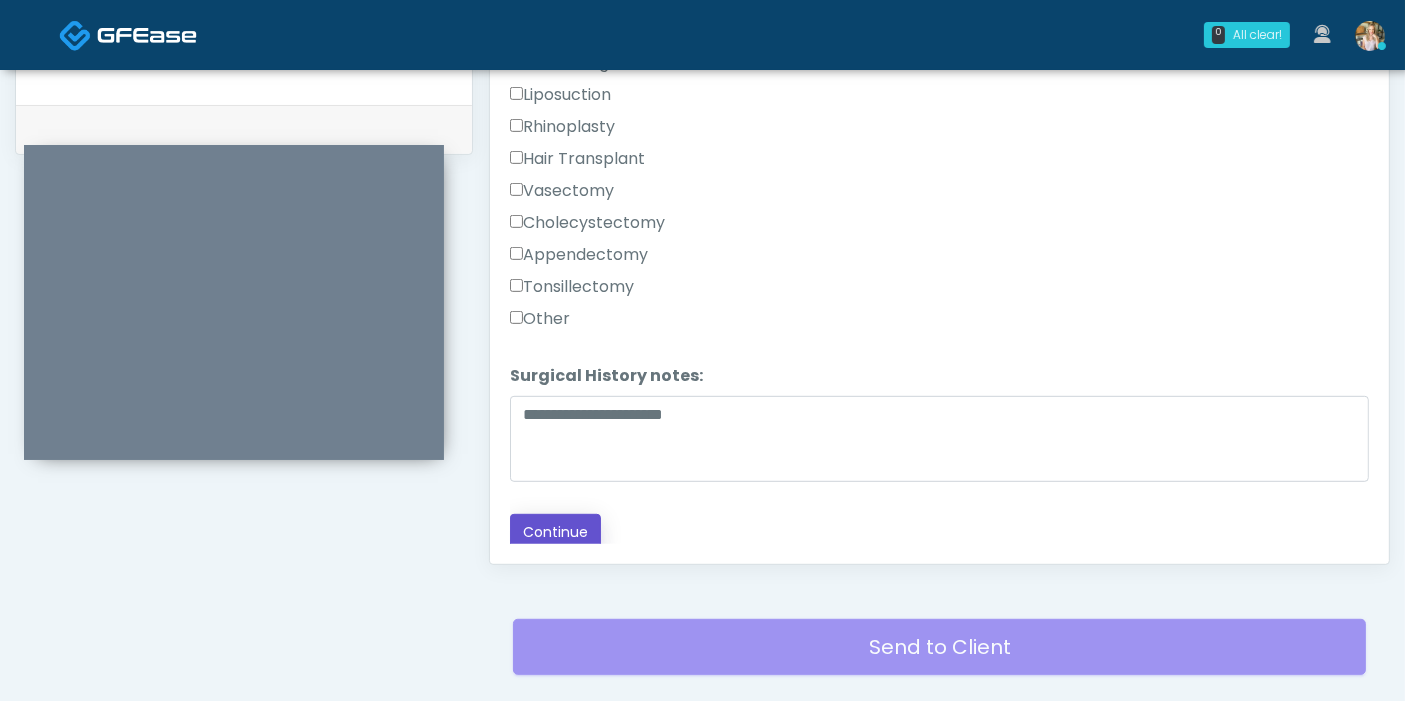 click on "Continue" at bounding box center [555, 532] 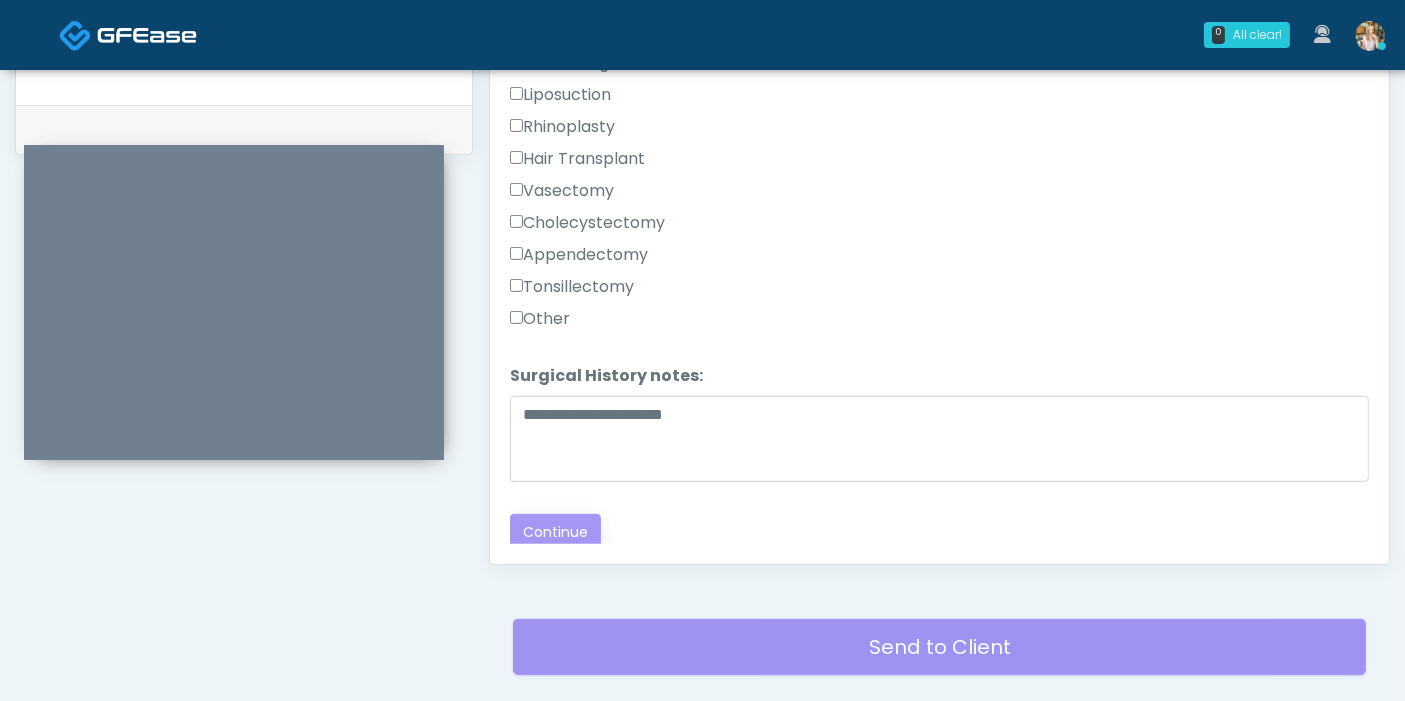 scroll, scrollTop: 187, scrollLeft: 0, axis: vertical 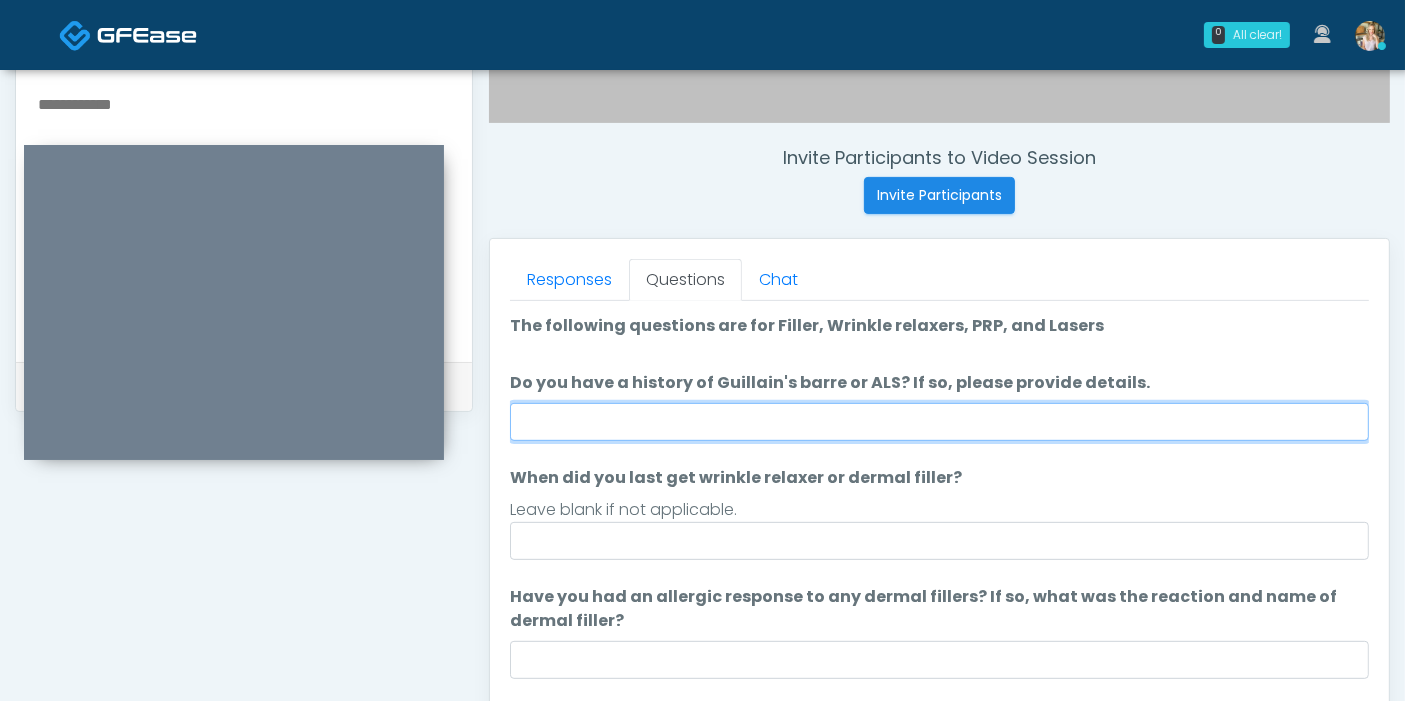 click on "Do you have a history of Guillain's barre or ALS? If so, please provide details." at bounding box center [939, 422] 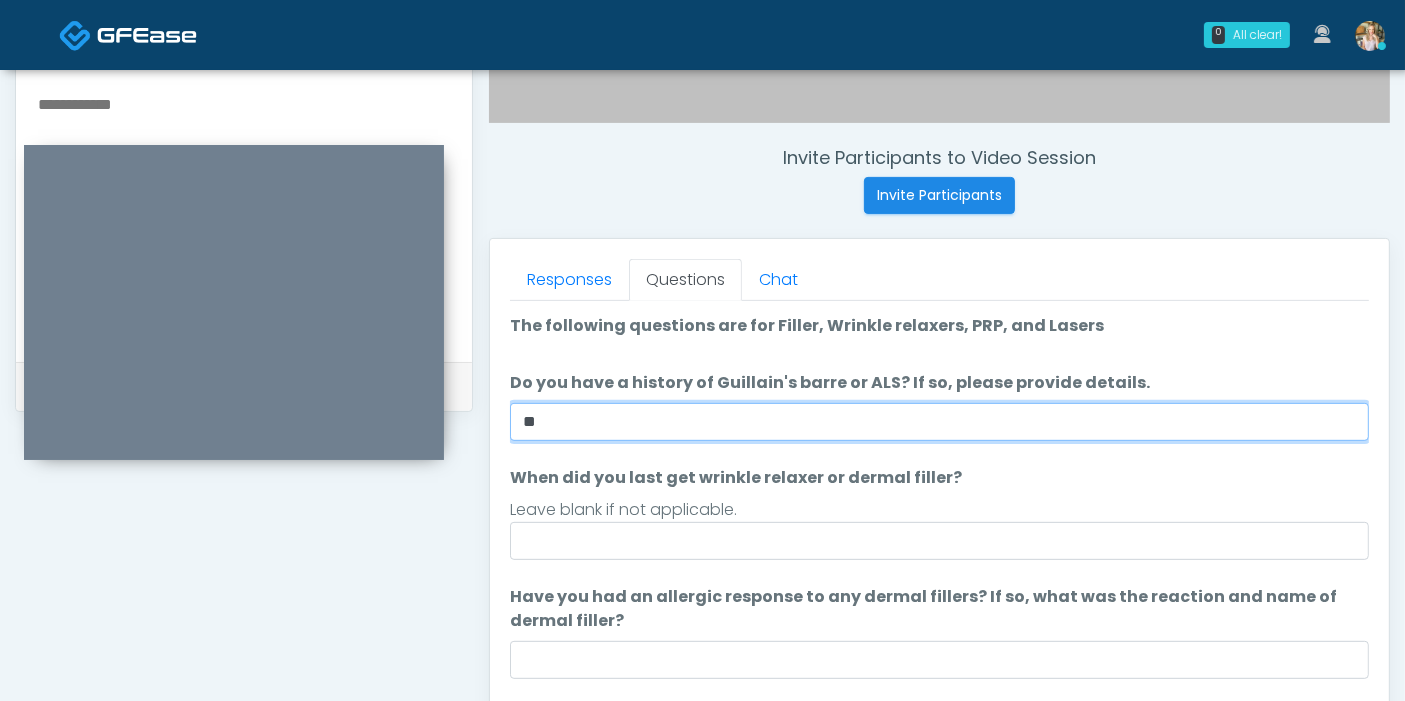 type on "**" 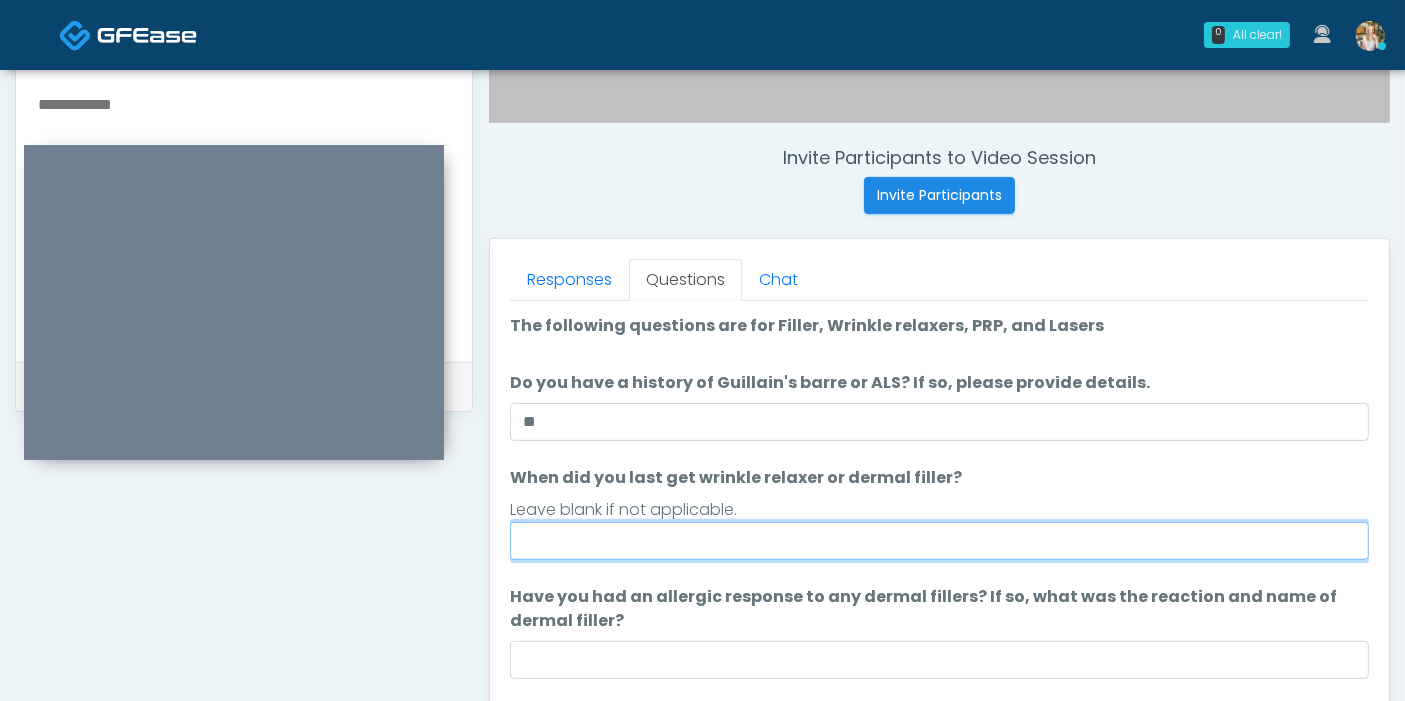 click on "When did you last get wrinkle relaxer or dermal filler?" at bounding box center [939, 541] 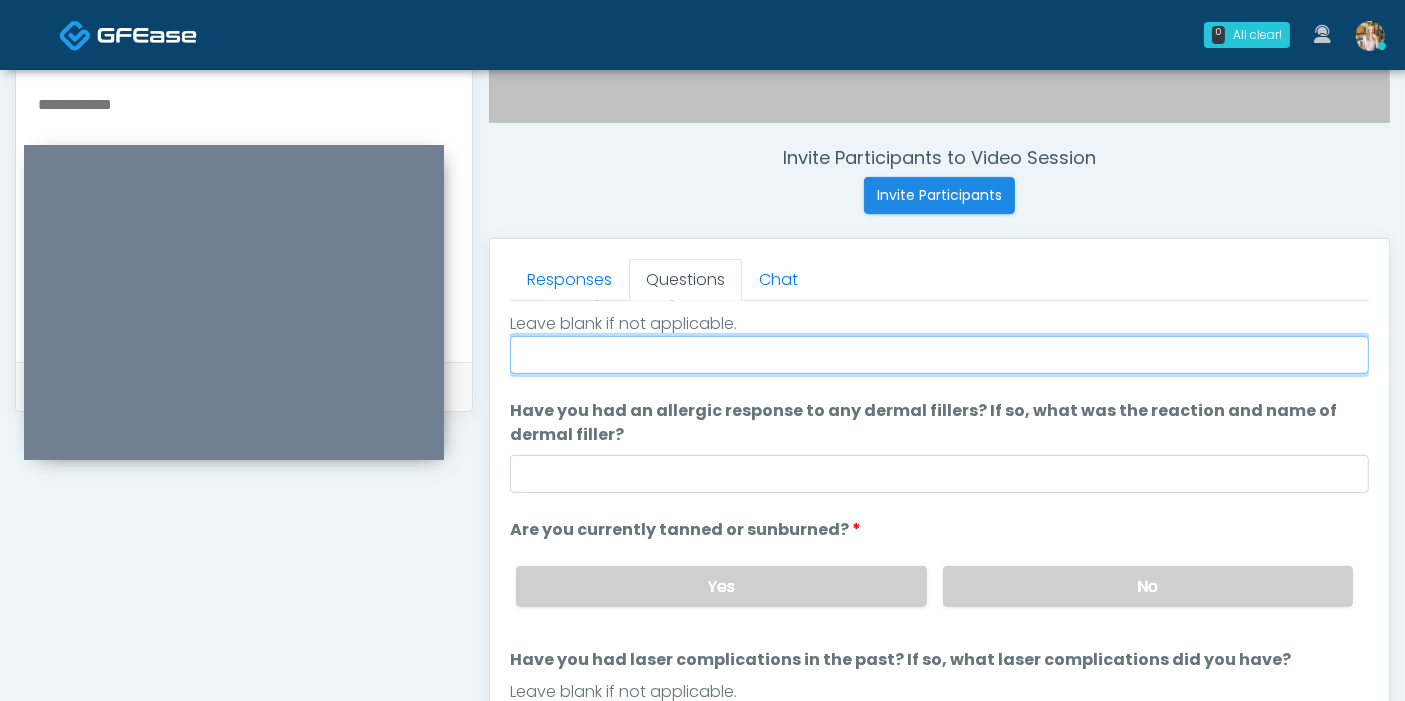 scroll, scrollTop: 187, scrollLeft: 0, axis: vertical 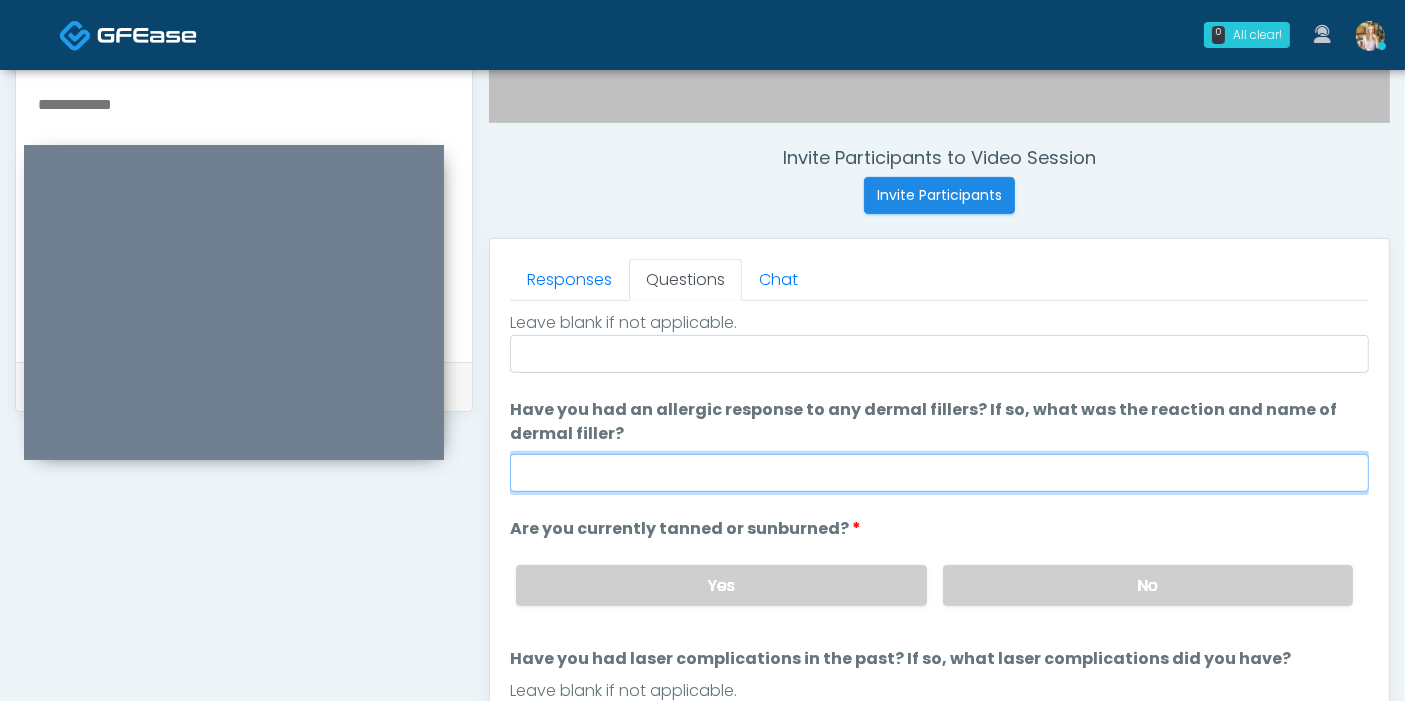 click on "Have you had an allergic response to any dermal fillers? If so, what was the reaction and name of dermal filler?" at bounding box center (939, 473) 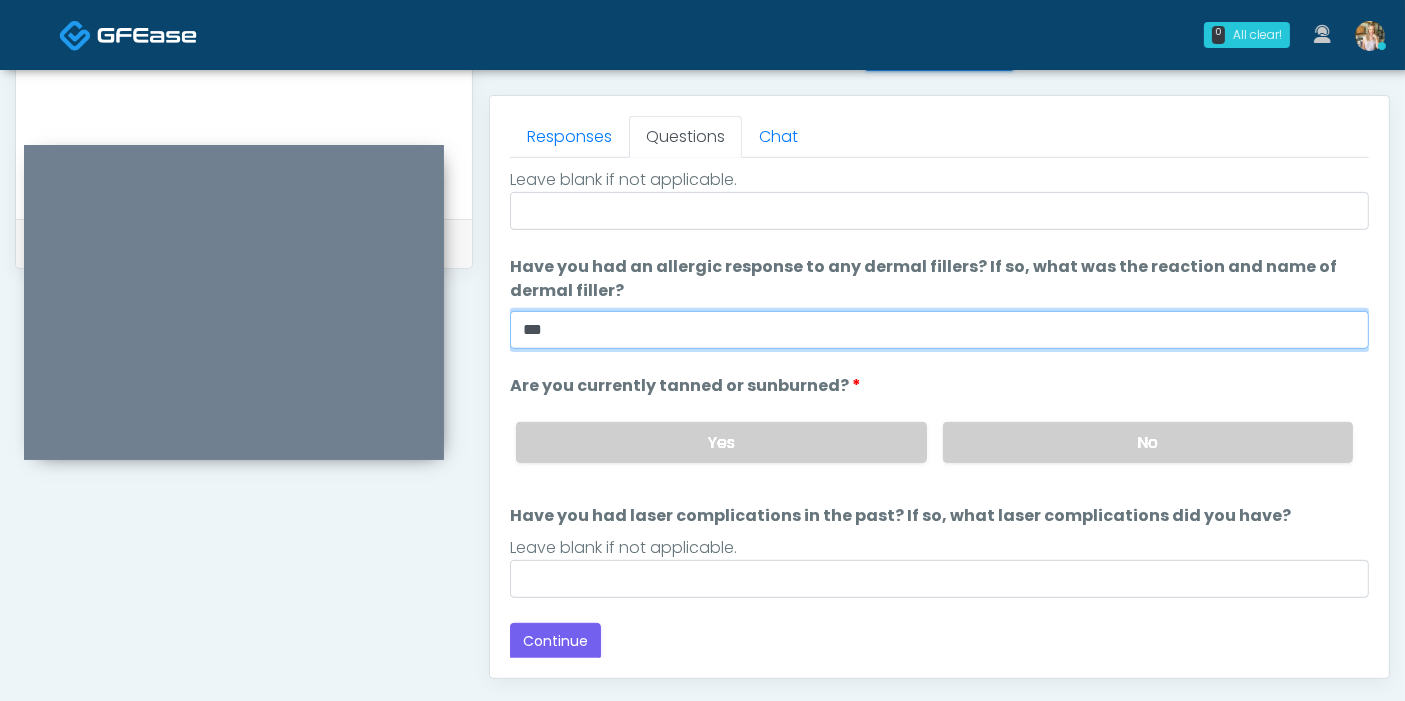 scroll, scrollTop: 846, scrollLeft: 0, axis: vertical 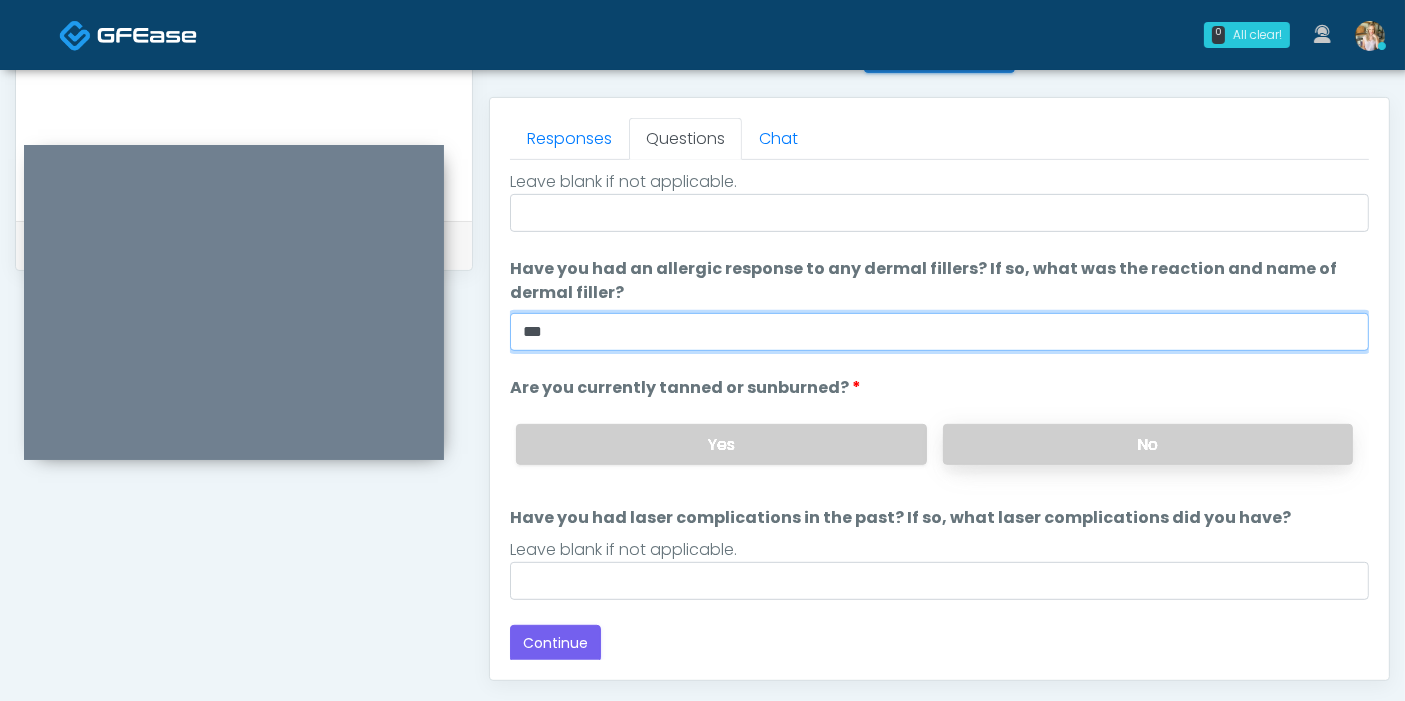 type on "***" 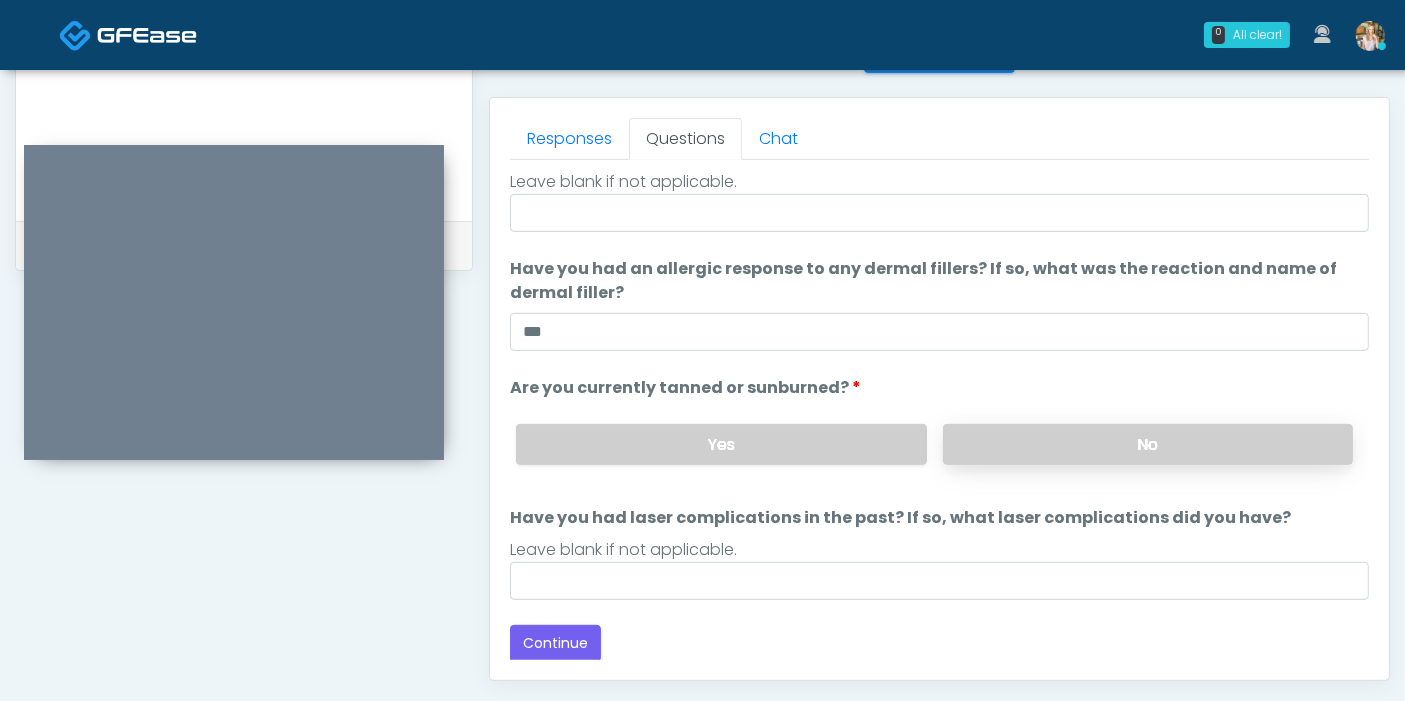 click on "No" at bounding box center [1148, 444] 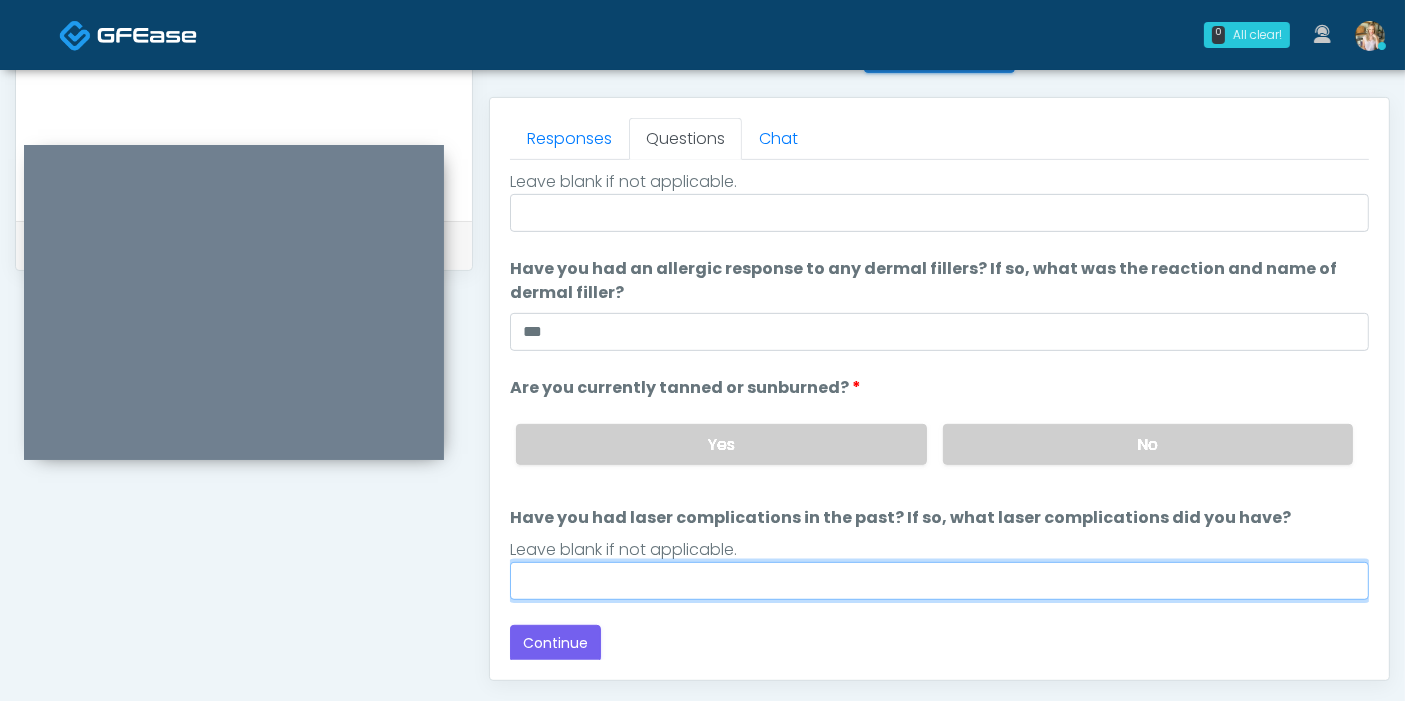 click on "Have you had laser complications in the past? If so, what laser complications did you have?" at bounding box center [939, 581] 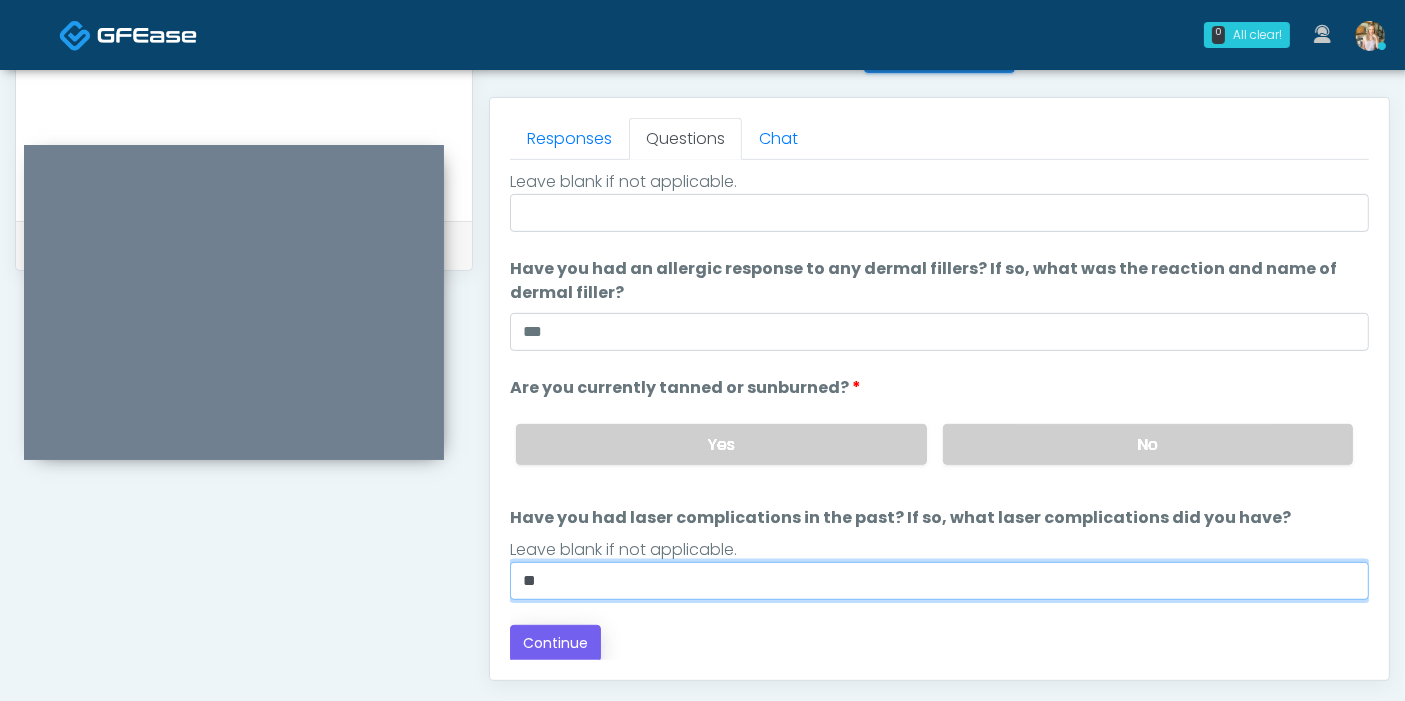 type on "**" 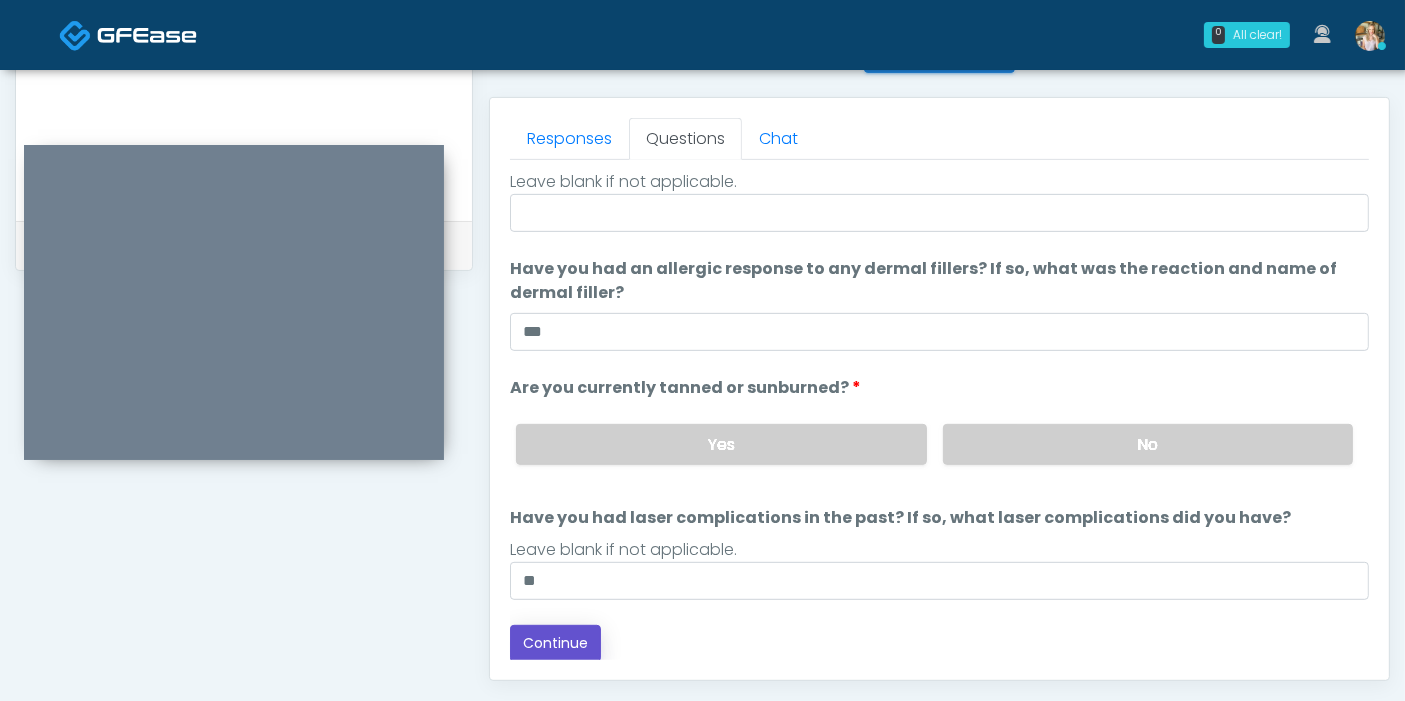 click on "Continue" at bounding box center (555, 643) 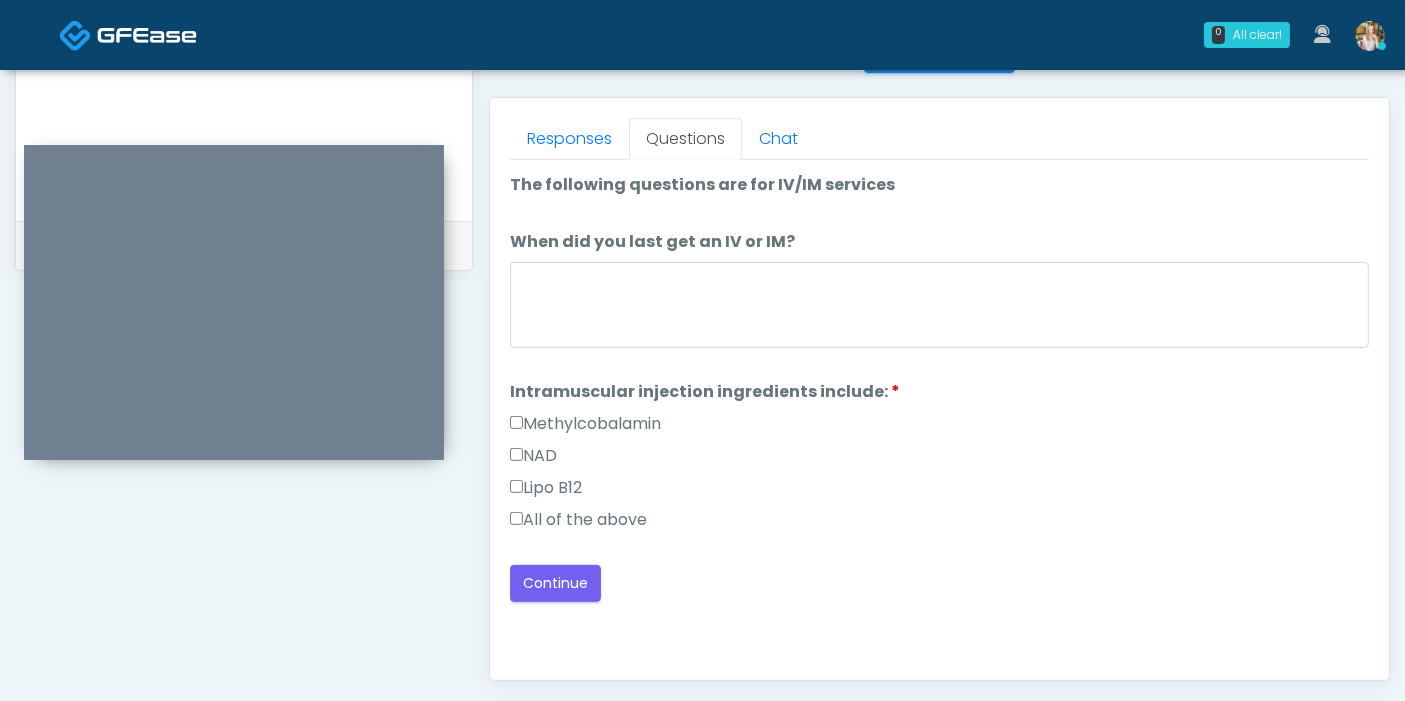 scroll, scrollTop: 0, scrollLeft: 0, axis: both 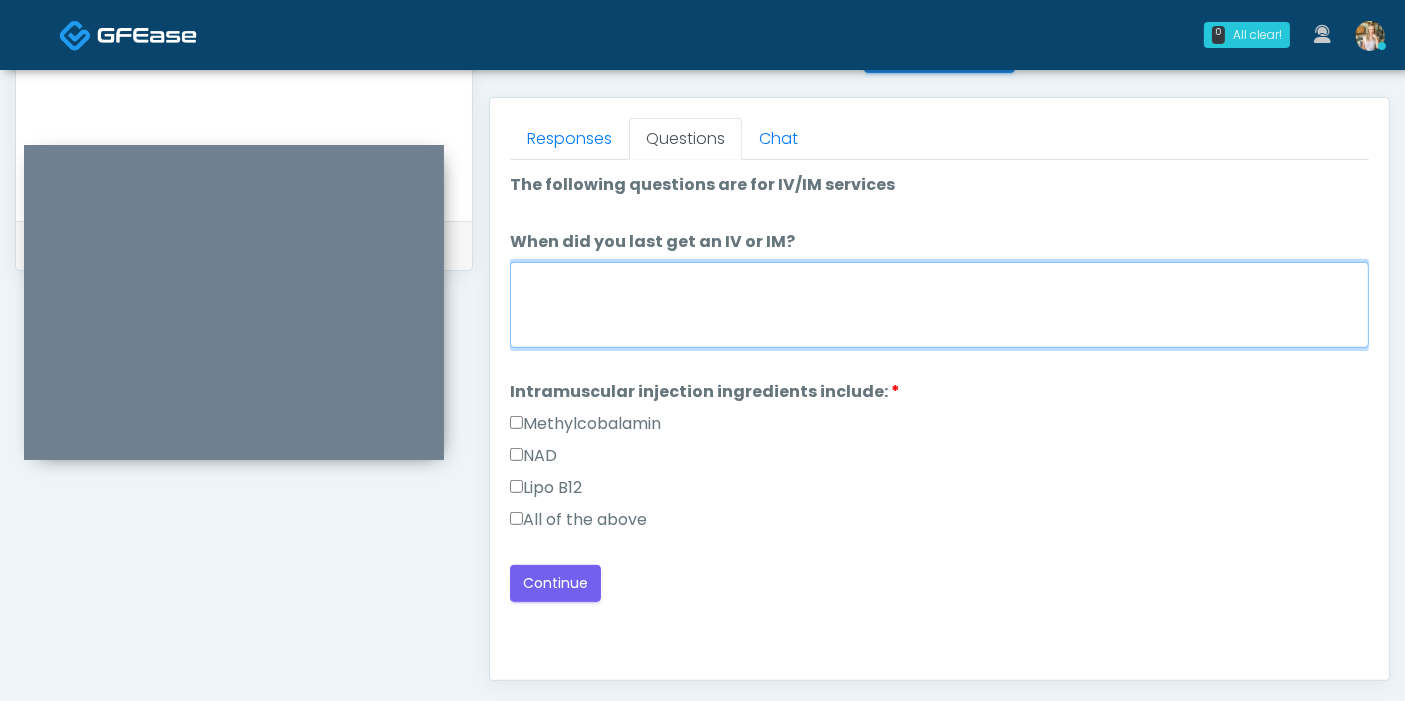 click on "When did you last get an IV or IM?" at bounding box center (939, 305) 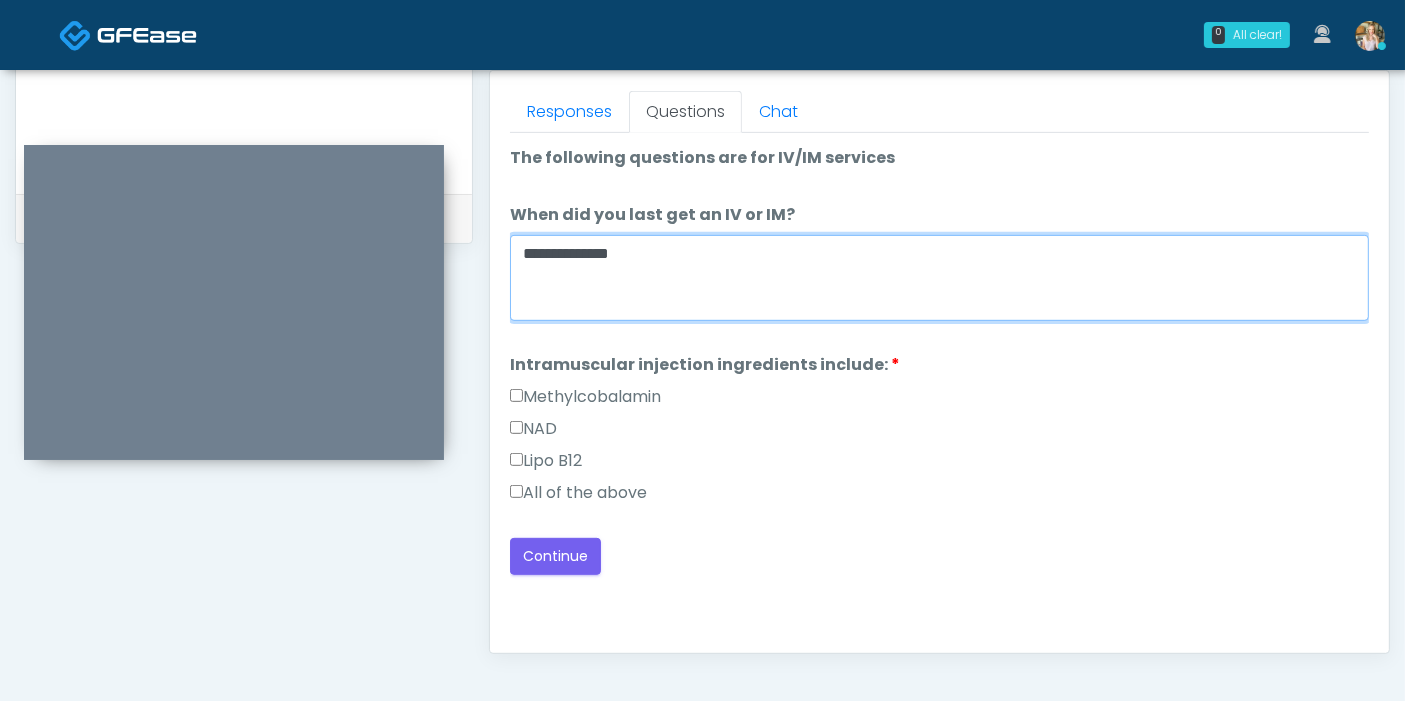 scroll, scrollTop: 875, scrollLeft: 0, axis: vertical 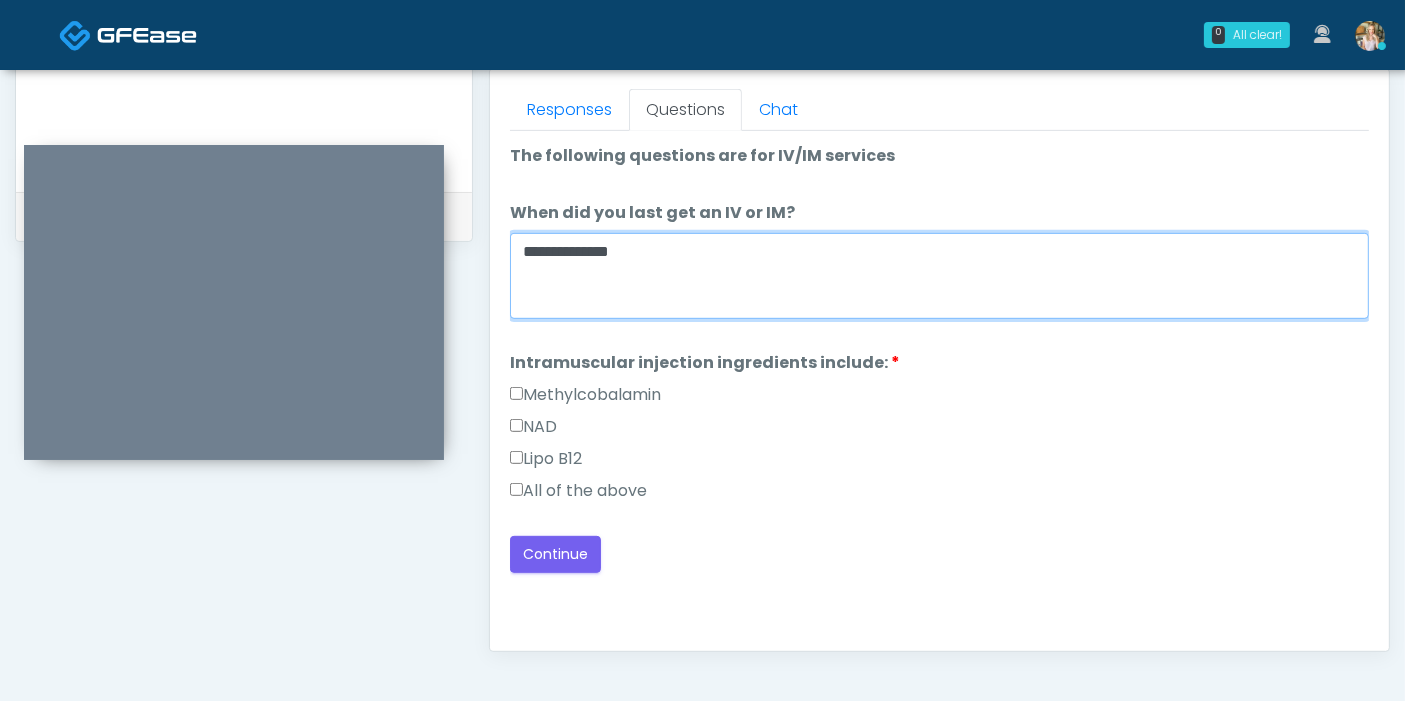 type on "**********" 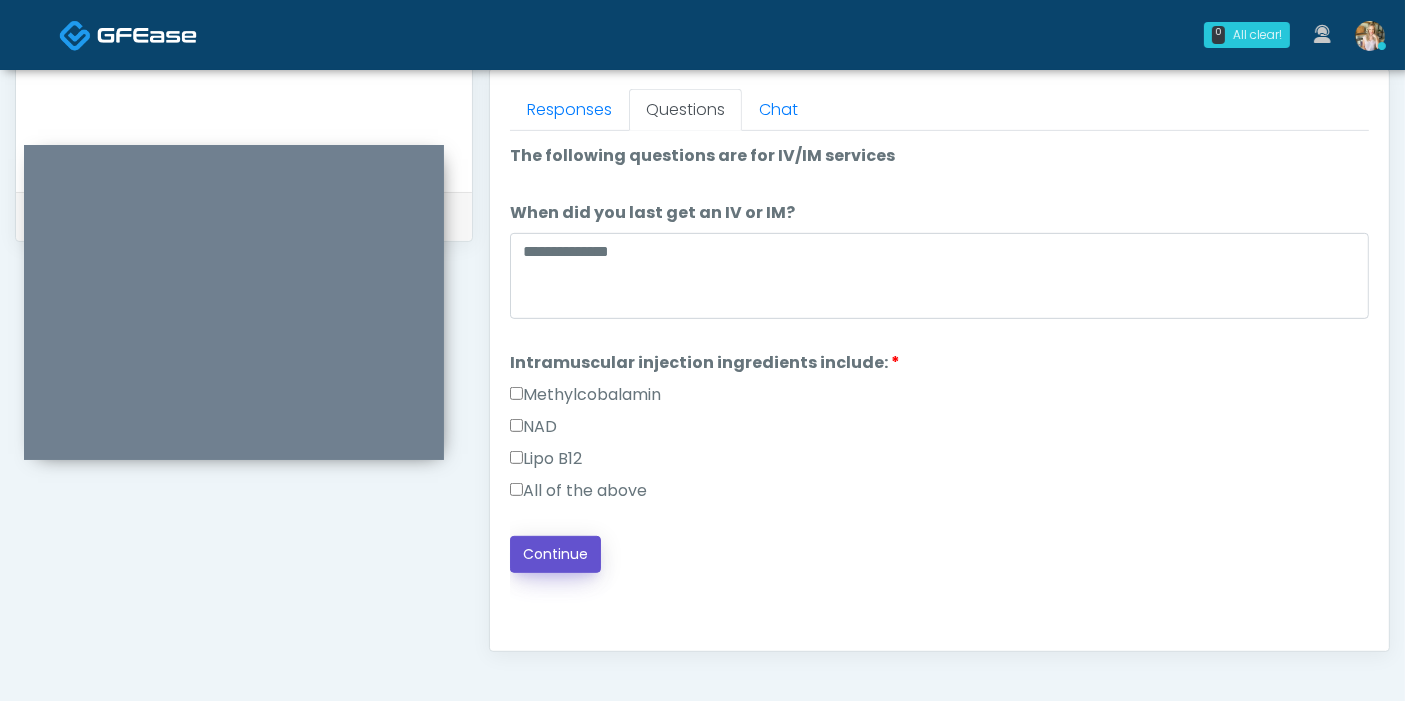 click on "Continue" at bounding box center (555, 554) 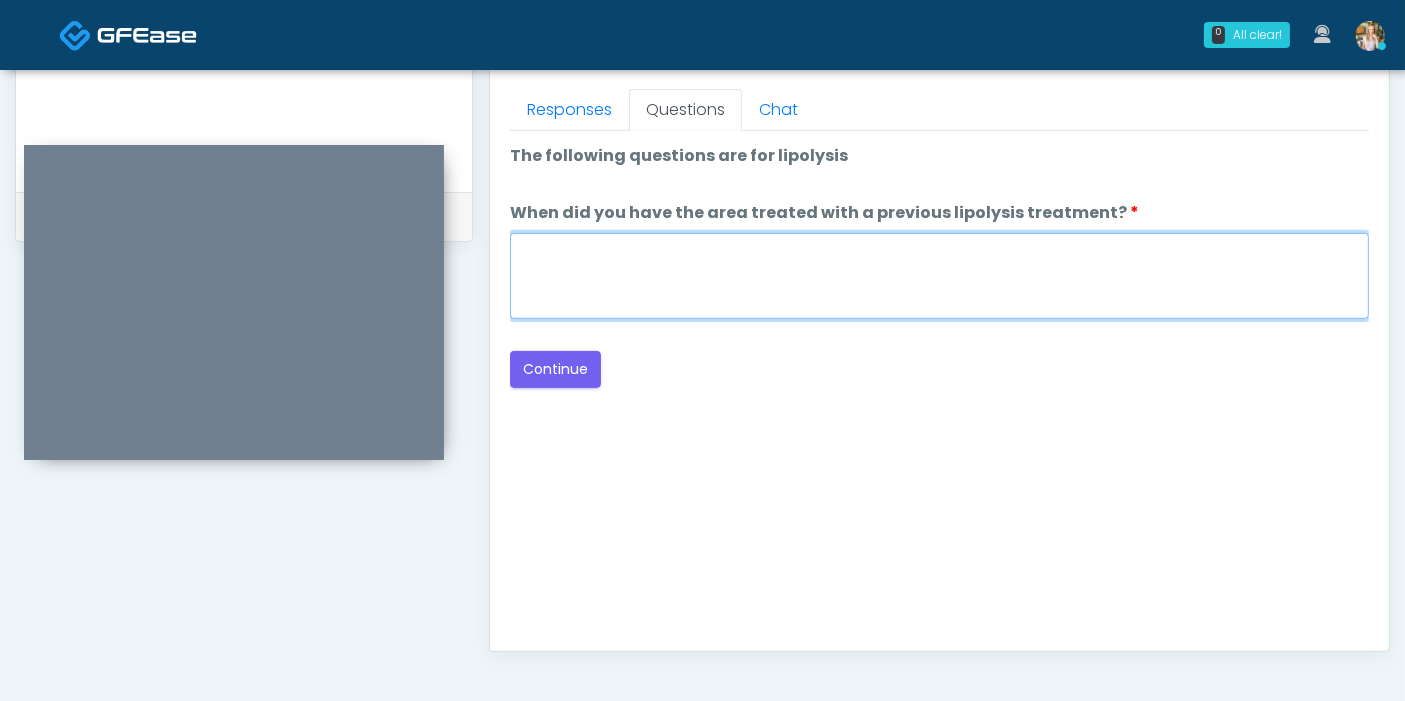 click on "When did you have the area treated with a previous lipolysis treatment?" at bounding box center [939, 276] 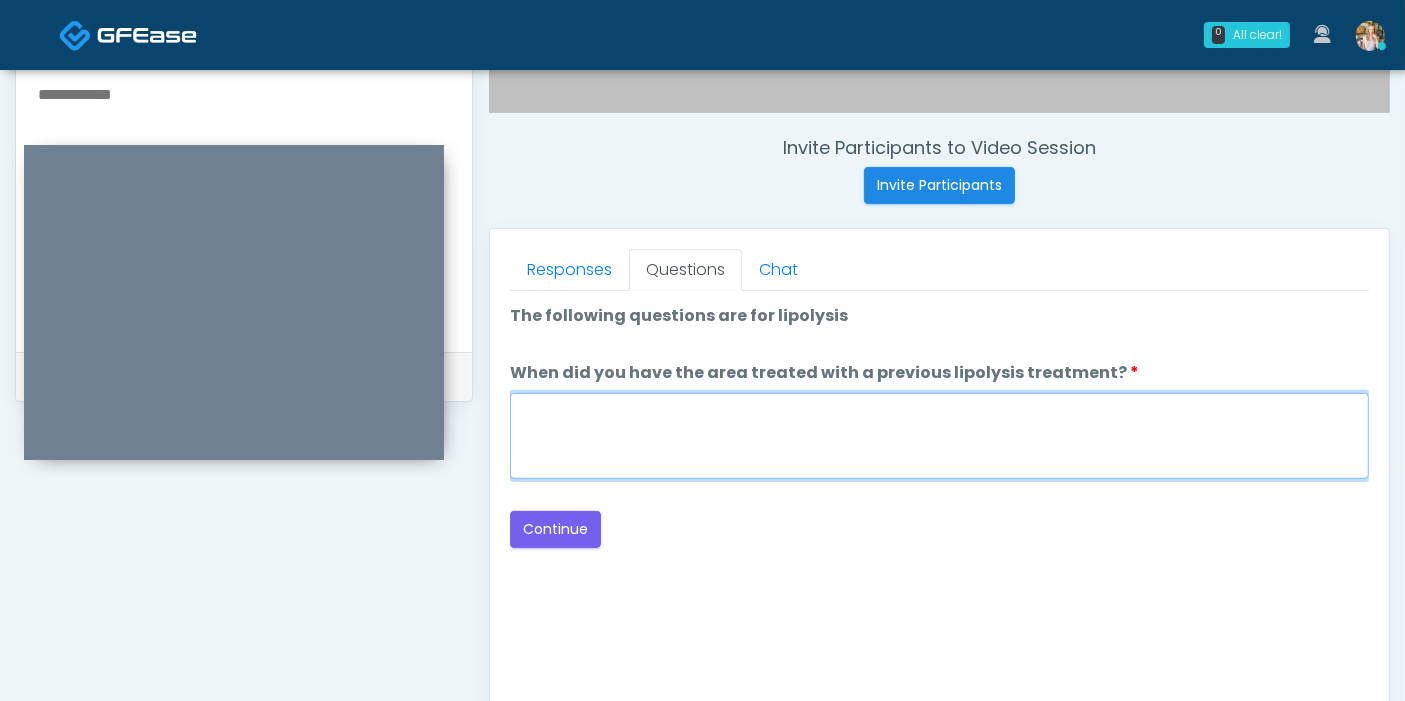 scroll, scrollTop: 709, scrollLeft: 0, axis: vertical 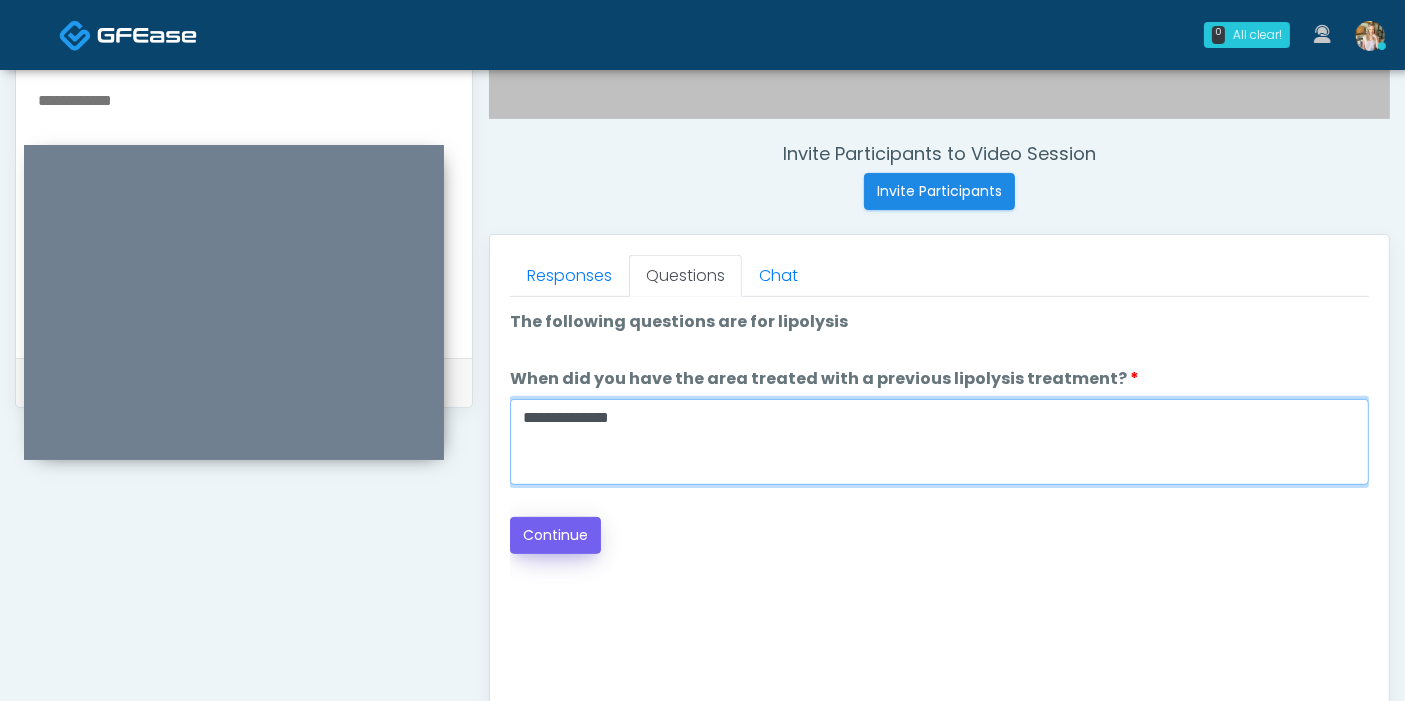 type on "**********" 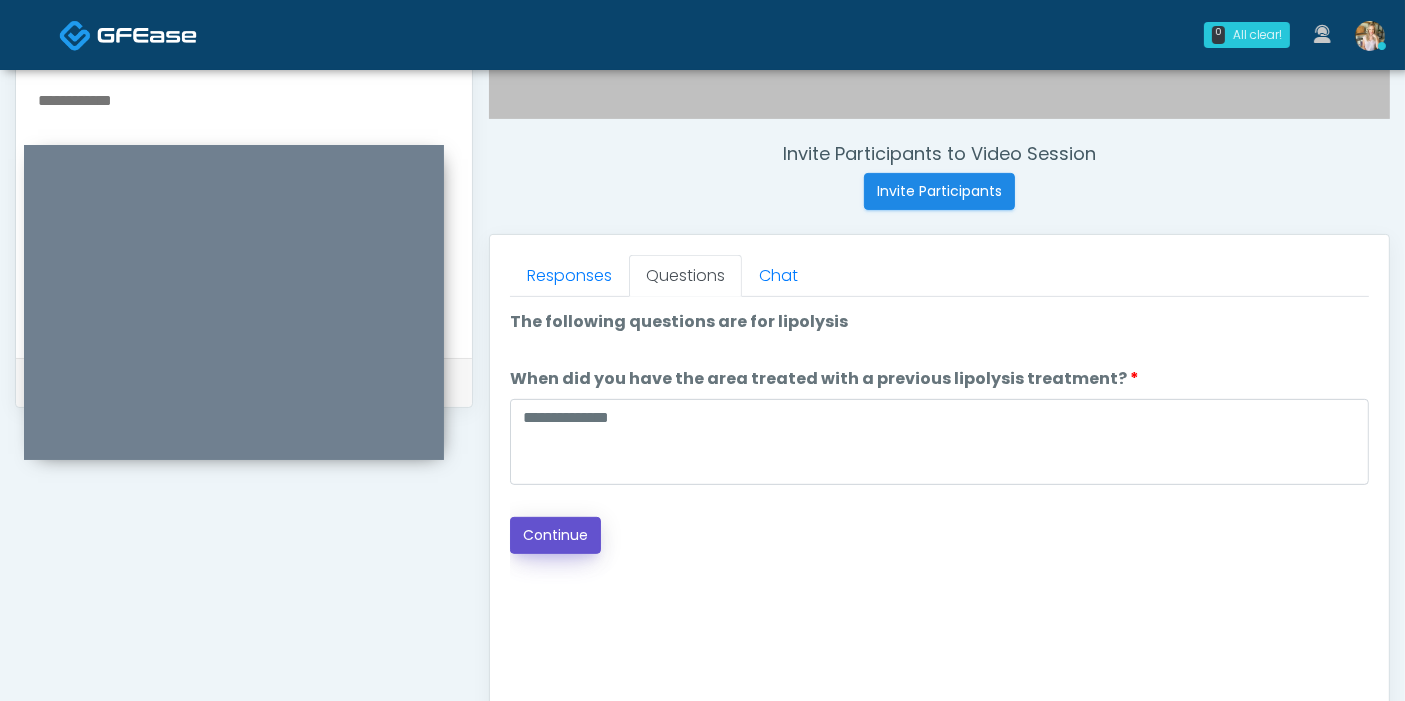 click on "Continue" at bounding box center [555, 535] 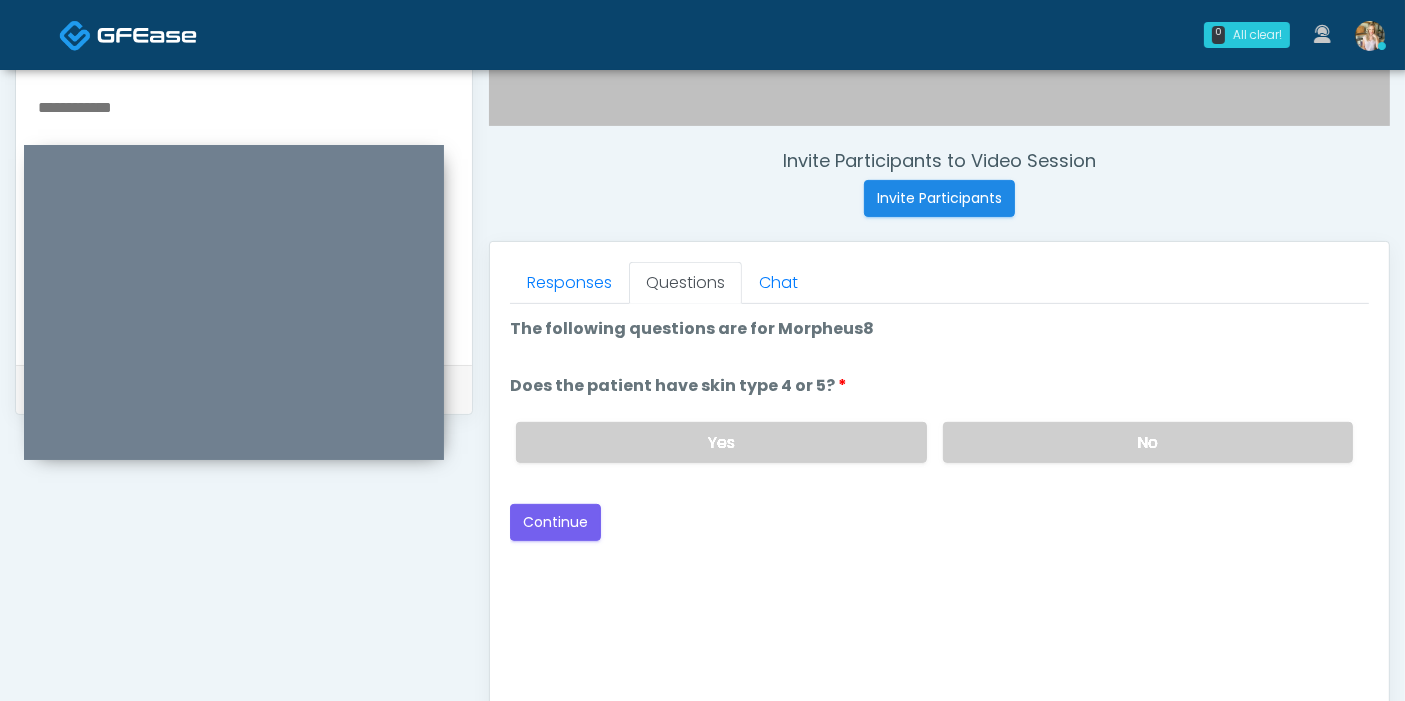 scroll, scrollTop: 708, scrollLeft: 0, axis: vertical 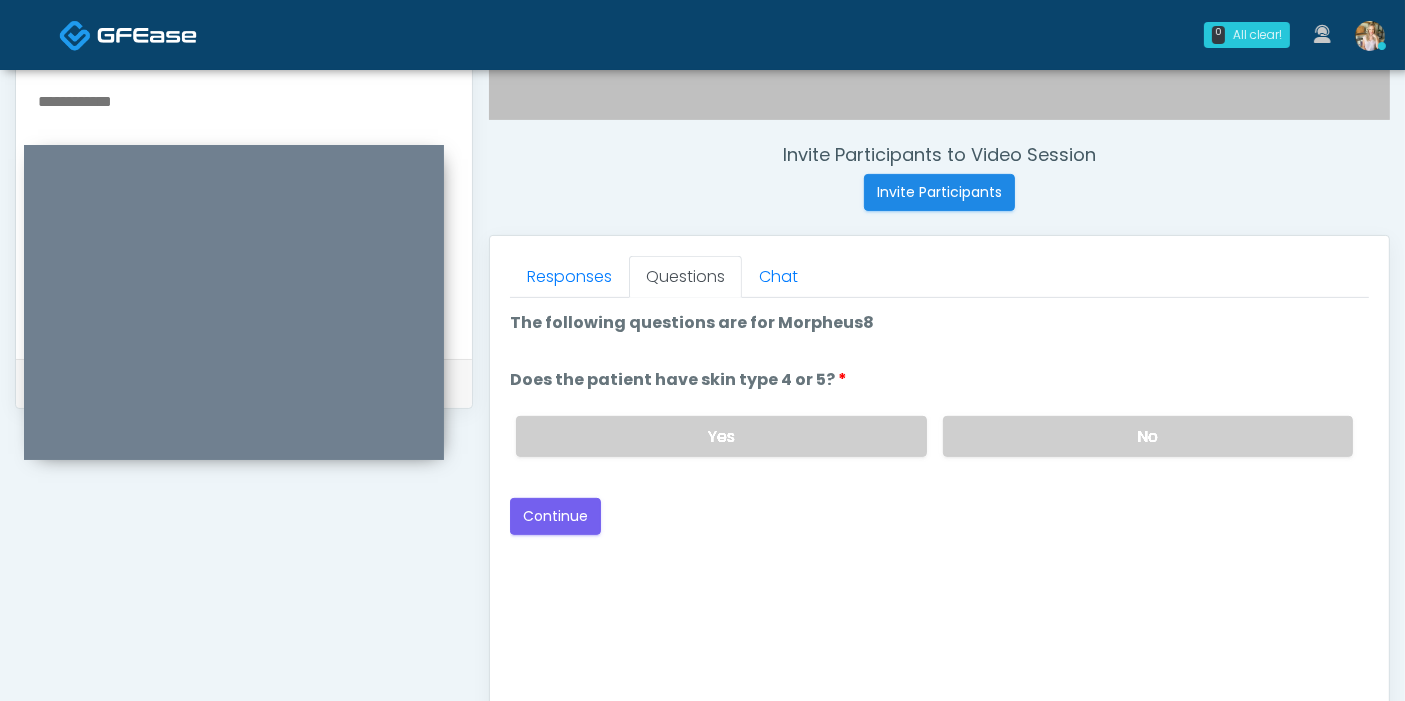 click on "Does the patient have skin type 4 or 5?
Does the patient have skin type 4 or 5?
Yes
No" at bounding box center (939, 420) 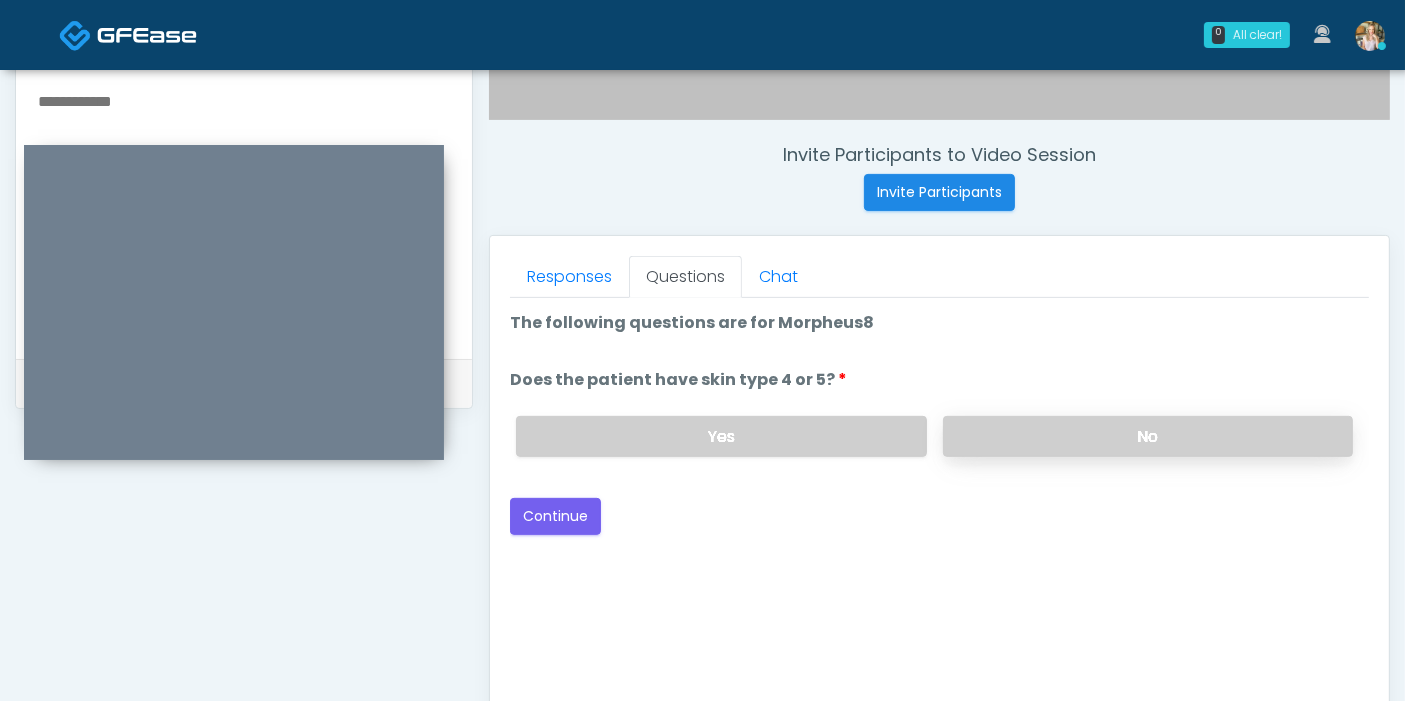 click on "No" at bounding box center [1148, 436] 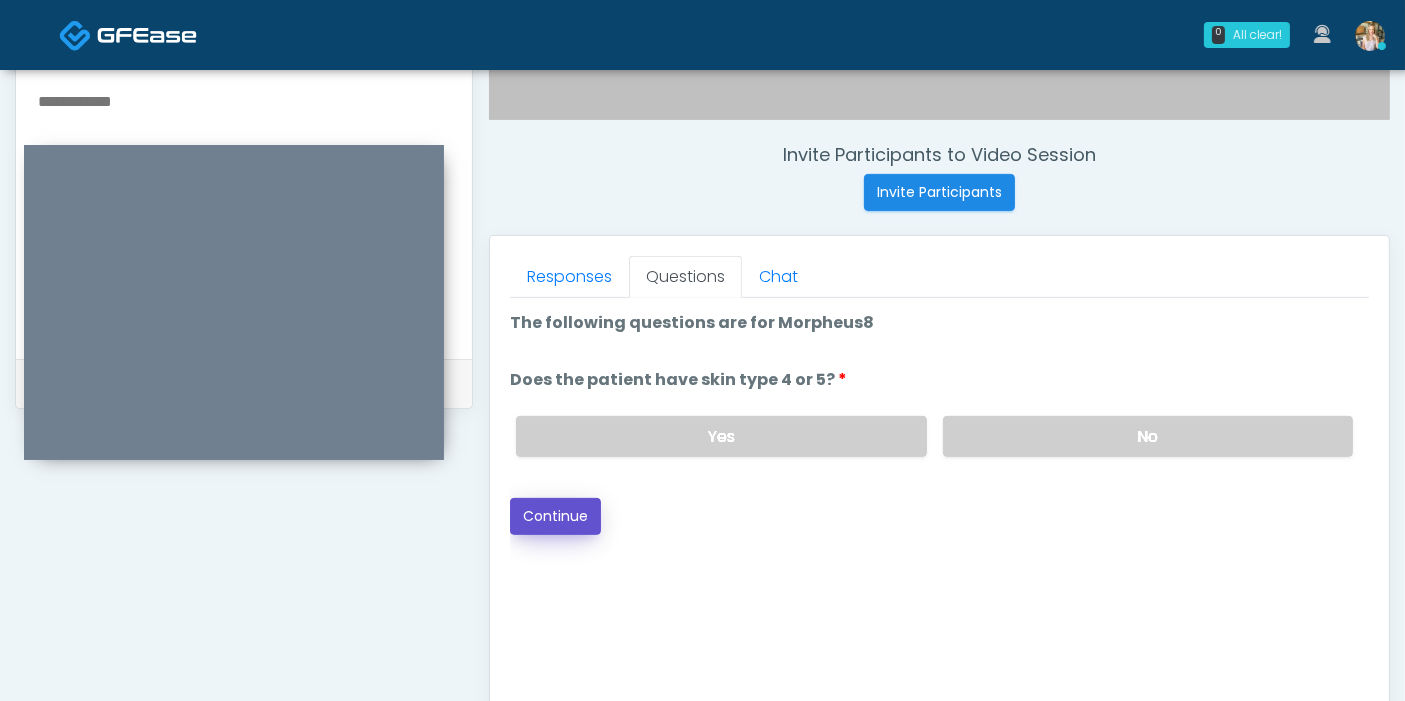 click on "Continue" at bounding box center [555, 516] 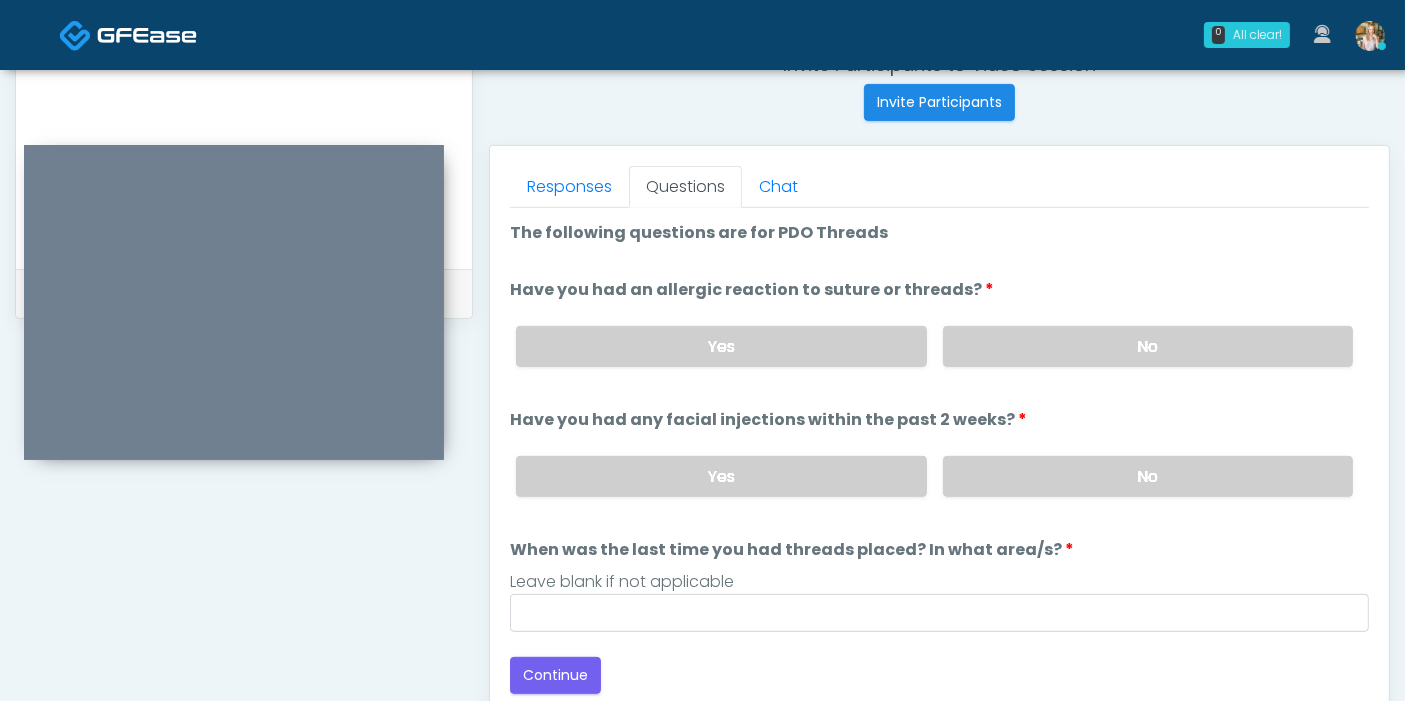 scroll, scrollTop: 826, scrollLeft: 0, axis: vertical 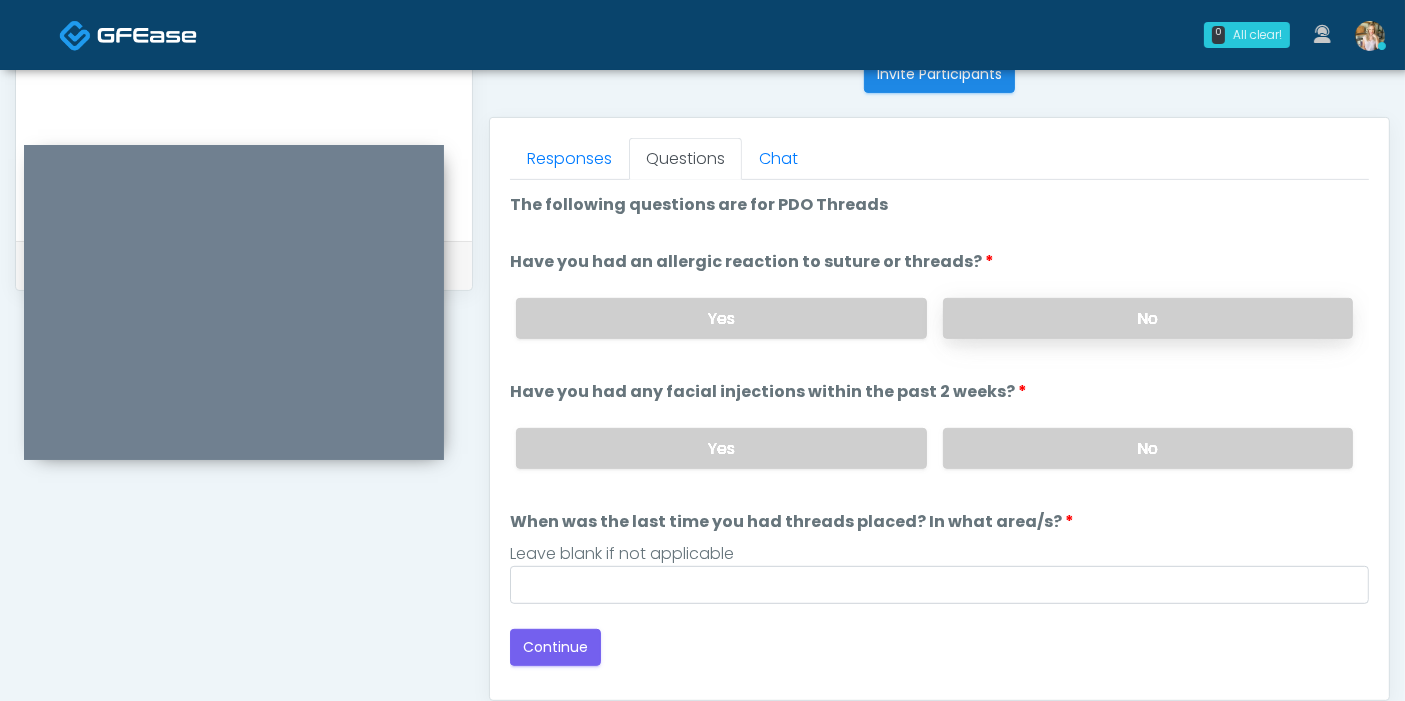 click on "No" at bounding box center (1148, 318) 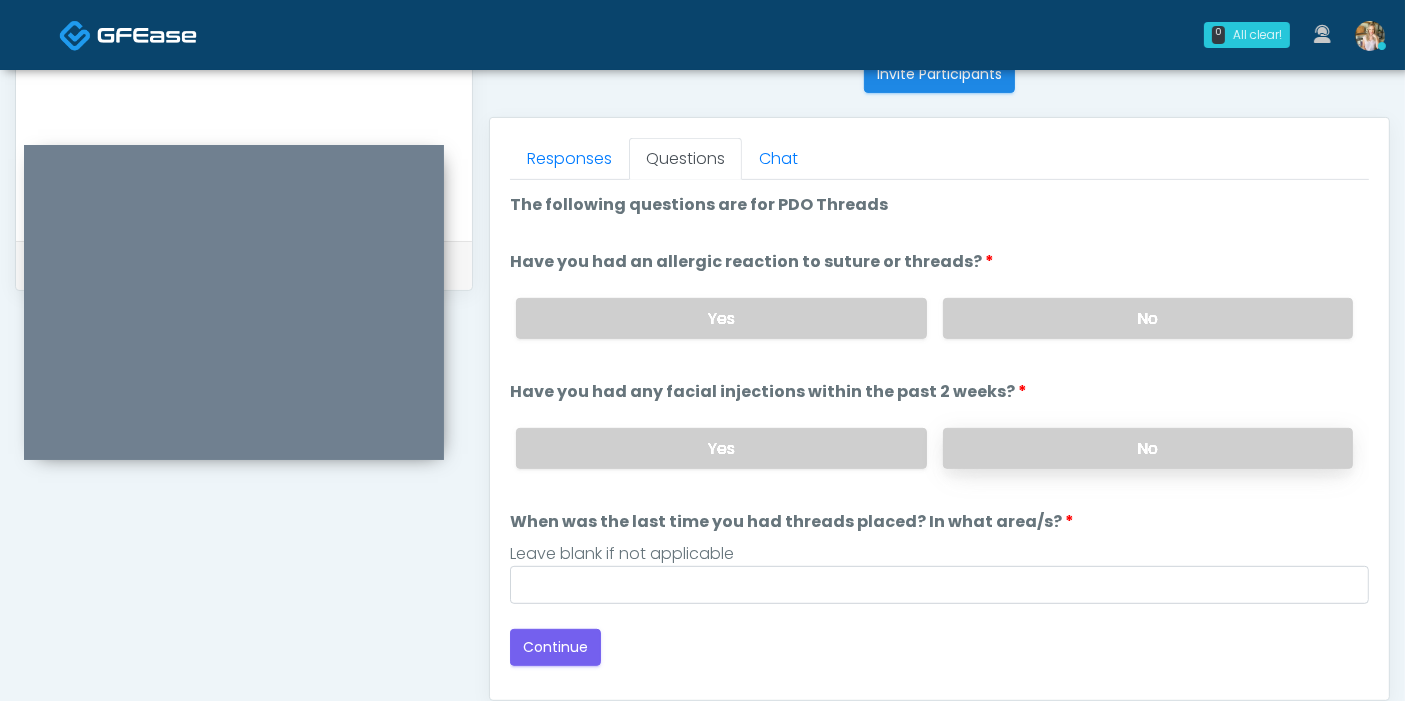 click on "No" at bounding box center (1148, 448) 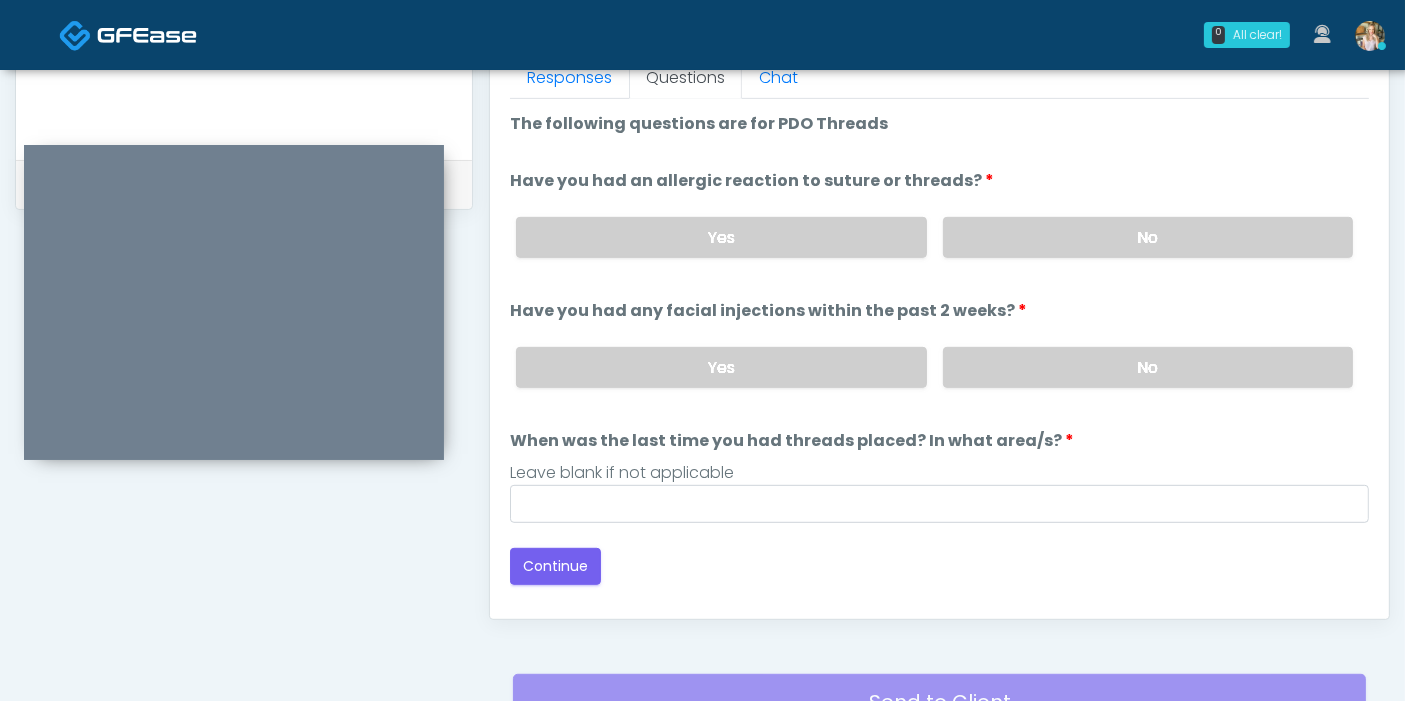 scroll, scrollTop: 963, scrollLeft: 0, axis: vertical 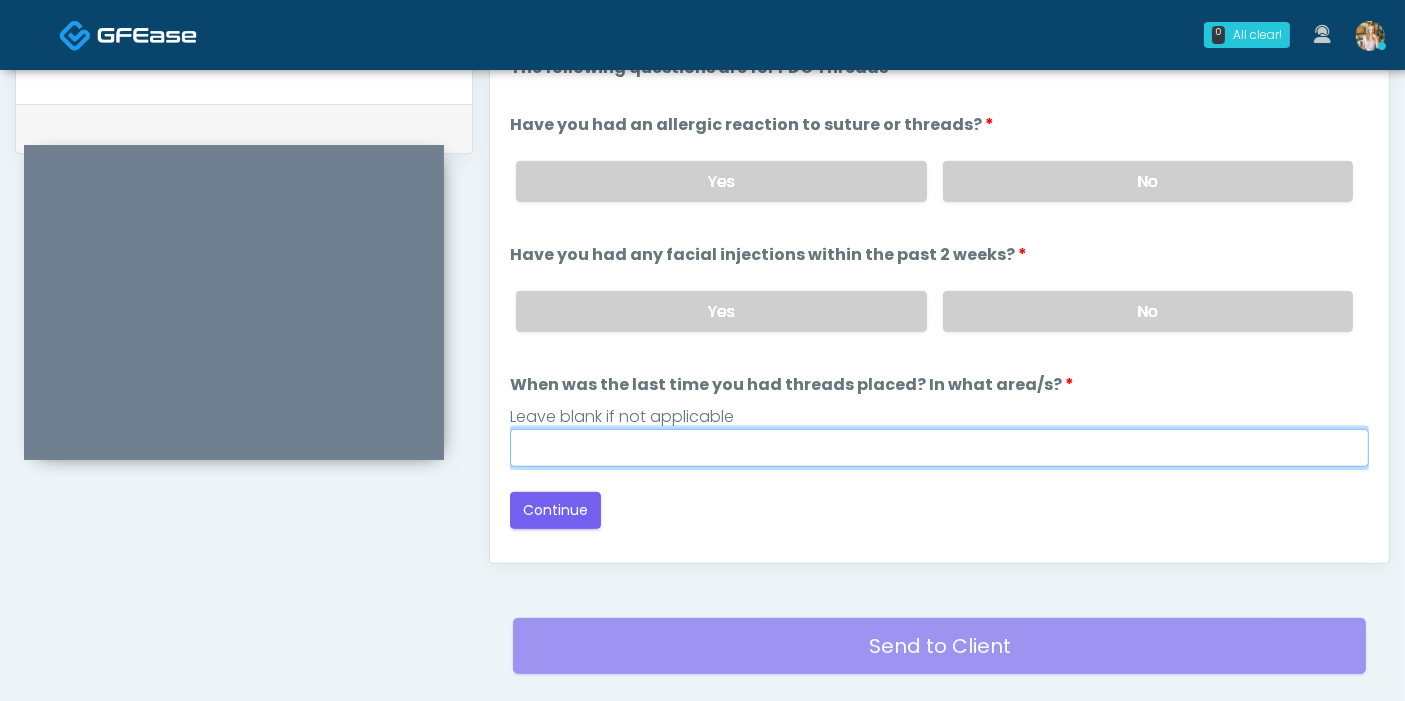 click on "When was the last time you had threads placed? In what area/s?" at bounding box center (939, 448) 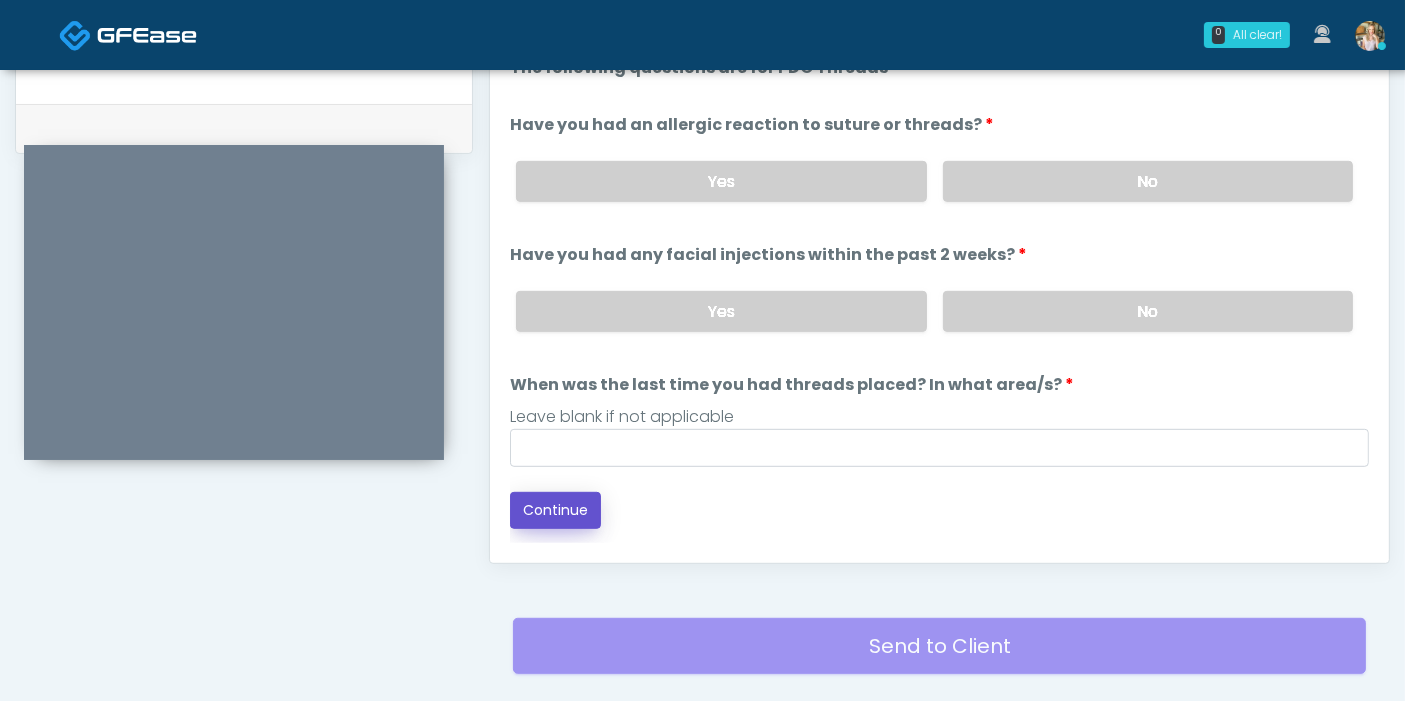 click on "Continue" at bounding box center (555, 510) 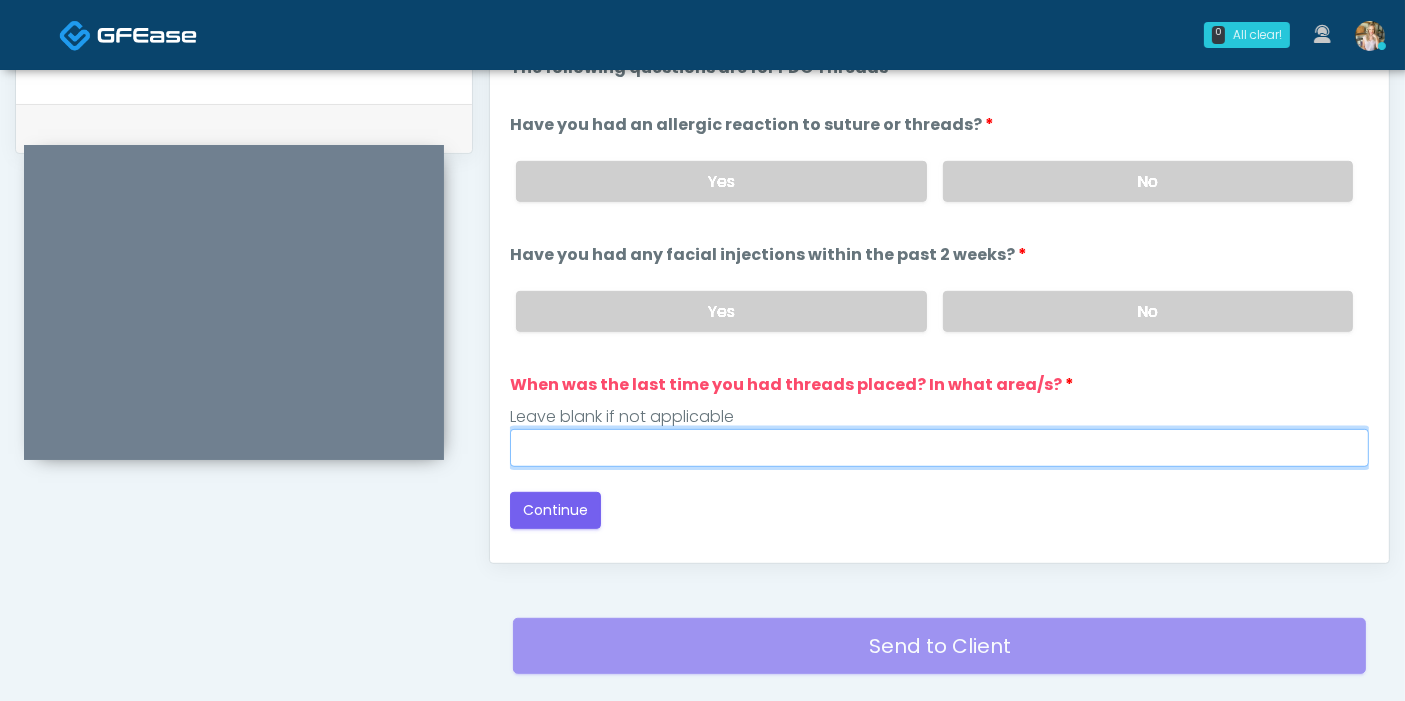 click on "When was the last time you had threads placed? In what area/s?" at bounding box center [939, 448] 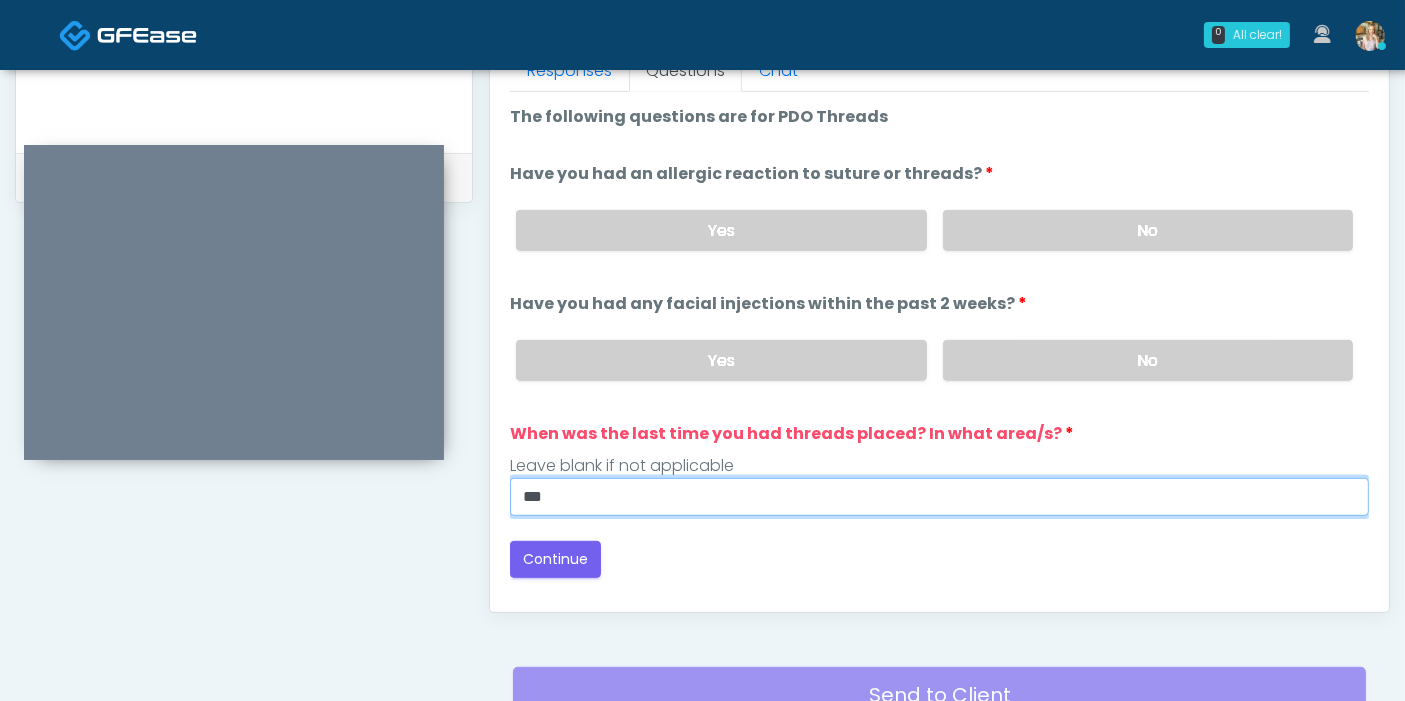 scroll, scrollTop: 917, scrollLeft: 0, axis: vertical 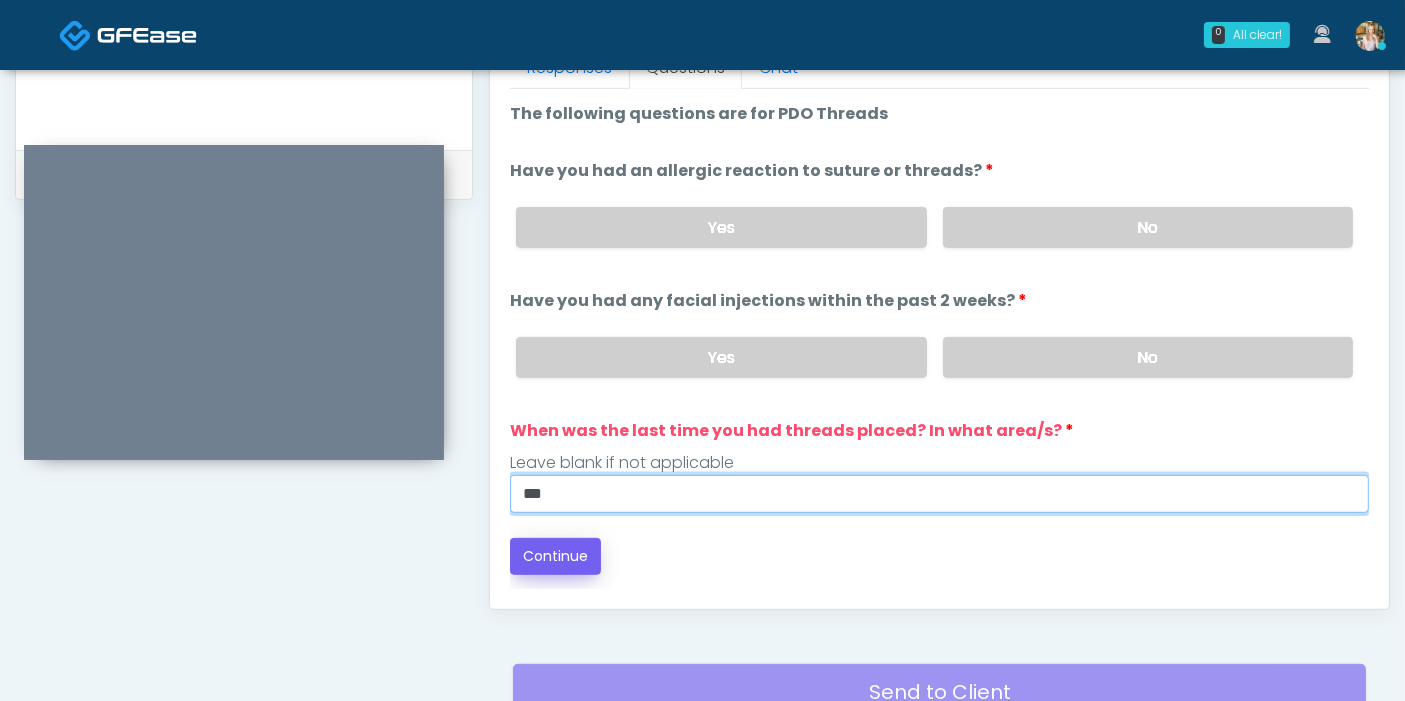 type on "***" 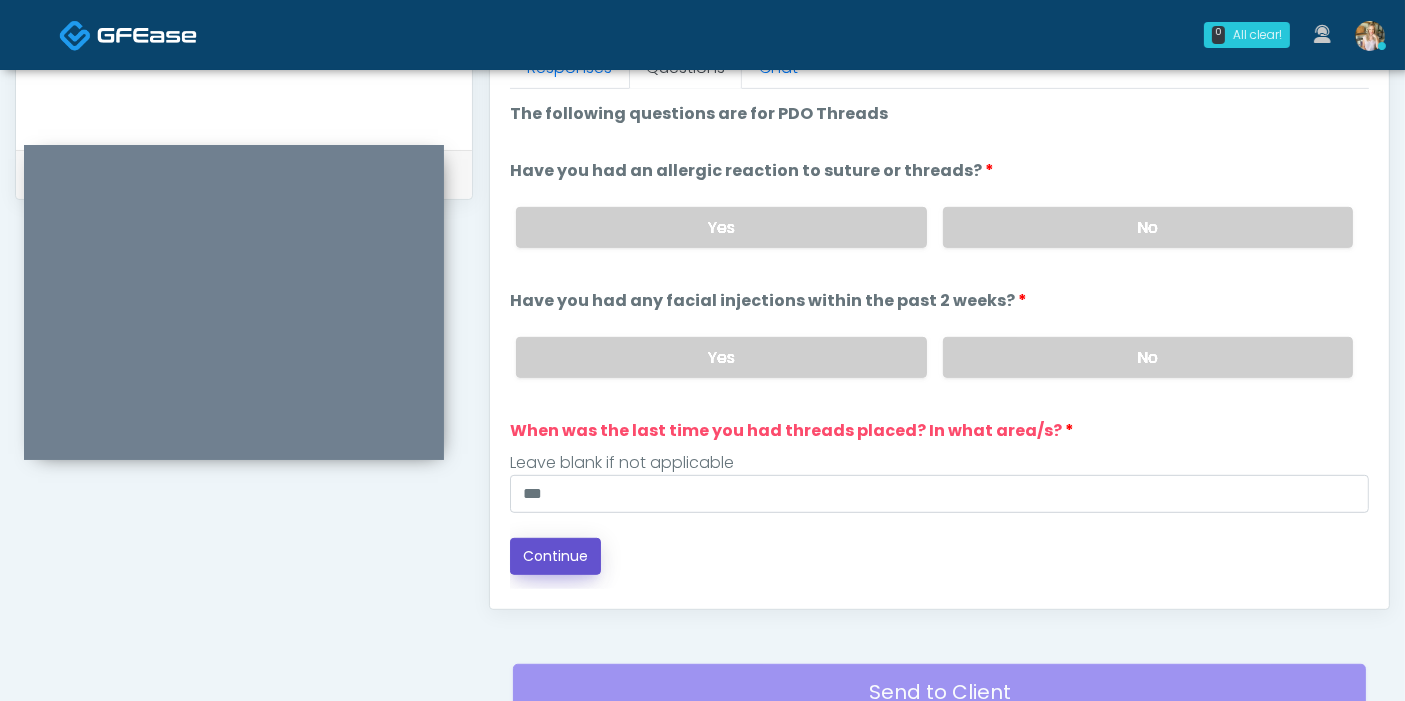 click on "Continue" at bounding box center [555, 556] 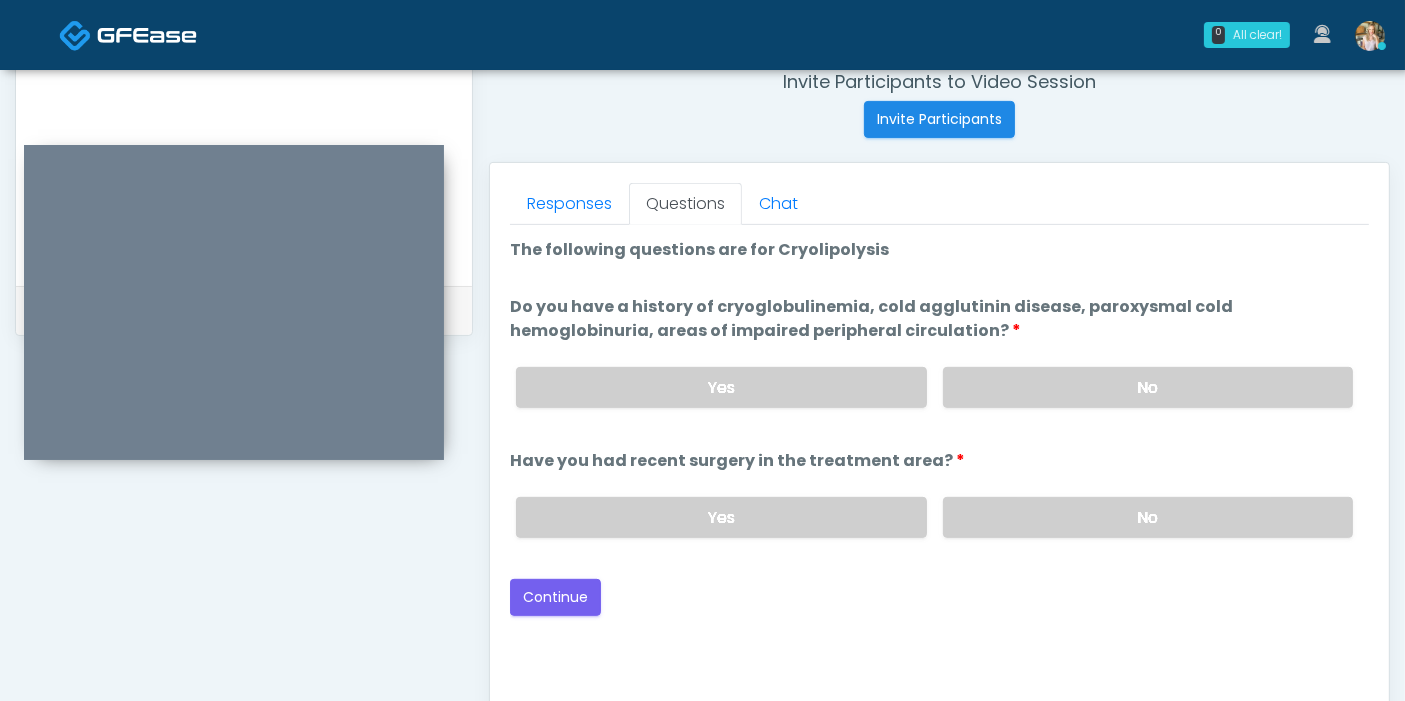 scroll, scrollTop: 779, scrollLeft: 0, axis: vertical 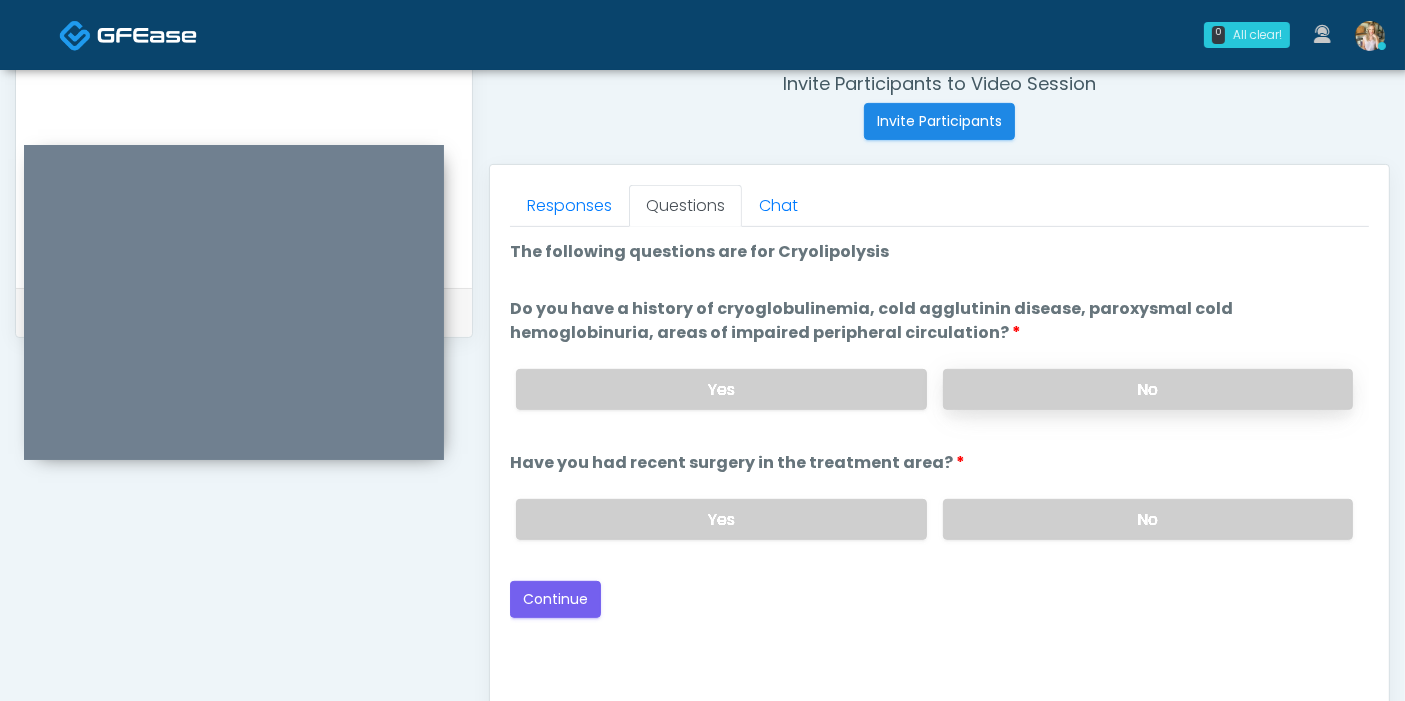 click on "No" at bounding box center [1148, 389] 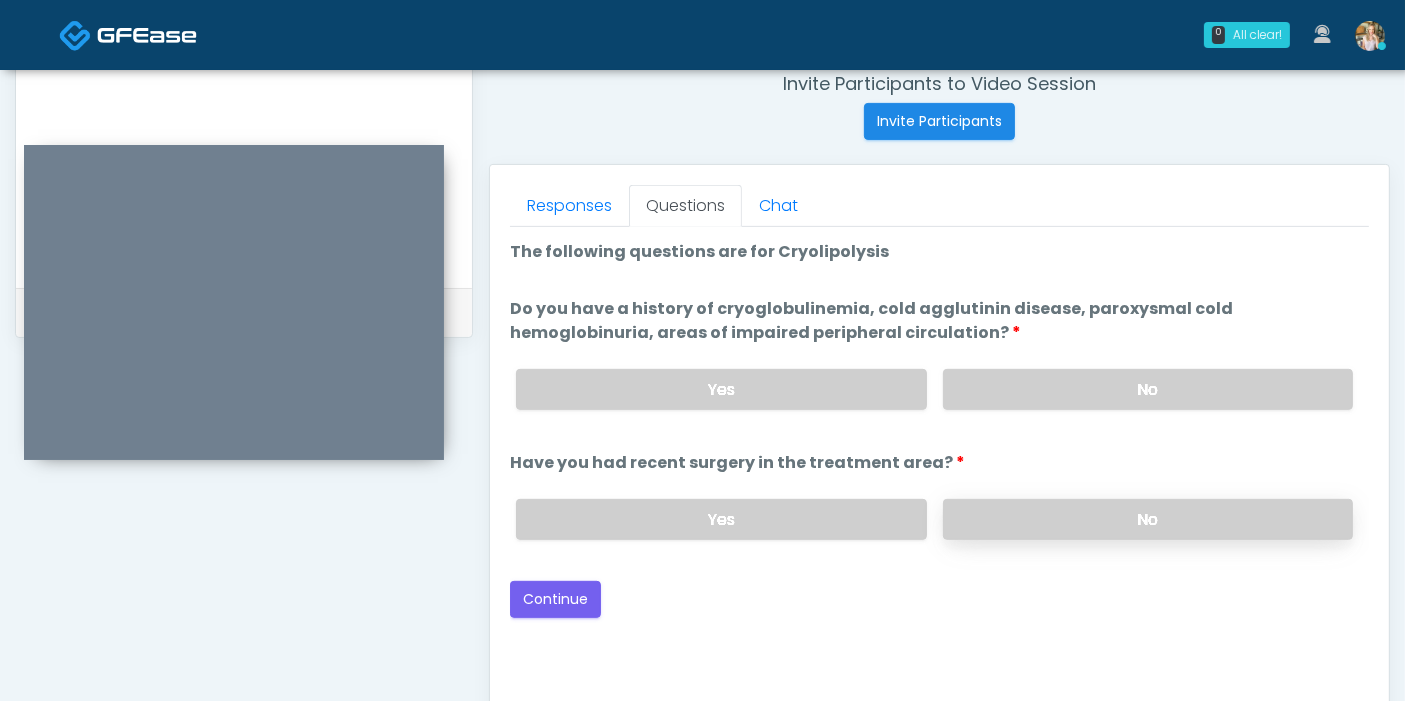 click on "No" at bounding box center (1148, 519) 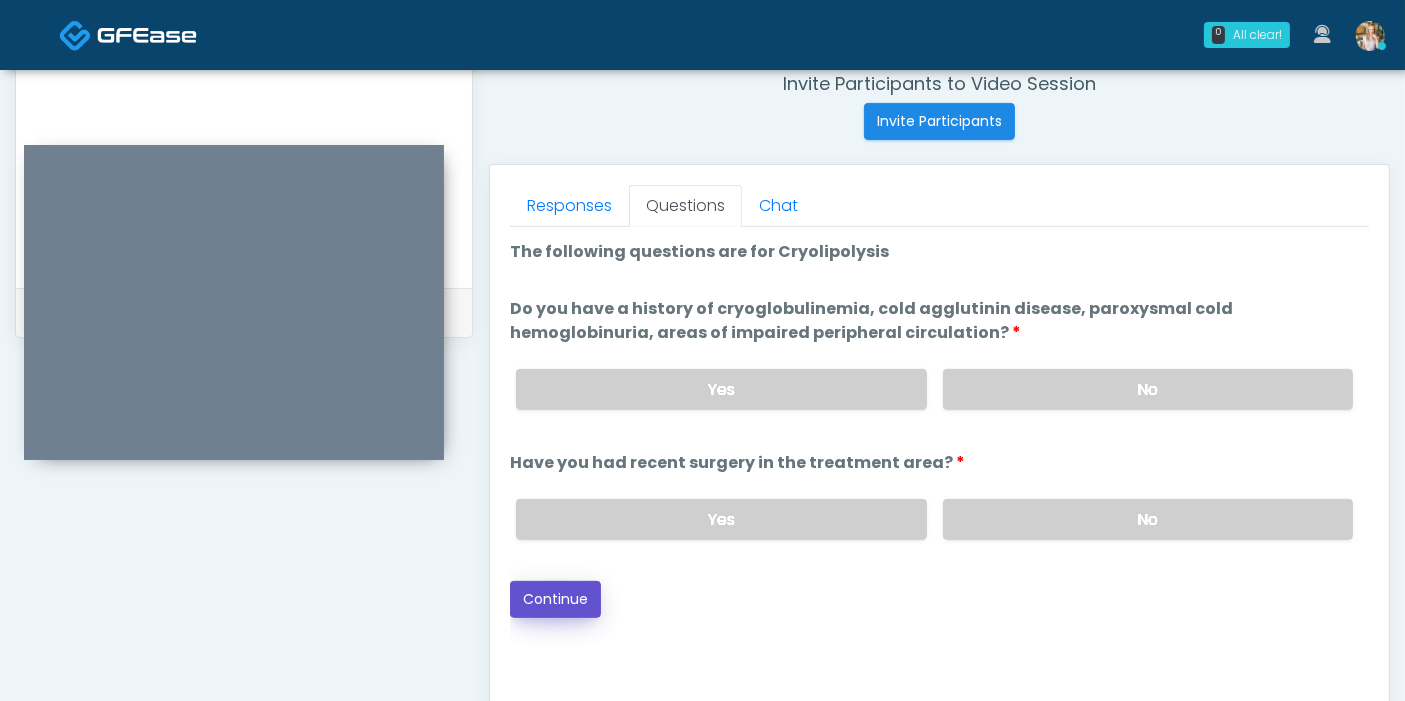 click on "Continue" at bounding box center [555, 599] 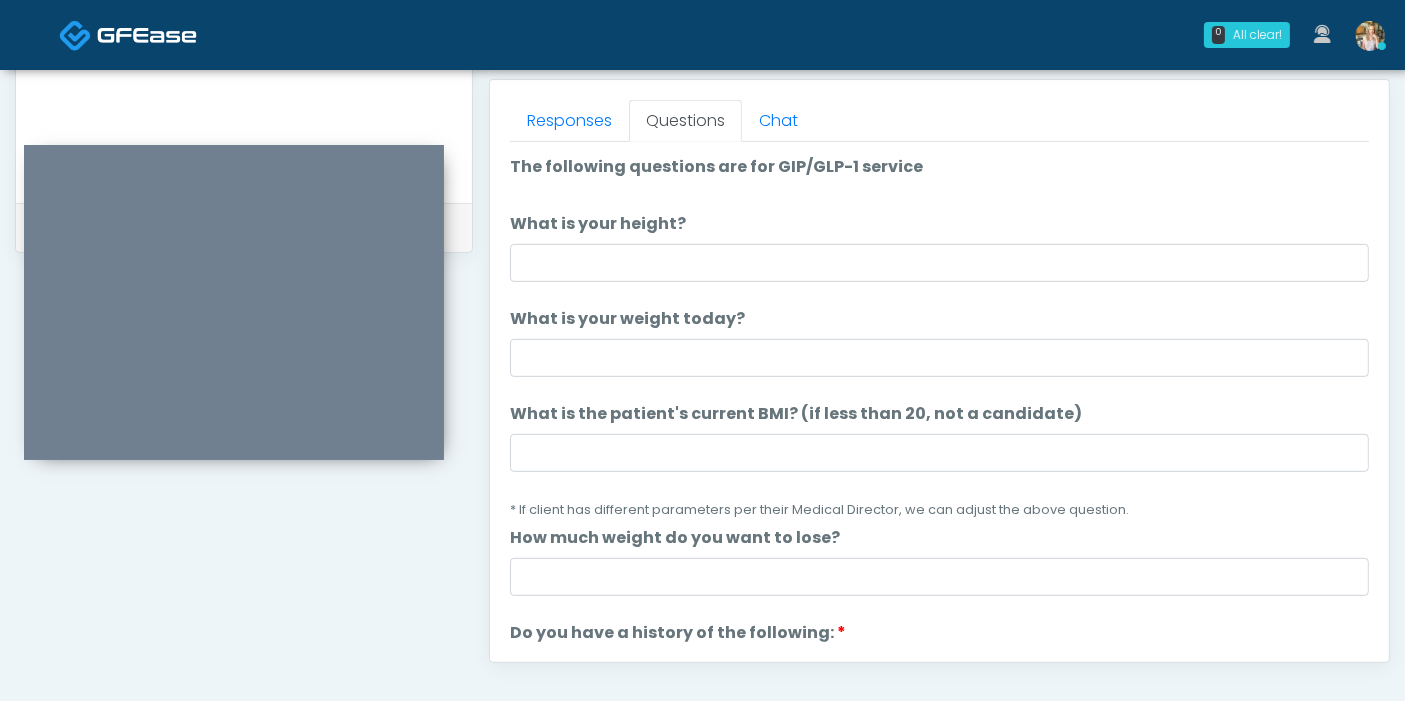 scroll, scrollTop: 852, scrollLeft: 0, axis: vertical 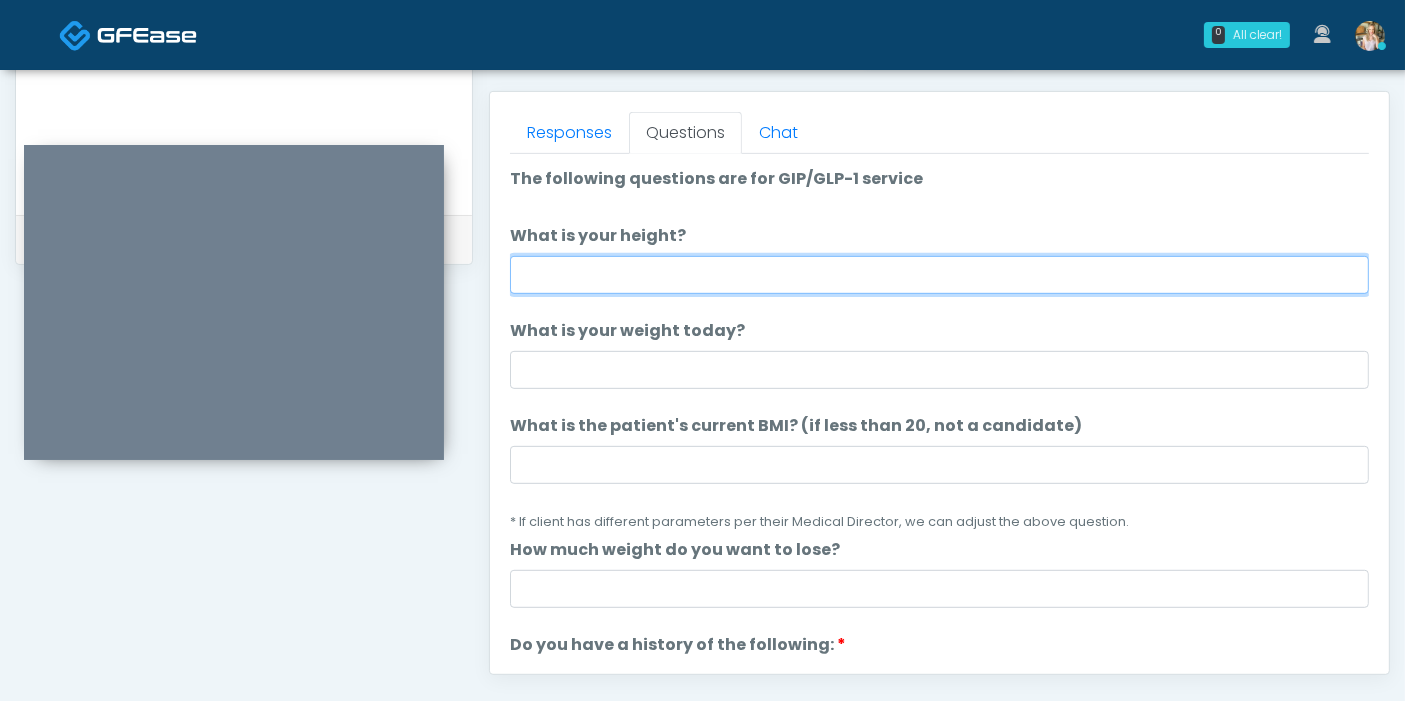 click on "What is your height?" at bounding box center (939, 275) 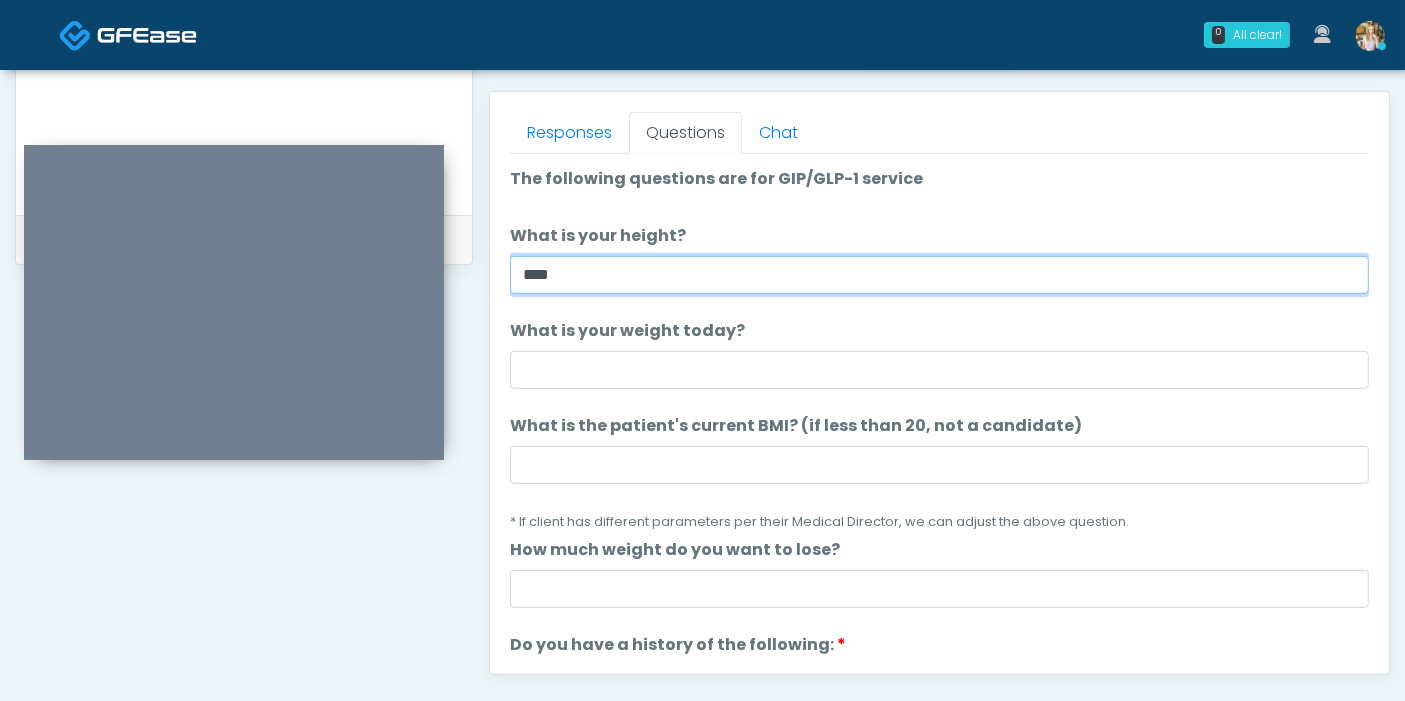 type on "****" 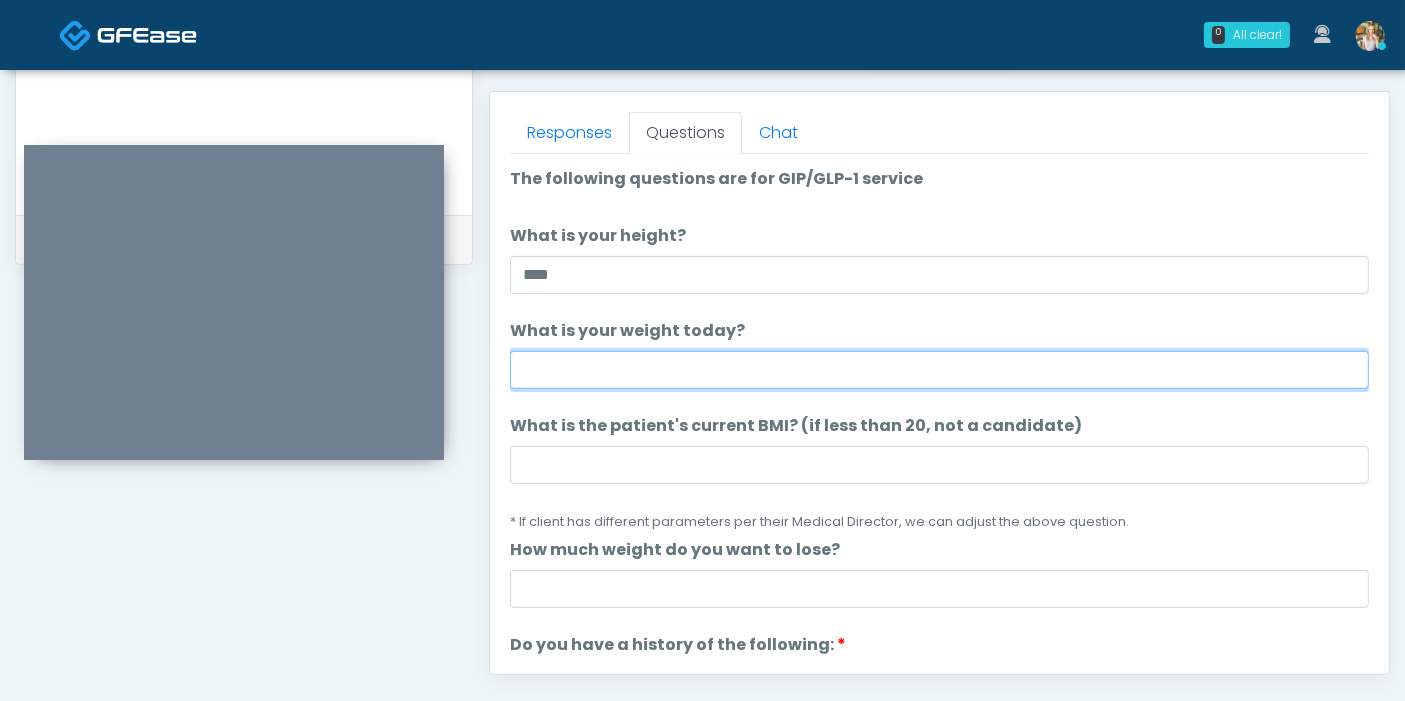 click on "What is your weight today?" at bounding box center [939, 370] 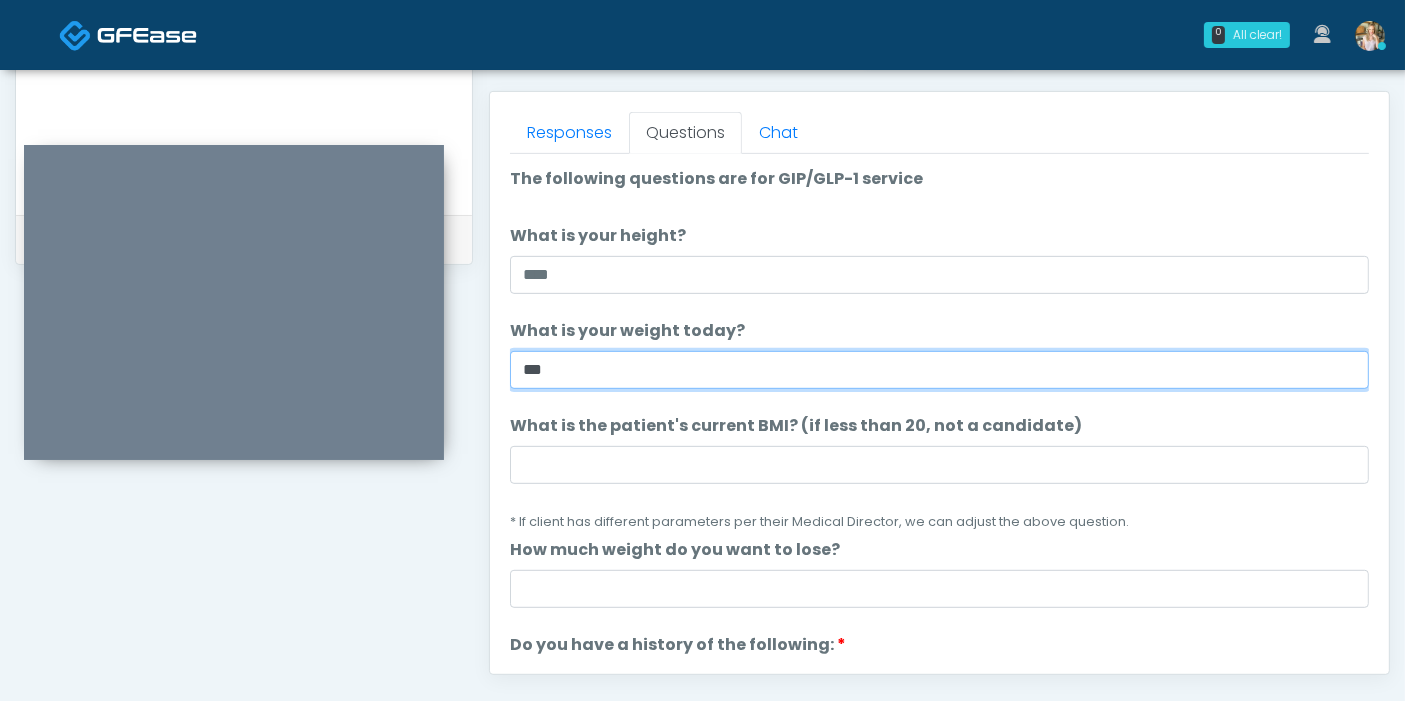 type on "***" 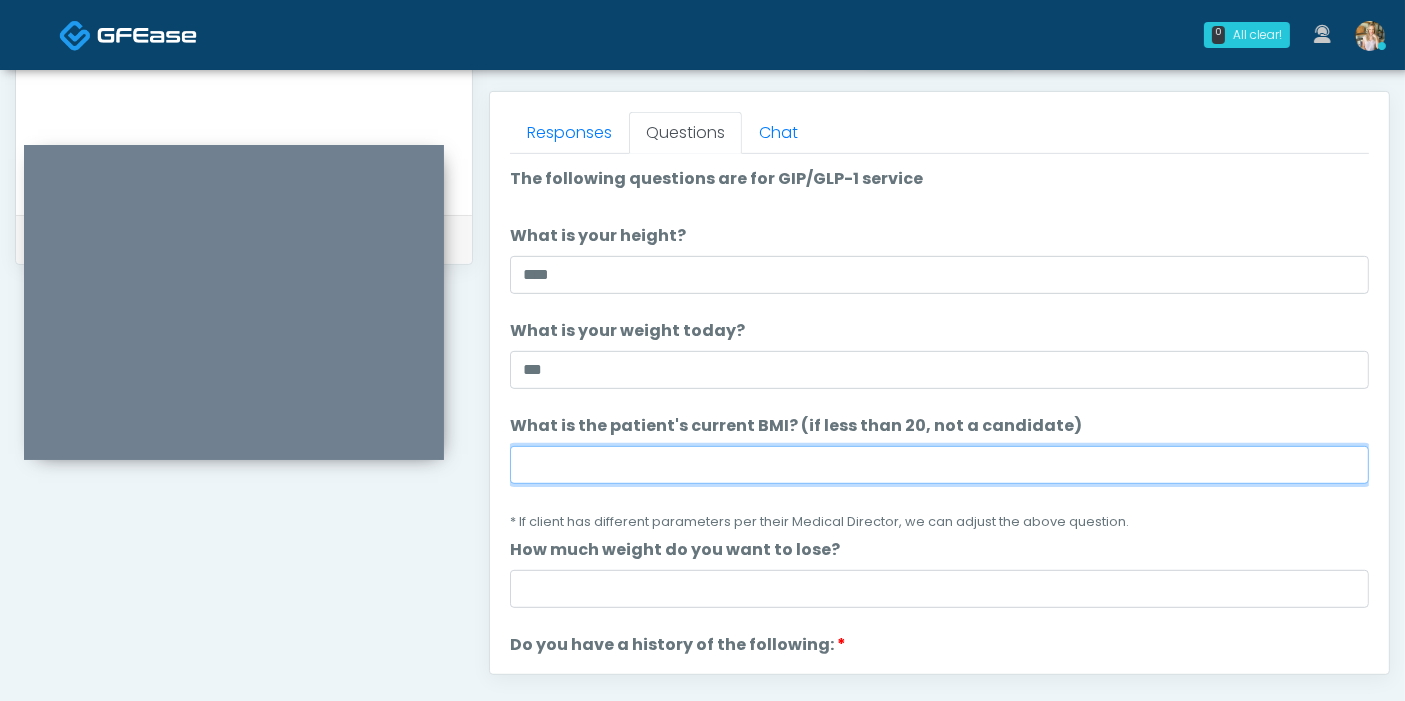 click on "What is the patient's current BMI? (if less than 20, not a candidate)" at bounding box center [939, 465] 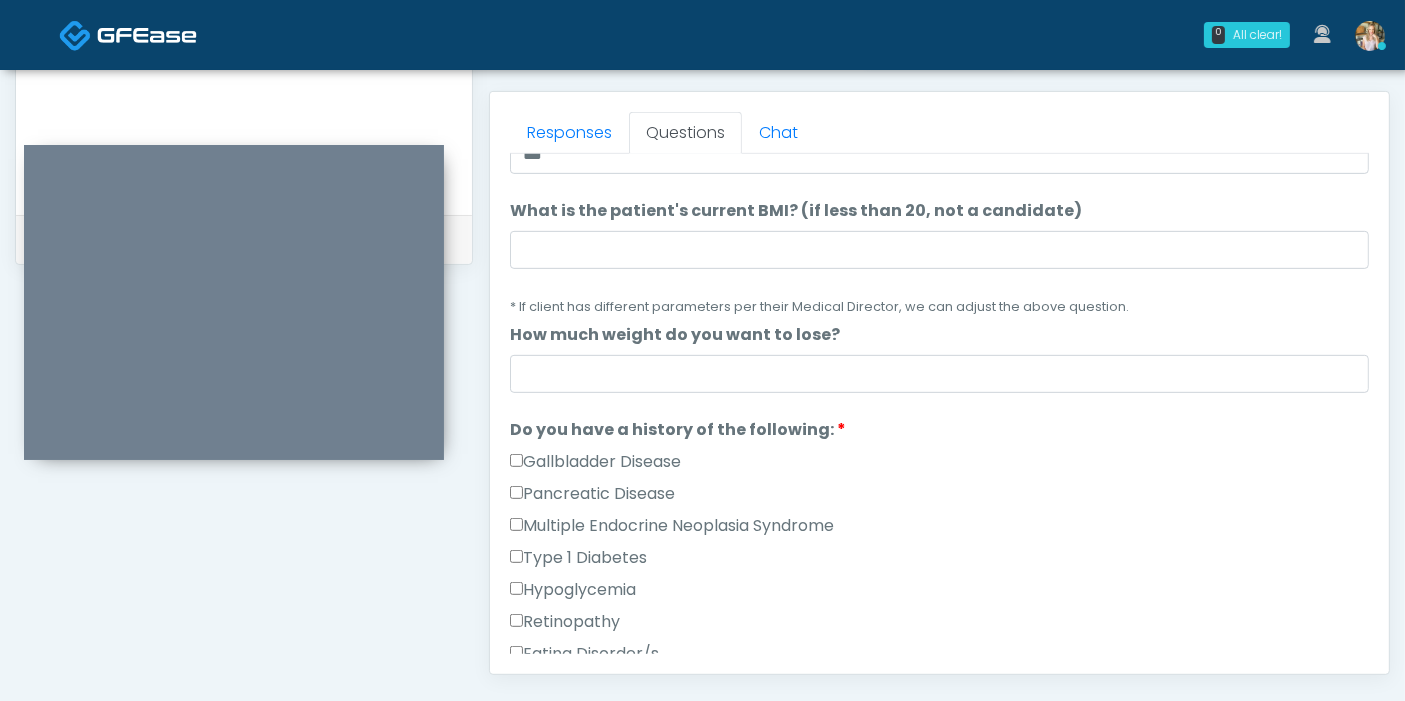 scroll, scrollTop: 228, scrollLeft: 0, axis: vertical 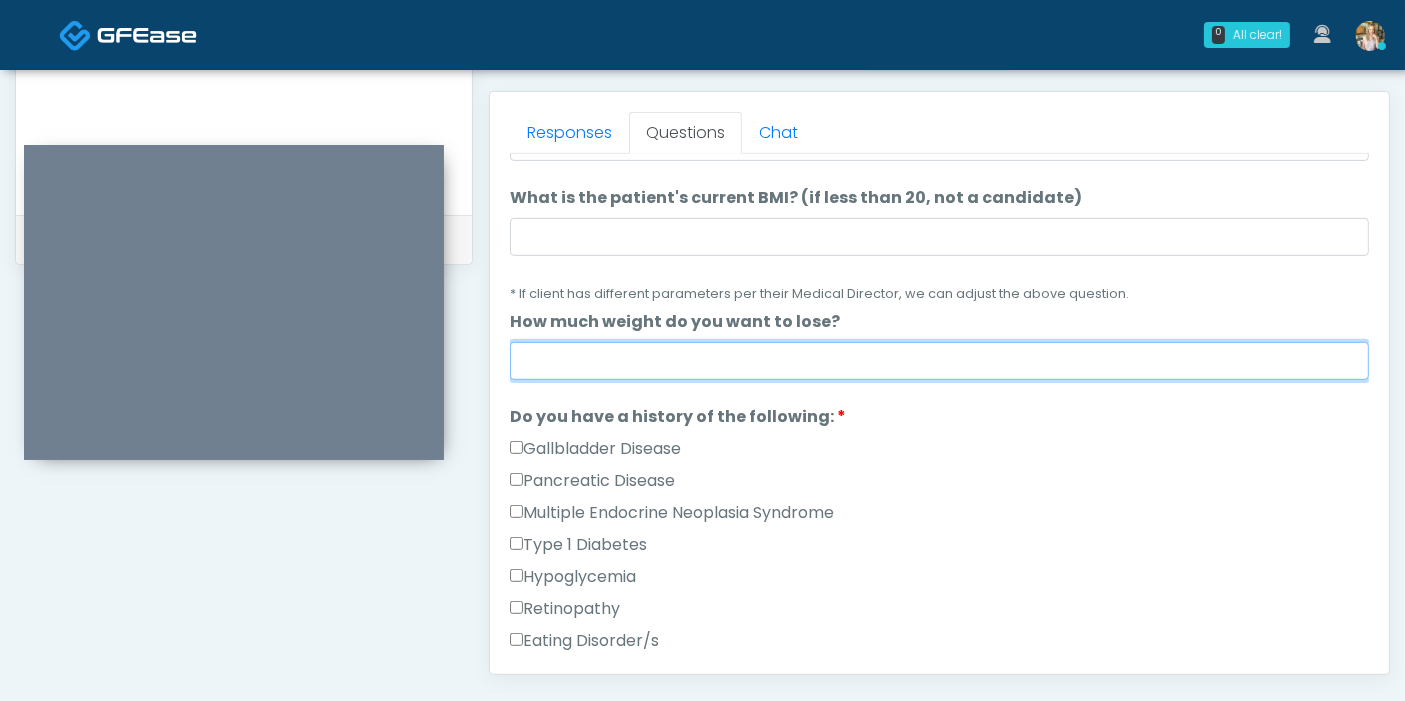 click on "How much weight do you want to lose?" at bounding box center (939, 361) 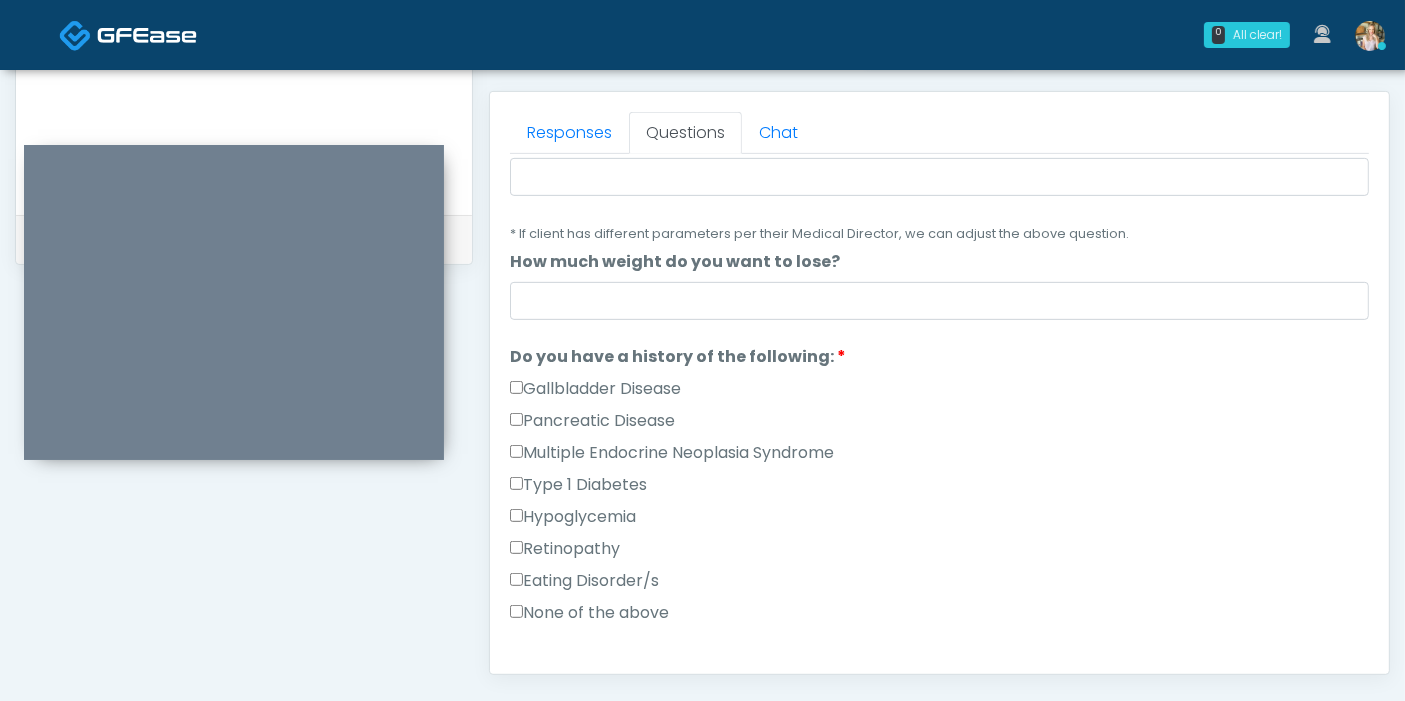 scroll, scrollTop: 309, scrollLeft: 0, axis: vertical 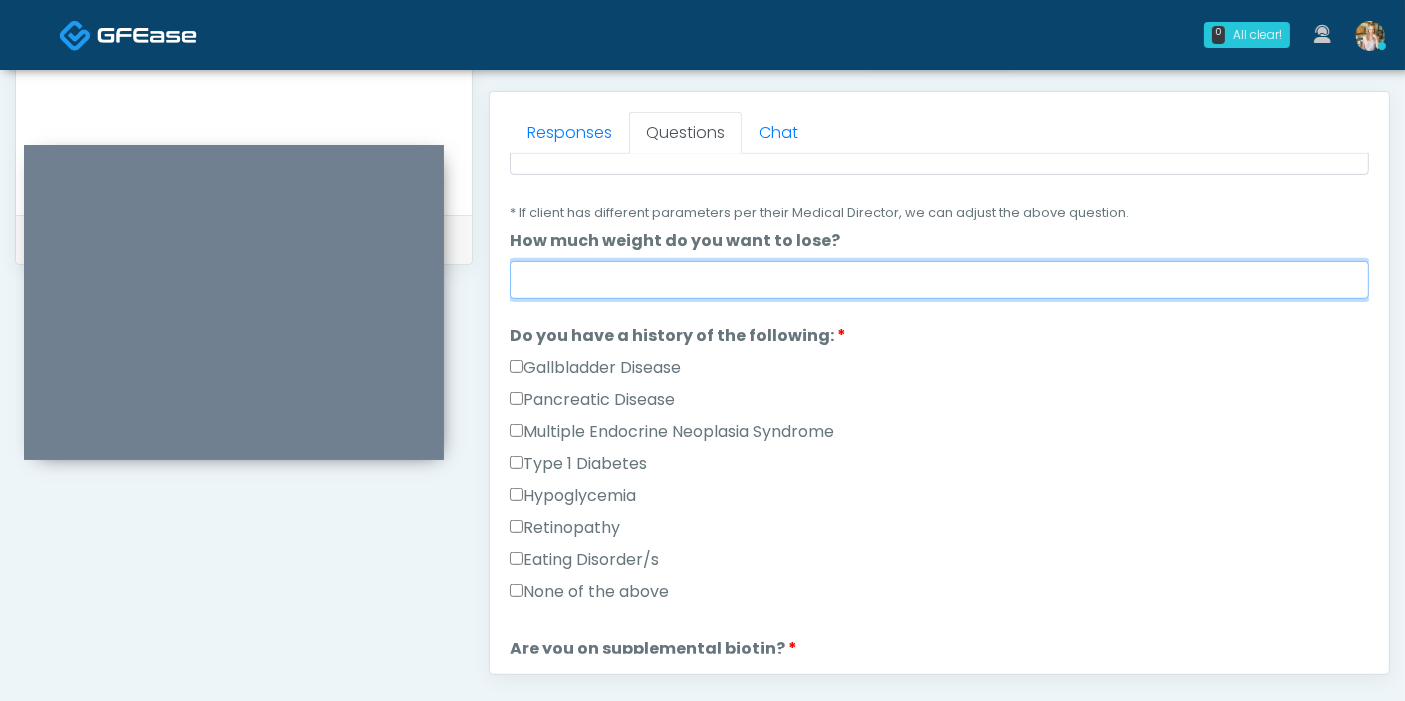 click on "How much weight do you want to lose?" at bounding box center [939, 280] 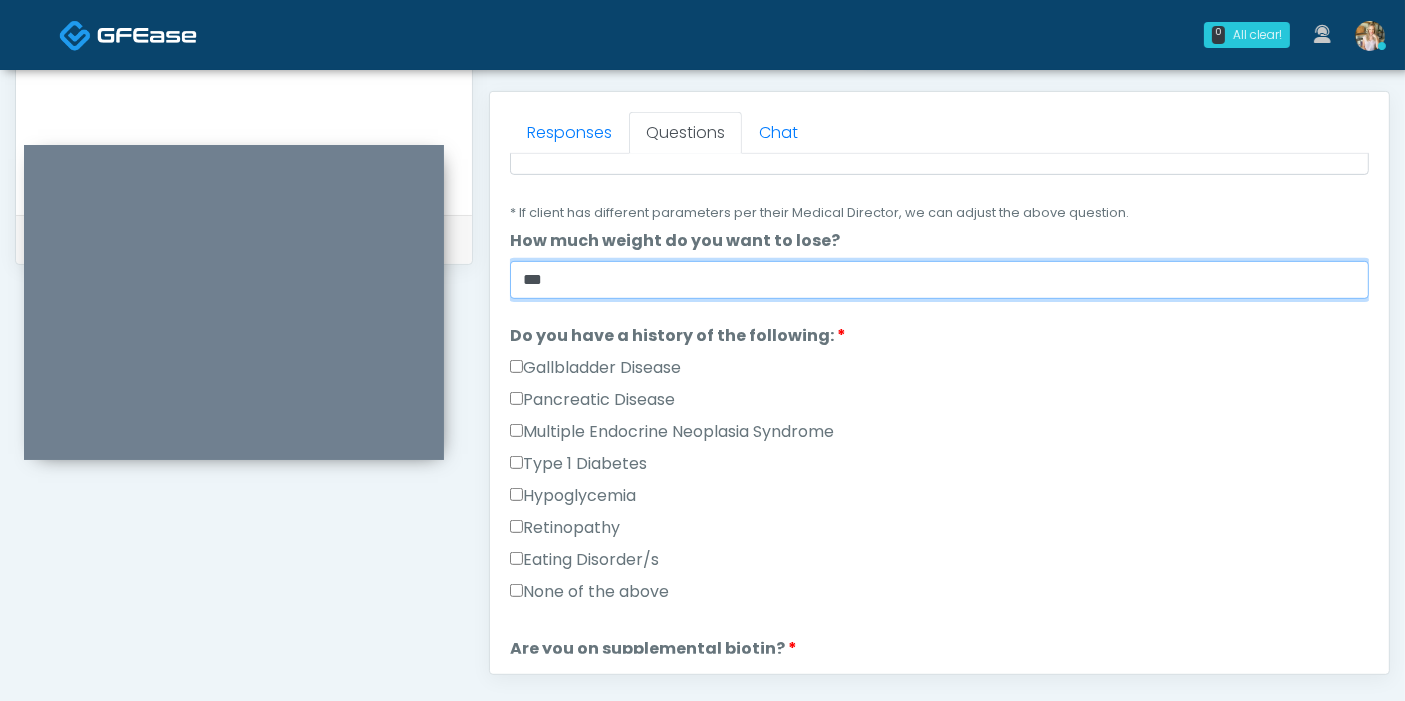 type on "***" 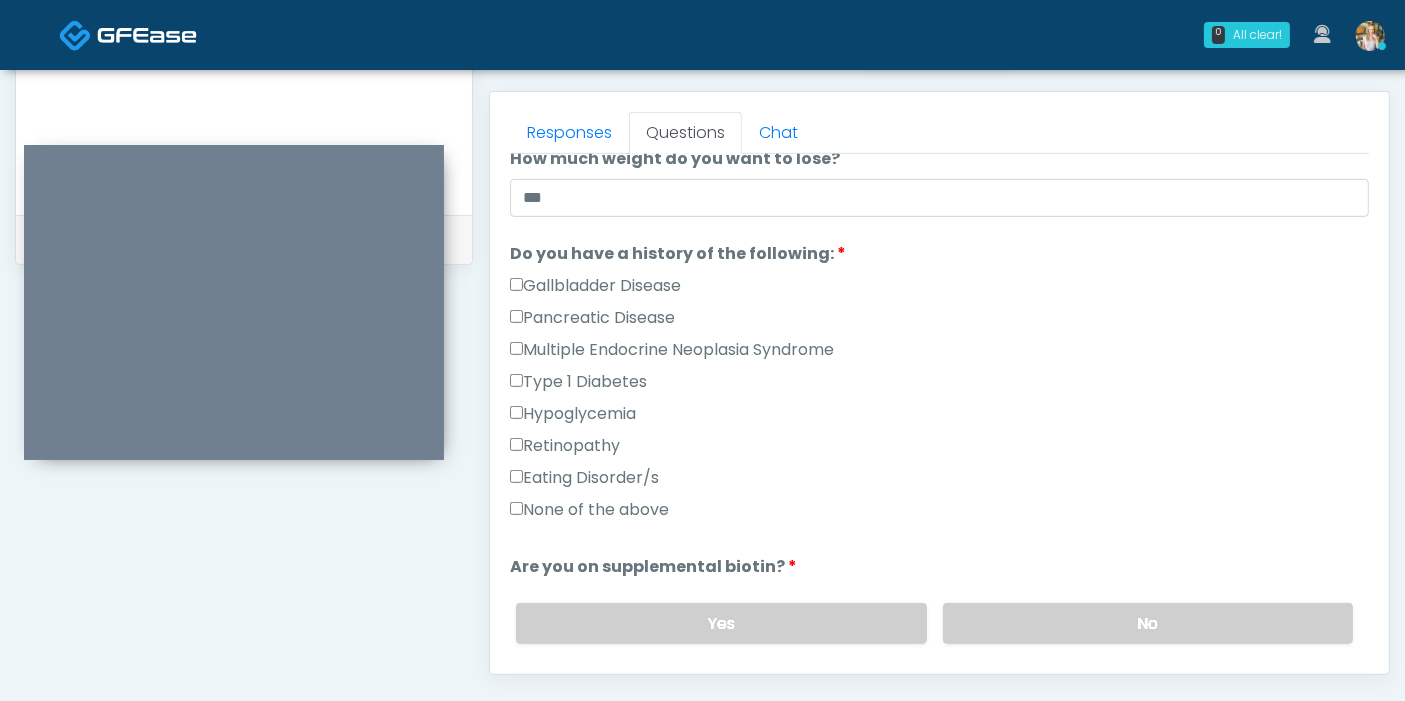 scroll, scrollTop: 375, scrollLeft: 0, axis: vertical 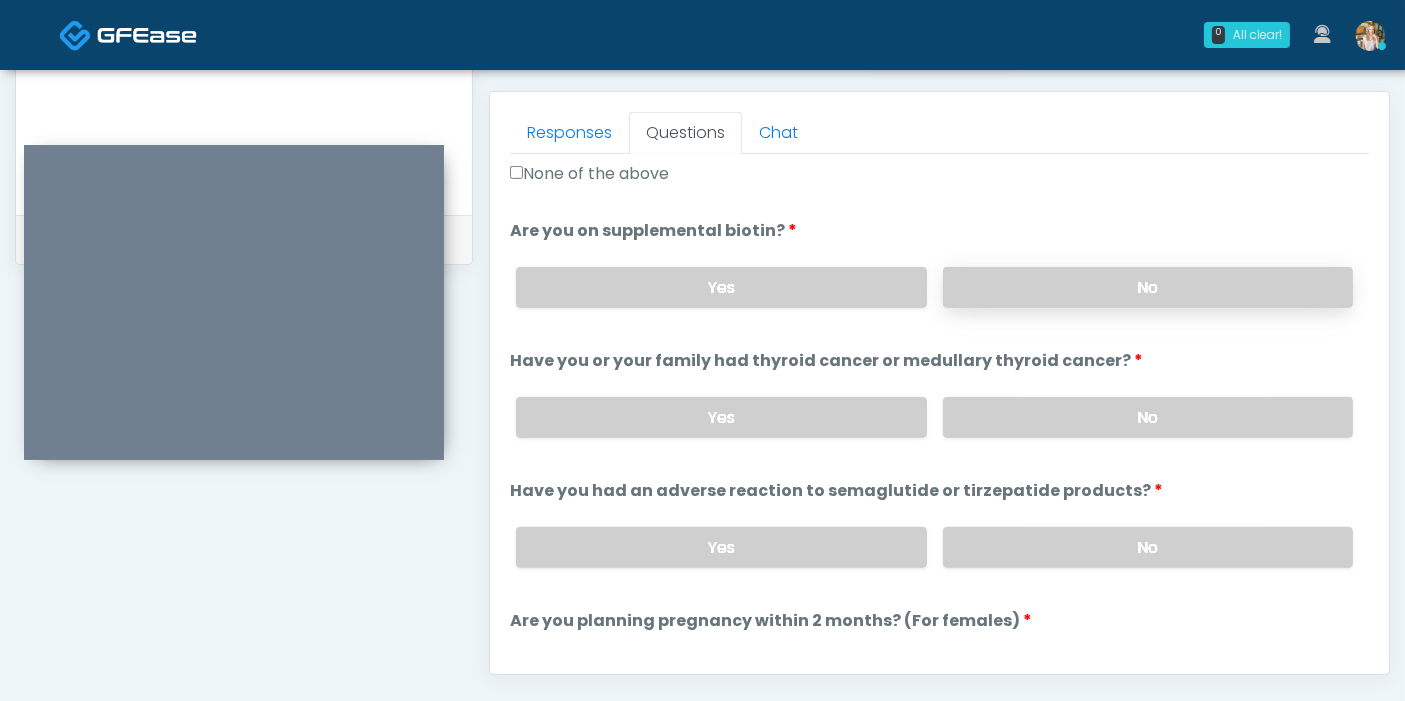 click on "No" at bounding box center (1148, 287) 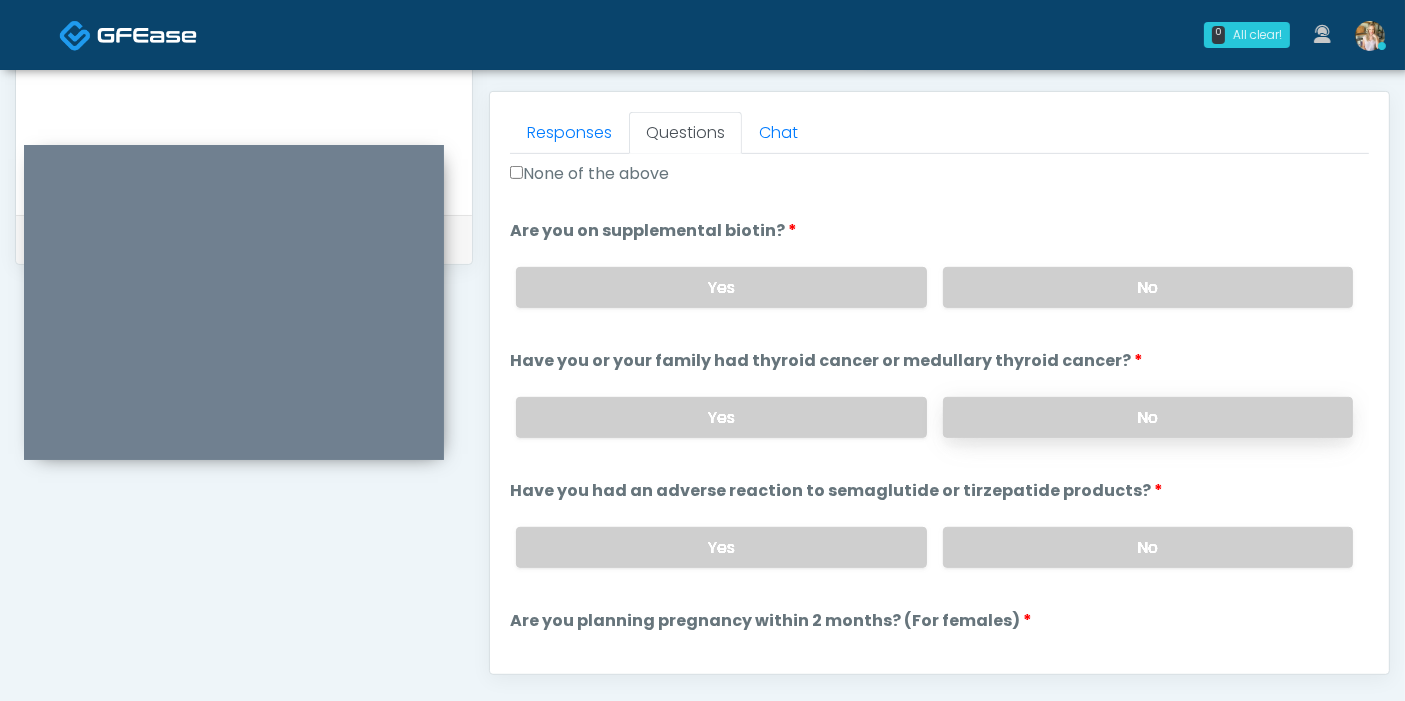 click on "No" at bounding box center [1148, 417] 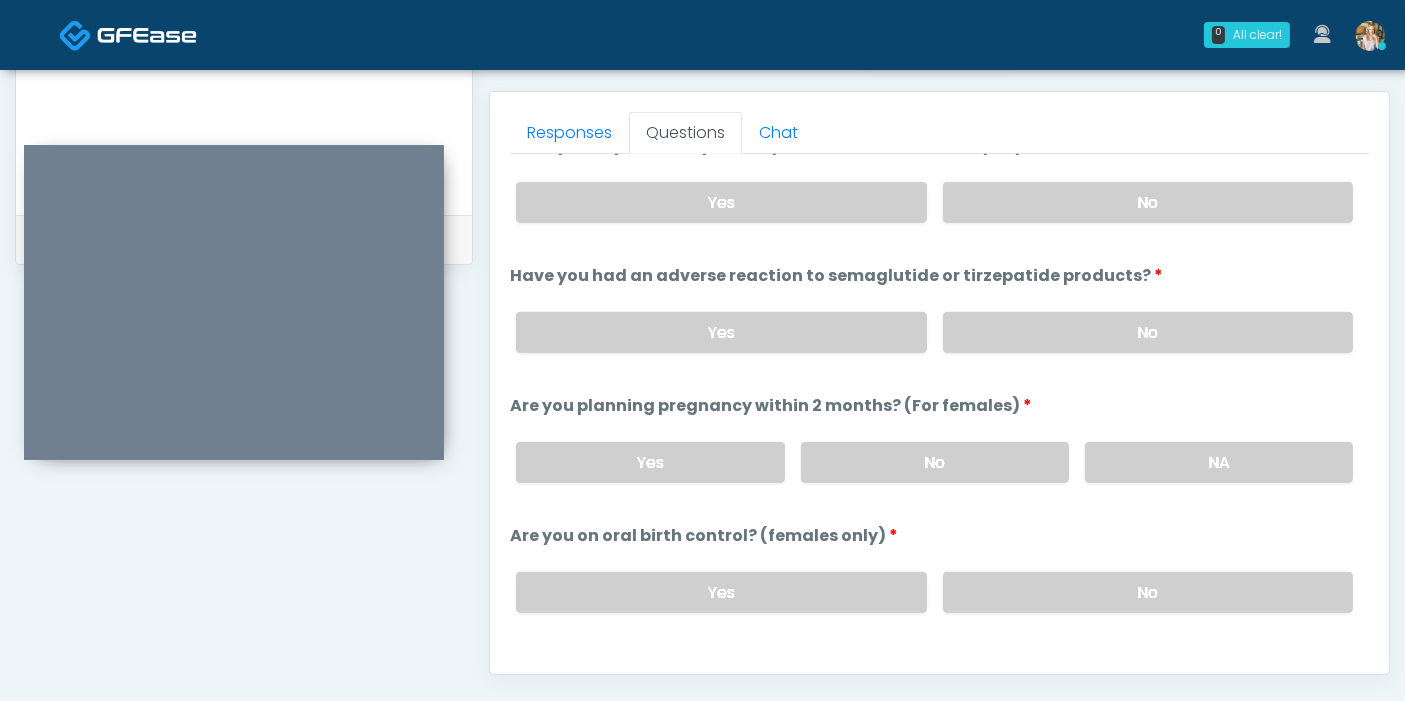 scroll, scrollTop: 971, scrollLeft: 0, axis: vertical 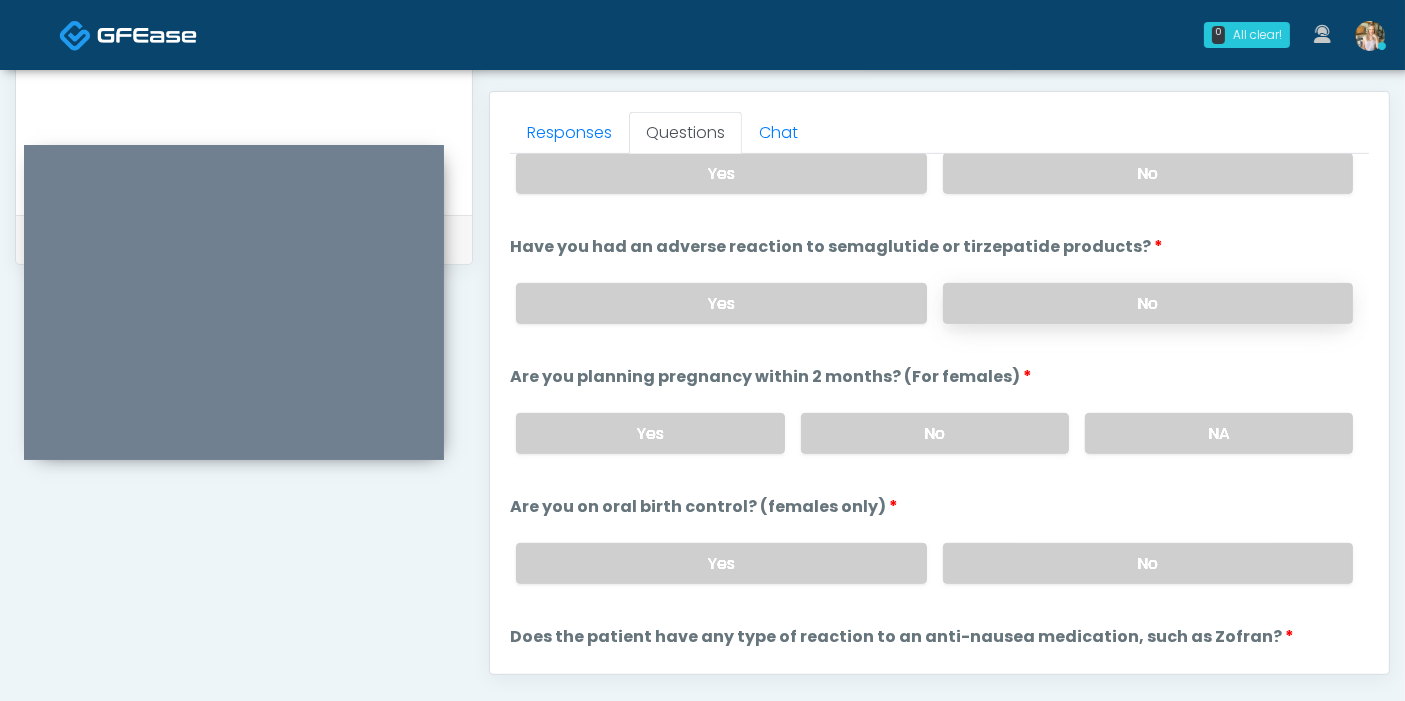 click on "No" at bounding box center (1148, 303) 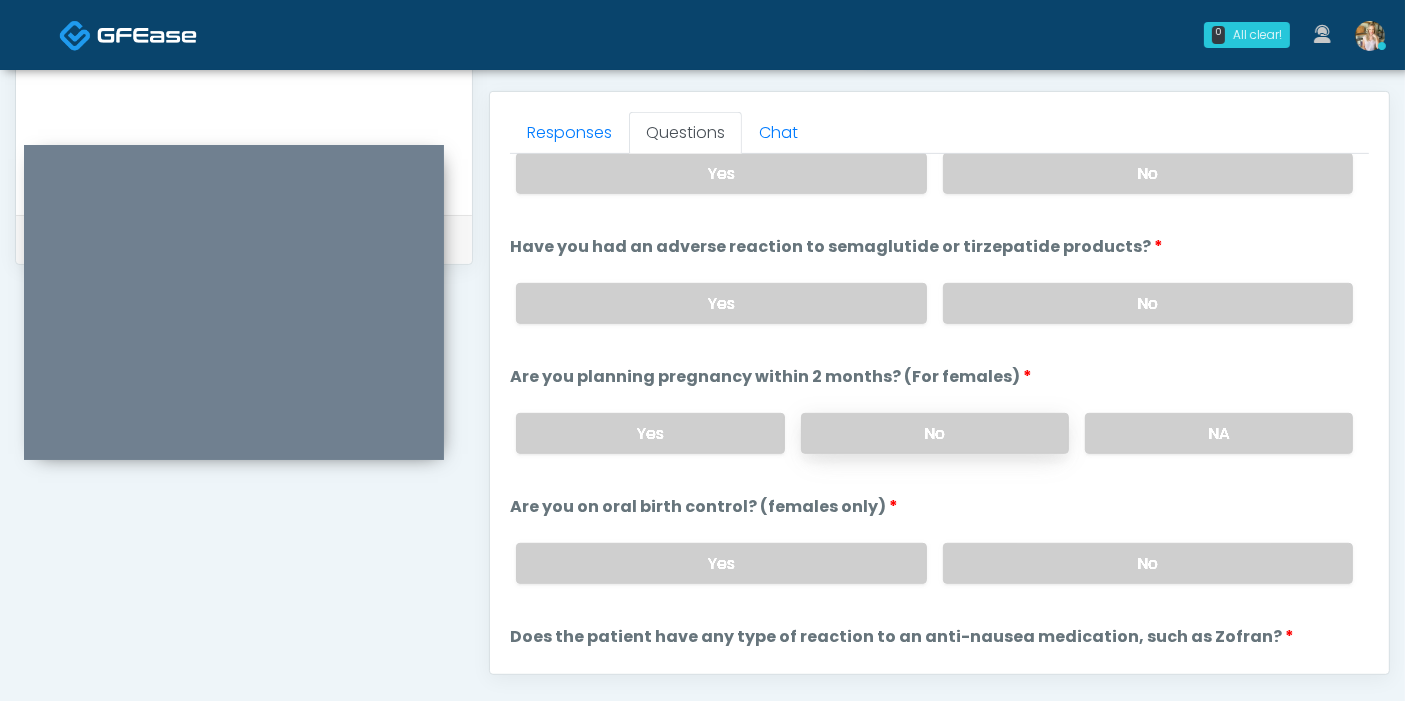 click on "No" at bounding box center [935, 433] 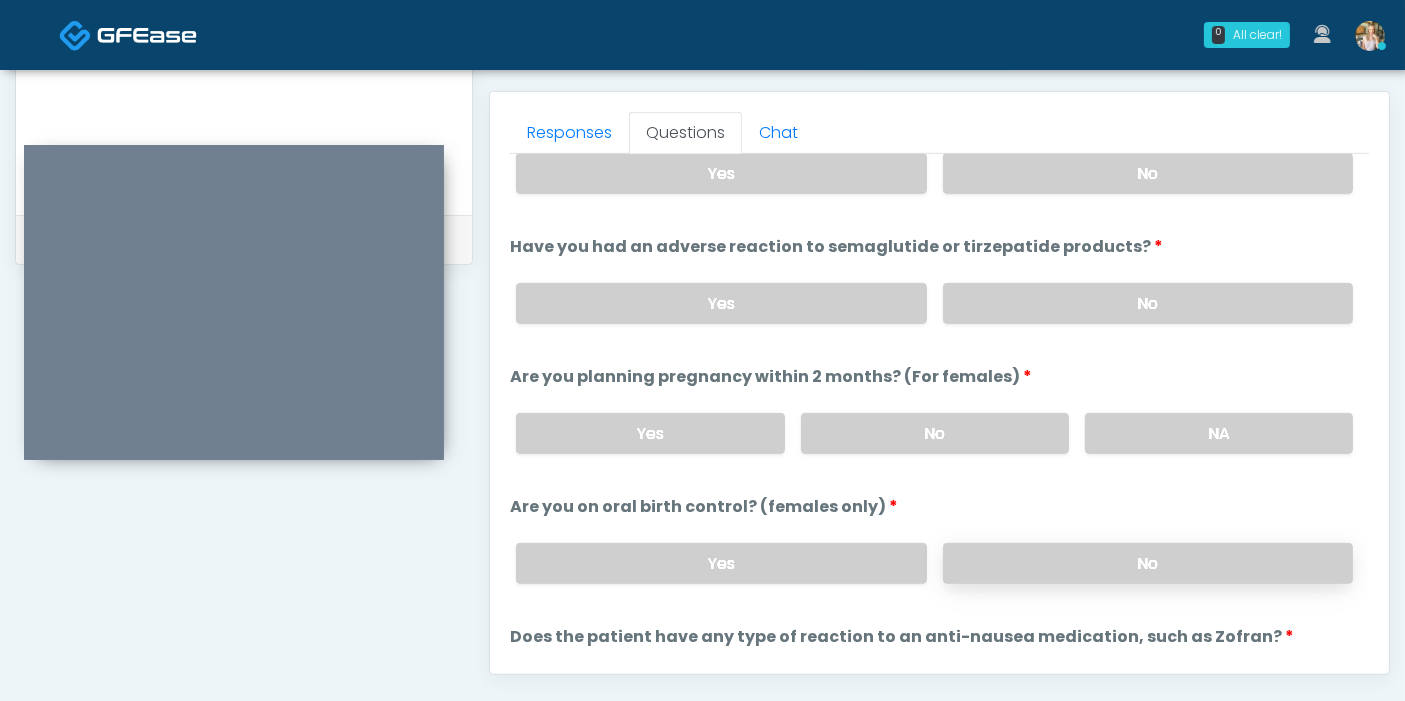click on "No" at bounding box center (1148, 563) 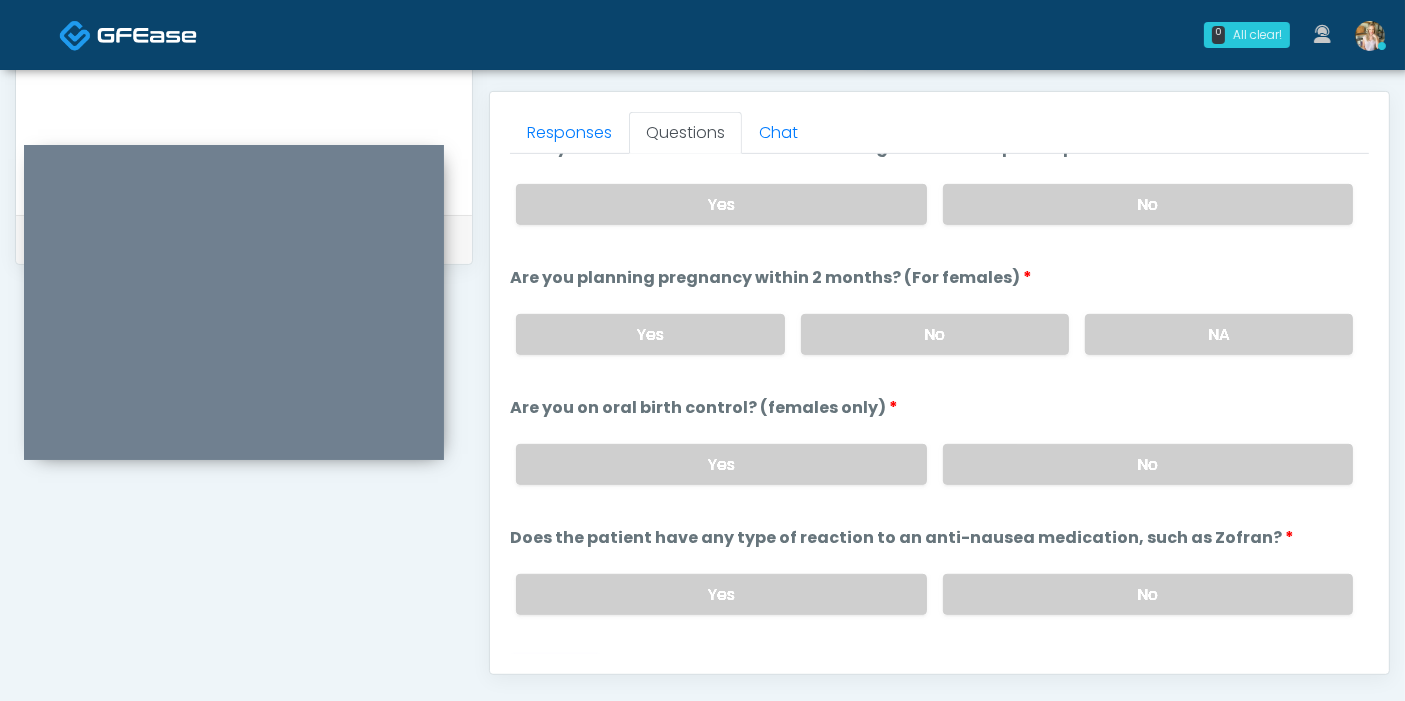 scroll, scrollTop: 1101, scrollLeft: 0, axis: vertical 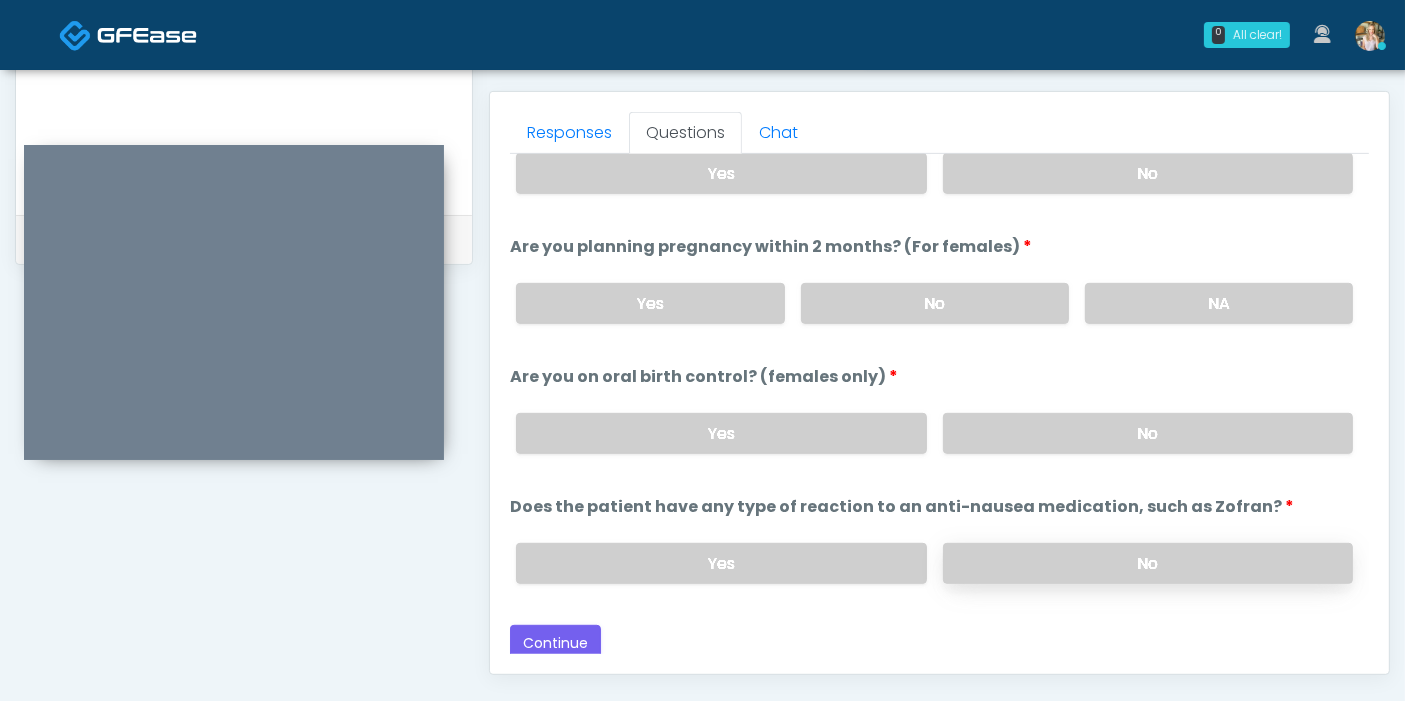 click on "No" at bounding box center (1148, 563) 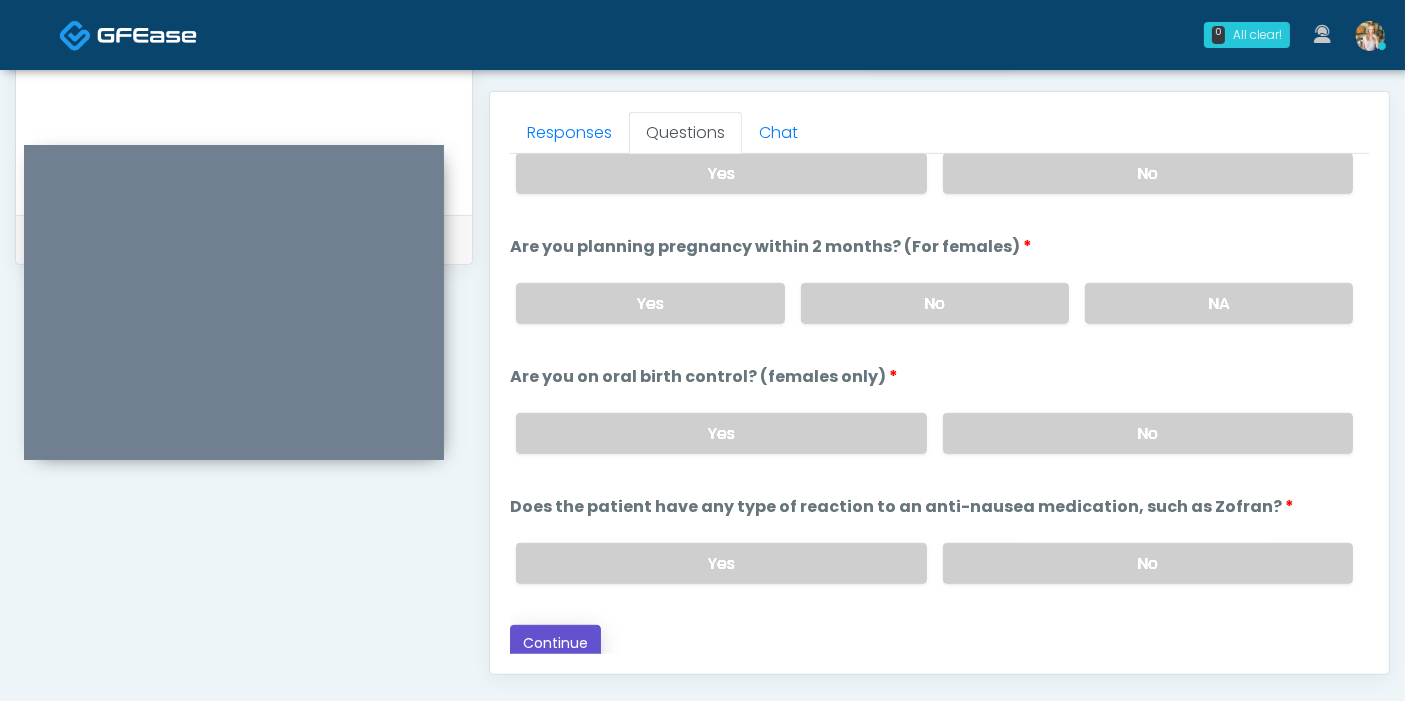 click on "Continue" at bounding box center [555, 643] 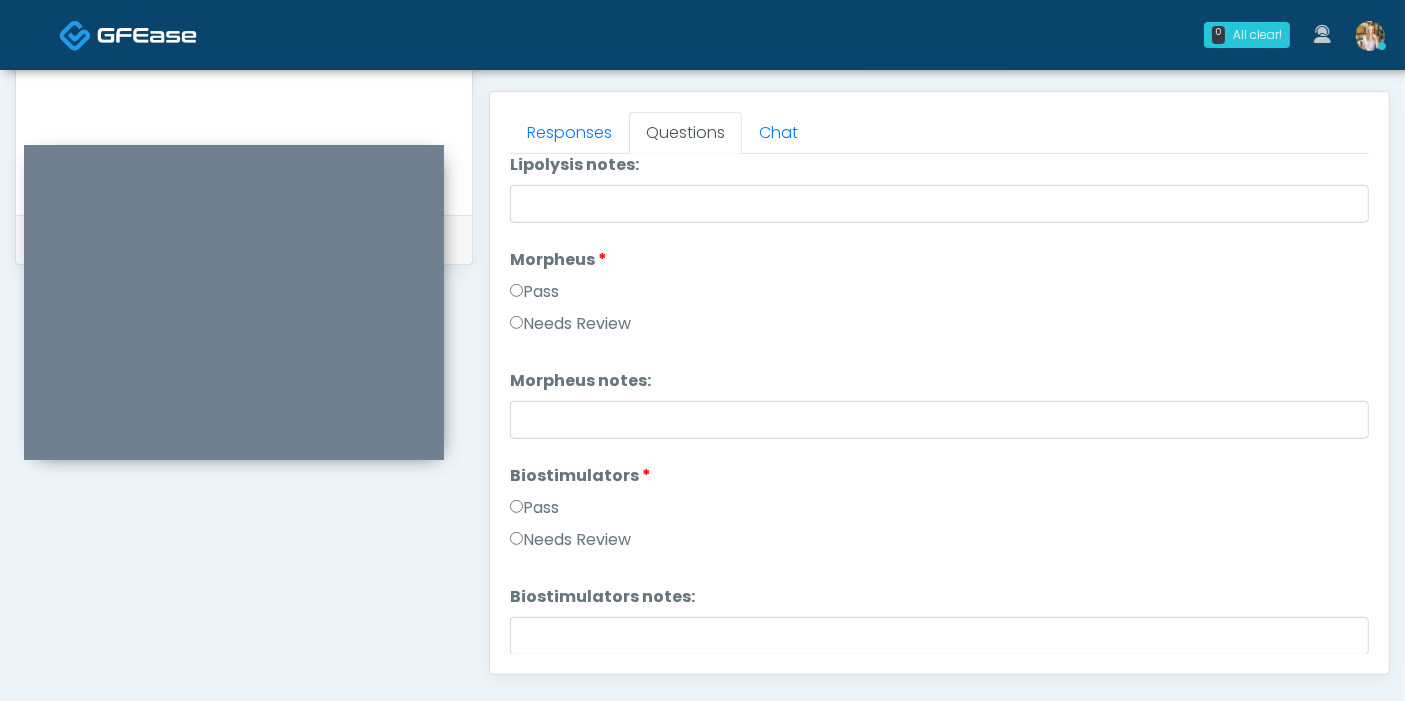 scroll, scrollTop: 1516, scrollLeft: 0, axis: vertical 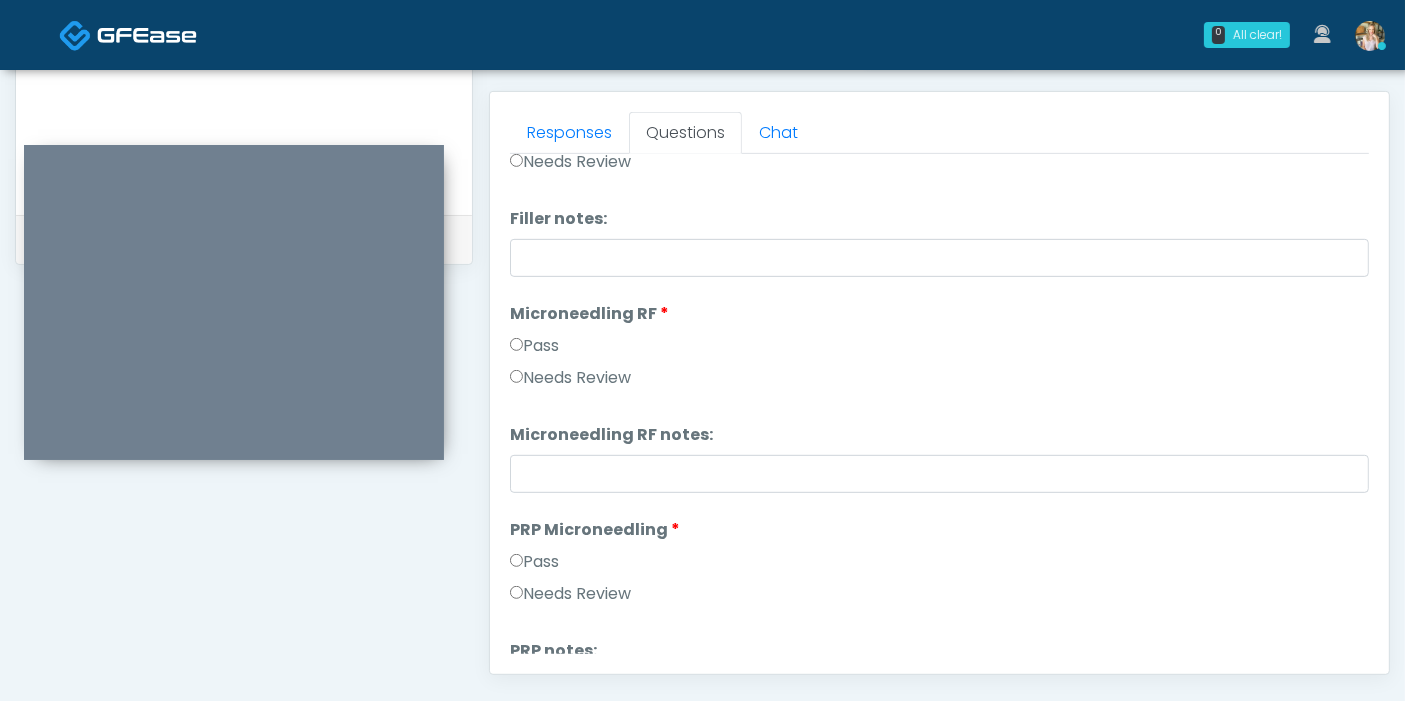 click on "Pass" at bounding box center (534, 346) 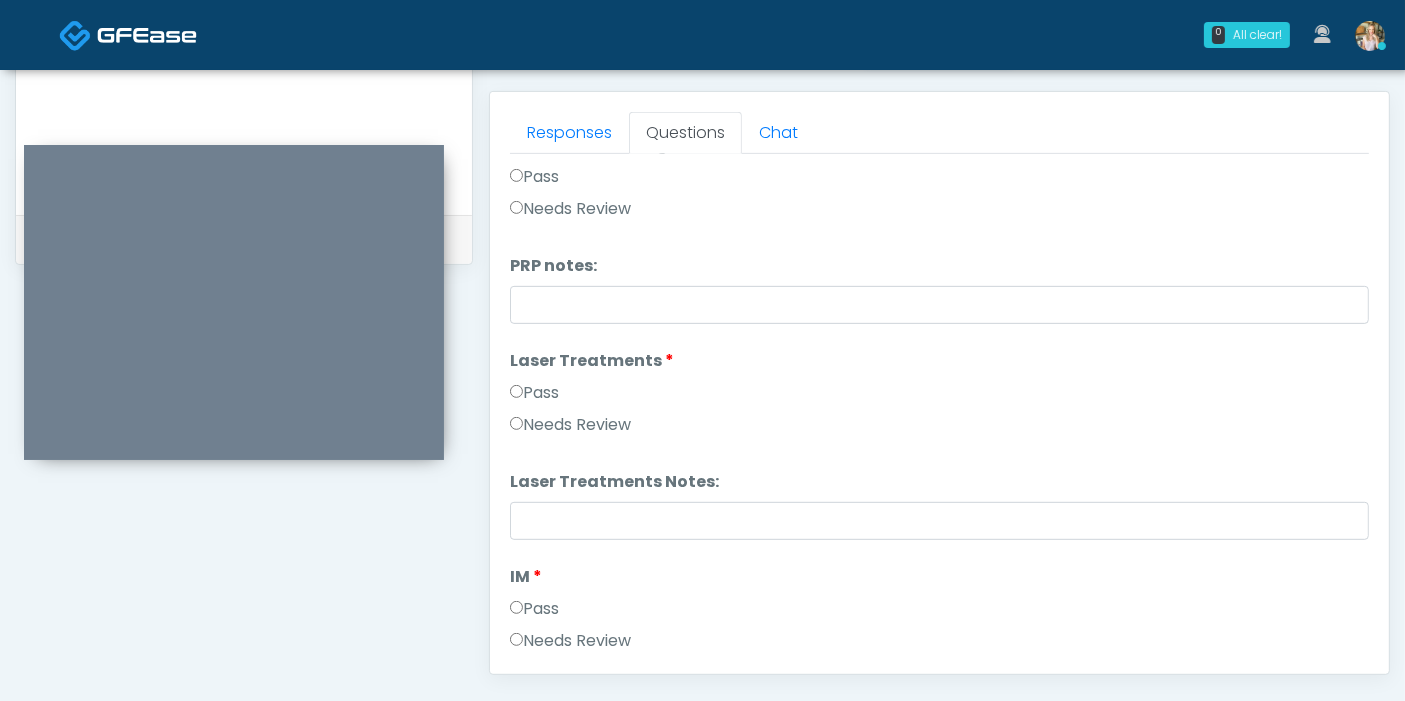 scroll, scrollTop: 723, scrollLeft: 0, axis: vertical 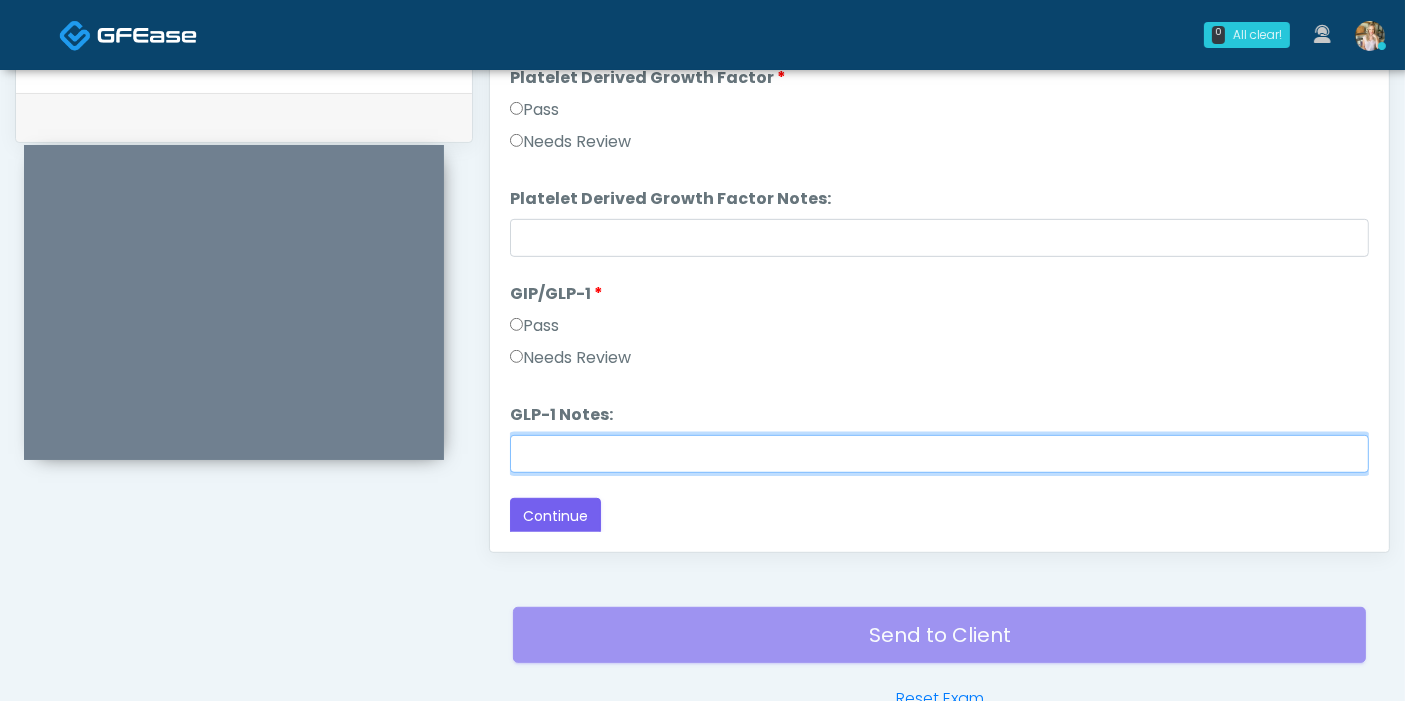 click on "GLP-1 Notes:" at bounding box center (939, 454) 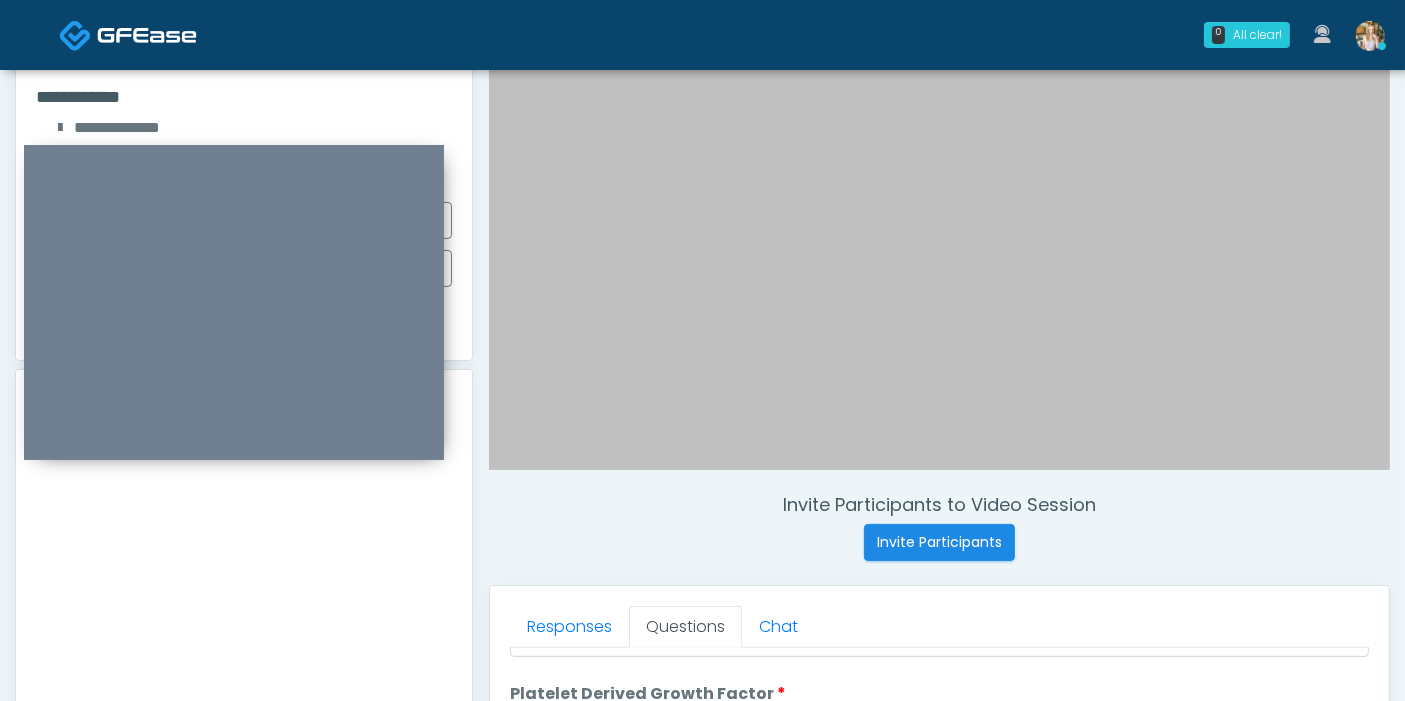 scroll, scrollTop: 362, scrollLeft: 0, axis: vertical 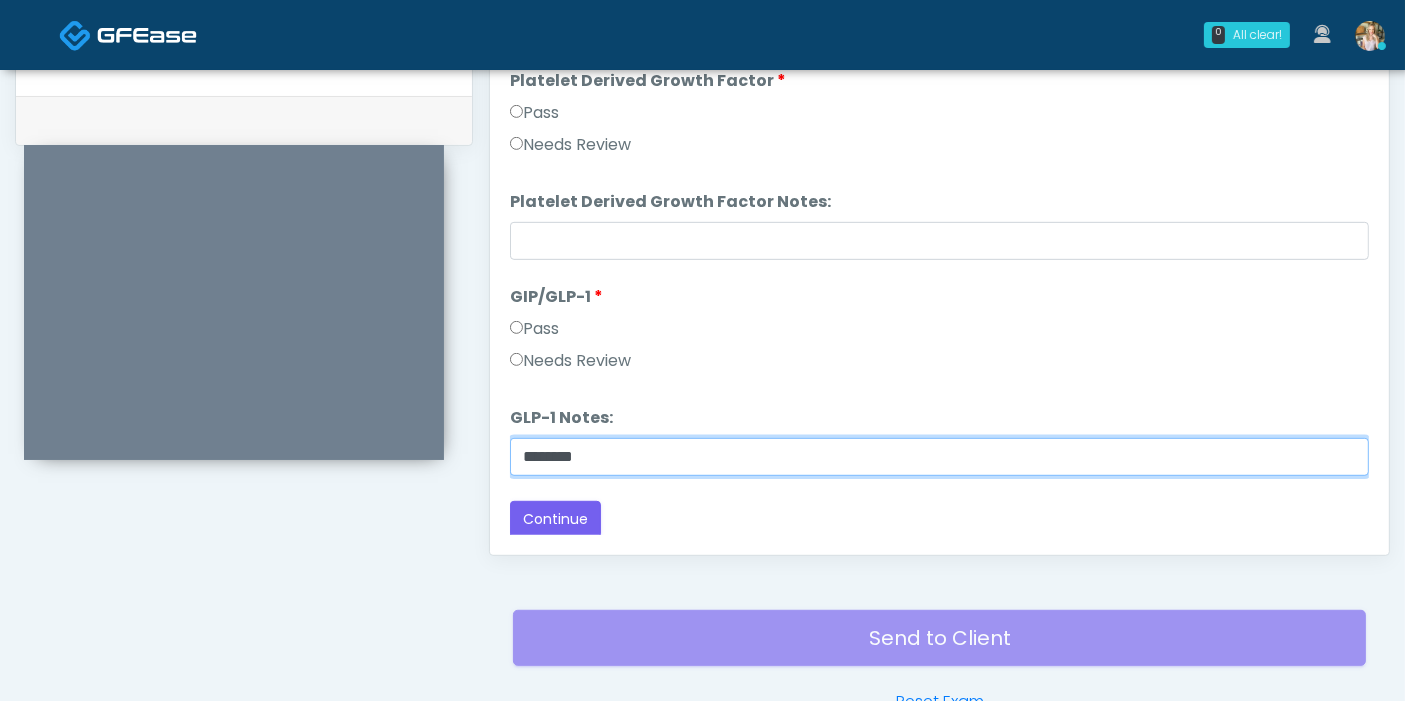 type on "********" 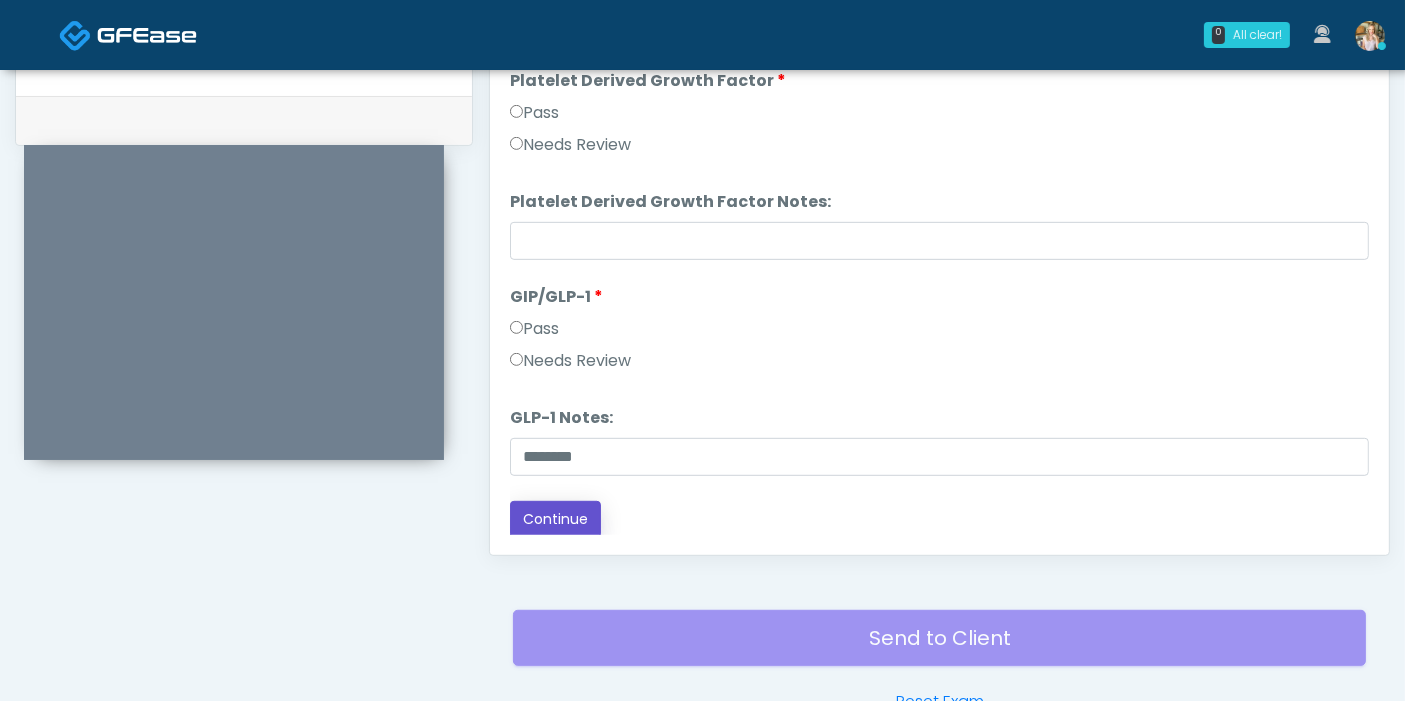 click on "Continue" at bounding box center [555, 519] 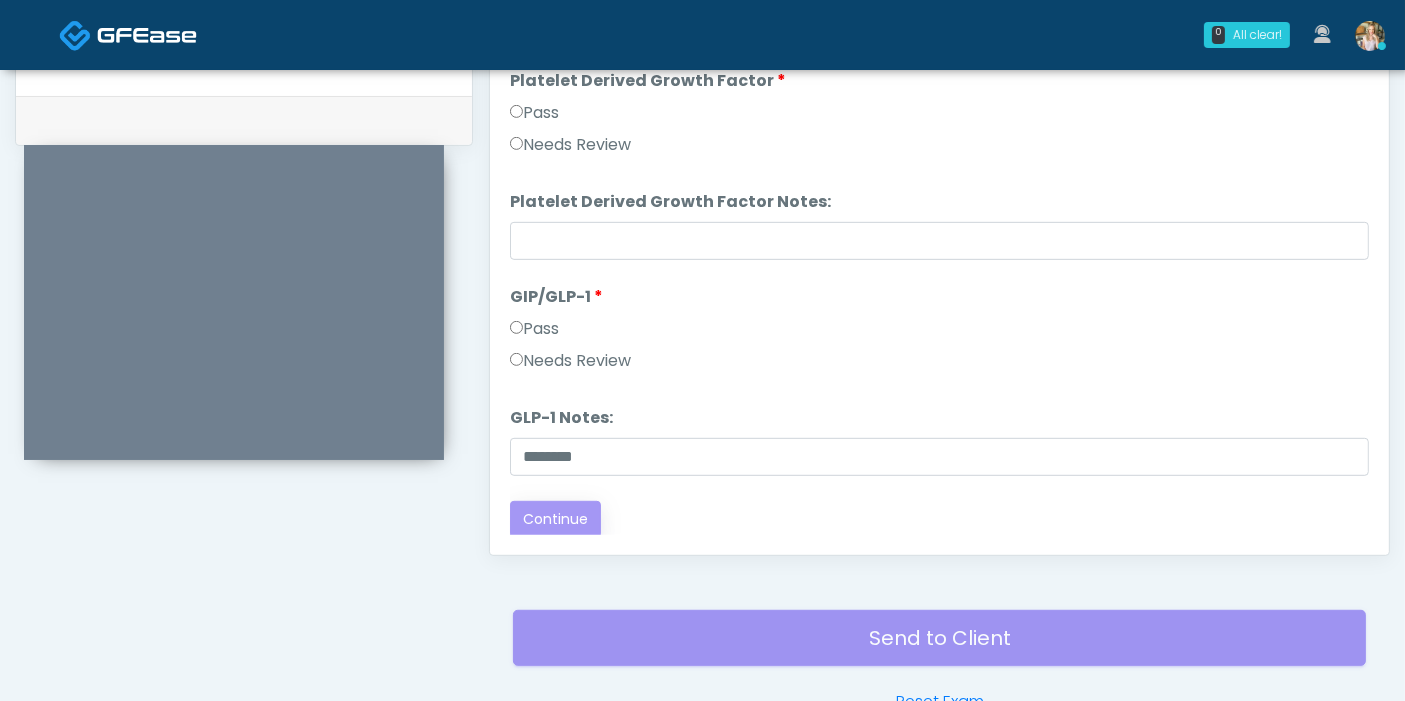 scroll, scrollTop: 0, scrollLeft: 0, axis: both 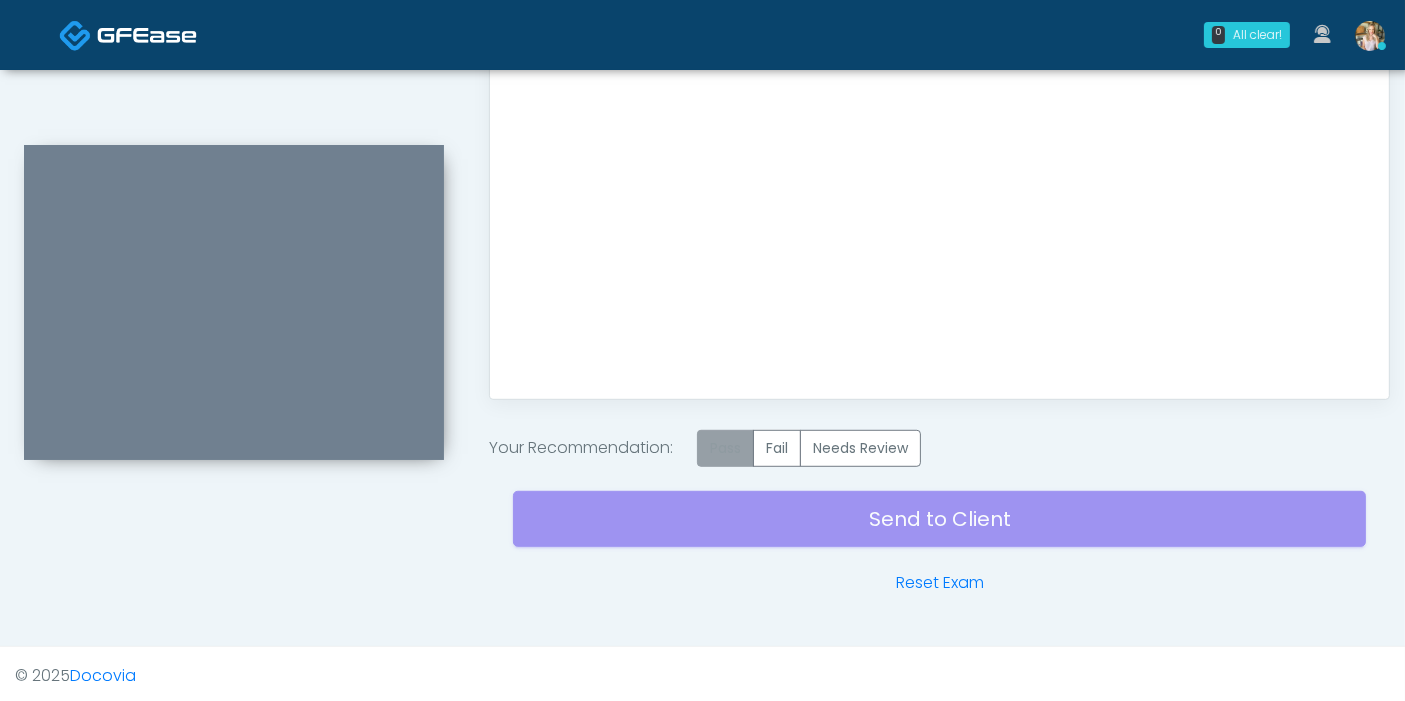 click on "Pass" at bounding box center (725, 448) 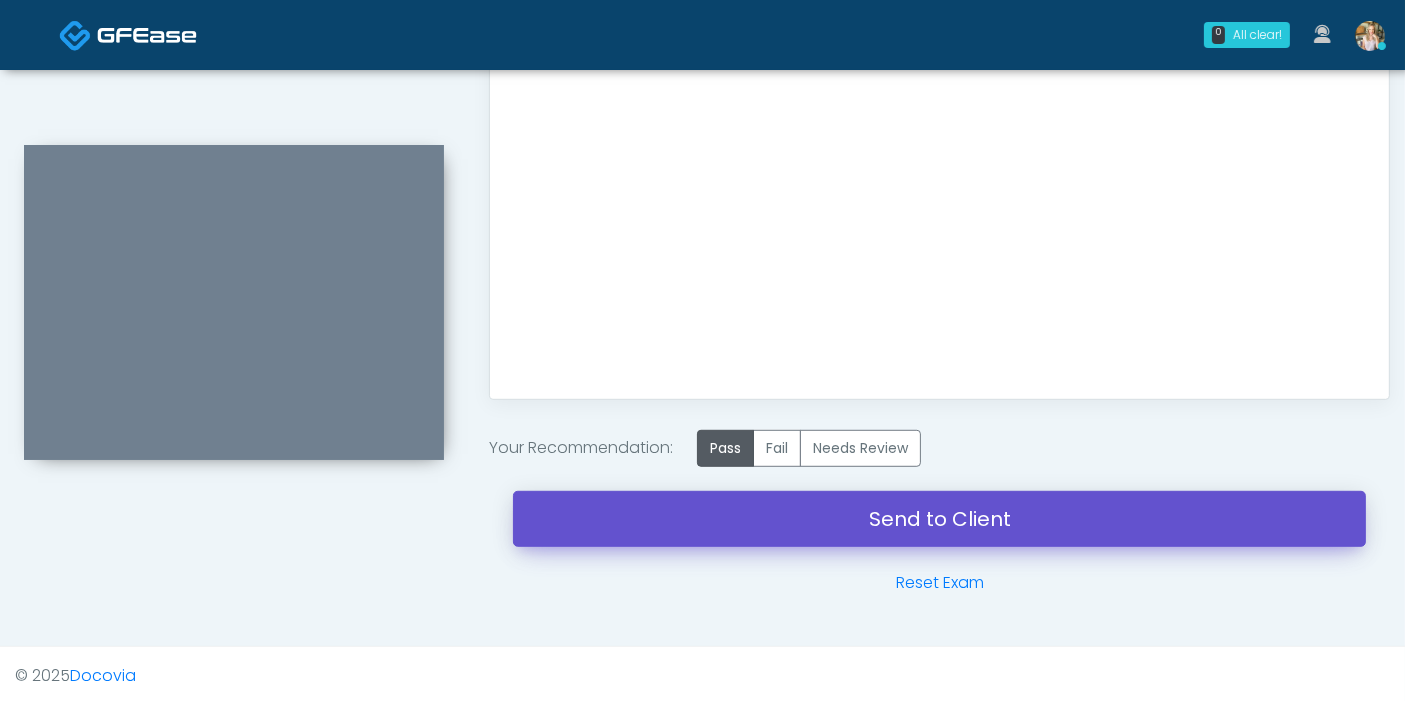 click on "Send to Client" at bounding box center (939, 519) 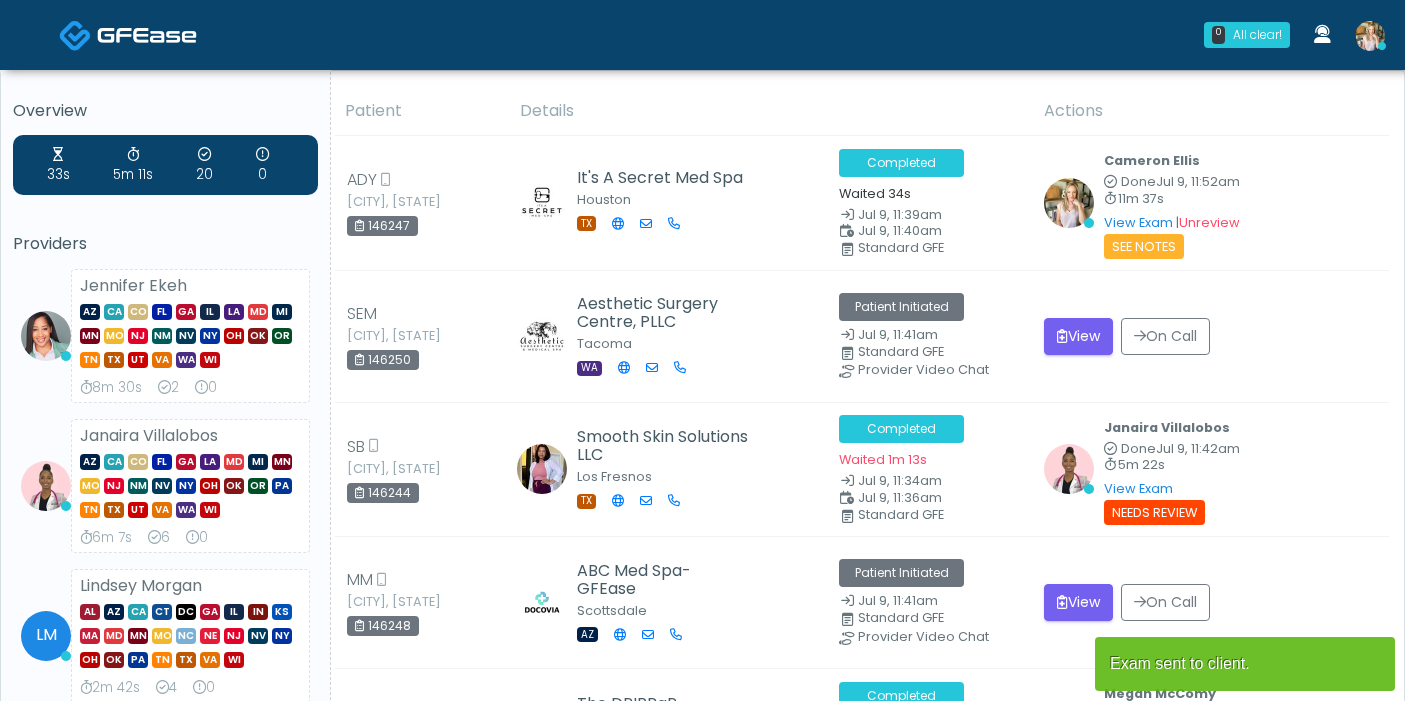 scroll, scrollTop: 0, scrollLeft: 0, axis: both 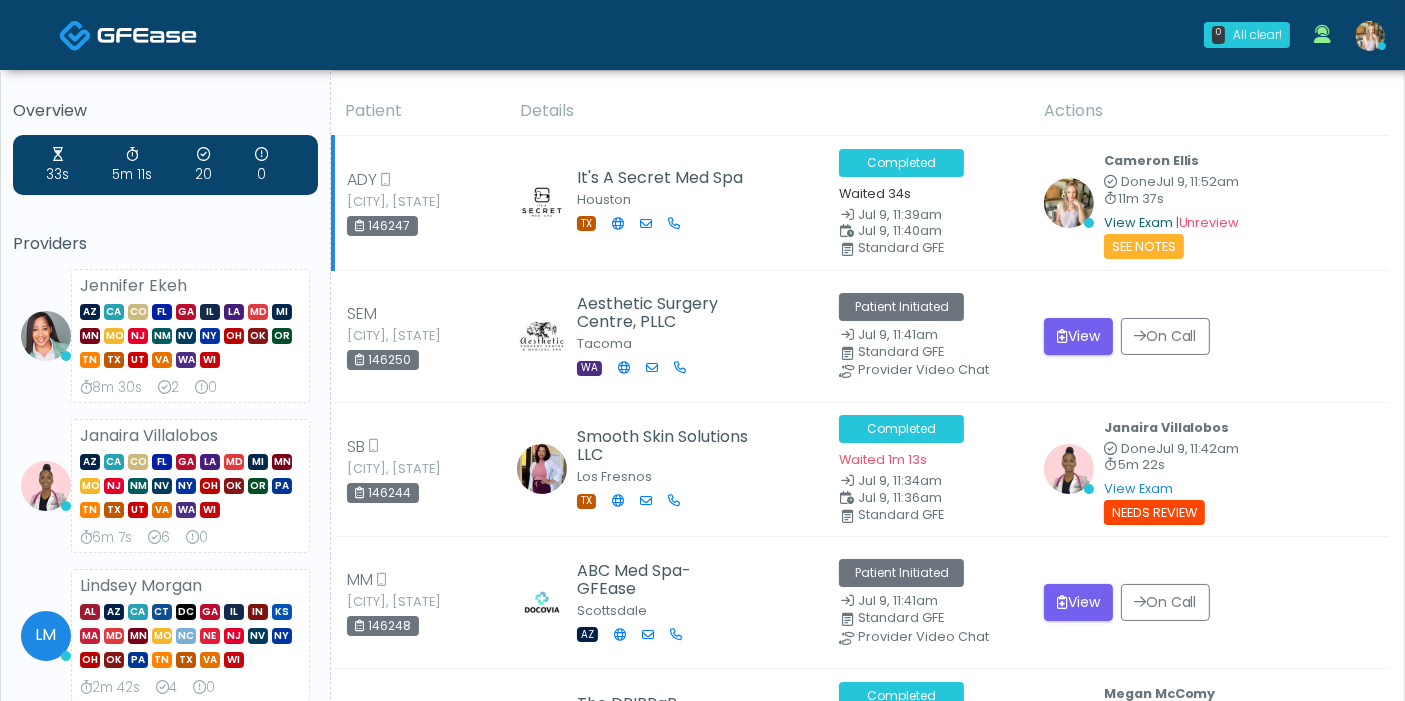 click on "View Exam" at bounding box center [1138, 222] 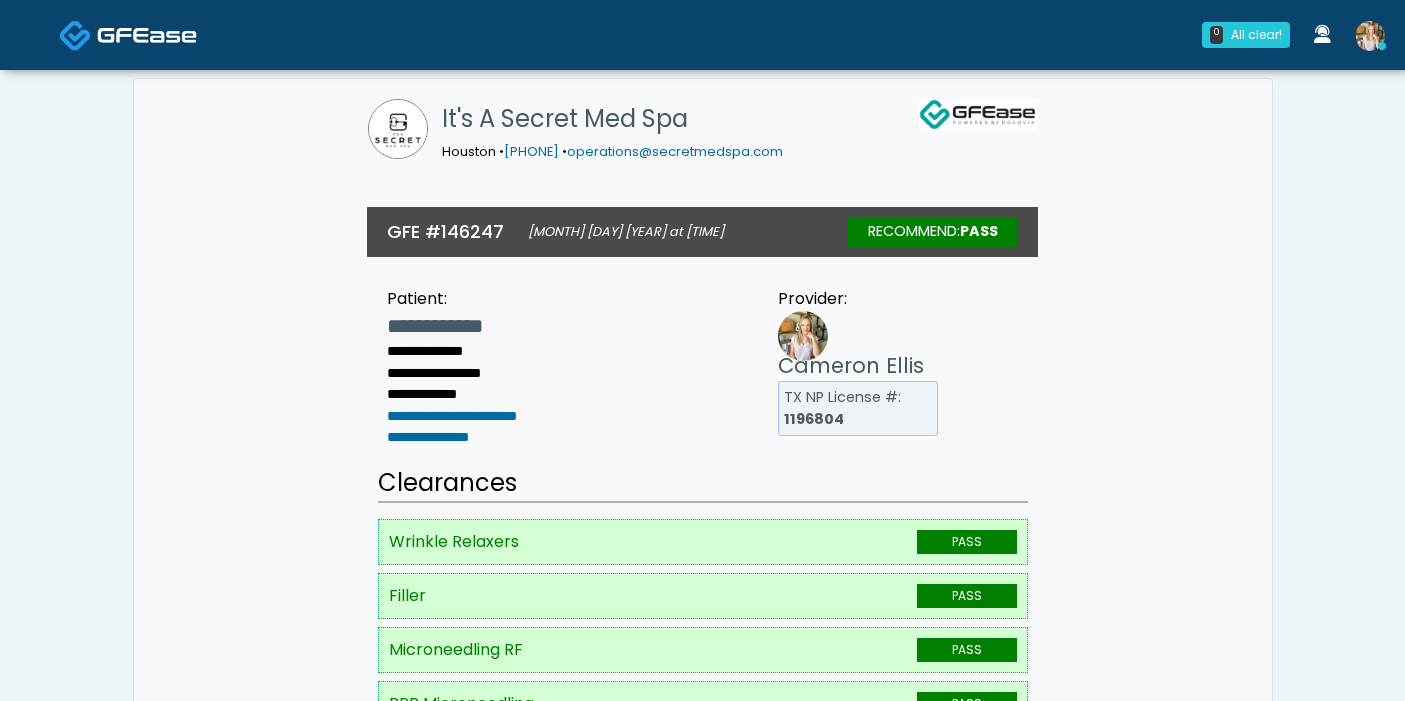 scroll, scrollTop: 0, scrollLeft: 0, axis: both 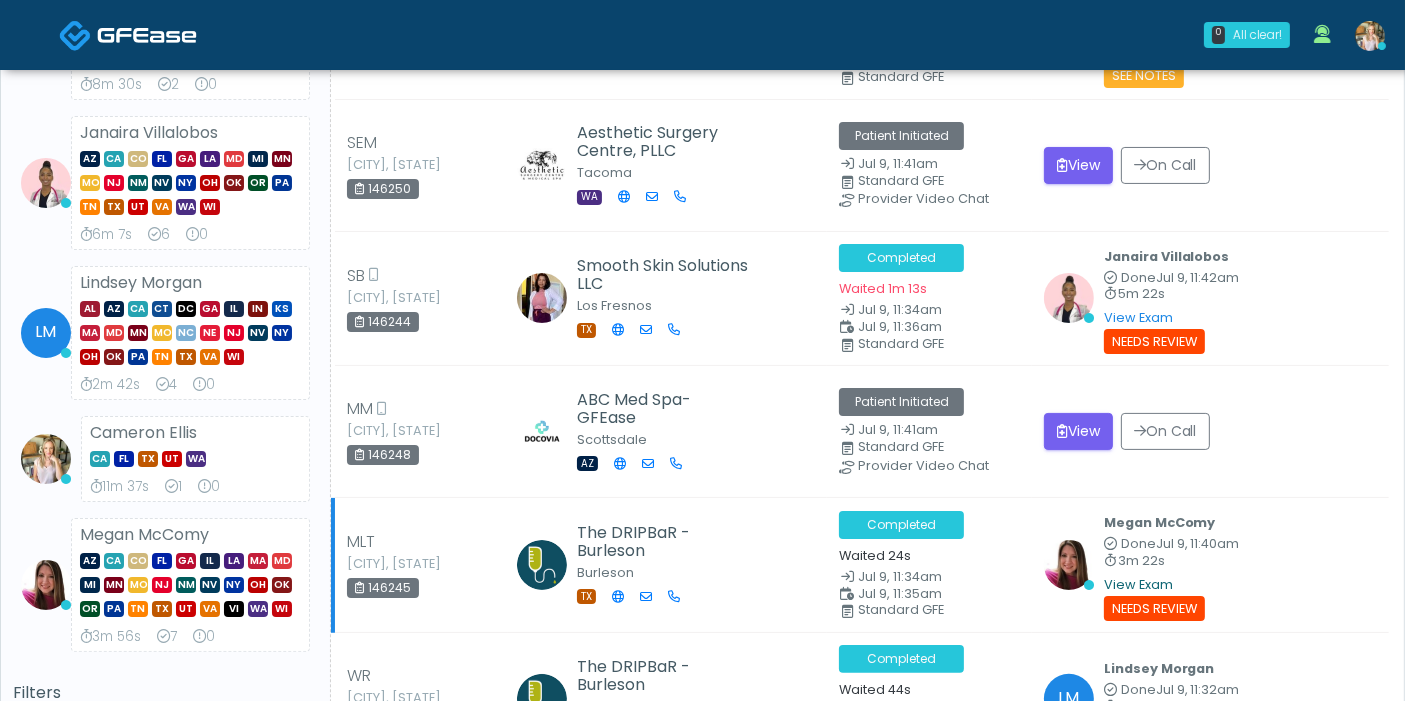 click on "View Exam" at bounding box center [1138, 584] 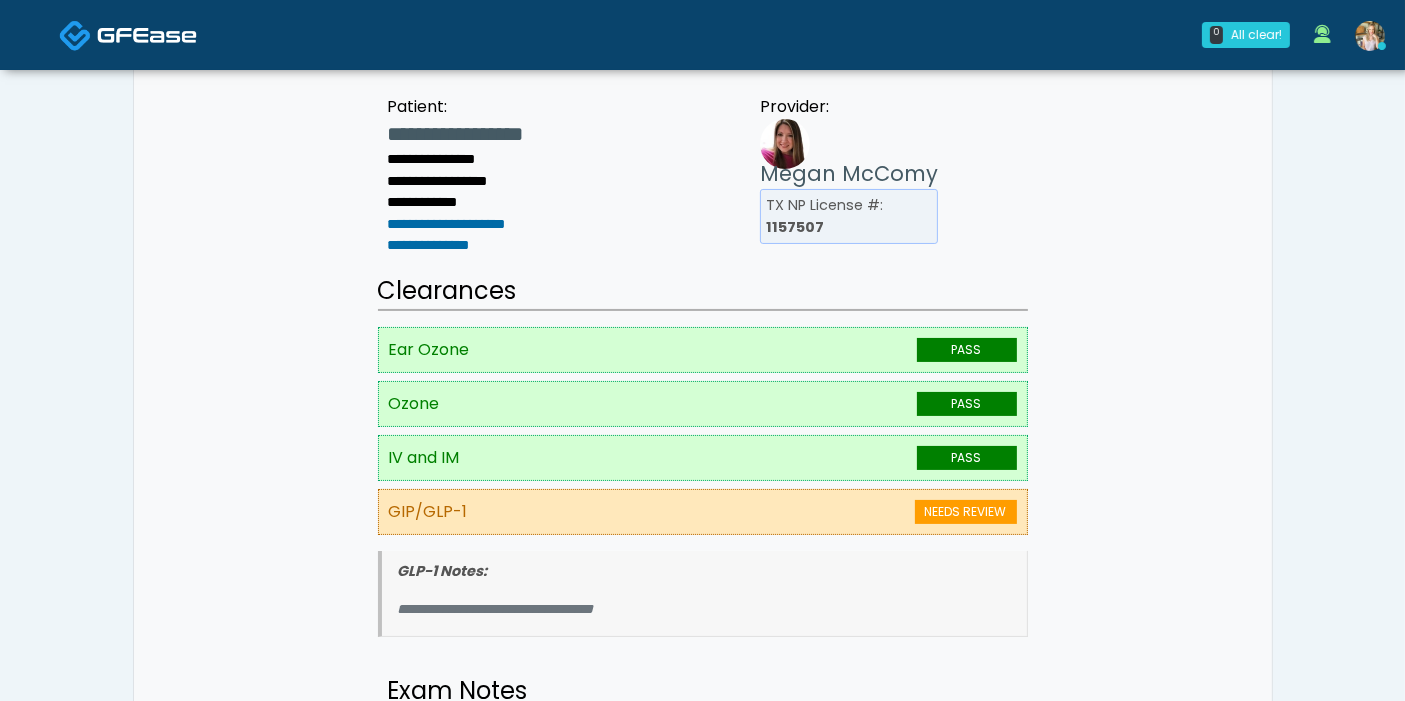 scroll, scrollTop: 198, scrollLeft: 0, axis: vertical 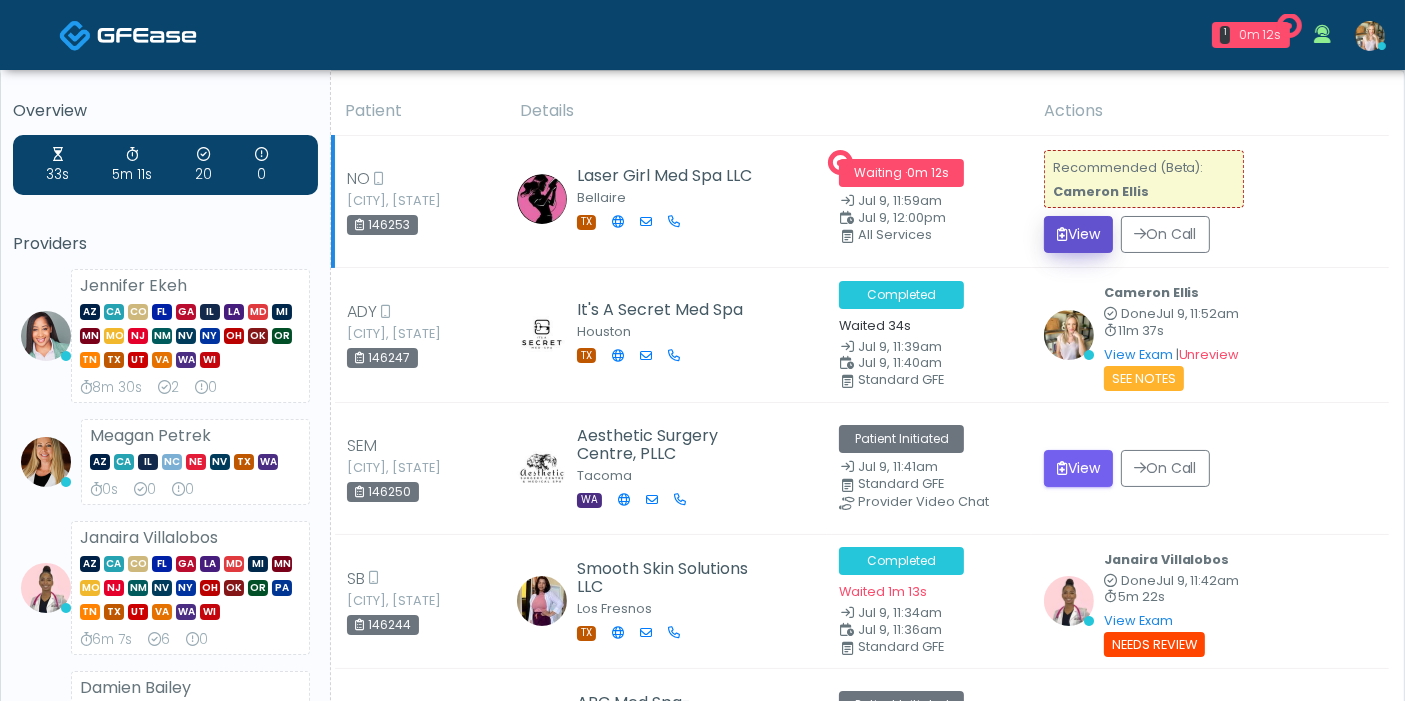 click on "View" at bounding box center [1078, 234] 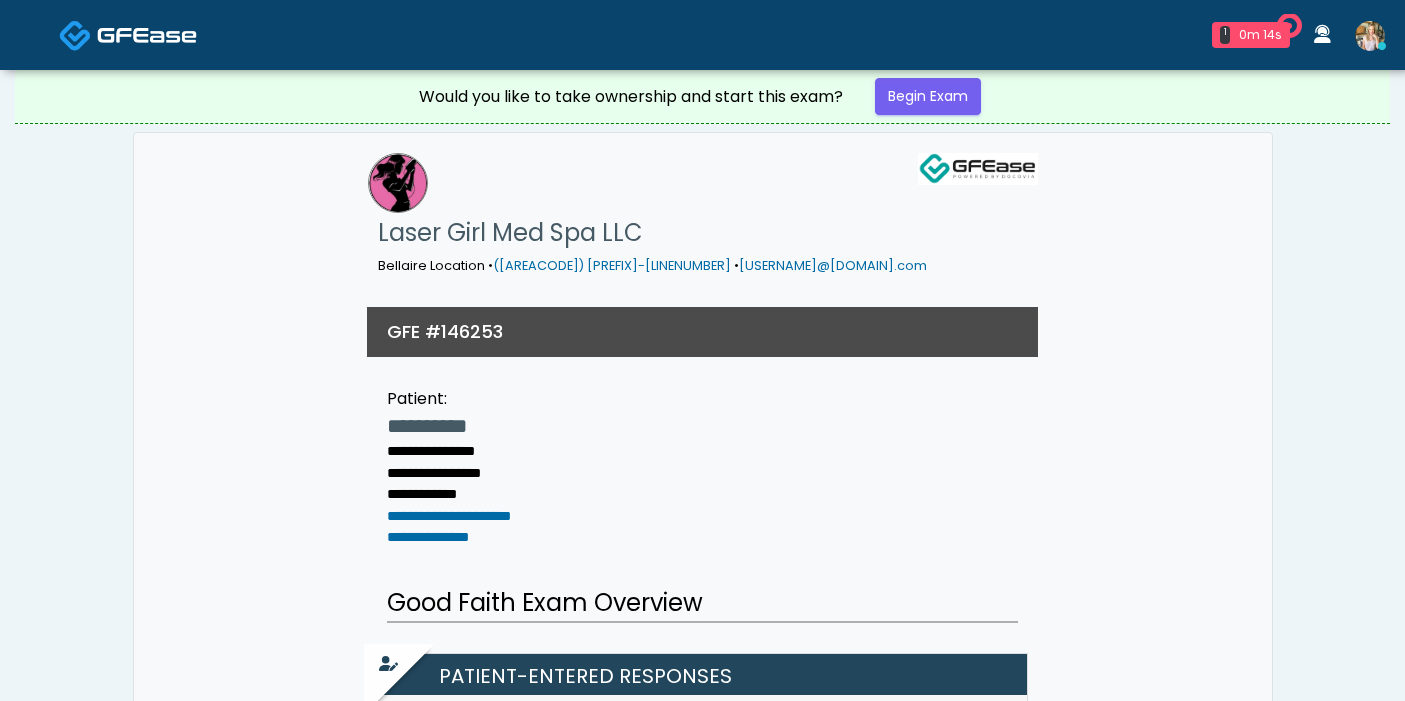 scroll, scrollTop: 0, scrollLeft: 0, axis: both 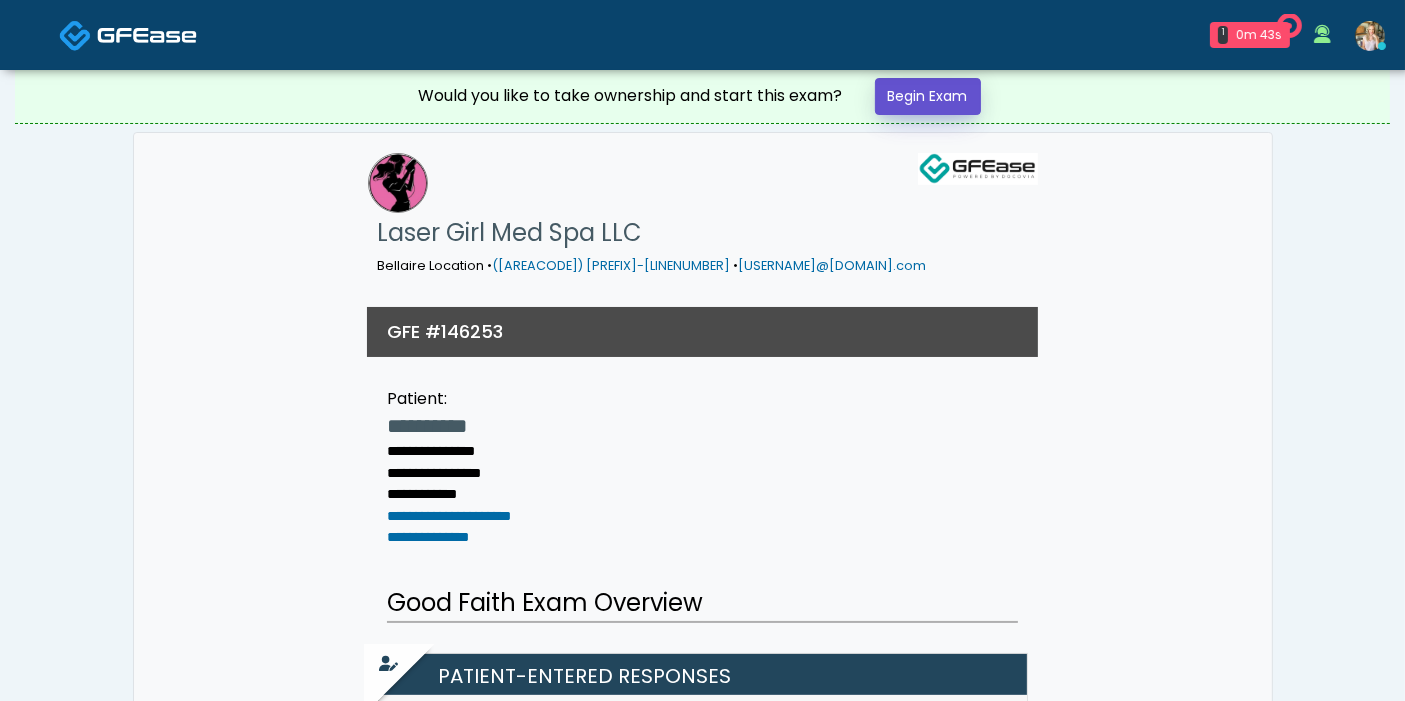 click on "Begin Exam" at bounding box center [928, 96] 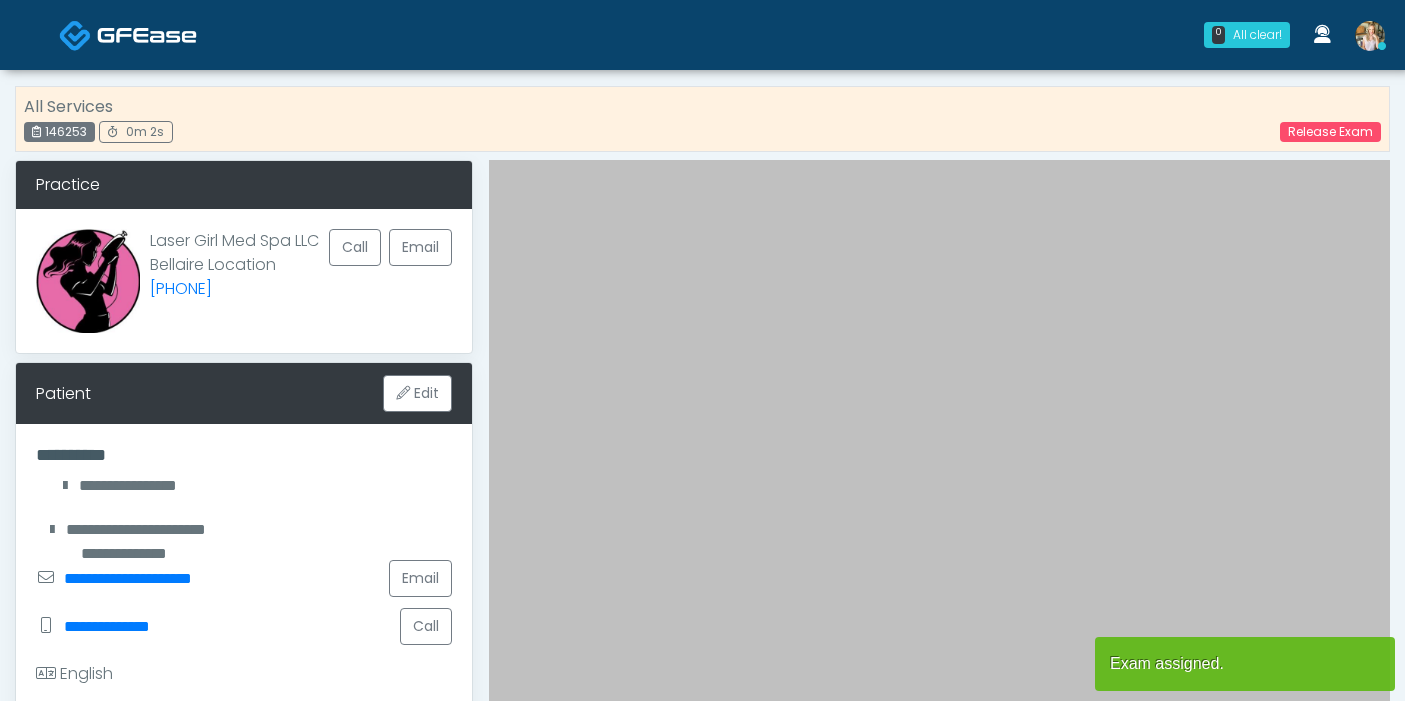 scroll, scrollTop: 0, scrollLeft: 0, axis: both 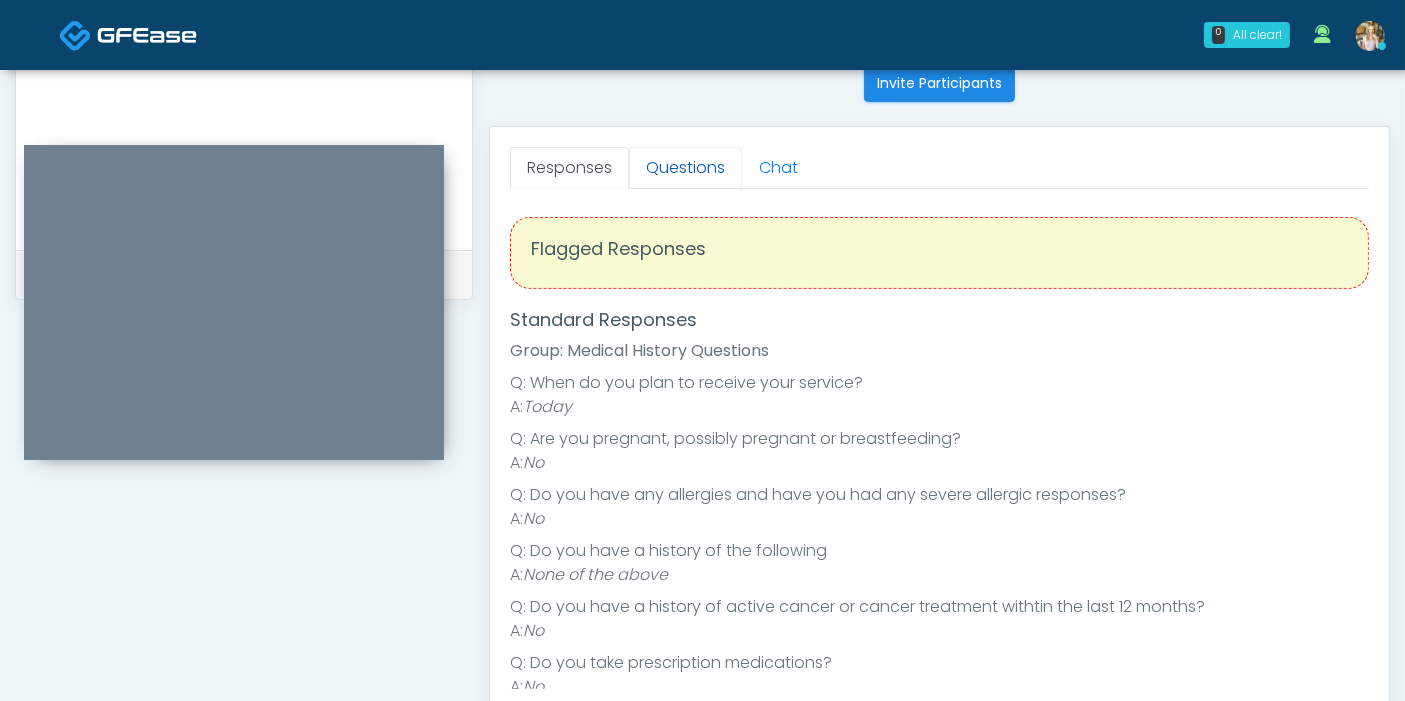 click on "Questions" at bounding box center (685, 168) 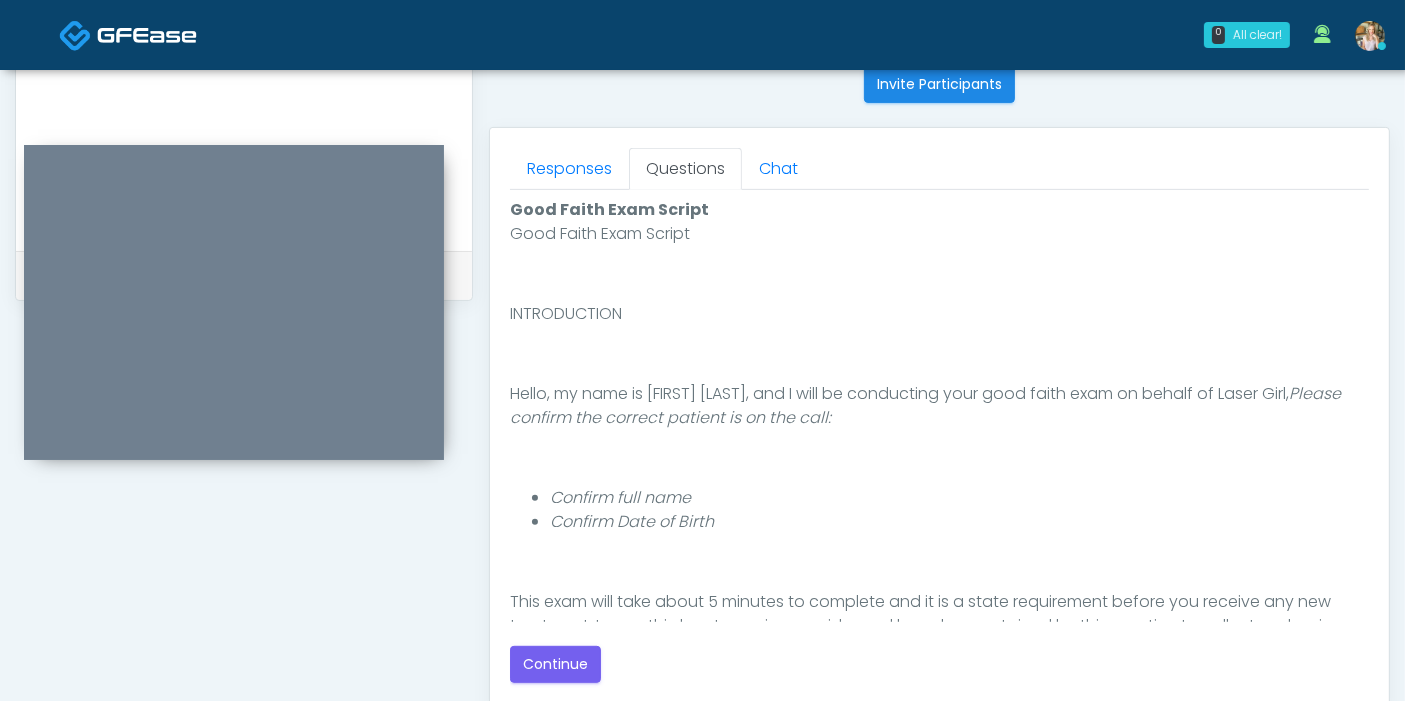 scroll, scrollTop: 805, scrollLeft: 0, axis: vertical 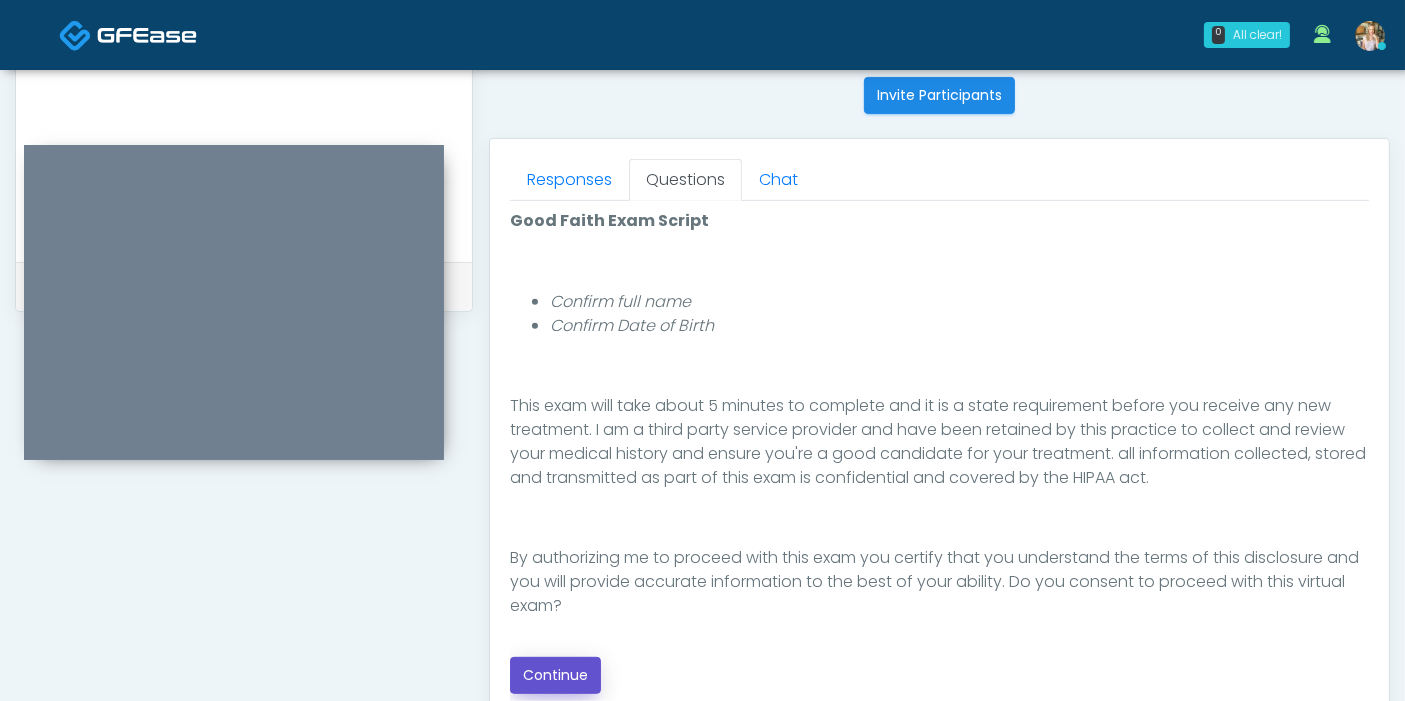 click on "Continue" at bounding box center (555, 675) 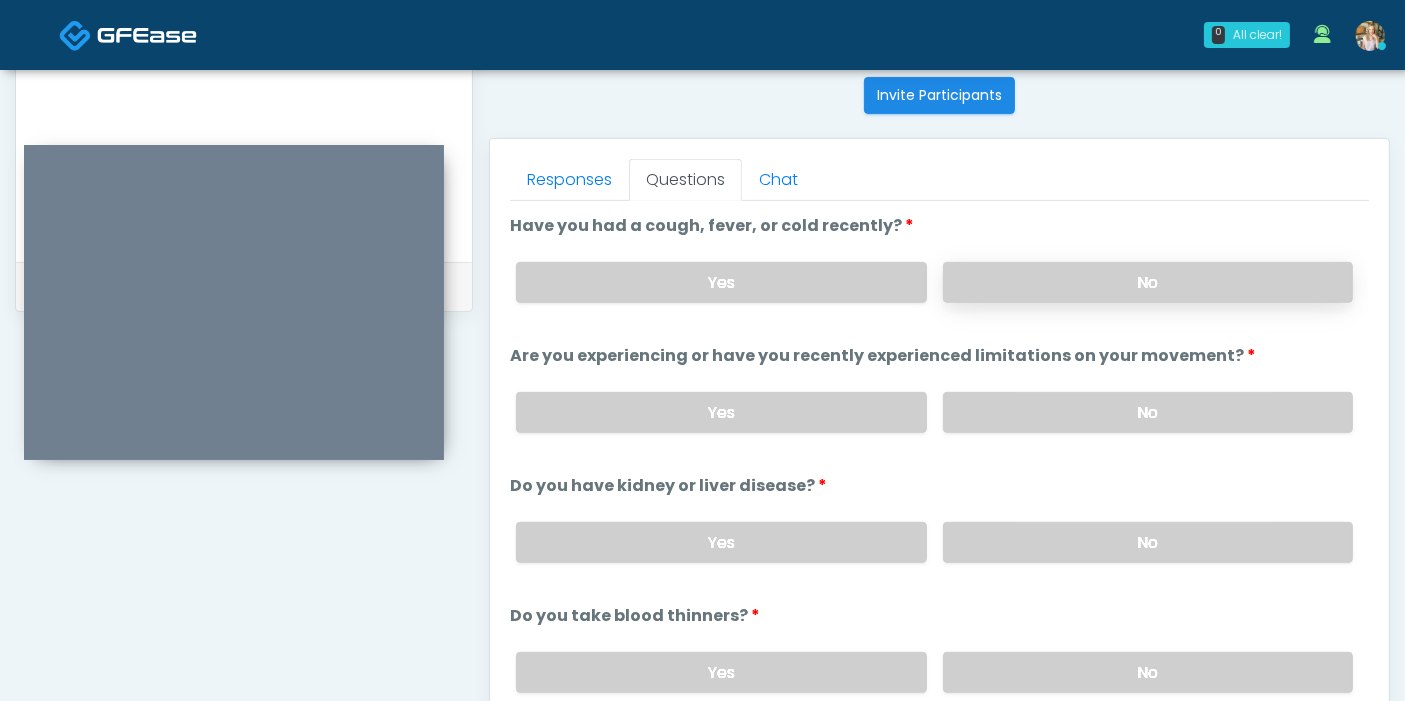 click on "No" at bounding box center [1148, 282] 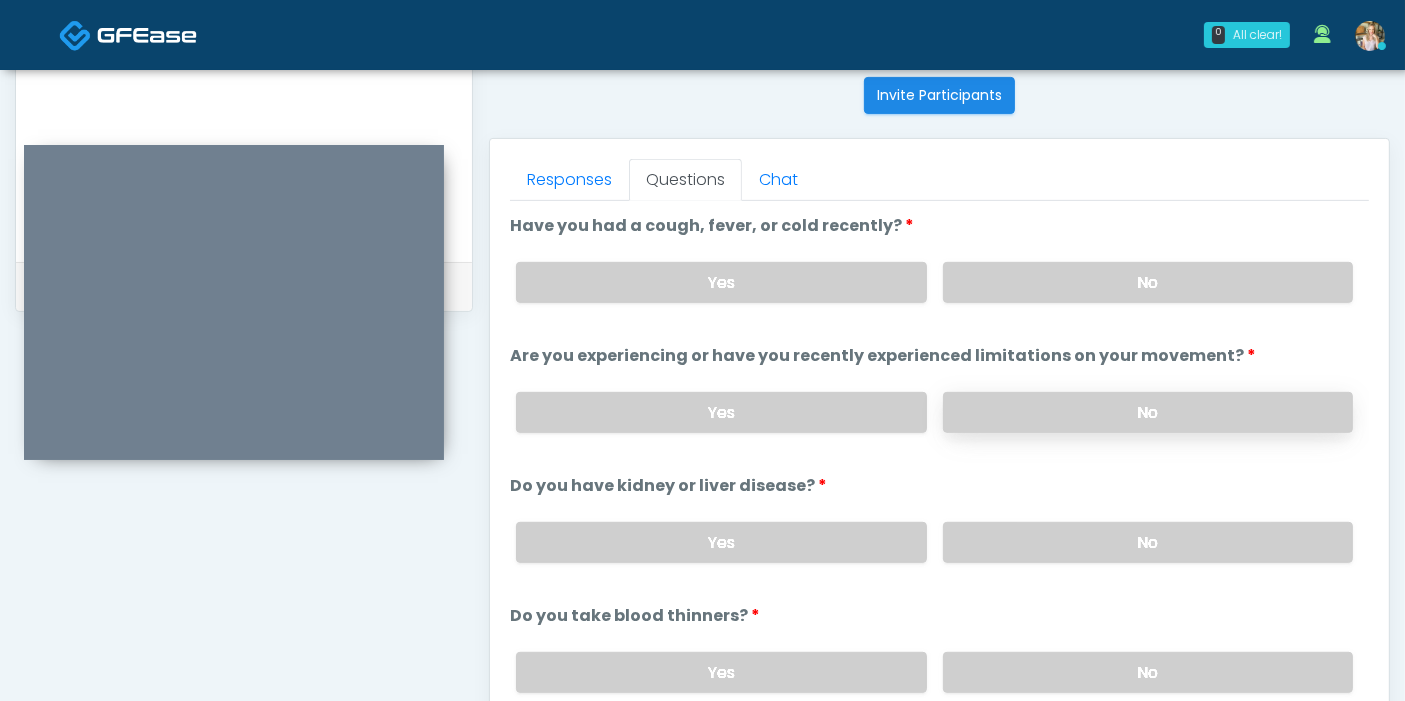 click on "No" at bounding box center (1148, 412) 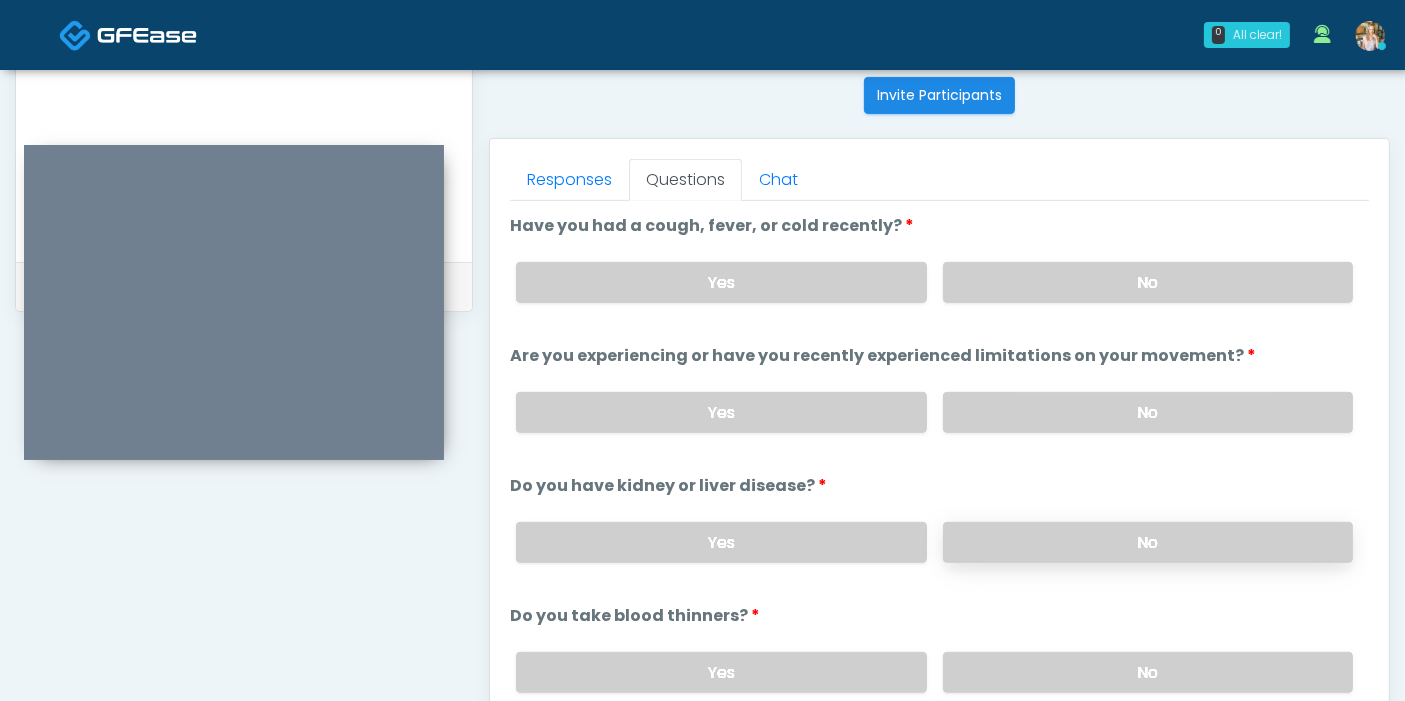 click on "No" at bounding box center [1148, 542] 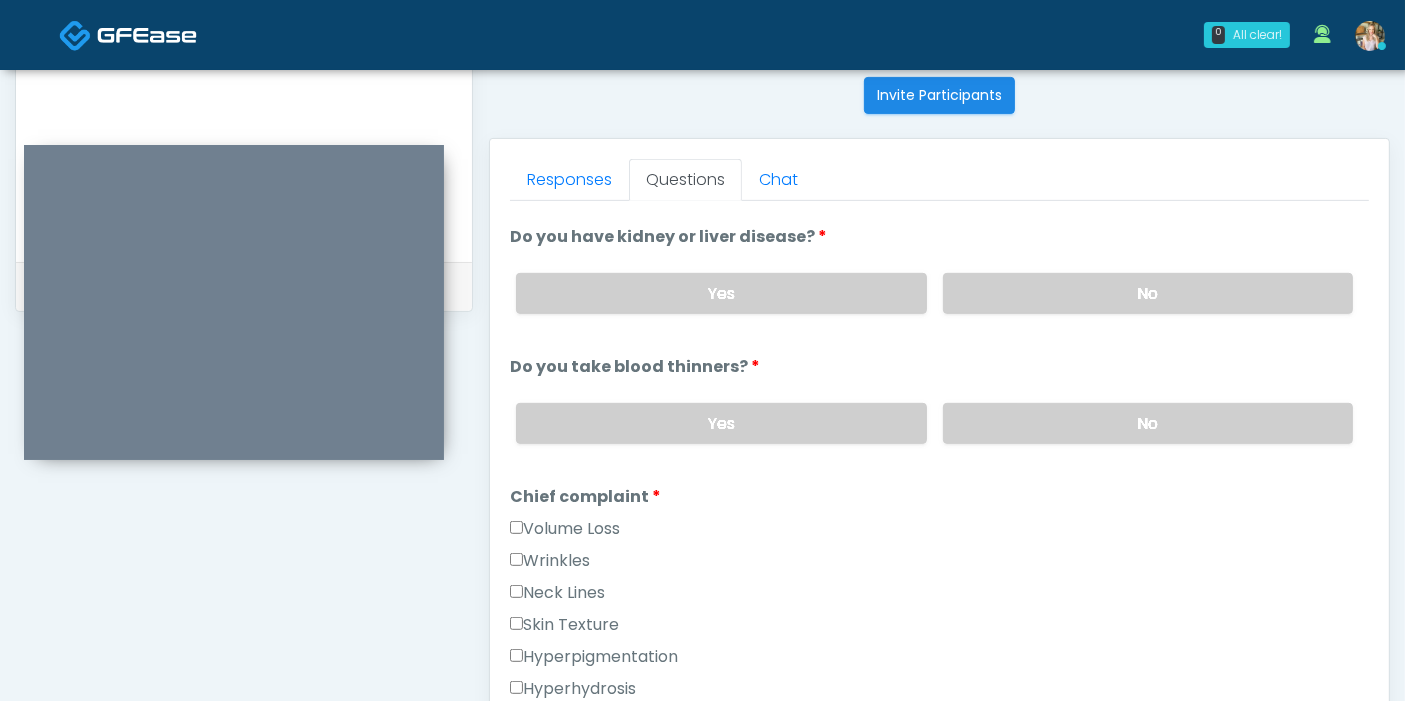 scroll, scrollTop: 275, scrollLeft: 0, axis: vertical 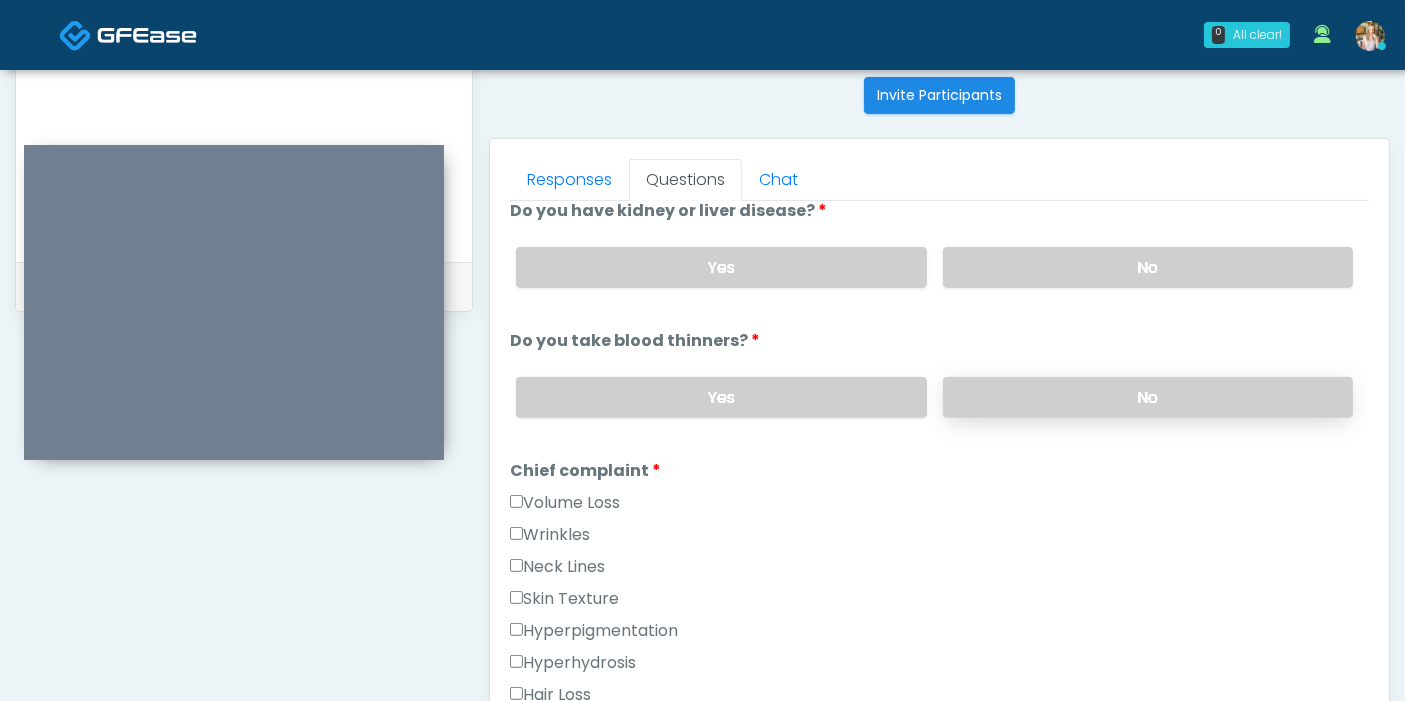 click on "No" at bounding box center [1148, 397] 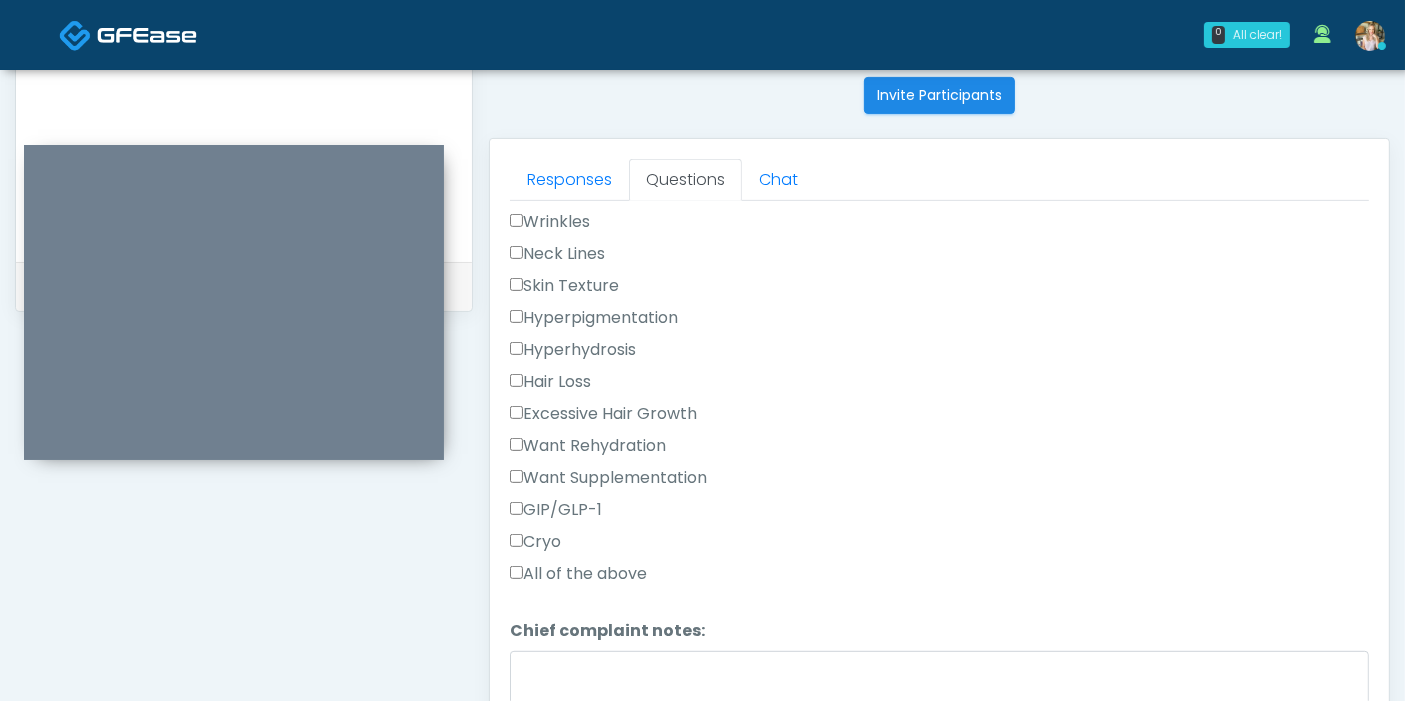scroll, scrollTop: 594, scrollLeft: 0, axis: vertical 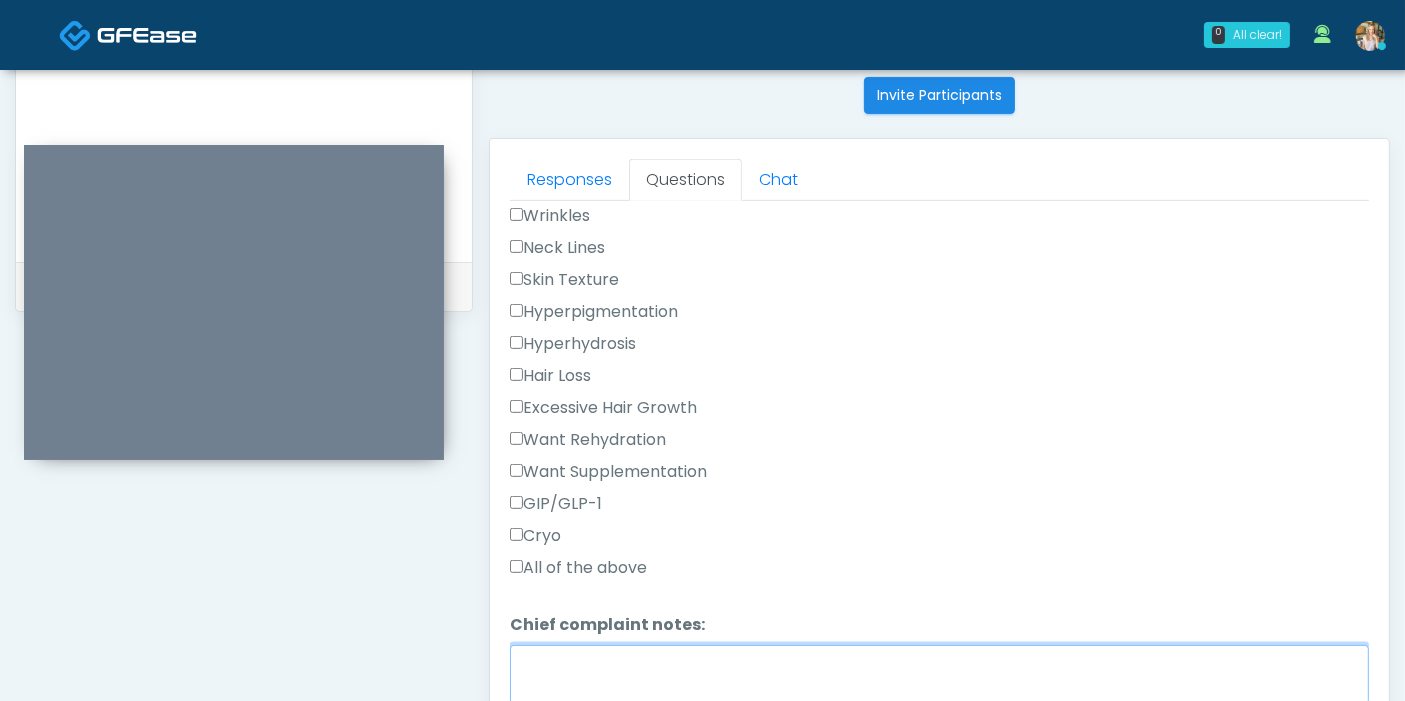 click on "Chief complaint notes:" at bounding box center [939, 688] 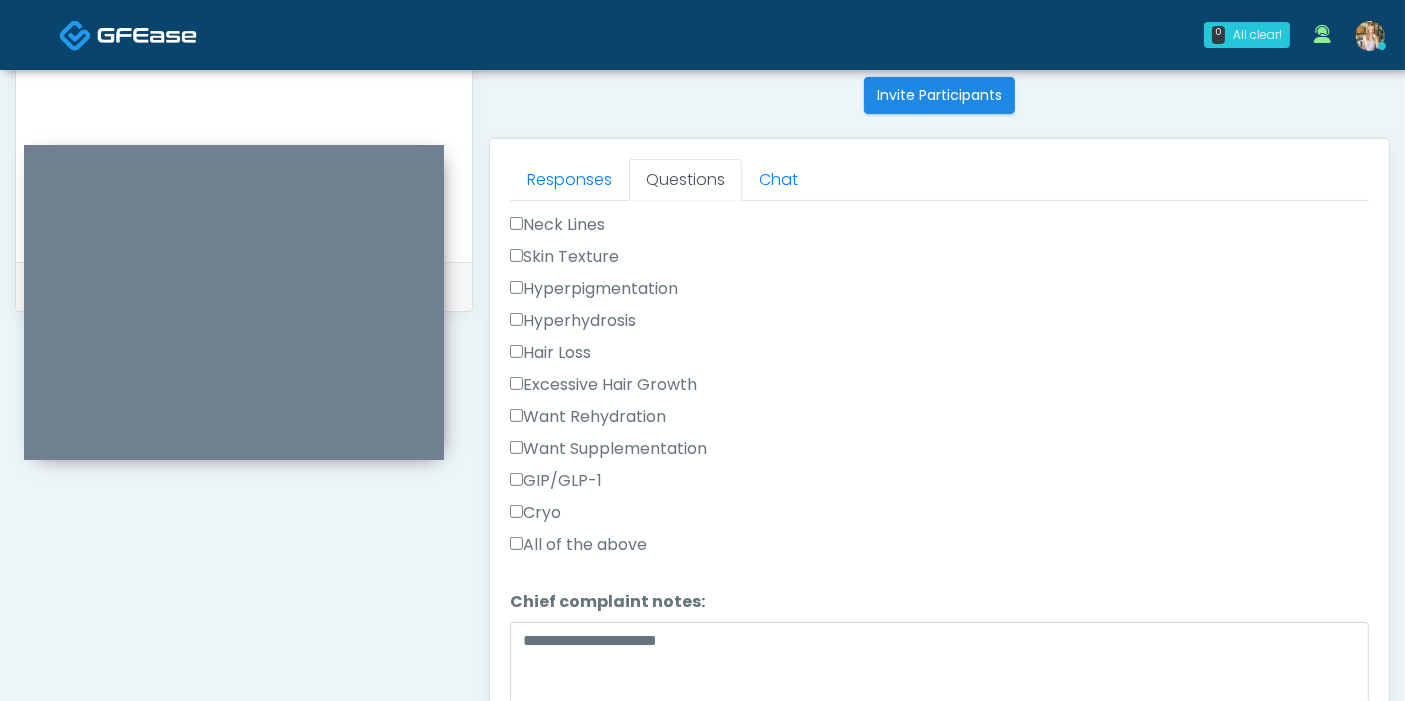 scroll, scrollTop: 622, scrollLeft: 0, axis: vertical 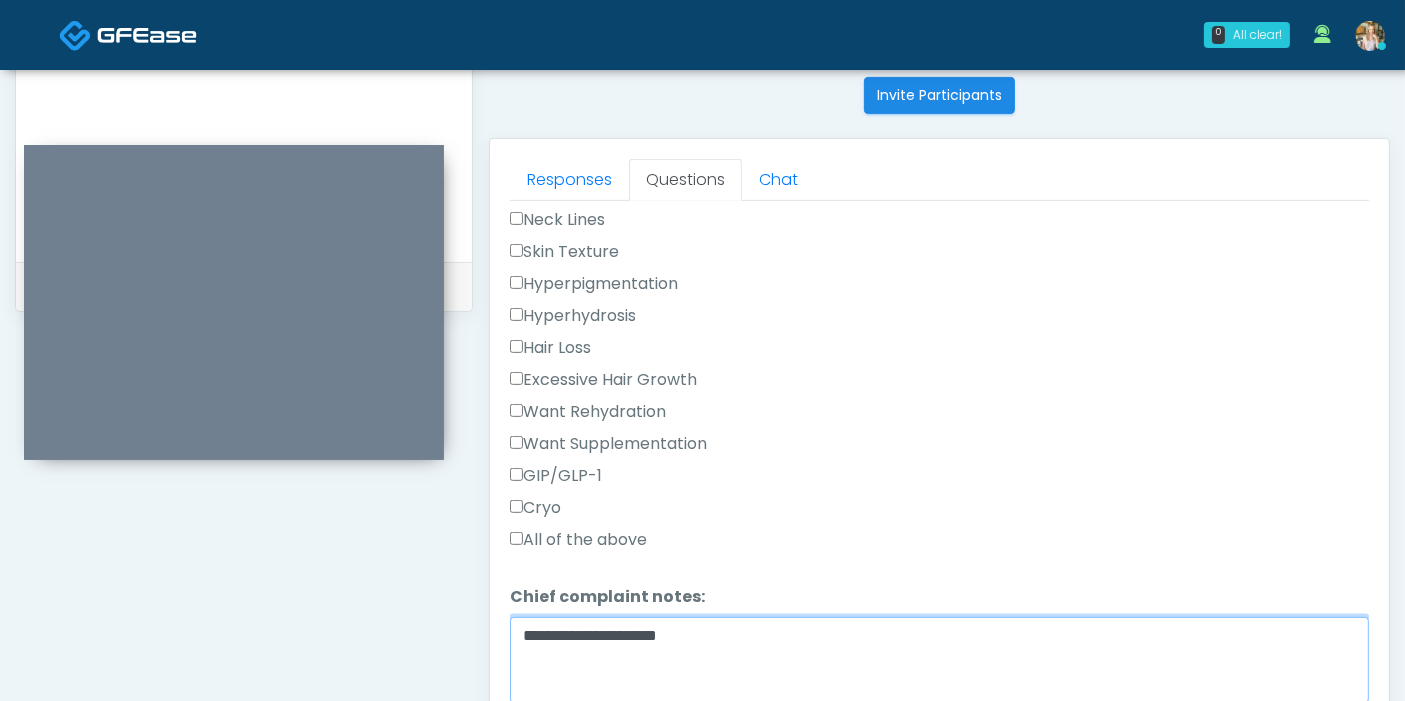 click on "**********" at bounding box center [939, 660] 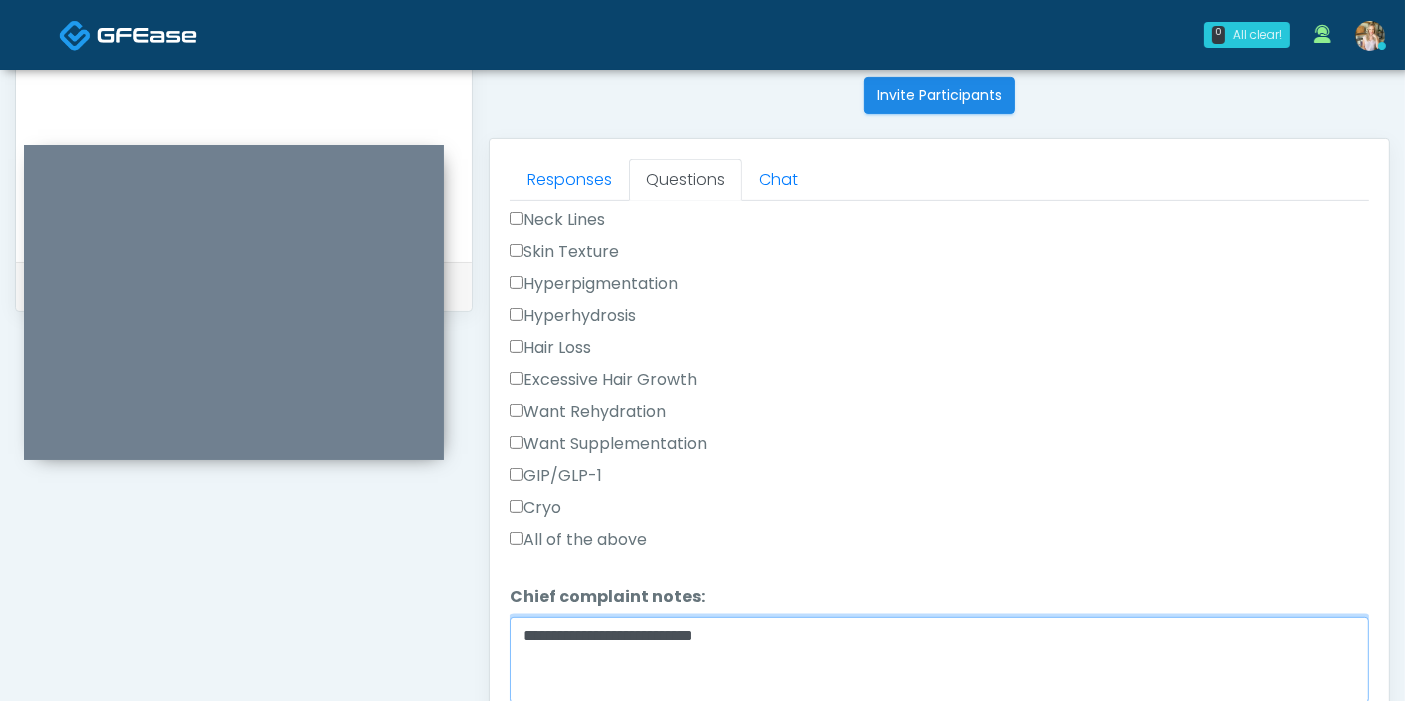 type on "**********" 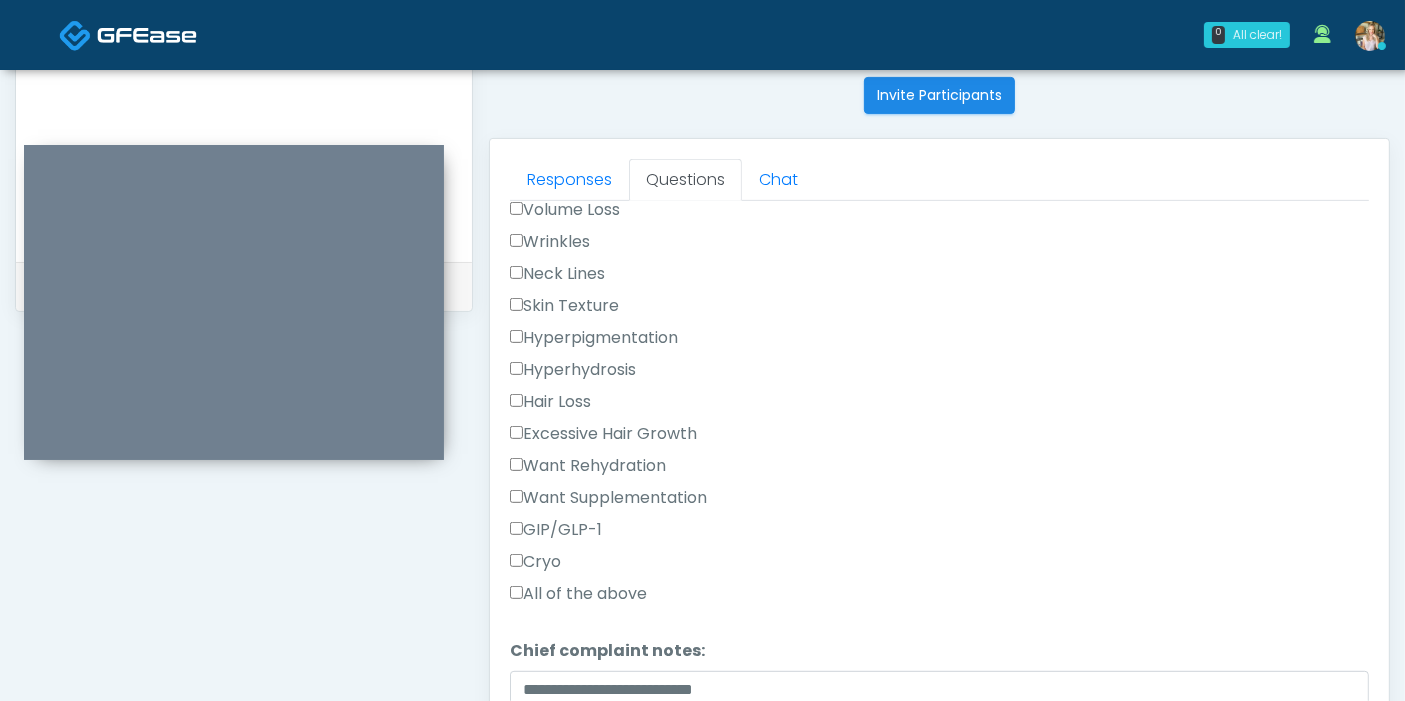 scroll, scrollTop: 565, scrollLeft: 0, axis: vertical 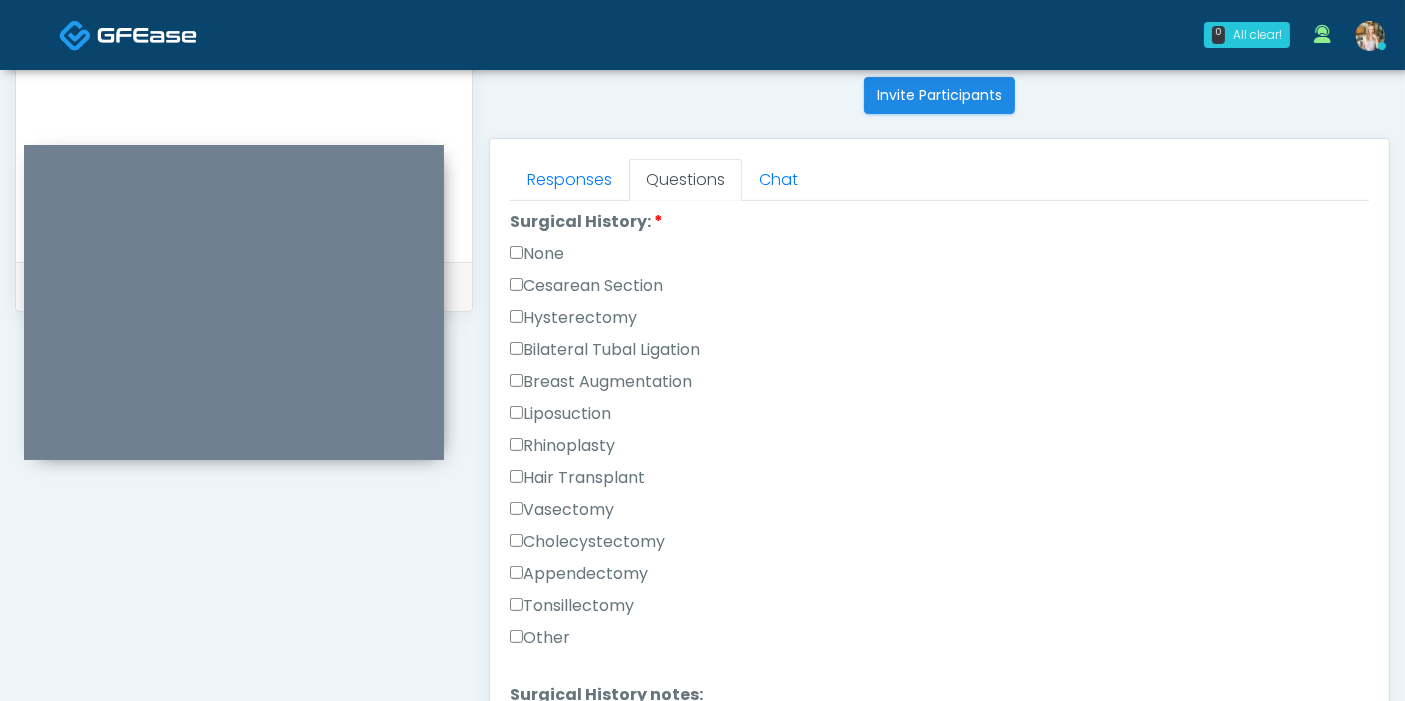 click on "Other" at bounding box center (540, 638) 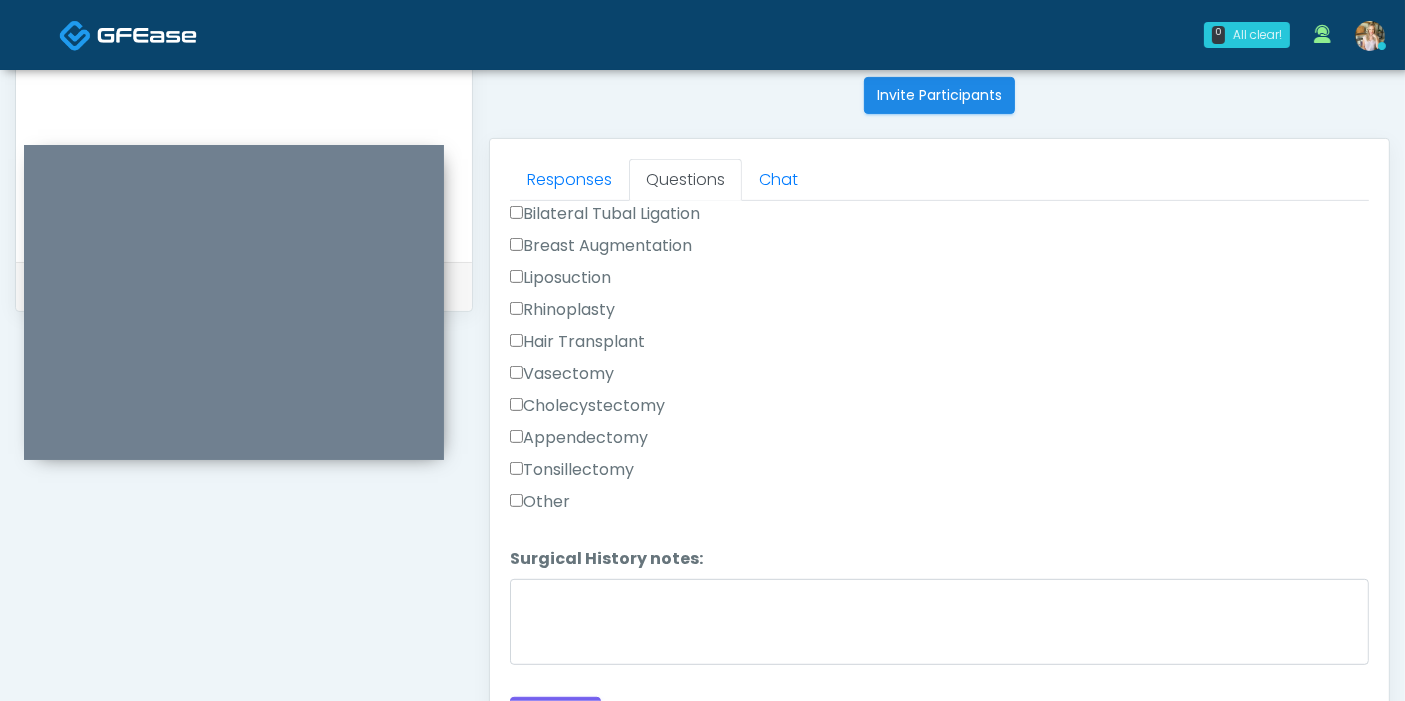 scroll, scrollTop: 1291, scrollLeft: 0, axis: vertical 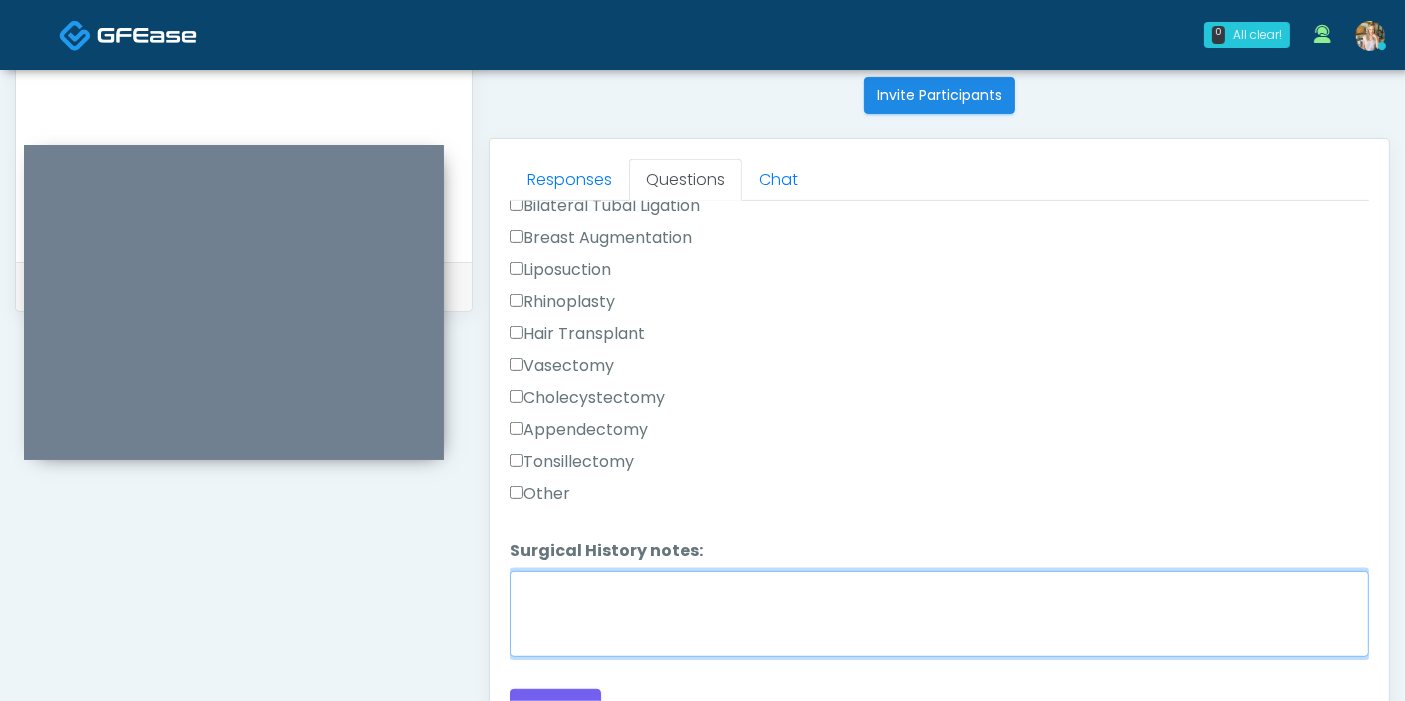 click on "Surgical History notes:" at bounding box center [939, 614] 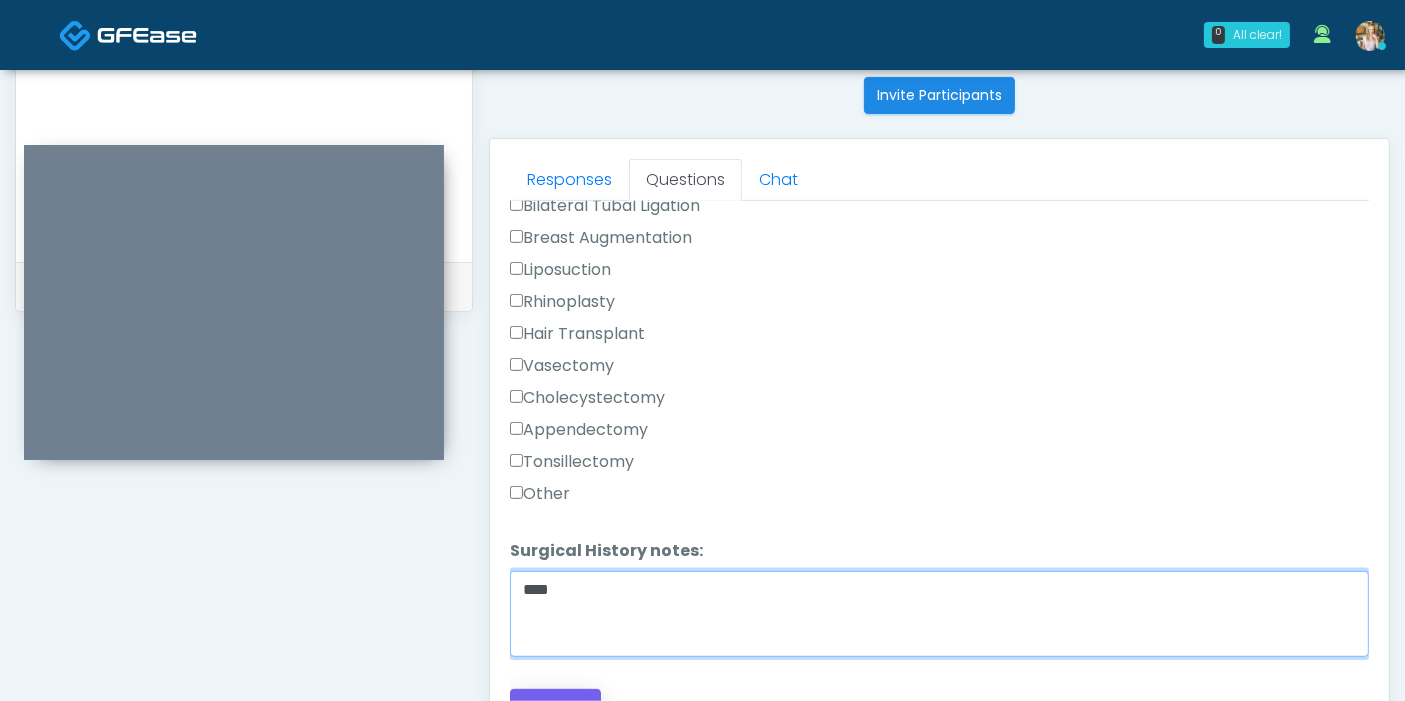 type on "****" 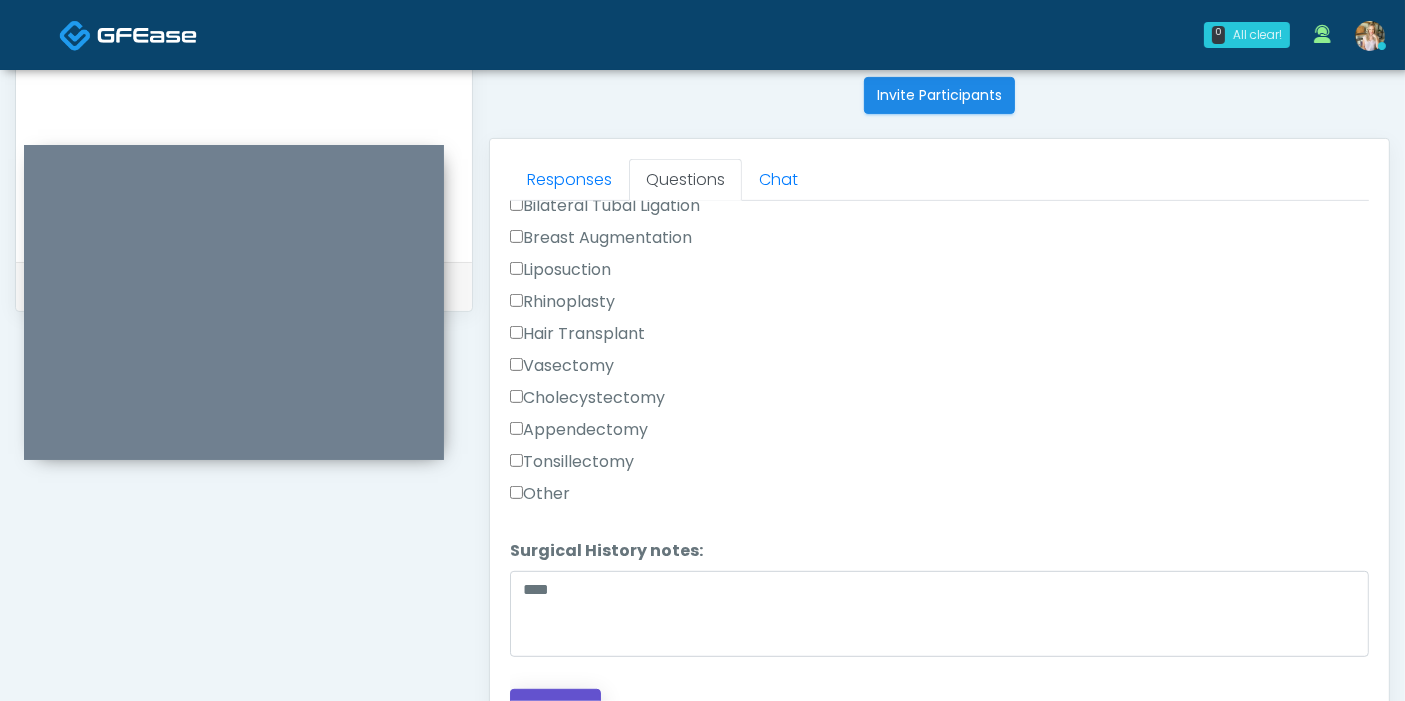 click on "Continue" at bounding box center (555, 707) 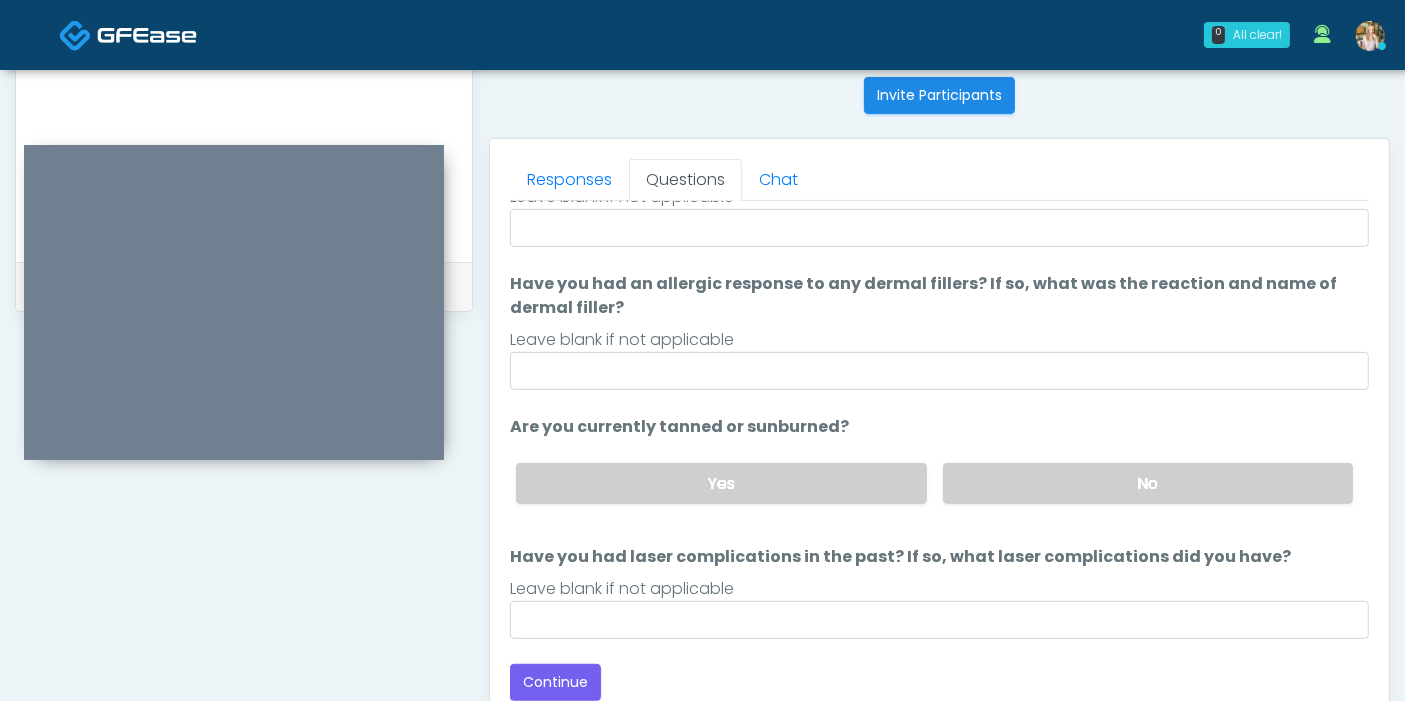 scroll, scrollTop: 235, scrollLeft: 0, axis: vertical 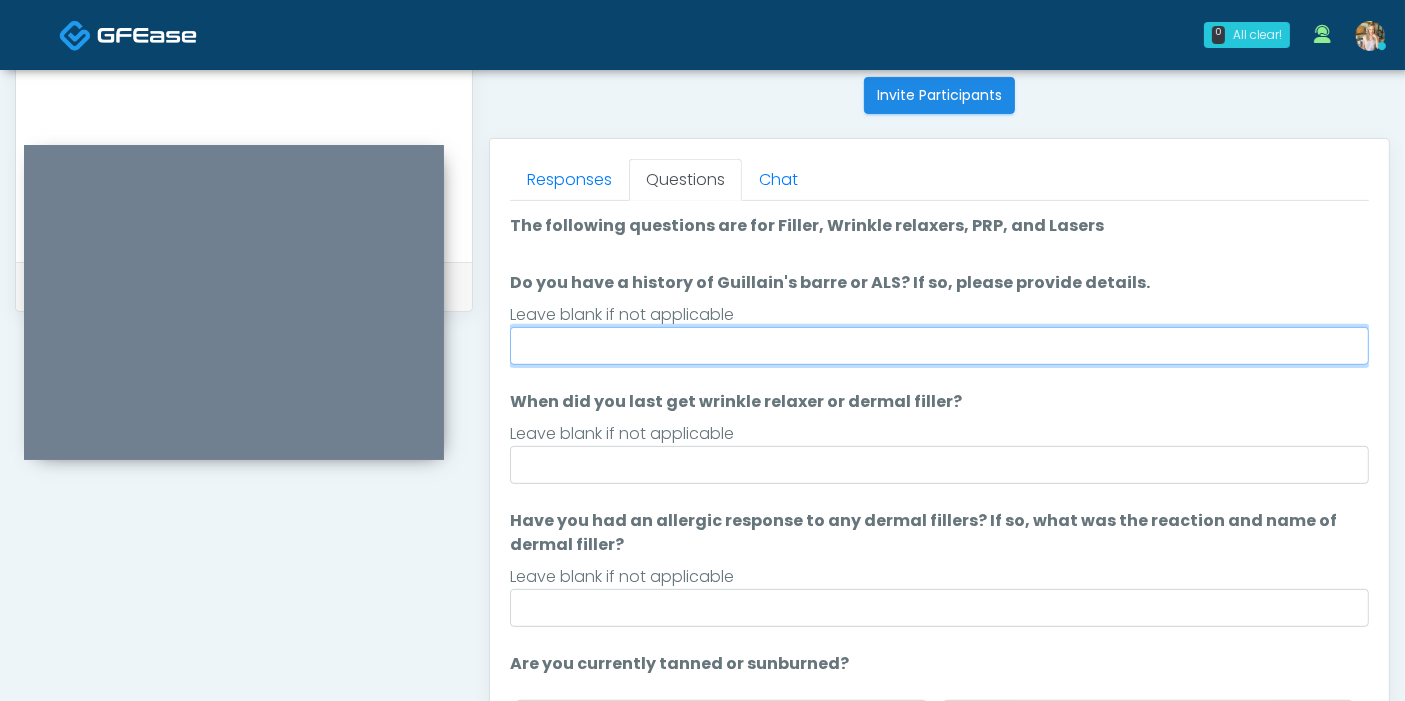click on "Do you have a history of Guillain's barre or ALS? If so, please provide details." at bounding box center (939, 346) 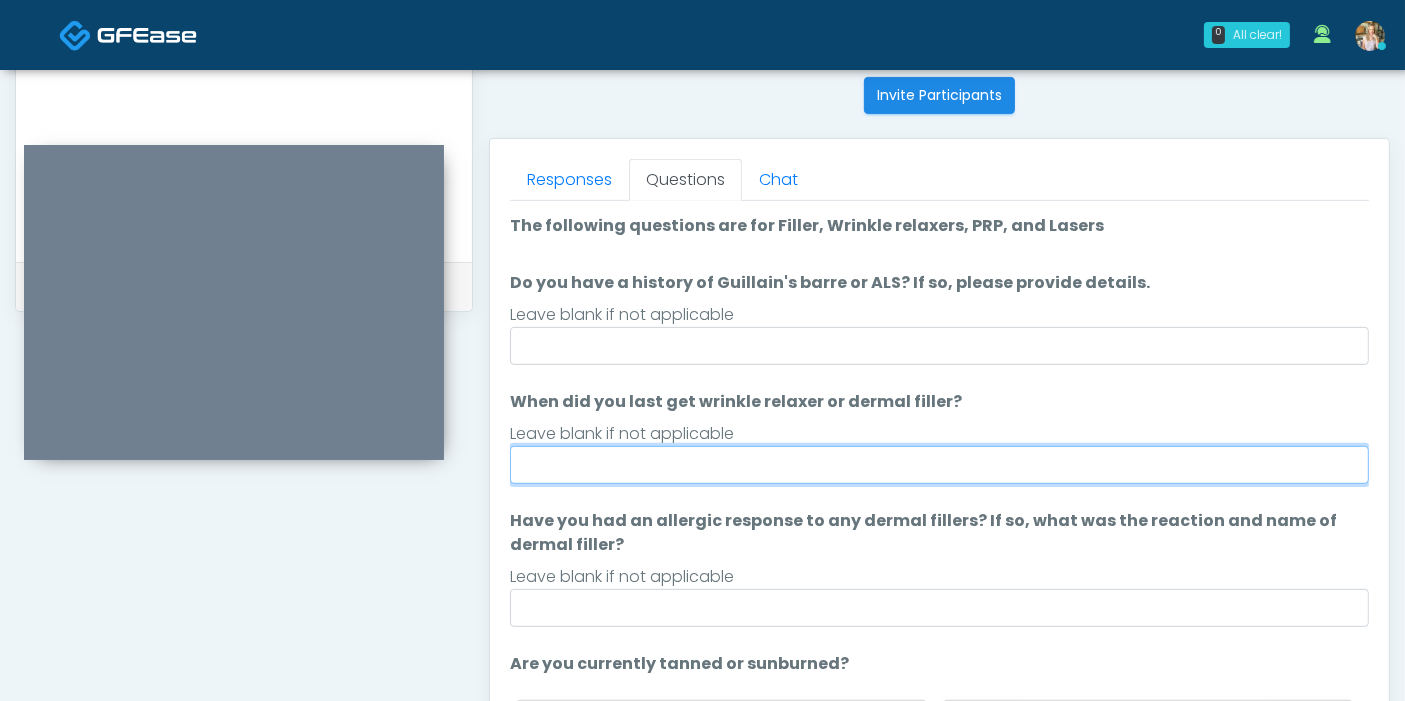 click on "When did you last get wrinkle relaxer or dermal filler?" at bounding box center [939, 465] 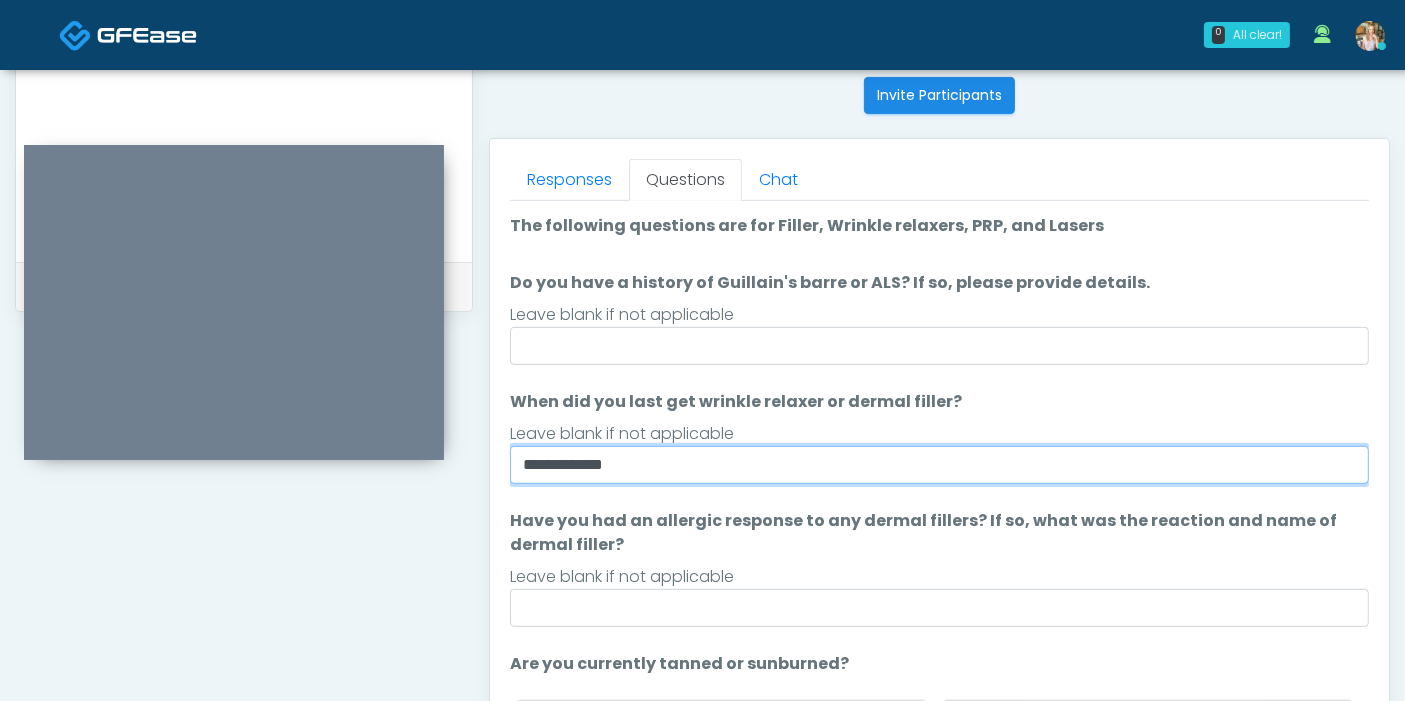 type on "**********" 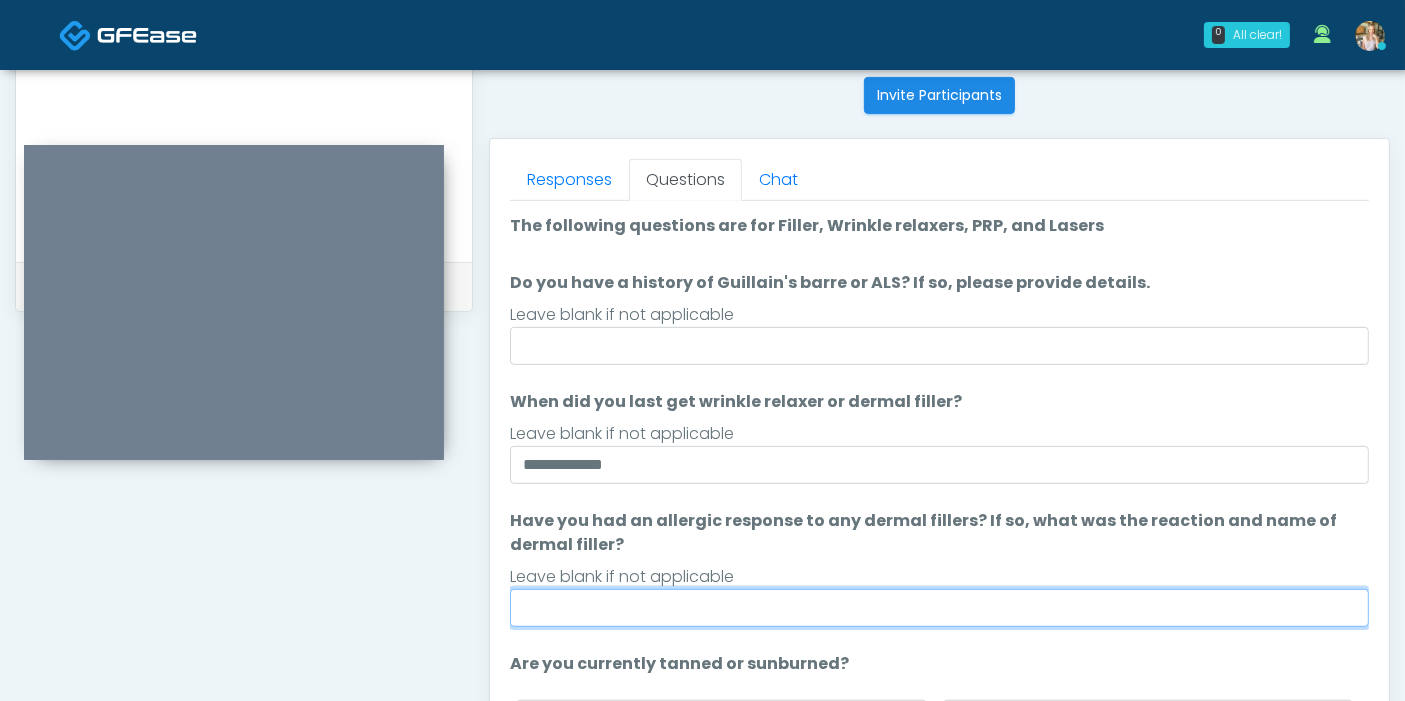 click on "Have you had an allergic response to any dermal fillers? If so, what was the reaction and name of dermal filler?" at bounding box center [939, 608] 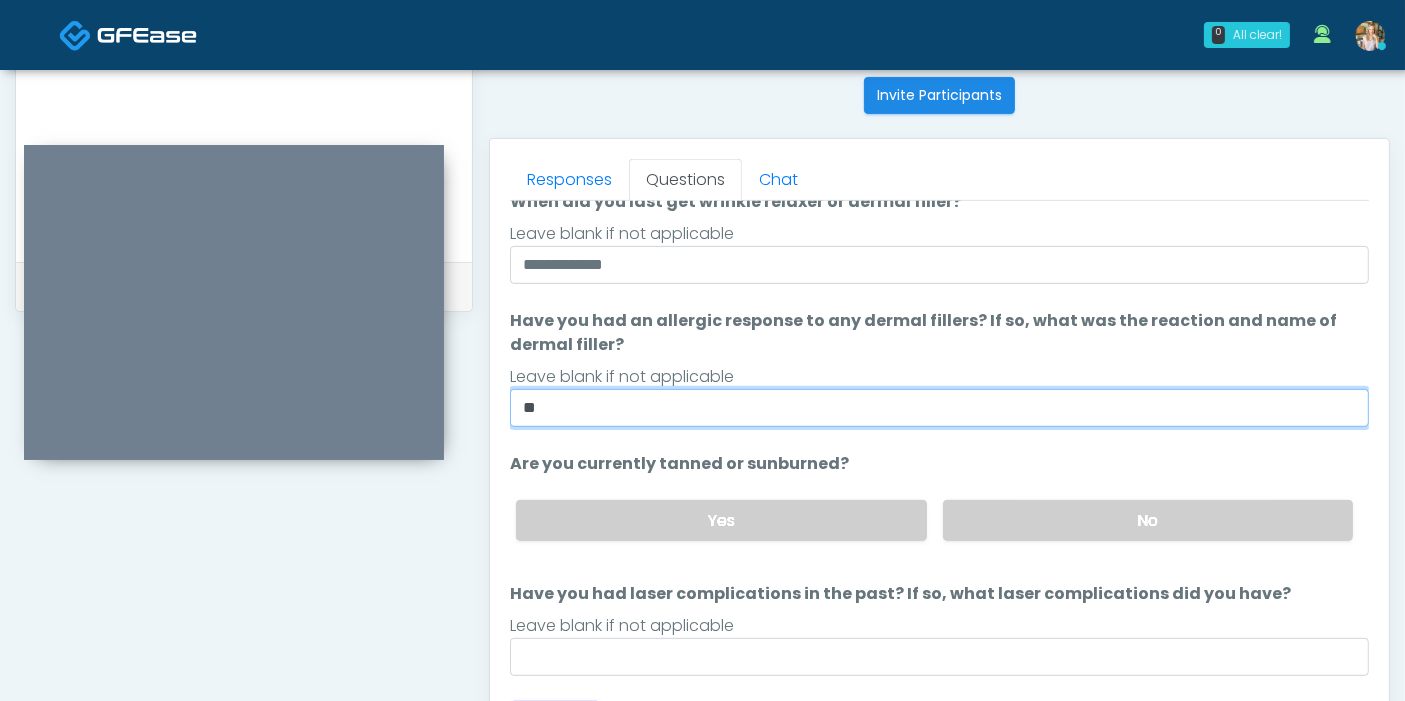 scroll, scrollTop: 235, scrollLeft: 0, axis: vertical 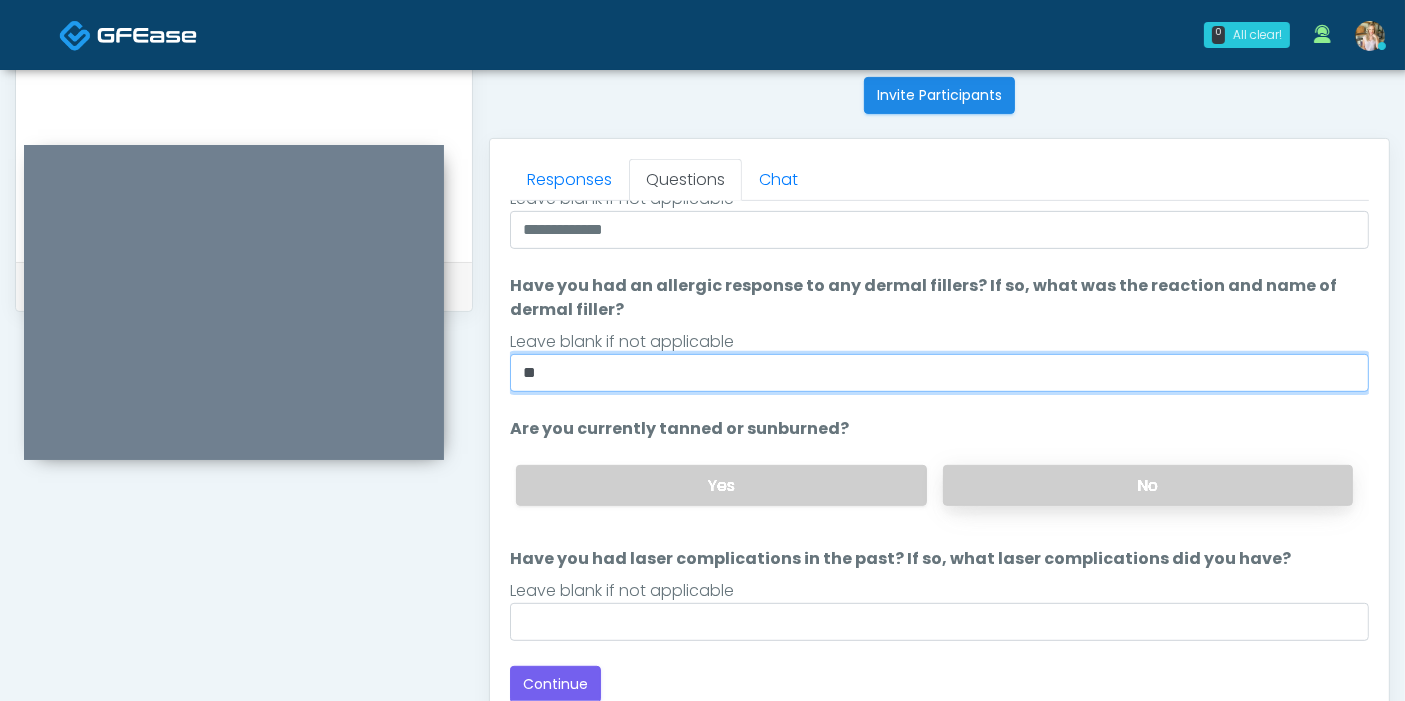 type on "**" 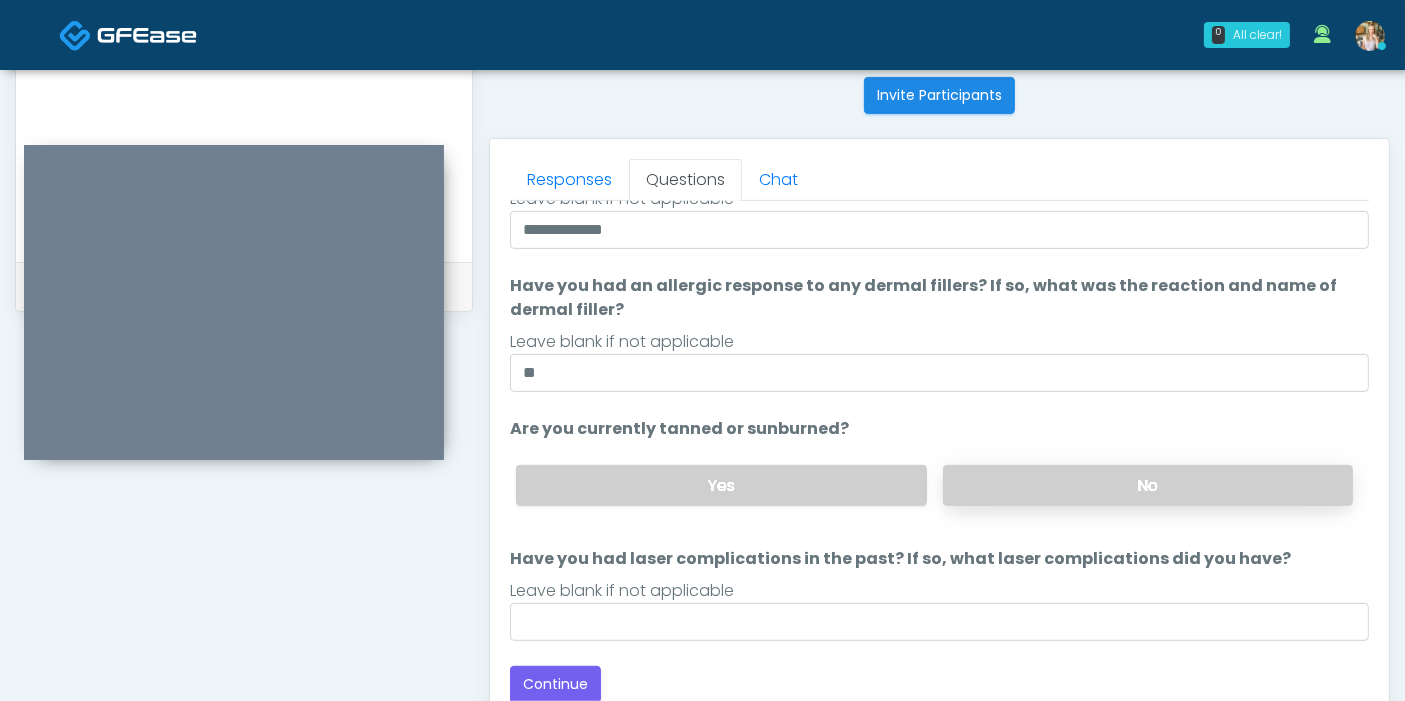 click on "No" at bounding box center [1148, 485] 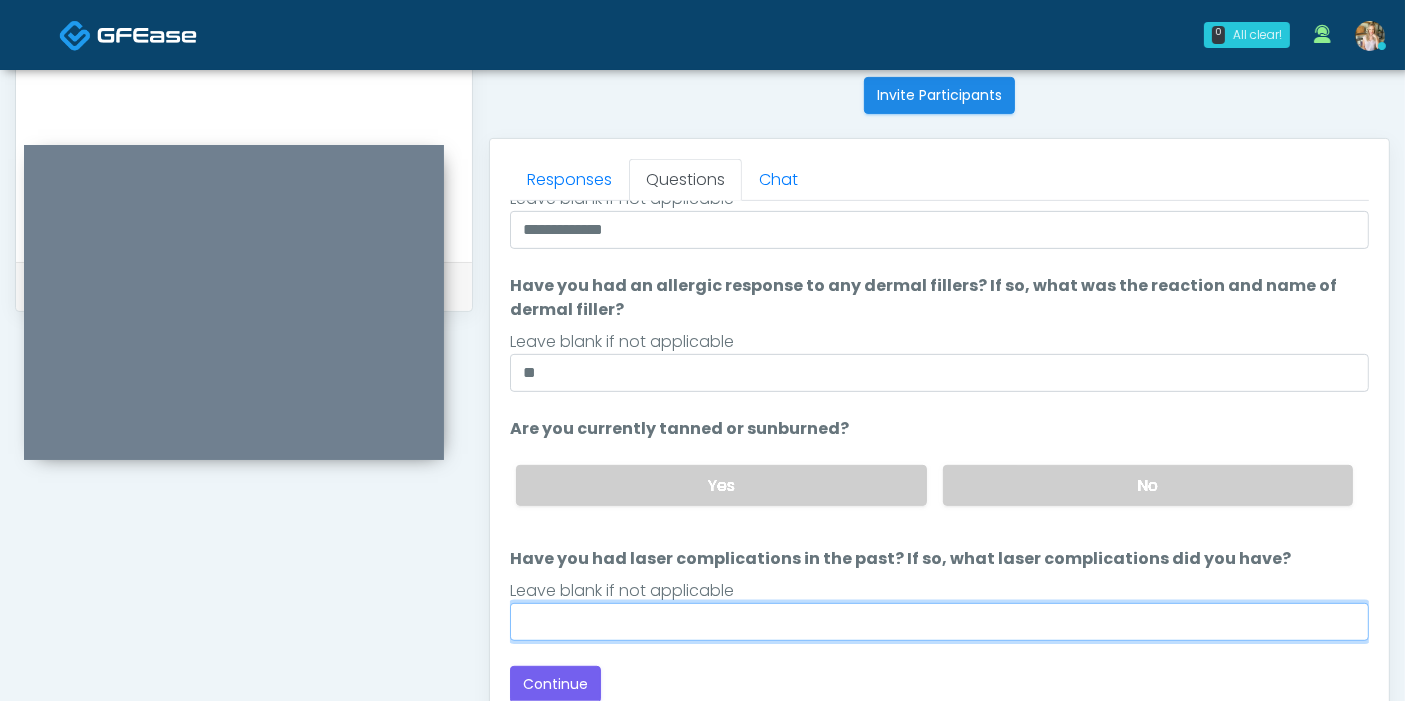 click on "Have you had laser complications in the past? If so, what laser complications did you have?" at bounding box center (939, 622) 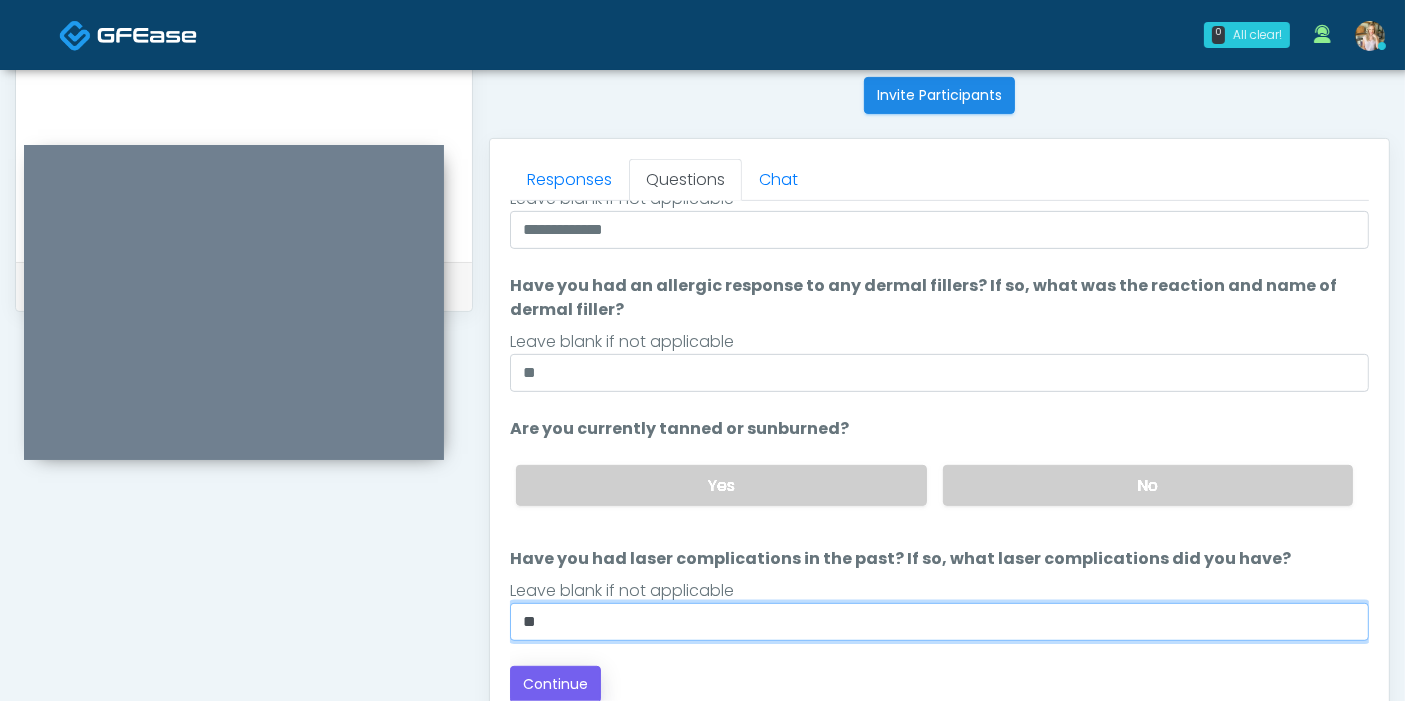 type on "**" 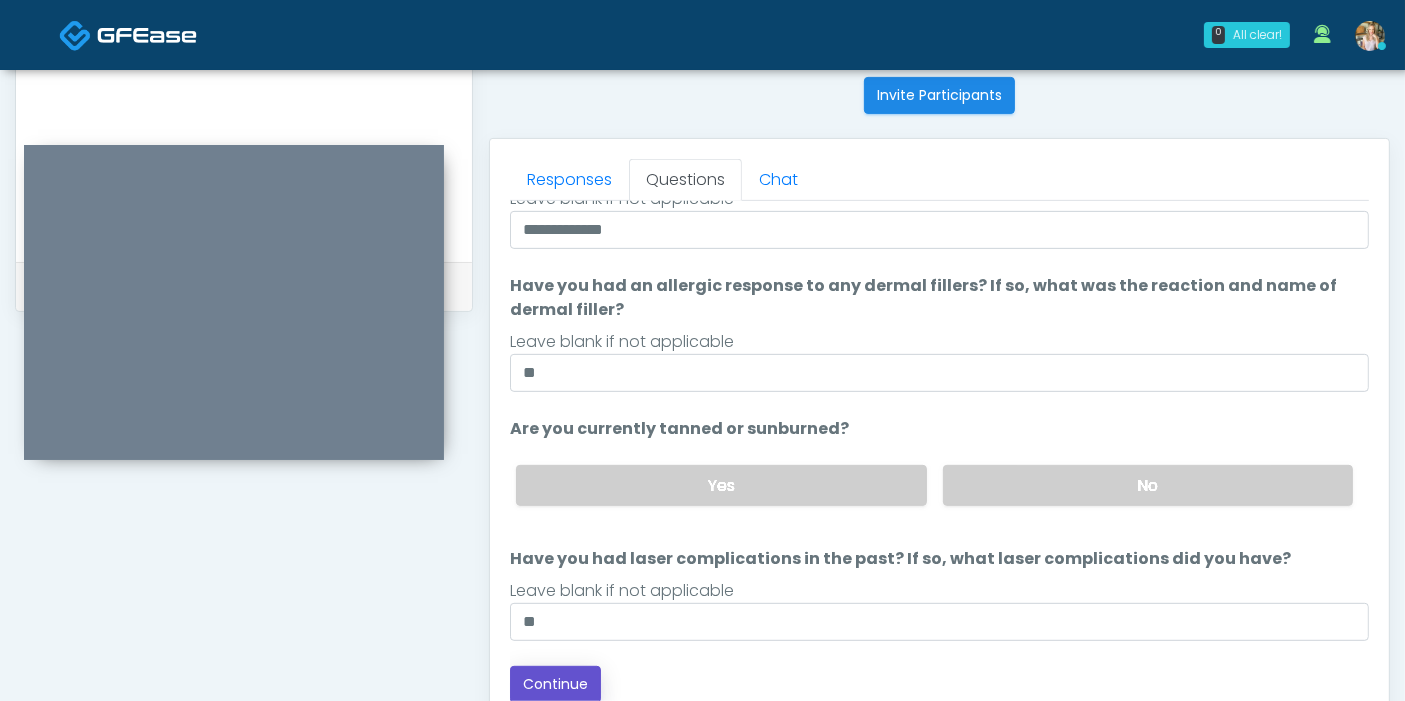 click on "Continue" at bounding box center (555, 684) 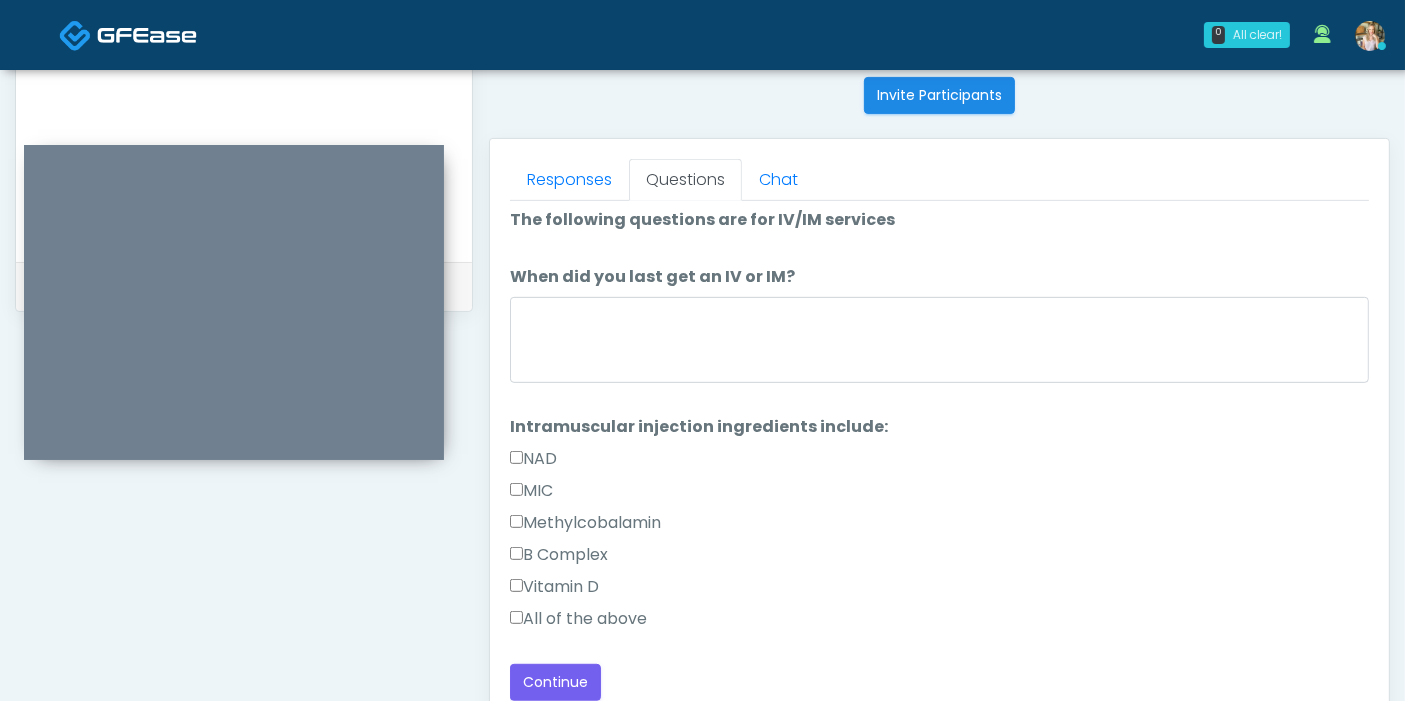 scroll, scrollTop: 4, scrollLeft: 0, axis: vertical 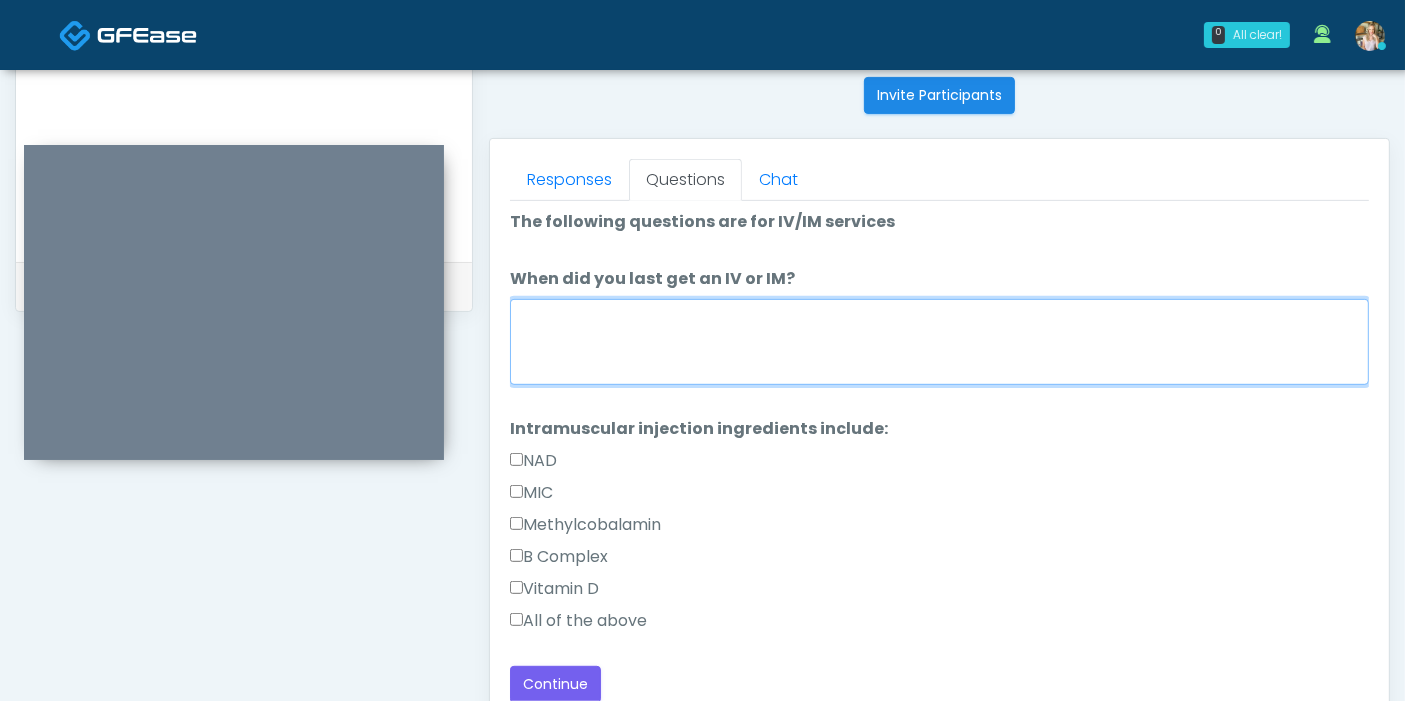 click on "When did you last get an IV or IM?" at bounding box center [939, 342] 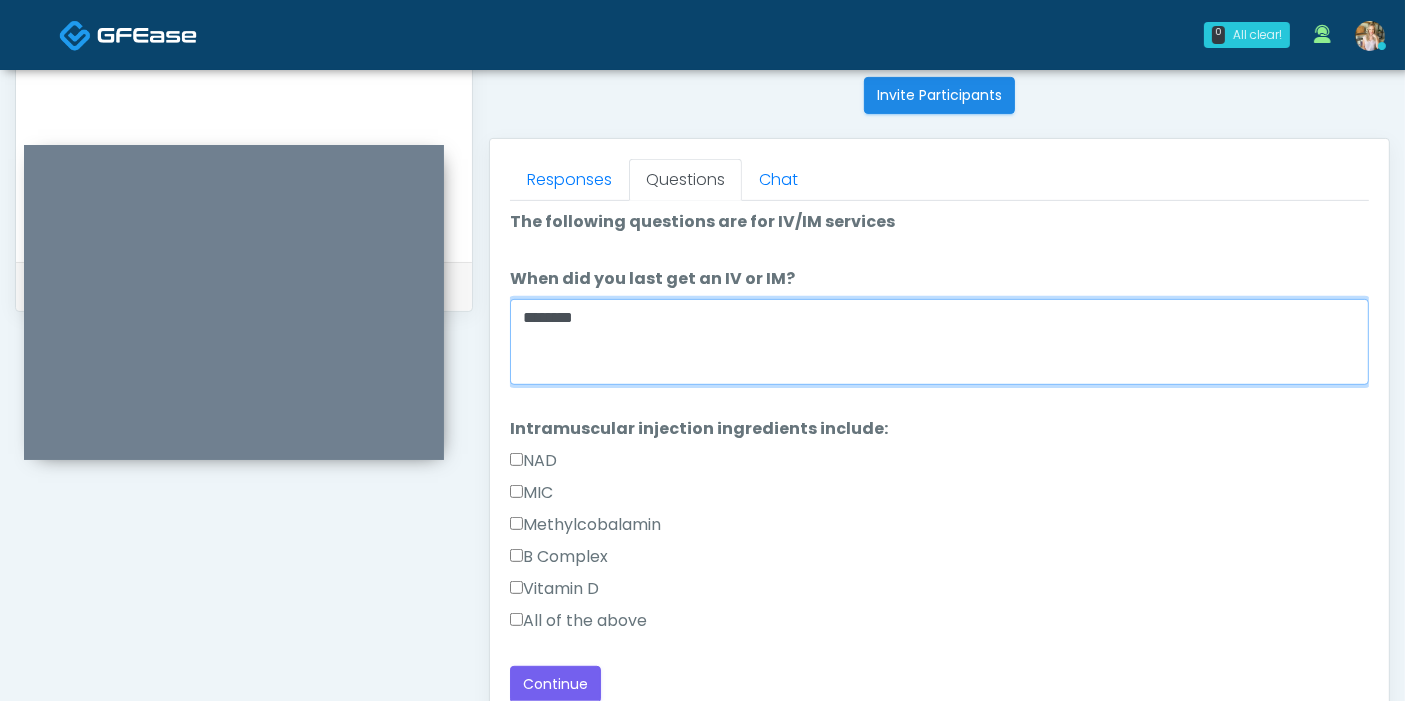 type on "********" 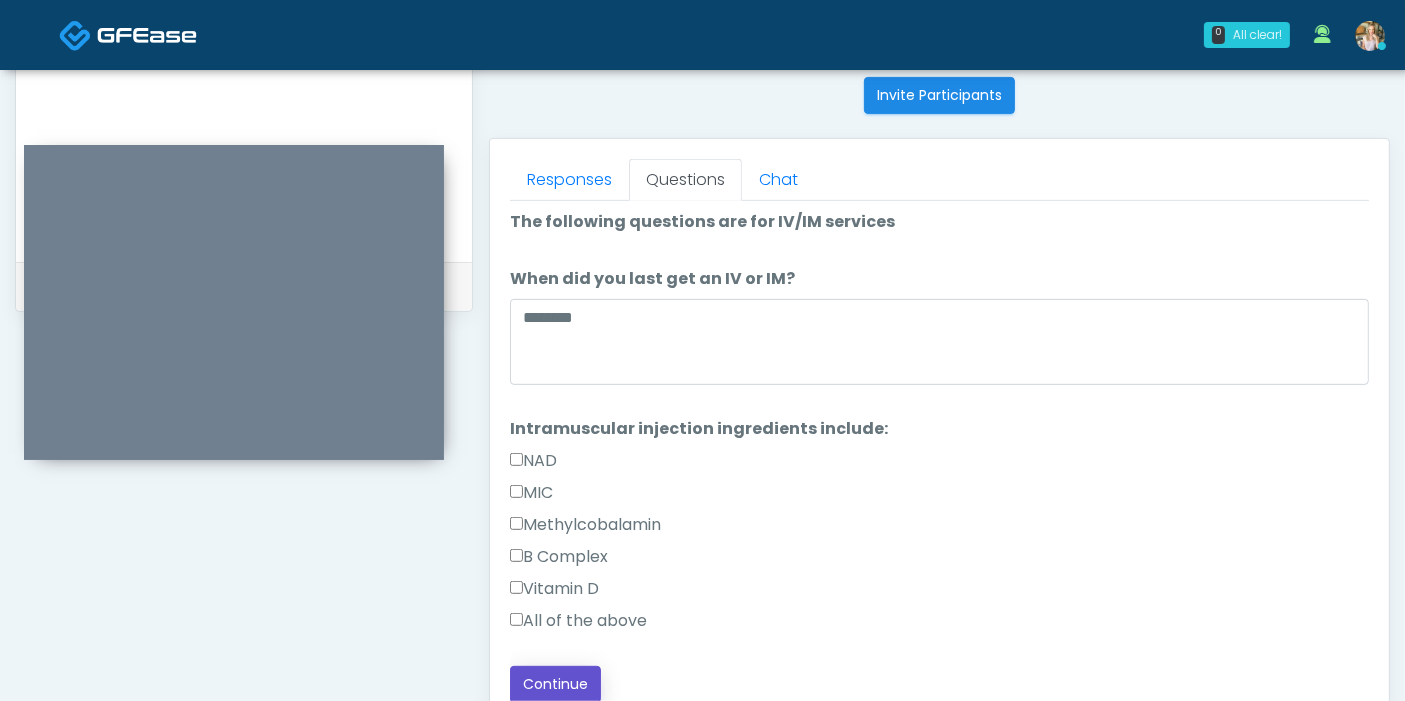 click on "Continue" at bounding box center [555, 684] 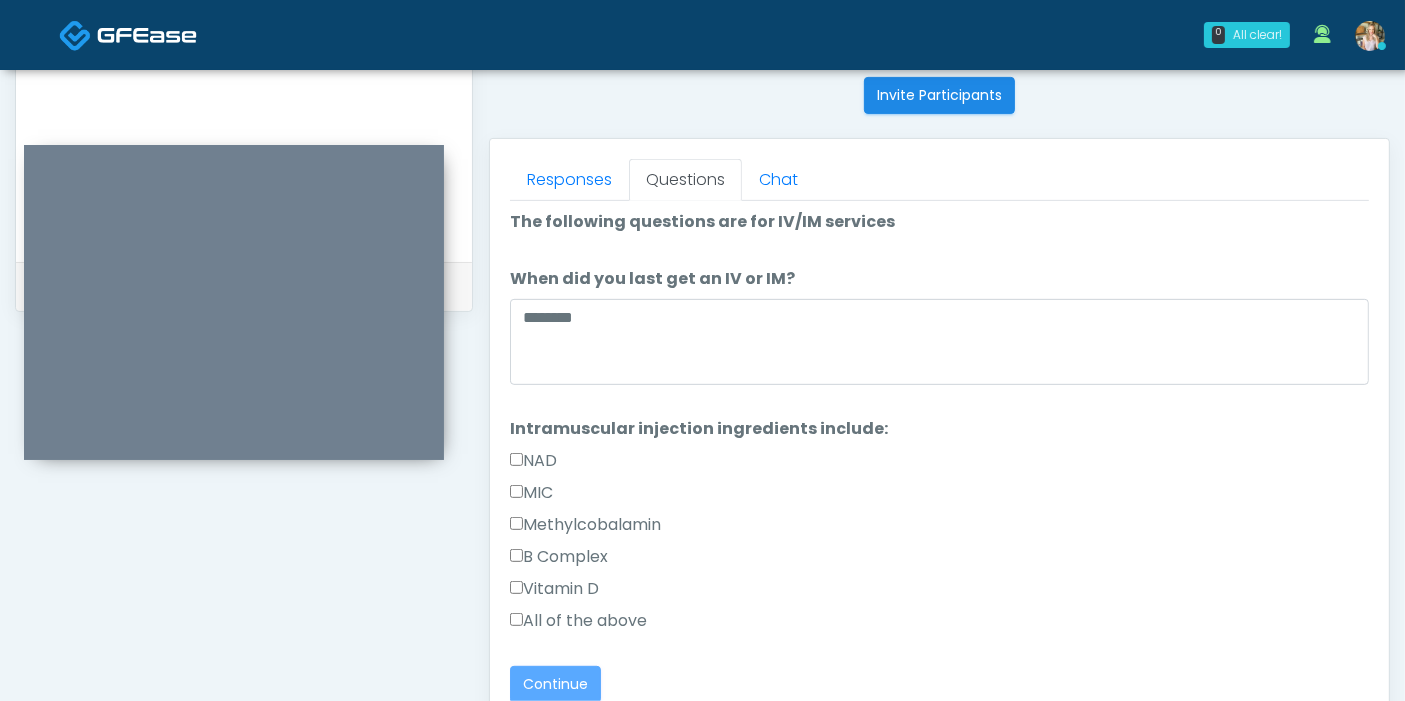 scroll, scrollTop: 0, scrollLeft: 0, axis: both 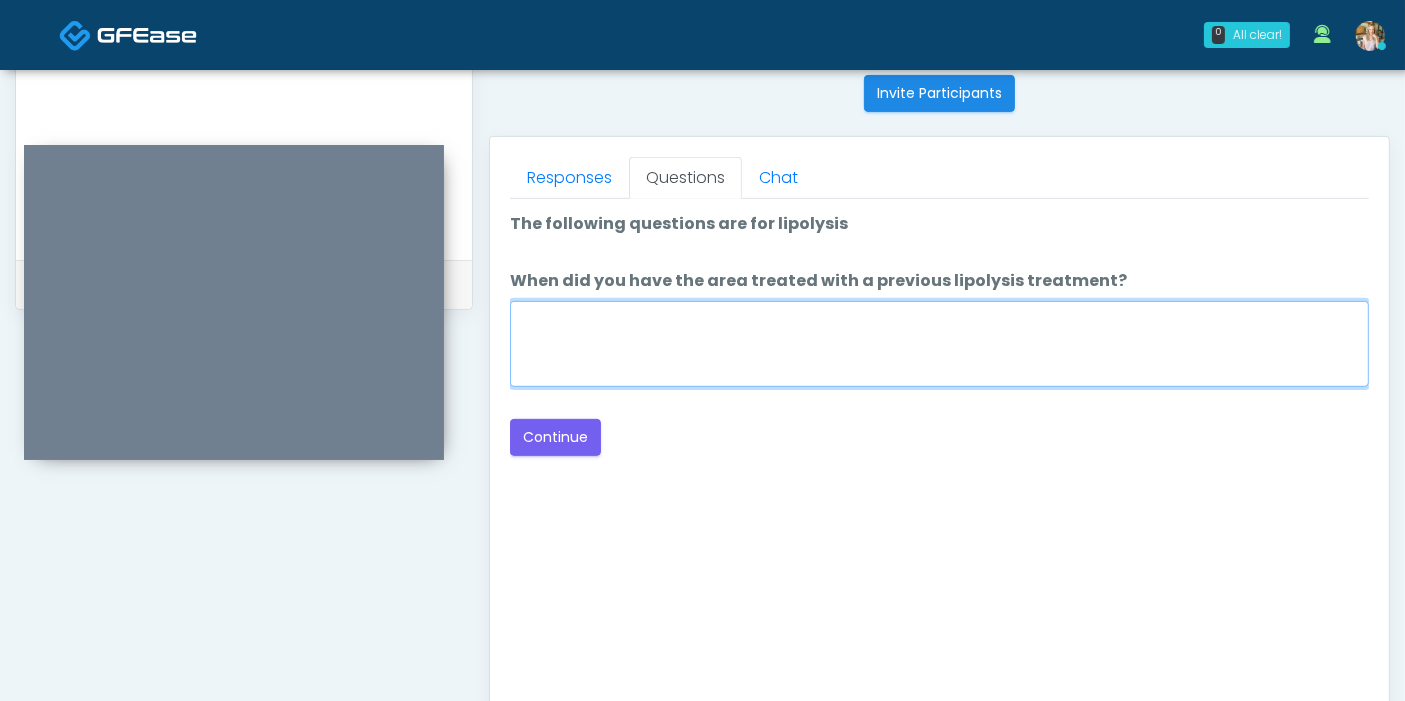 click on "When did you have the area treated with a previous lipolysis treatment?" at bounding box center [939, 344] 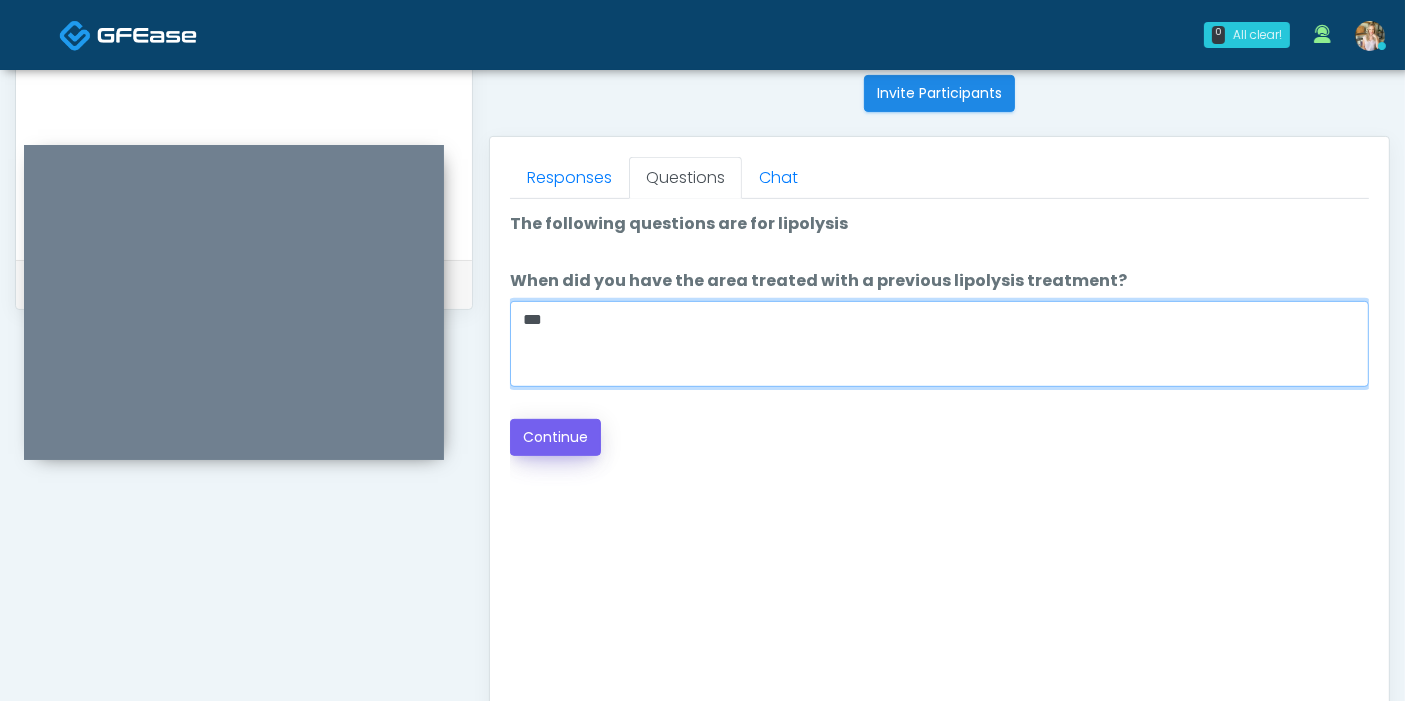 type on "***" 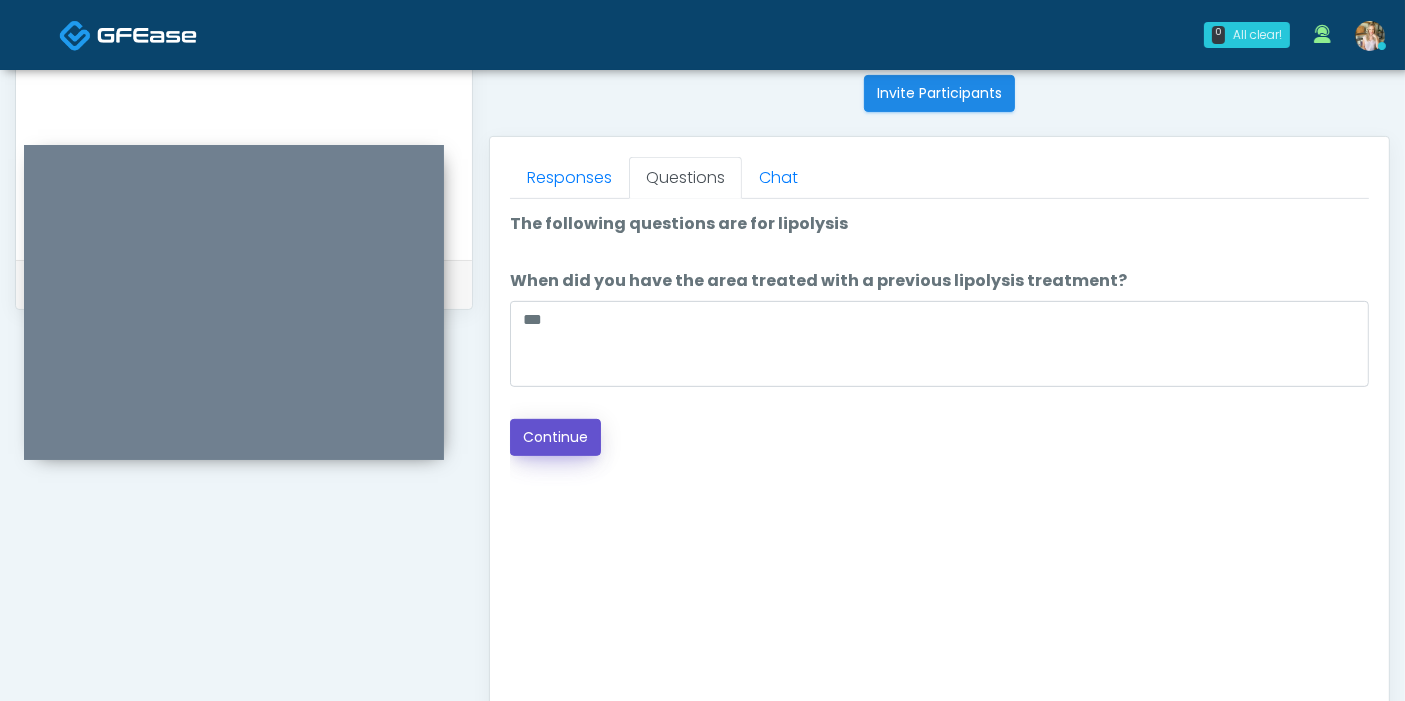 click on "Continue" at bounding box center [555, 437] 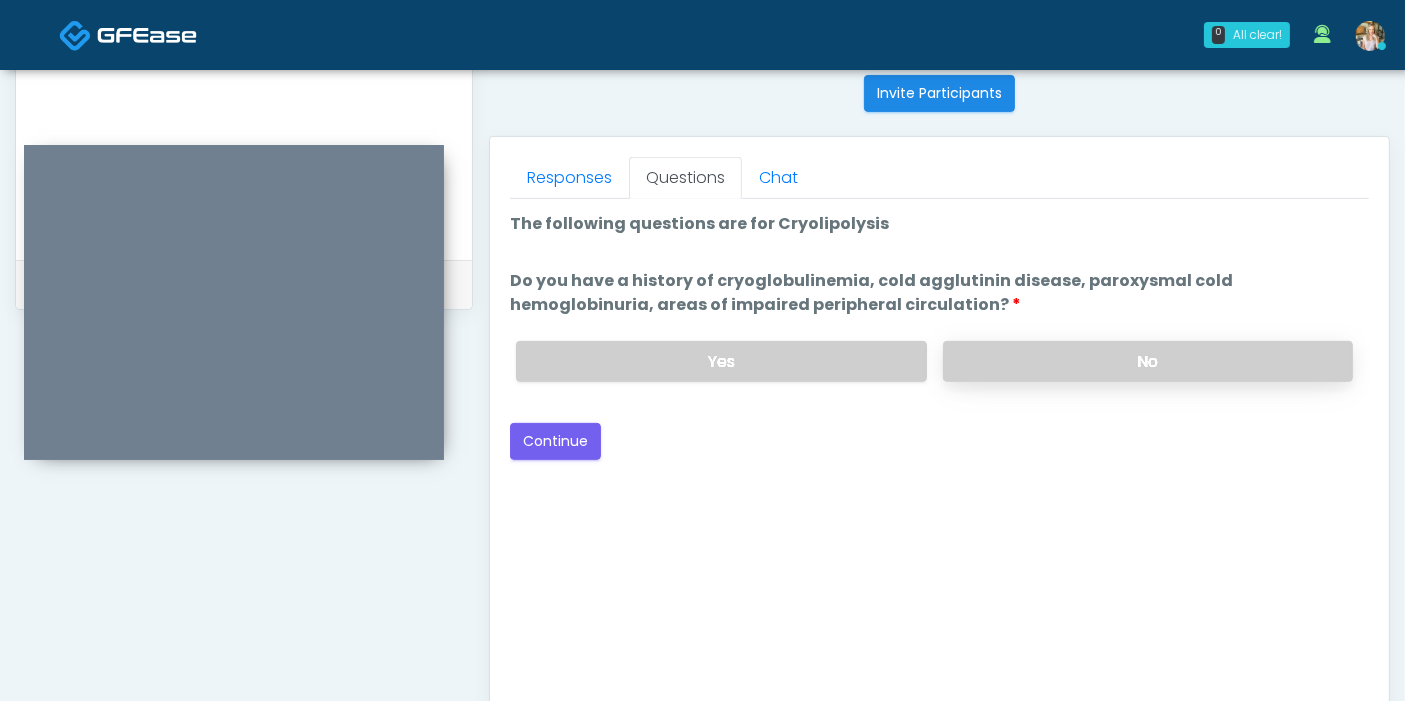 click on "No" at bounding box center (1148, 361) 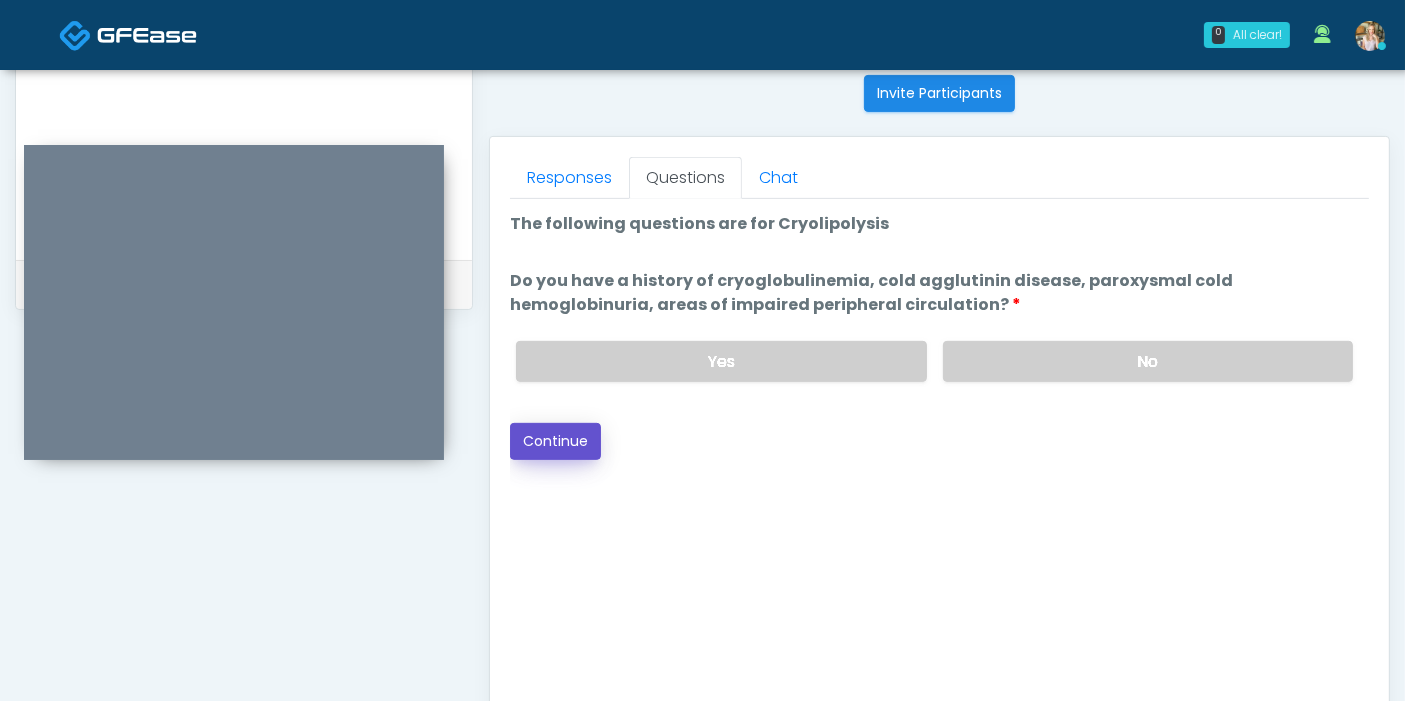click on "Continue" at bounding box center [555, 441] 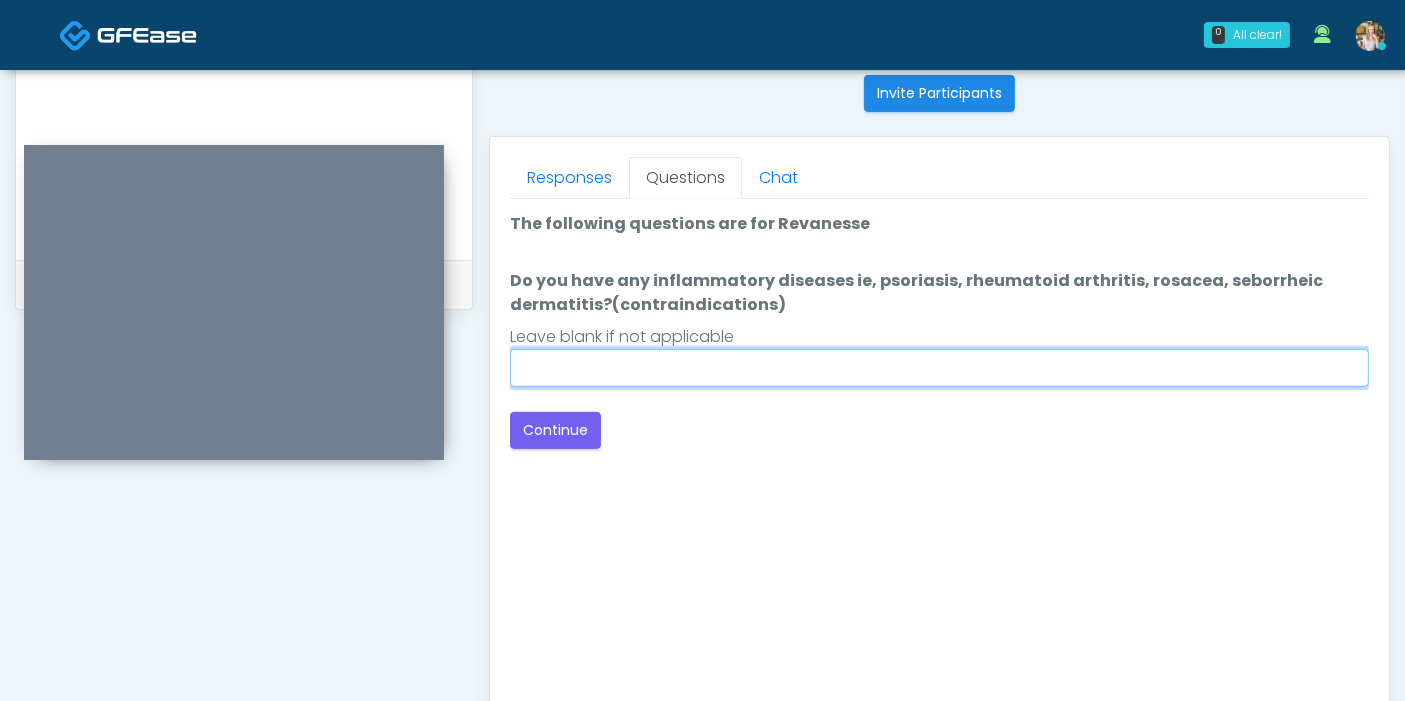 click on "Do you have any inflammatory diseases ie, psoriasis, rheumatoid arthritis, rosacea, seborrheic dermatitis?(contraindications)" at bounding box center (939, 368) 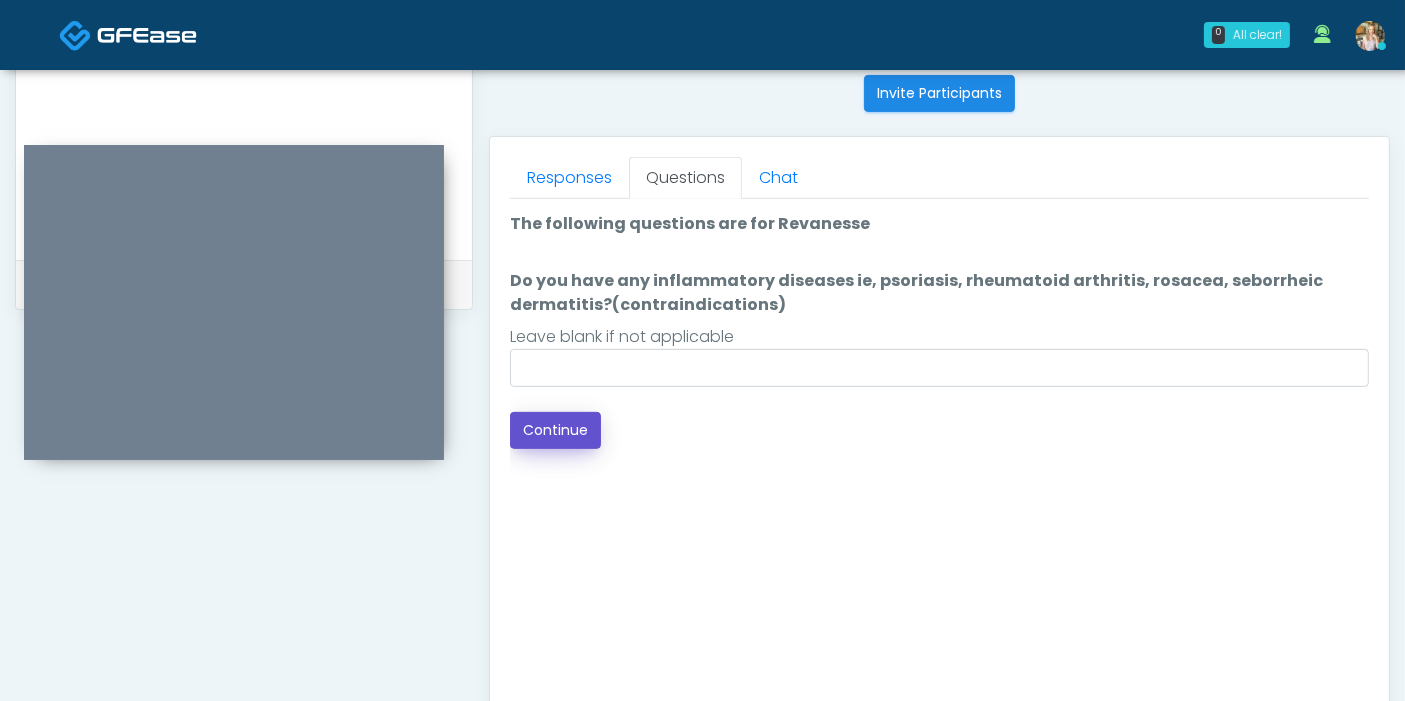 click on "Continue" at bounding box center [555, 430] 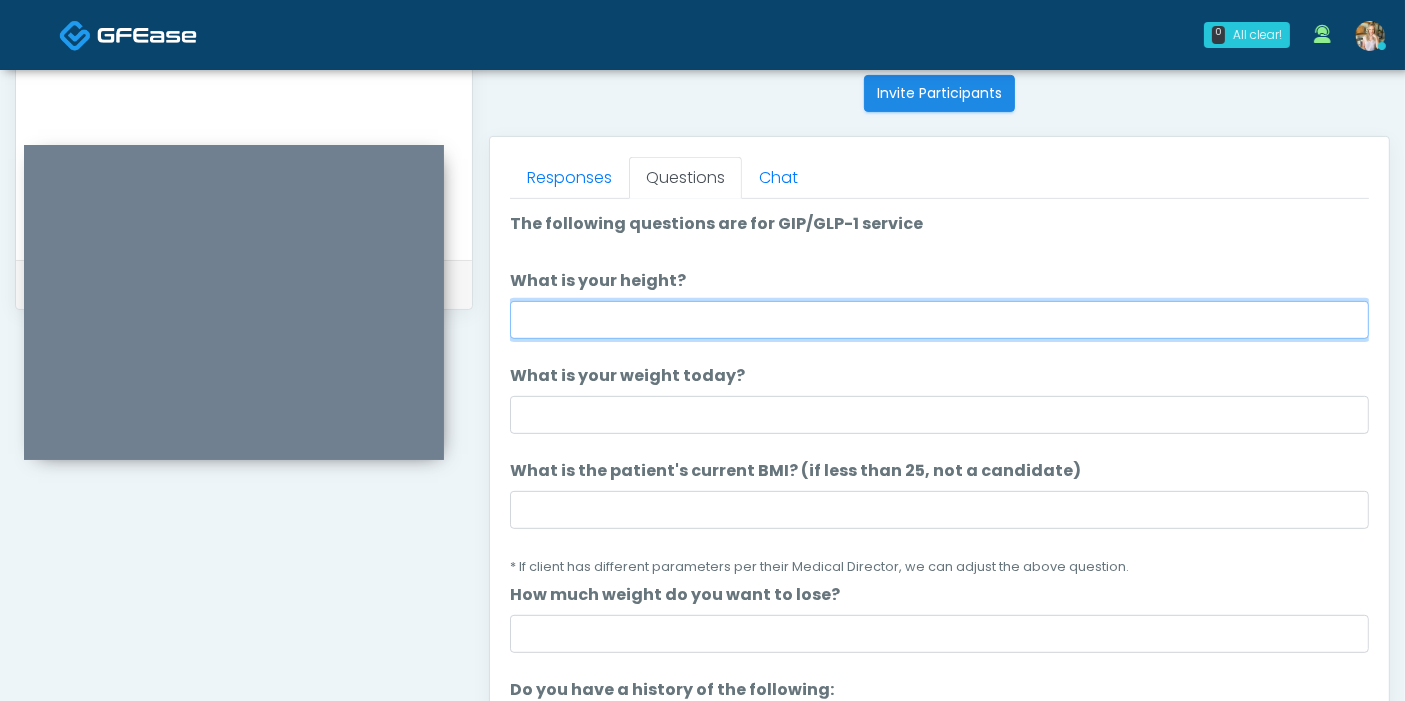click on "What is your height?" at bounding box center [939, 320] 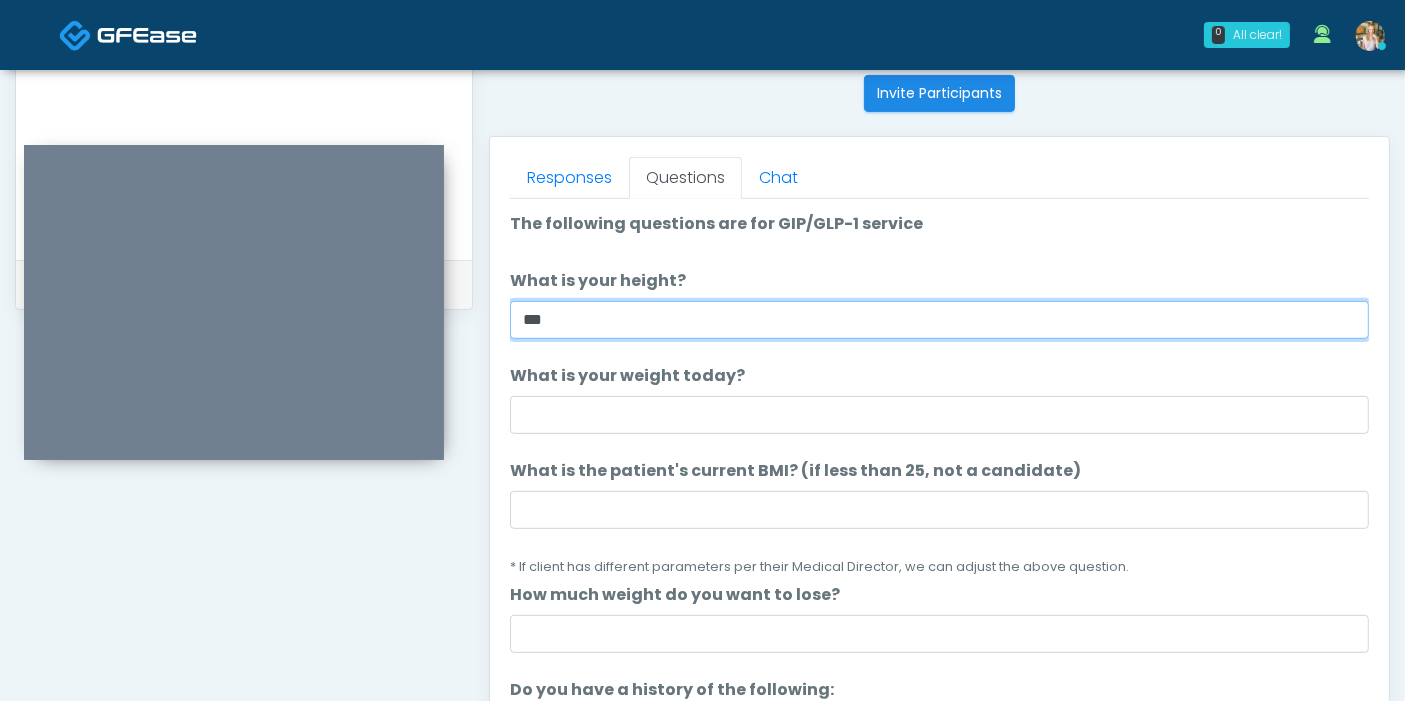 type on "***" 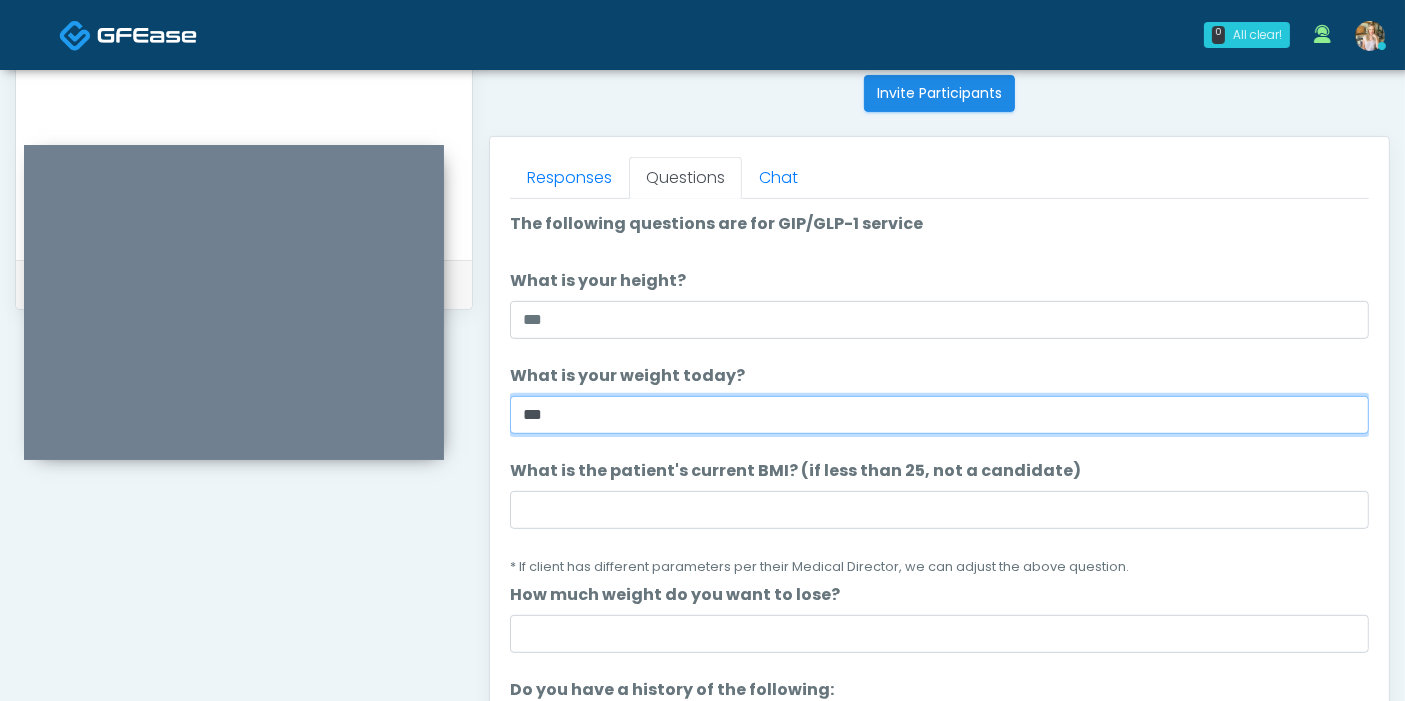 type on "***" 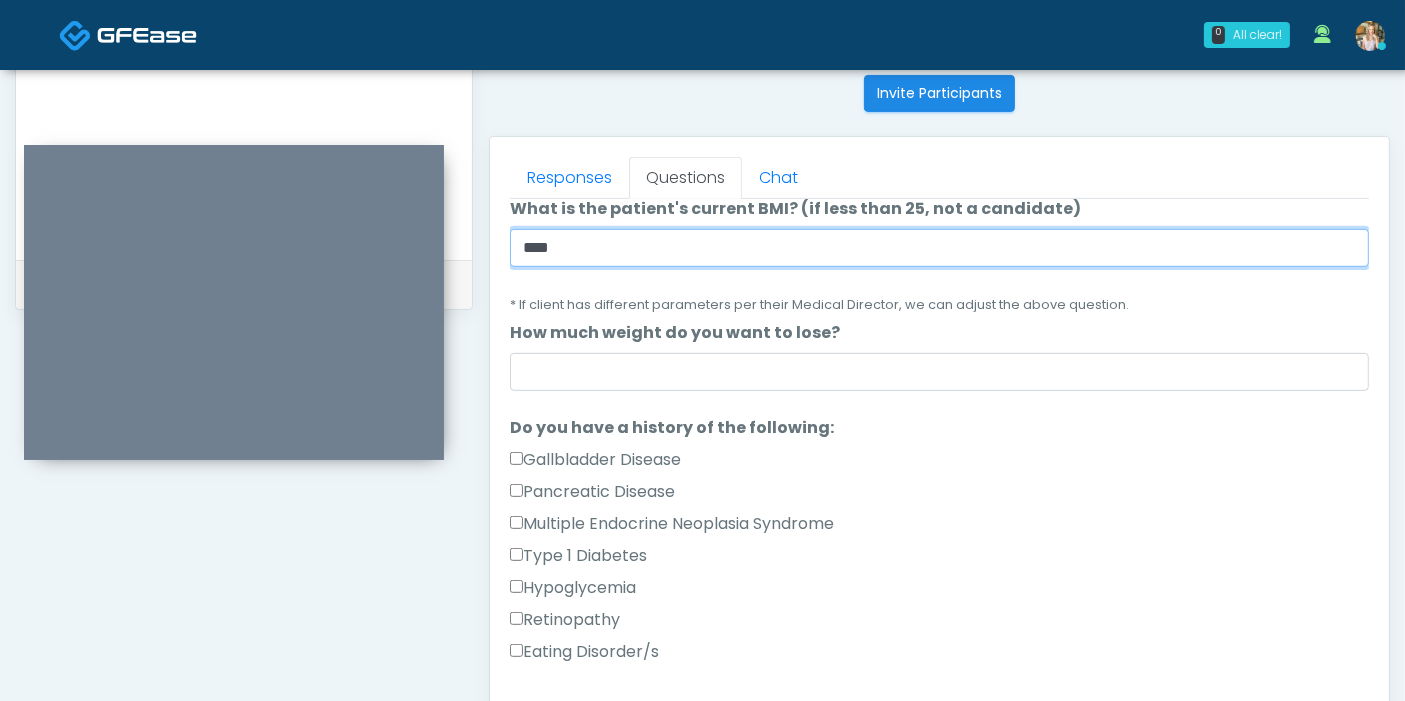 scroll, scrollTop: 264, scrollLeft: 0, axis: vertical 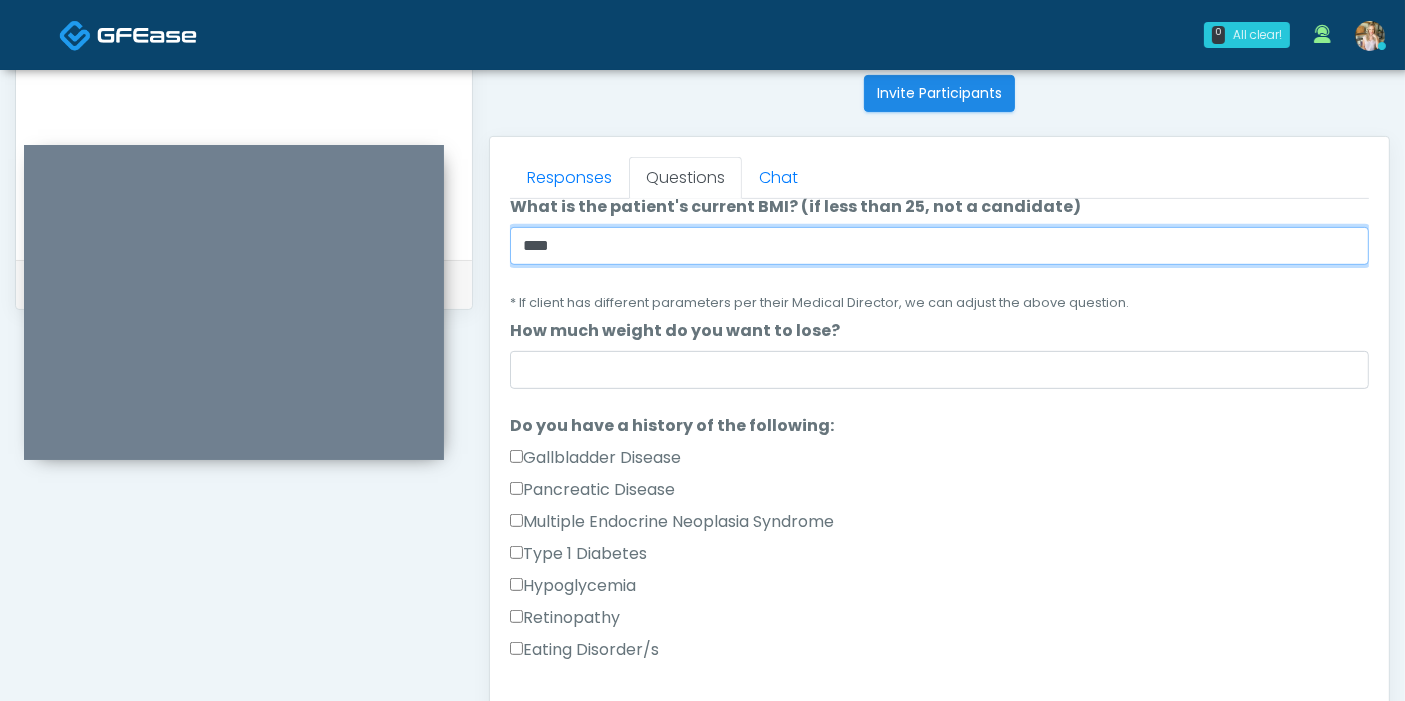 type on "****" 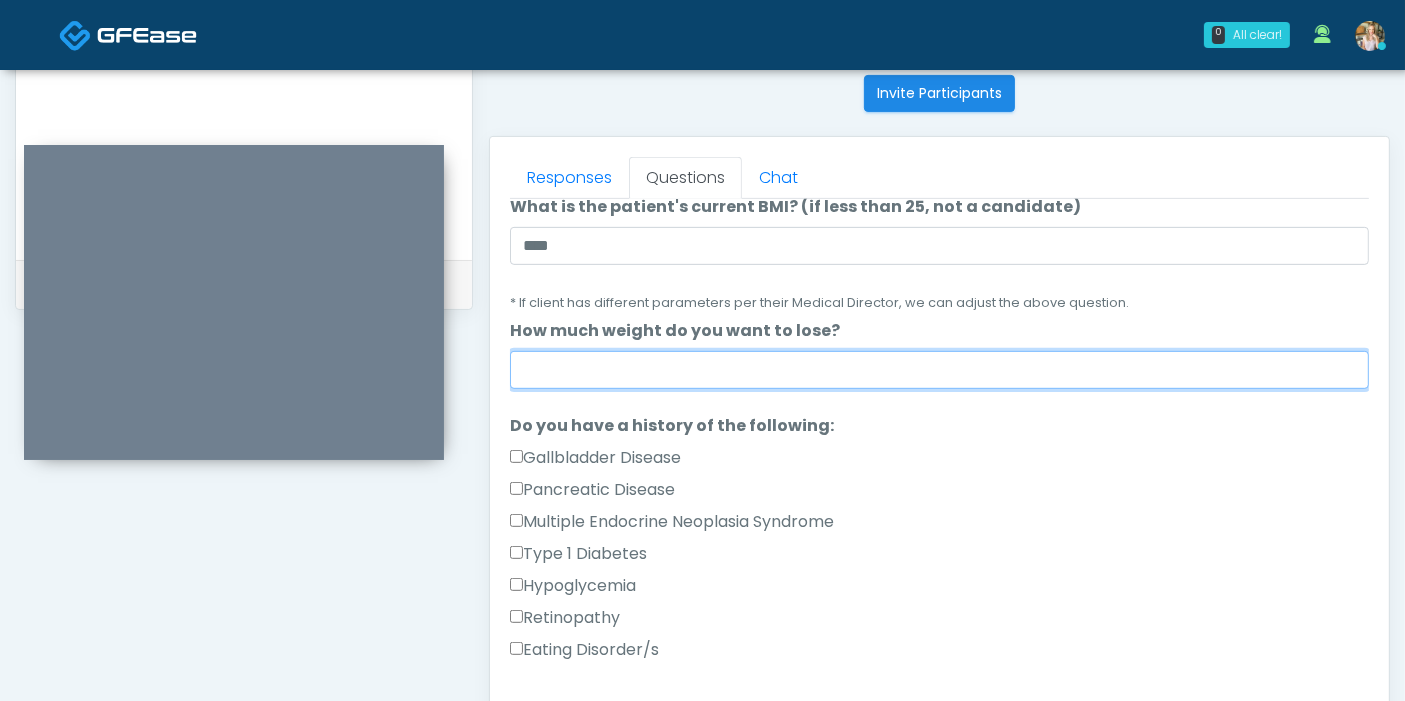 click on "How much weight do you want to lose?" at bounding box center [939, 370] 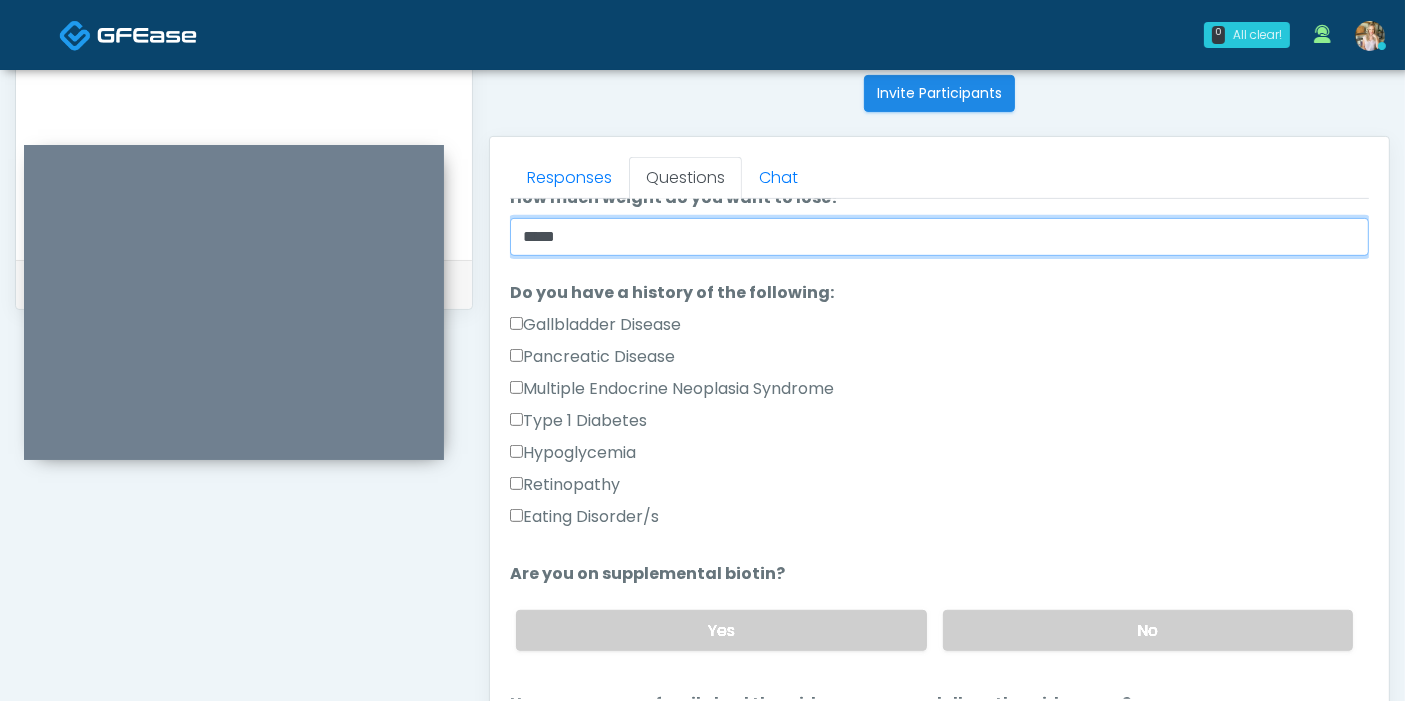 scroll, scrollTop: 404, scrollLeft: 0, axis: vertical 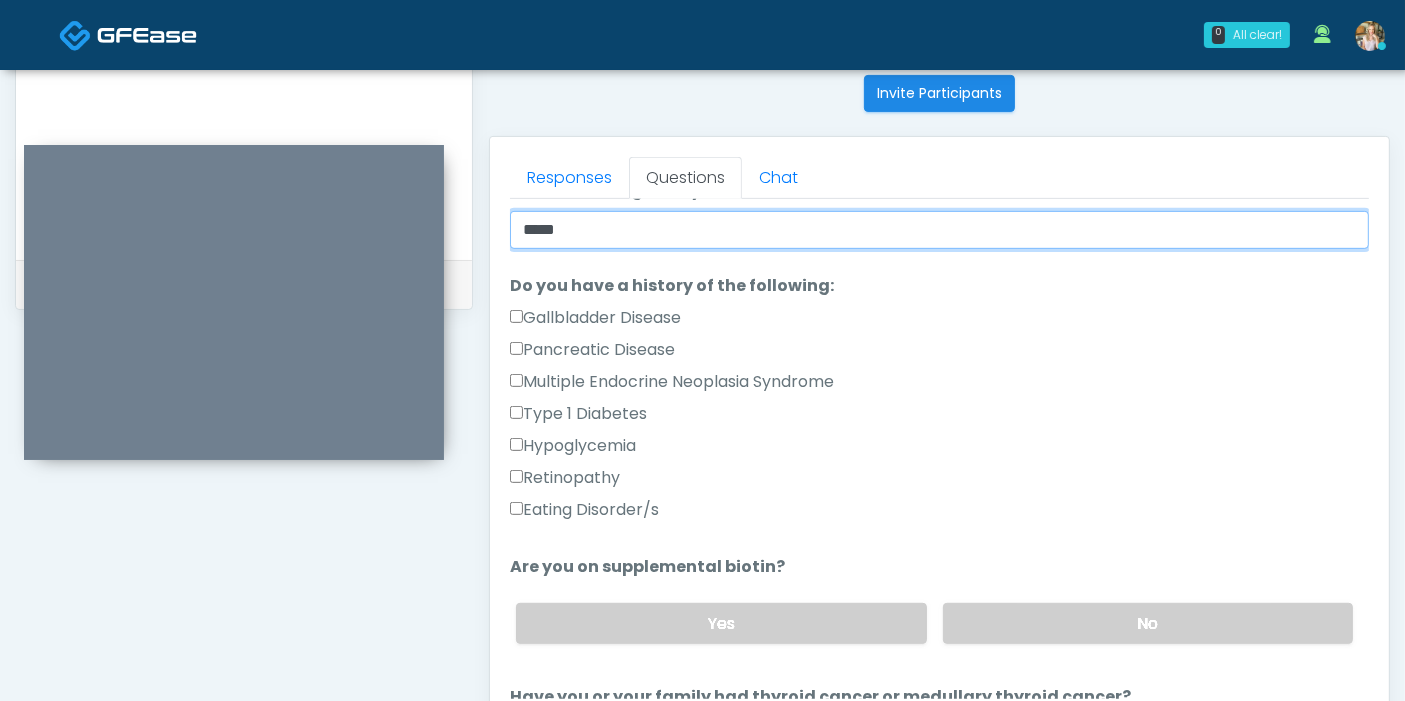 type on "*****" 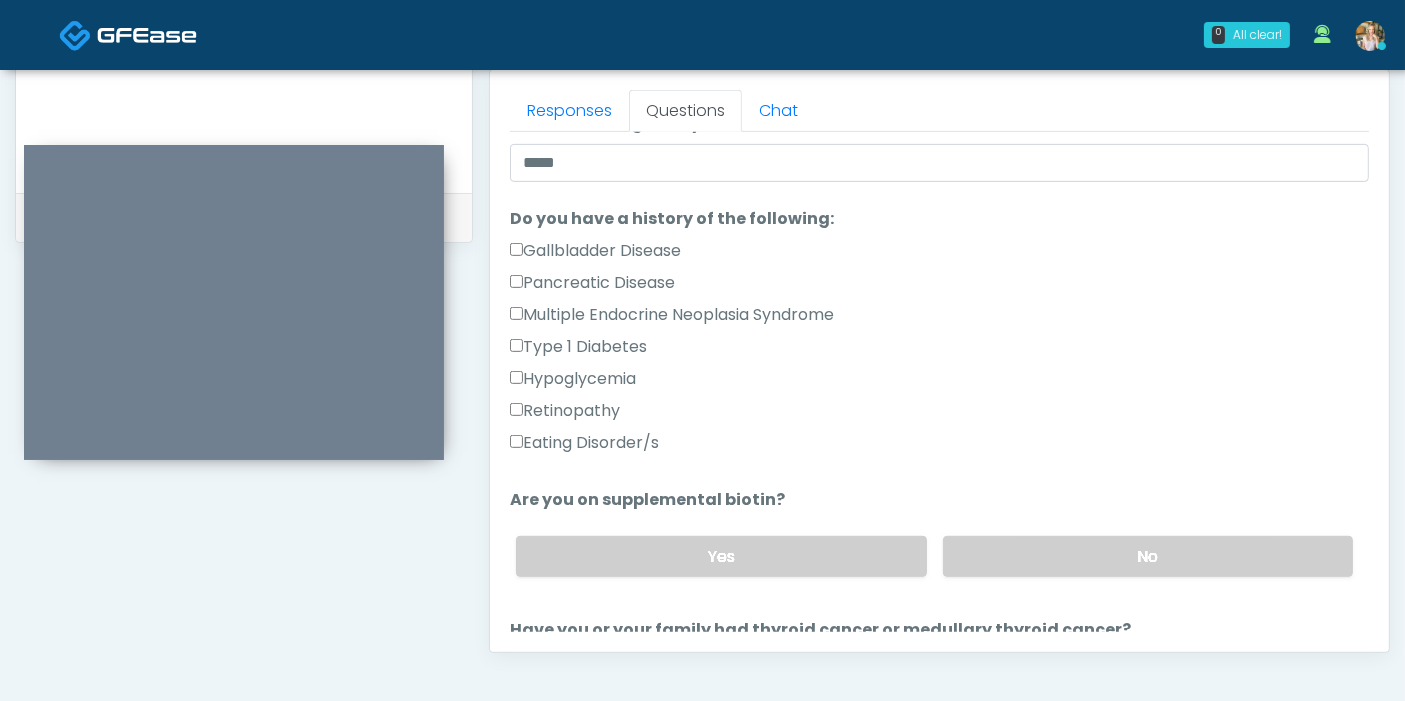 scroll, scrollTop: 908, scrollLeft: 0, axis: vertical 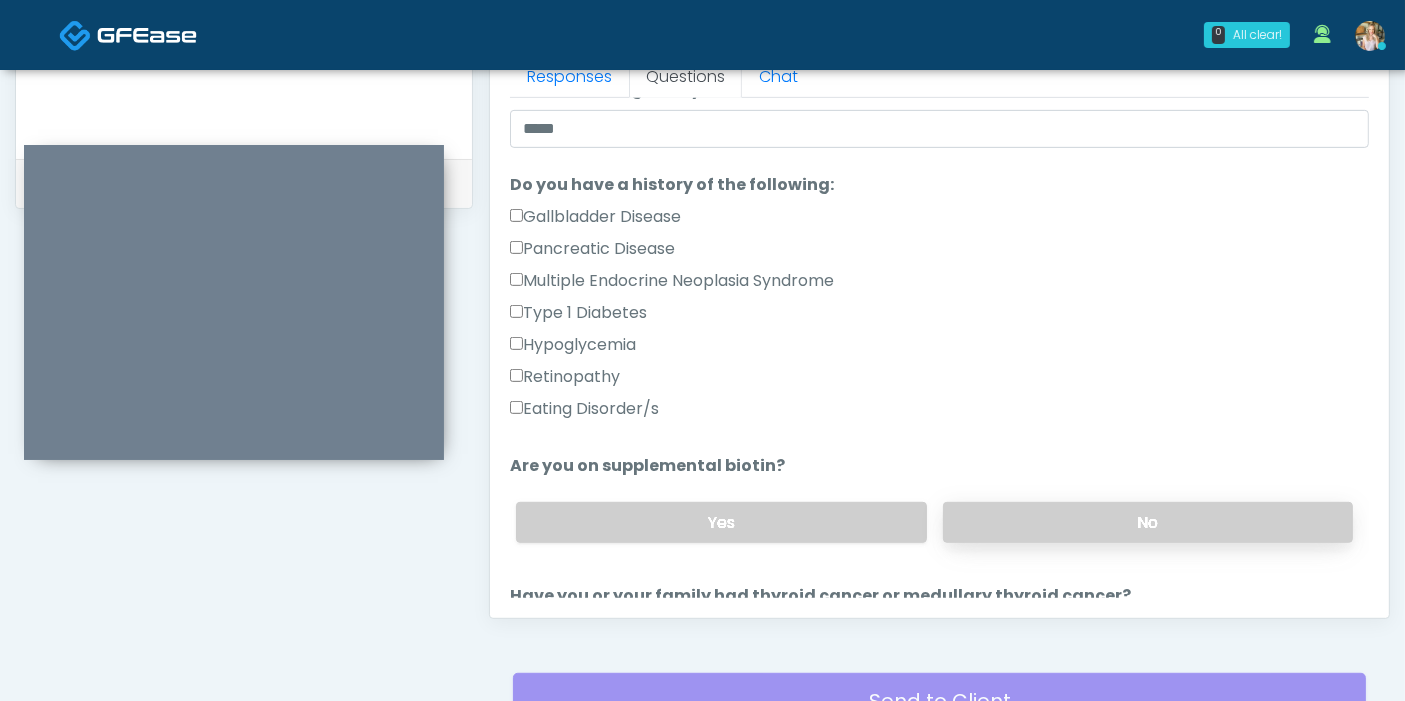 click on "No" at bounding box center (1148, 522) 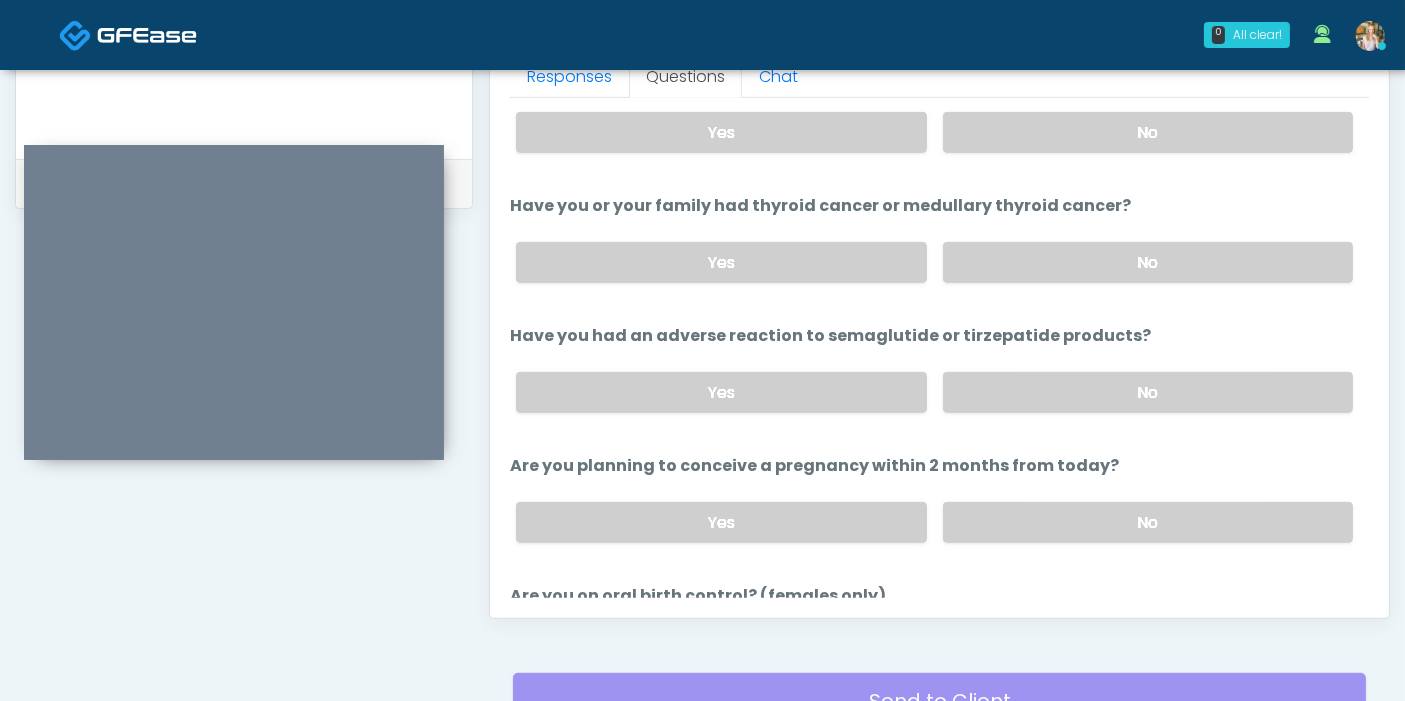 scroll, scrollTop: 857, scrollLeft: 0, axis: vertical 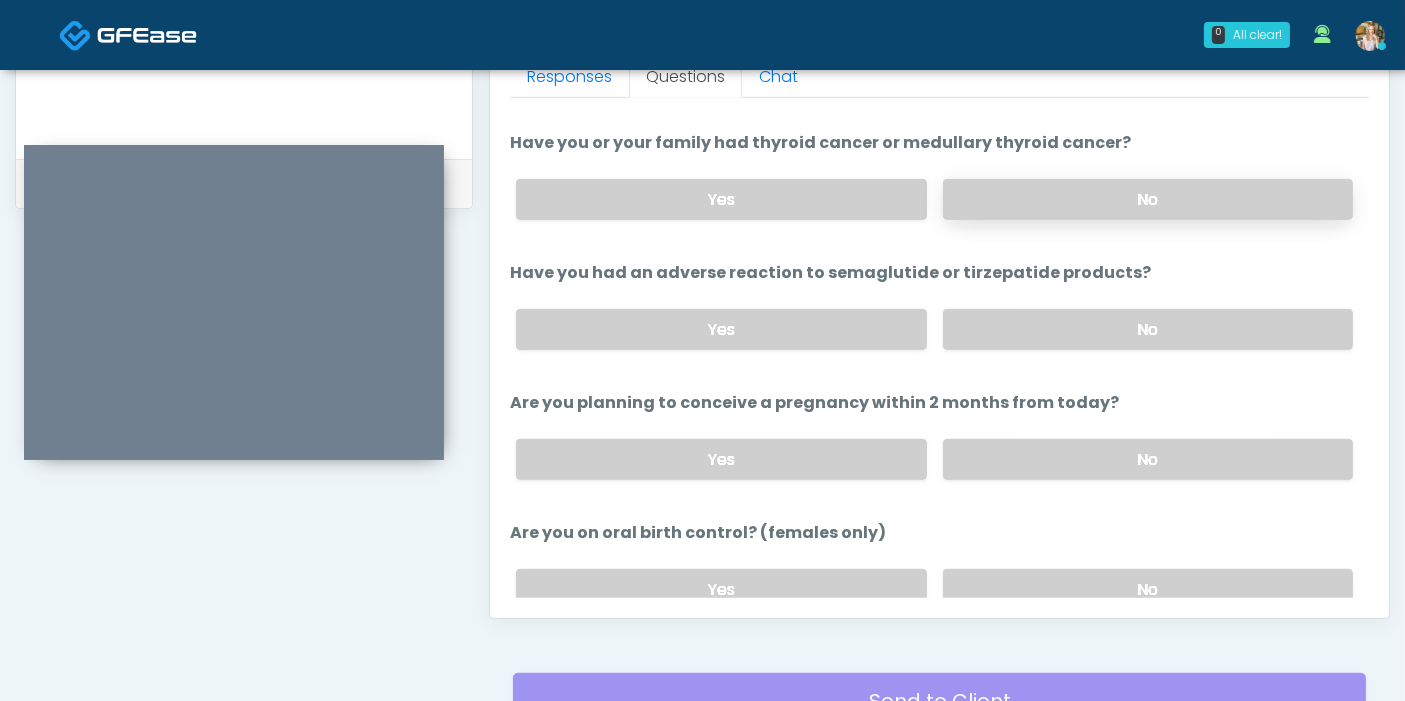 click on "No" at bounding box center (1148, 199) 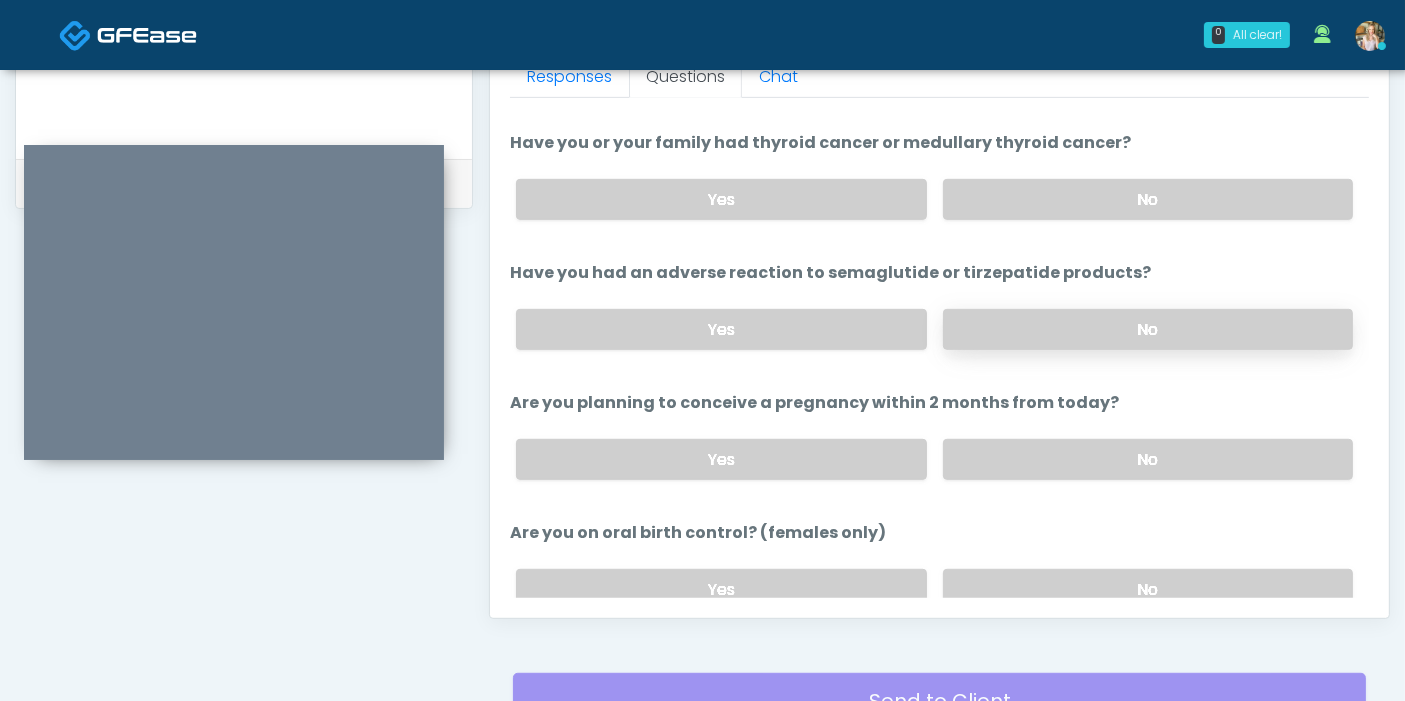 click on "No" at bounding box center [1148, 329] 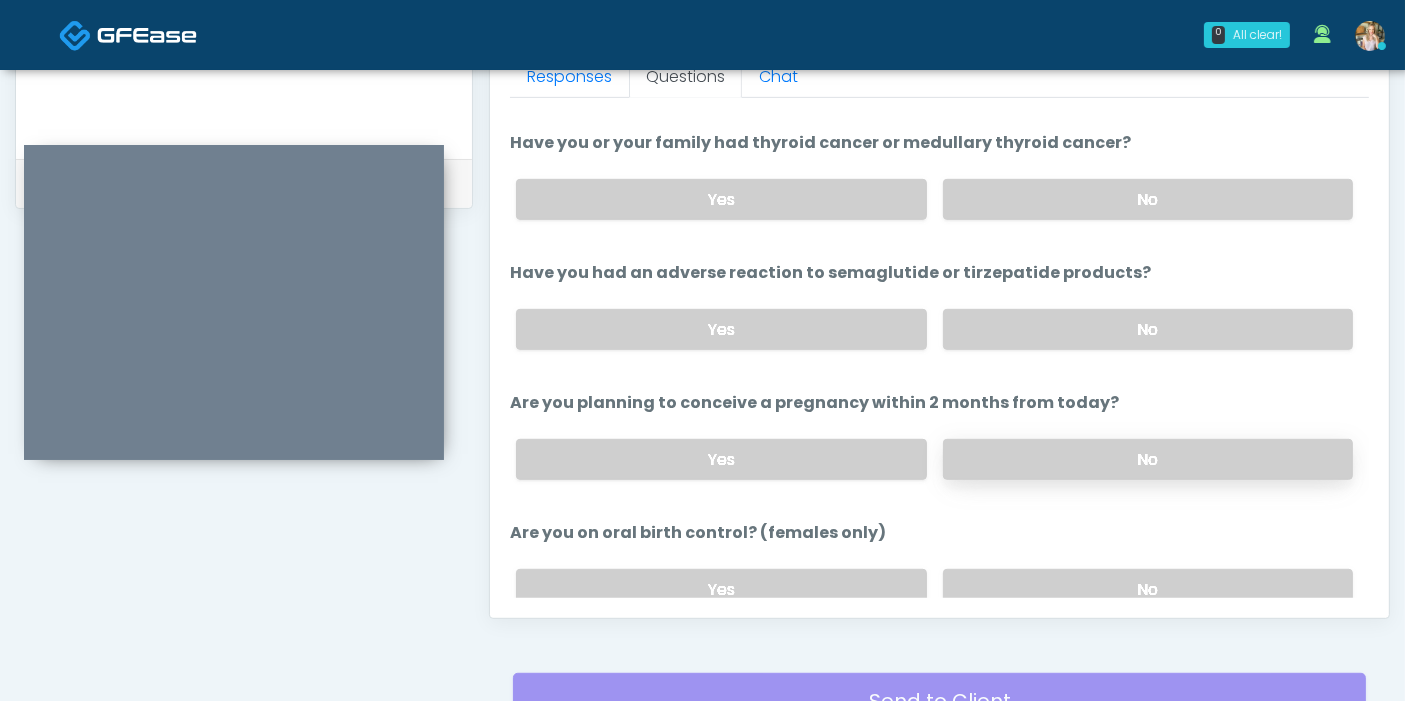 click on "No" at bounding box center (1148, 459) 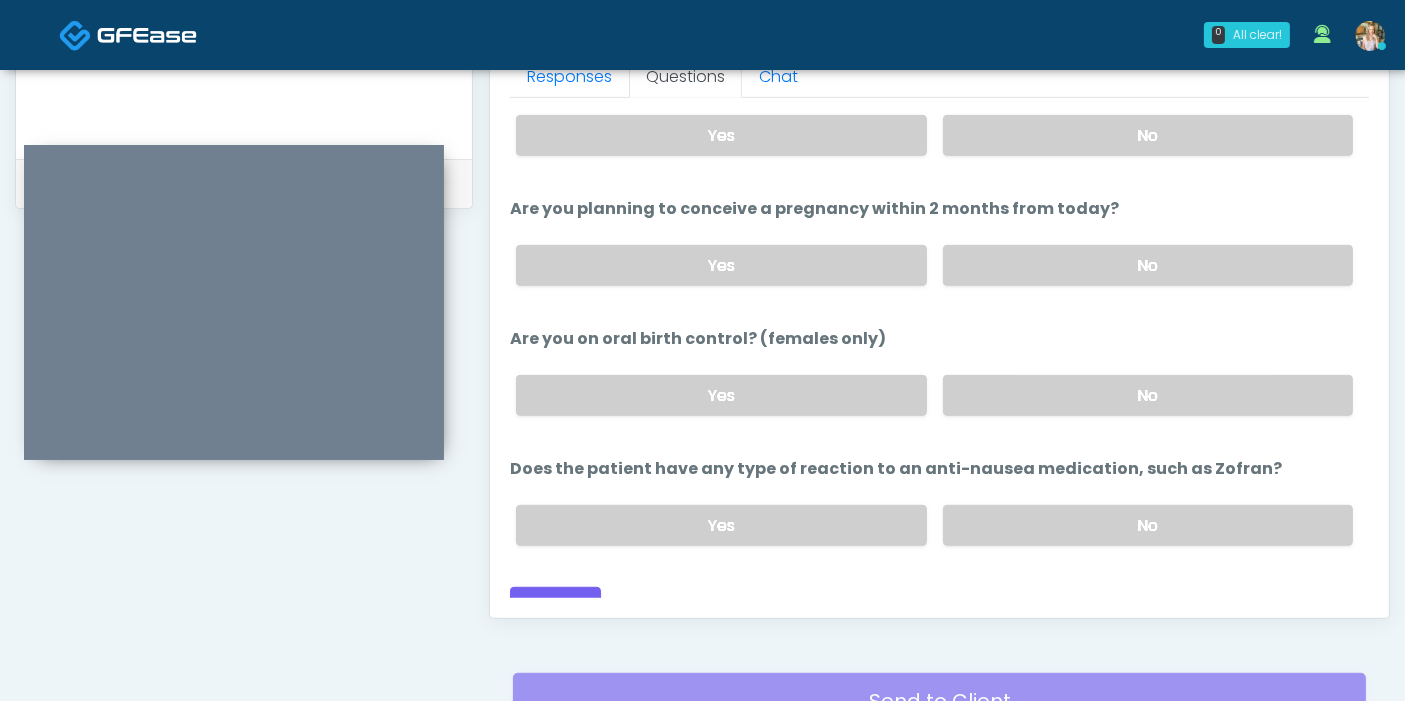 scroll, scrollTop: 1069, scrollLeft: 0, axis: vertical 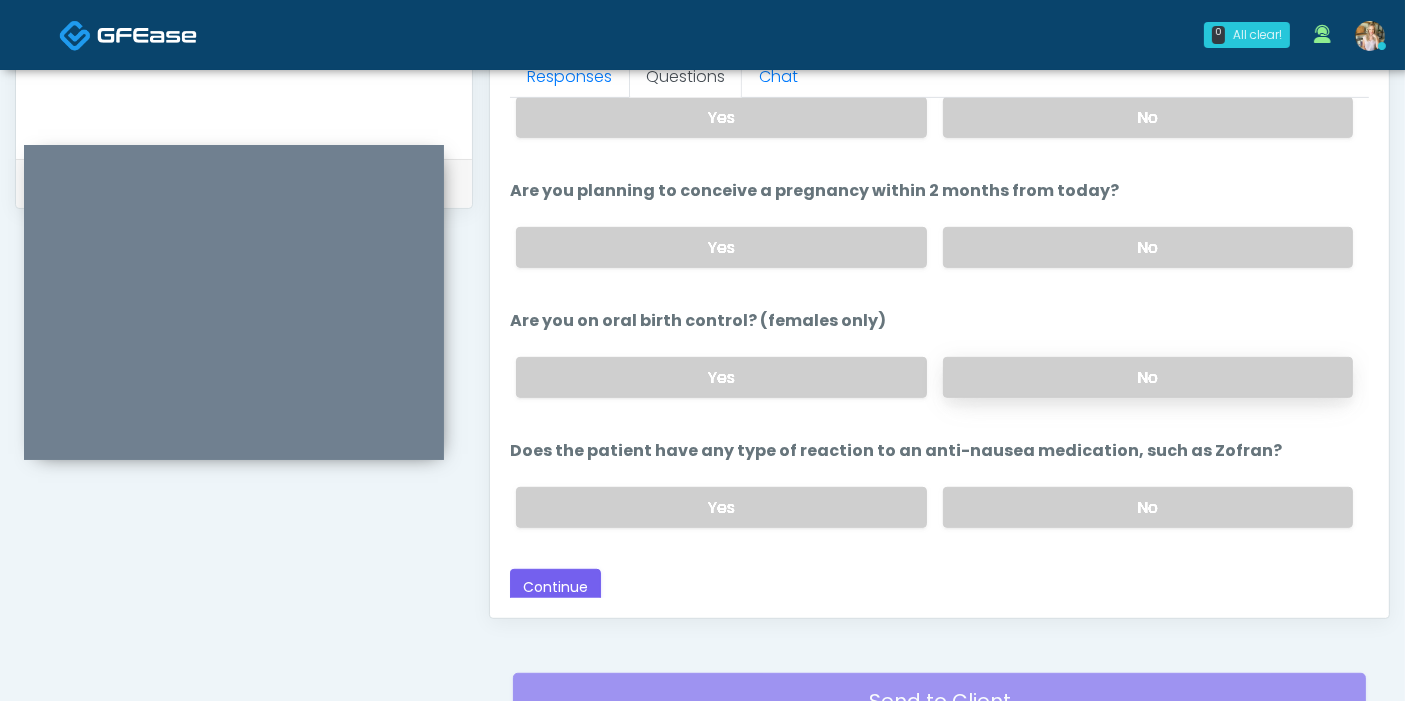 click on "No" at bounding box center (1148, 377) 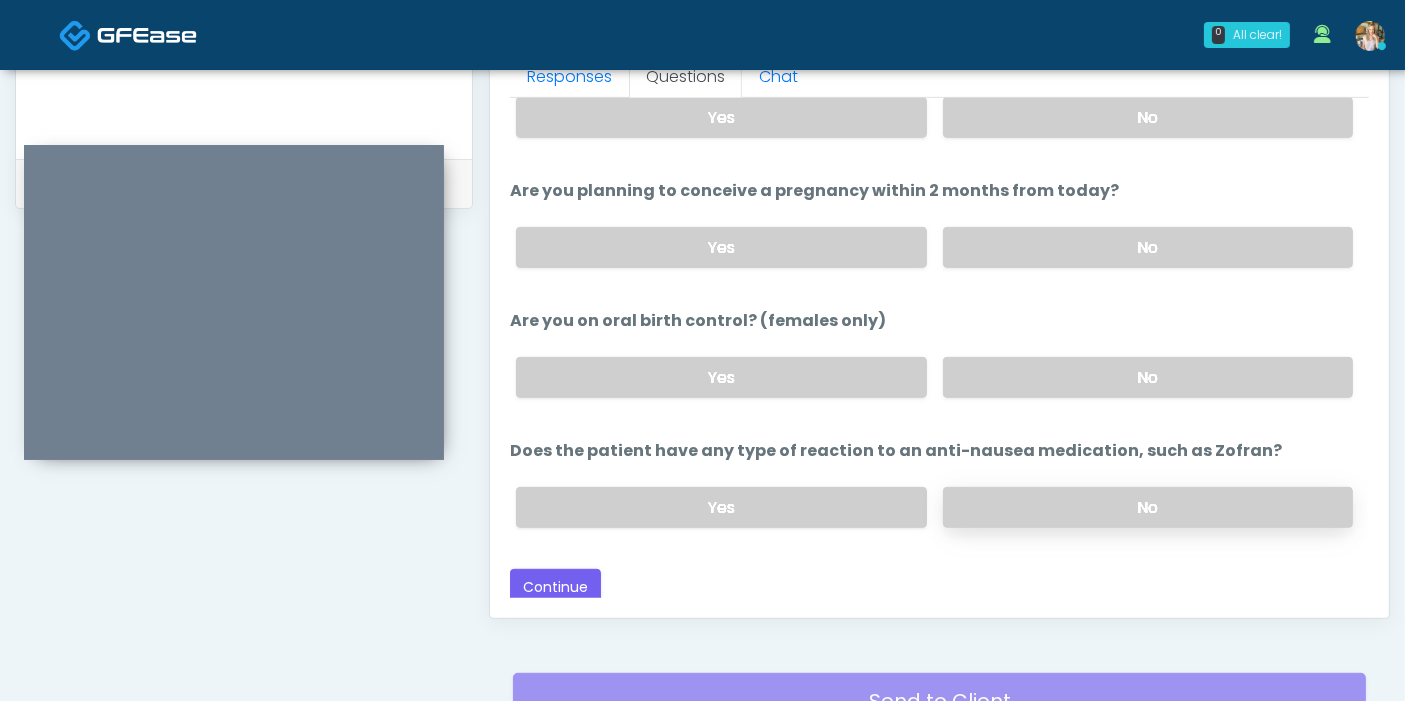 click on "No" at bounding box center (1148, 507) 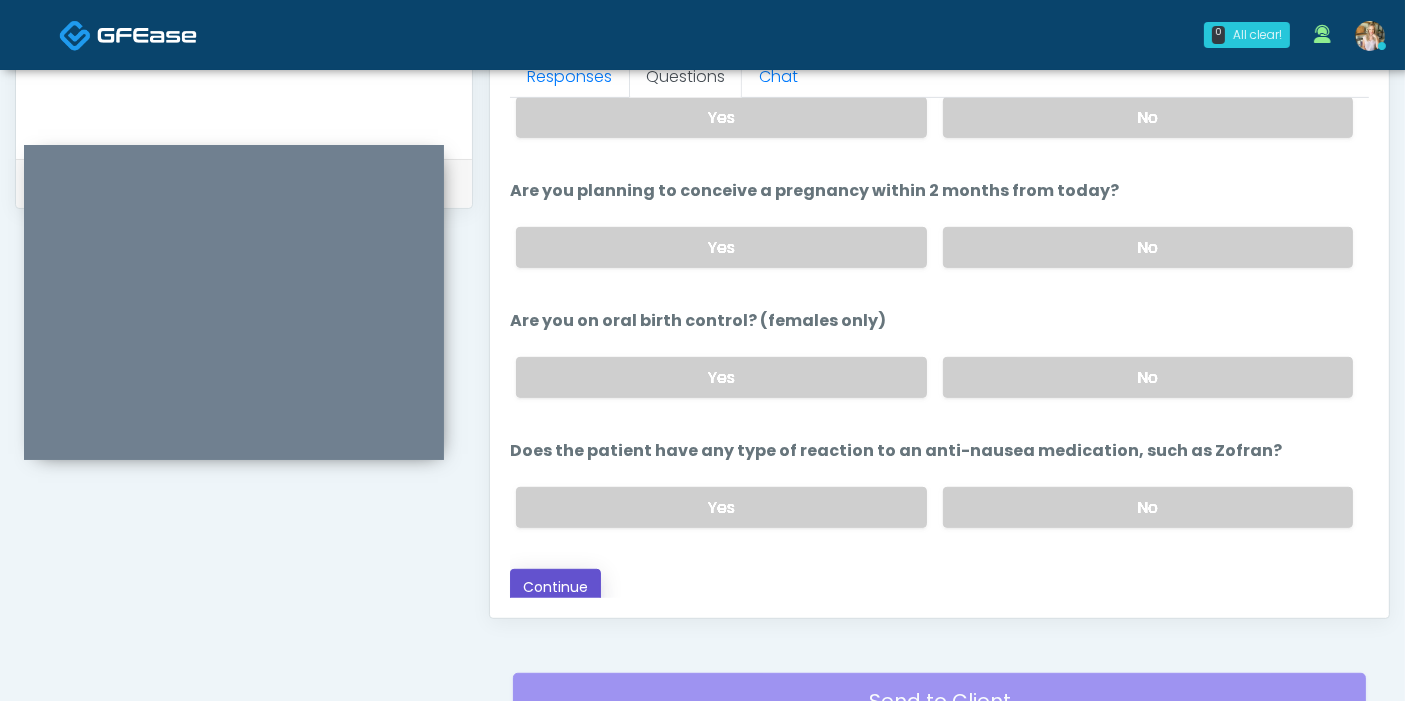 click on "Continue" at bounding box center [555, 587] 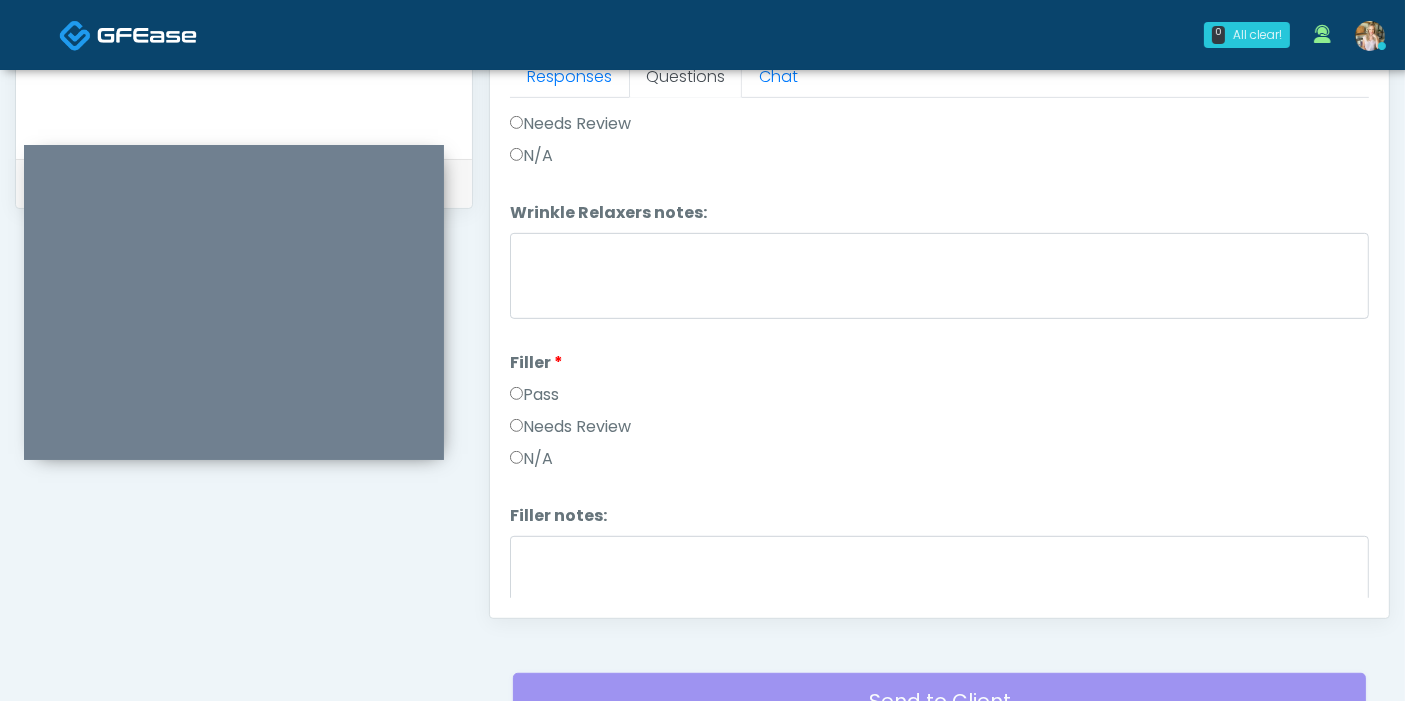 scroll, scrollTop: 0, scrollLeft: 0, axis: both 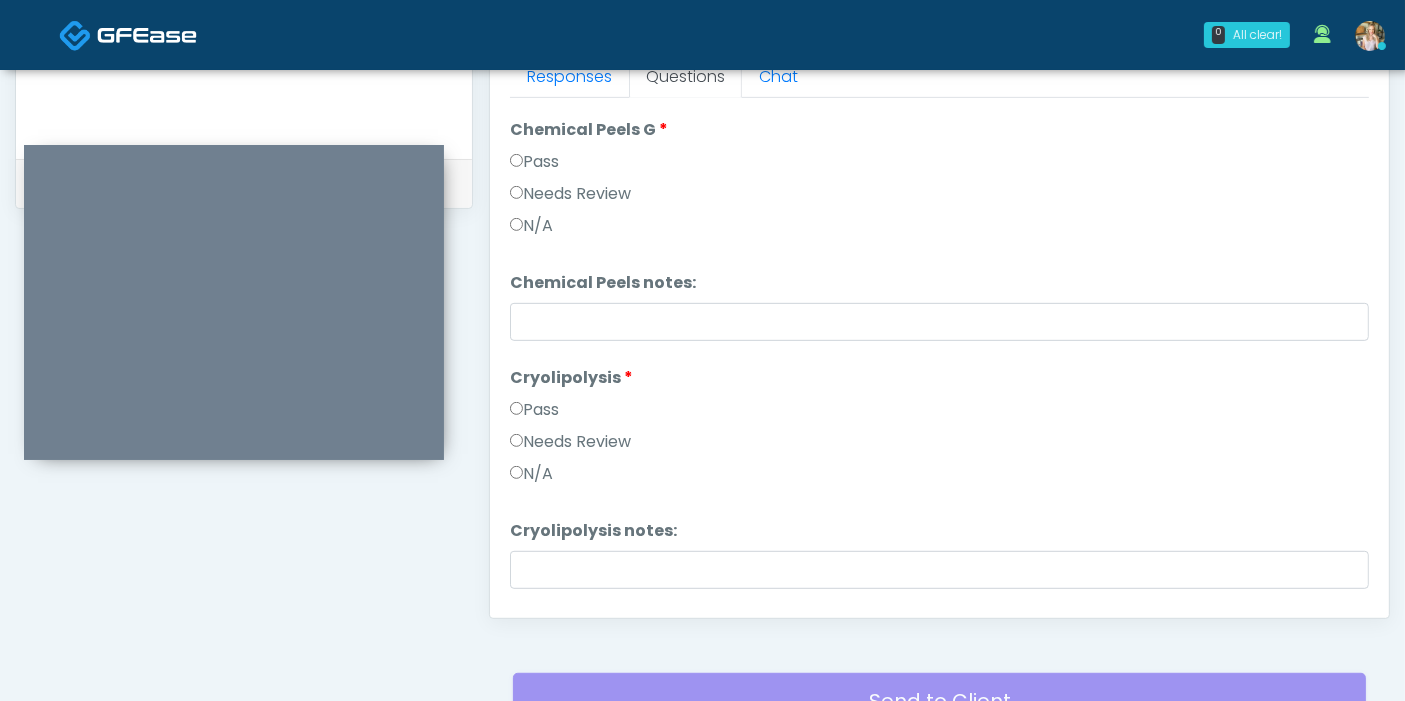 click on "Pass" at bounding box center [534, 162] 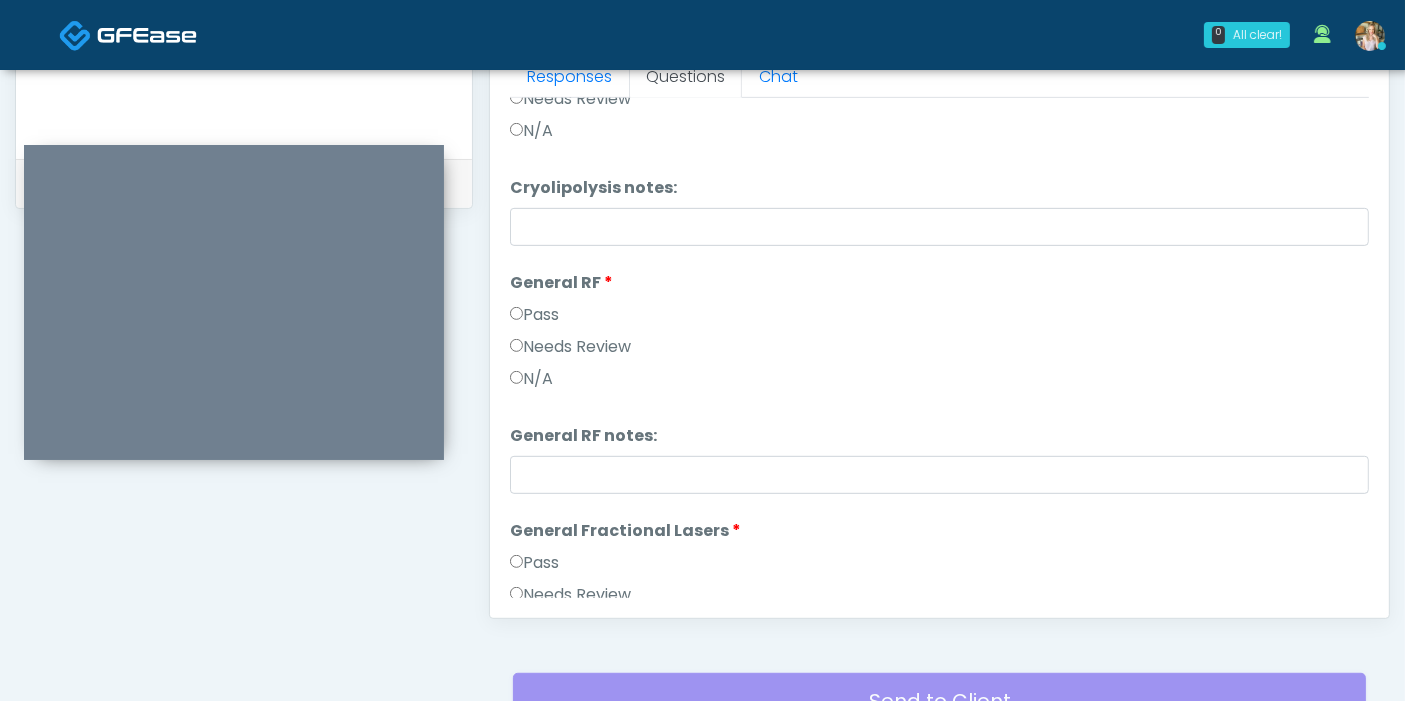 scroll, scrollTop: 3163, scrollLeft: 0, axis: vertical 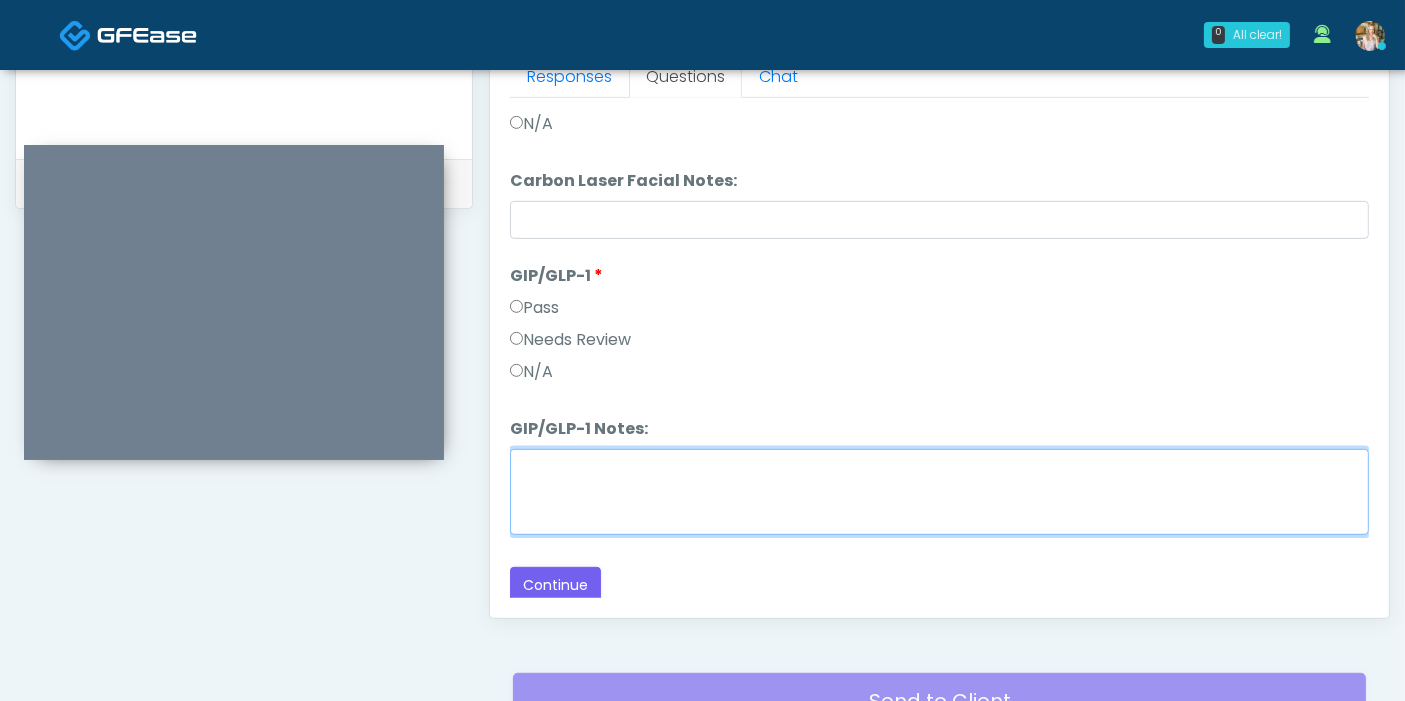 click on "GIP/GLP-1 Notes:" at bounding box center (939, 492) 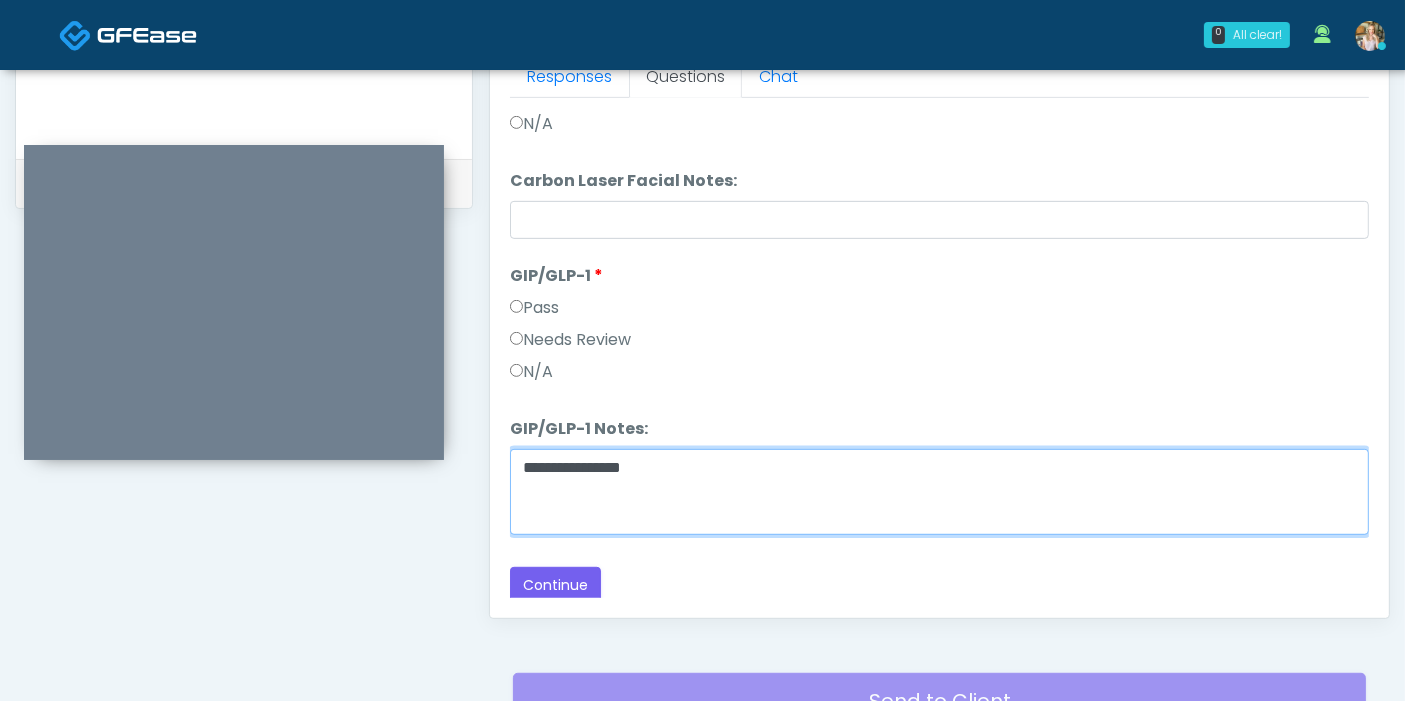 type on "**********" 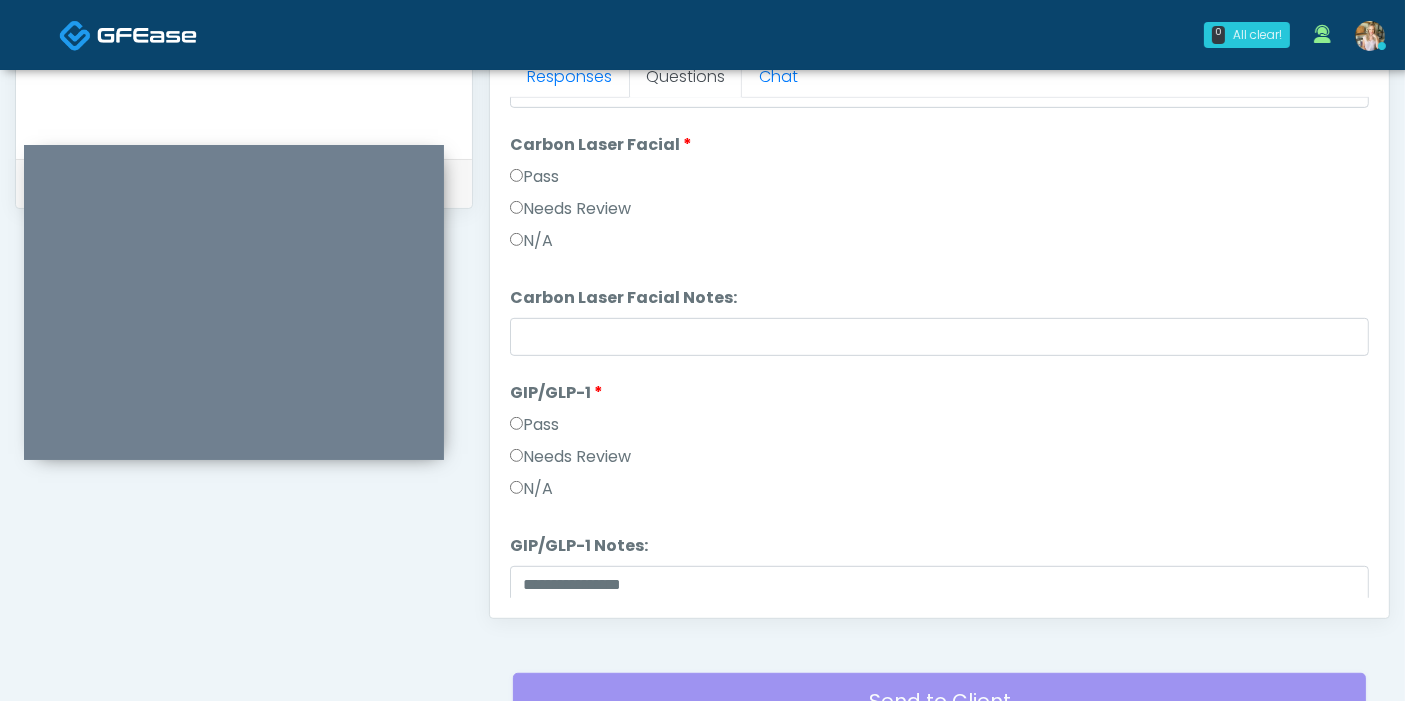 scroll, scrollTop: 3879, scrollLeft: 0, axis: vertical 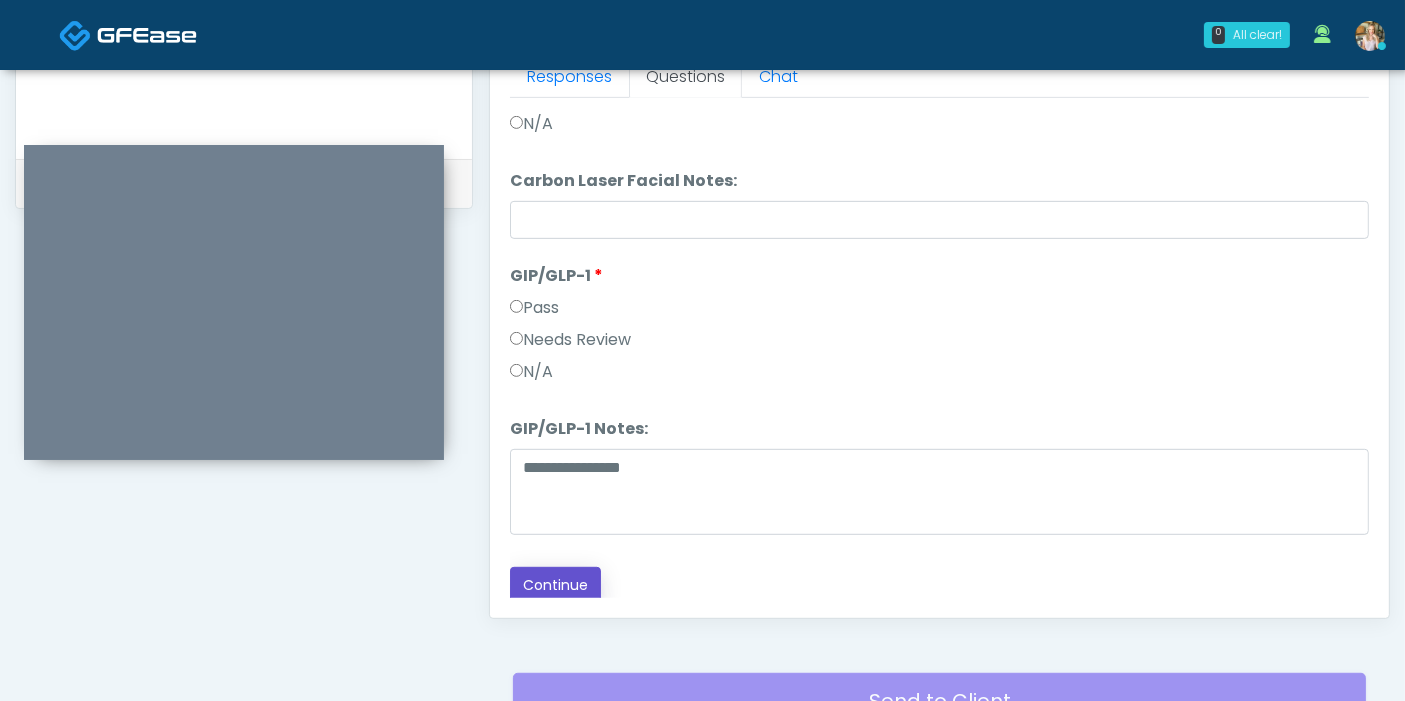 click on "Continue" at bounding box center [555, 585] 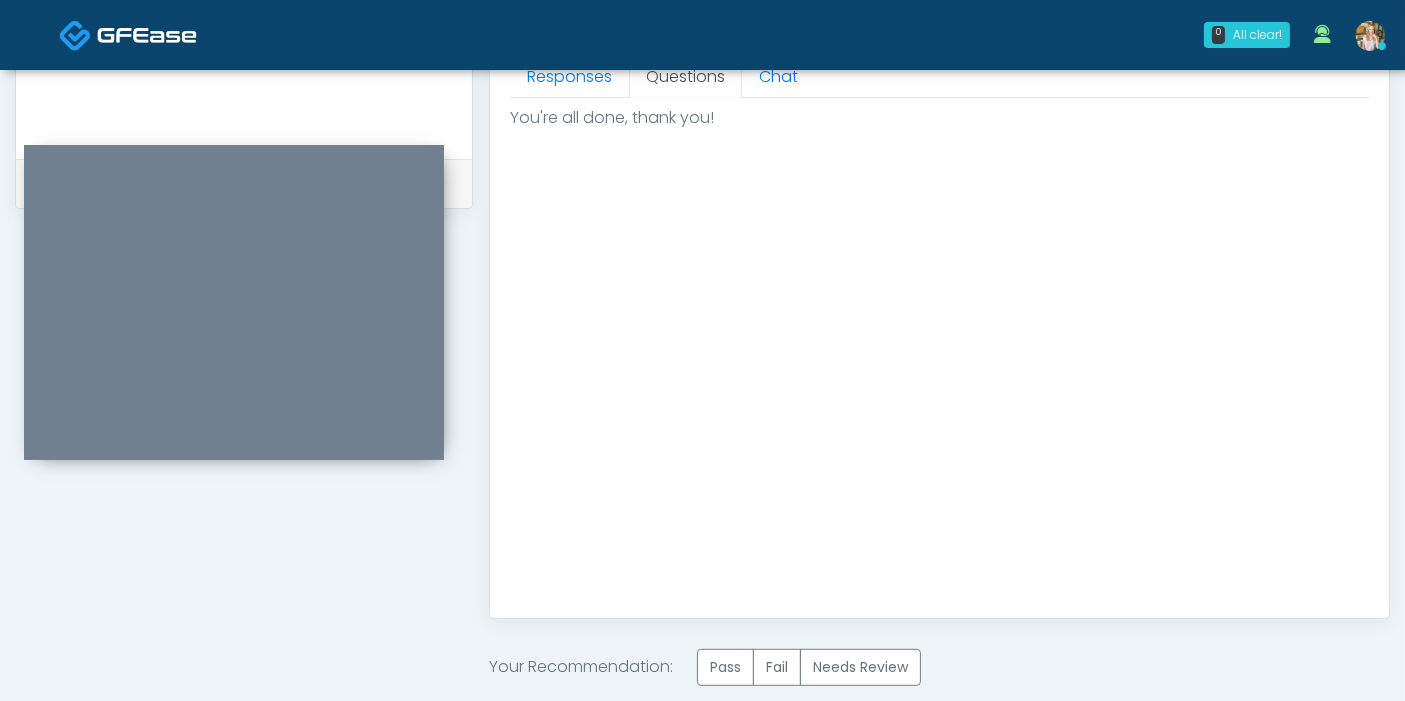 scroll, scrollTop: 0, scrollLeft: 0, axis: both 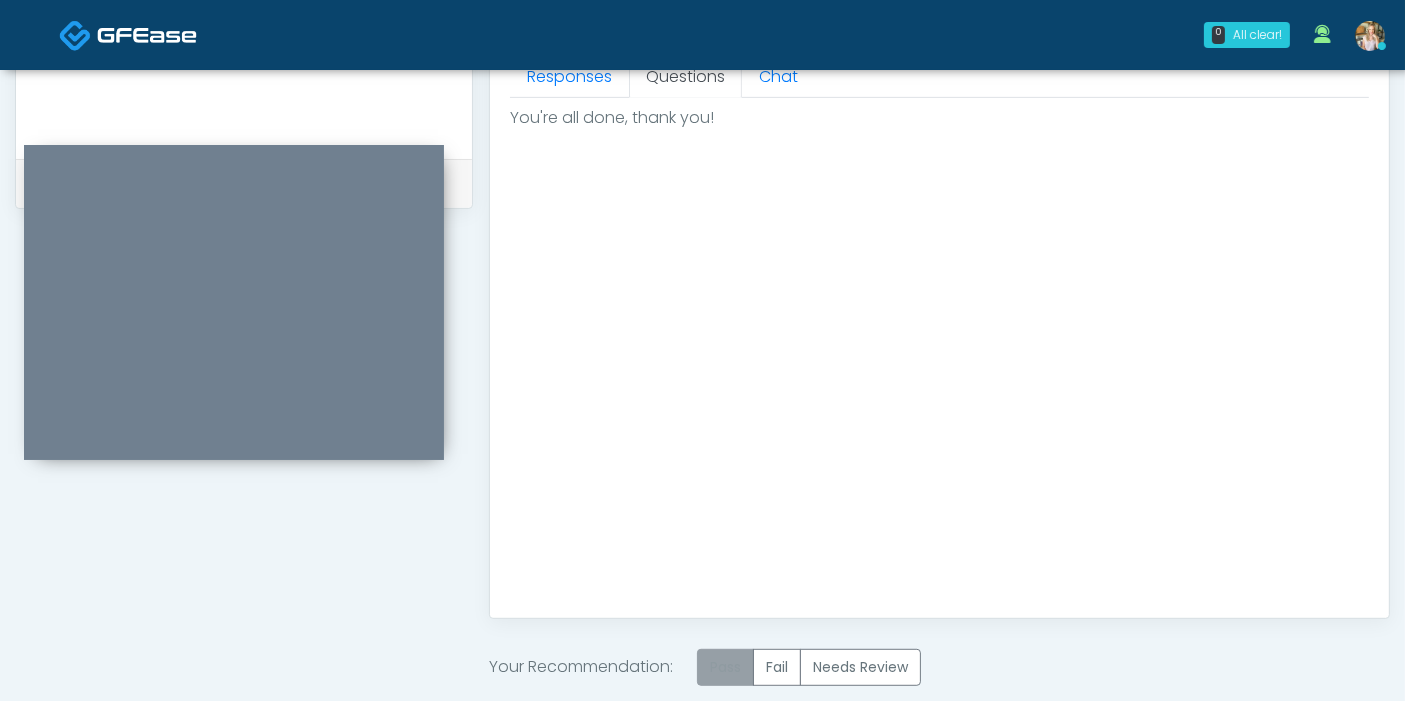 click on "Pass" at bounding box center [725, 667] 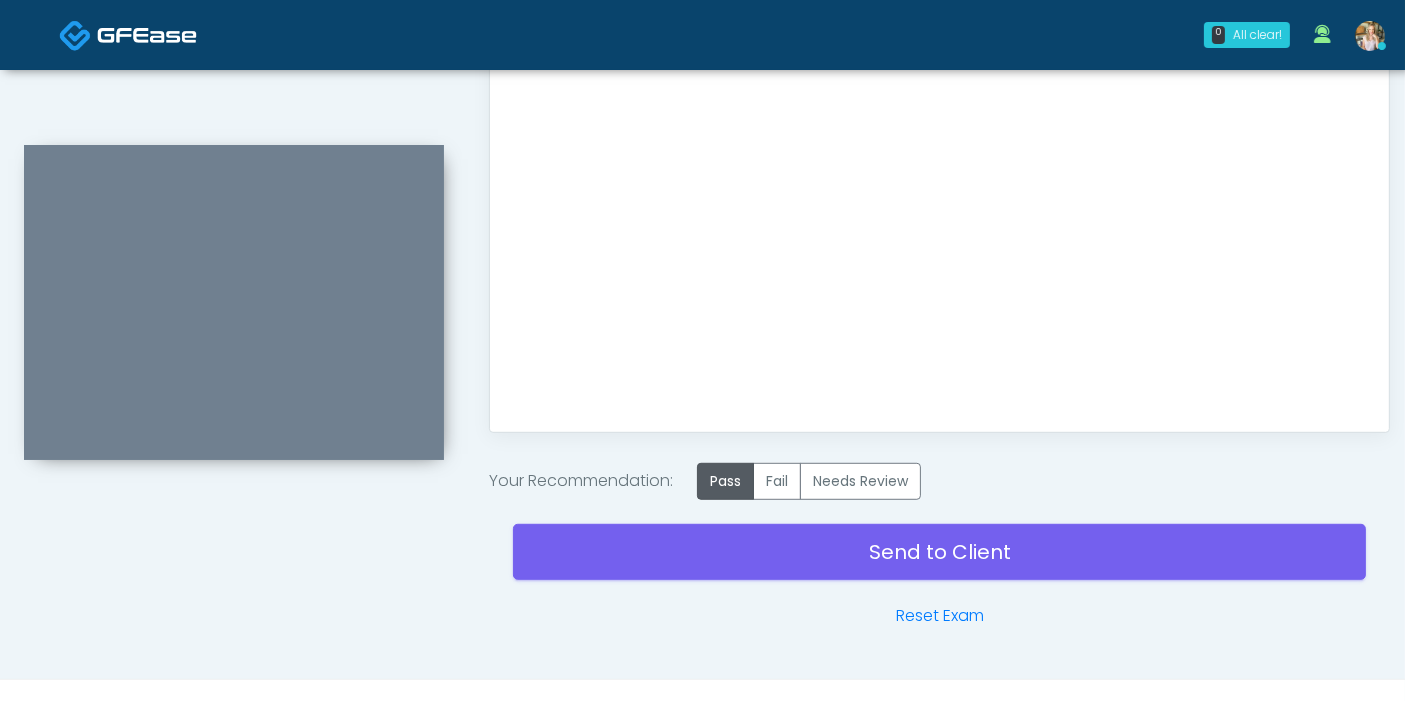 scroll, scrollTop: 1127, scrollLeft: 0, axis: vertical 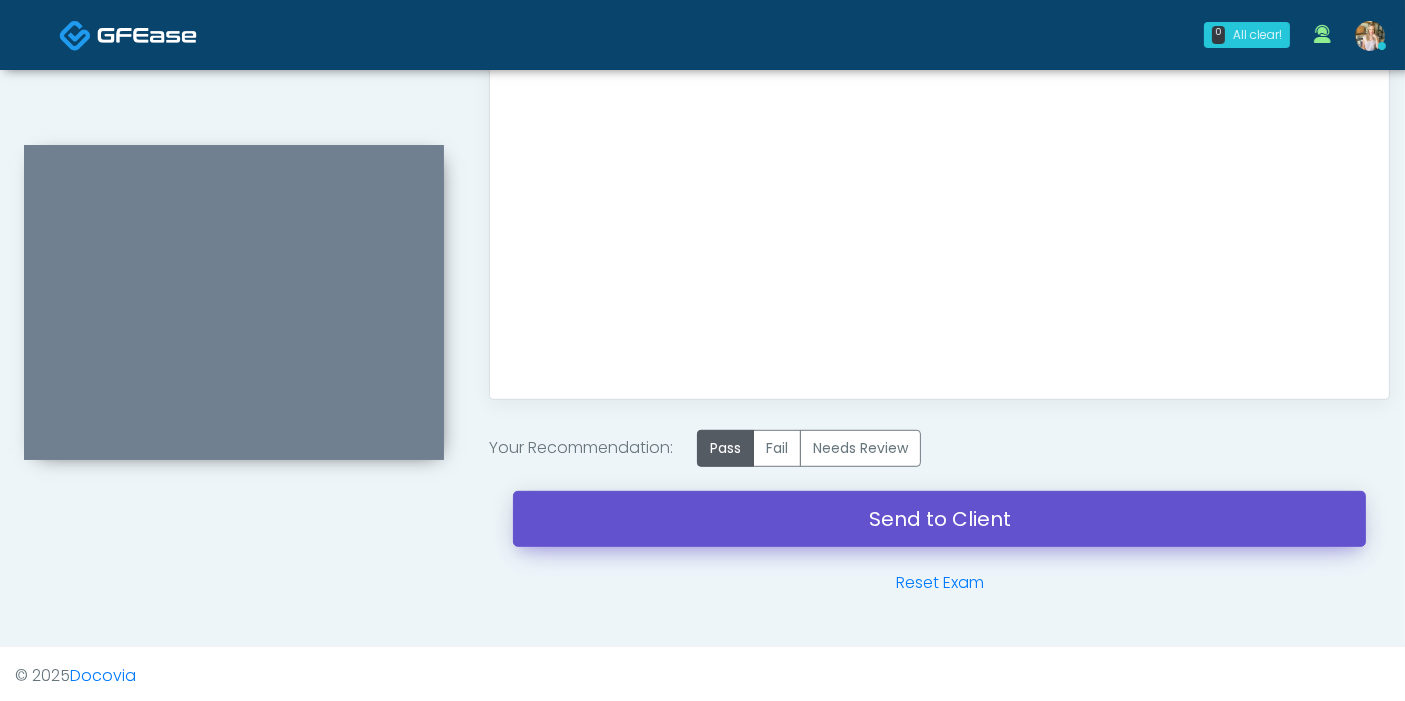 click on "Send to Client" at bounding box center [939, 519] 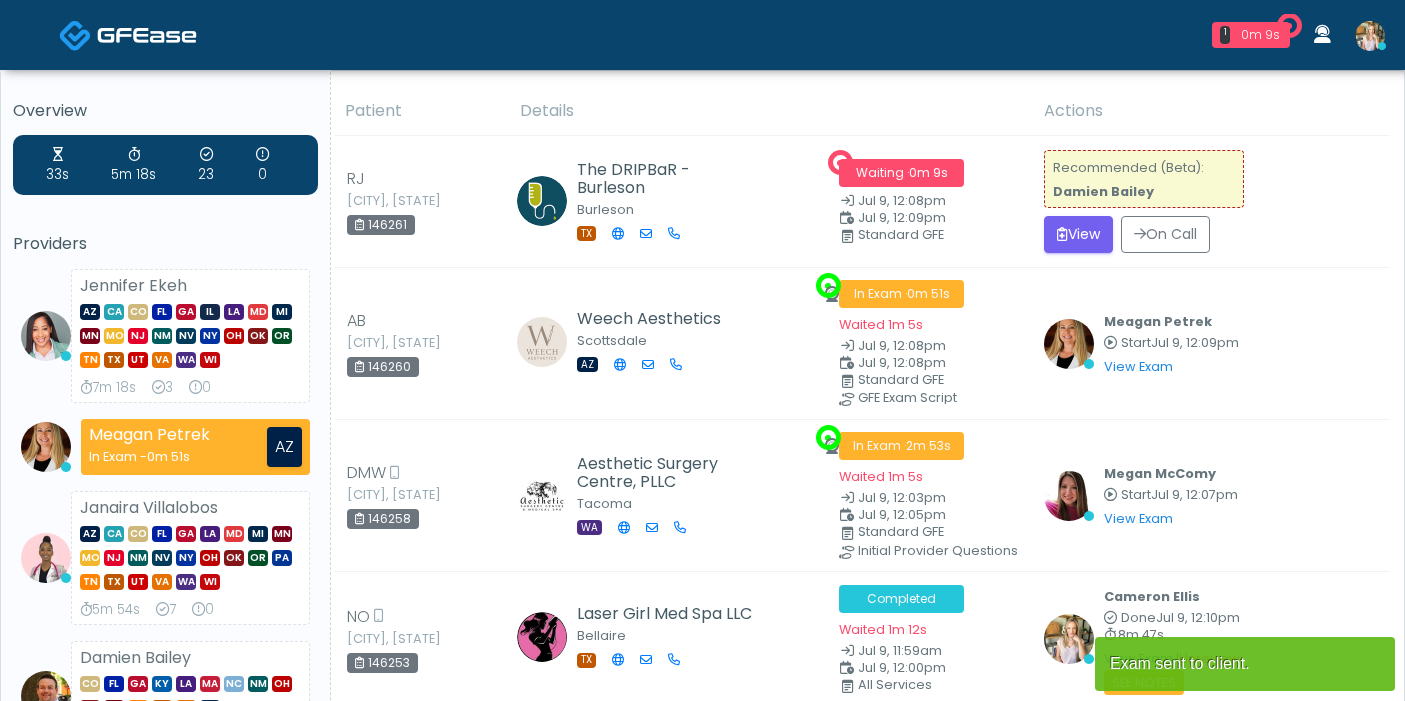 scroll, scrollTop: 0, scrollLeft: 0, axis: both 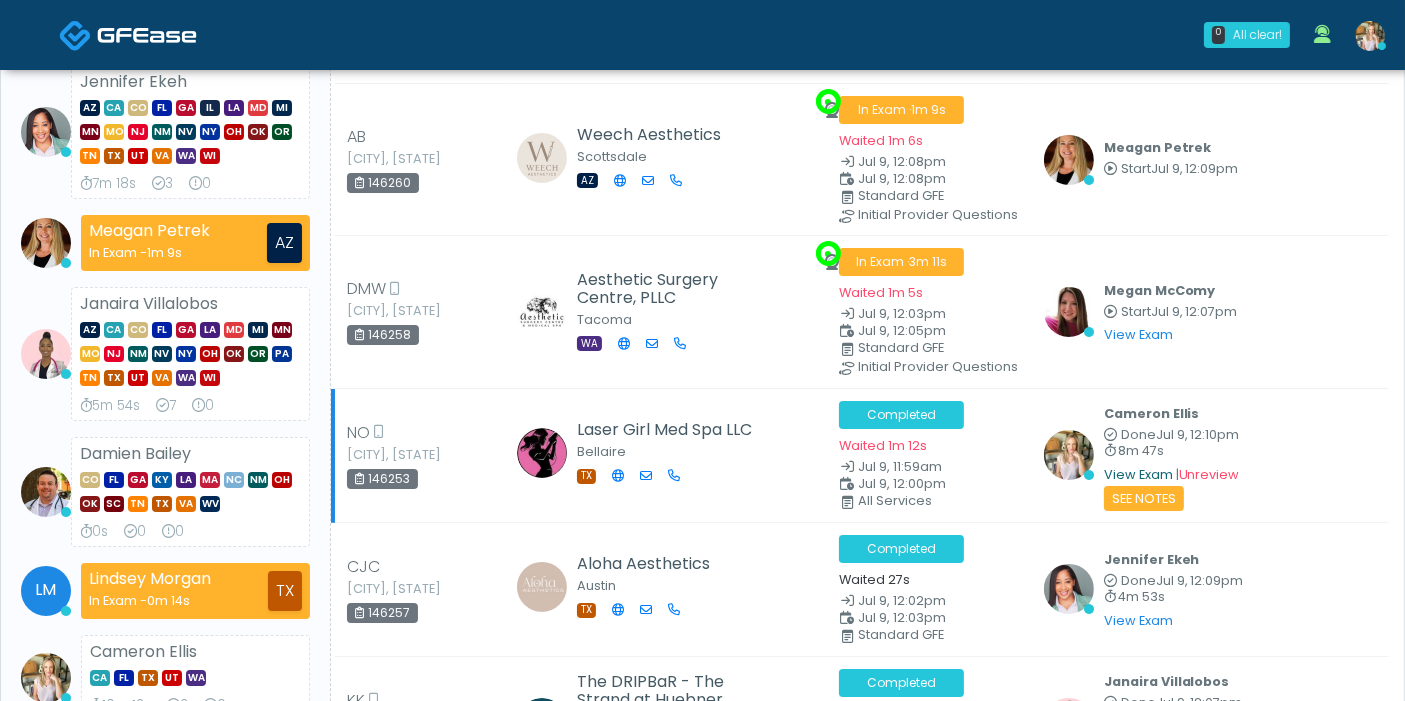 click on "View Exam" at bounding box center (1138, 474) 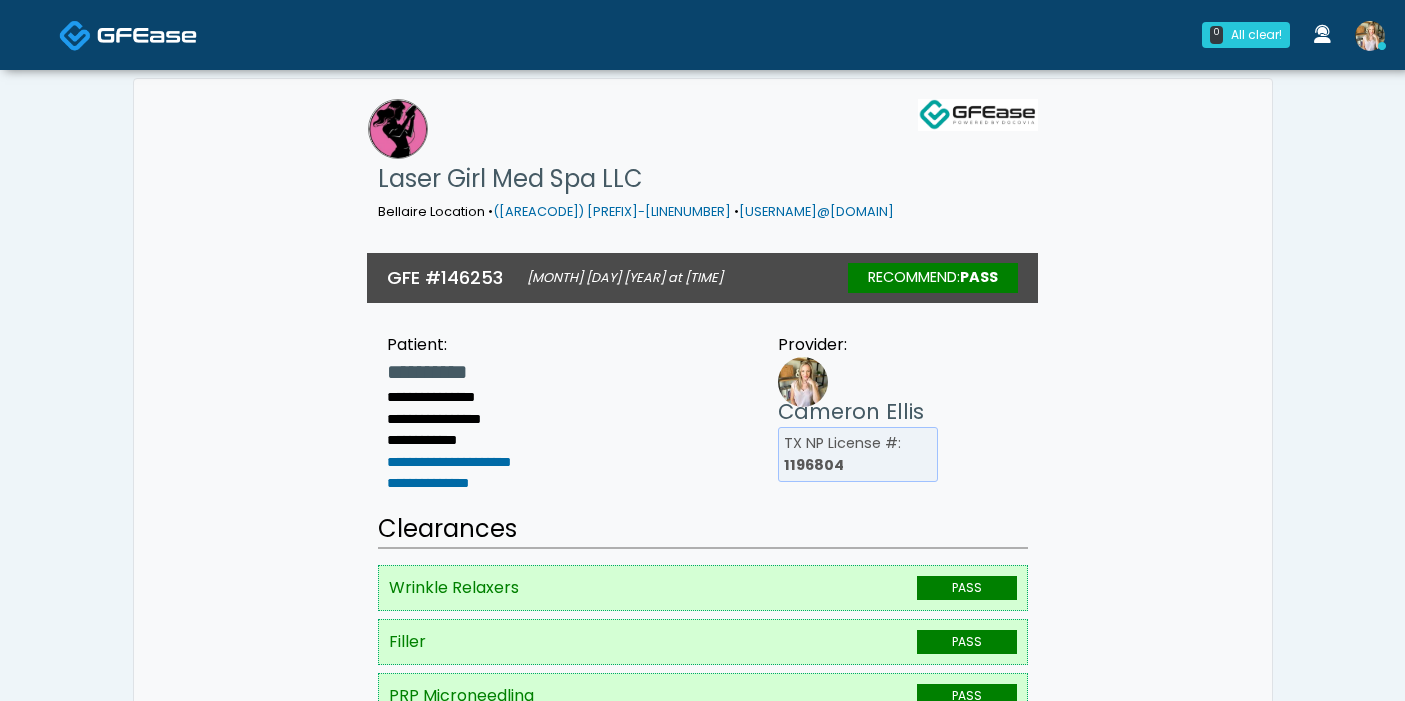 scroll, scrollTop: 0, scrollLeft: 0, axis: both 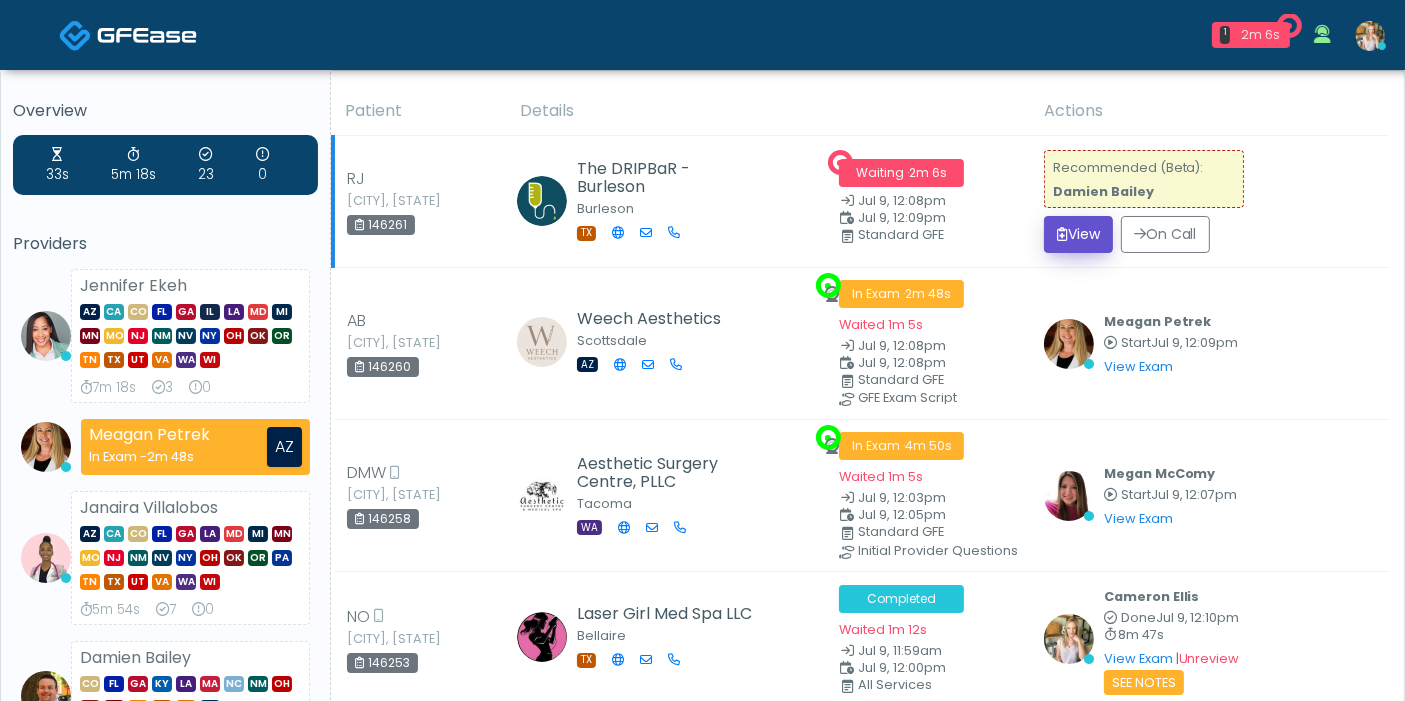 click on "View" at bounding box center [1078, 234] 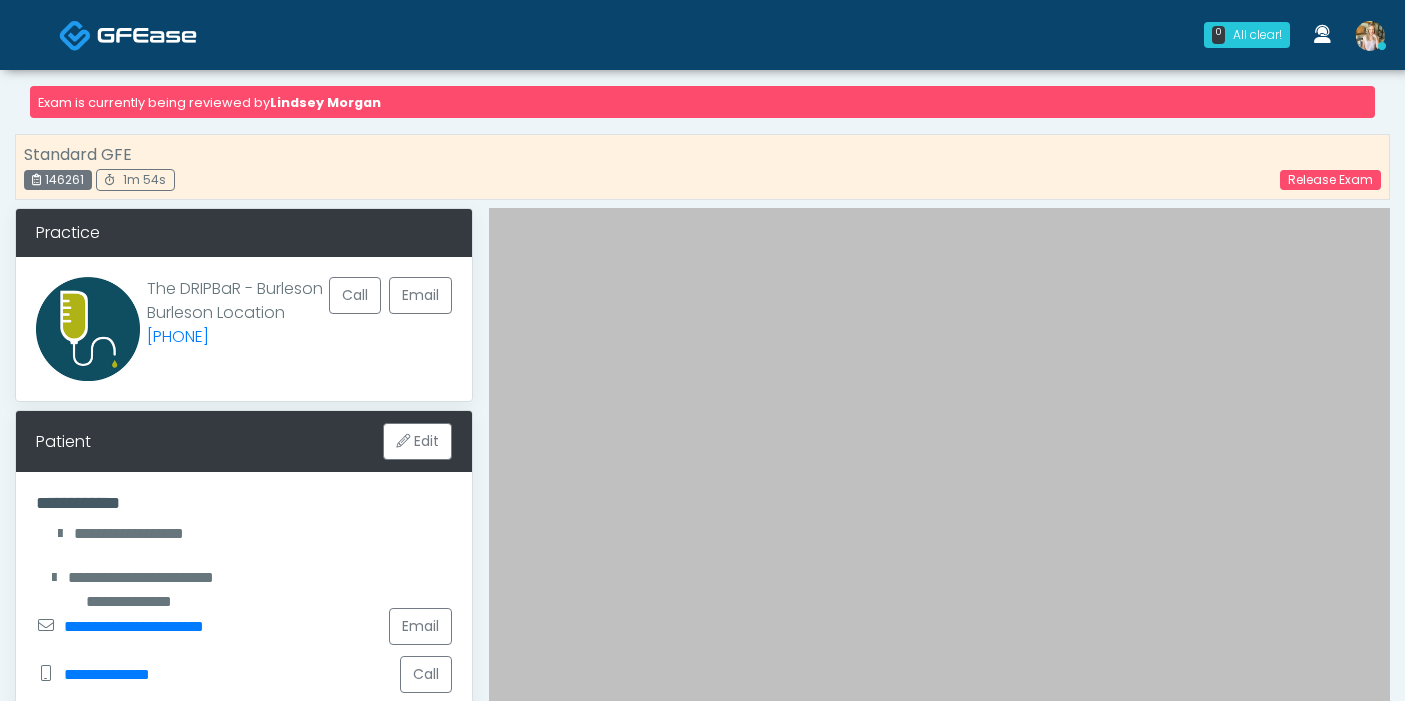 scroll, scrollTop: 0, scrollLeft: 0, axis: both 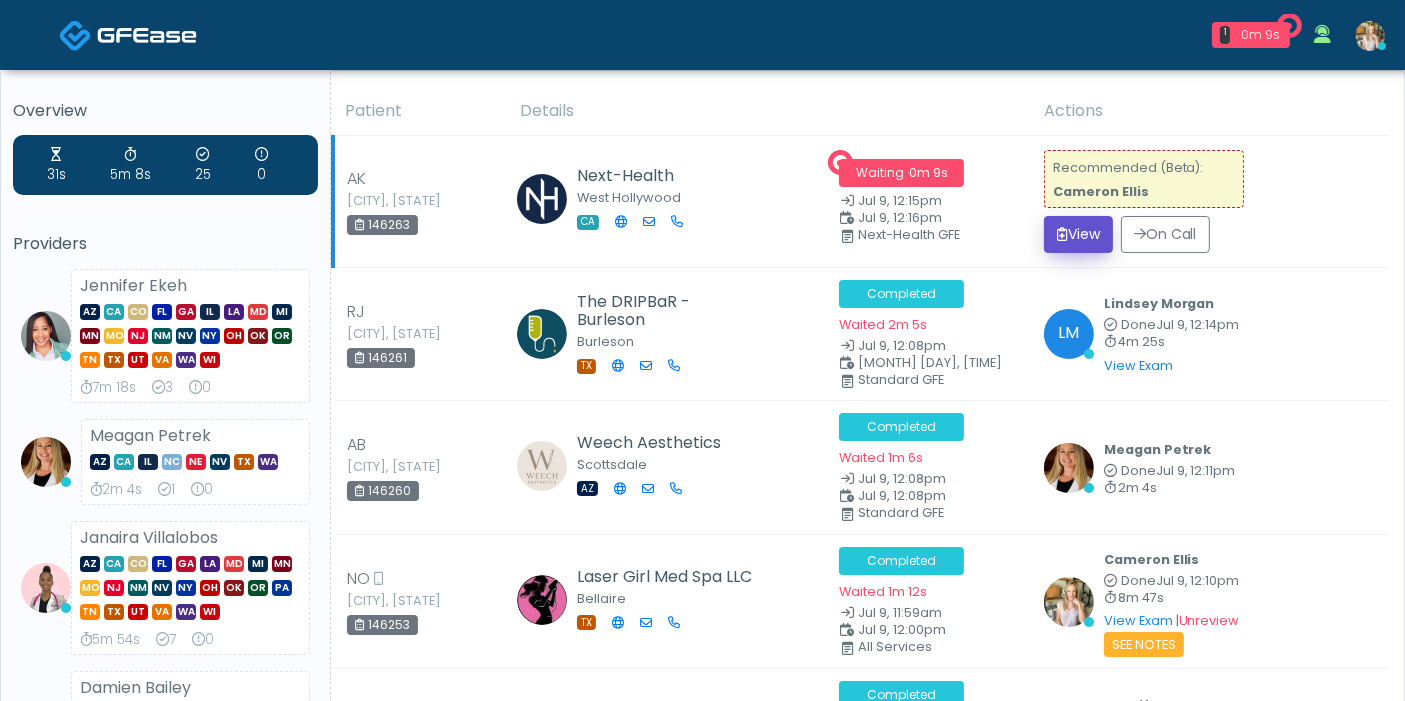 click on "View" at bounding box center [1078, 234] 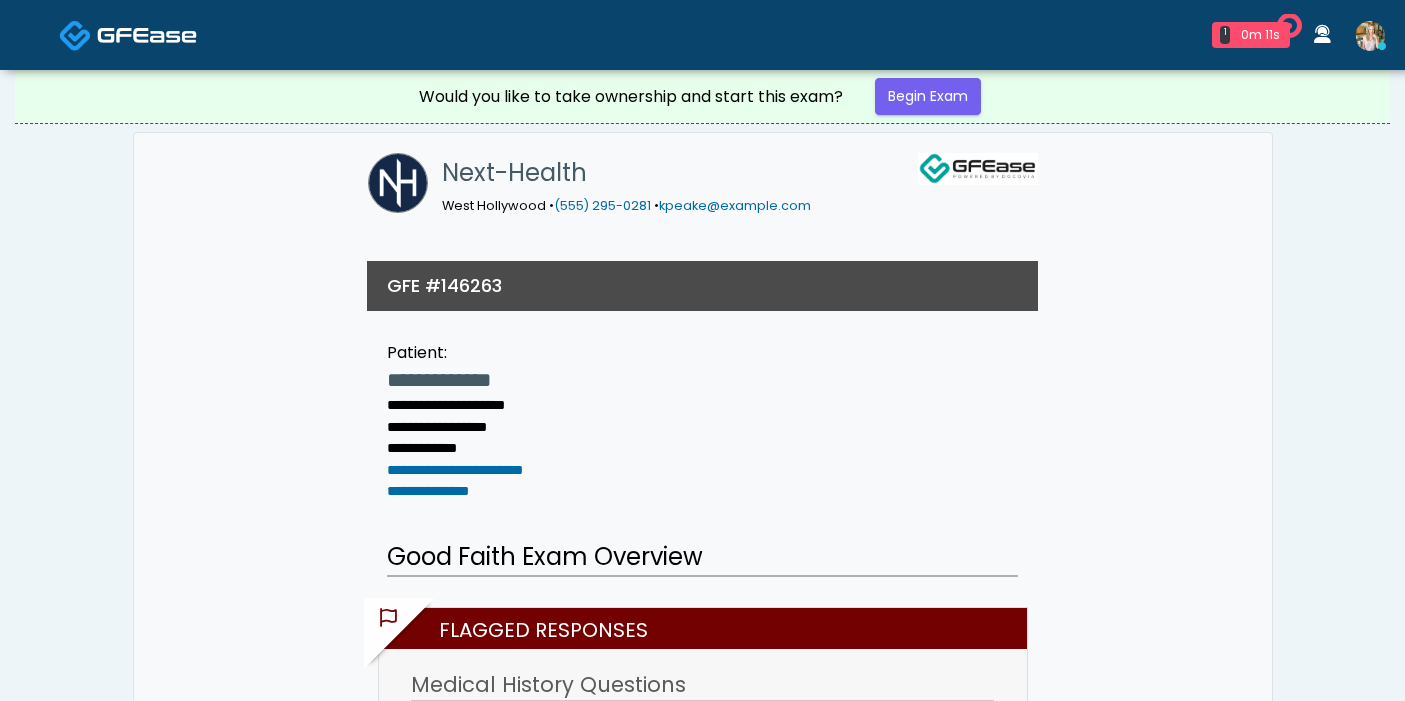 scroll, scrollTop: 0, scrollLeft: 0, axis: both 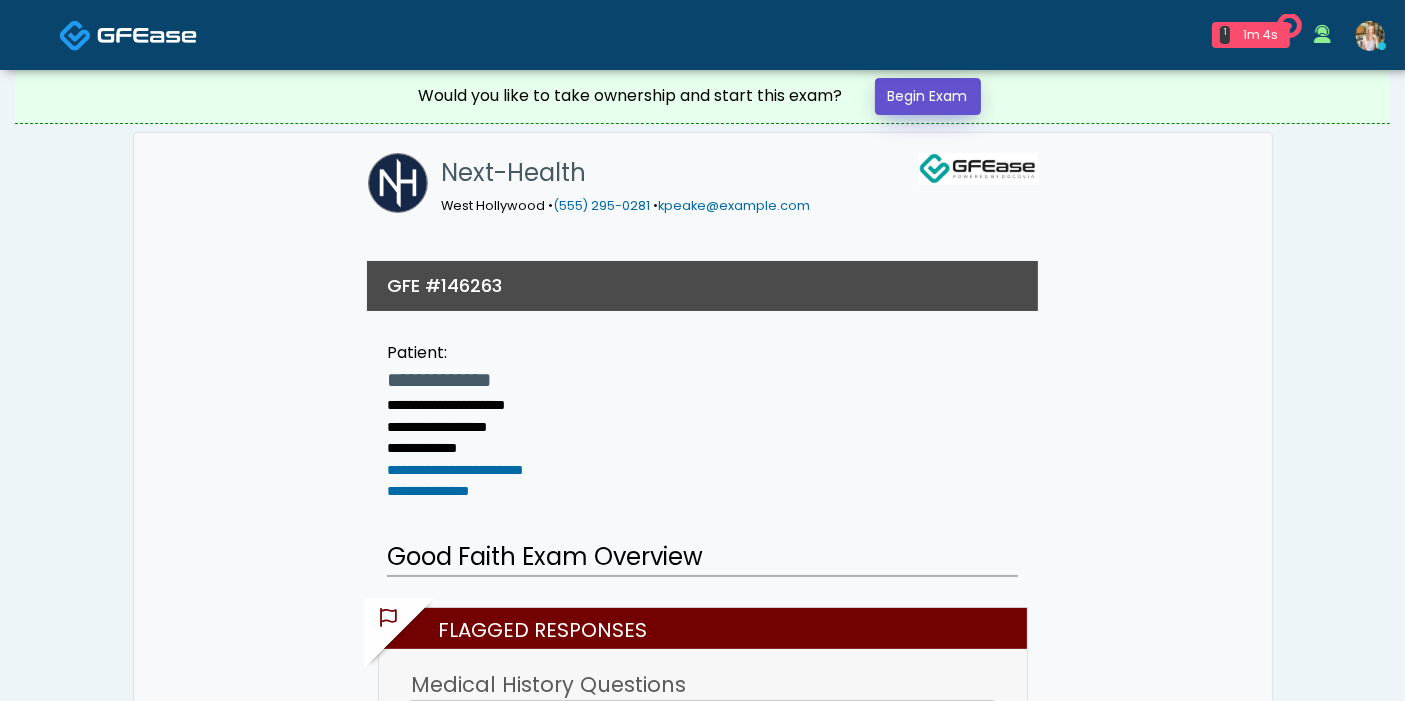 click on "Begin Exam" at bounding box center (928, 96) 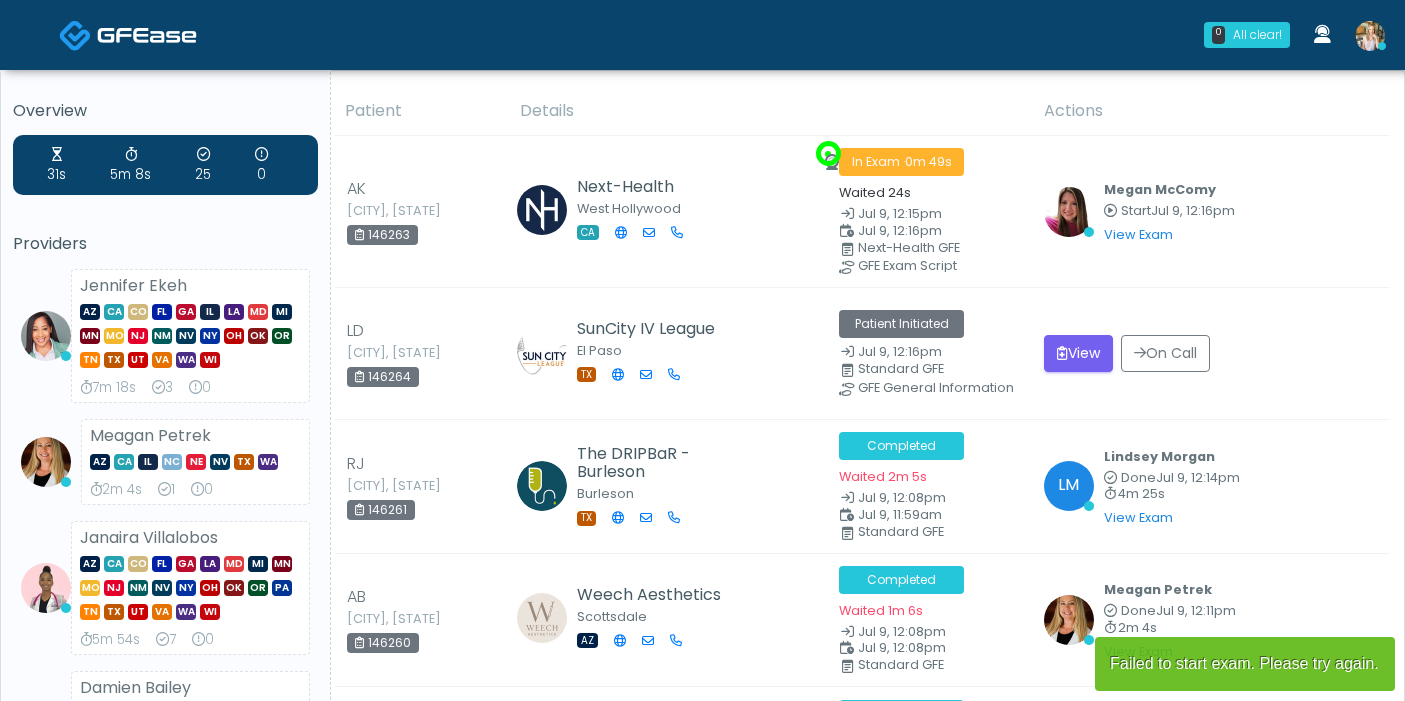 scroll, scrollTop: 0, scrollLeft: 0, axis: both 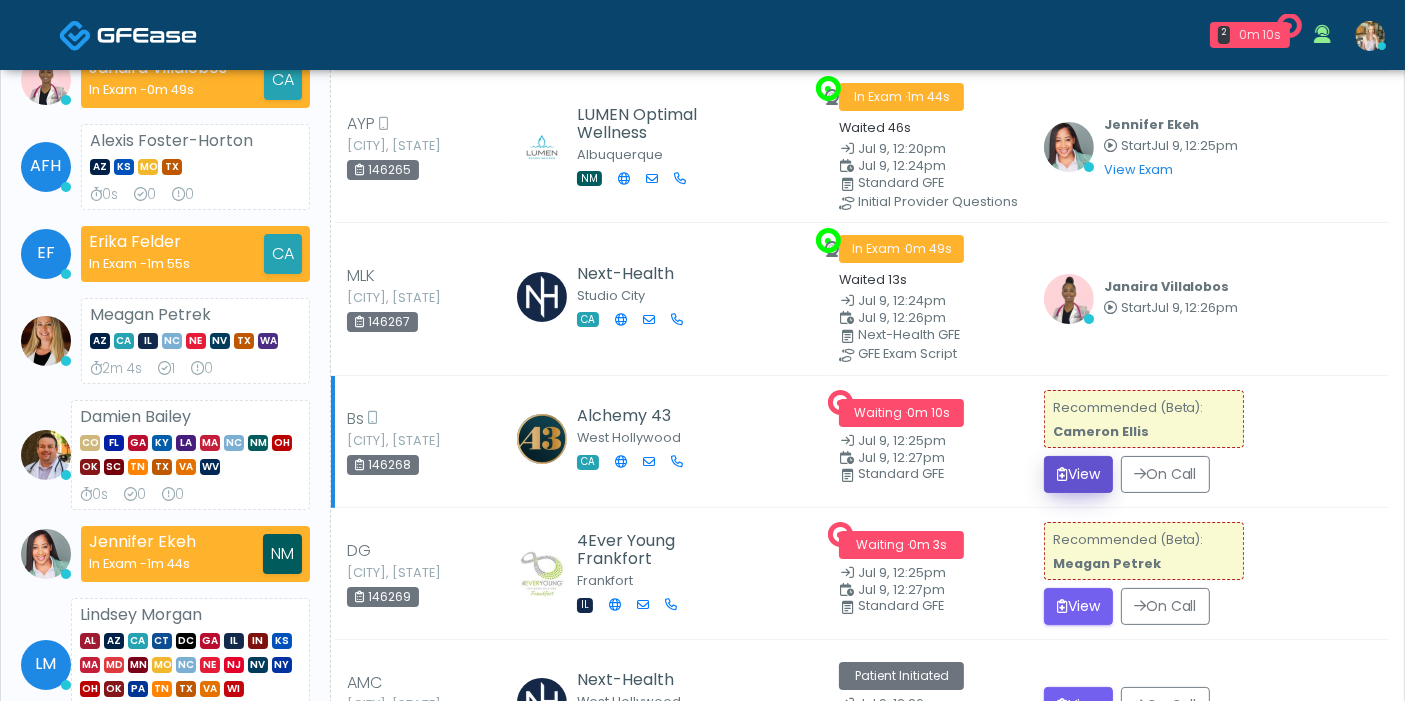 click on "View" at bounding box center [1078, 474] 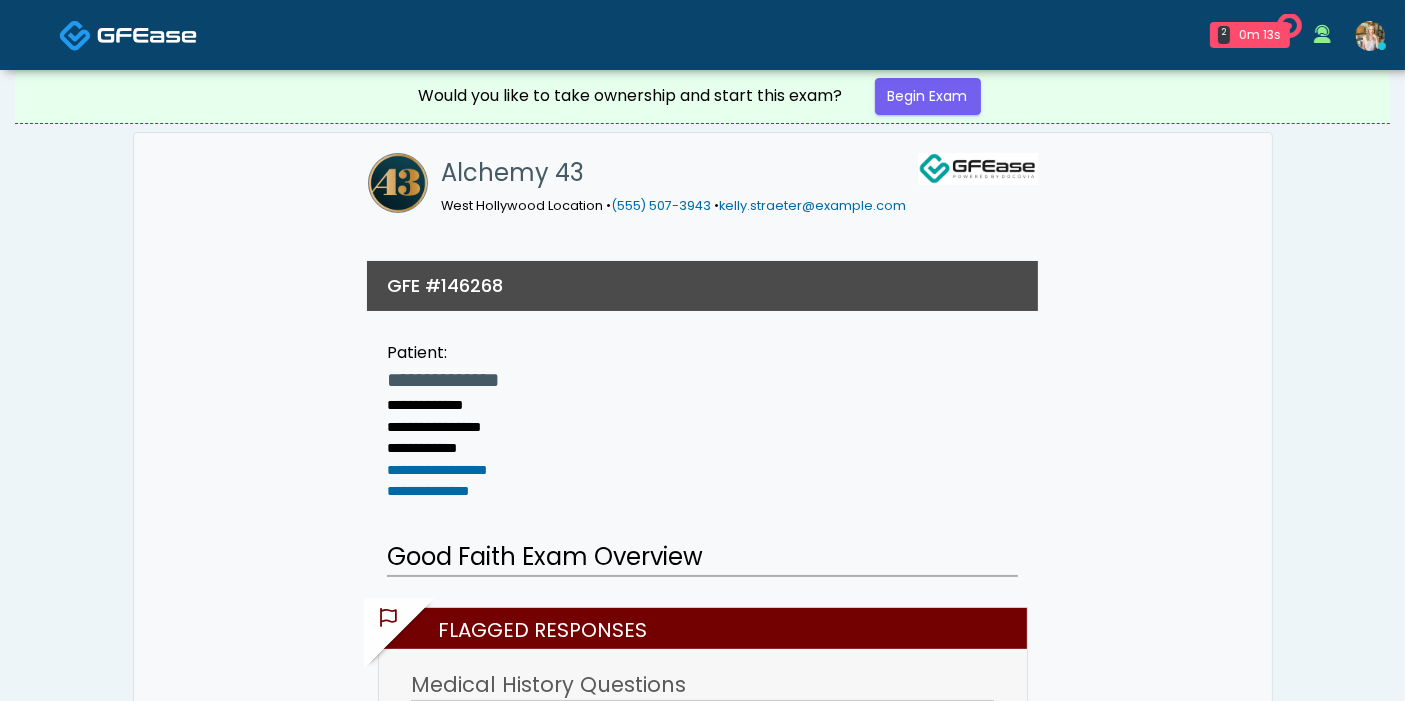 scroll, scrollTop: 78, scrollLeft: 0, axis: vertical 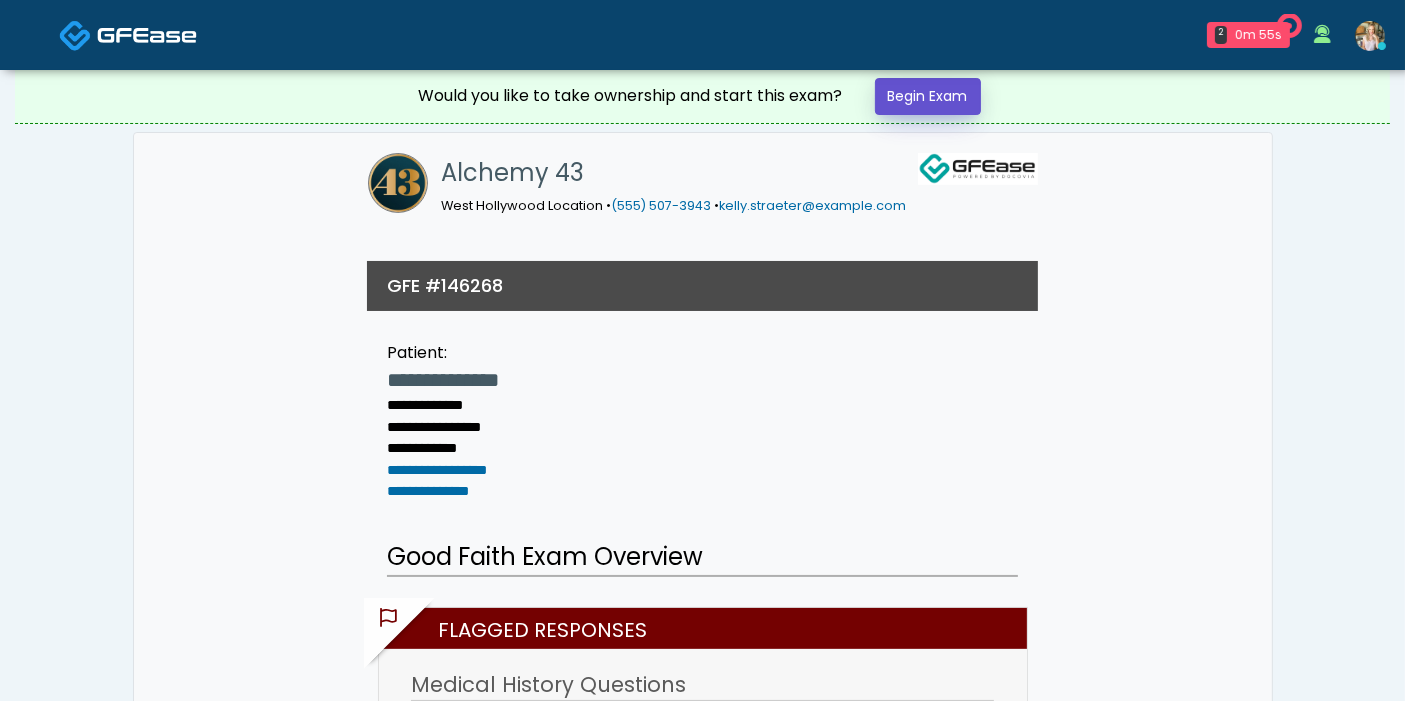 click on "Begin Exam" at bounding box center [928, 96] 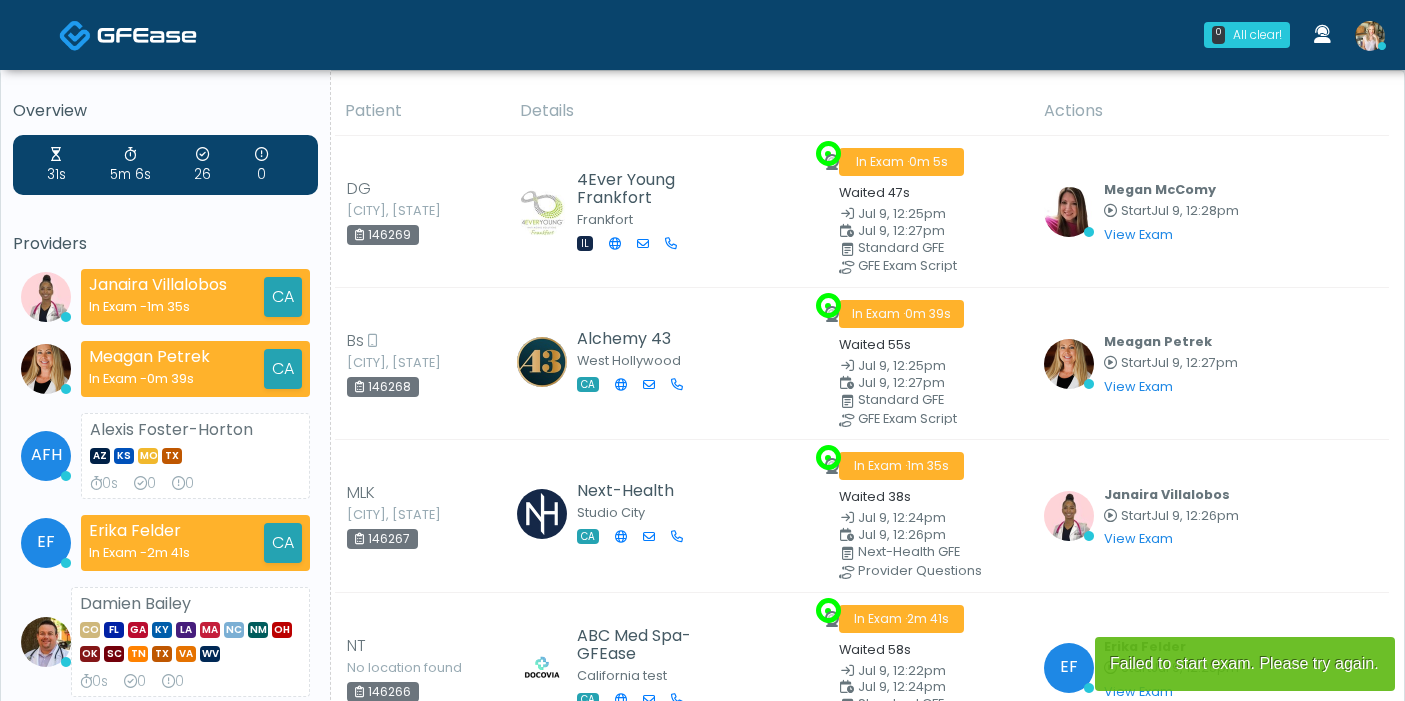 scroll, scrollTop: 0, scrollLeft: 0, axis: both 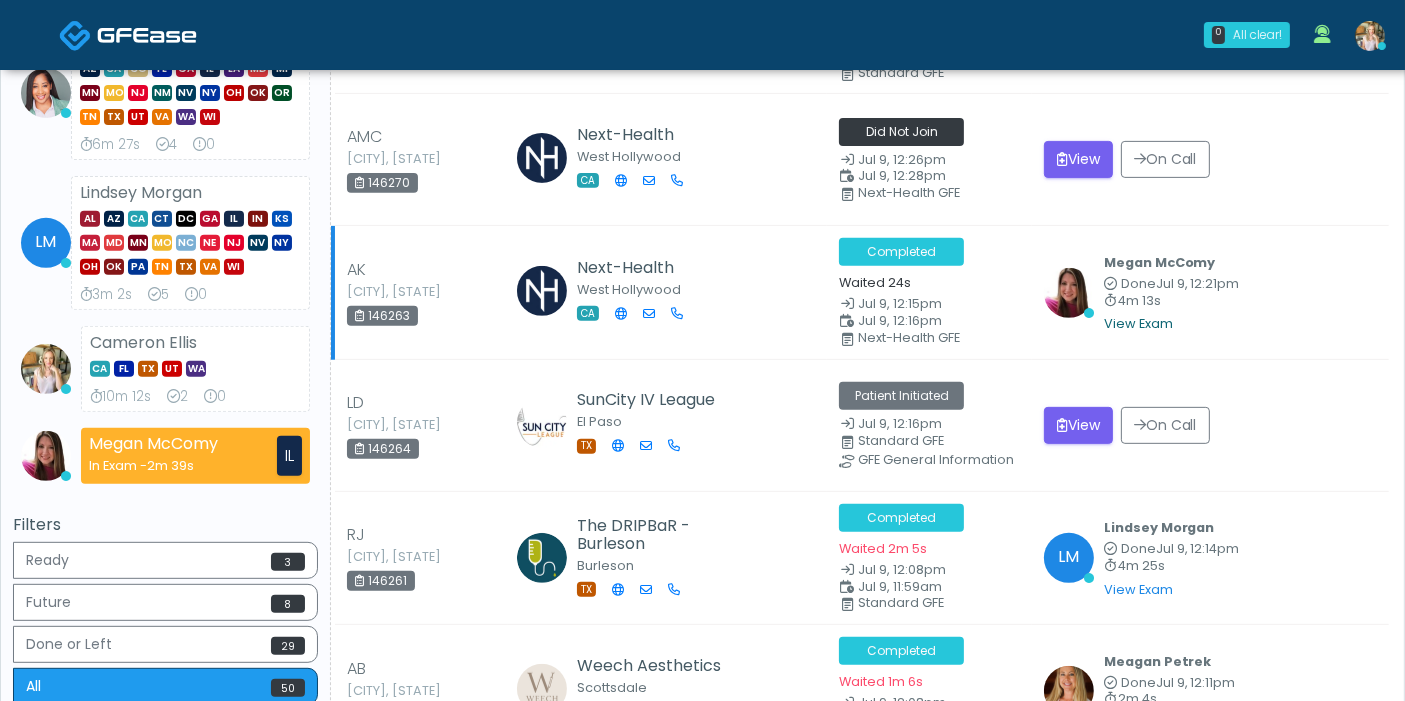 click on "View Exam" at bounding box center (1138, 323) 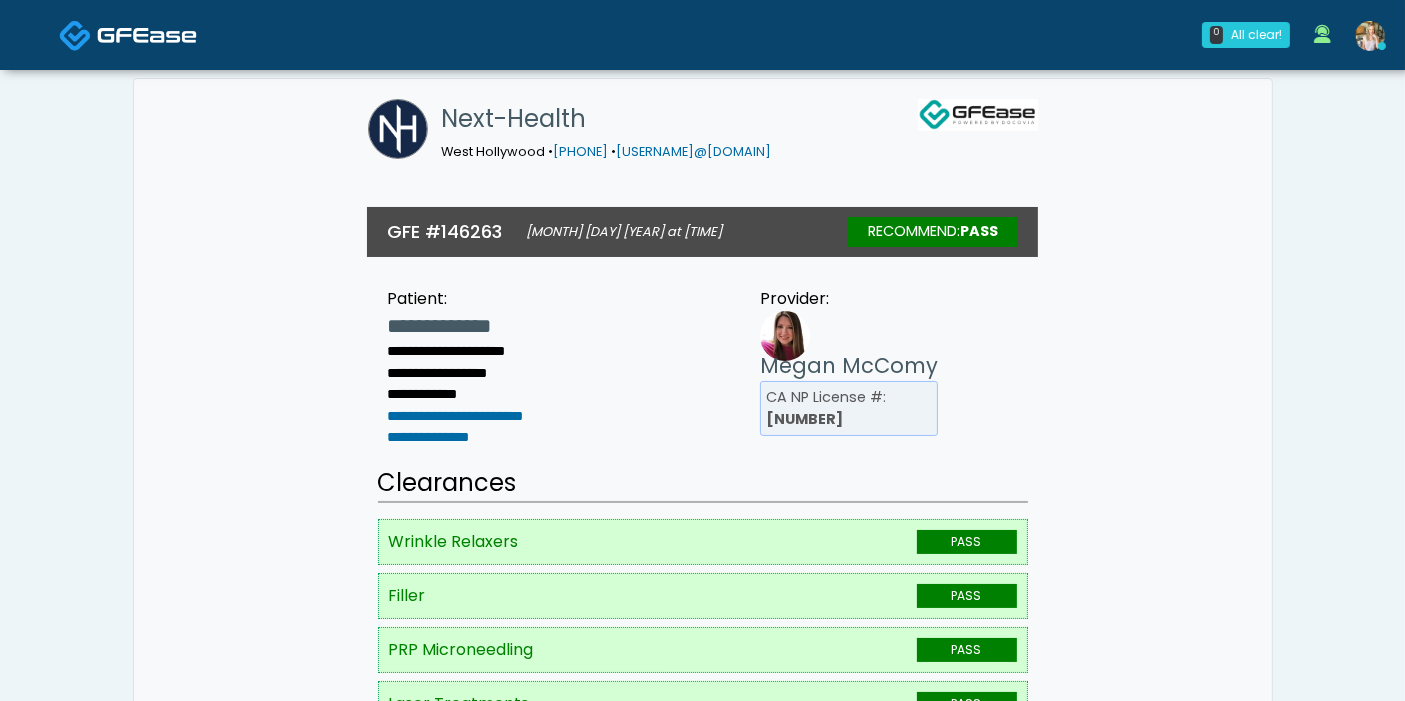 scroll, scrollTop: 212, scrollLeft: 0, axis: vertical 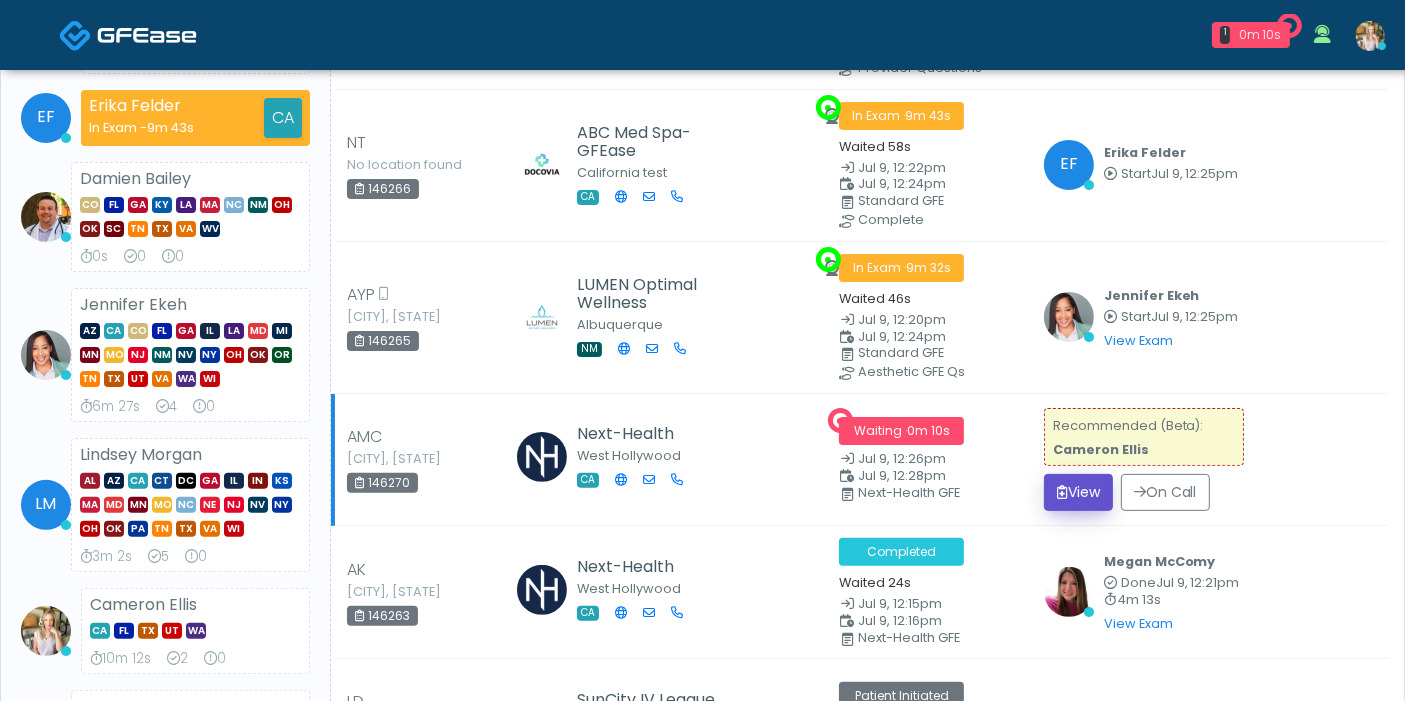 click on "View" at bounding box center (1078, 492) 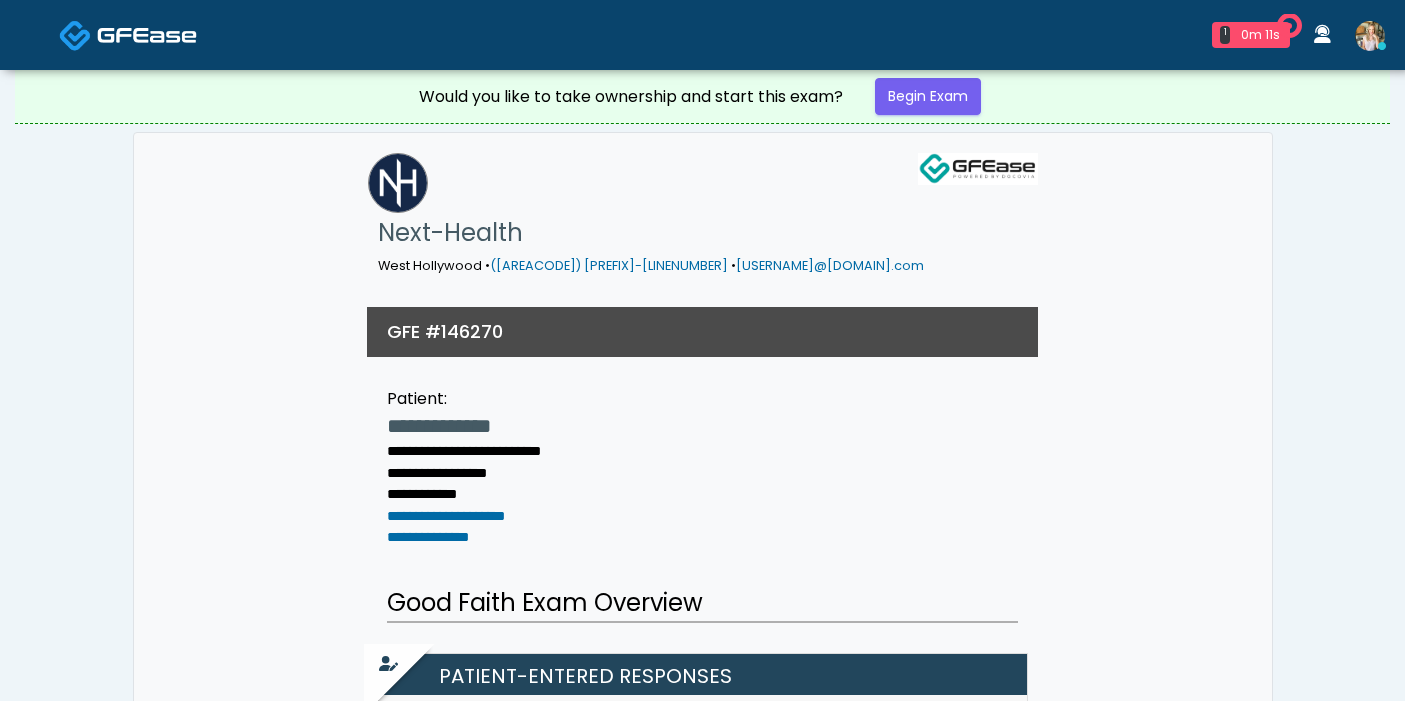 scroll, scrollTop: 0, scrollLeft: 0, axis: both 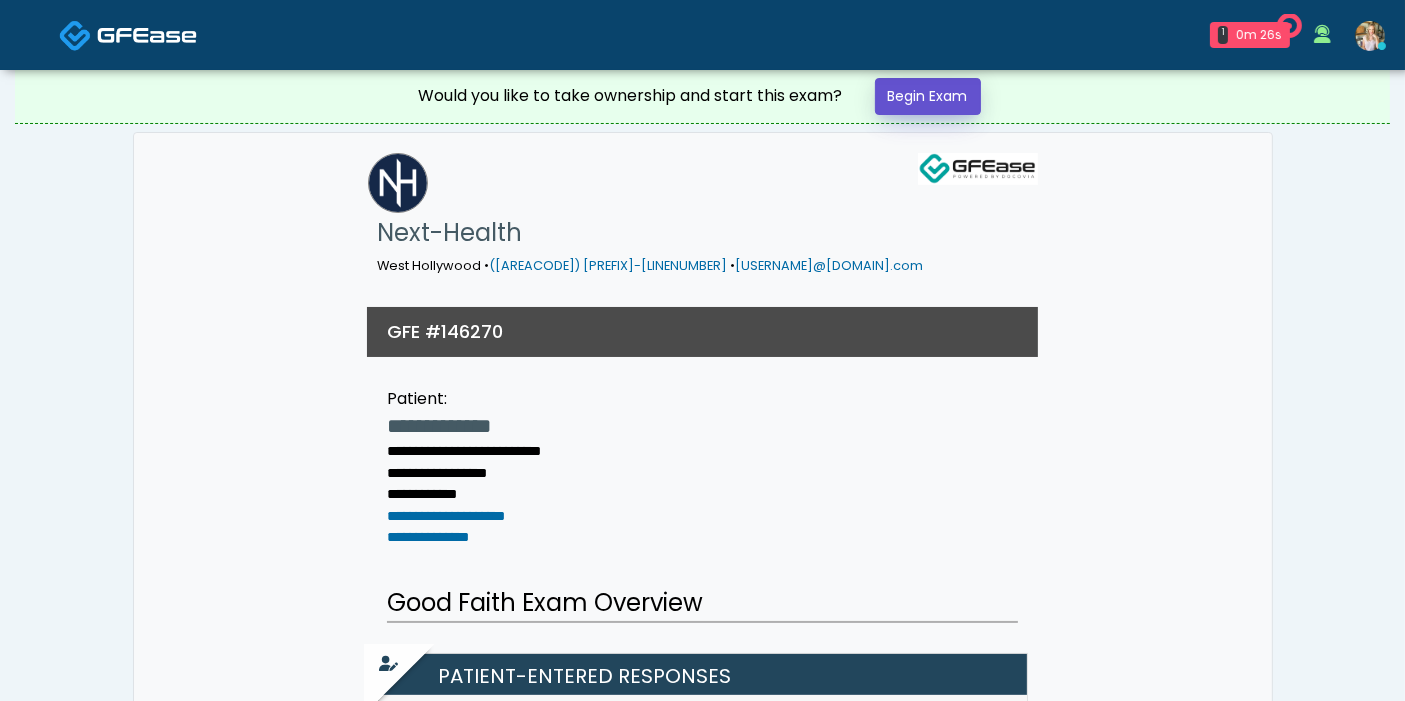 click on "Begin Exam" at bounding box center [928, 96] 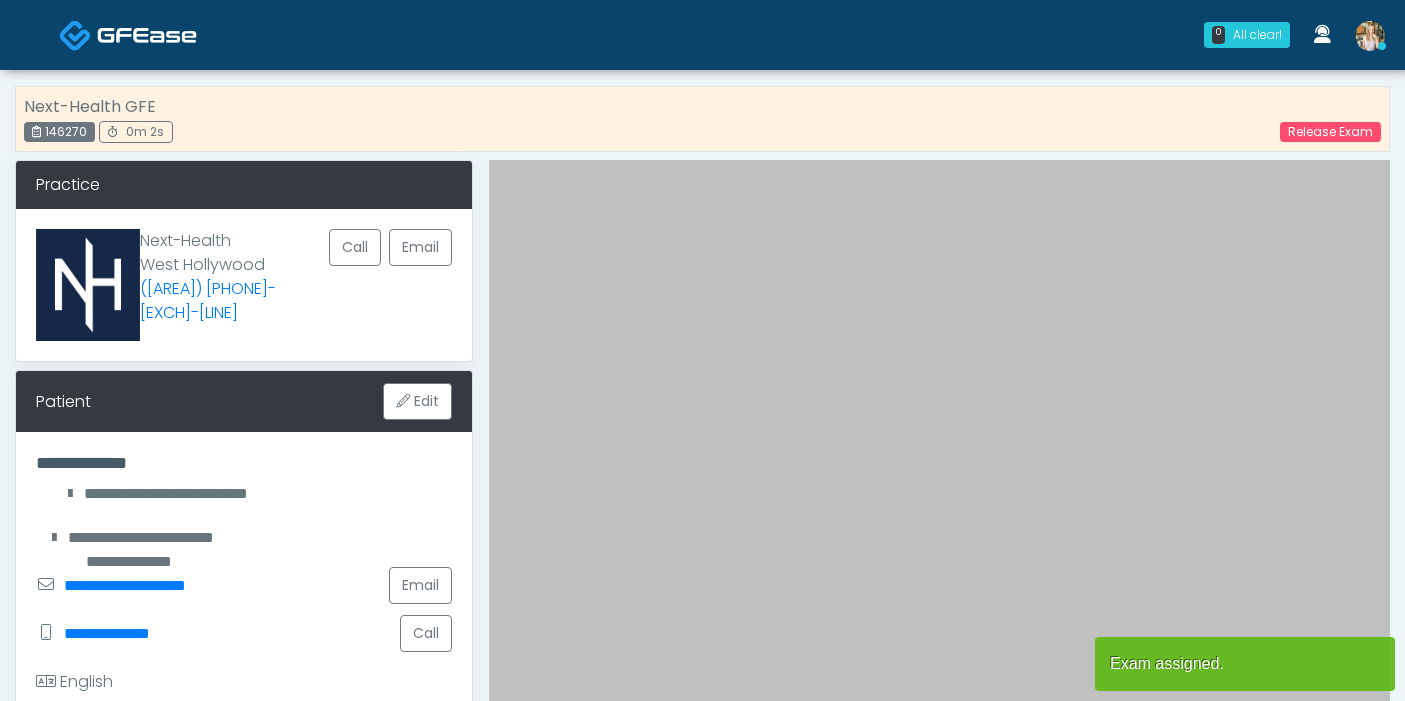 scroll, scrollTop: 0, scrollLeft: 0, axis: both 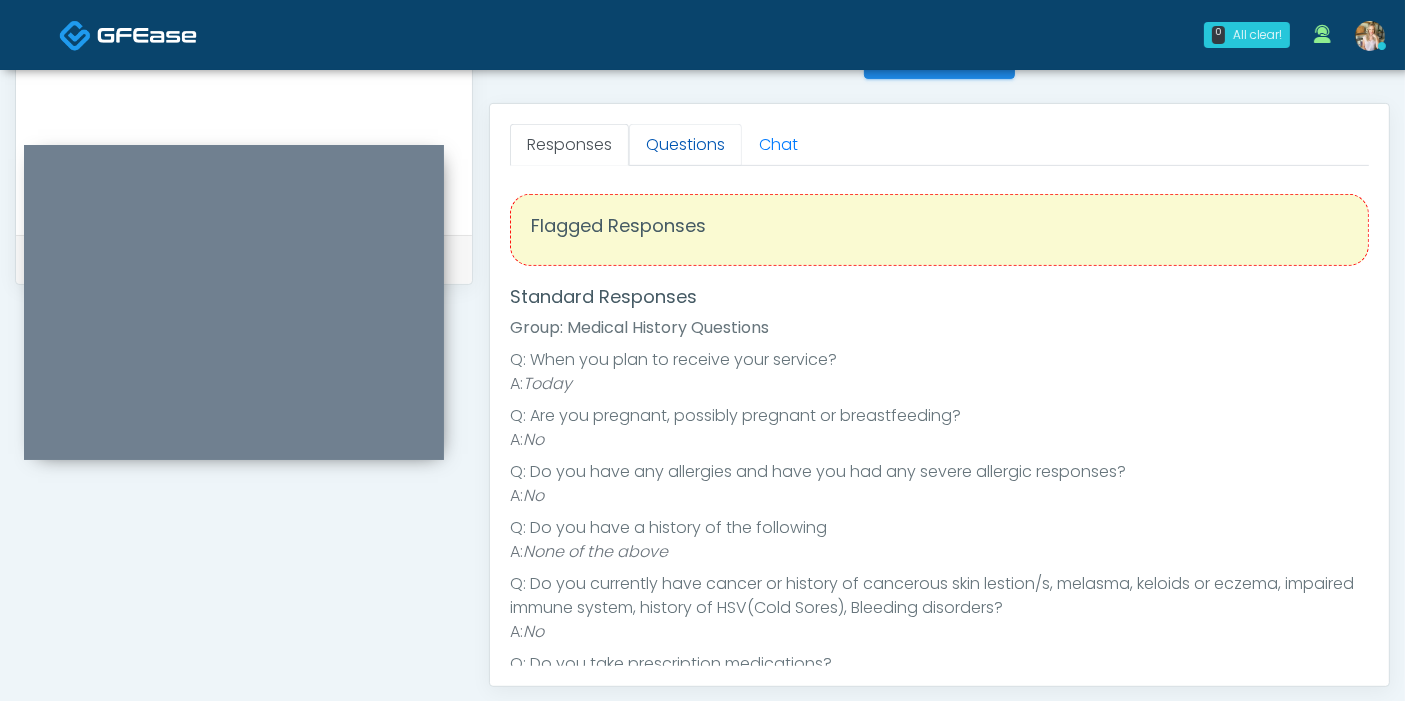 click on "Questions" at bounding box center (685, 145) 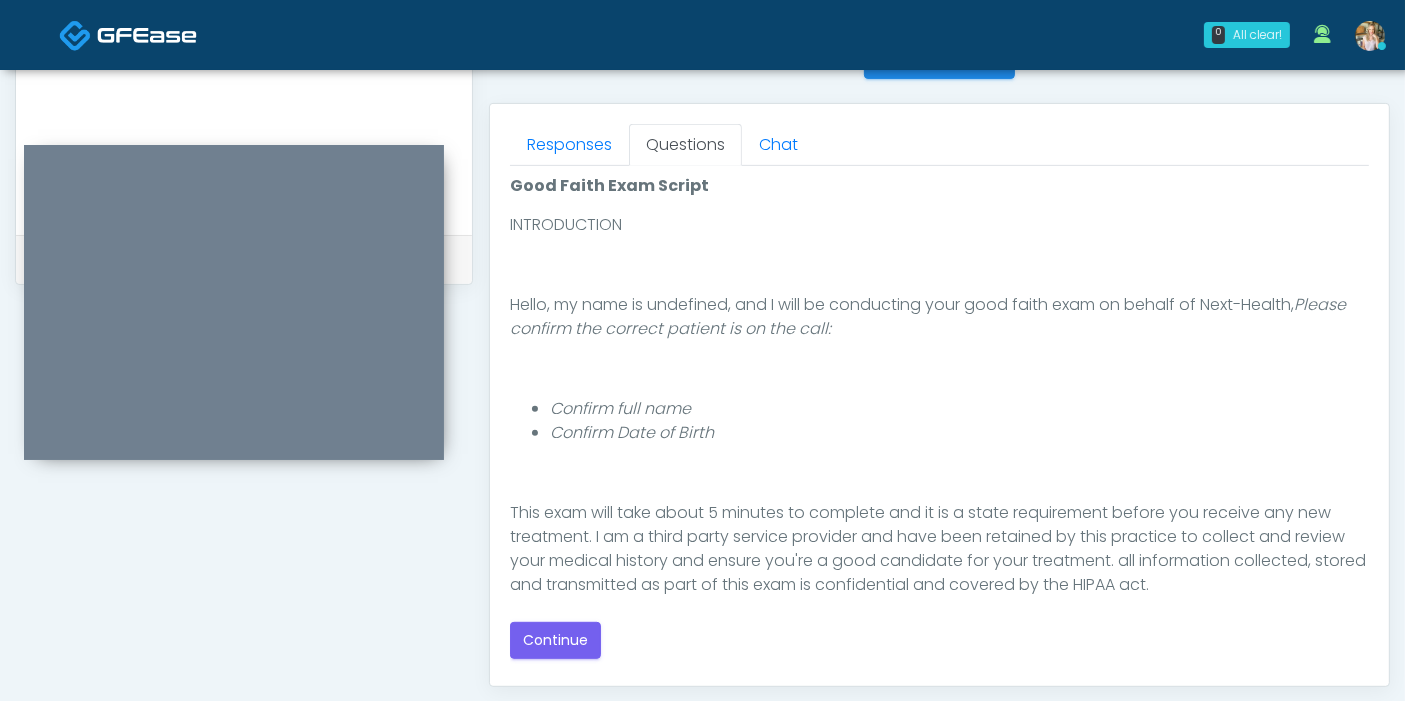 scroll, scrollTop: 70, scrollLeft: 0, axis: vertical 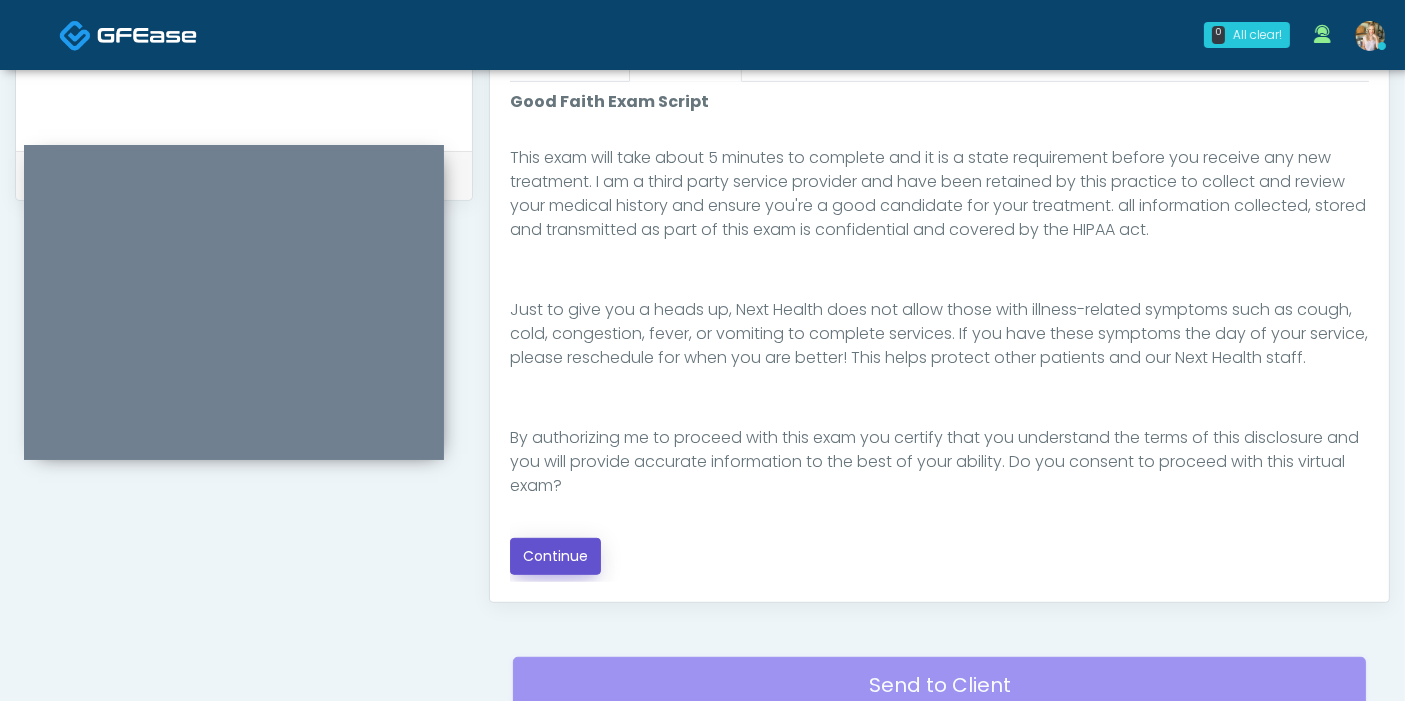 click on "Continue" at bounding box center [555, 556] 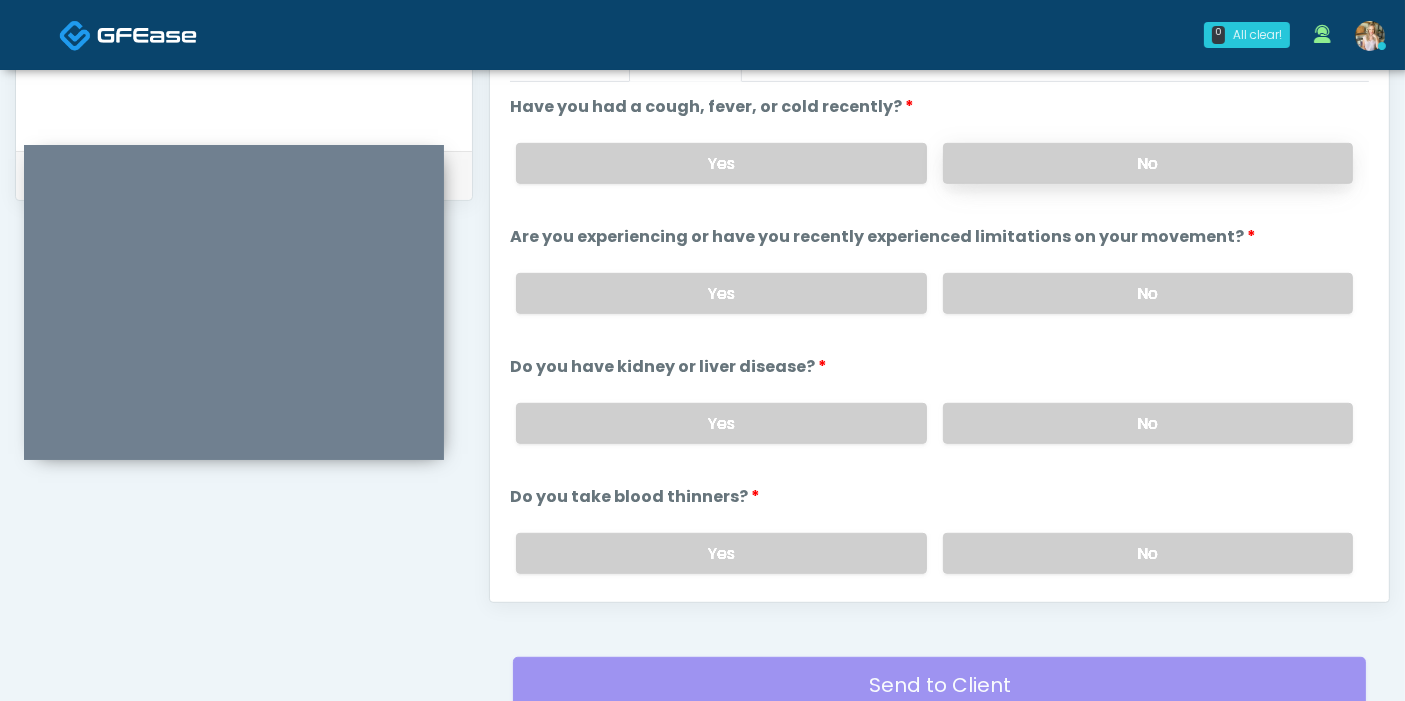 click on "No" at bounding box center (1148, 163) 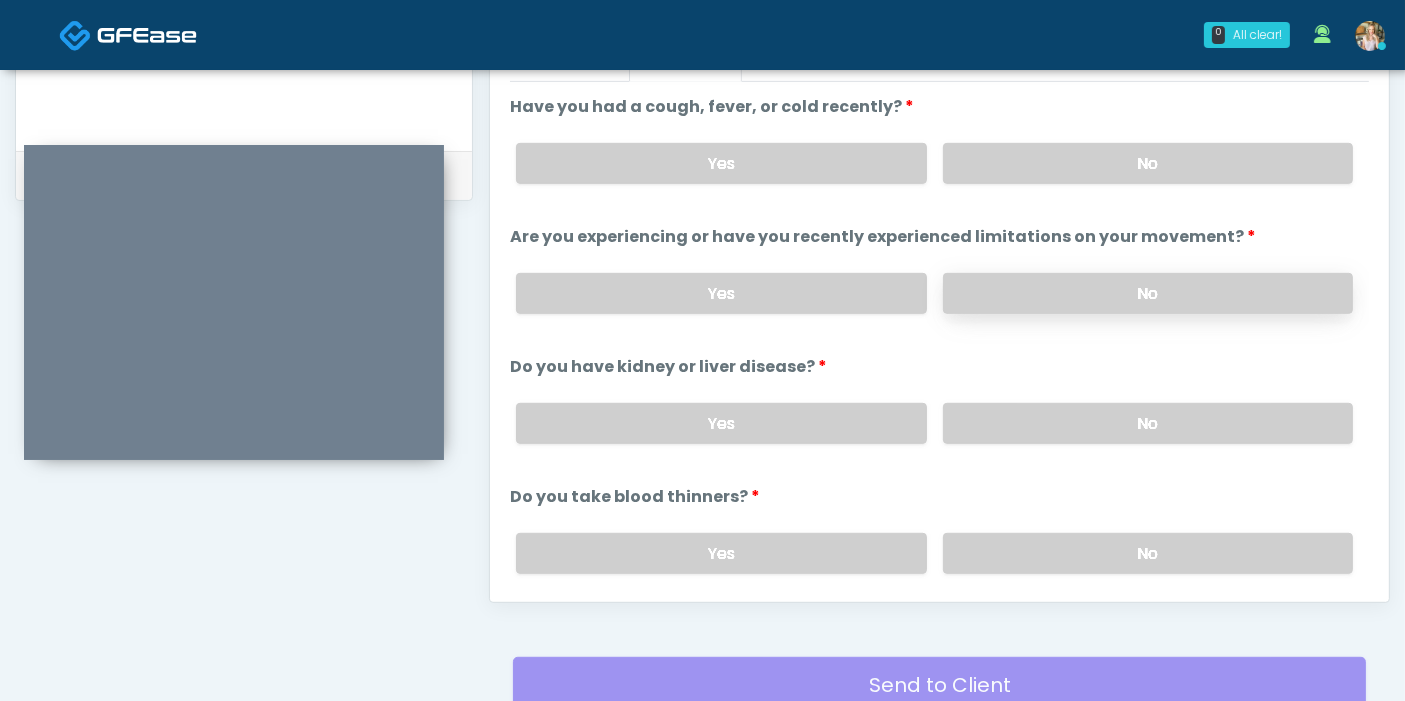 click on "No" at bounding box center (1148, 293) 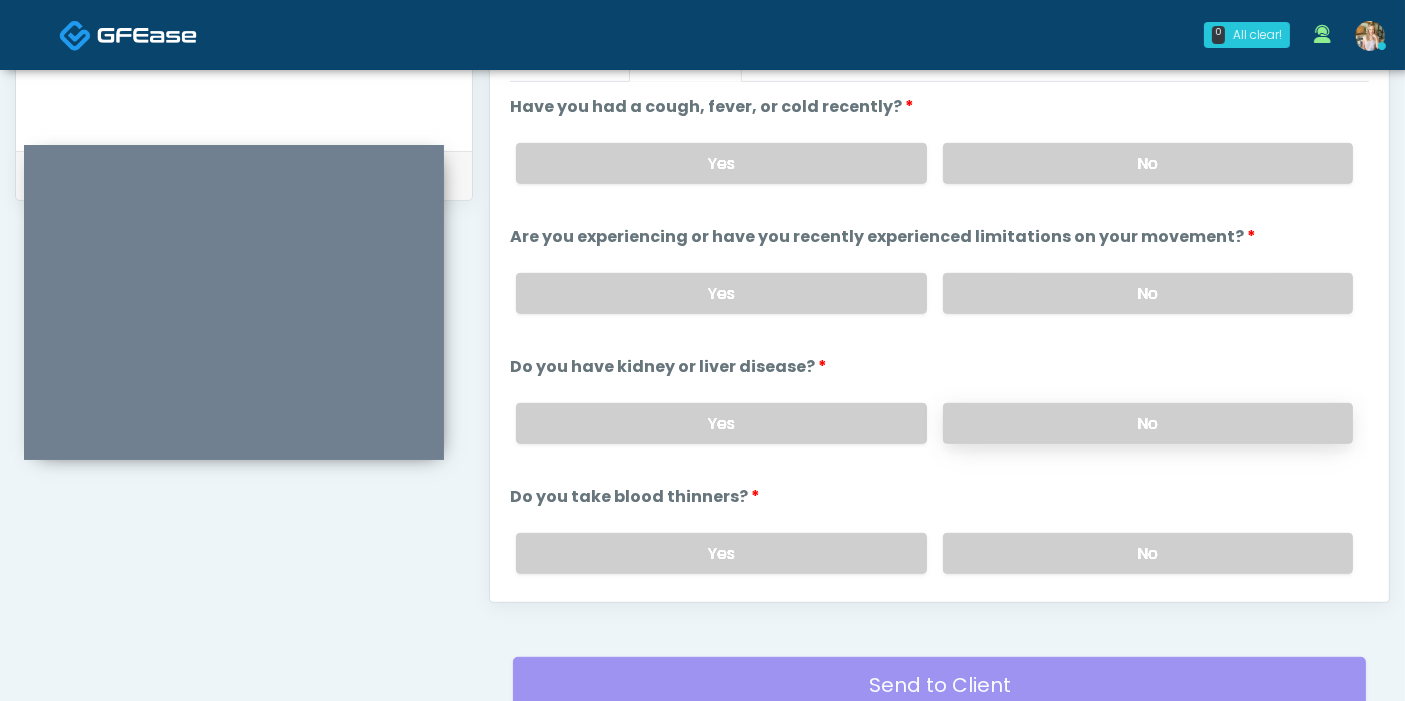 click on "No" at bounding box center [1148, 423] 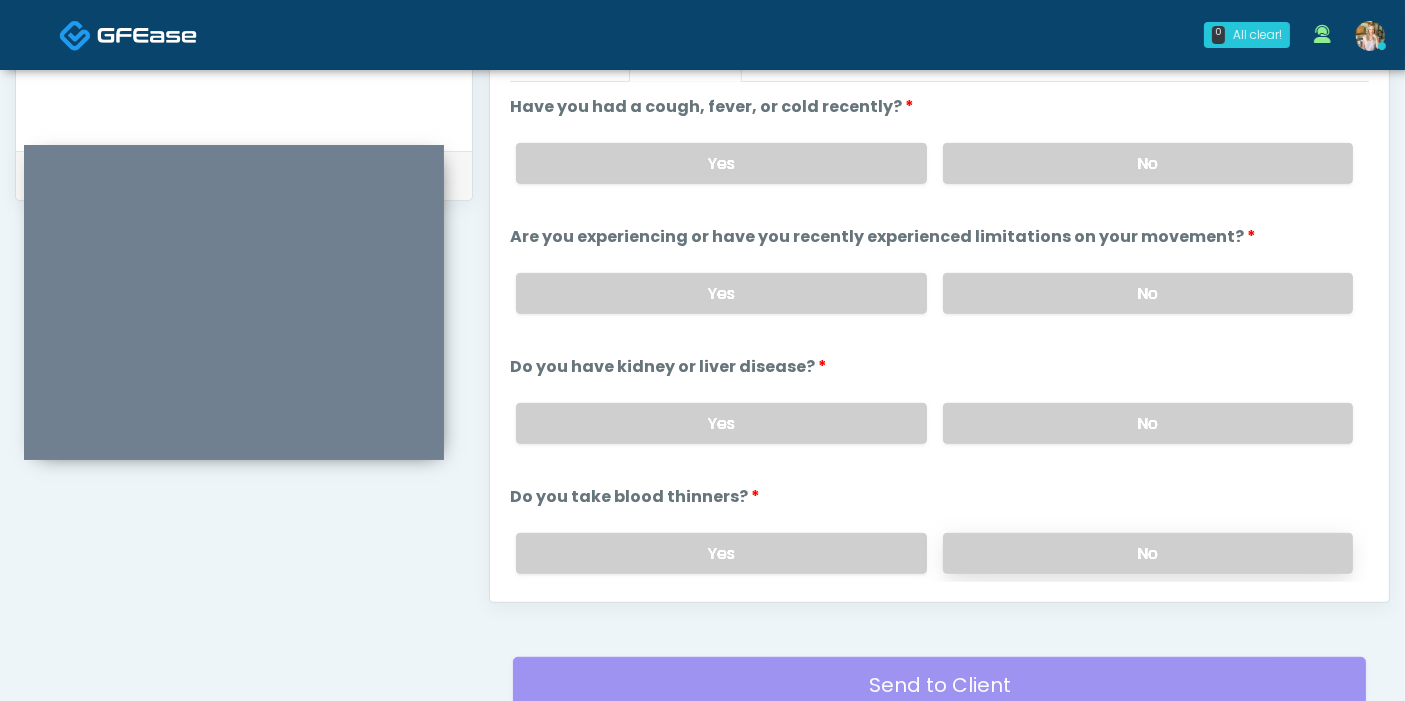 click on "No" at bounding box center (1148, 553) 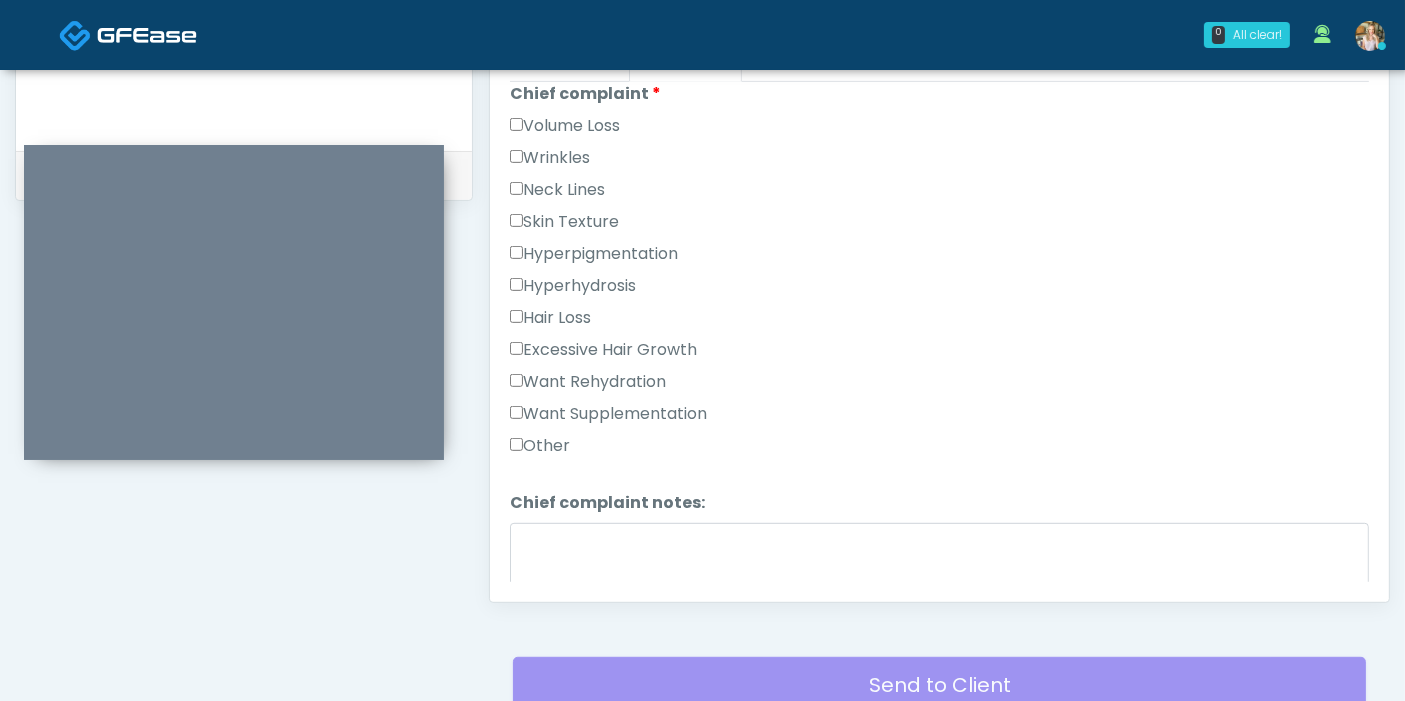 scroll, scrollTop: 530, scrollLeft: 0, axis: vertical 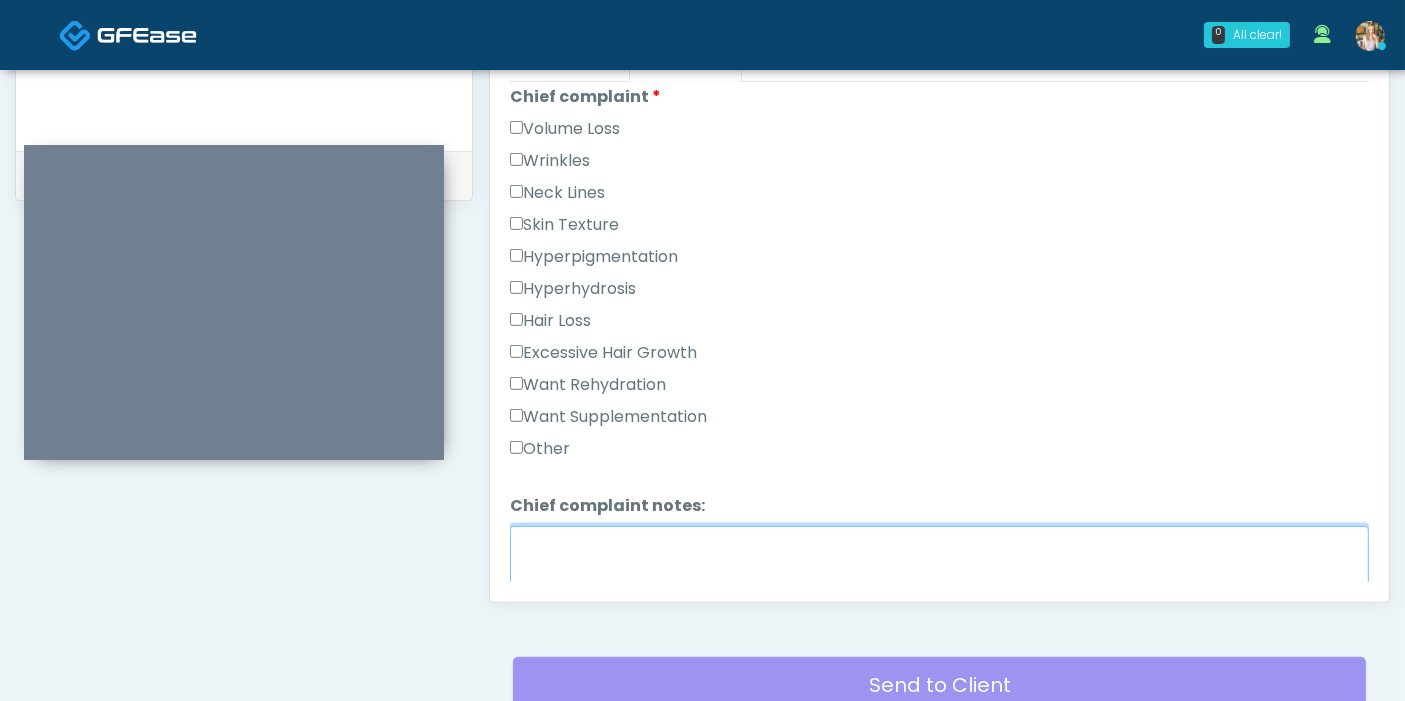 click on "Chief complaint notes:" at bounding box center [939, 569] 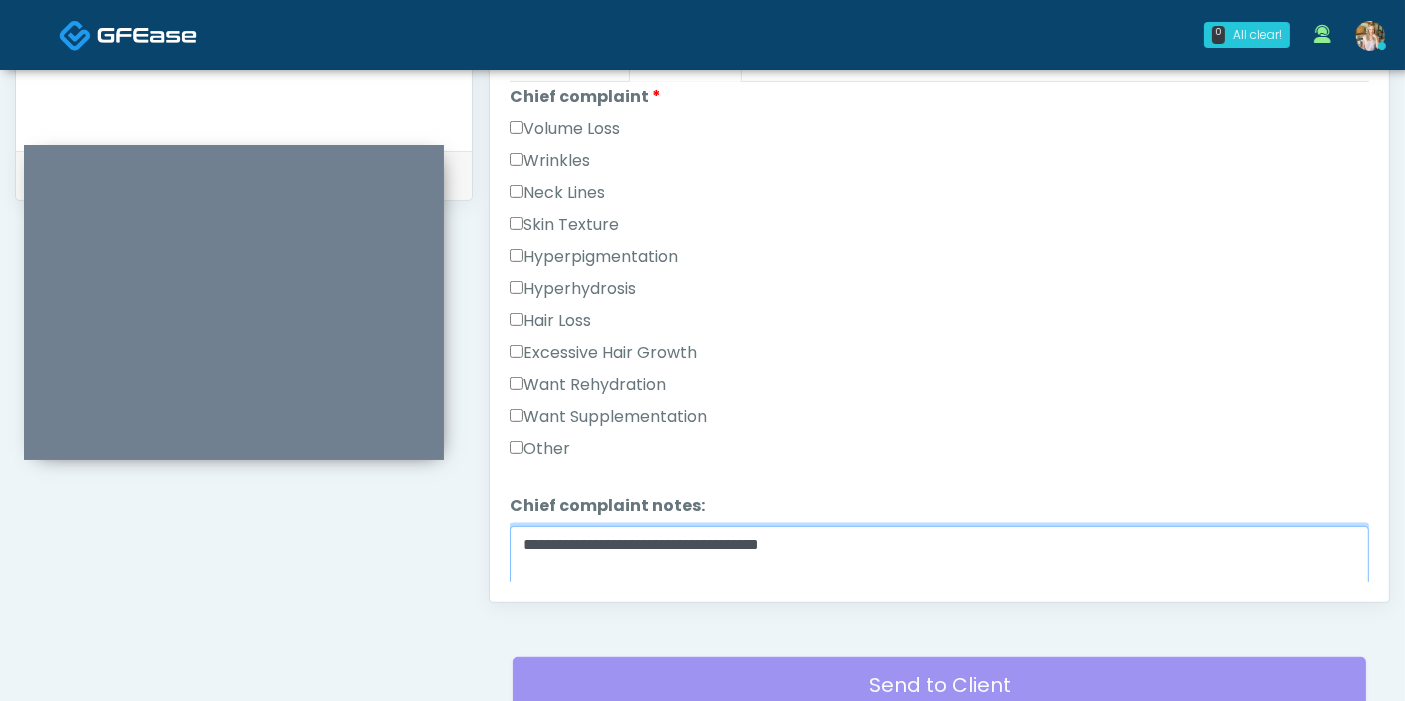 type on "**********" 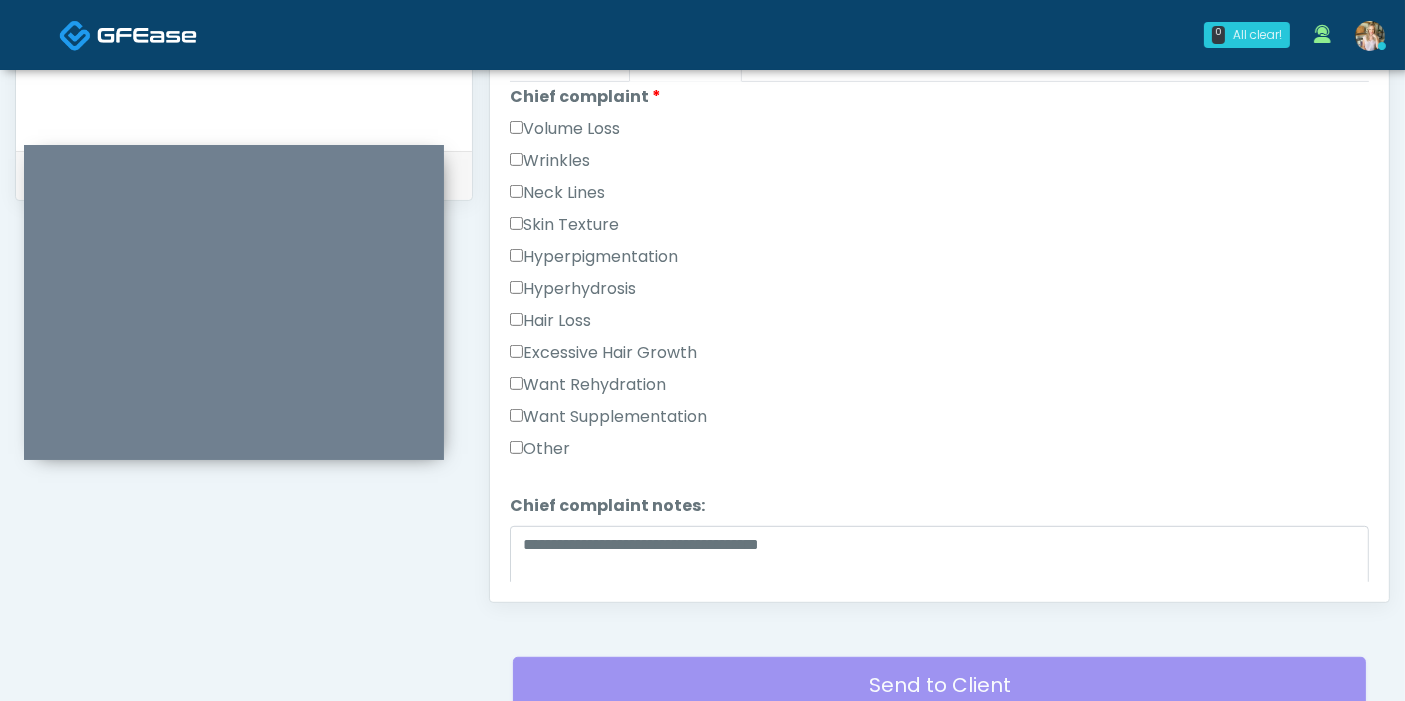 click on "Responses
Questions
Chat
Good Faith Exam Script
Good Faith Exam Script INTRODUCTION Hello, my name is undefined, and I will be conducting your good faith exam on behalf of Next-Health,  Please confirm the correct patient is on the call: Confirm full name Confirm Date of Birth This exam will take about 5 minutes to complete and it is a state requirement before you receive any new treatment. I am a third party service provider and have been retained by this practice to collect and review your medical history and ensure you're a good candidate for your treatment. all information collected, stored and transmitted as part of this exam is confidential and covered by the HIPAA act.
Continue" at bounding box center (939, 311) 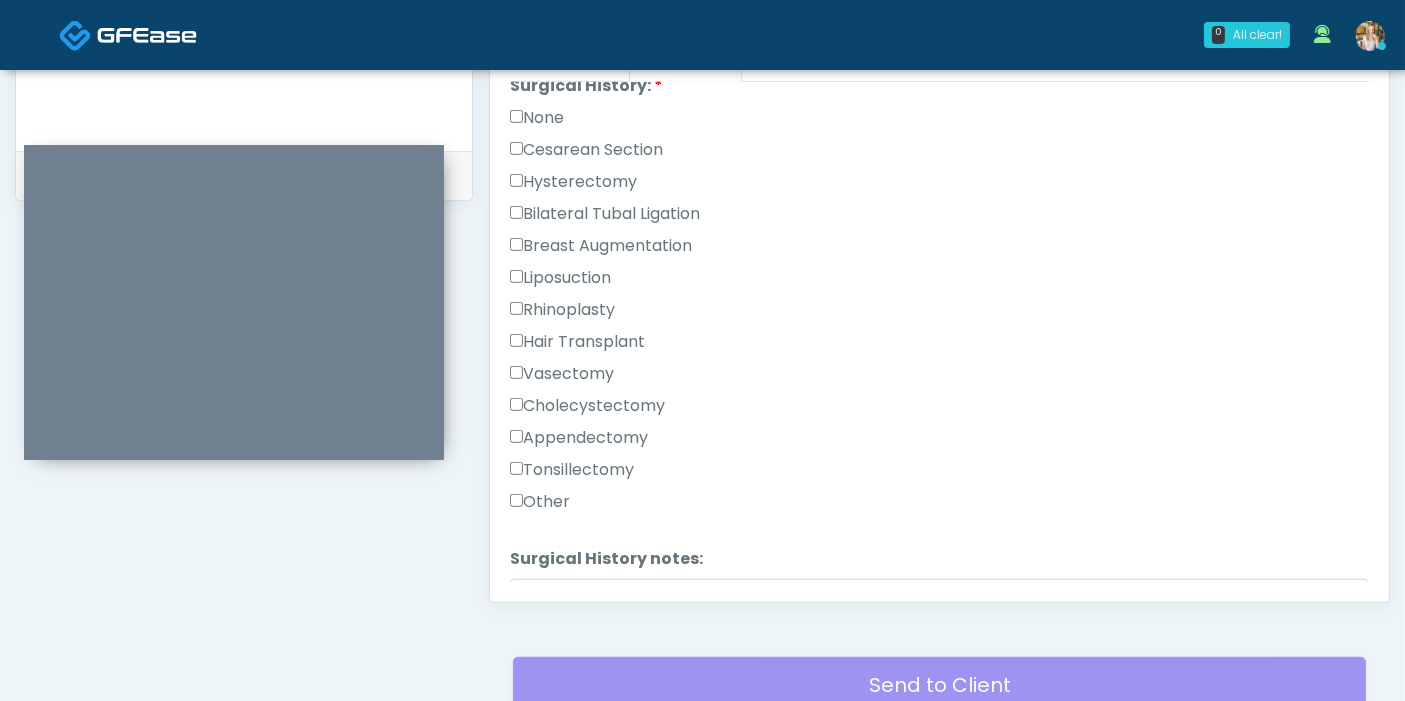 scroll, scrollTop: 1128, scrollLeft: 0, axis: vertical 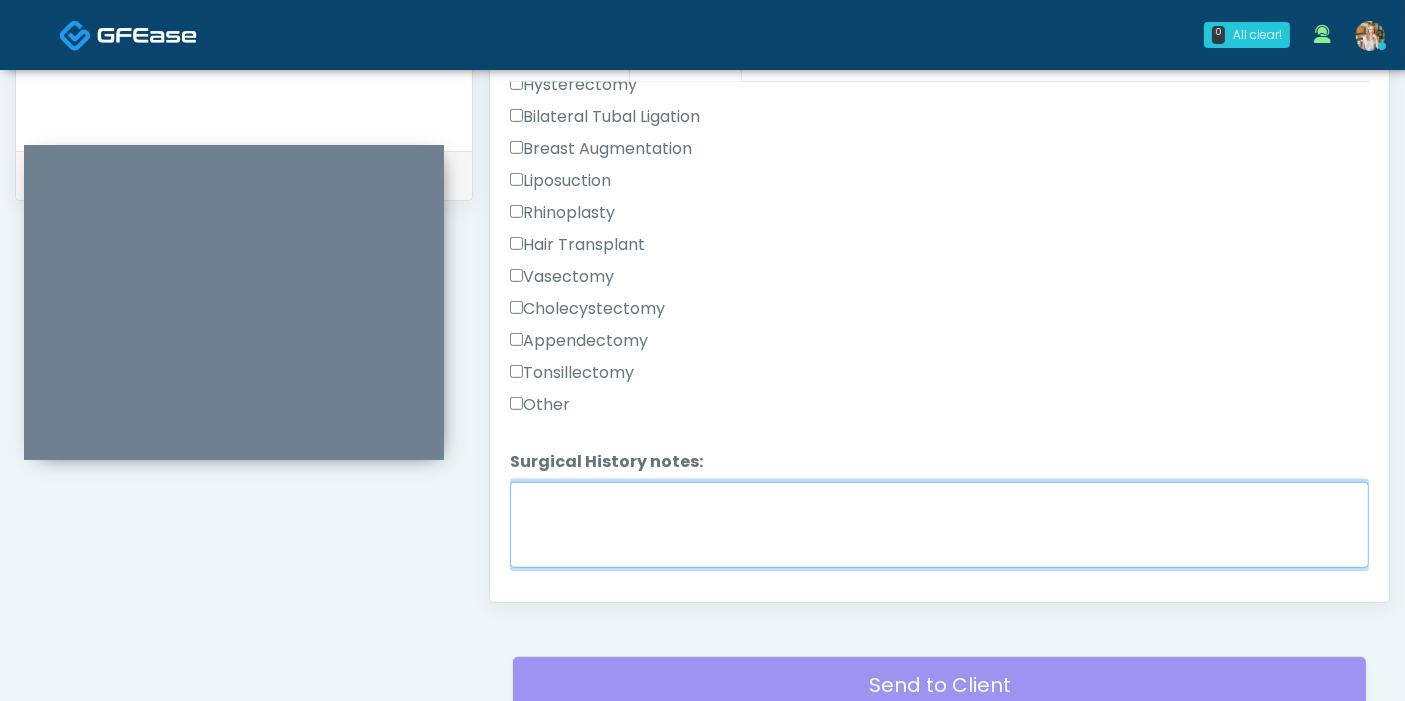 click on "Surgical History notes:" at bounding box center (939, 525) 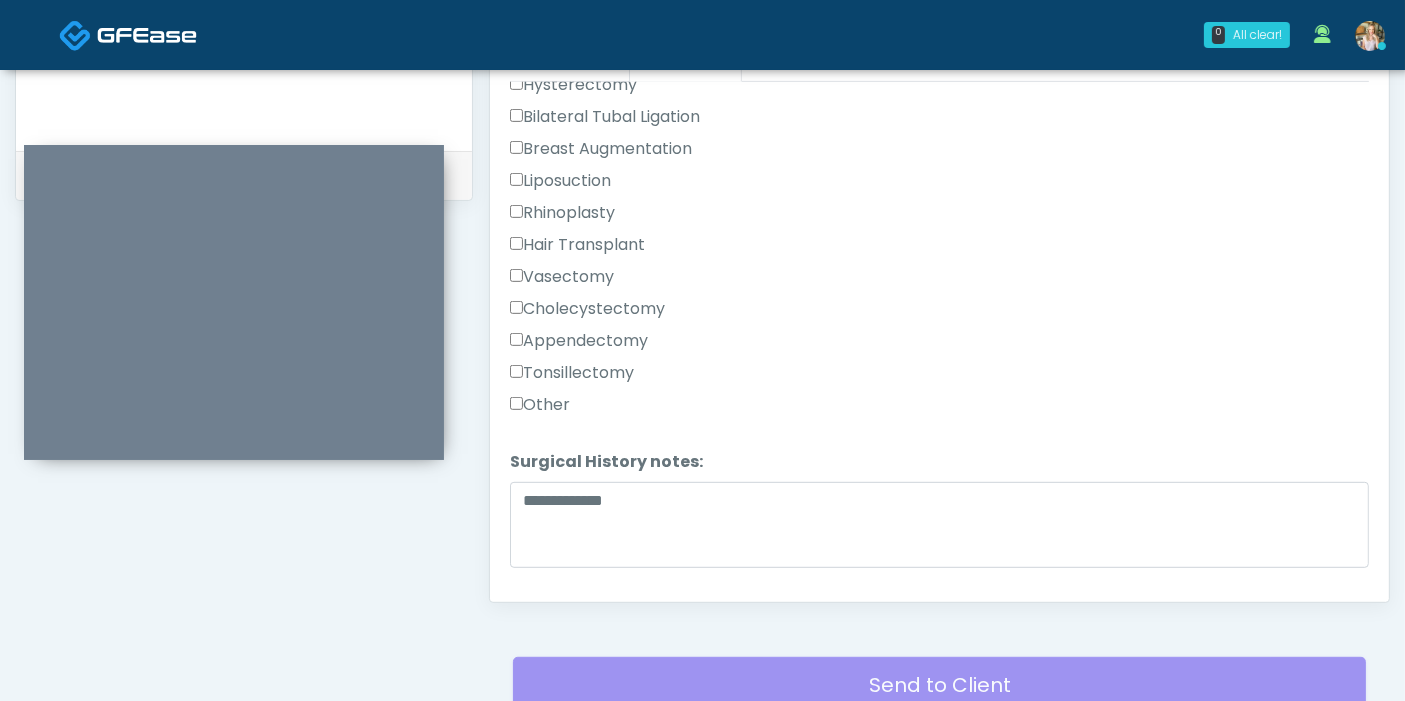 scroll, scrollTop: 1245, scrollLeft: 0, axis: vertical 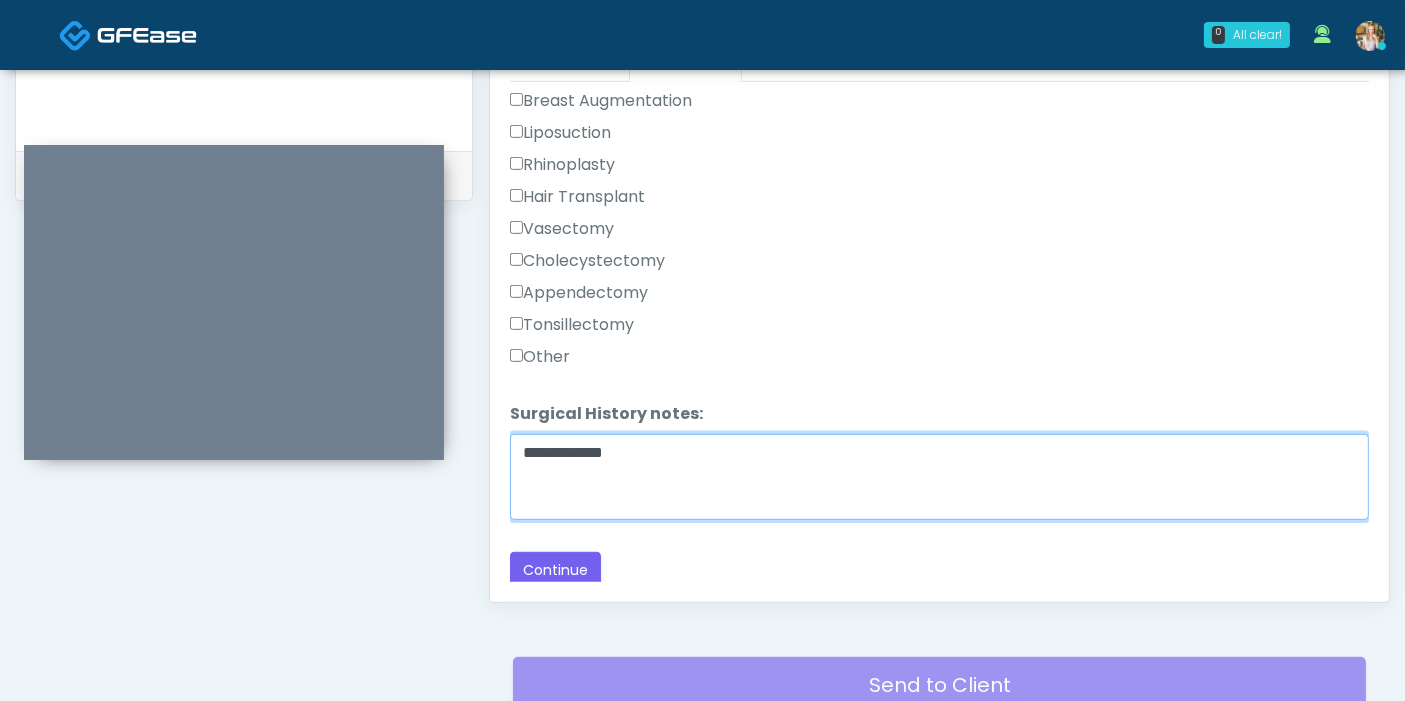 click on "**********" at bounding box center (939, 477) 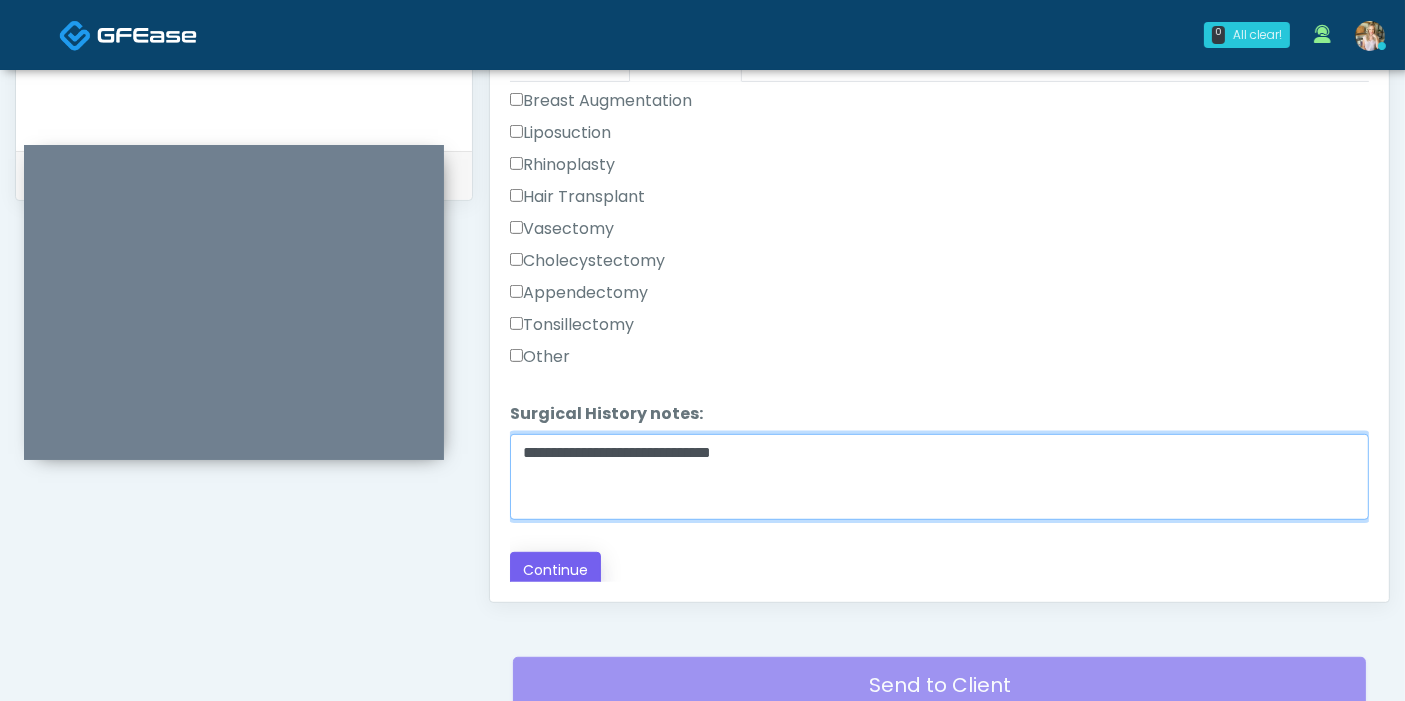type on "**********" 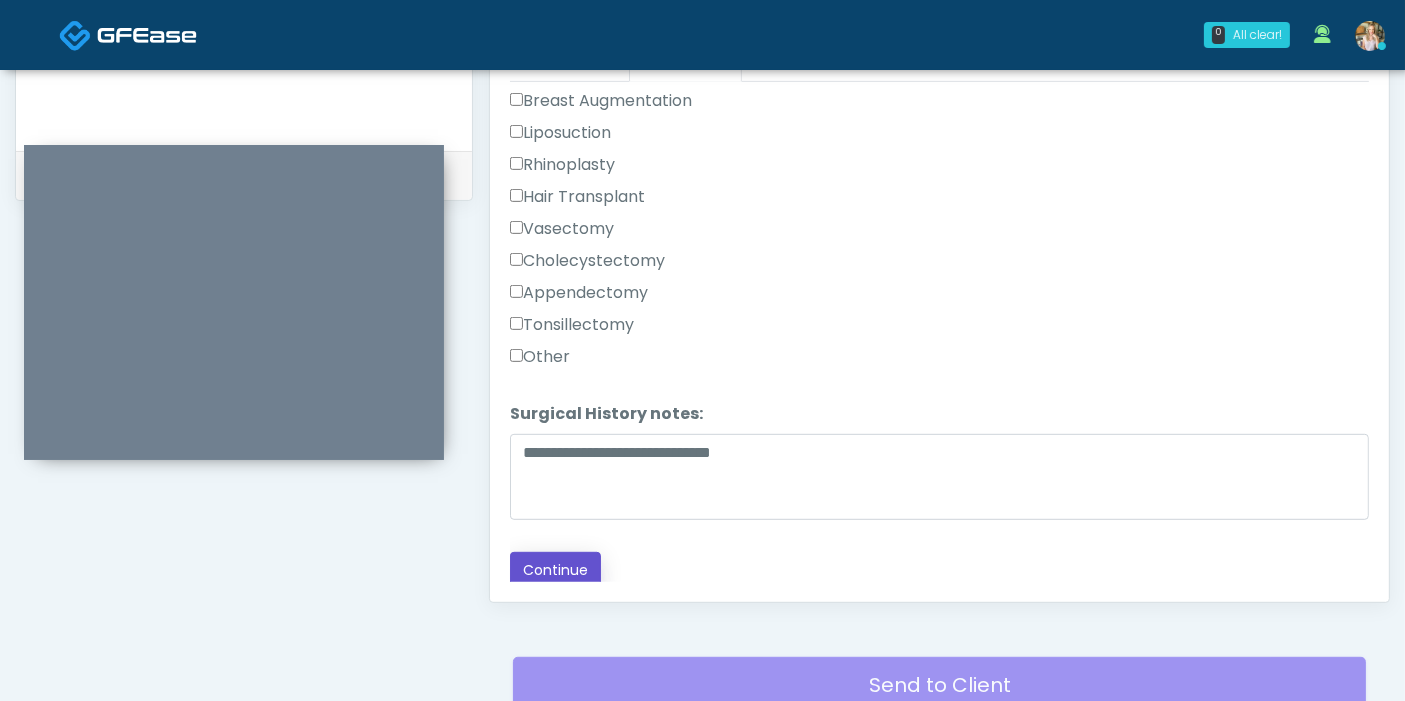 click on "Continue" at bounding box center [555, 570] 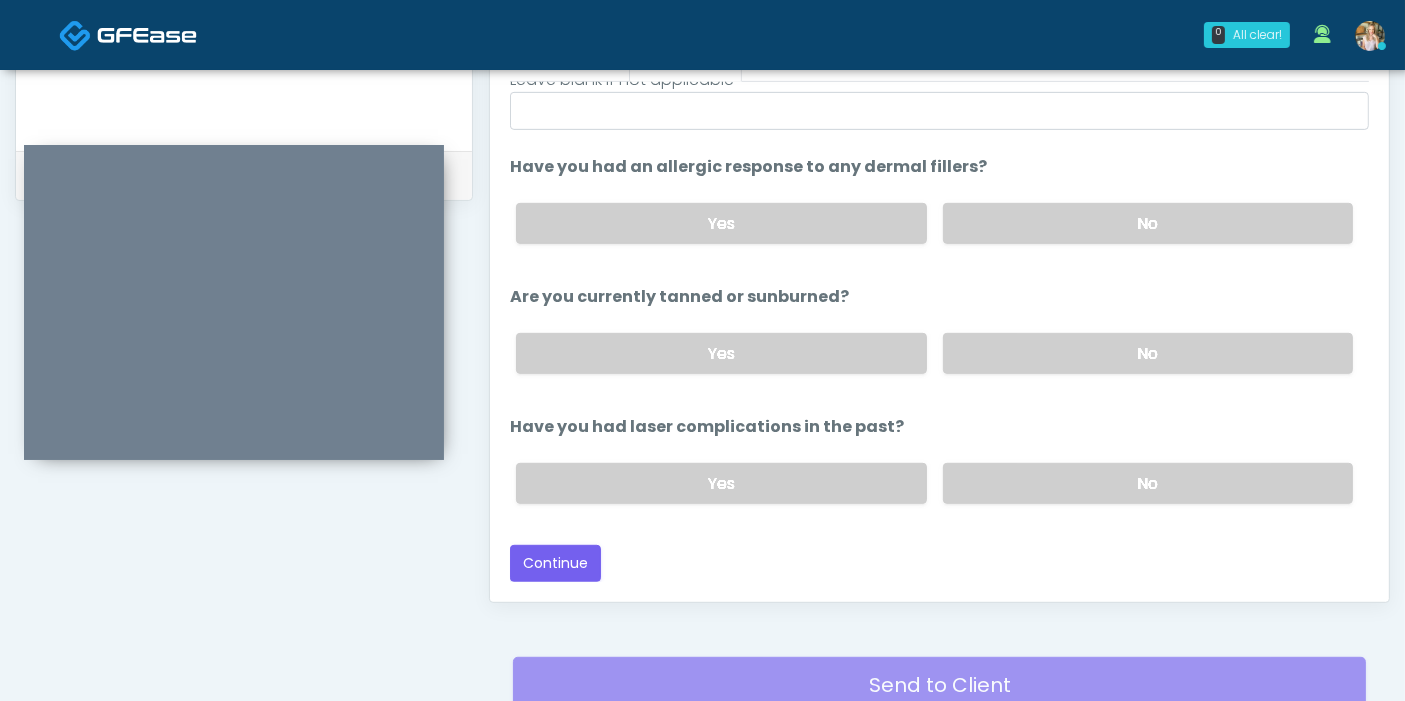 scroll, scrollTop: 231, scrollLeft: 0, axis: vertical 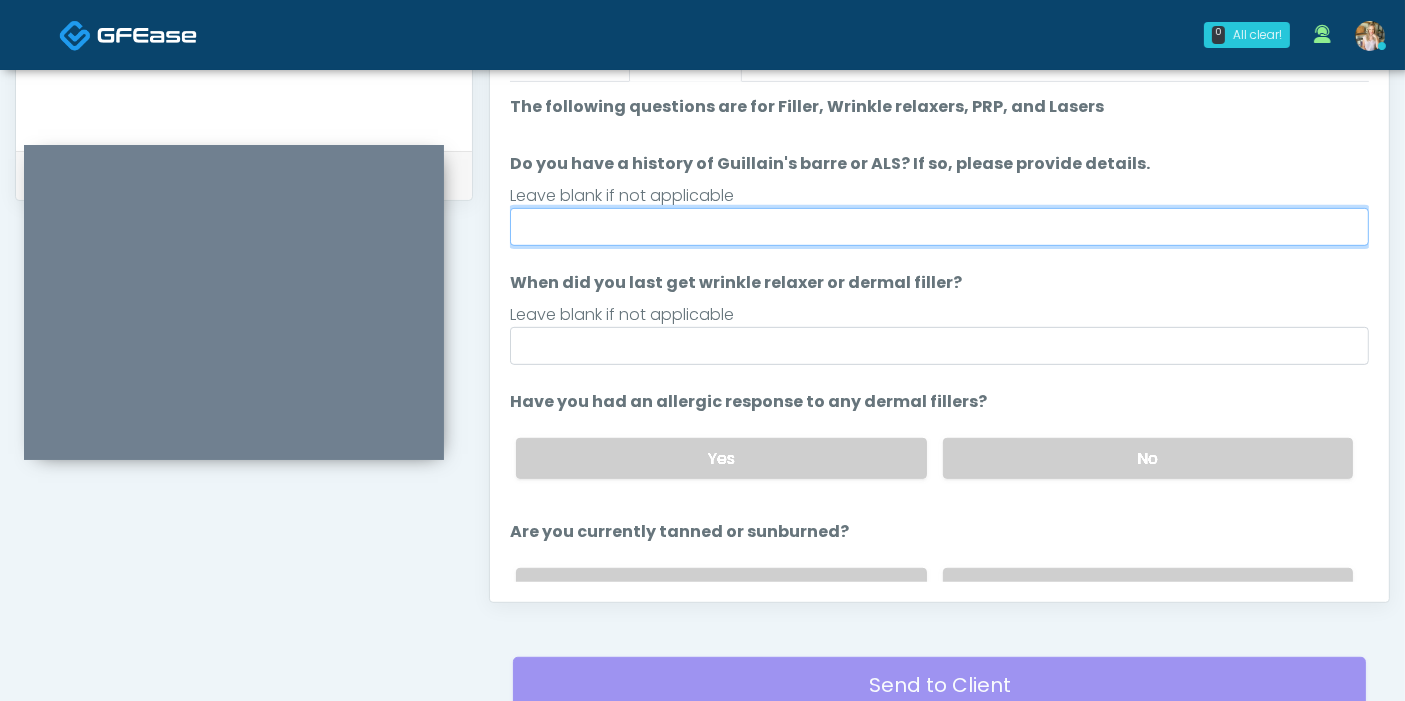 click on "Do you have a history of Guillain's barre or ALS? If so, please provide details." at bounding box center [939, 227] 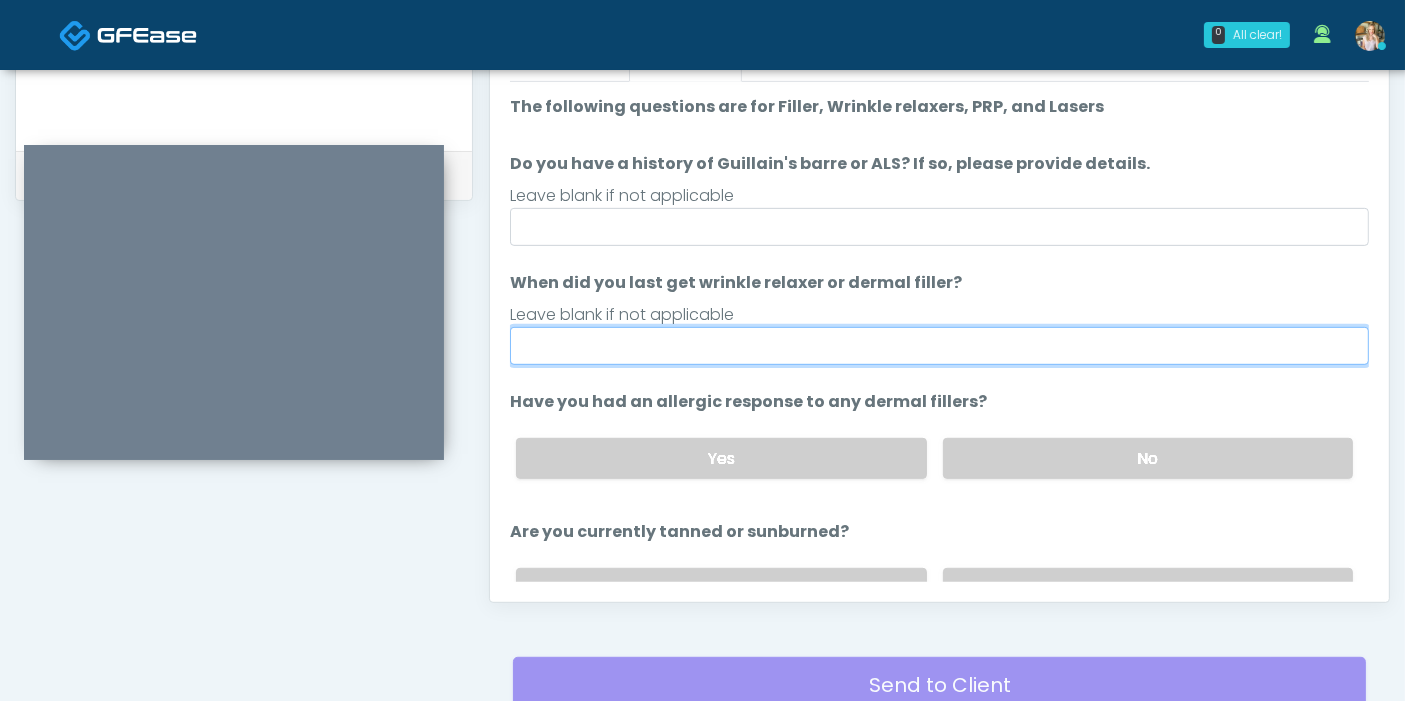 click on "When did you last get wrinkle relaxer or dermal filler?" at bounding box center (939, 346) 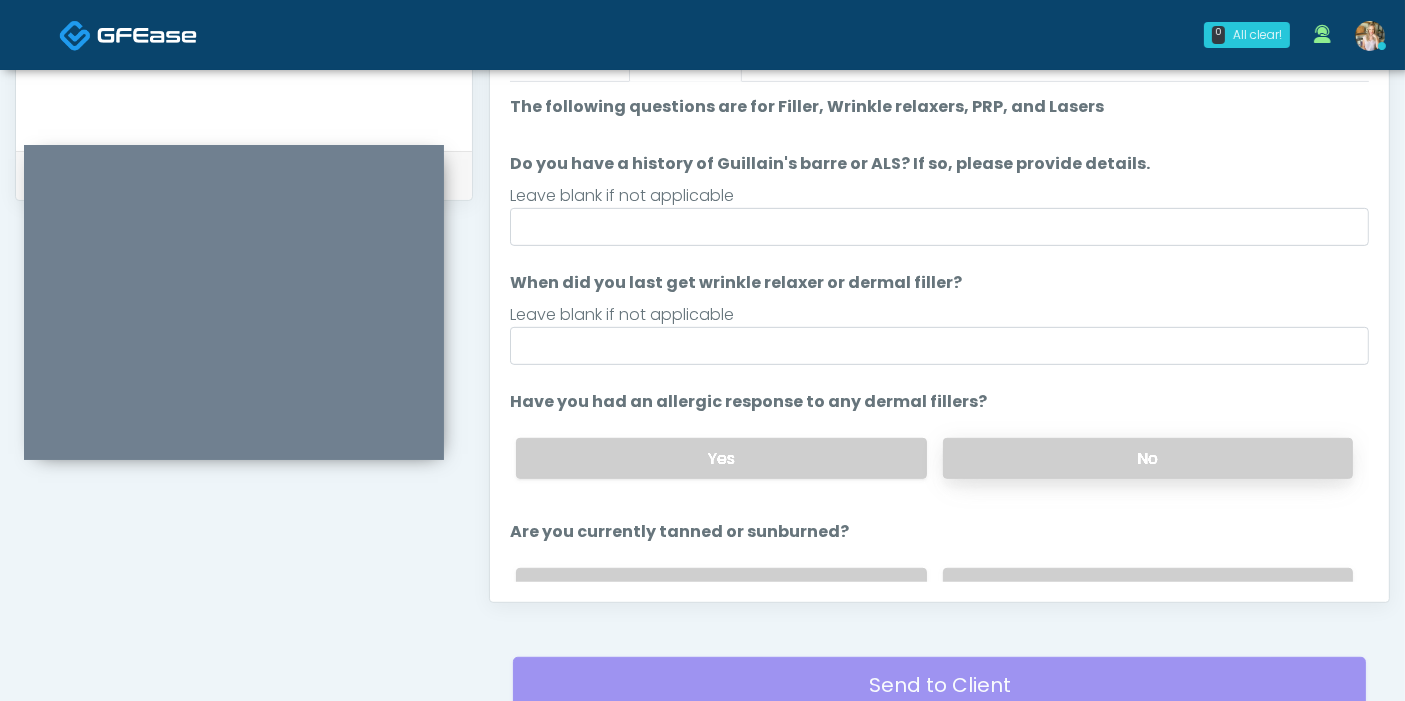 click on "No" at bounding box center [1148, 458] 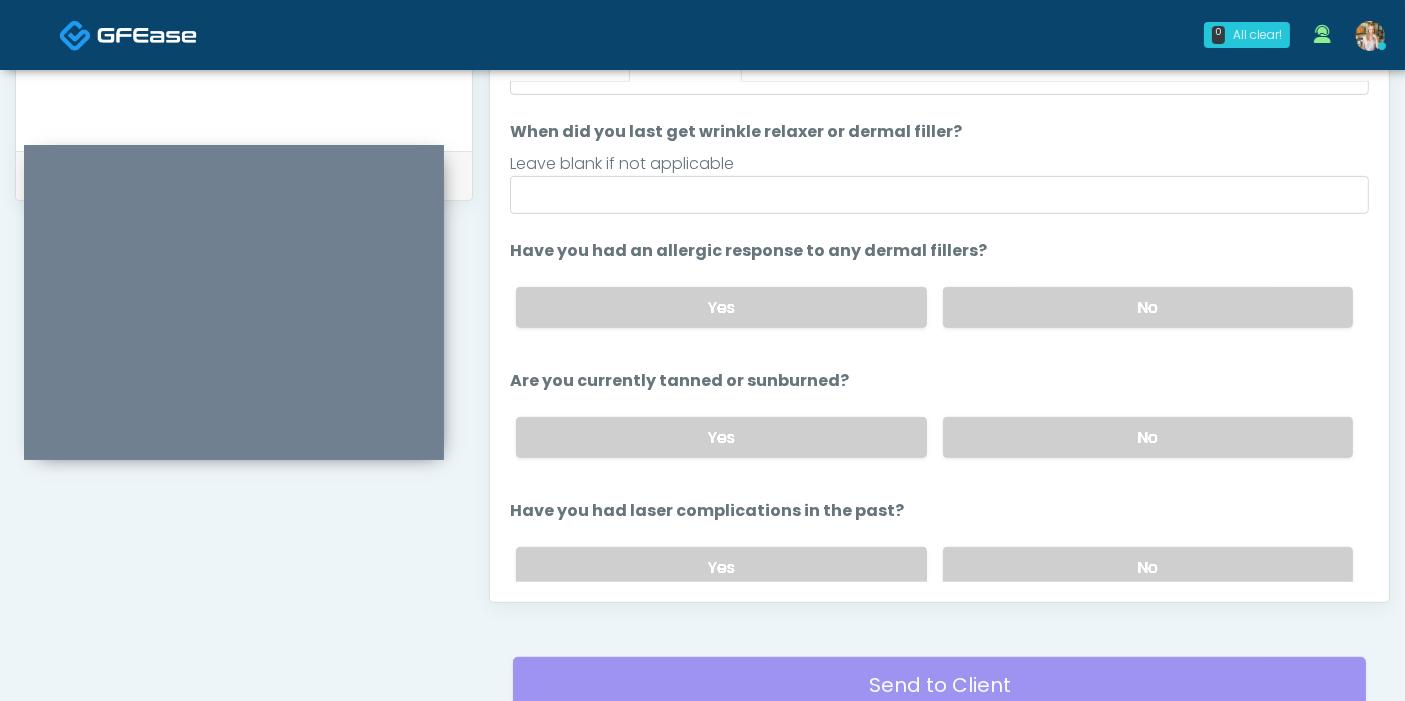 scroll, scrollTop: 231, scrollLeft: 0, axis: vertical 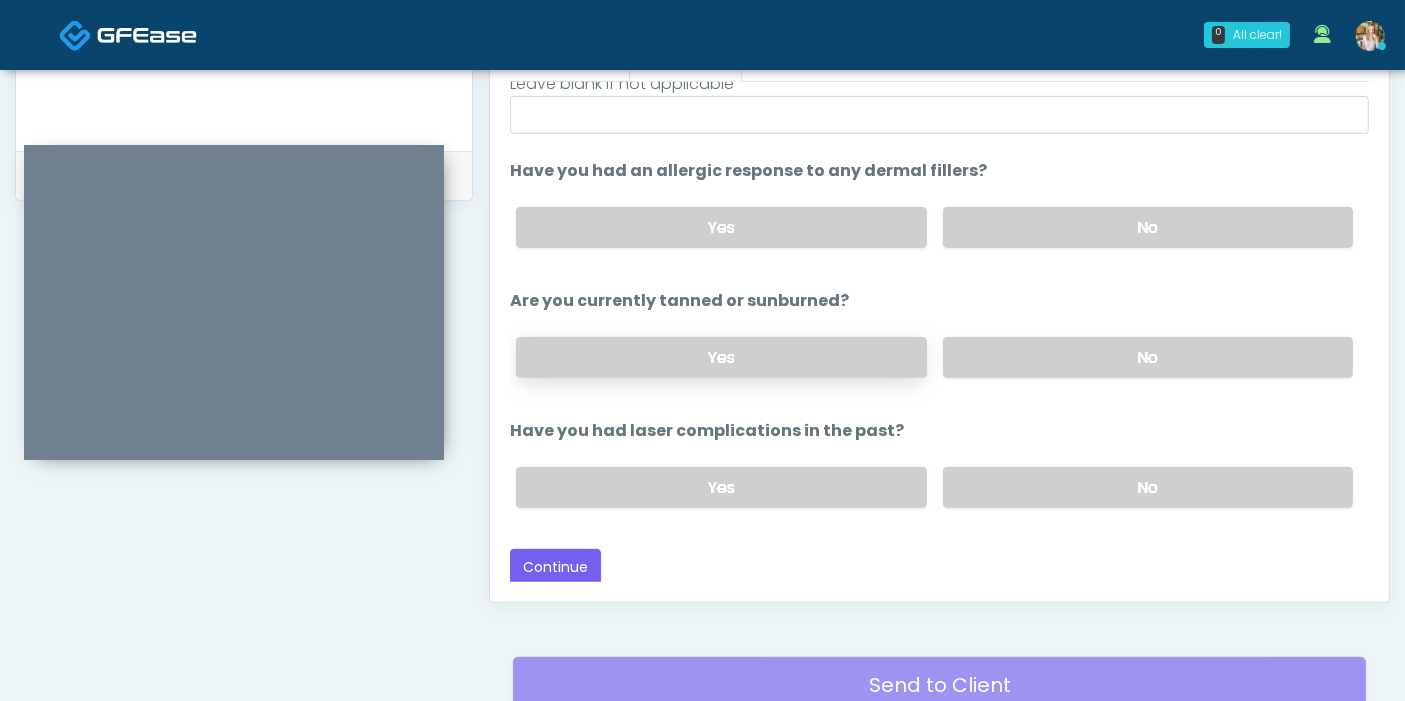 click on "Yes" at bounding box center [721, 357] 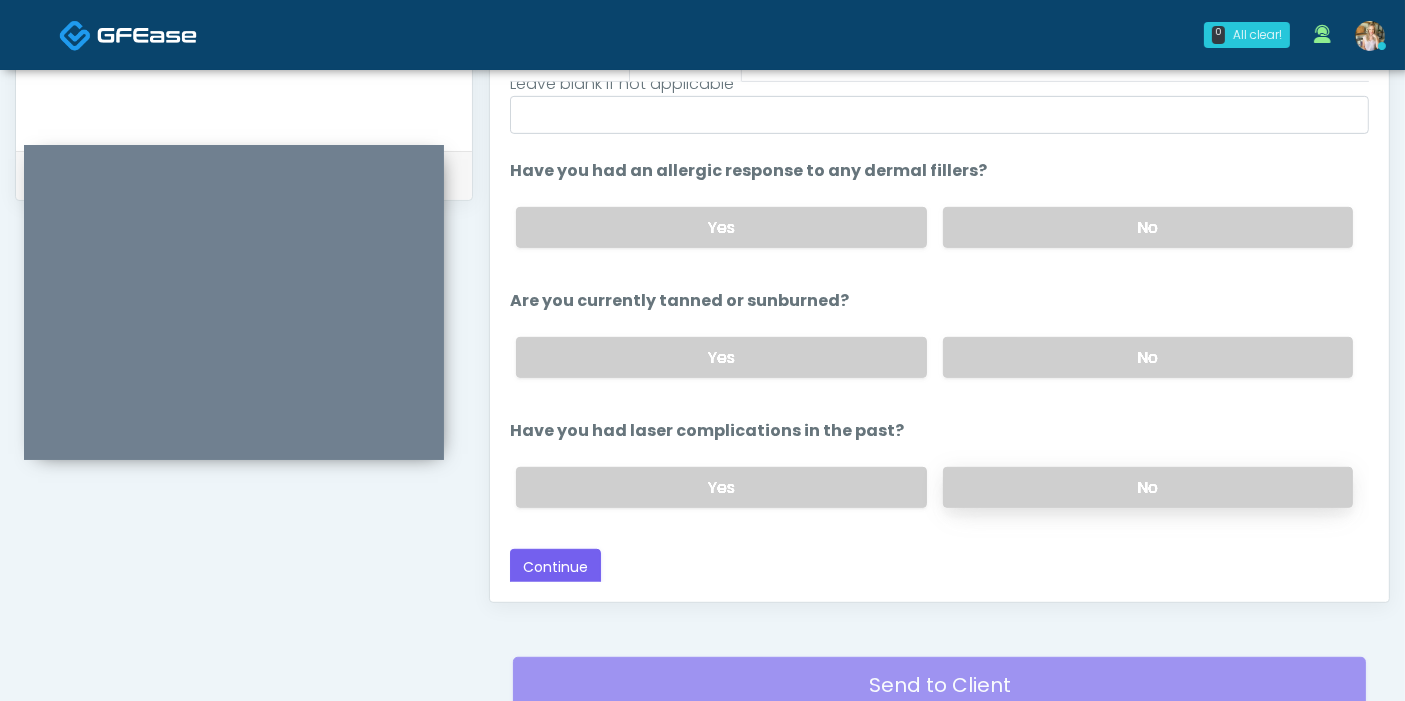 click on "No" at bounding box center (1148, 487) 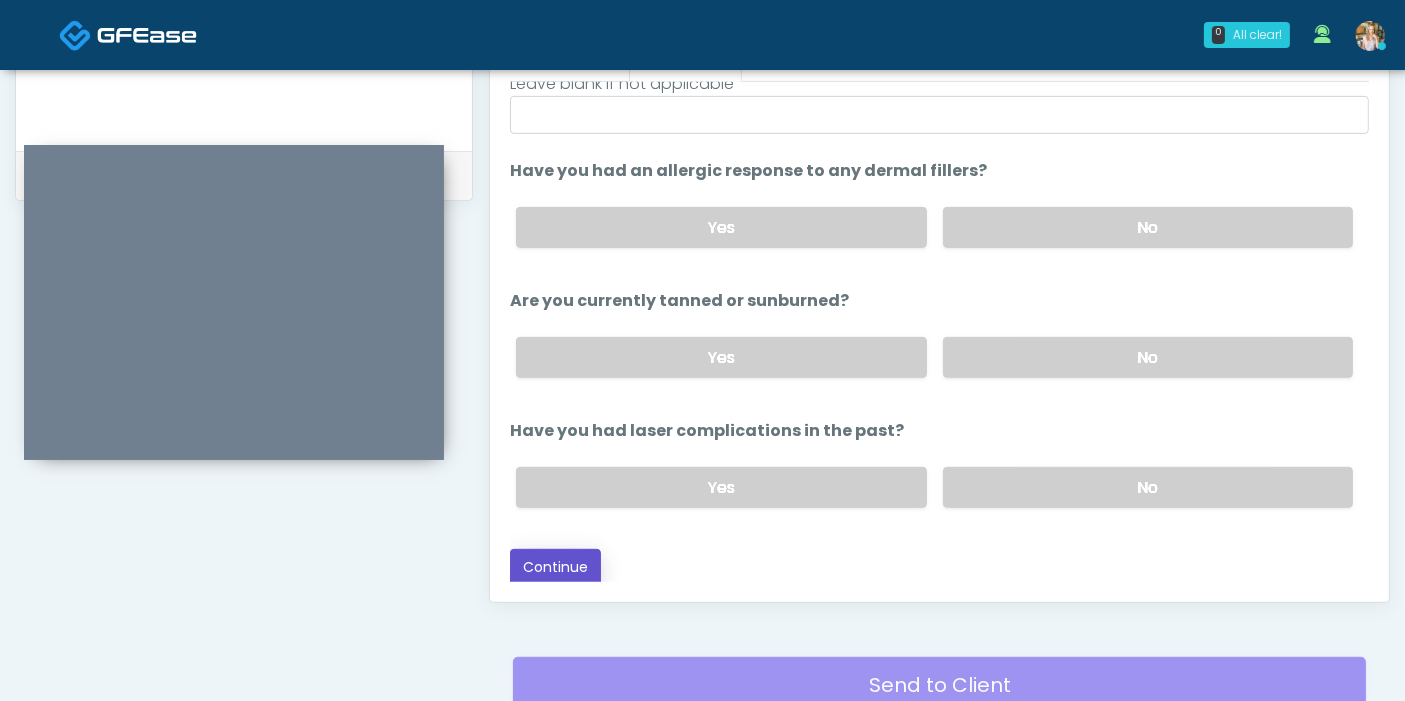 click on "Continue" at bounding box center (555, 567) 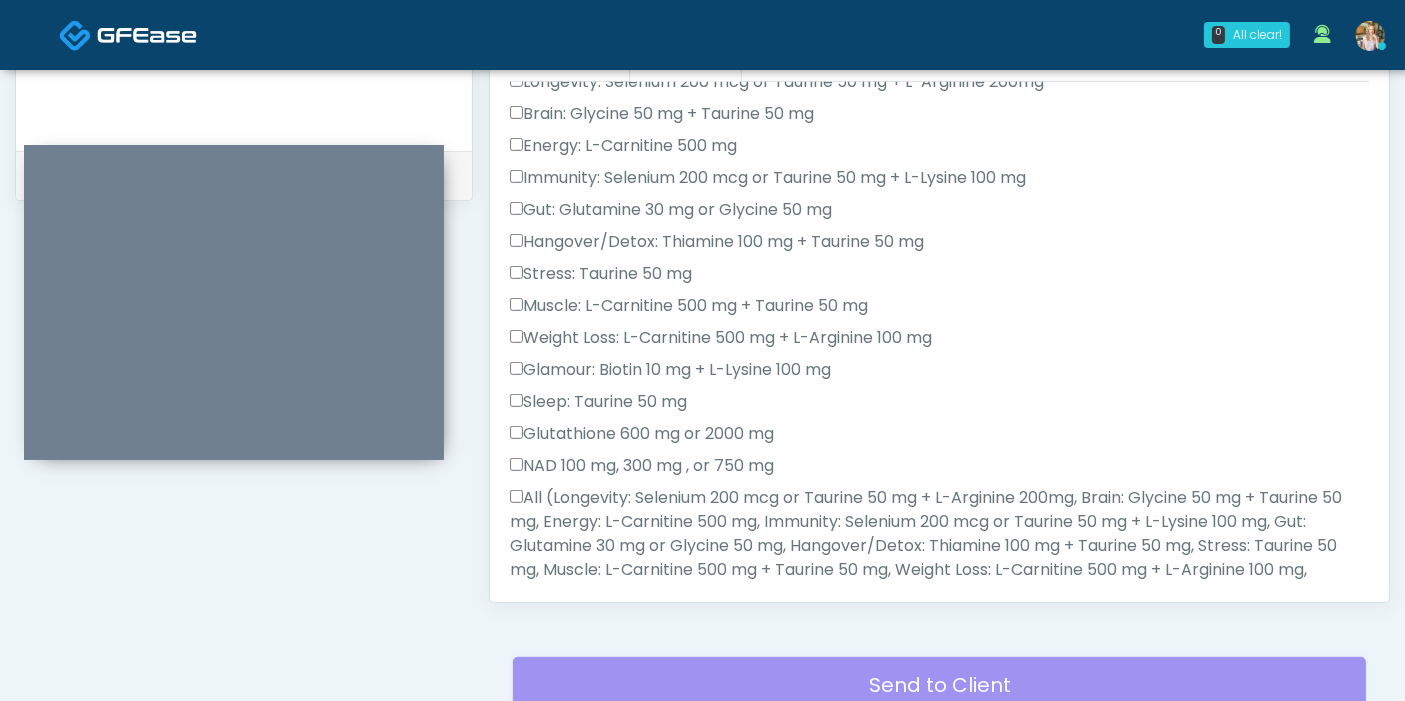 scroll, scrollTop: 0, scrollLeft: 0, axis: both 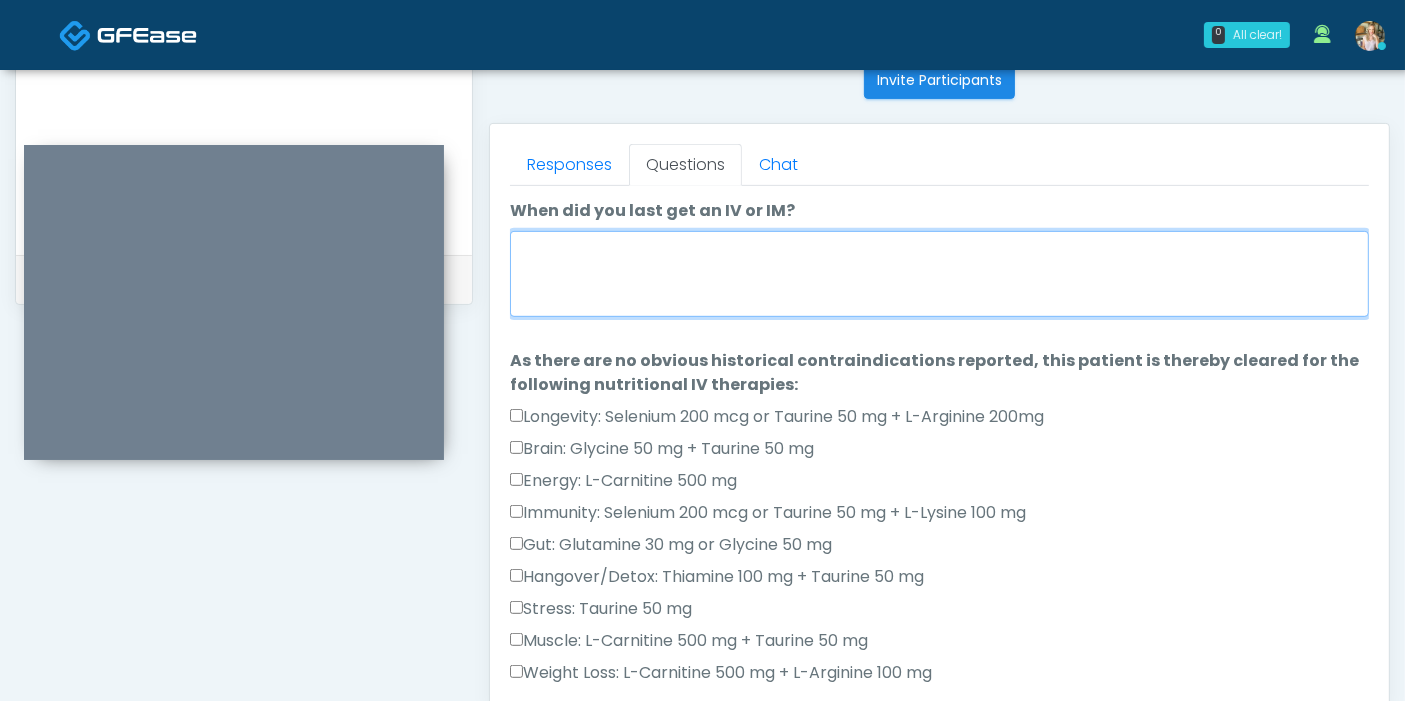 click on "When did you last get an IV or IM?" at bounding box center [939, 274] 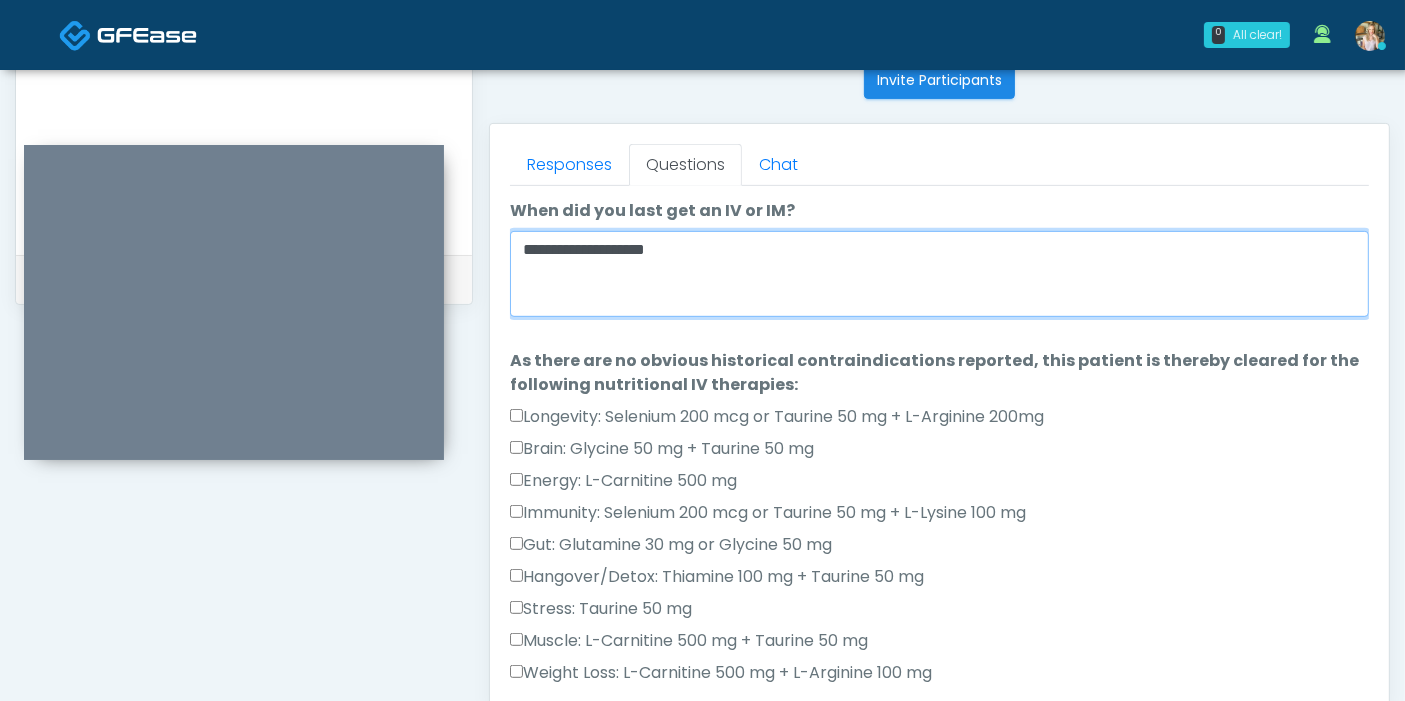 type on "**********" 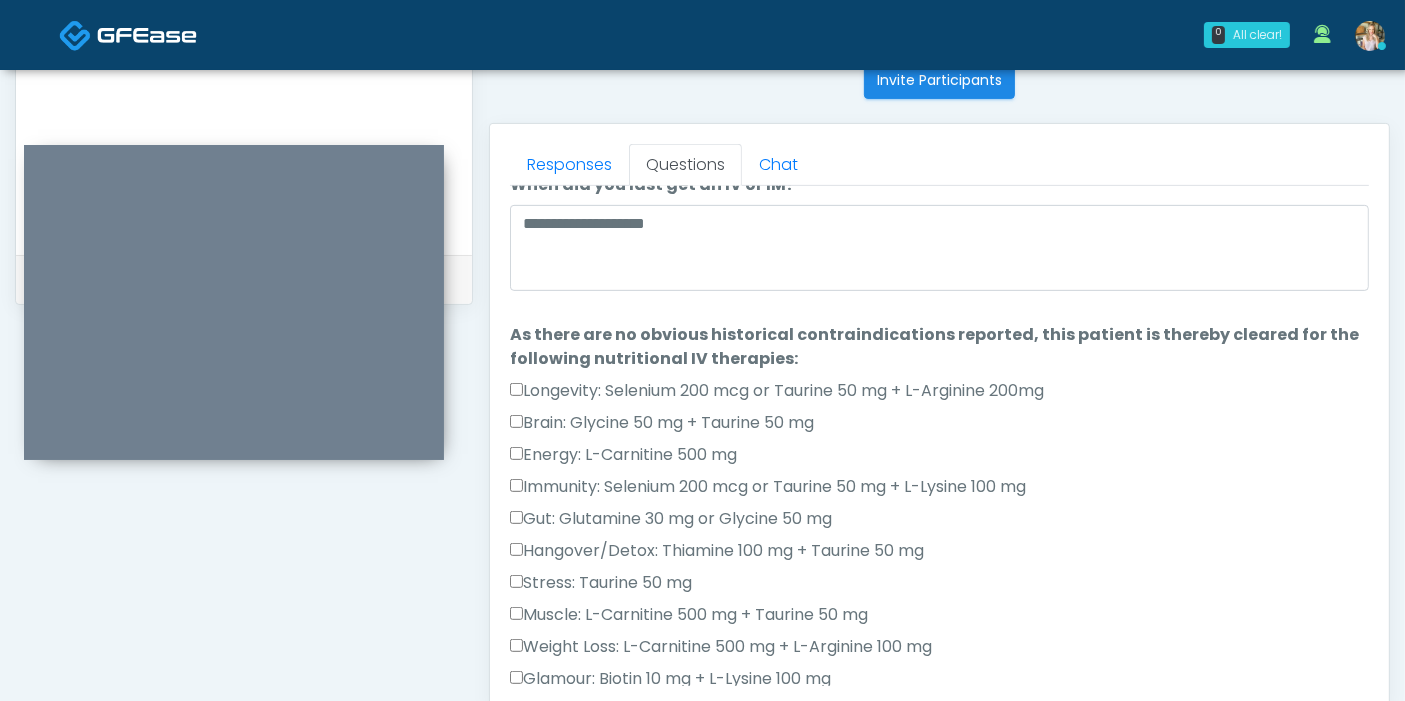 scroll, scrollTop: 28, scrollLeft: 0, axis: vertical 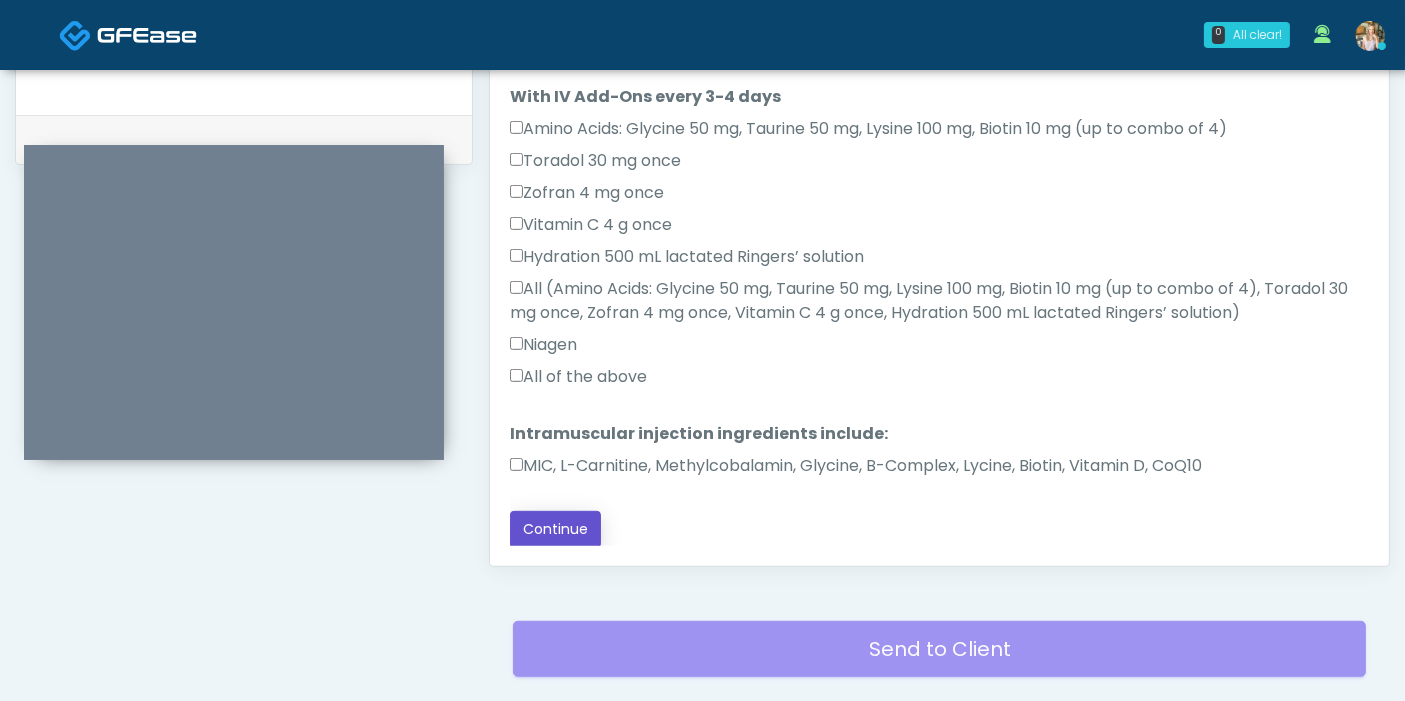 click on "Continue" at bounding box center (555, 529) 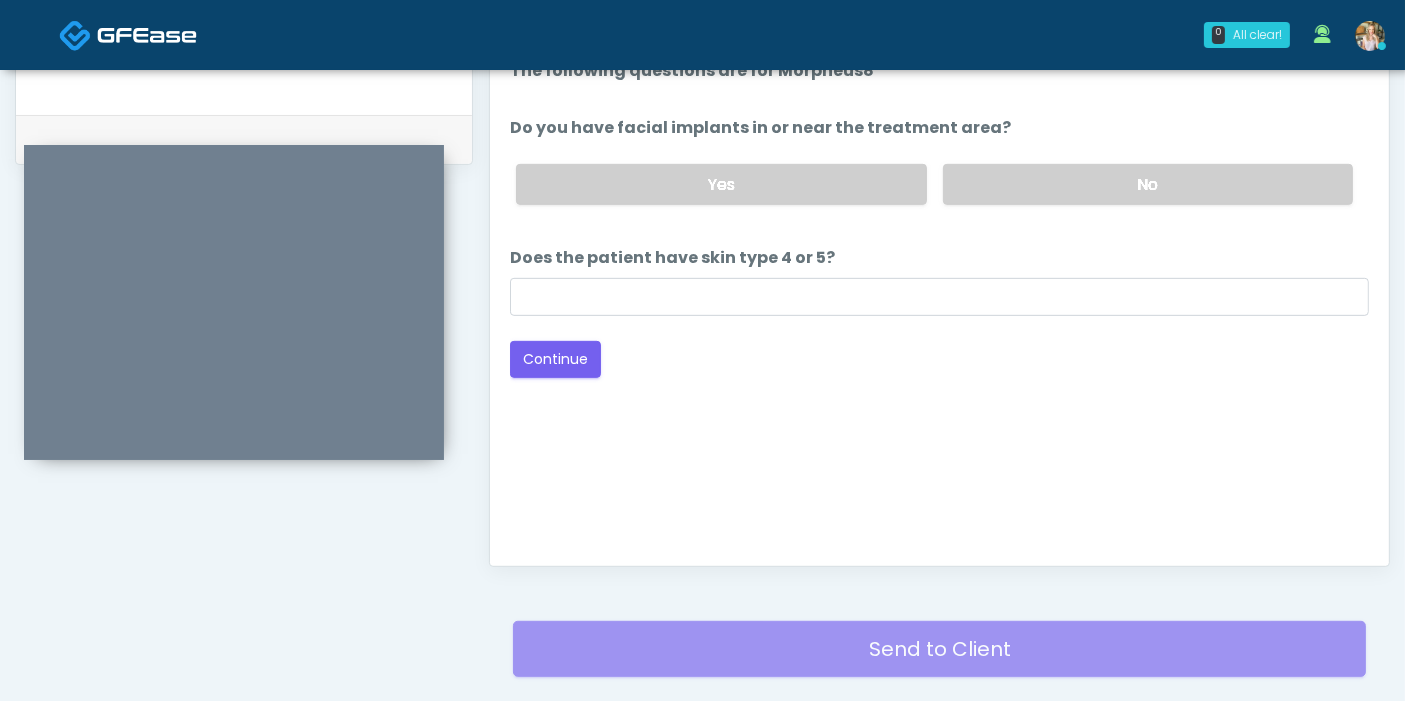 scroll, scrollTop: 0, scrollLeft: 0, axis: both 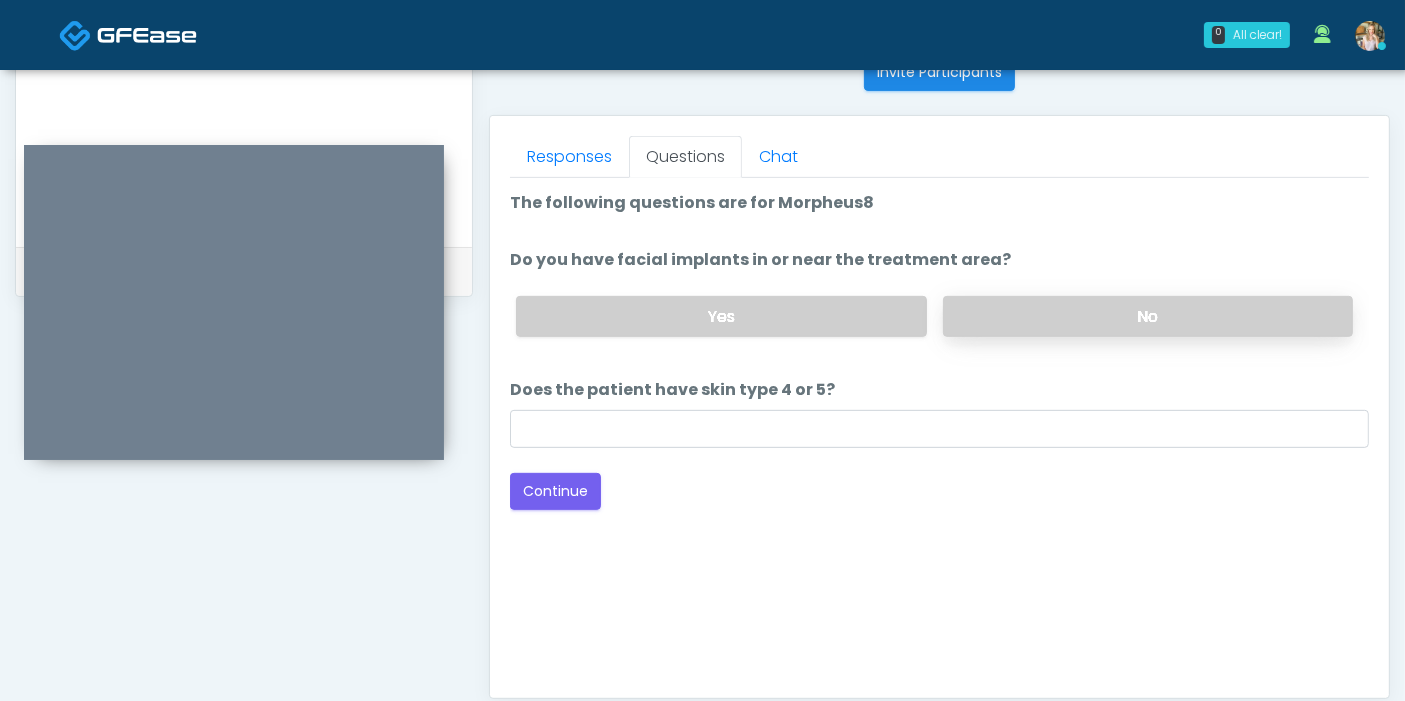 click on "No" at bounding box center (1148, 316) 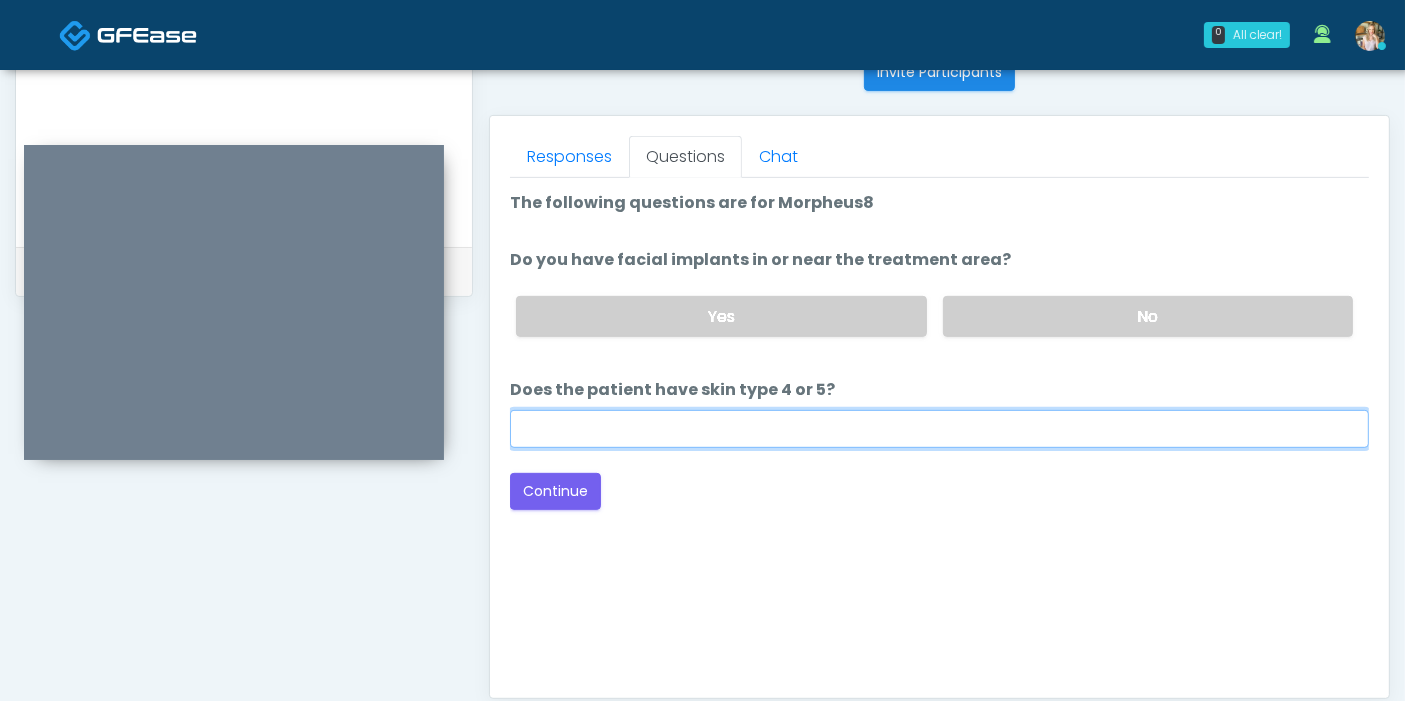 click on "Does the patient have skin type 4 or 5?" at bounding box center (939, 429) 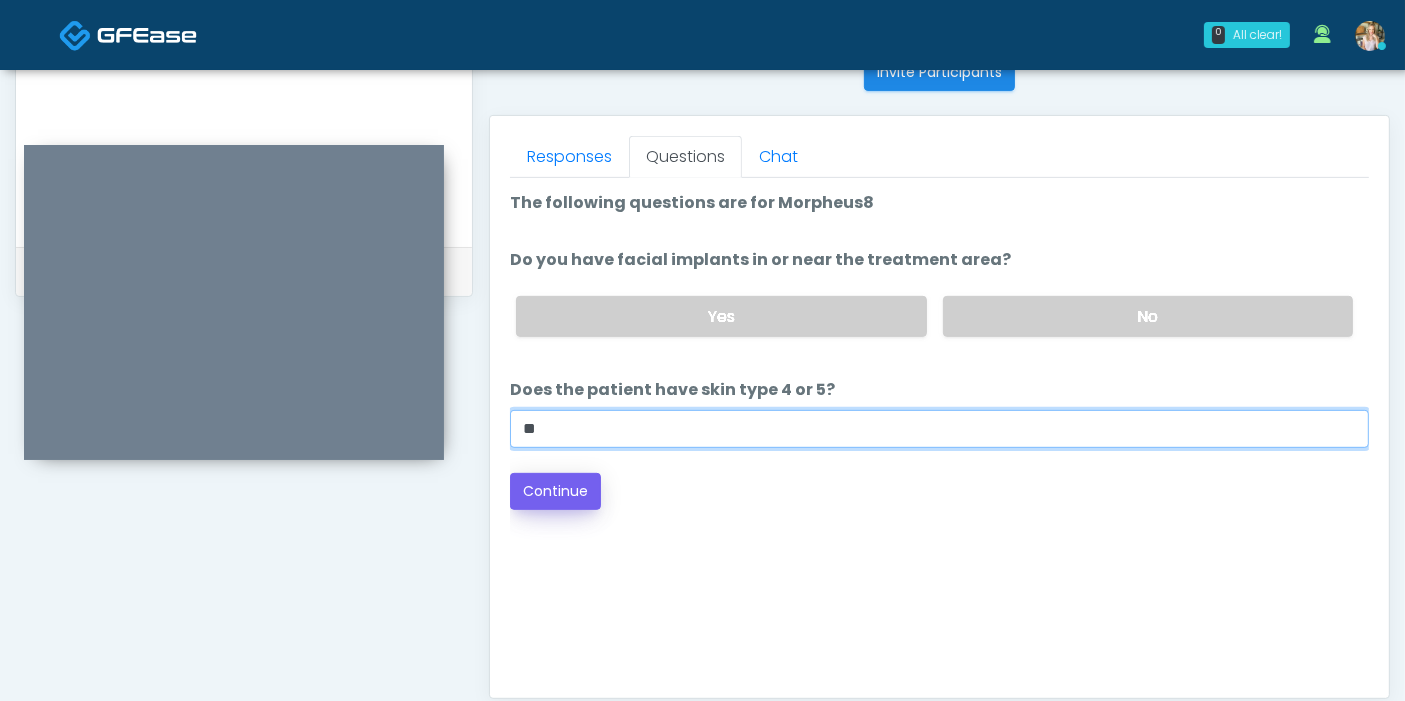 type on "**" 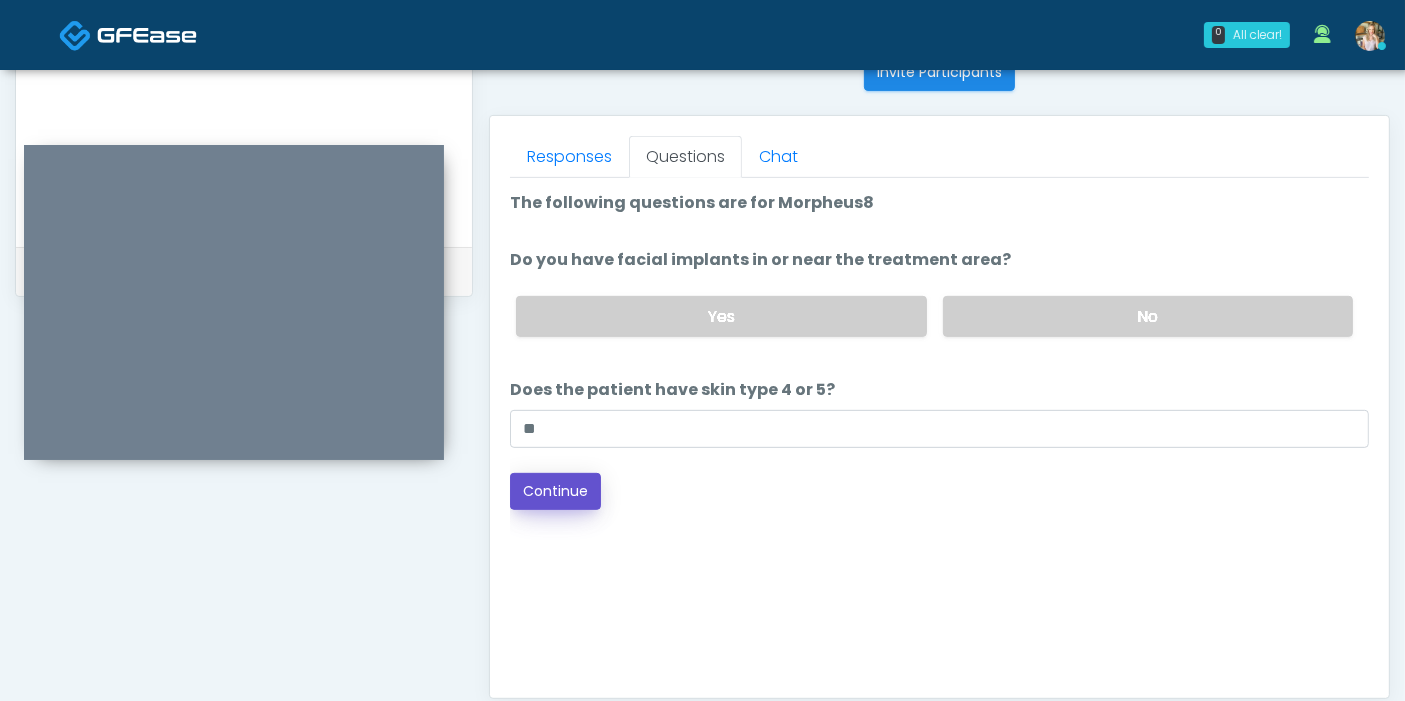 click on "Continue" at bounding box center (555, 491) 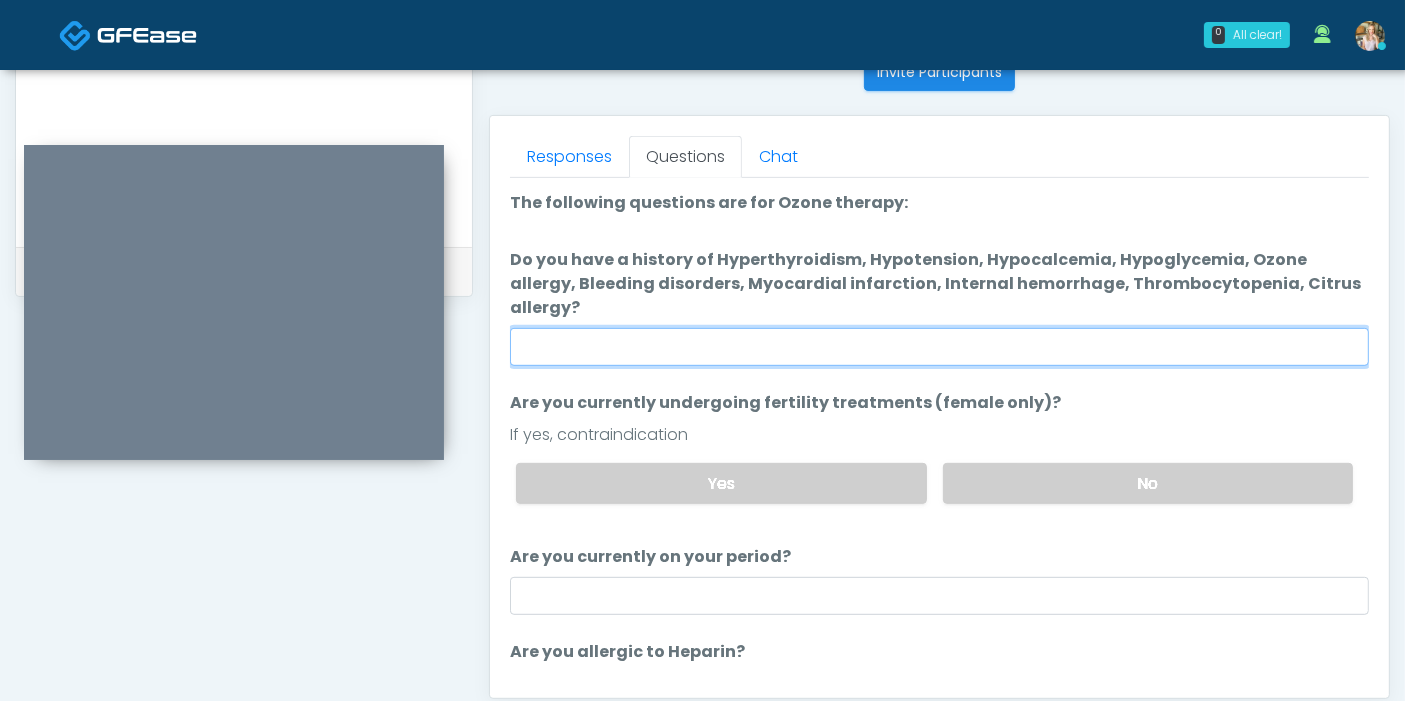 click on "Do you have a history of Hyperthyroidism, Hypotension, Hypocalcemia, Hypoglycemia, Ozone allergy, Bleeding disorders, Myocardial infarction, Internal hemorrhage, Thrombocytopenia, Citrus allergy?" at bounding box center (939, 347) 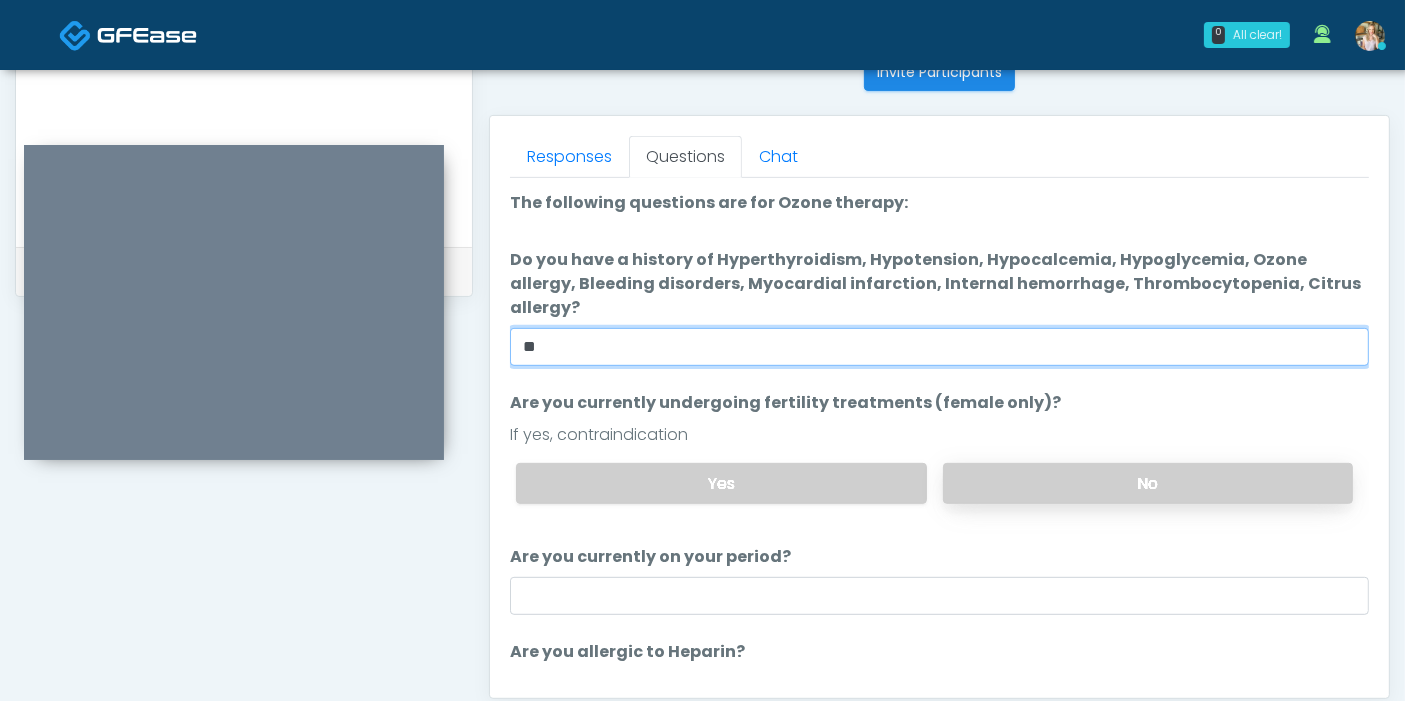 type on "**" 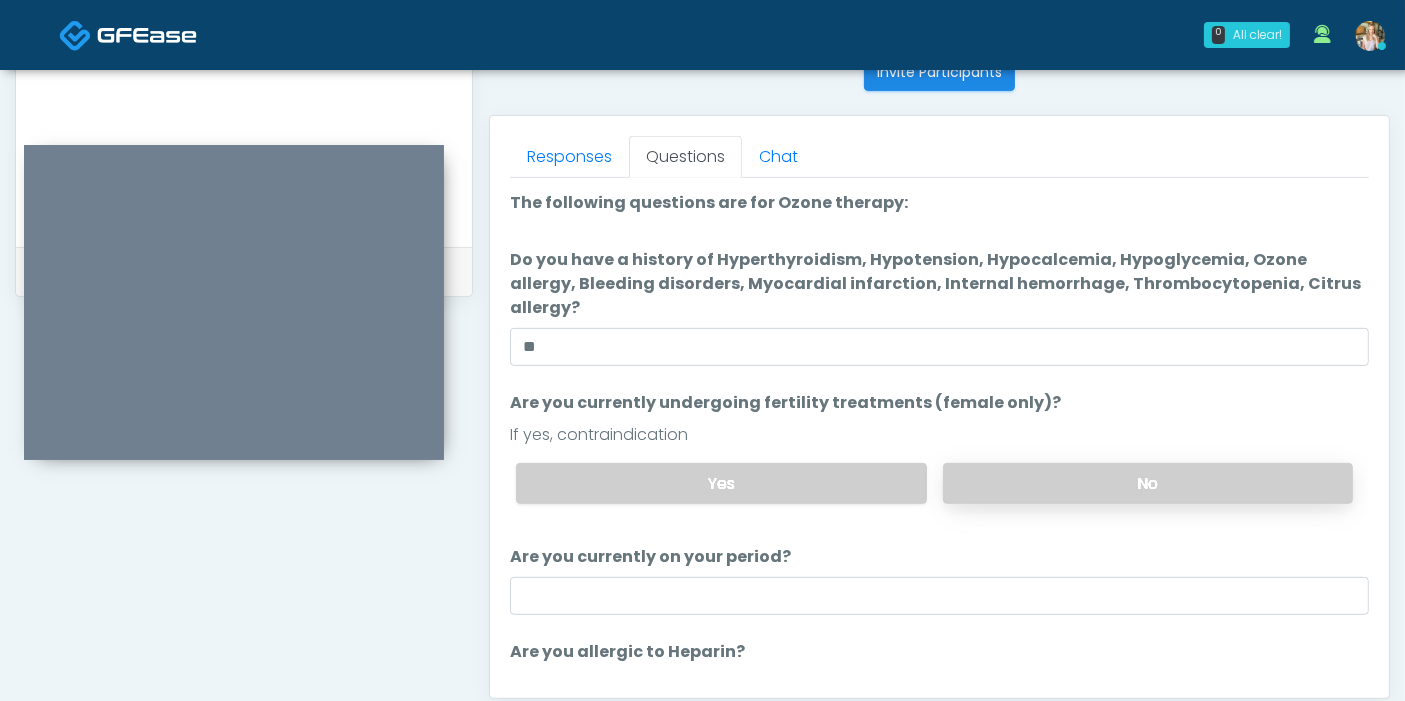 click on "No" at bounding box center (1148, 483) 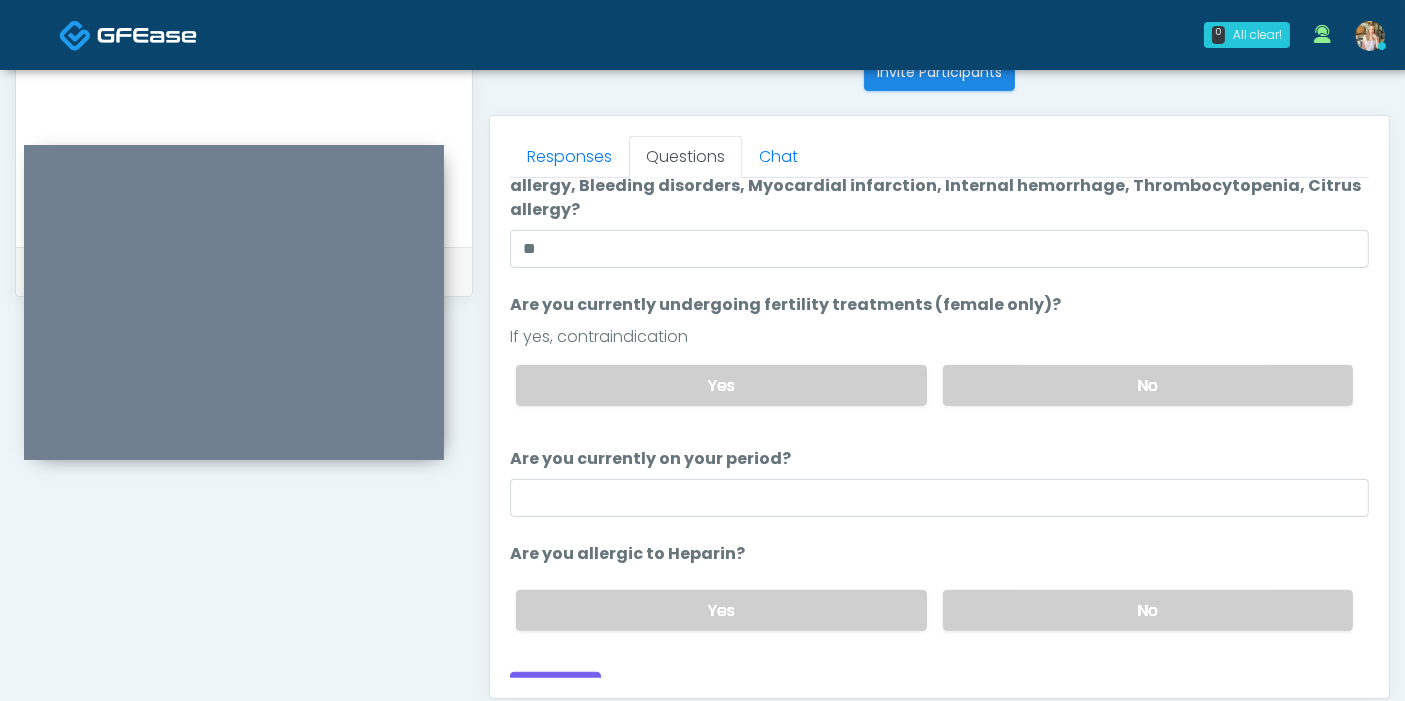 scroll, scrollTop: 102, scrollLeft: 0, axis: vertical 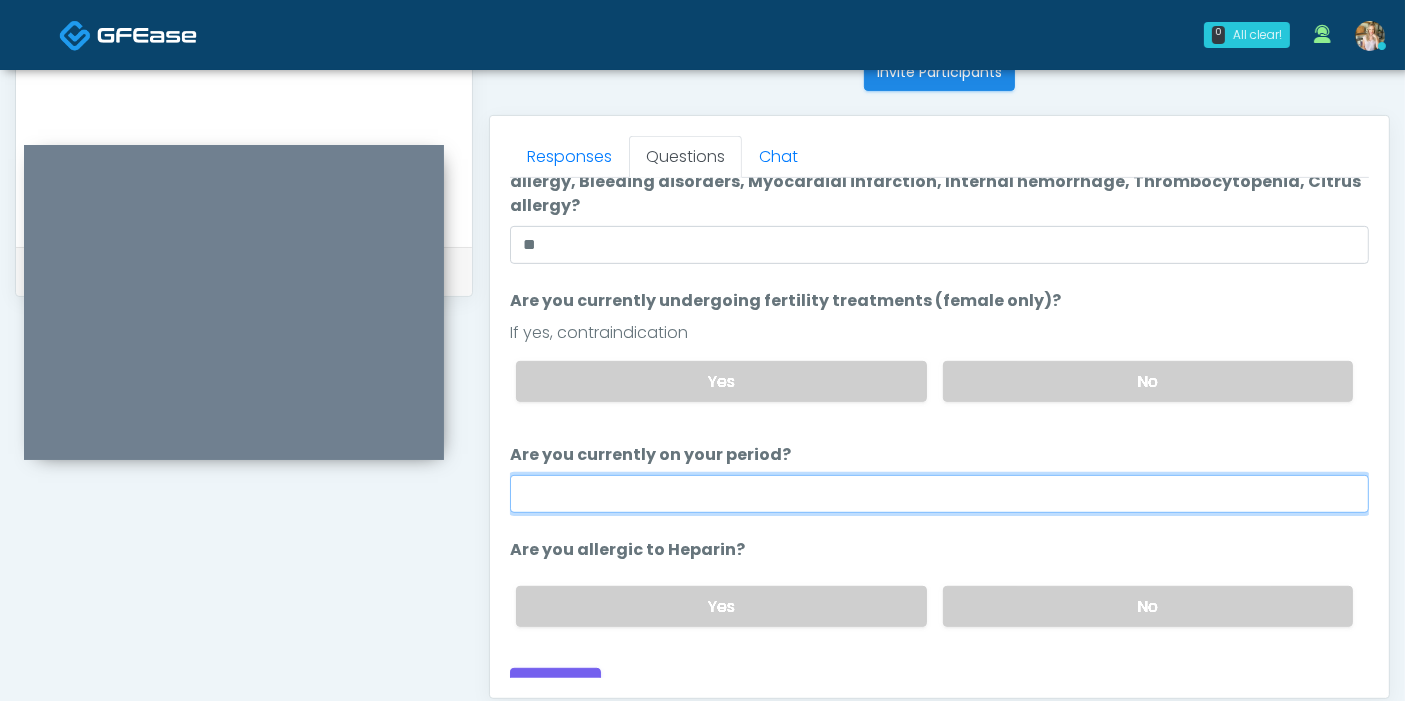 click on "Are you currently on your period?" at bounding box center (939, 494) 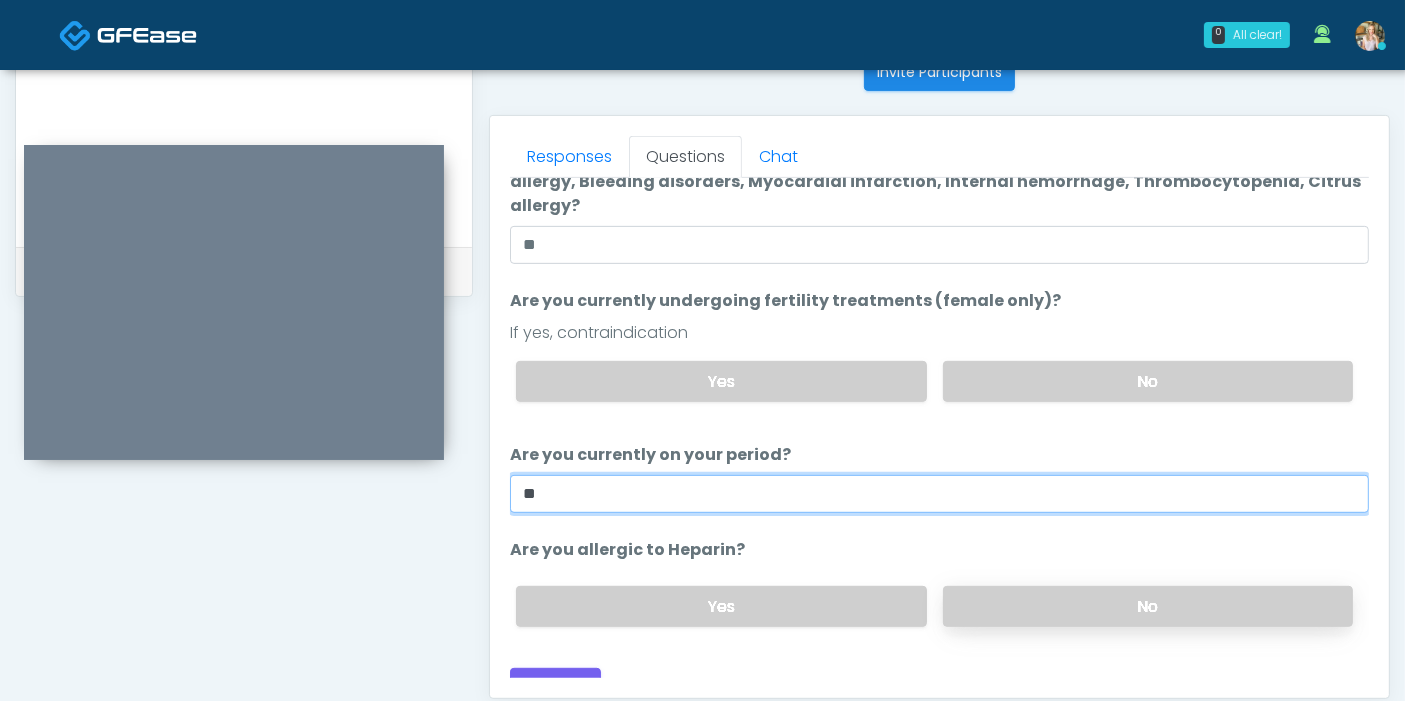 type on "**" 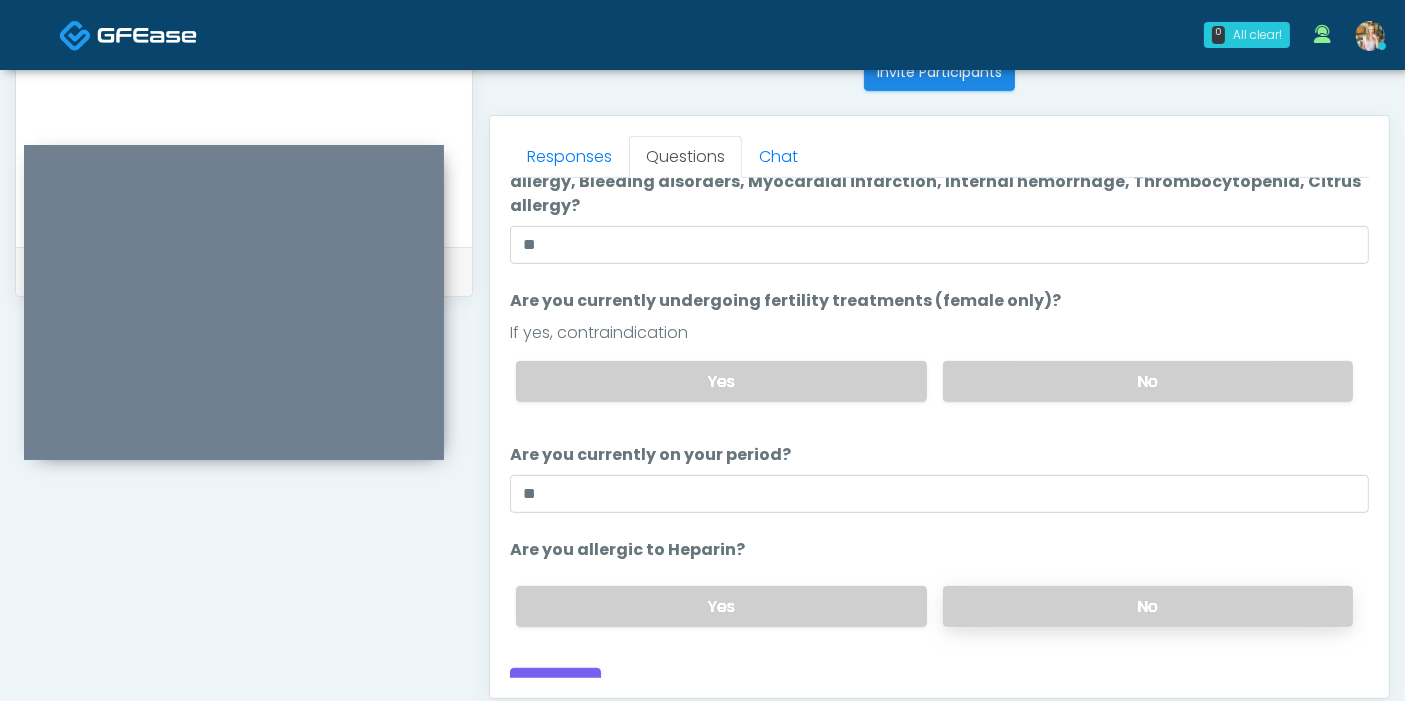 click on "No" at bounding box center (1148, 606) 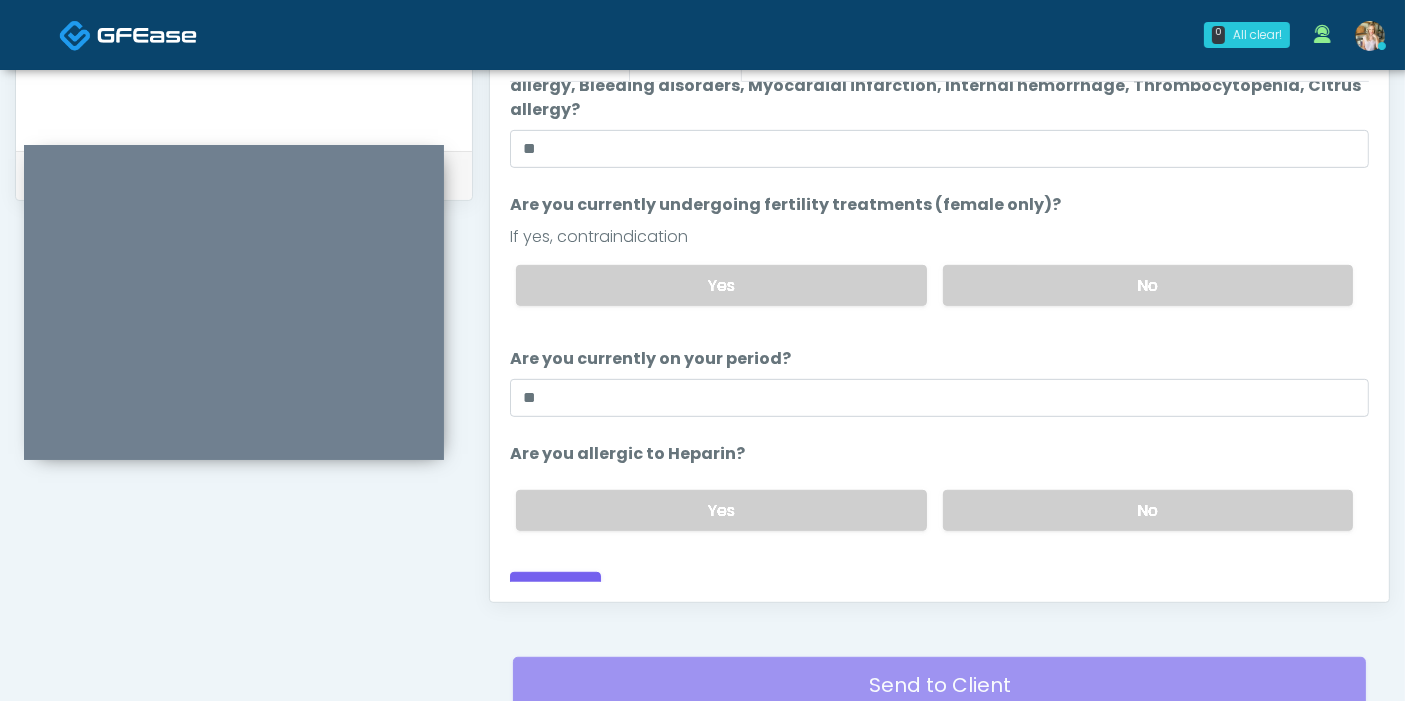 scroll, scrollTop: 922, scrollLeft: 0, axis: vertical 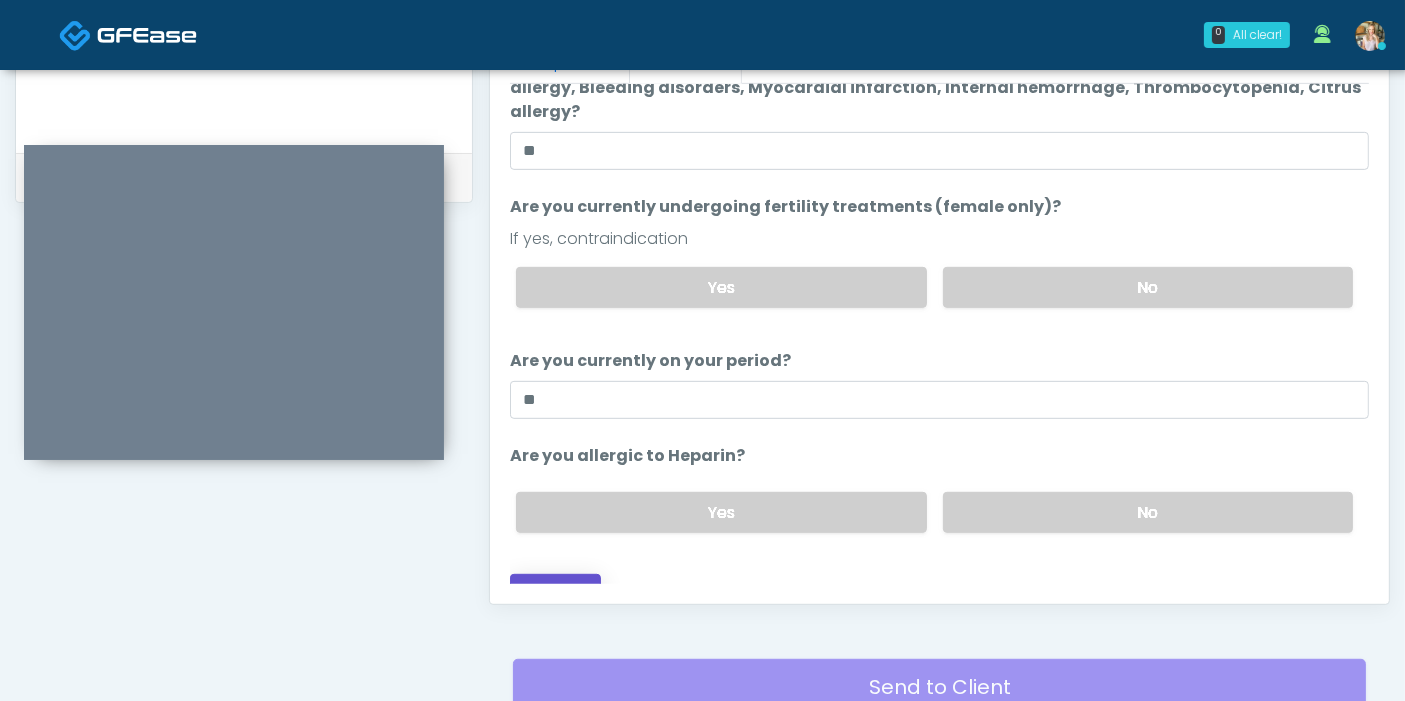 click on "Continue" at bounding box center (555, 592) 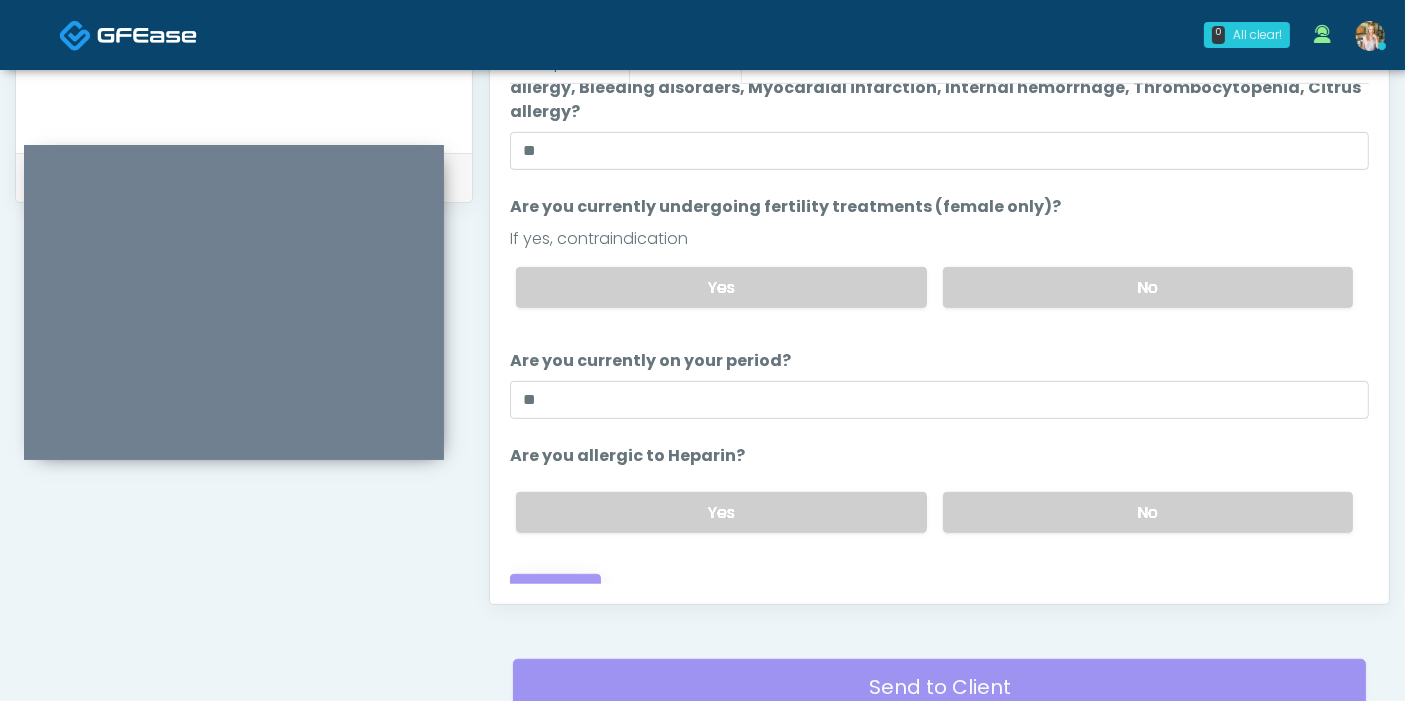 scroll, scrollTop: 0, scrollLeft: 0, axis: both 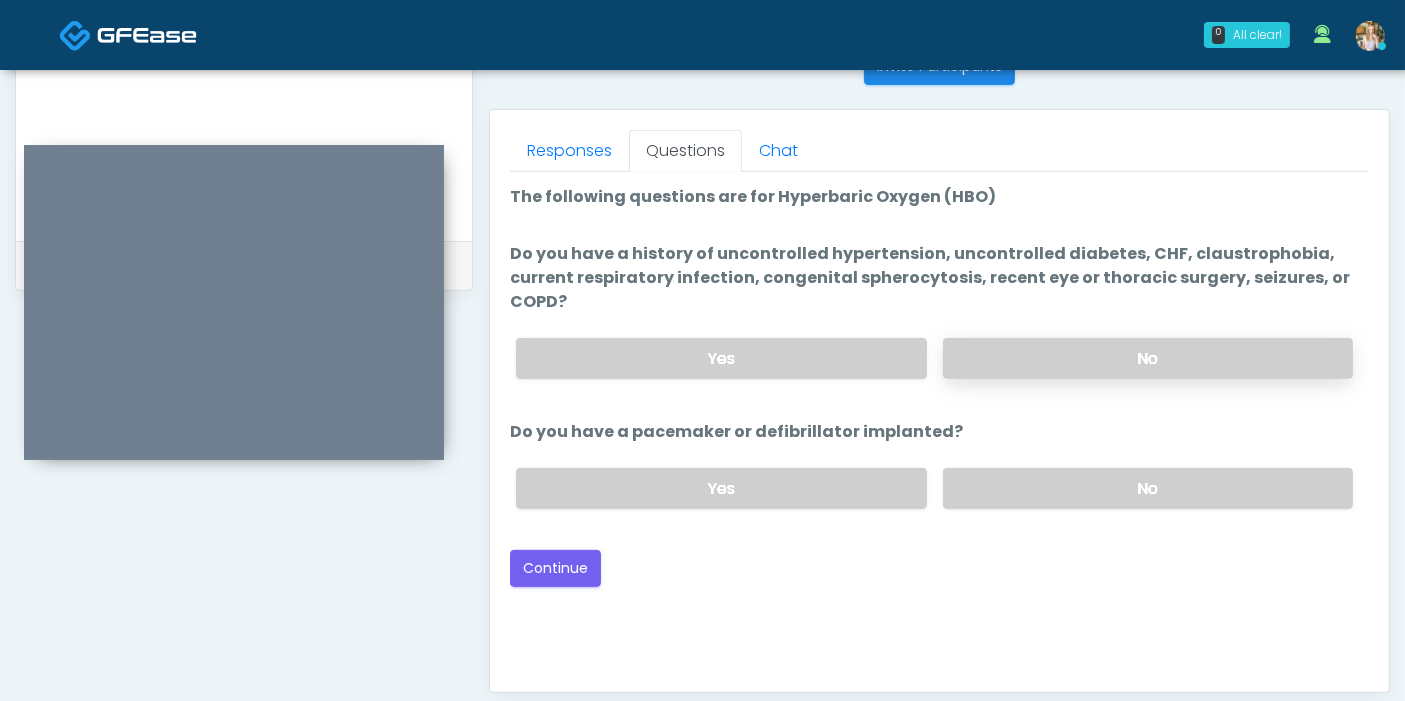 click on "No" at bounding box center (1148, 358) 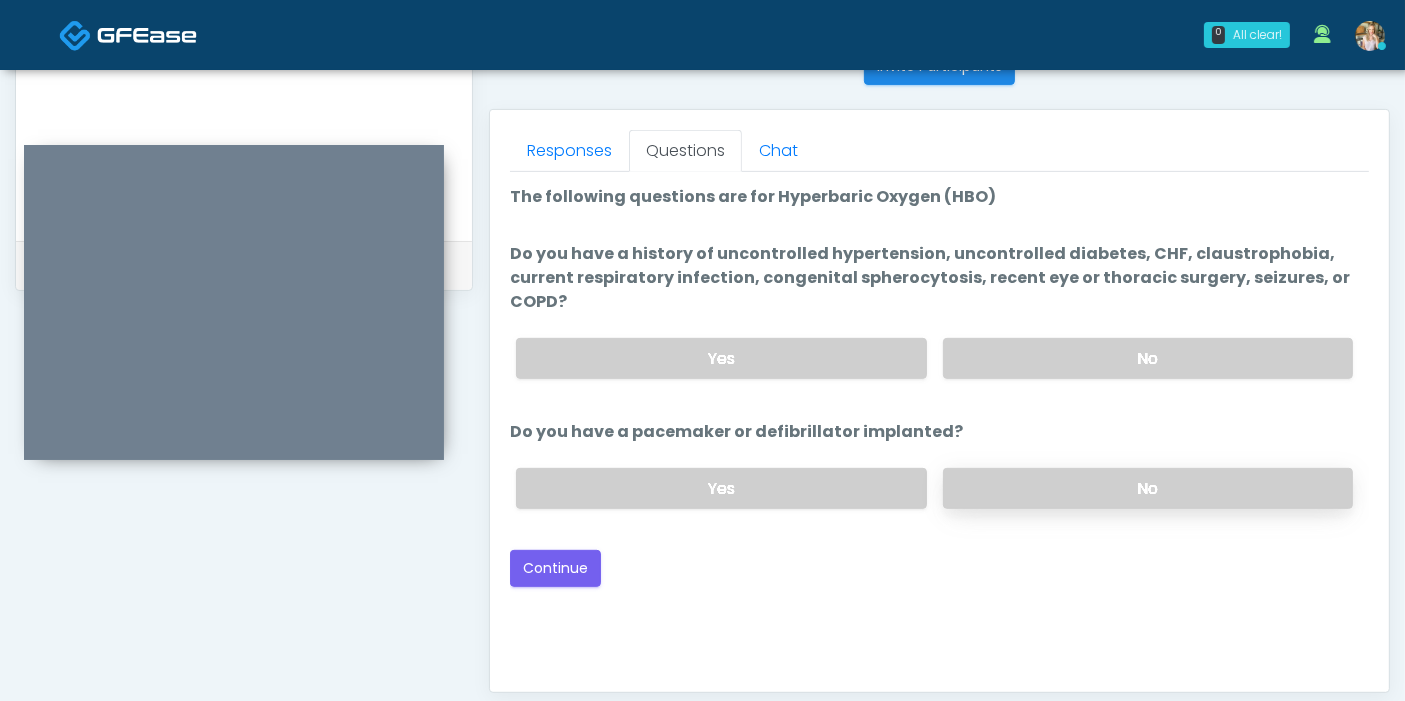 click on "No" at bounding box center [1148, 488] 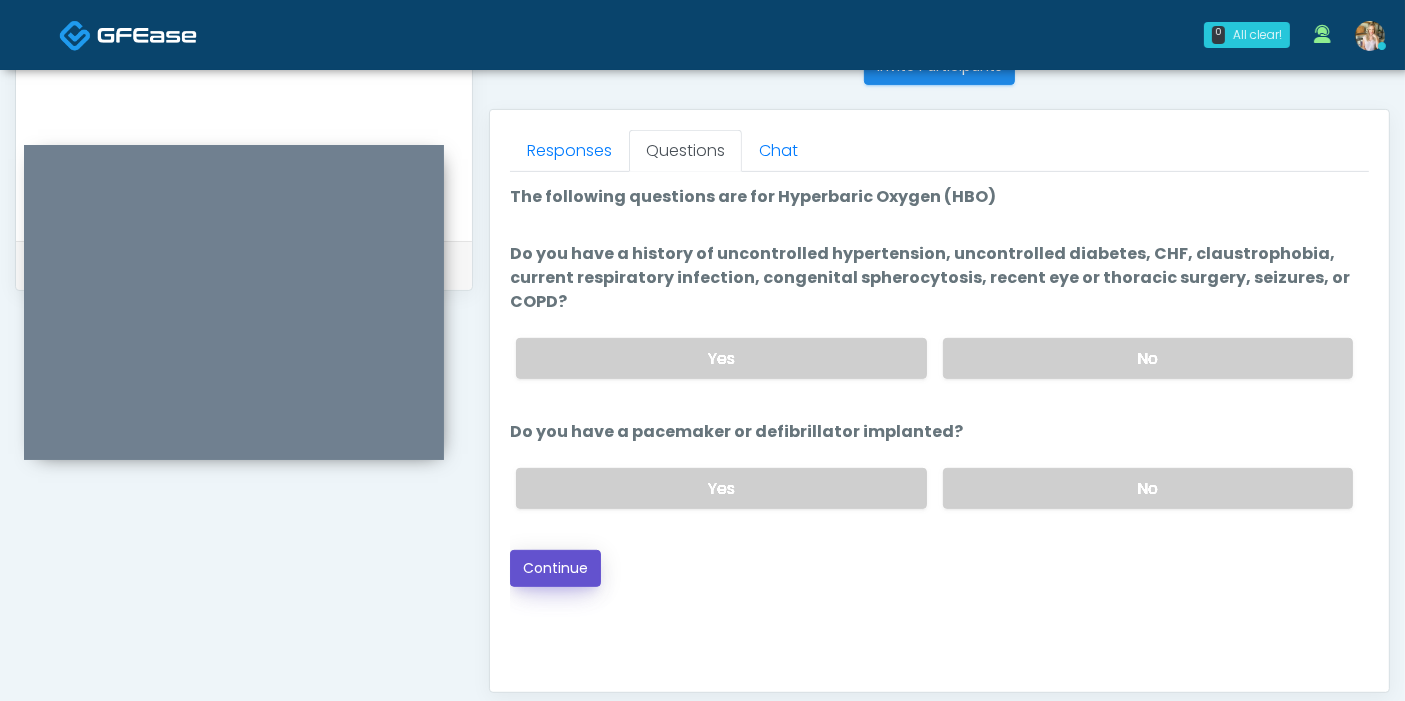 click on "Continue" at bounding box center (555, 568) 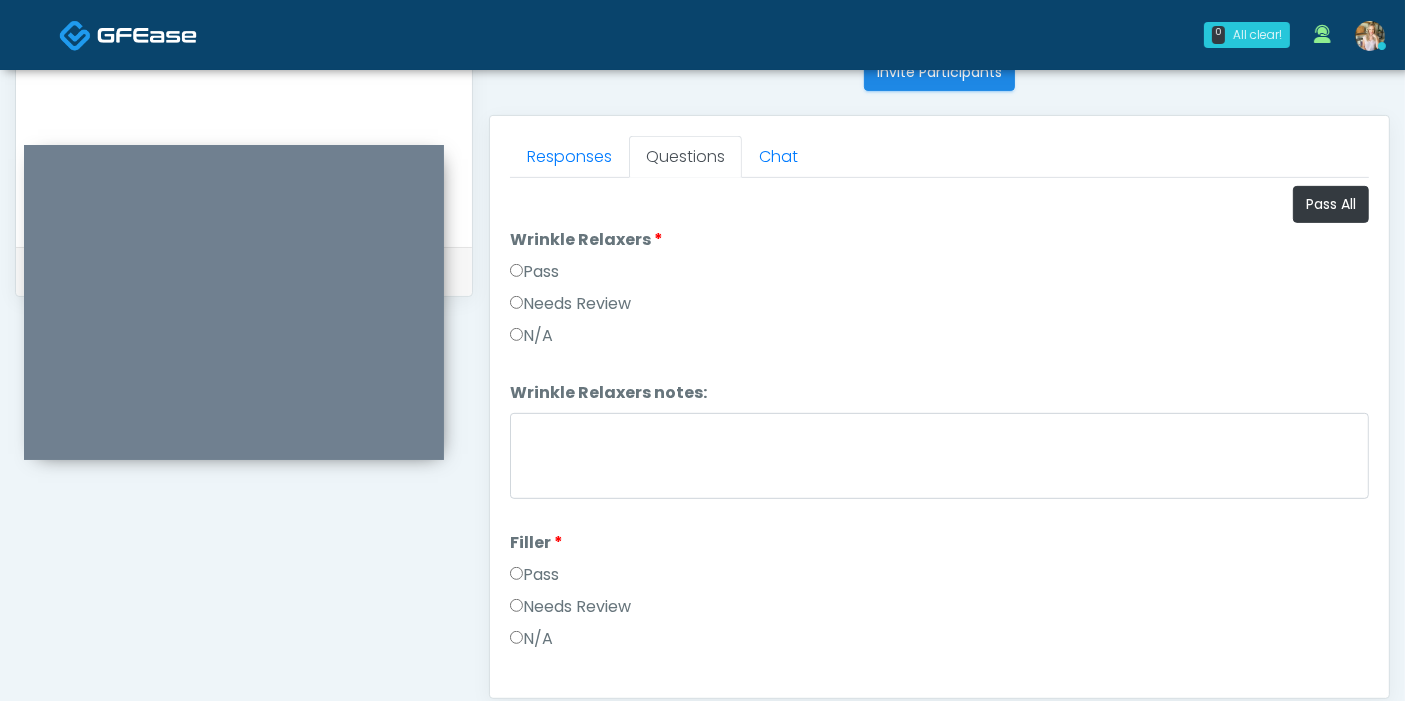 scroll, scrollTop: 845, scrollLeft: 0, axis: vertical 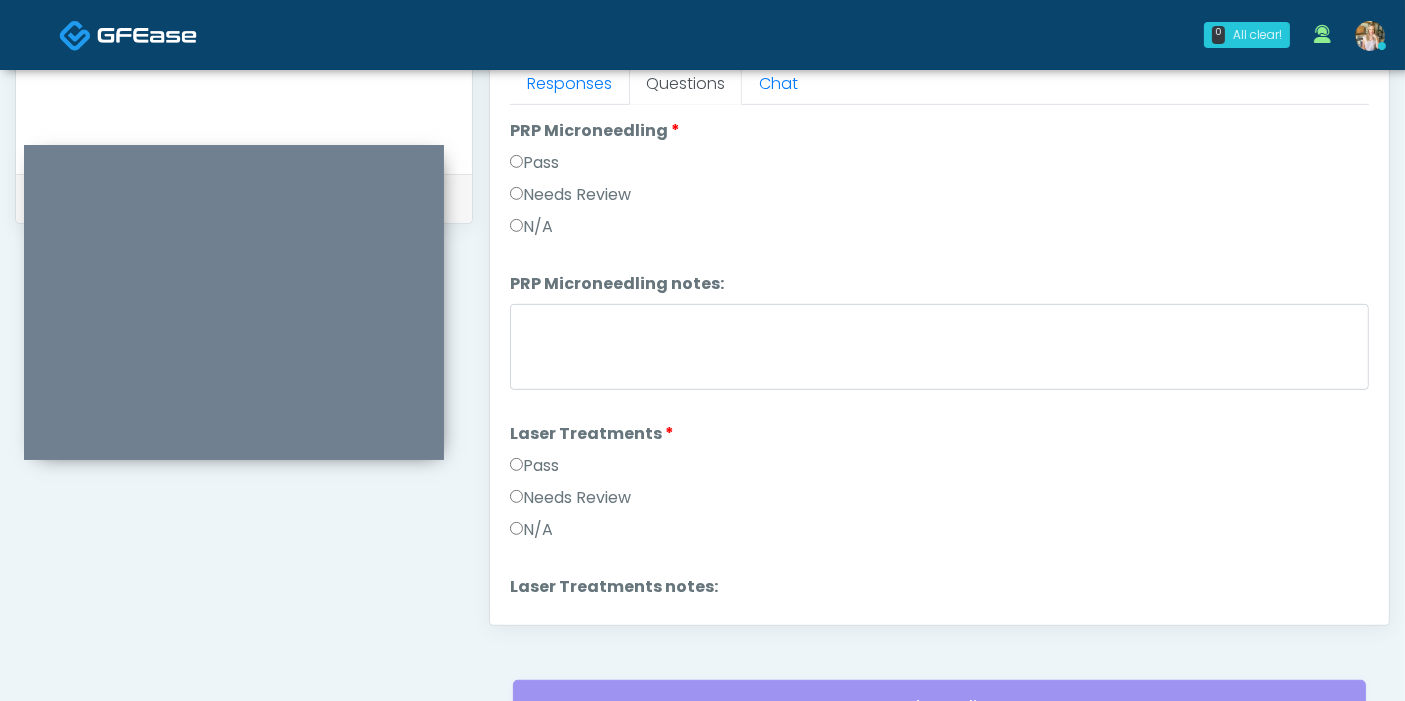 click on "Responses
Questions
Chat
Good Faith Exam Script
Good Faith Exam Script INTRODUCTION Hello, my name is undefined, and I will be conducting your good faith exam on behalf of Next-Health,  Please confirm the correct patient is on the call: Confirm full name Confirm Date of Birth This exam will take about 5 minutes to complete and it is a state requirement before you receive any new treatment. I am a third party service provider and have been retained by this practice to collect and review your medical history and ensure you're a good candidate for your treatment. all information collected, stored and transmitted as part of this exam is confidential and covered by the HIPAA act.
Continue" at bounding box center [939, 334] 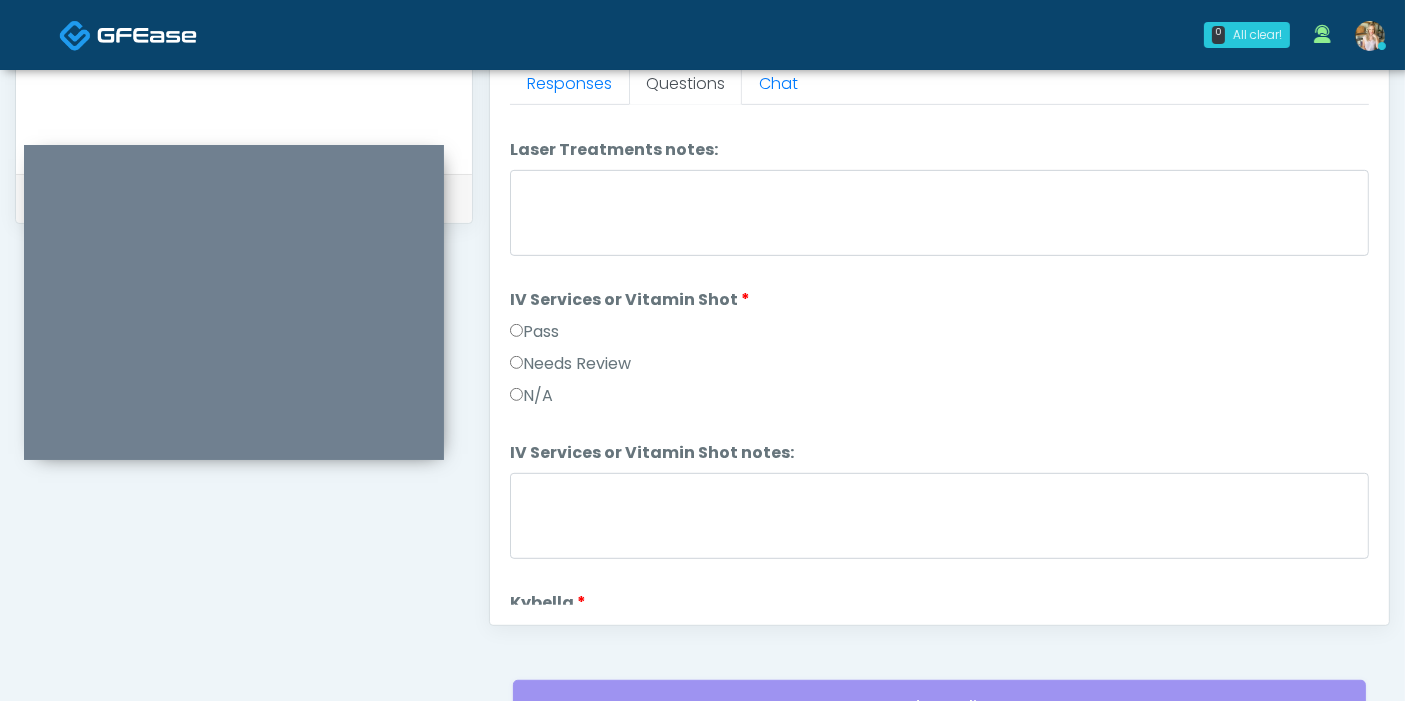 scroll, scrollTop: 1112, scrollLeft: 0, axis: vertical 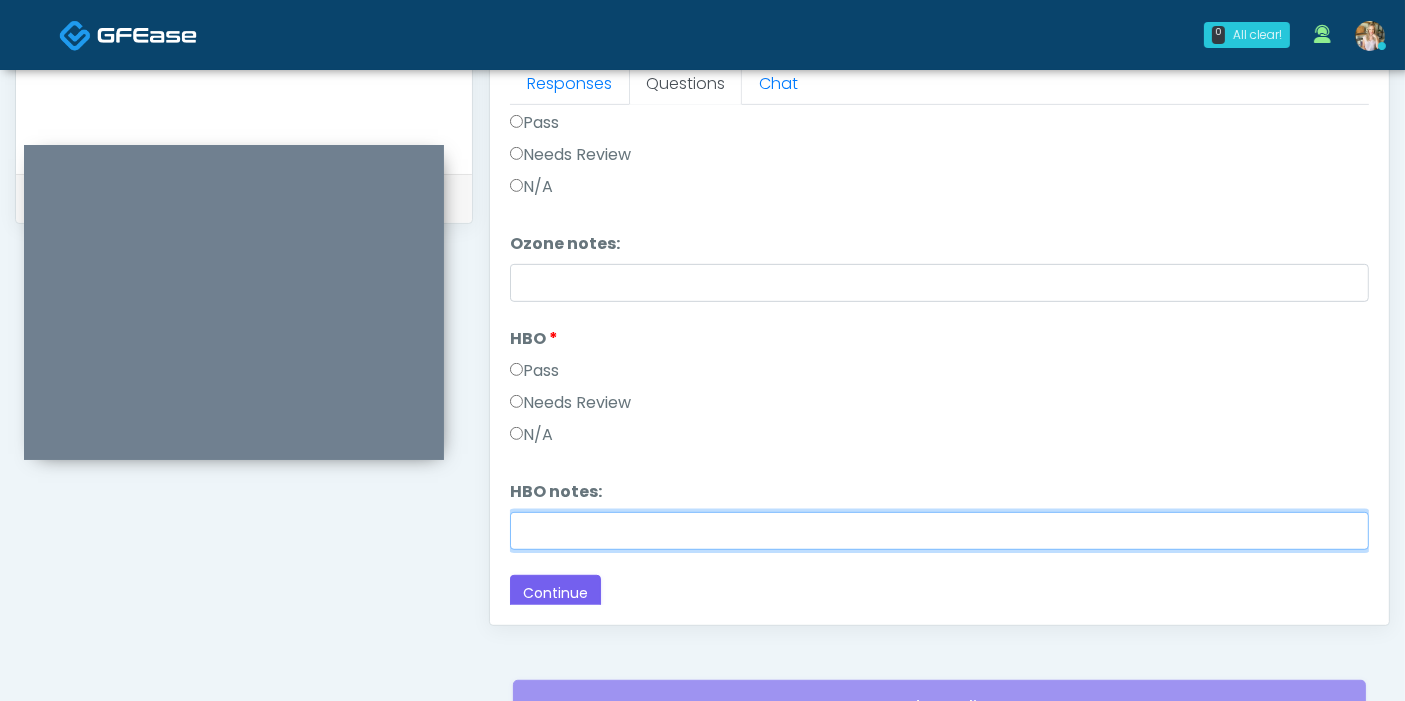 click on "HBO notes:" at bounding box center [939, 531] 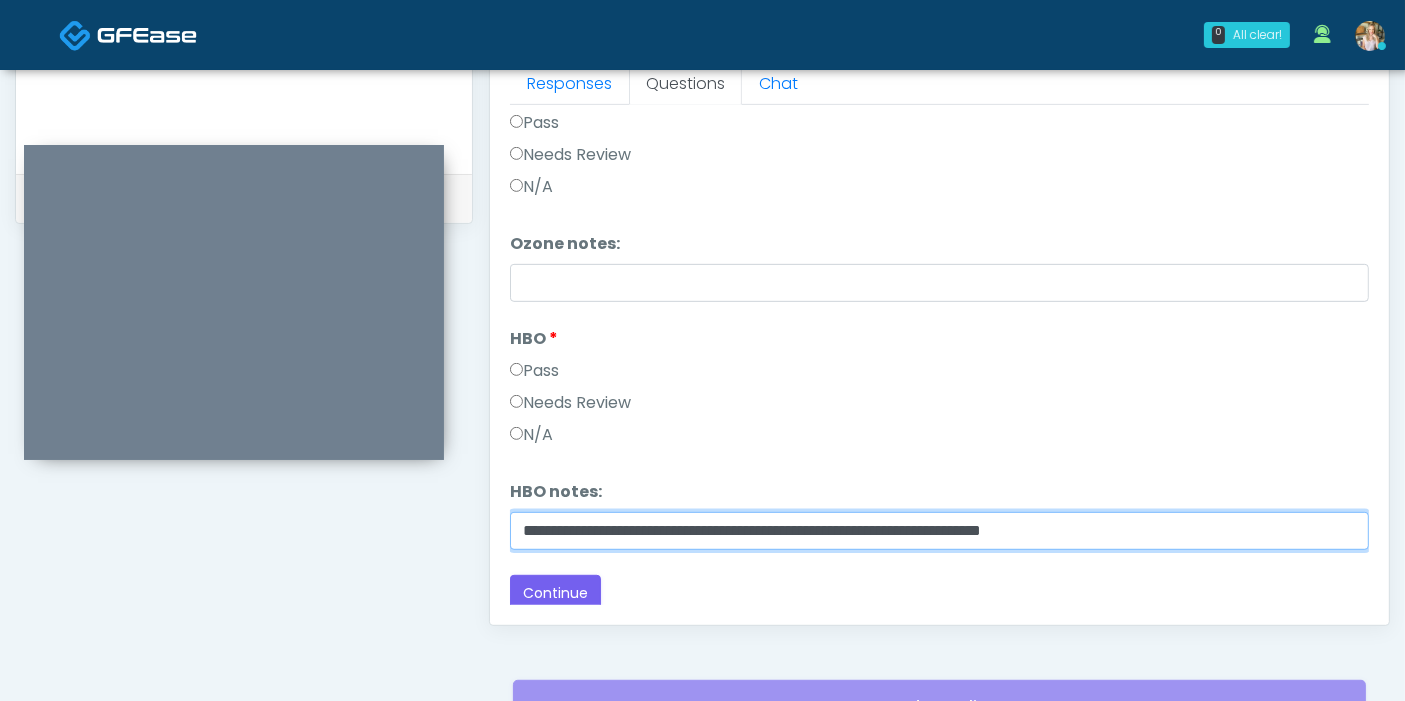 type on "**********" 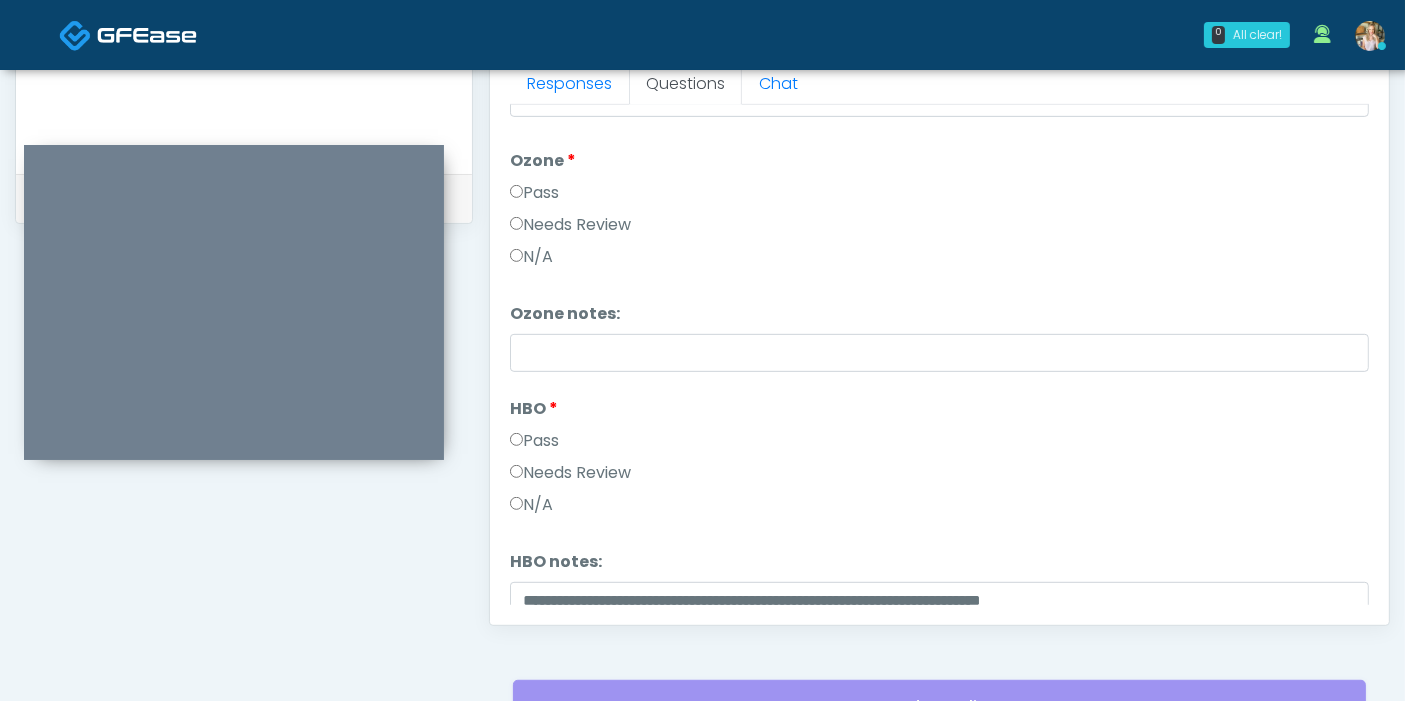 scroll, scrollTop: 2500, scrollLeft: 0, axis: vertical 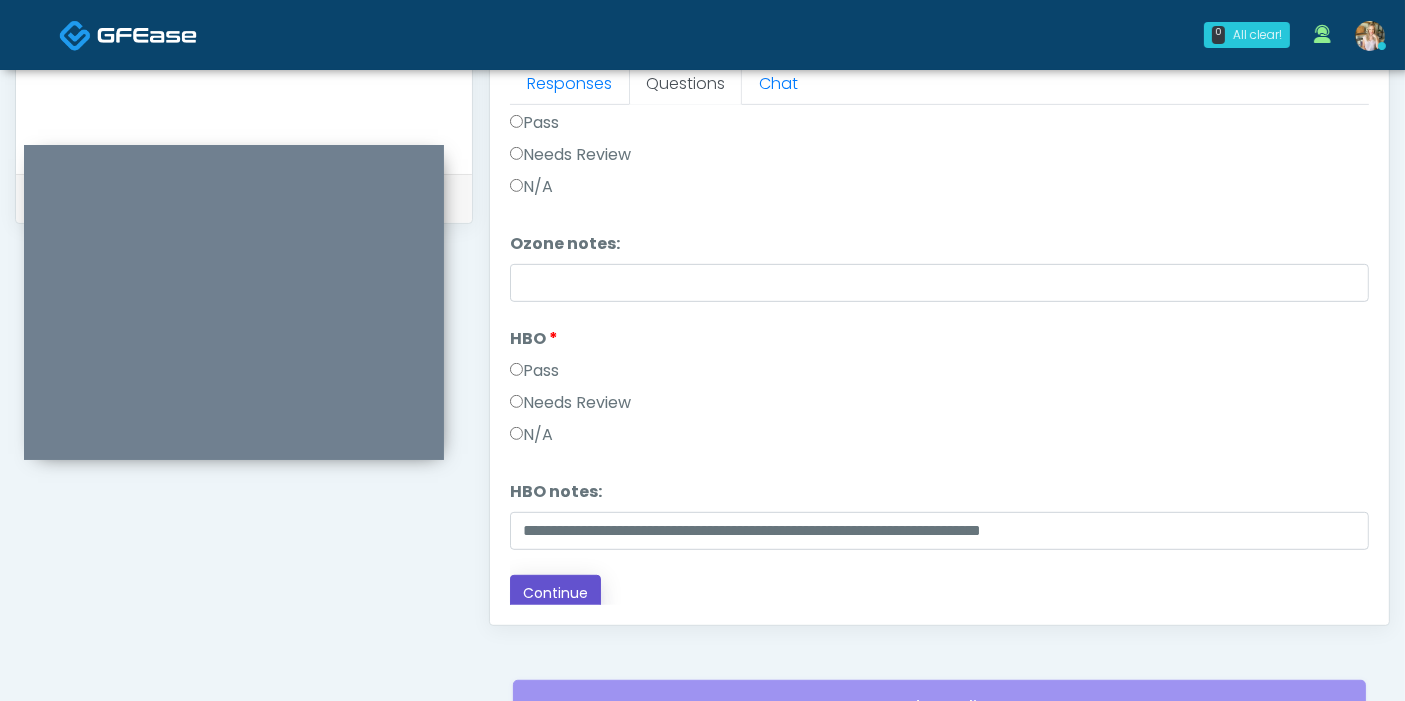 click on "Continue" at bounding box center (555, 593) 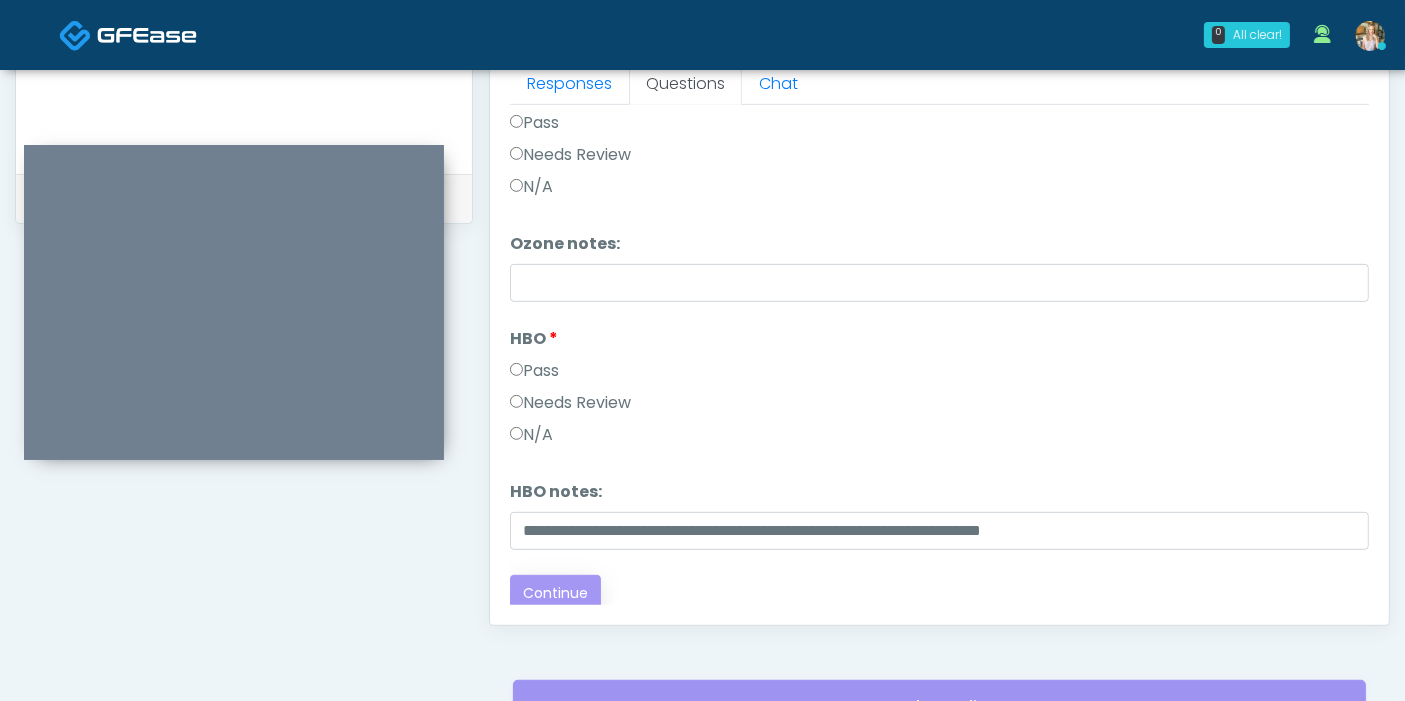 scroll, scrollTop: 0, scrollLeft: 0, axis: both 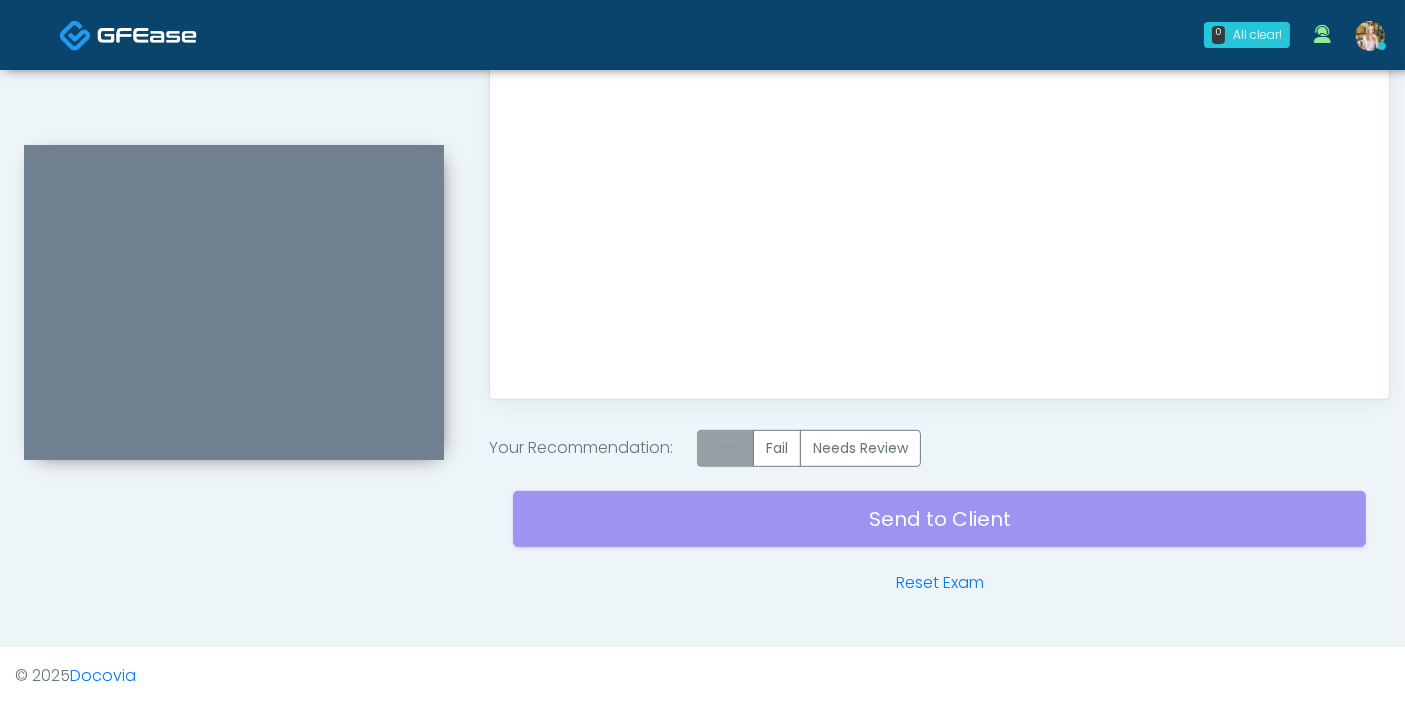 click on "Pass" at bounding box center (725, 448) 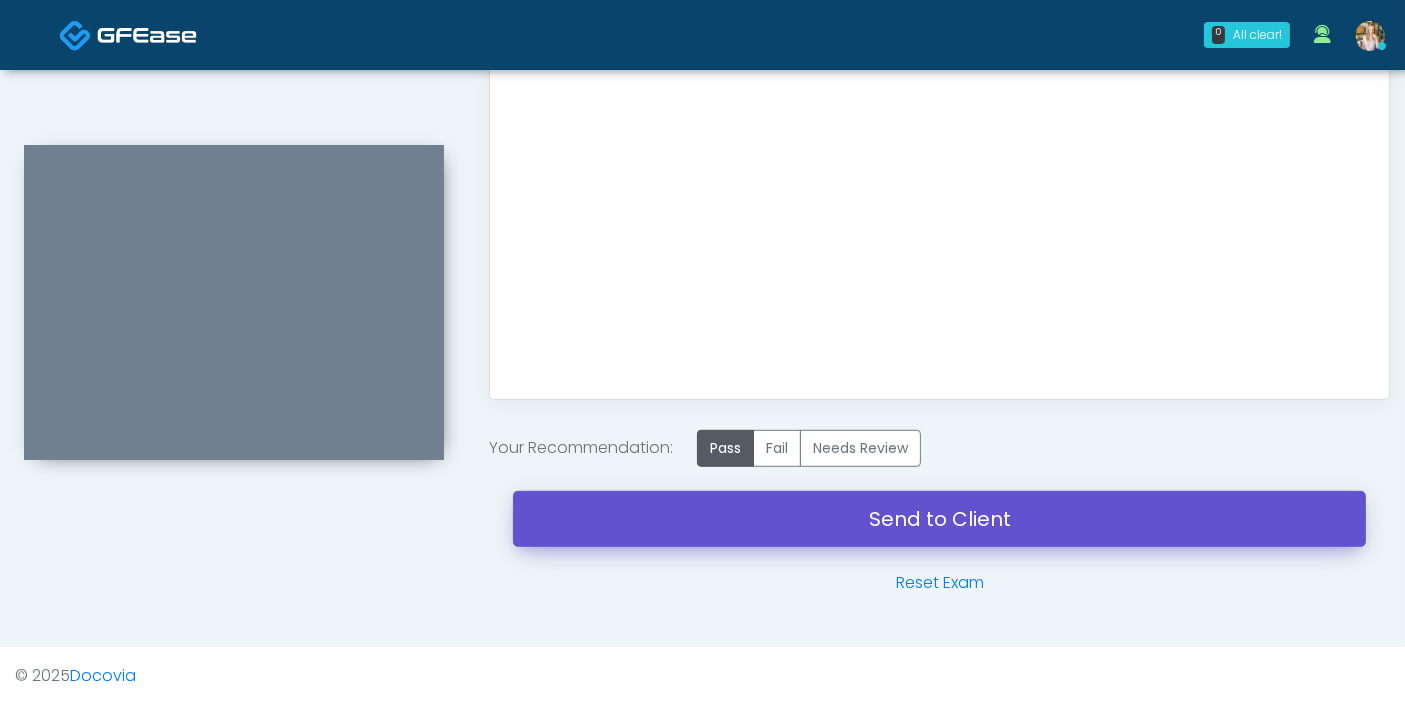 click on "Send to Client" at bounding box center [939, 519] 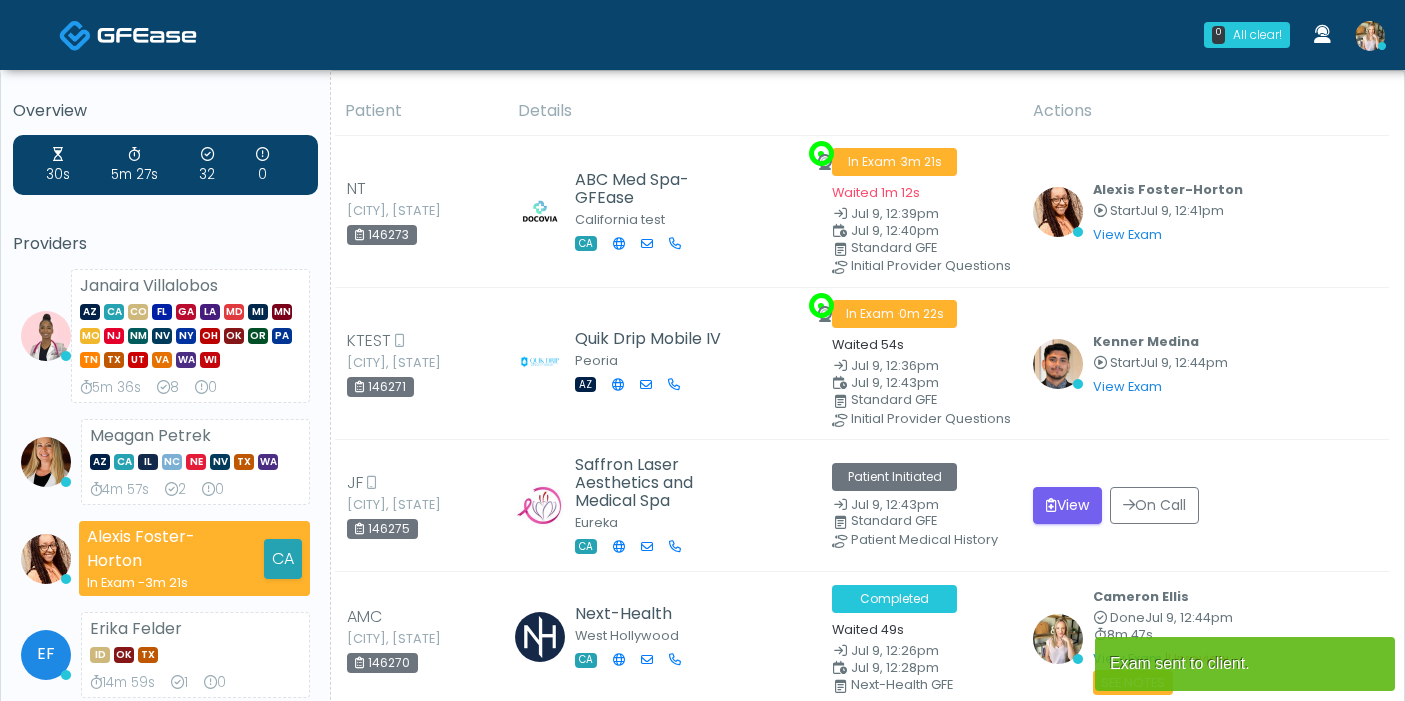 scroll, scrollTop: 0, scrollLeft: 0, axis: both 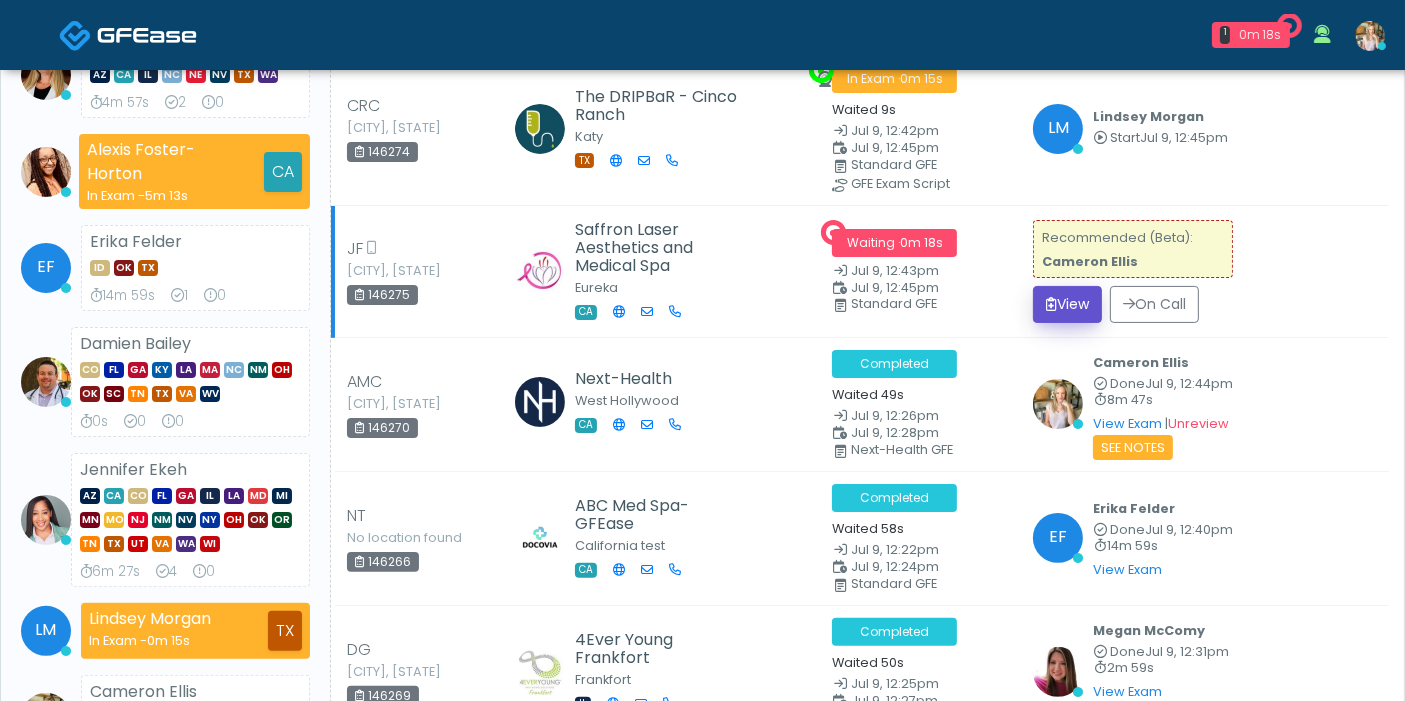 click on "View" at bounding box center [1067, 304] 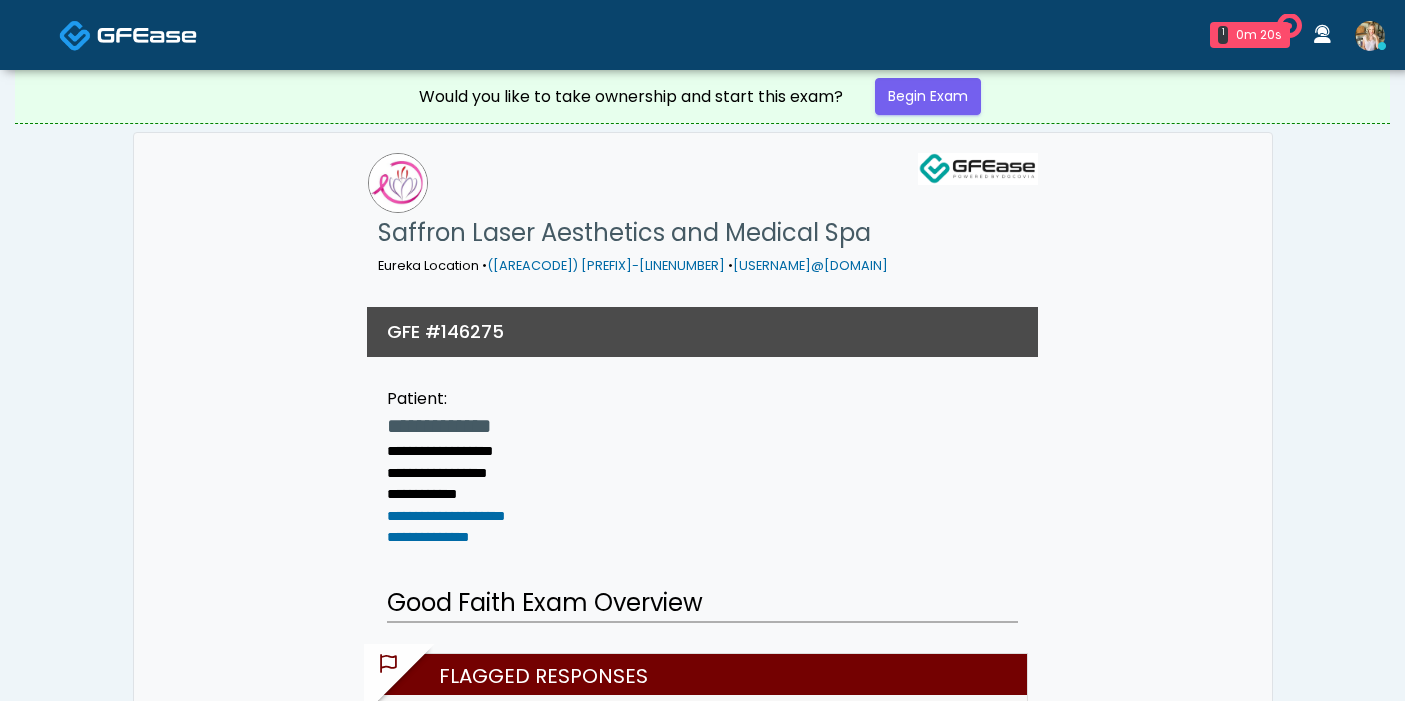 scroll, scrollTop: 0, scrollLeft: 0, axis: both 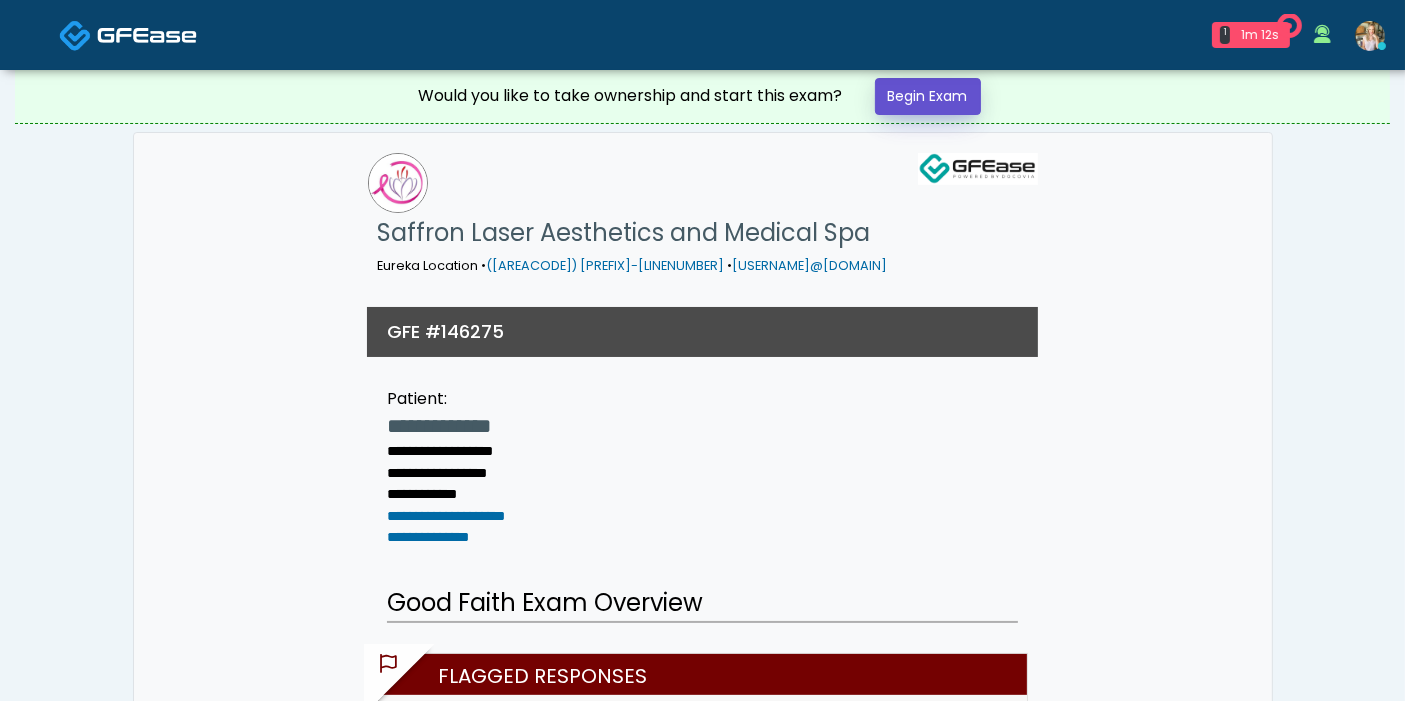 click on "Begin Exam" at bounding box center [928, 96] 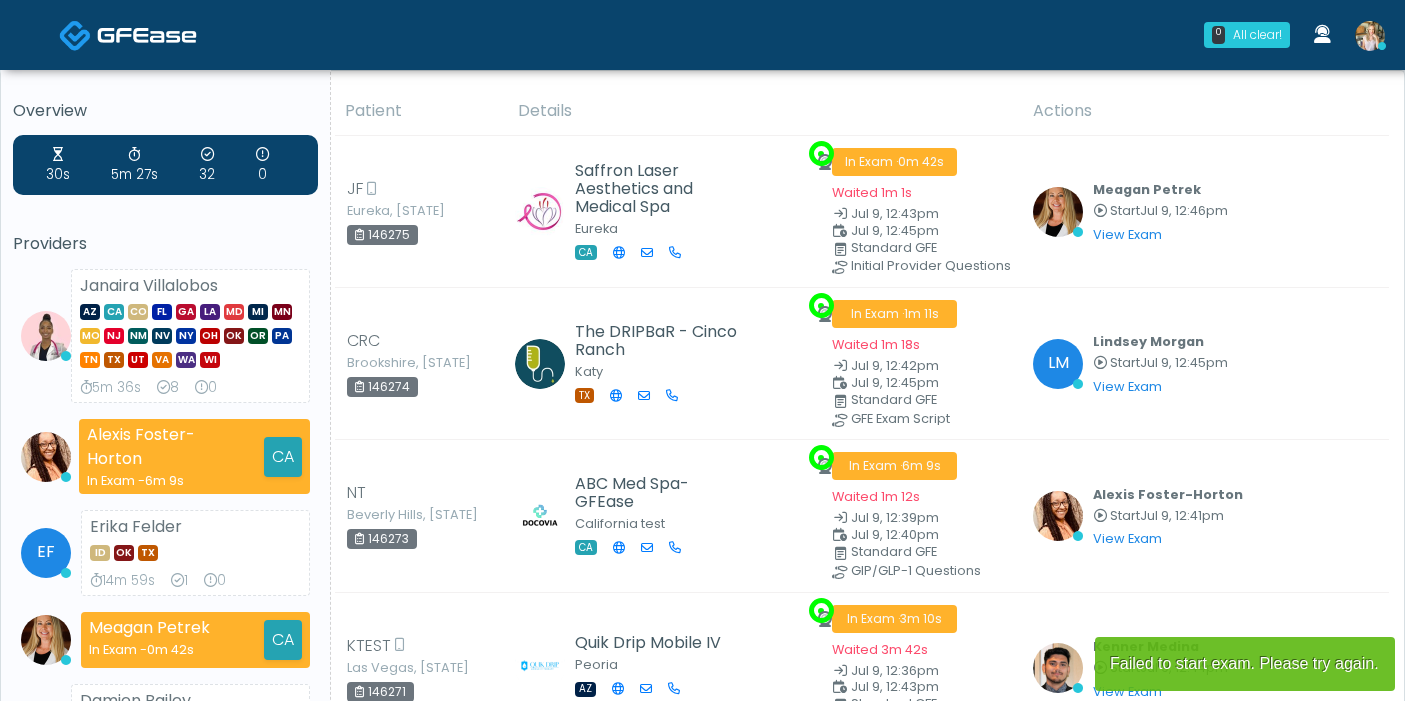 scroll, scrollTop: 0, scrollLeft: 0, axis: both 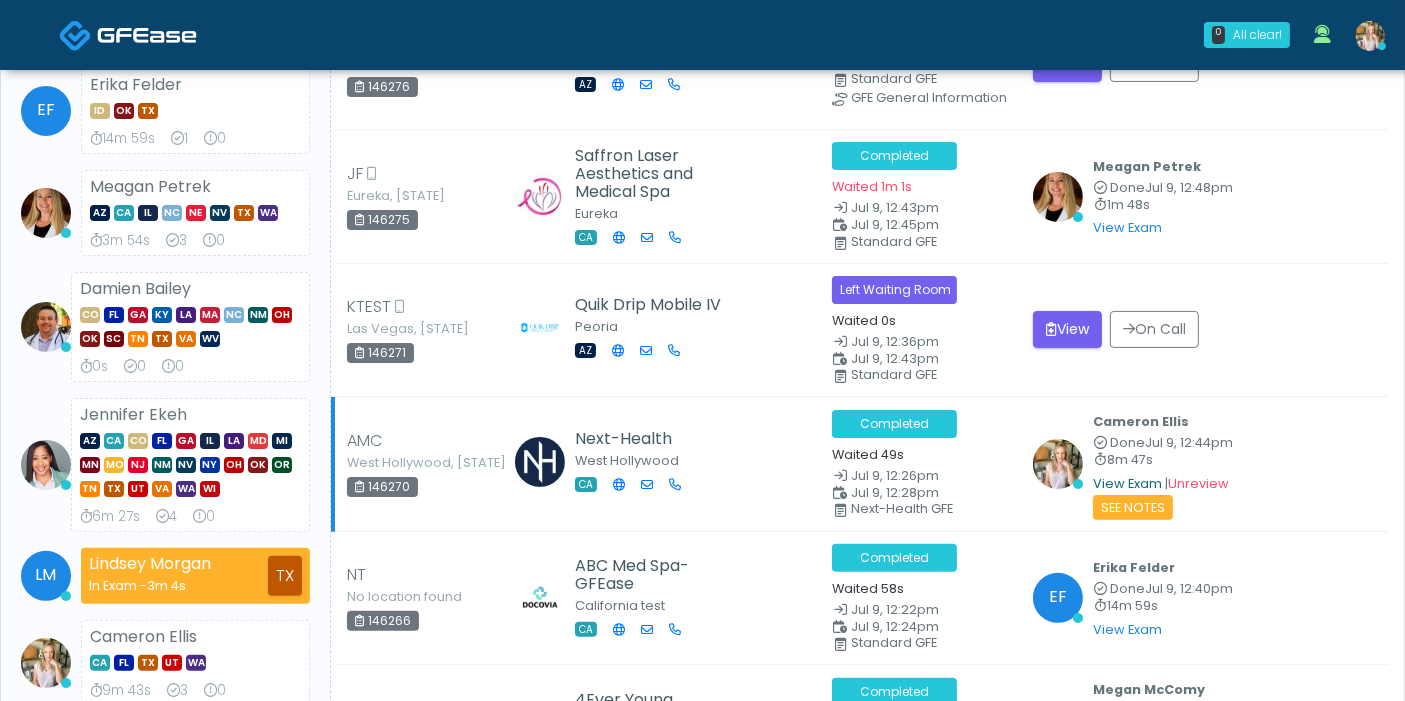 click on "View Exam" at bounding box center [1127, 483] 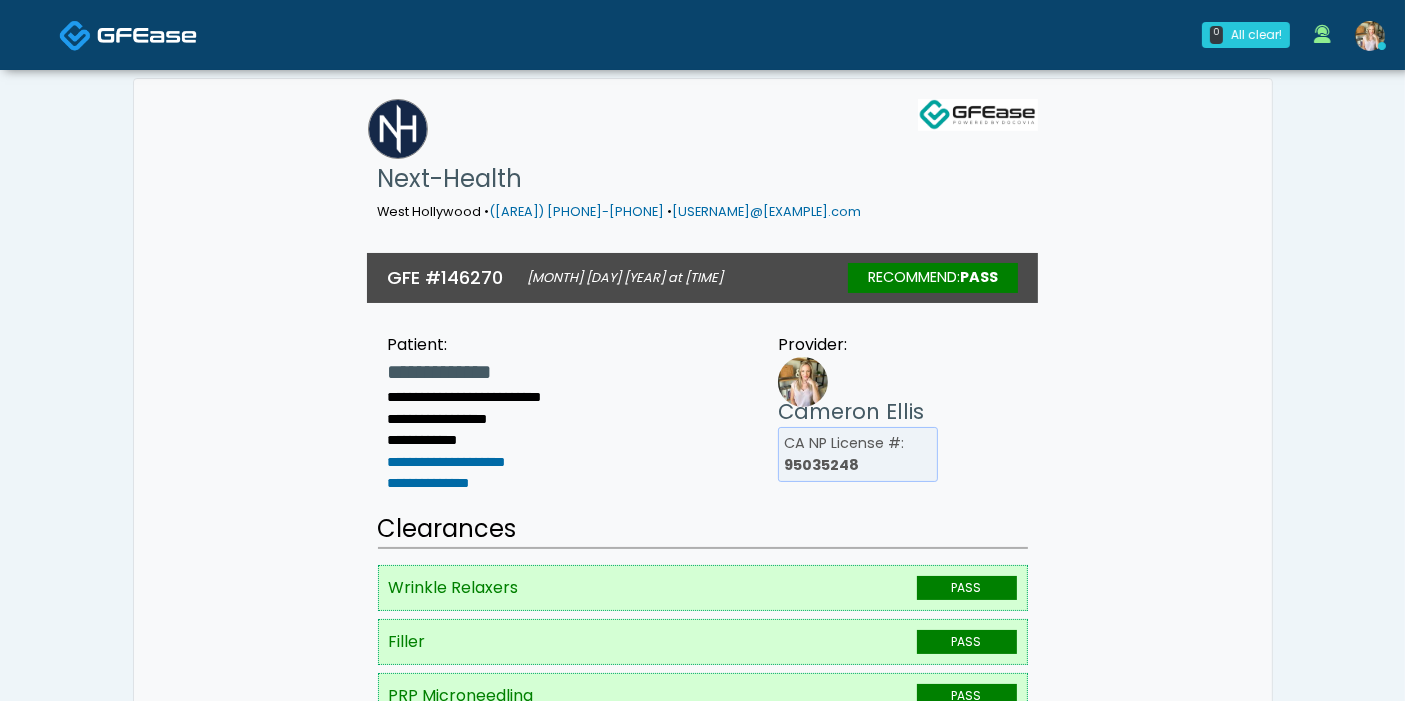 scroll, scrollTop: 568, scrollLeft: 0, axis: vertical 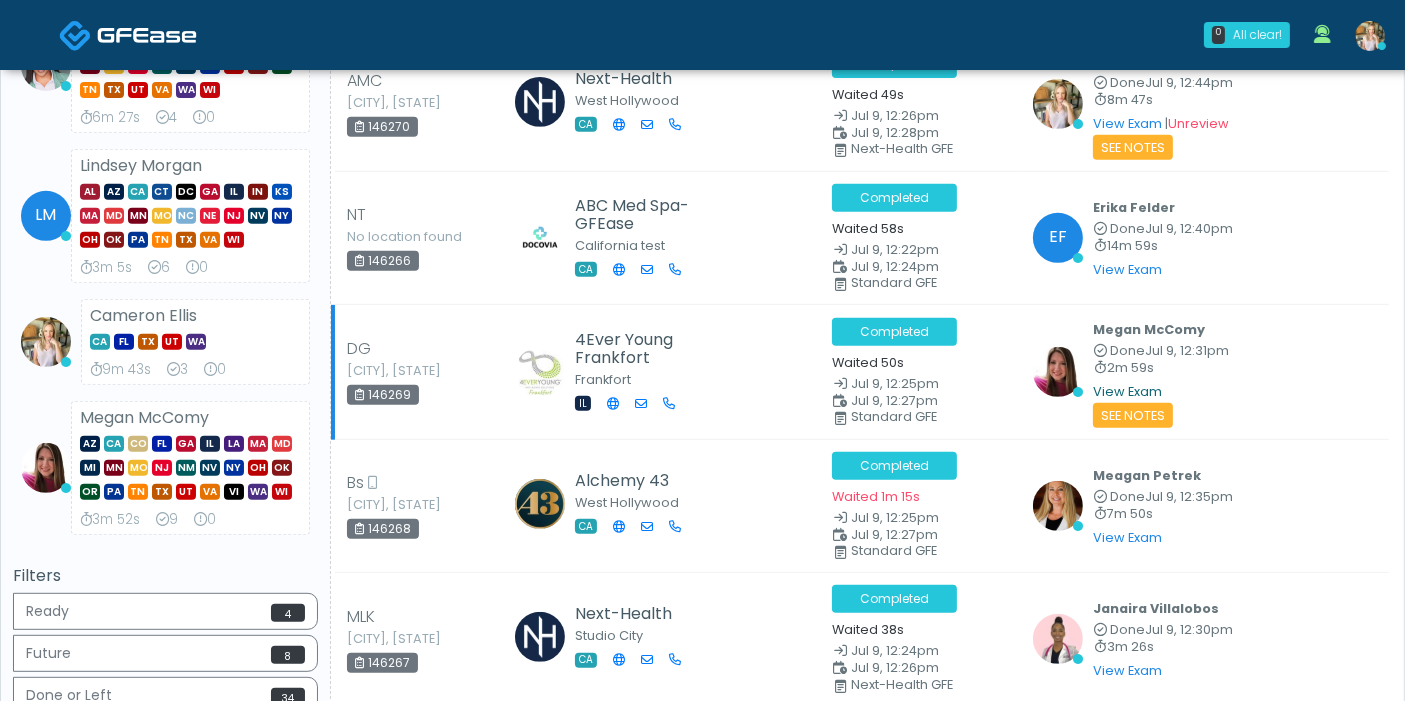 click on "View Exam" at bounding box center (1127, 391) 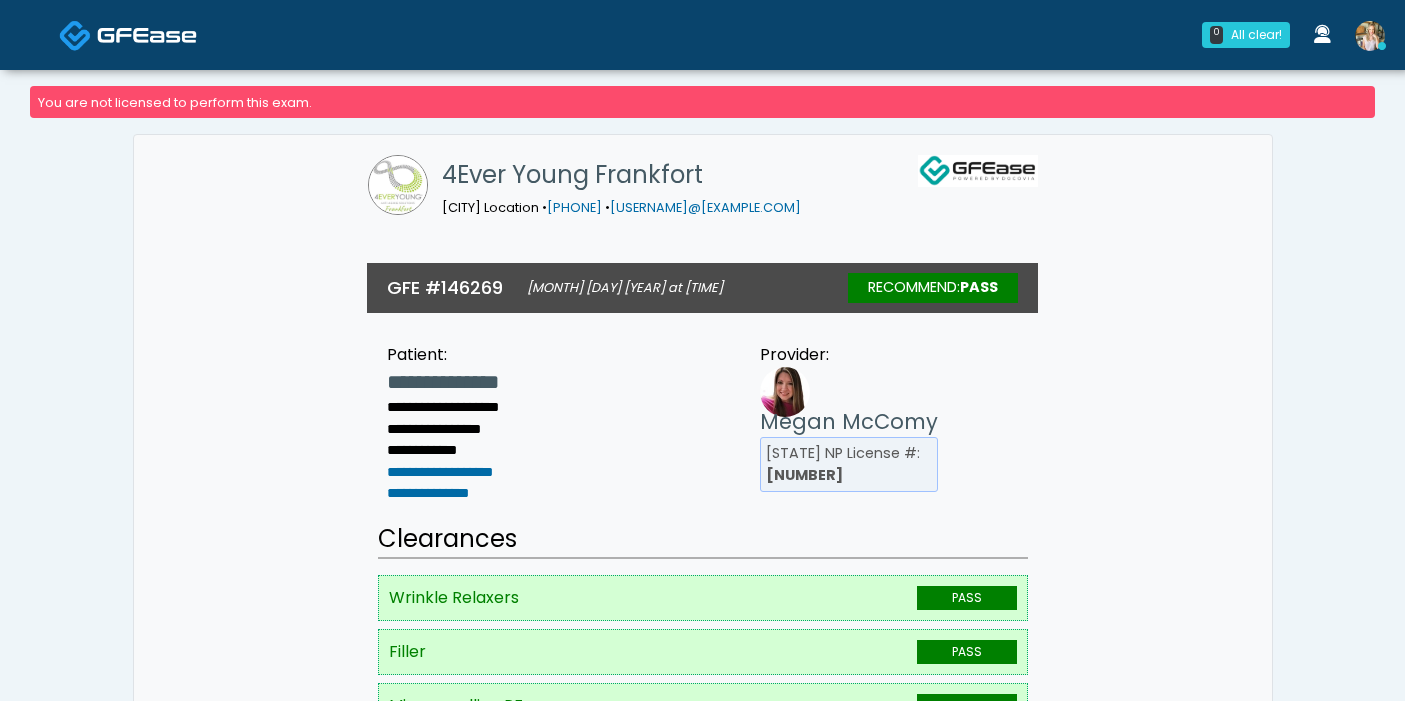 scroll, scrollTop: 0, scrollLeft: 0, axis: both 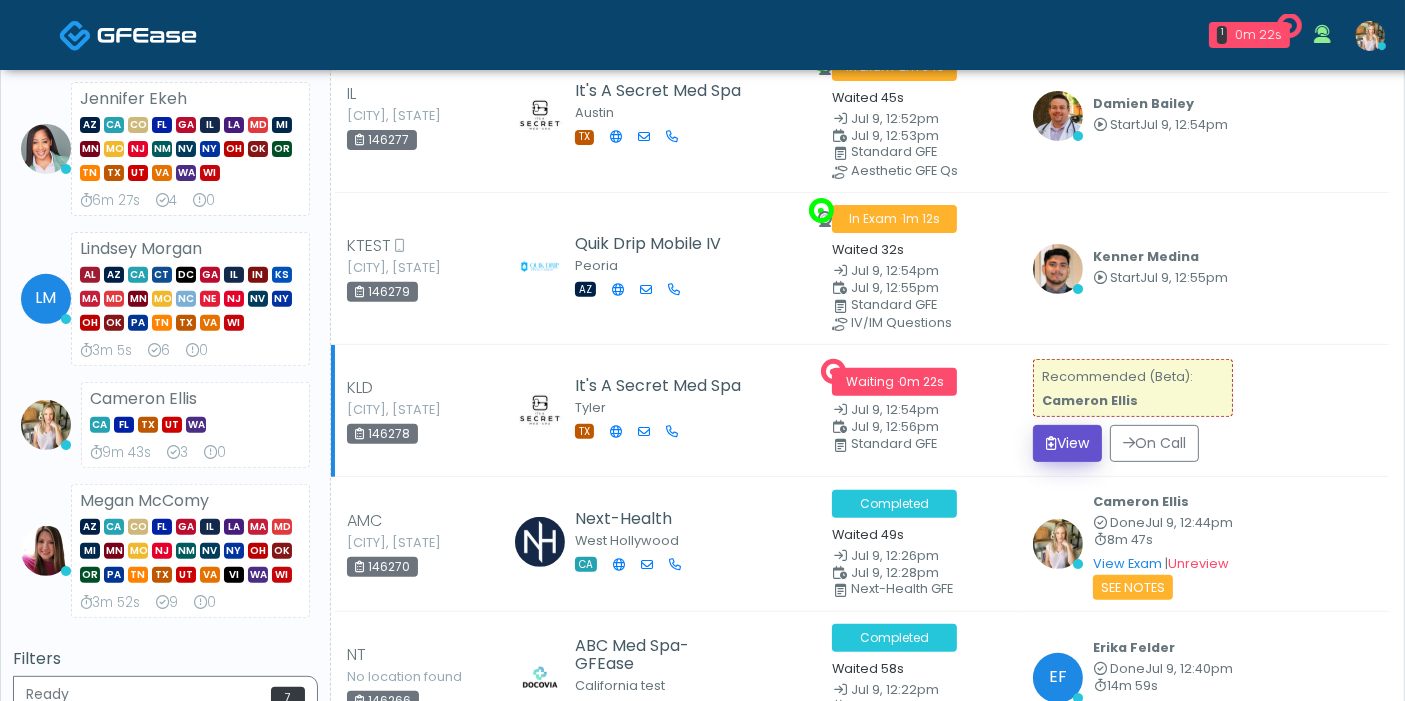 click on "View" at bounding box center (1067, 443) 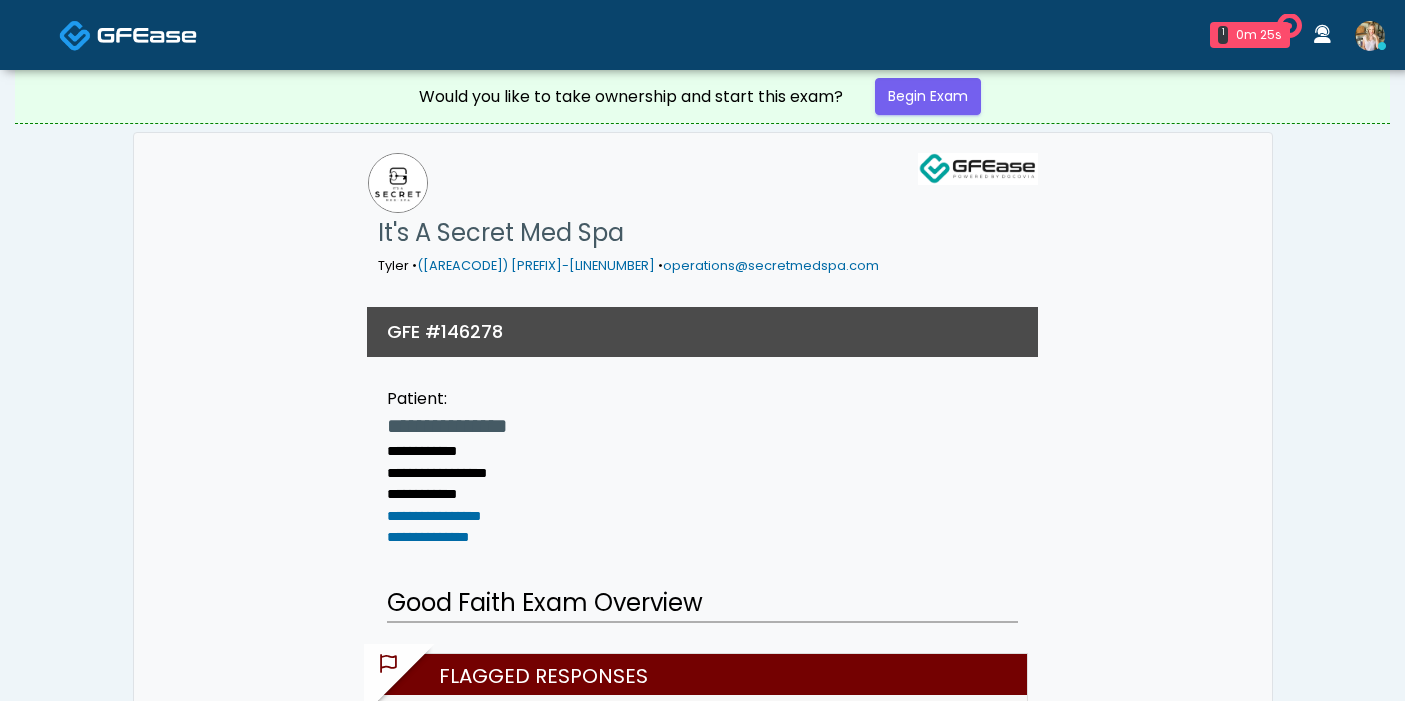 scroll, scrollTop: 0, scrollLeft: 0, axis: both 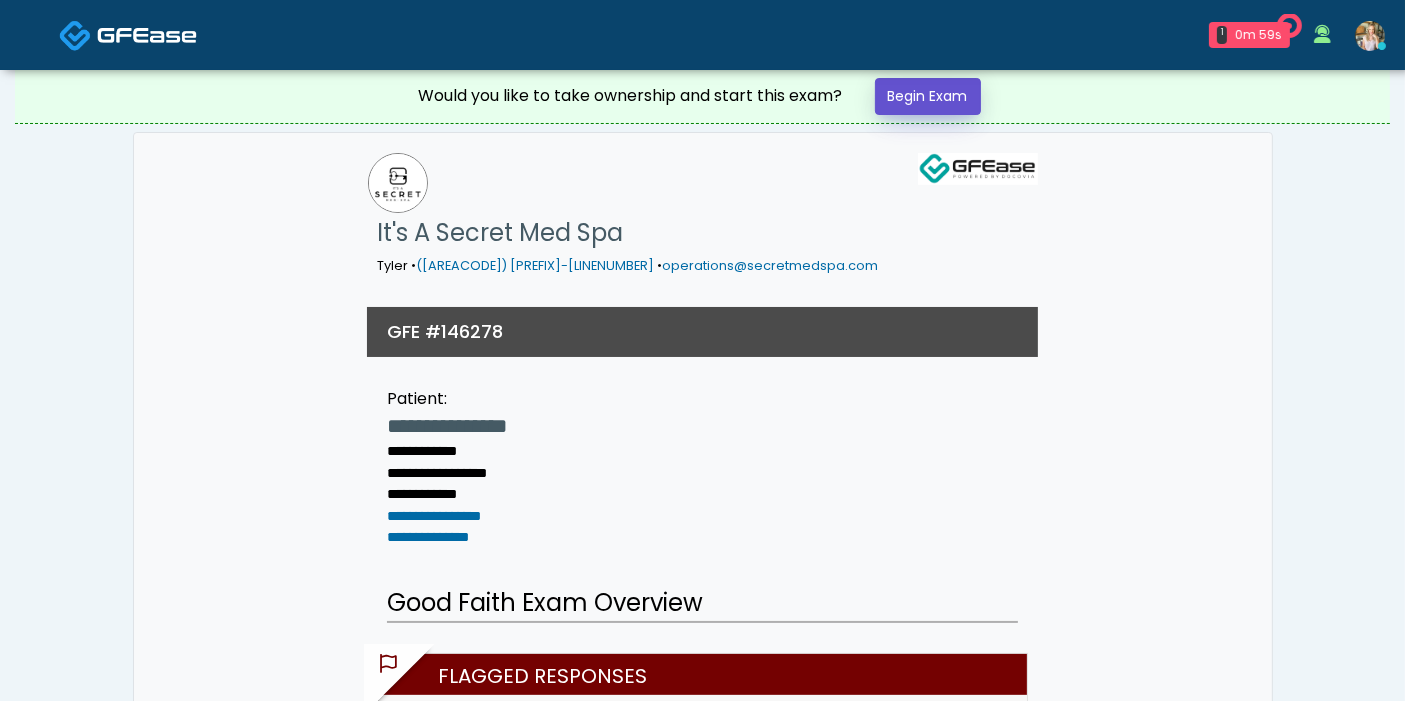 click on "Begin Exam" at bounding box center (928, 96) 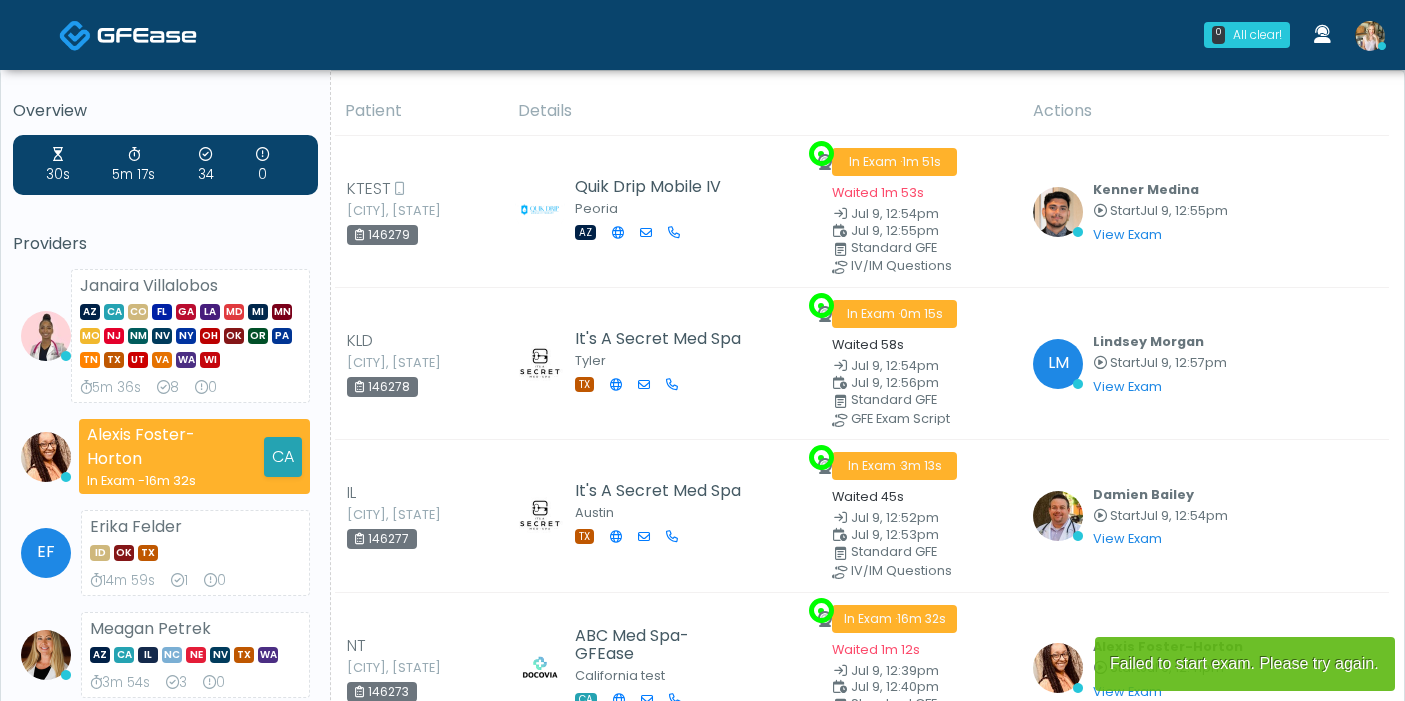 scroll, scrollTop: 0, scrollLeft: 0, axis: both 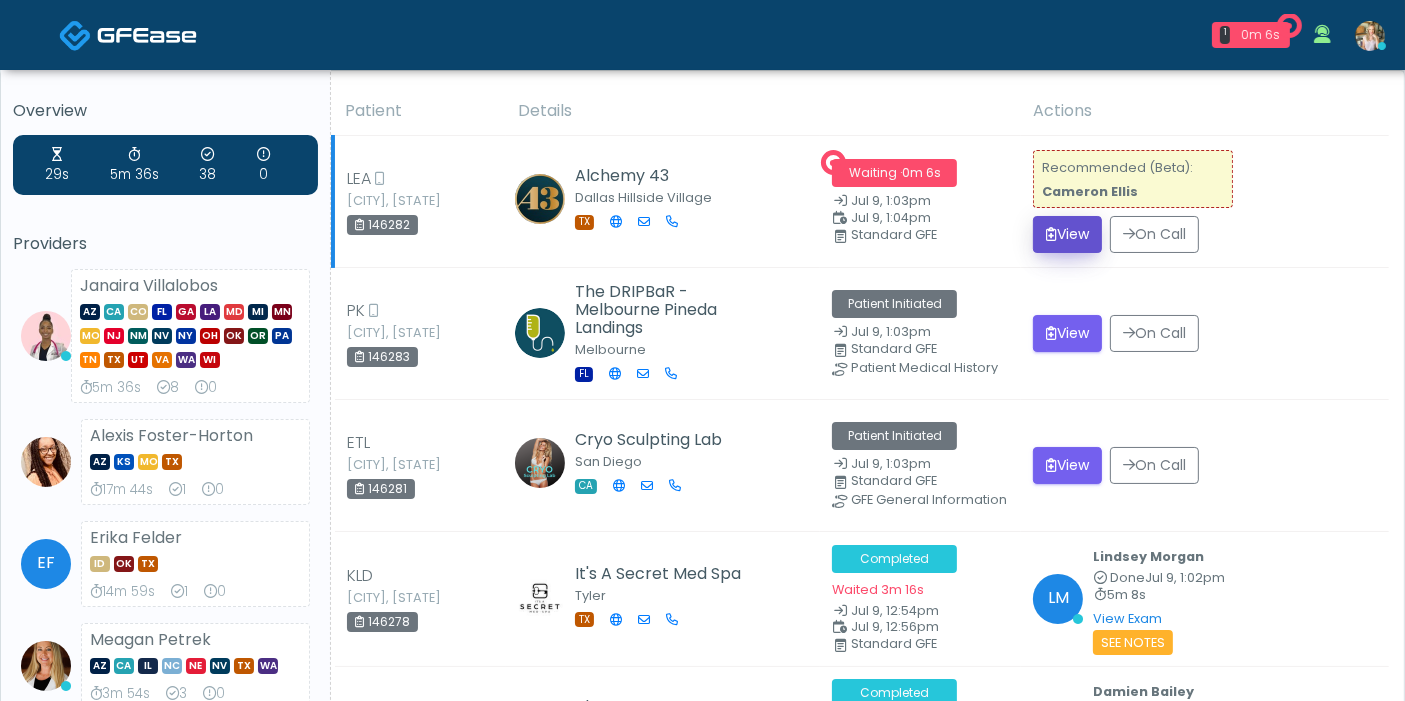 click on "View" at bounding box center [1067, 234] 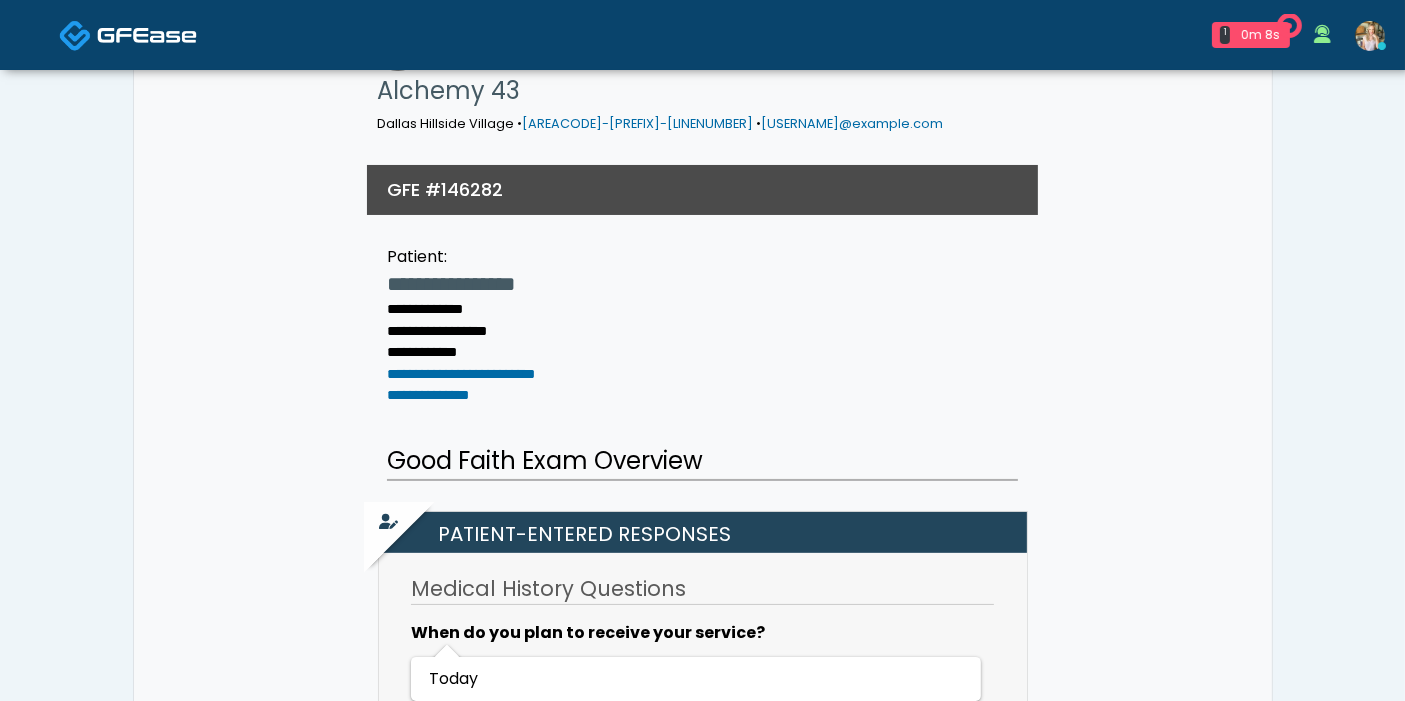 scroll, scrollTop: 345, scrollLeft: 0, axis: vertical 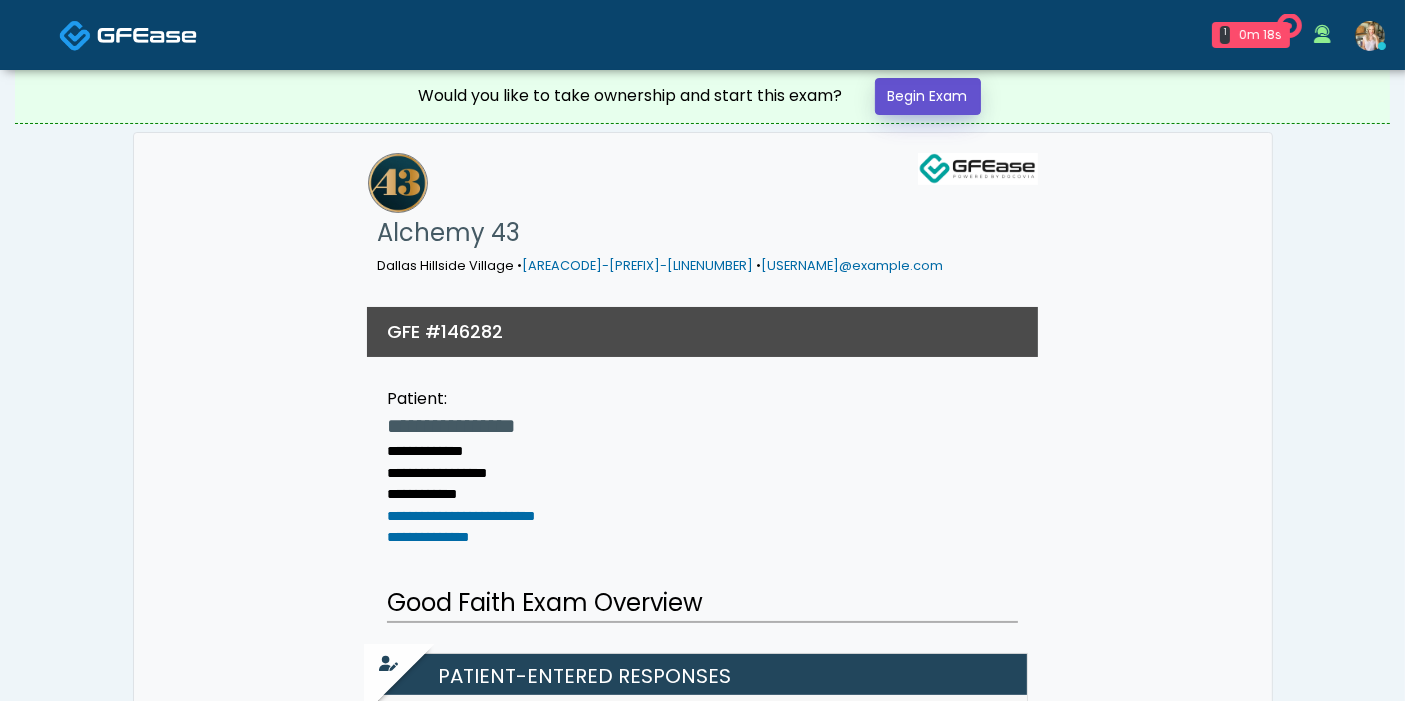 click on "Begin Exam" at bounding box center (928, 96) 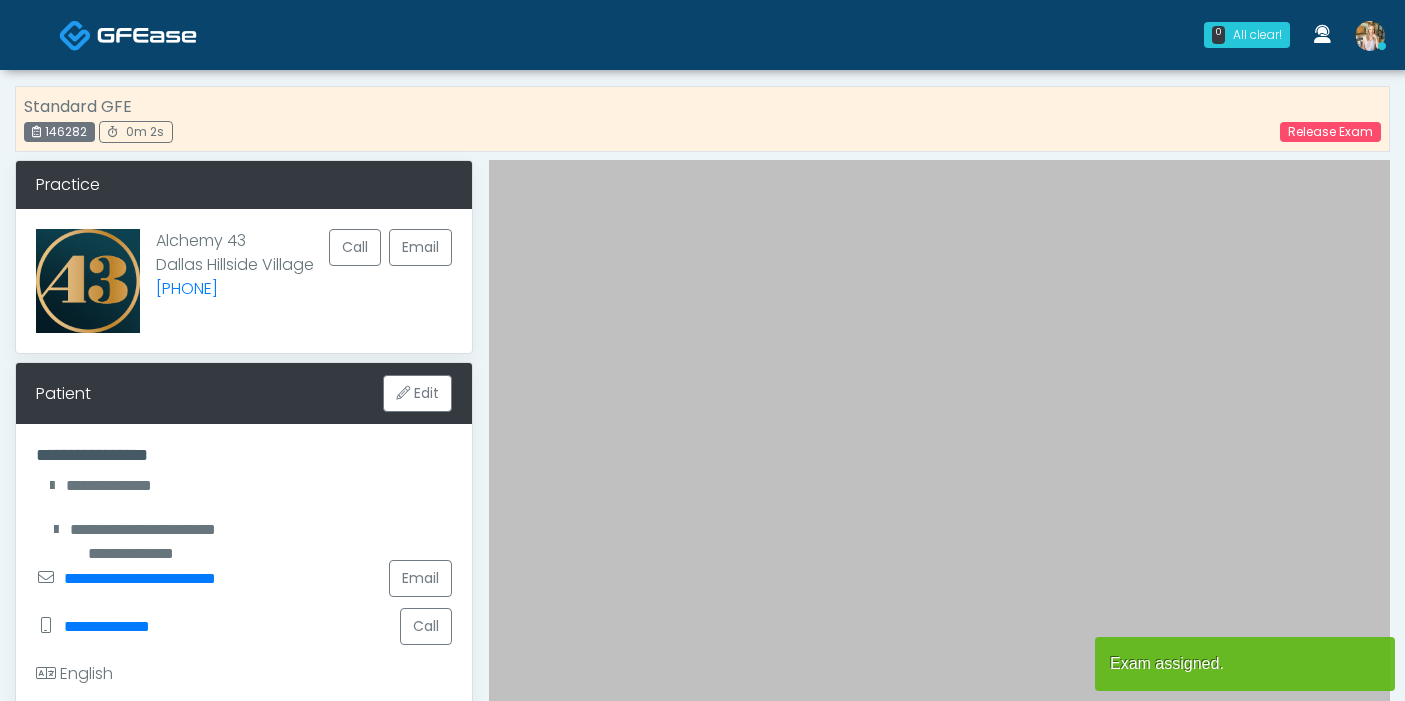scroll, scrollTop: 0, scrollLeft: 0, axis: both 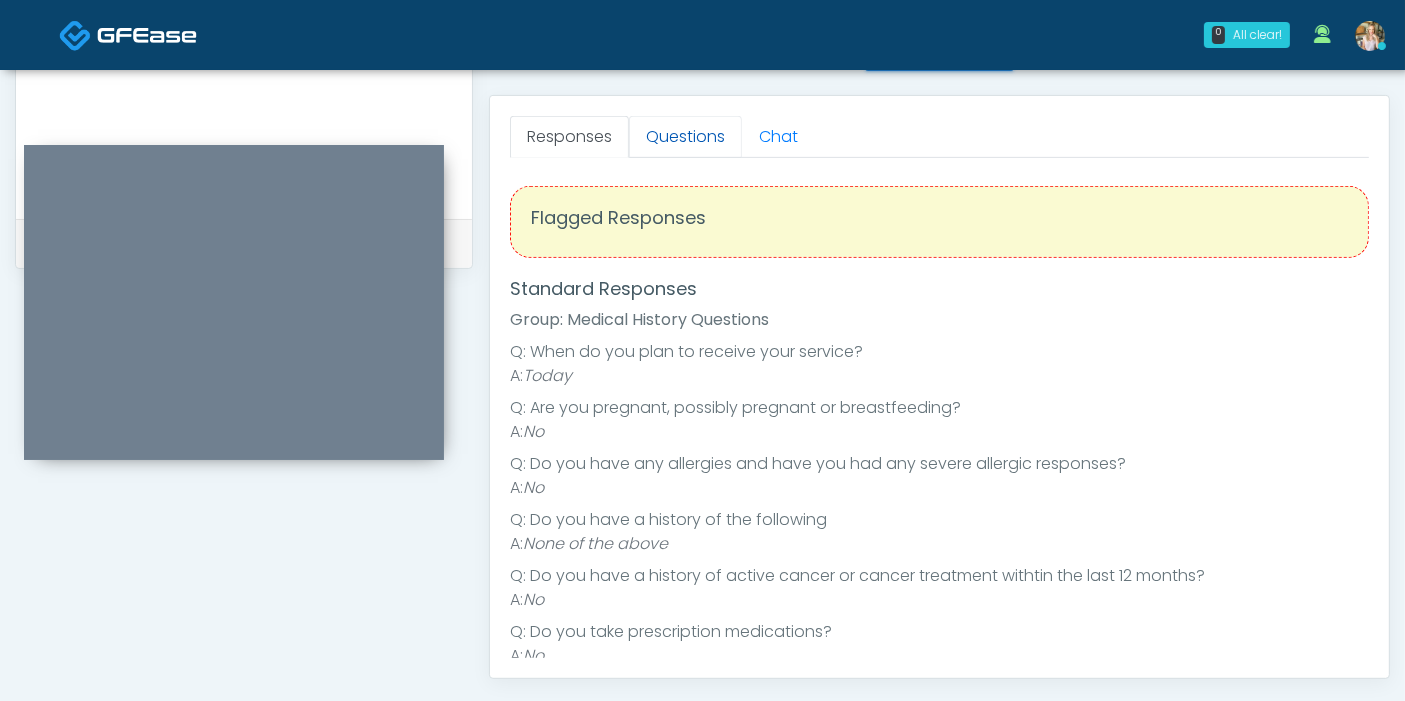 click on "Questions" at bounding box center (685, 137) 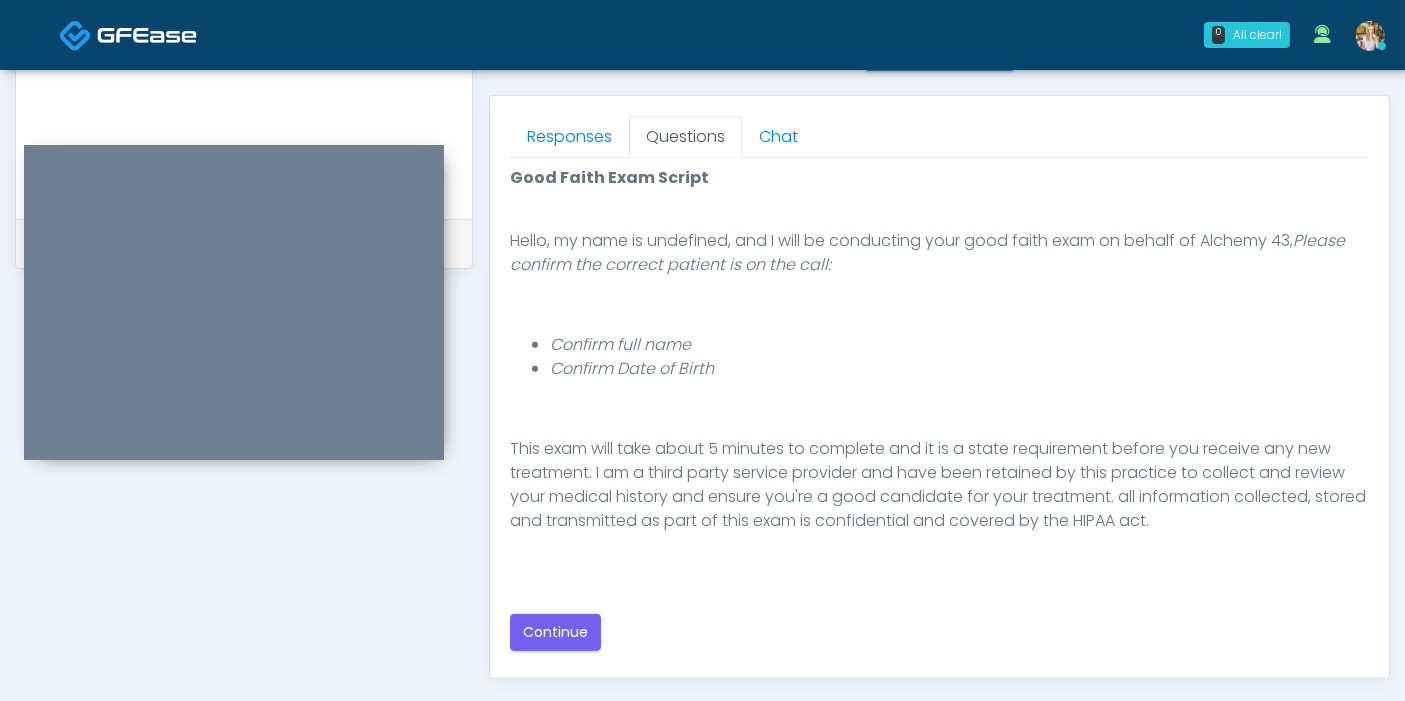 scroll, scrollTop: 112, scrollLeft: 0, axis: vertical 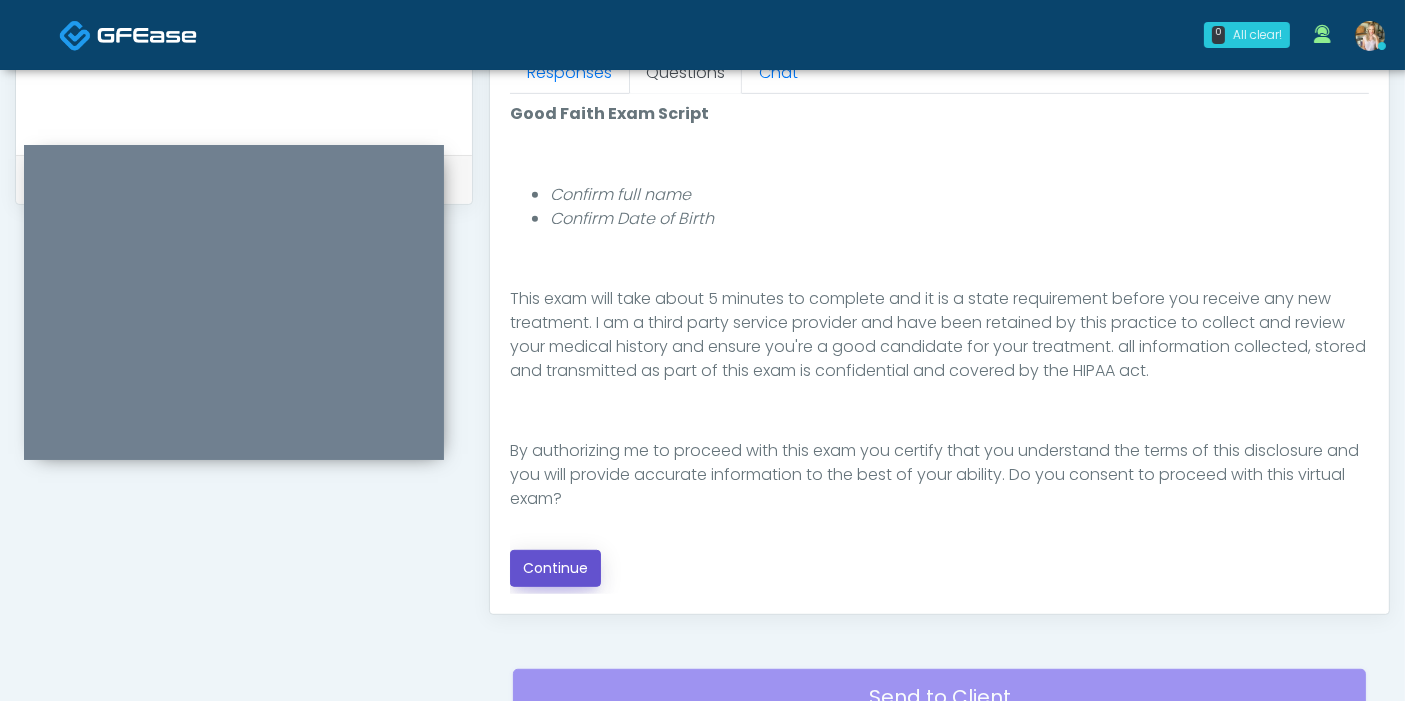 click on "Continue" at bounding box center (555, 568) 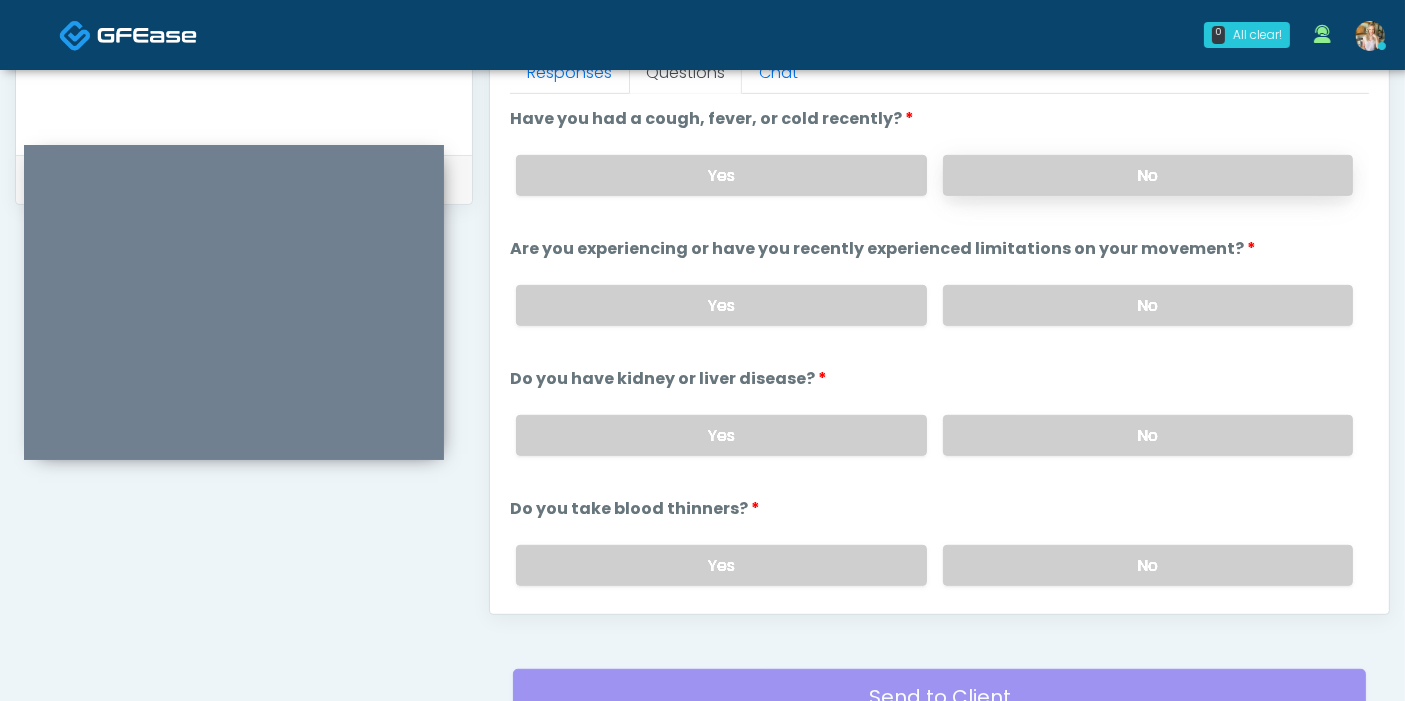 click on "No" at bounding box center (1148, 175) 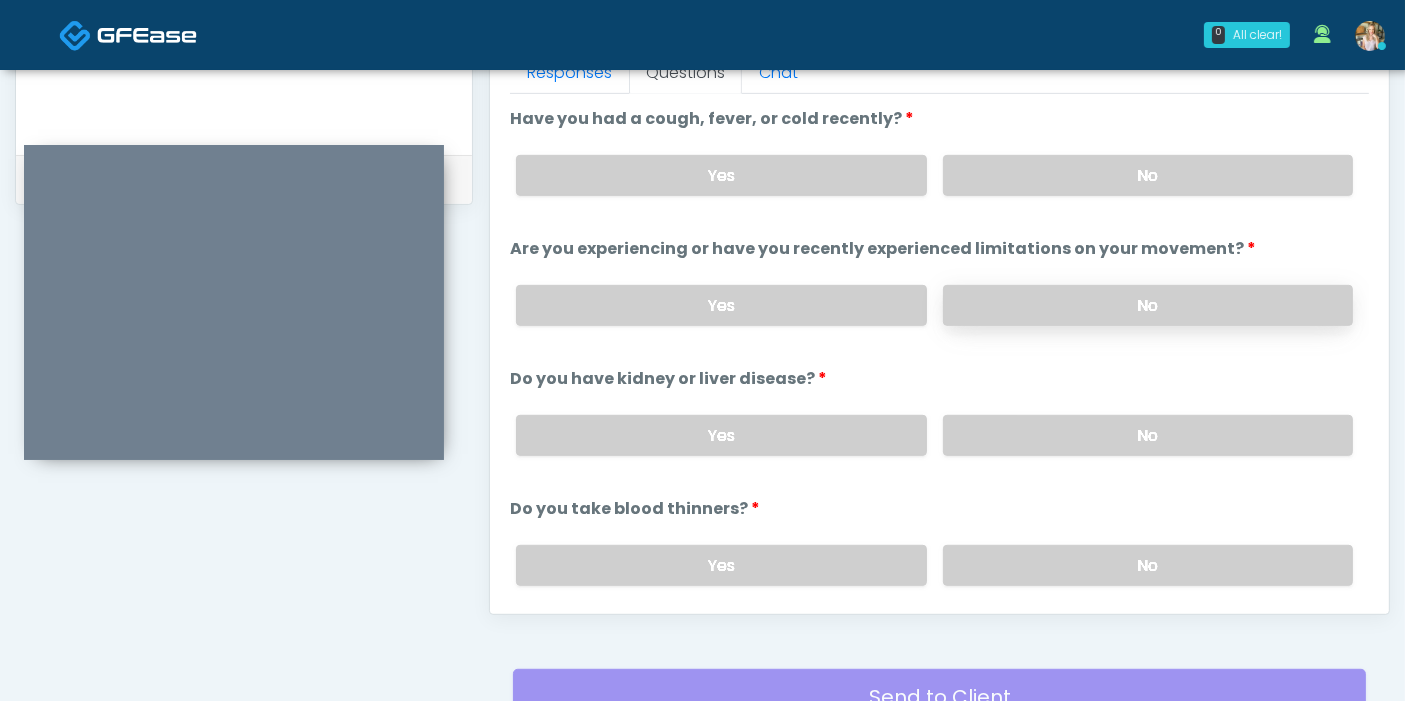 click on "No" at bounding box center (1148, 305) 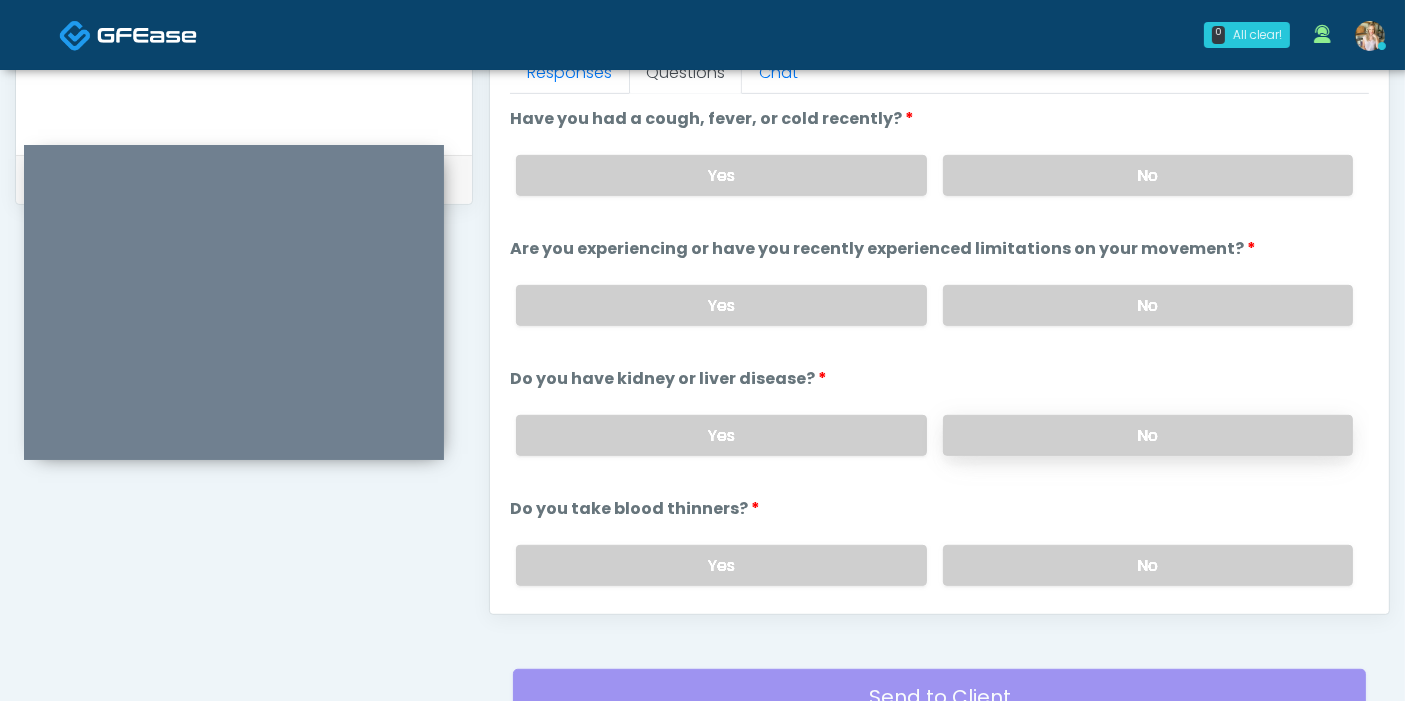 click on "No" at bounding box center [1148, 435] 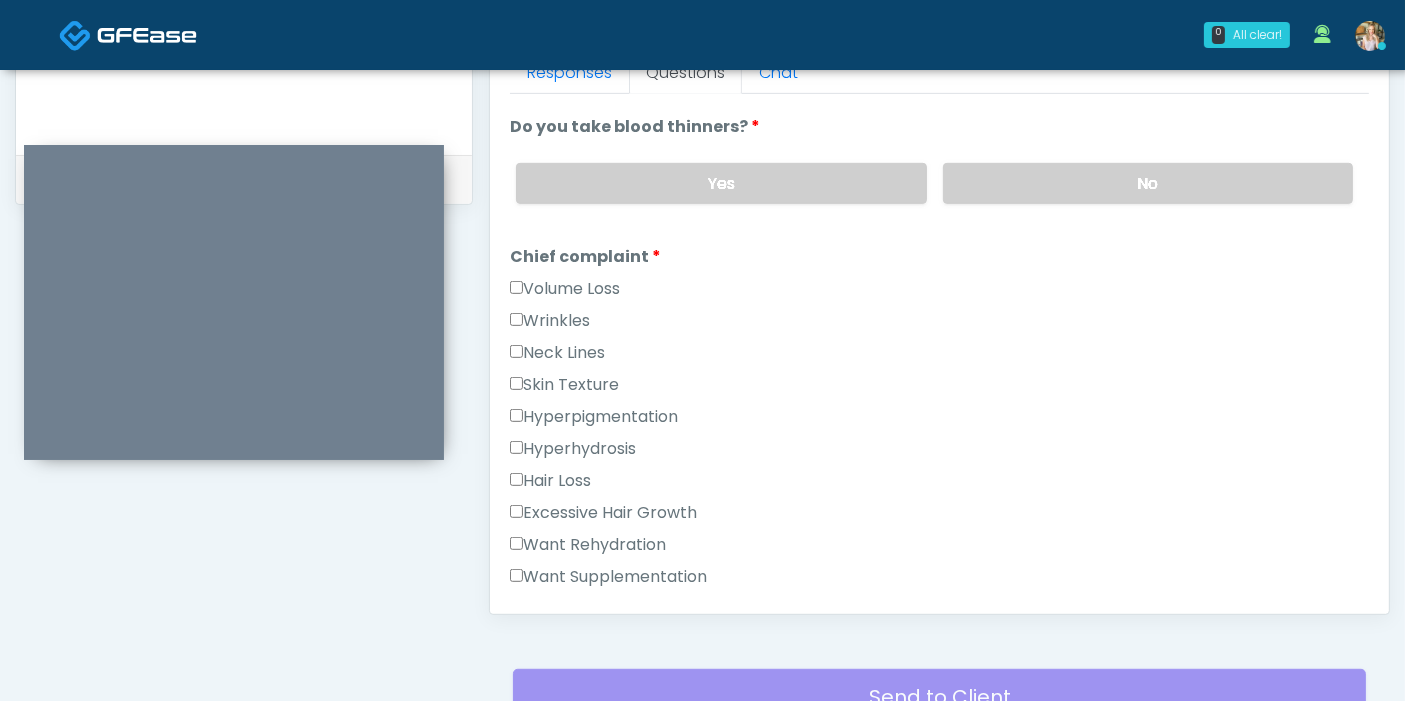 scroll, scrollTop: 402, scrollLeft: 0, axis: vertical 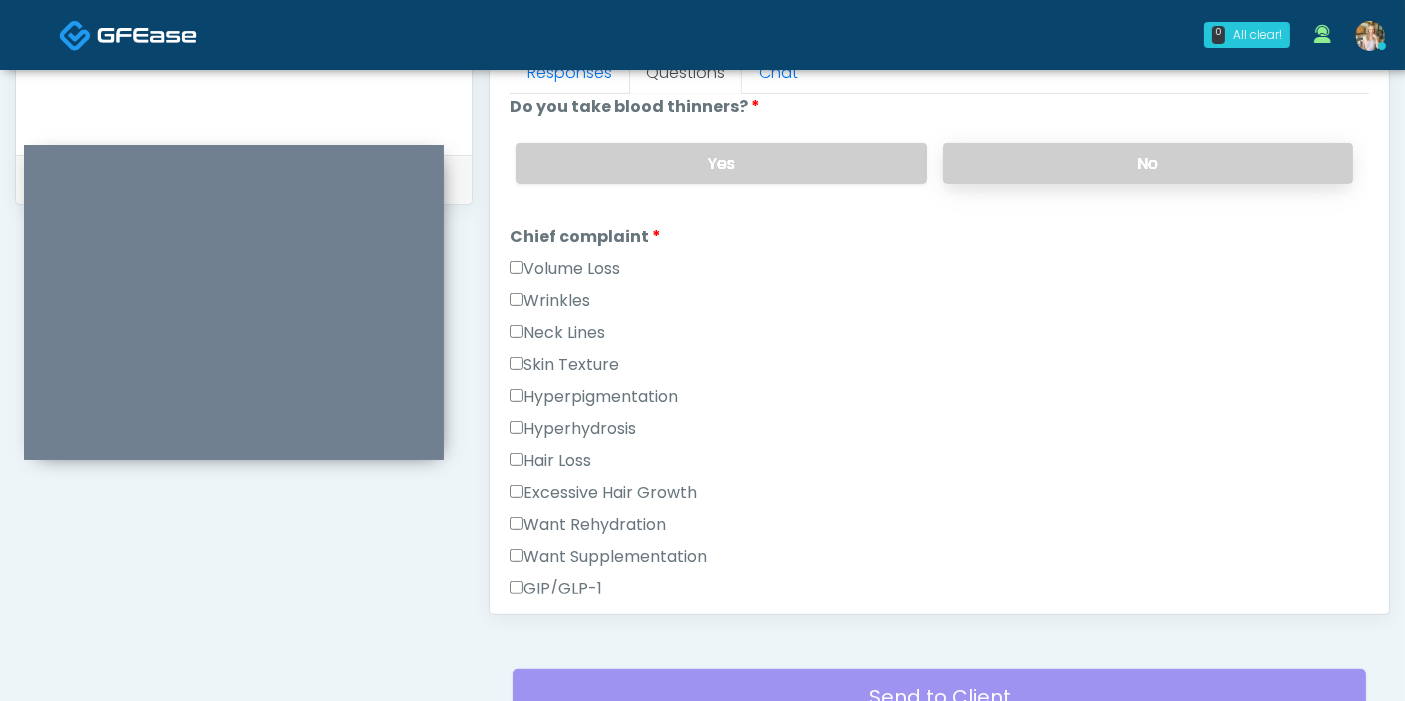 click on "No" at bounding box center (1148, 163) 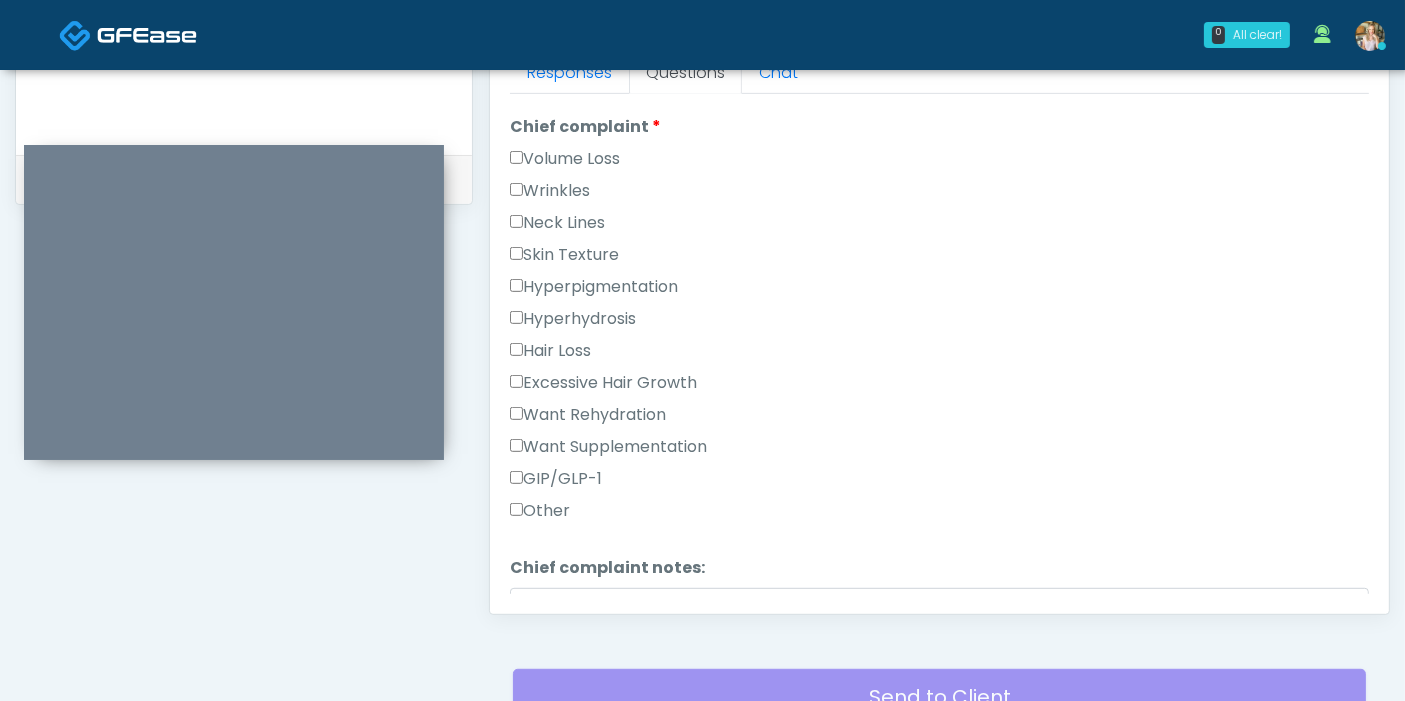 scroll, scrollTop: 532, scrollLeft: 0, axis: vertical 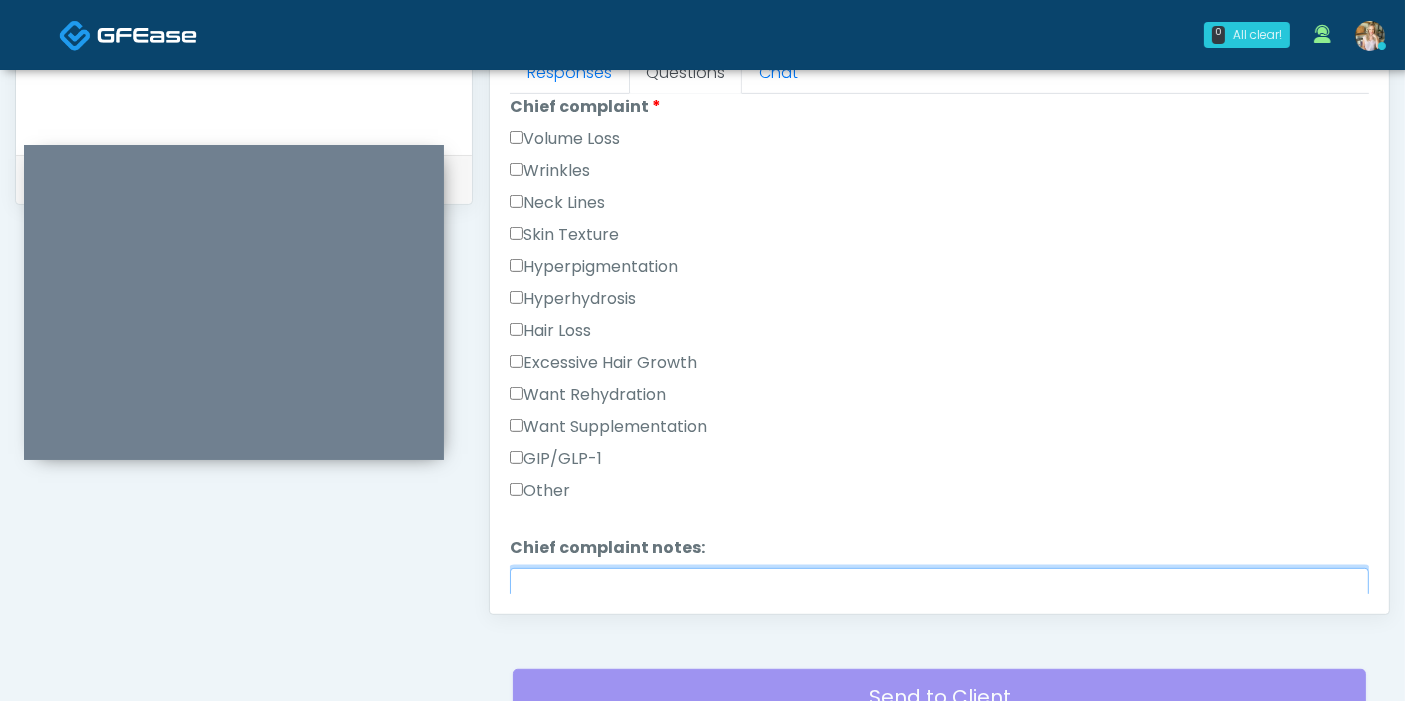 click on "Chief complaint notes:" at bounding box center (939, 611) 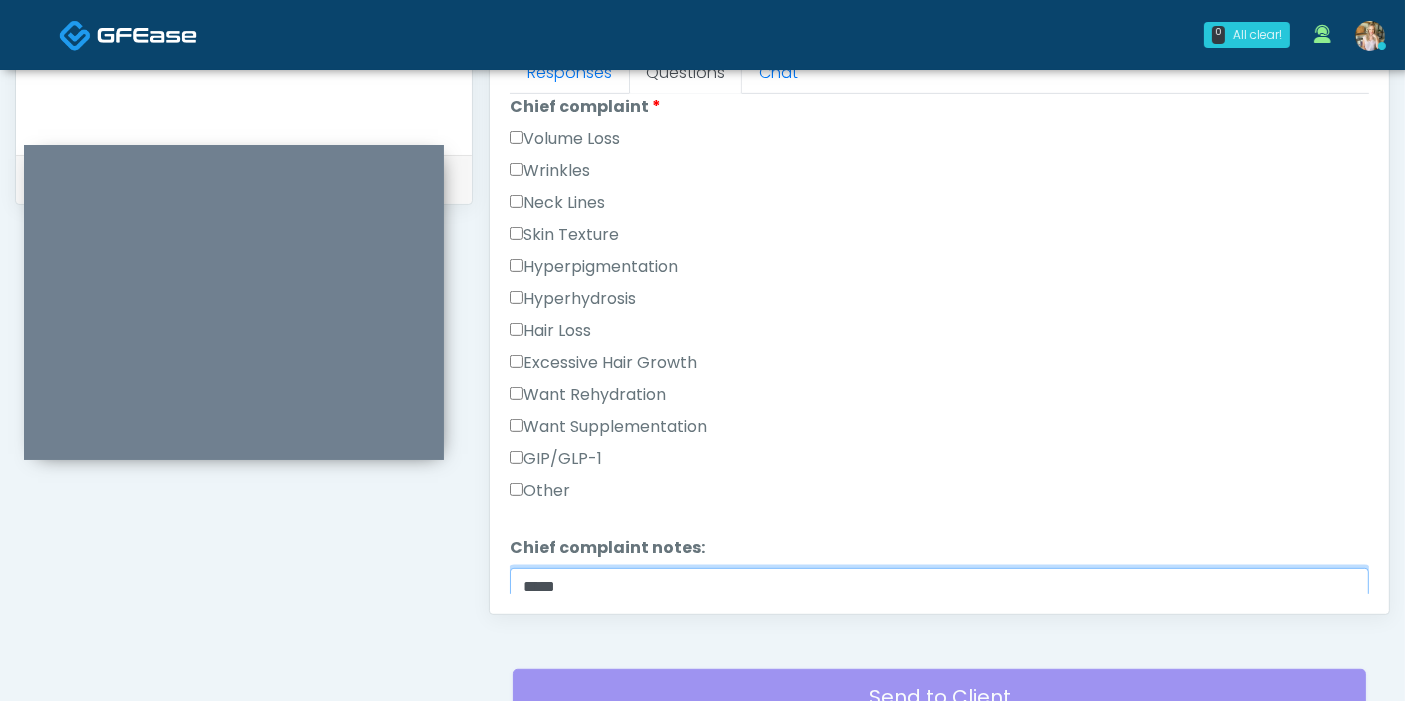 type on "*****" 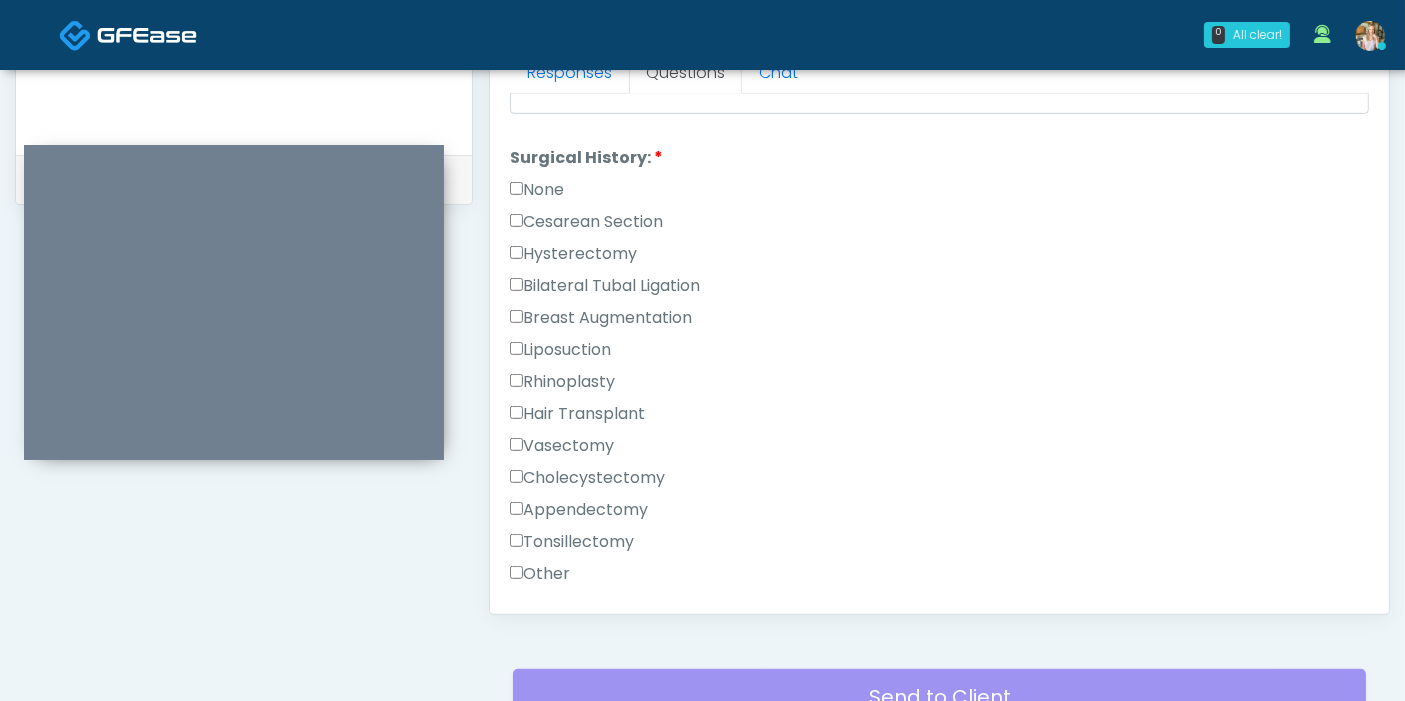 scroll, scrollTop: 1078, scrollLeft: 0, axis: vertical 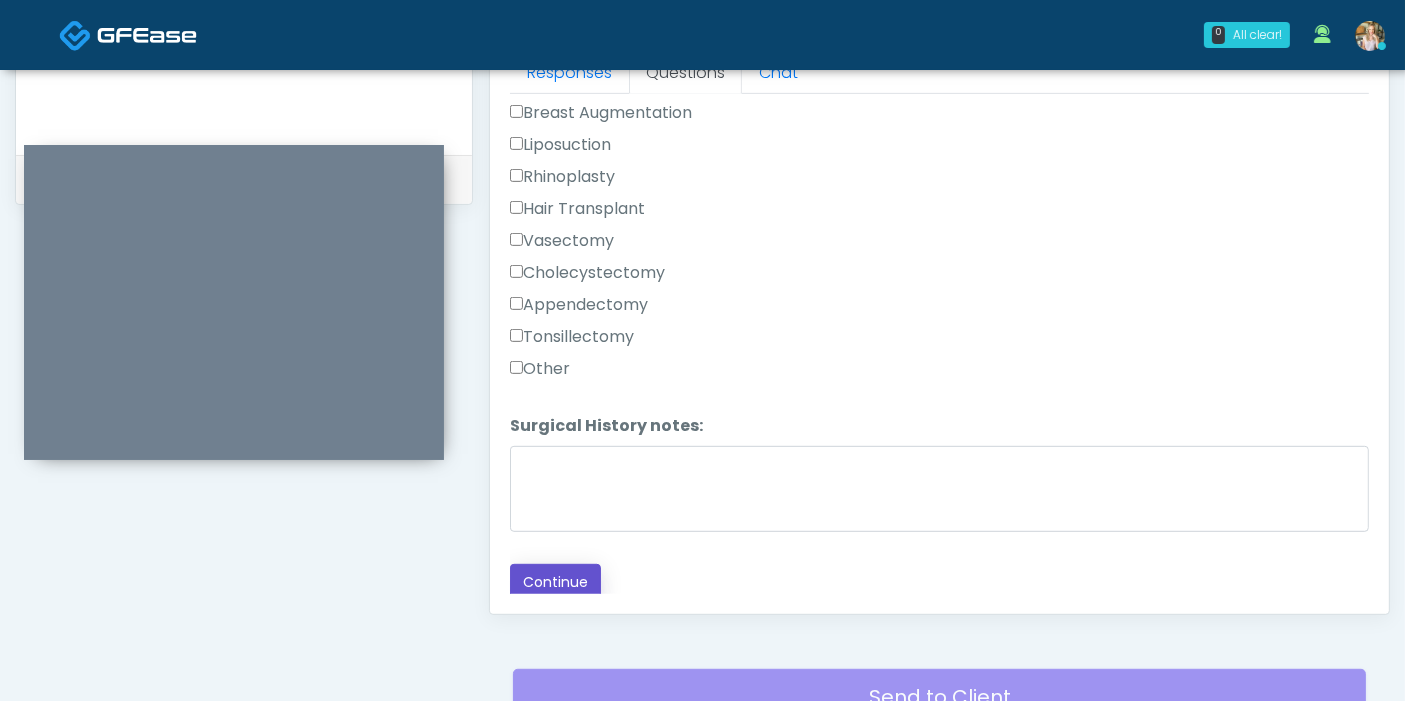 click on "Continue" at bounding box center [555, 582] 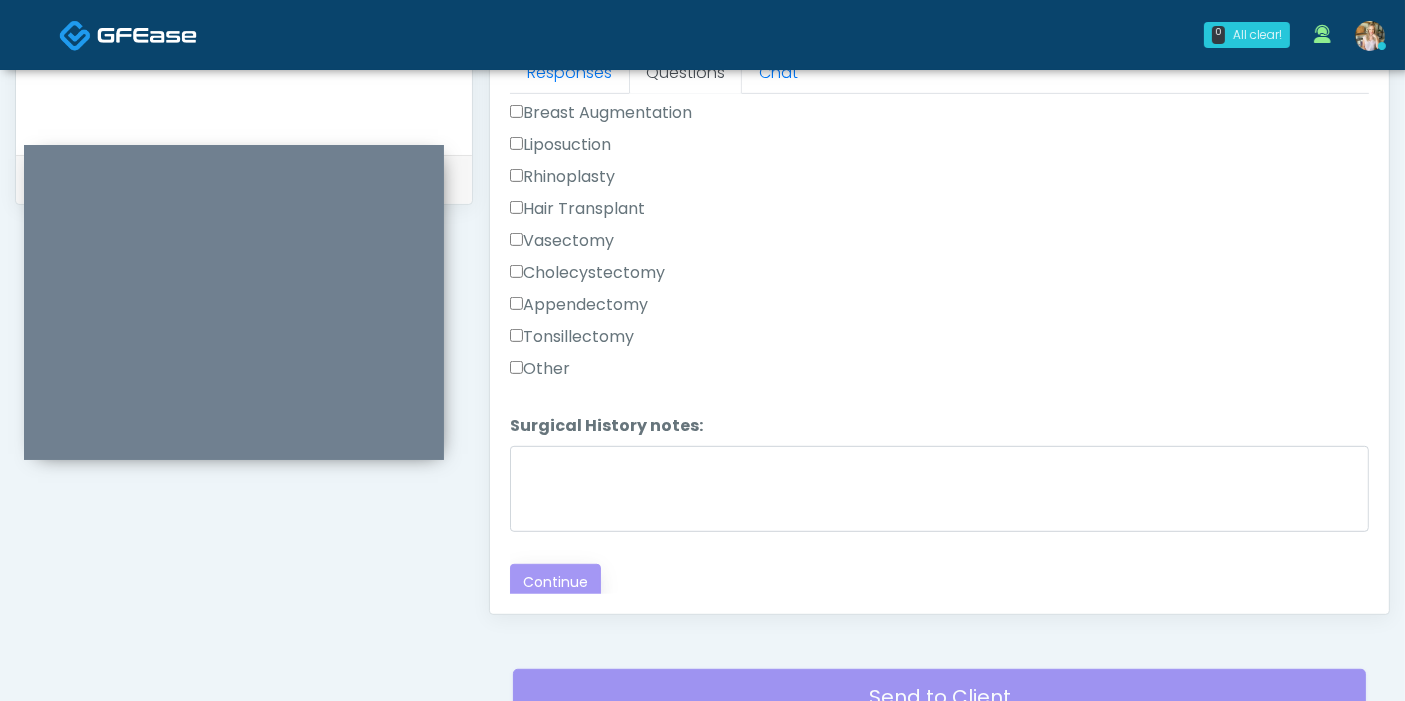 scroll, scrollTop: 92, scrollLeft: 0, axis: vertical 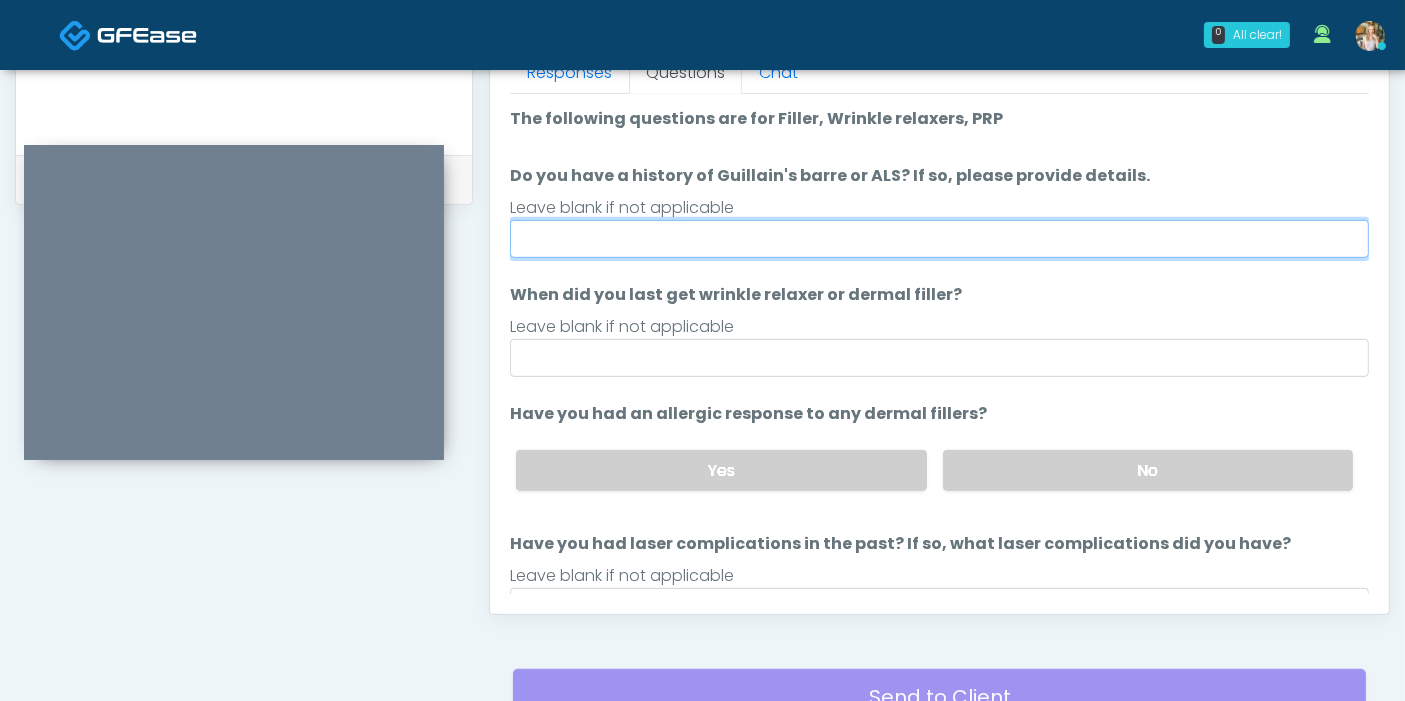 click on "Do you have a history of Guillain's barre or ALS? If so, please provide details." at bounding box center [939, 239] 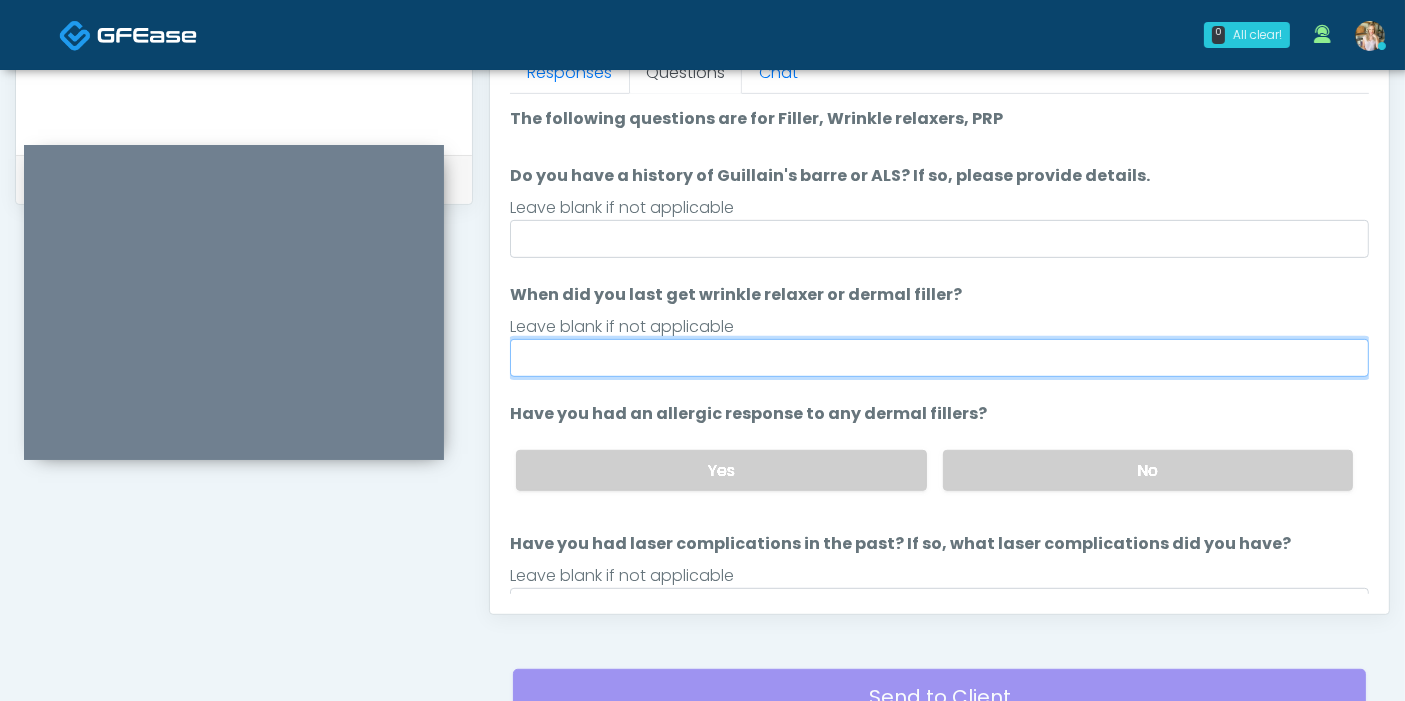 click on "When did you last get wrinkle relaxer or dermal filler?" at bounding box center (939, 358) 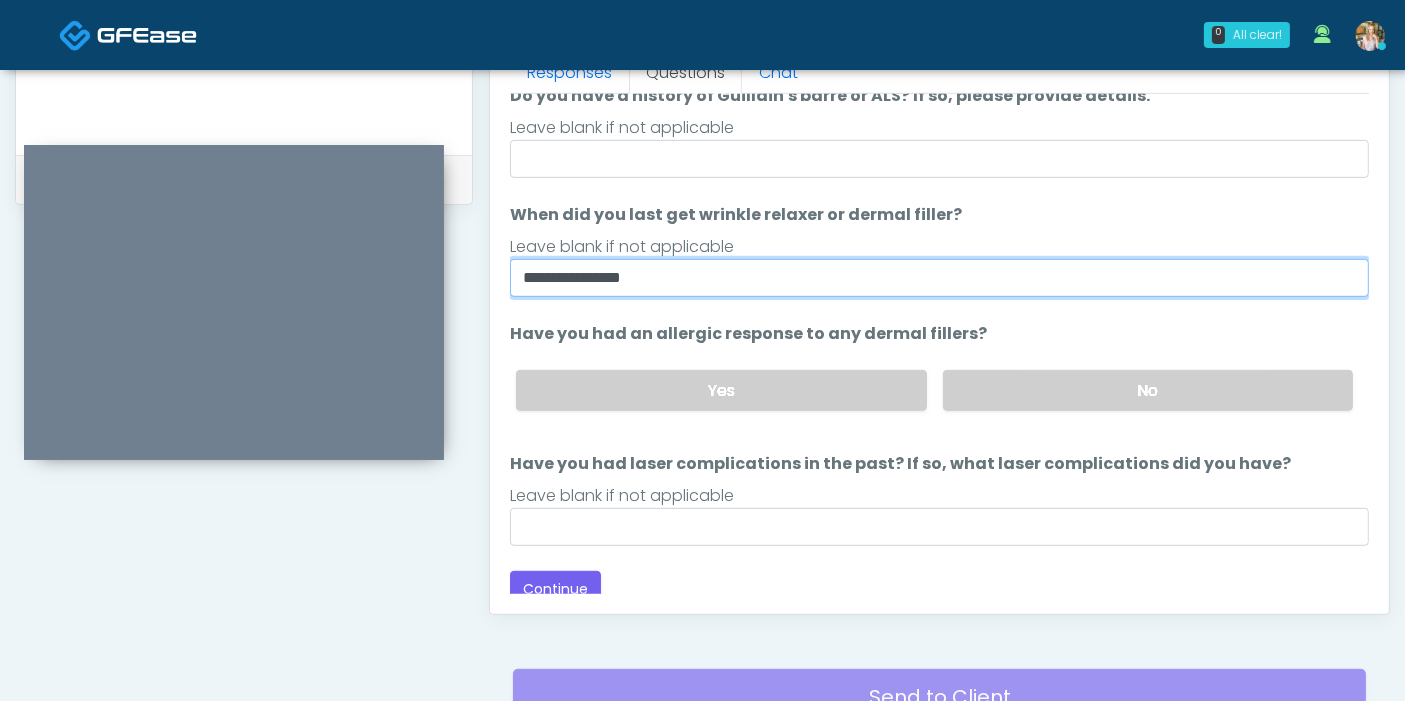 scroll, scrollTop: 92, scrollLeft: 0, axis: vertical 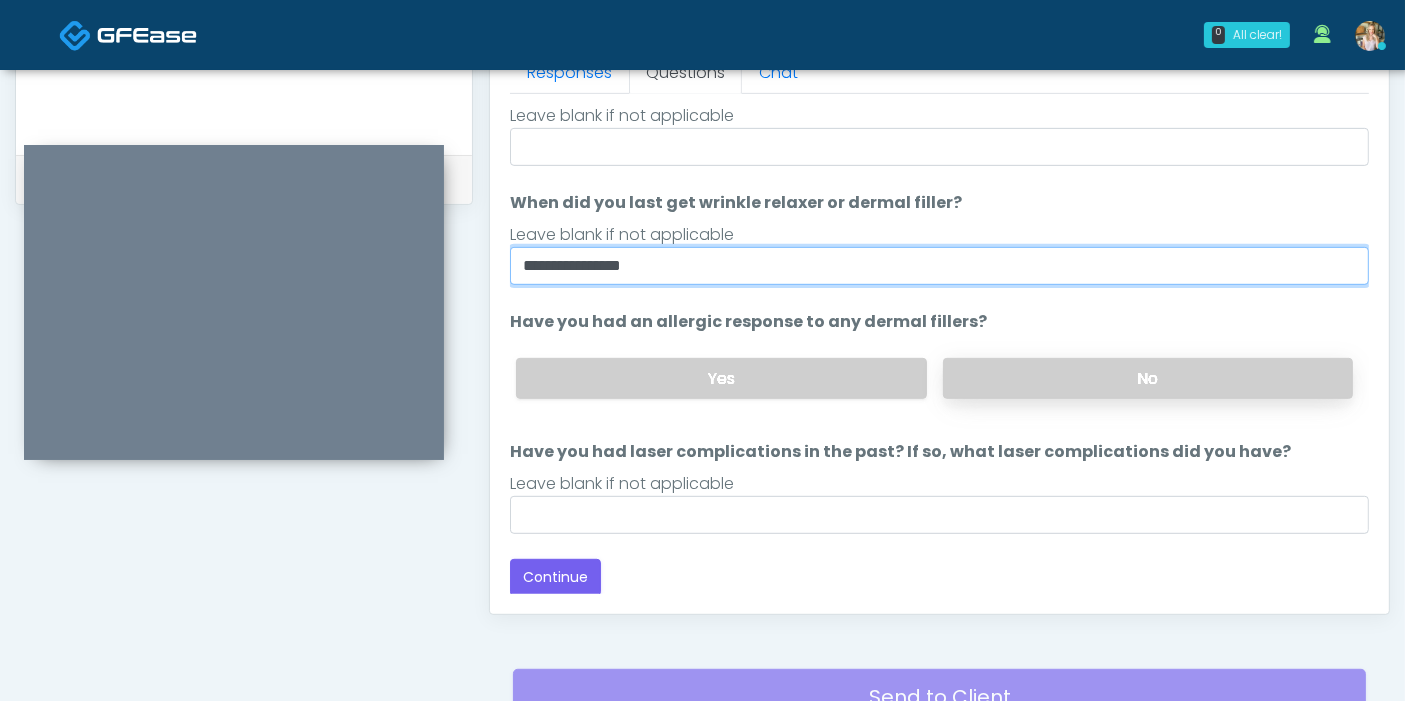 type on "**********" 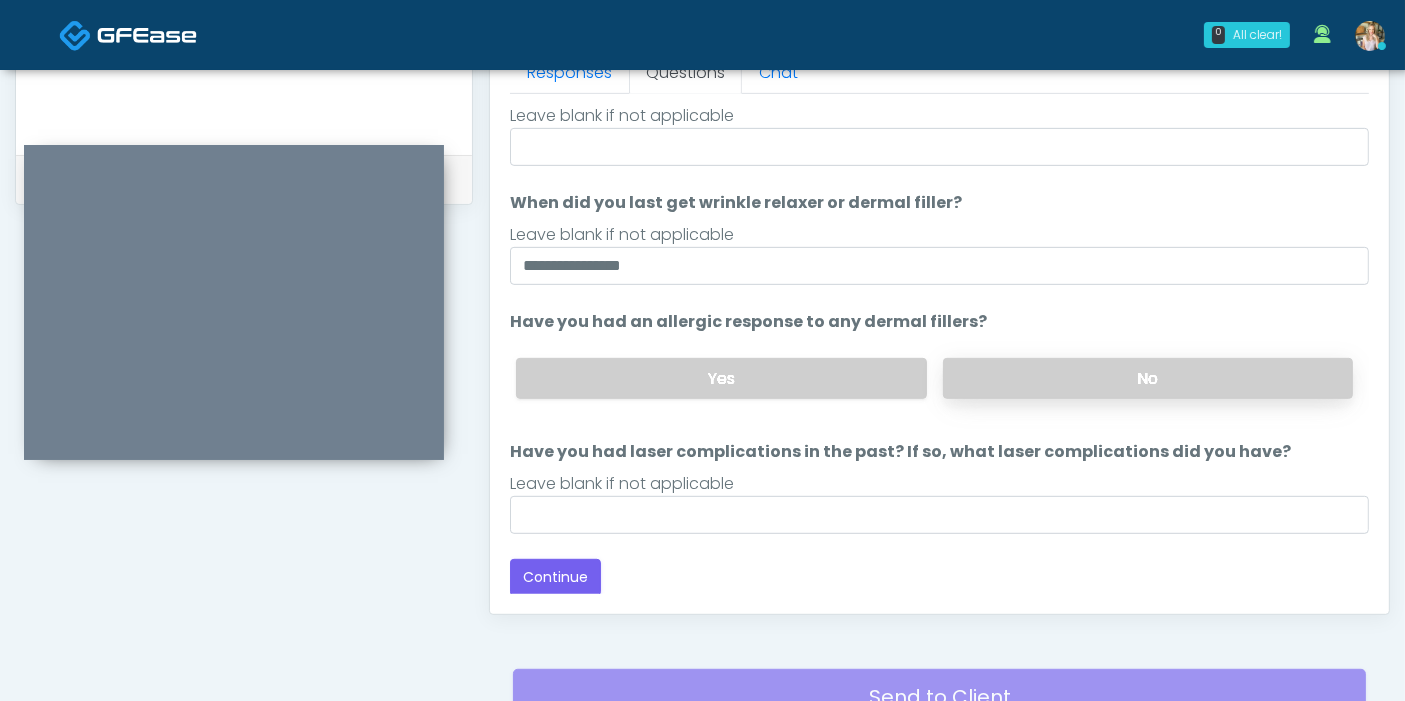 click on "No" at bounding box center (1148, 378) 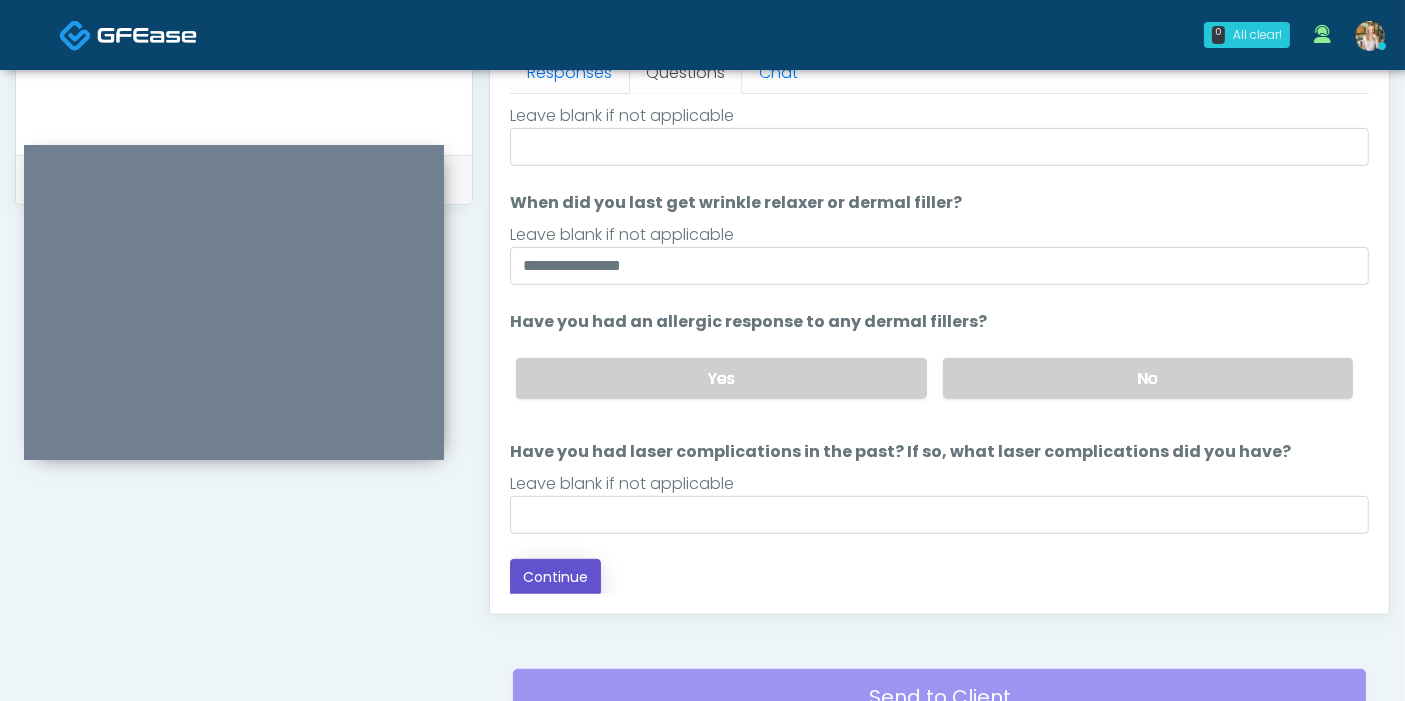 click on "Continue" at bounding box center (555, 577) 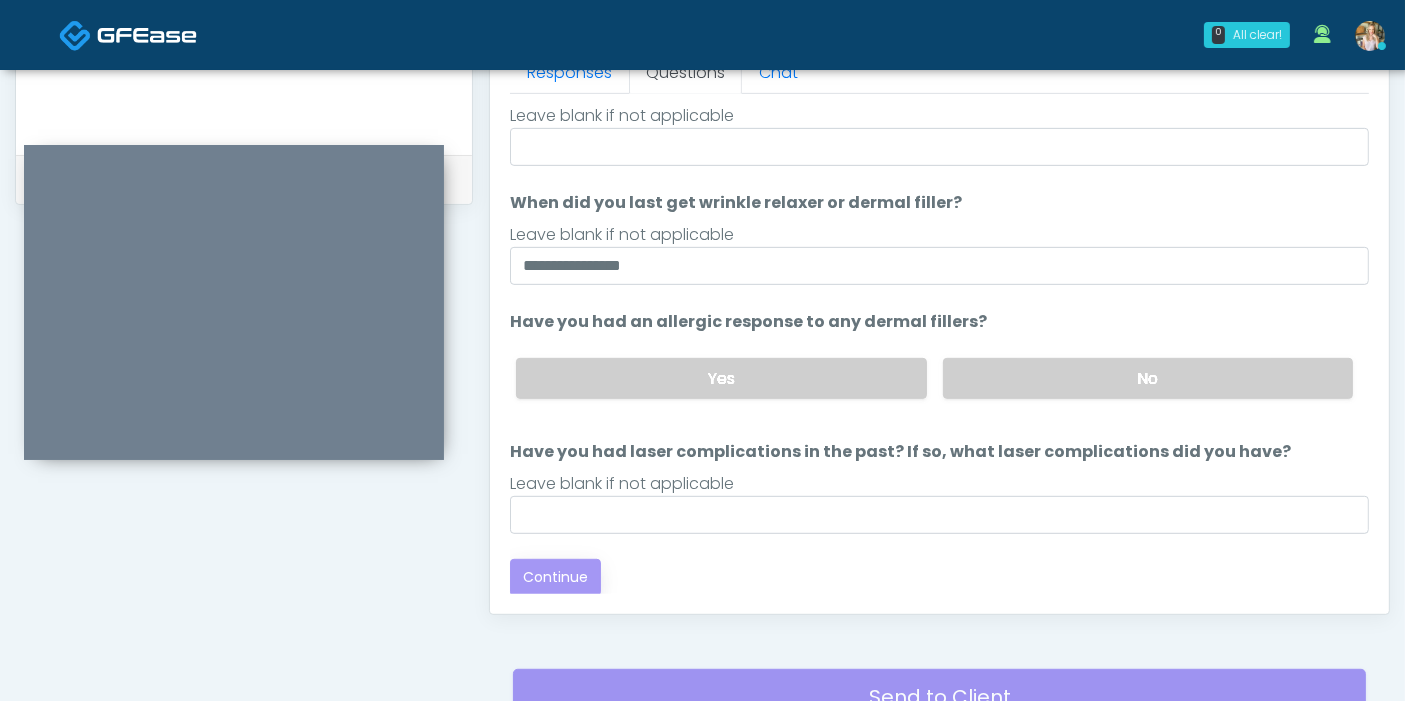 scroll, scrollTop: 54, scrollLeft: 0, axis: vertical 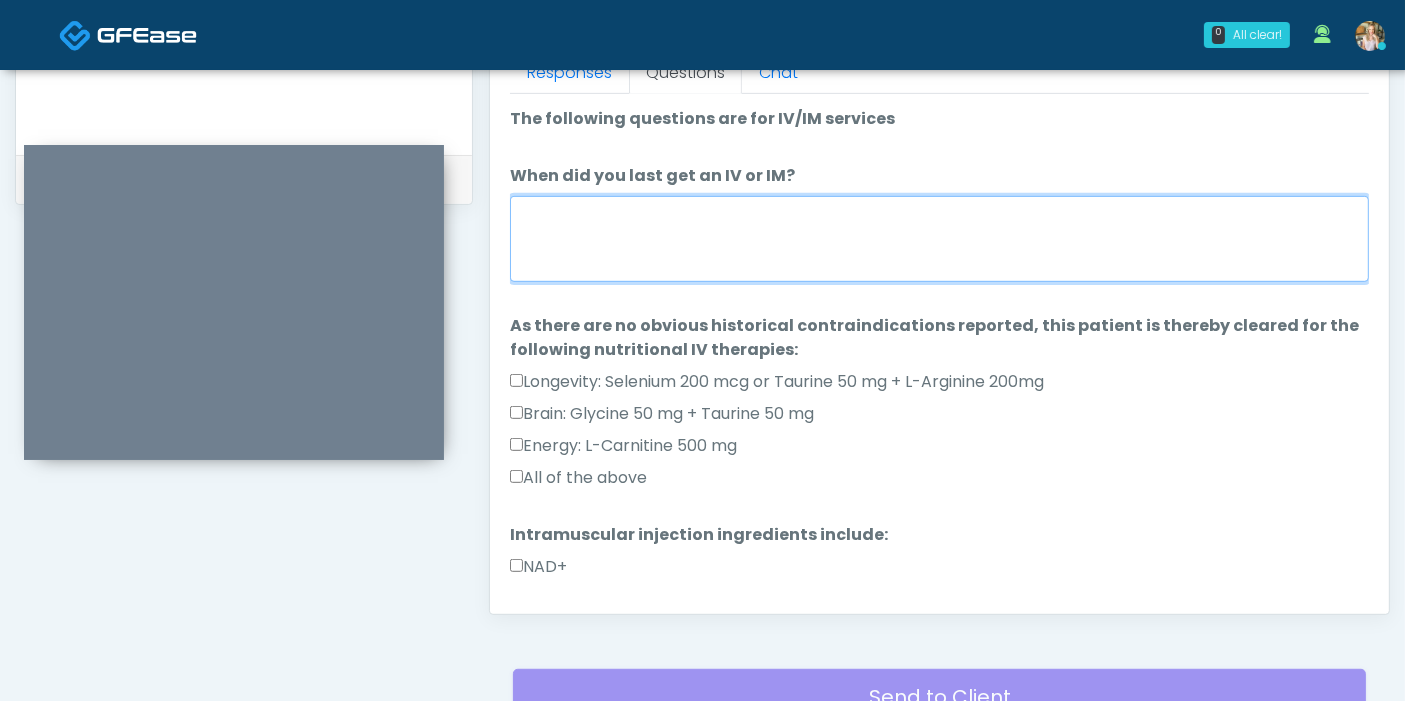 click on "When did you last get an IV or IM?" at bounding box center [939, 239] 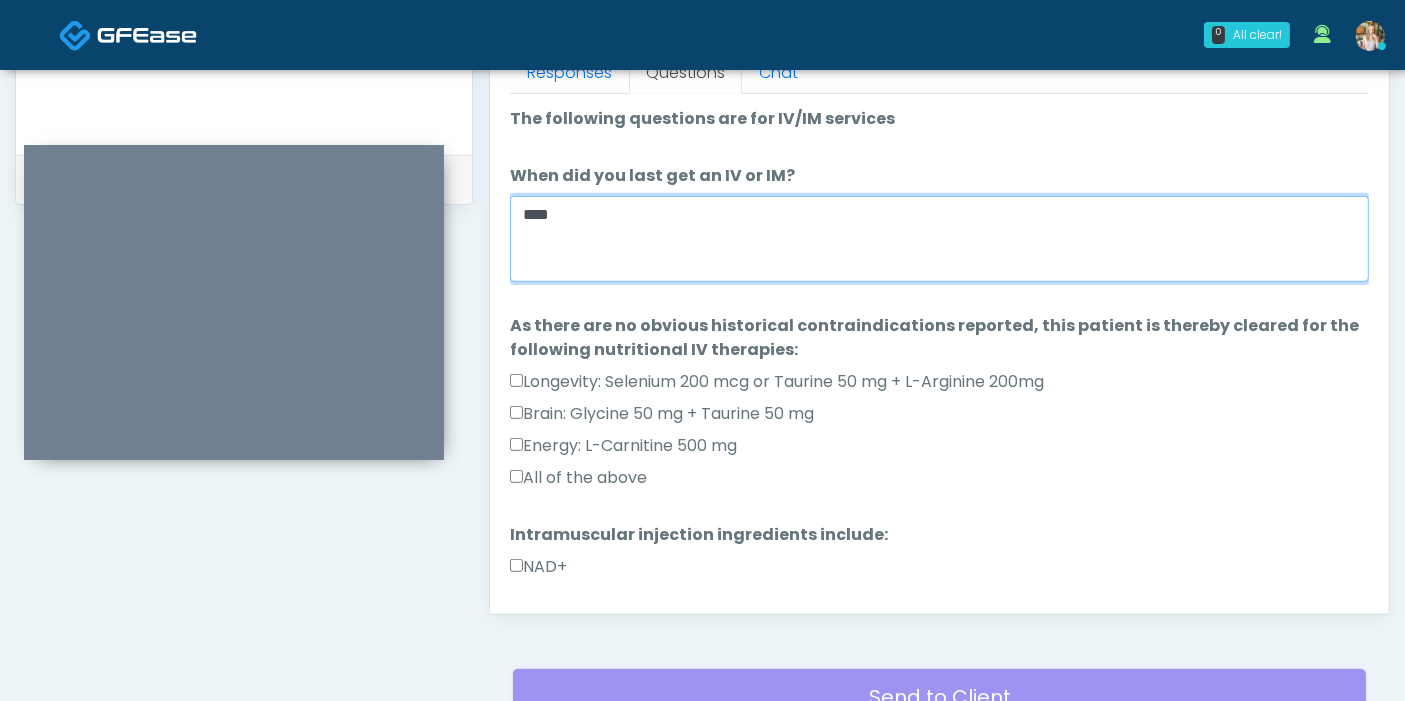 type on "****" 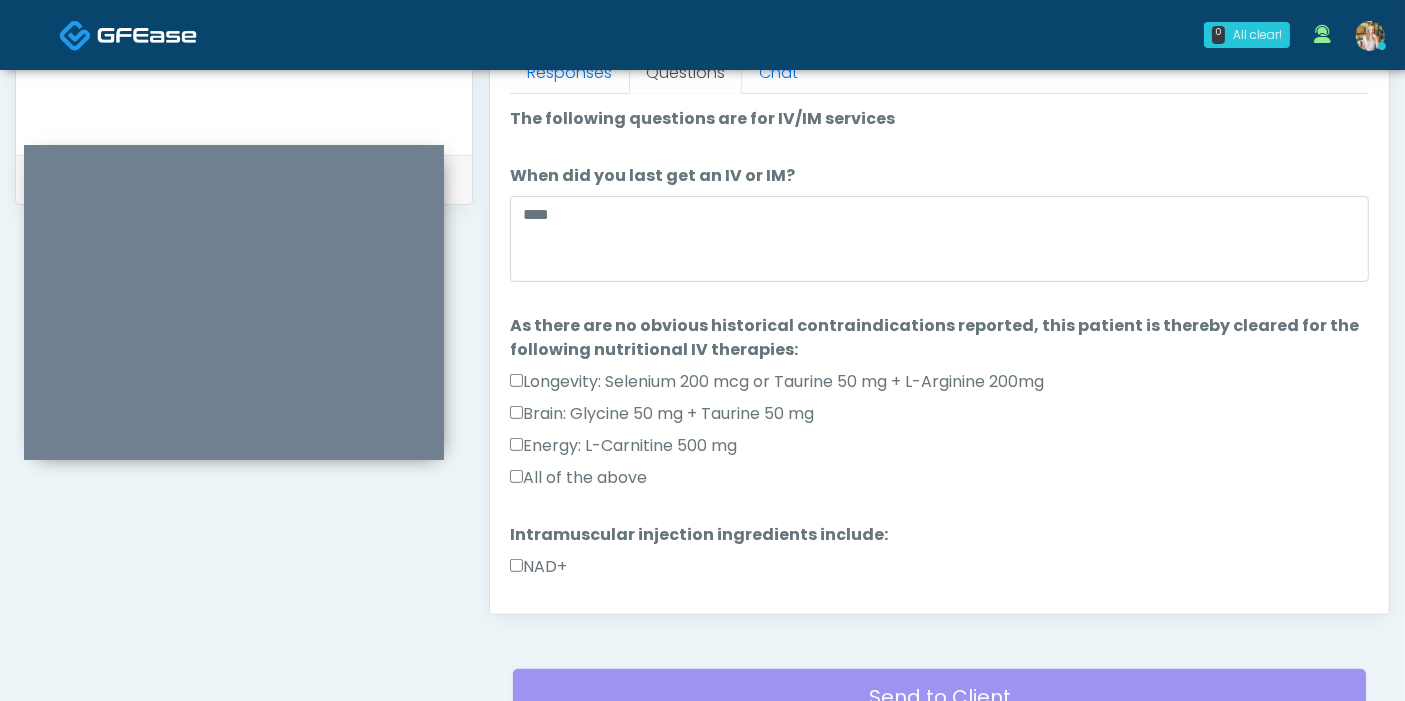 scroll, scrollTop: 54, scrollLeft: 0, axis: vertical 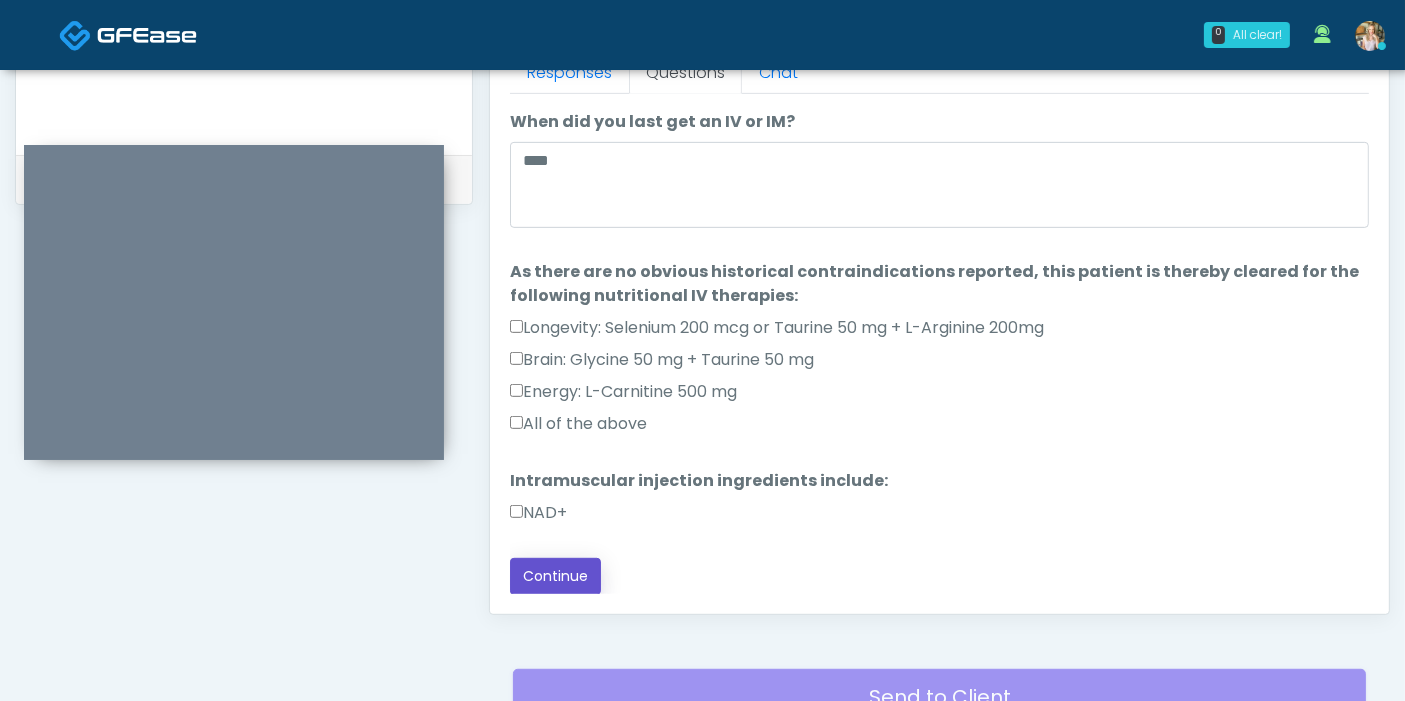 click on "Continue" at bounding box center (555, 576) 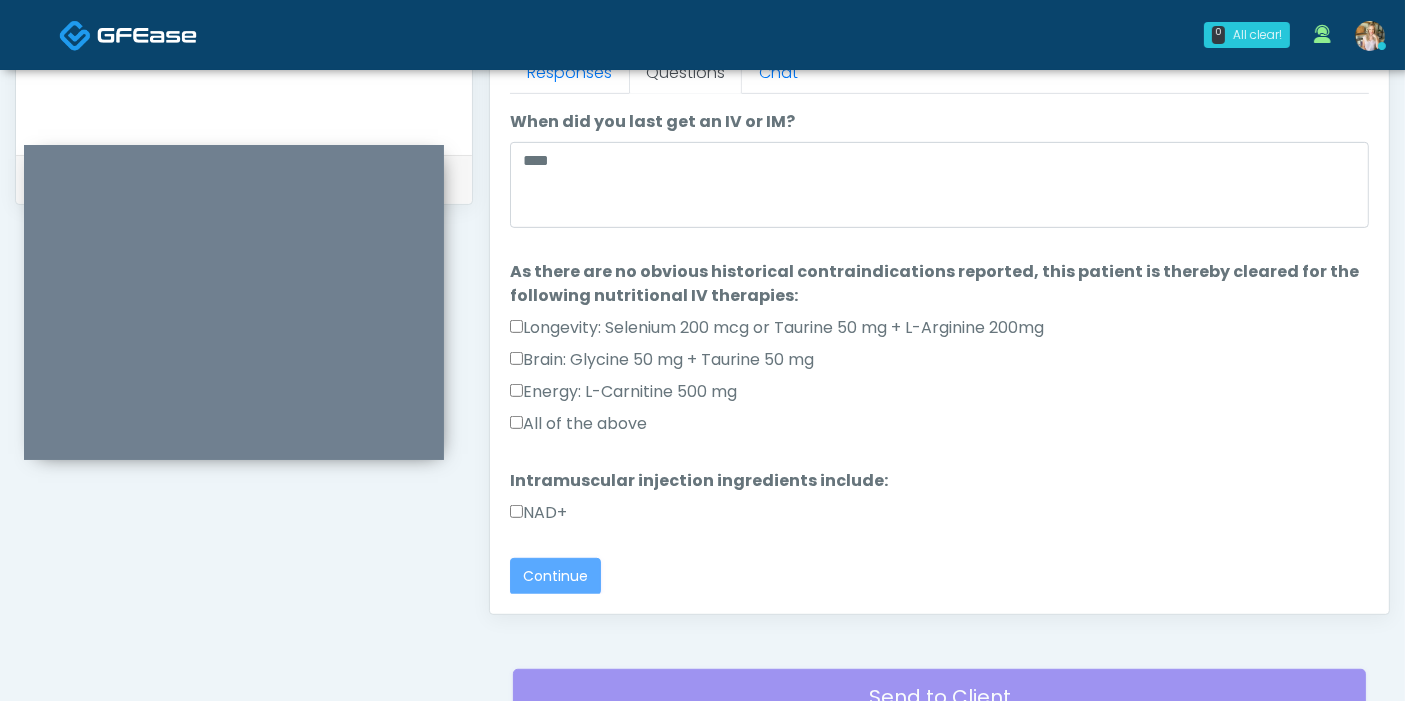 scroll, scrollTop: 0, scrollLeft: 0, axis: both 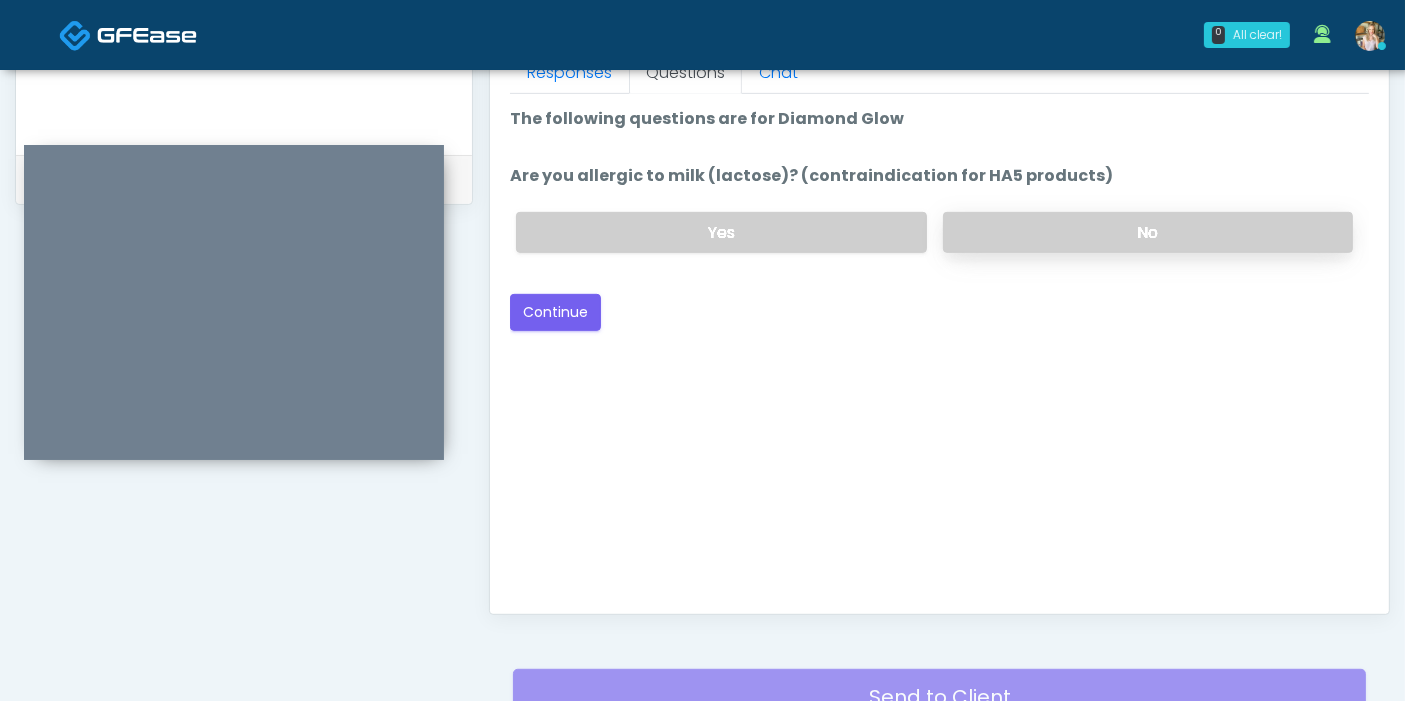 click on "No" at bounding box center [1148, 232] 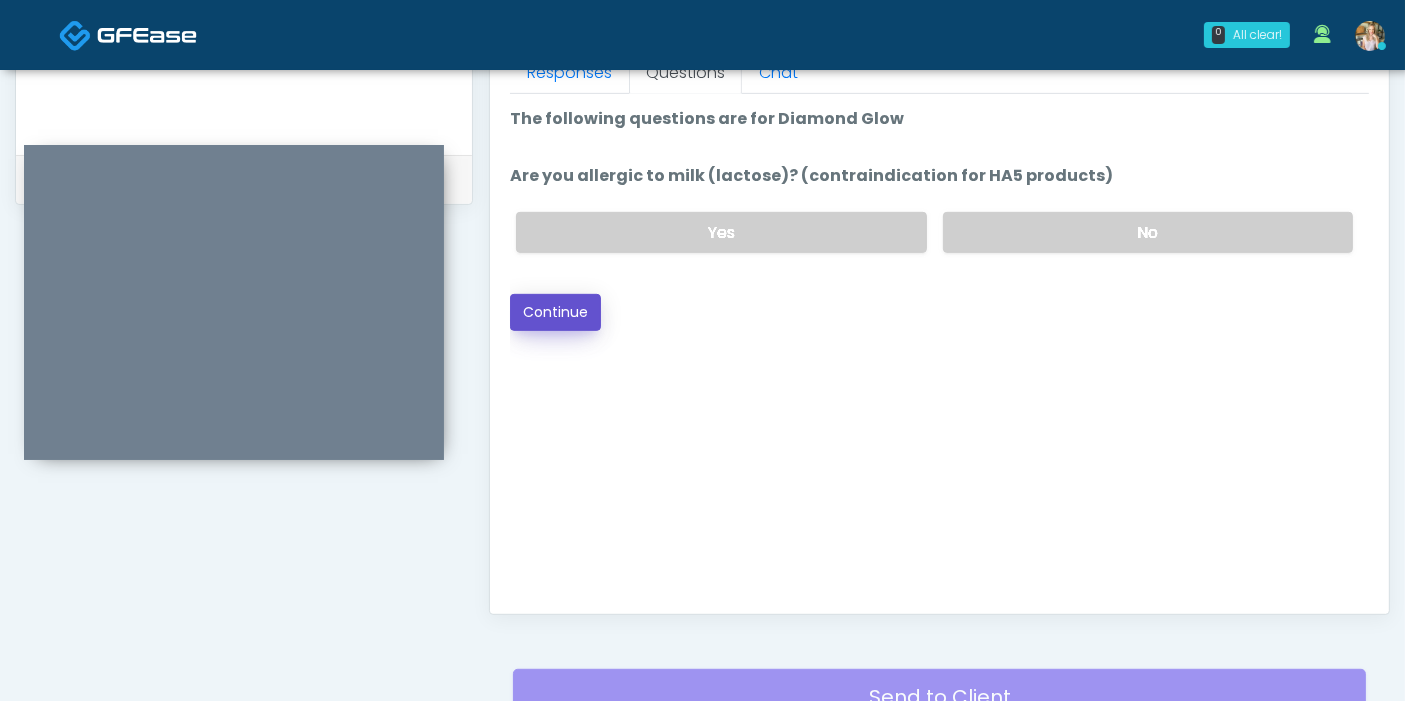 click on "Continue" at bounding box center [555, 312] 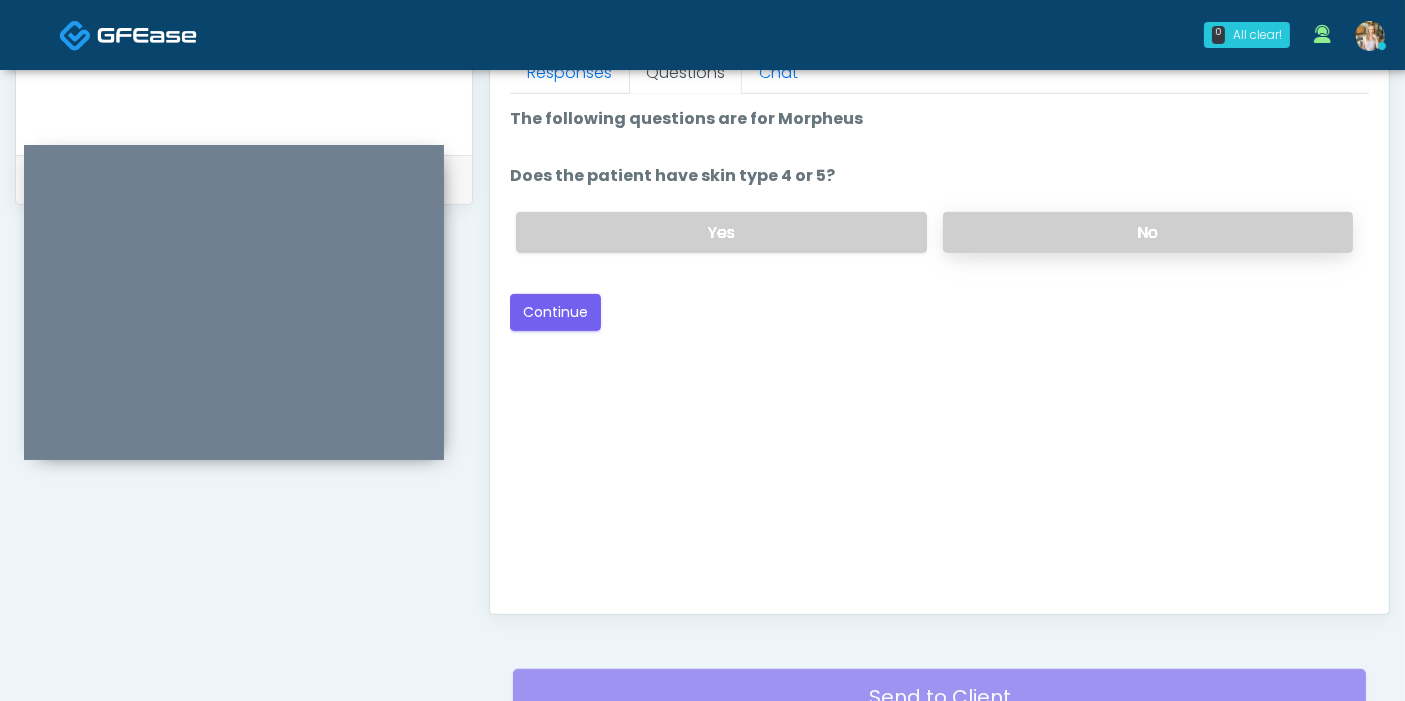 click on "No" at bounding box center (1148, 232) 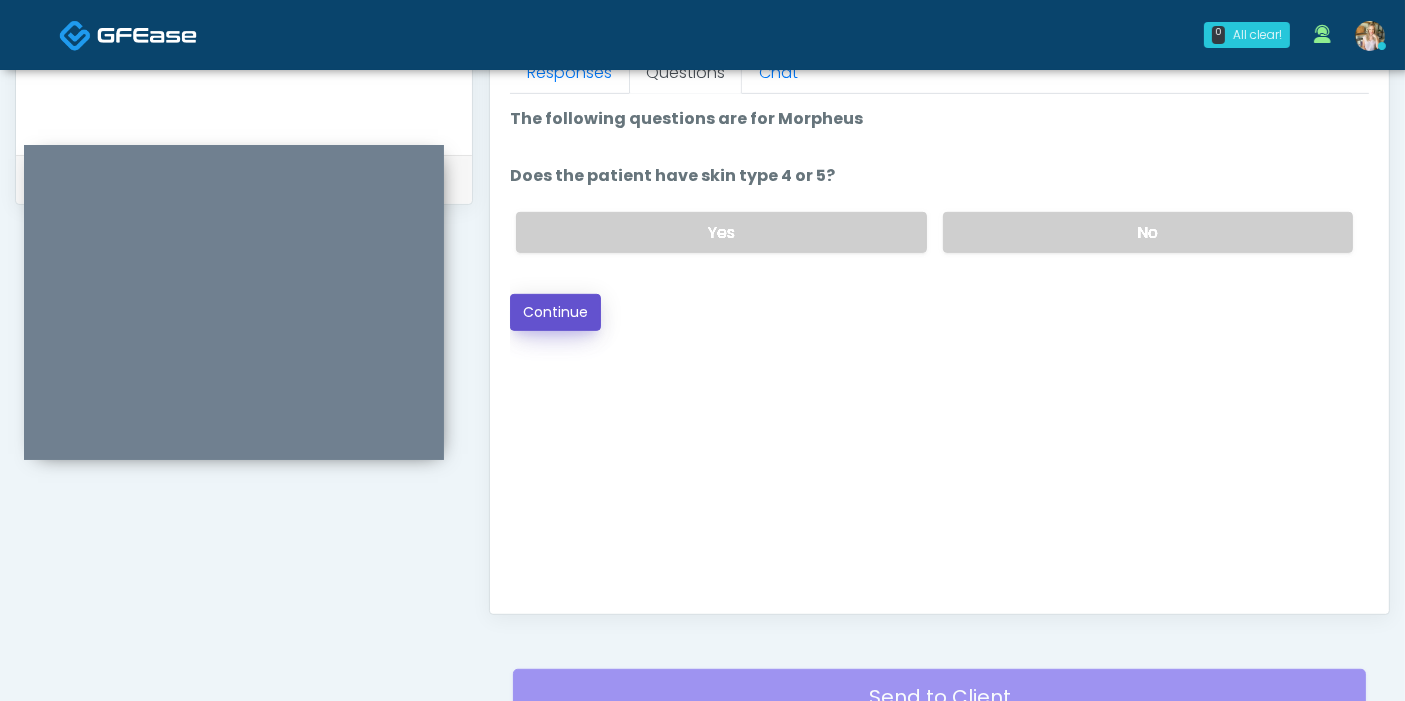 click on "Continue" at bounding box center (555, 312) 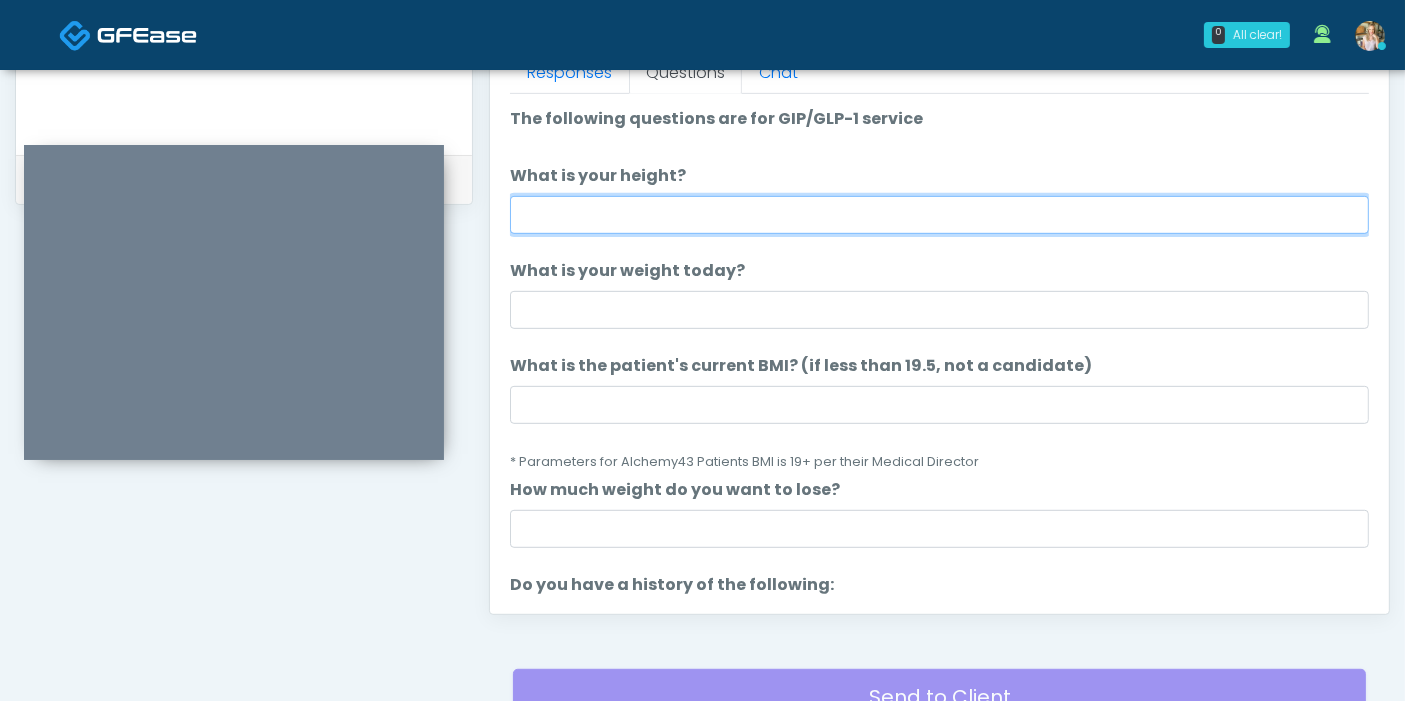 click on "What is your height?" at bounding box center (939, 215) 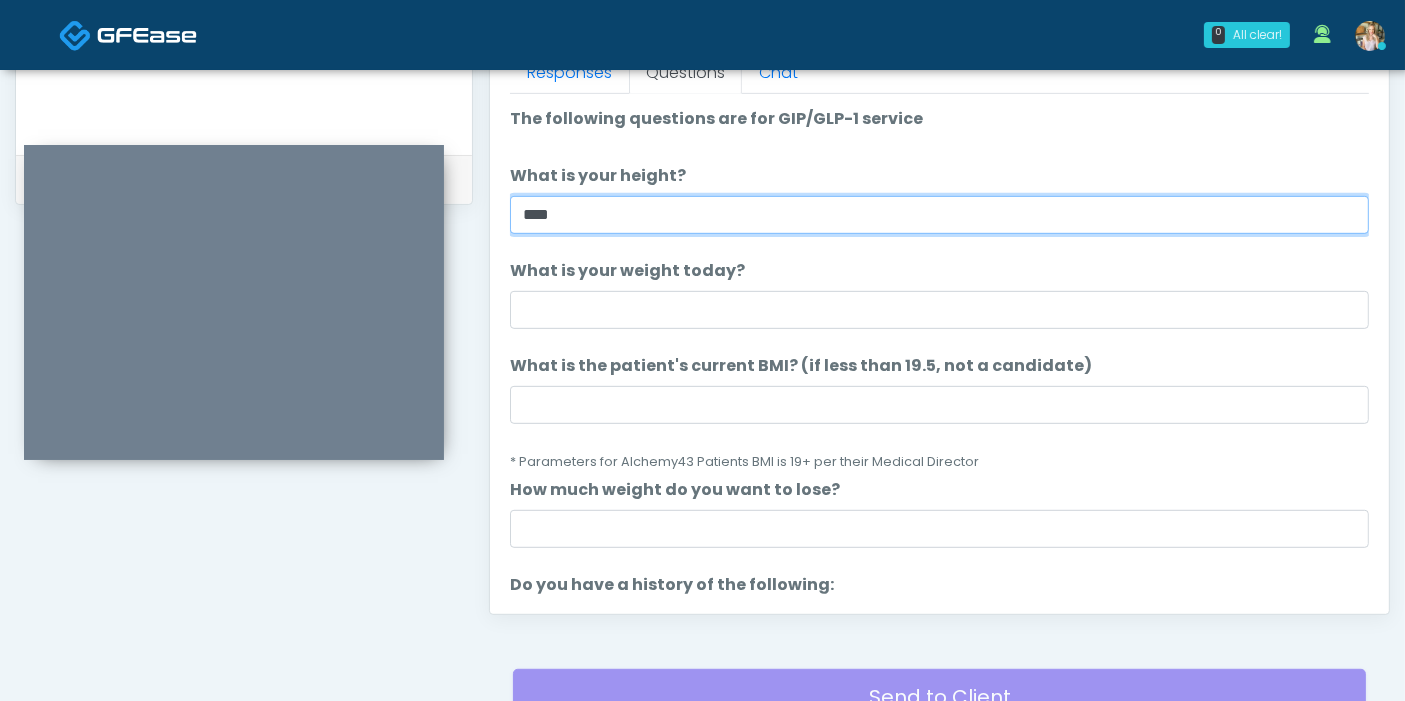 type on "****" 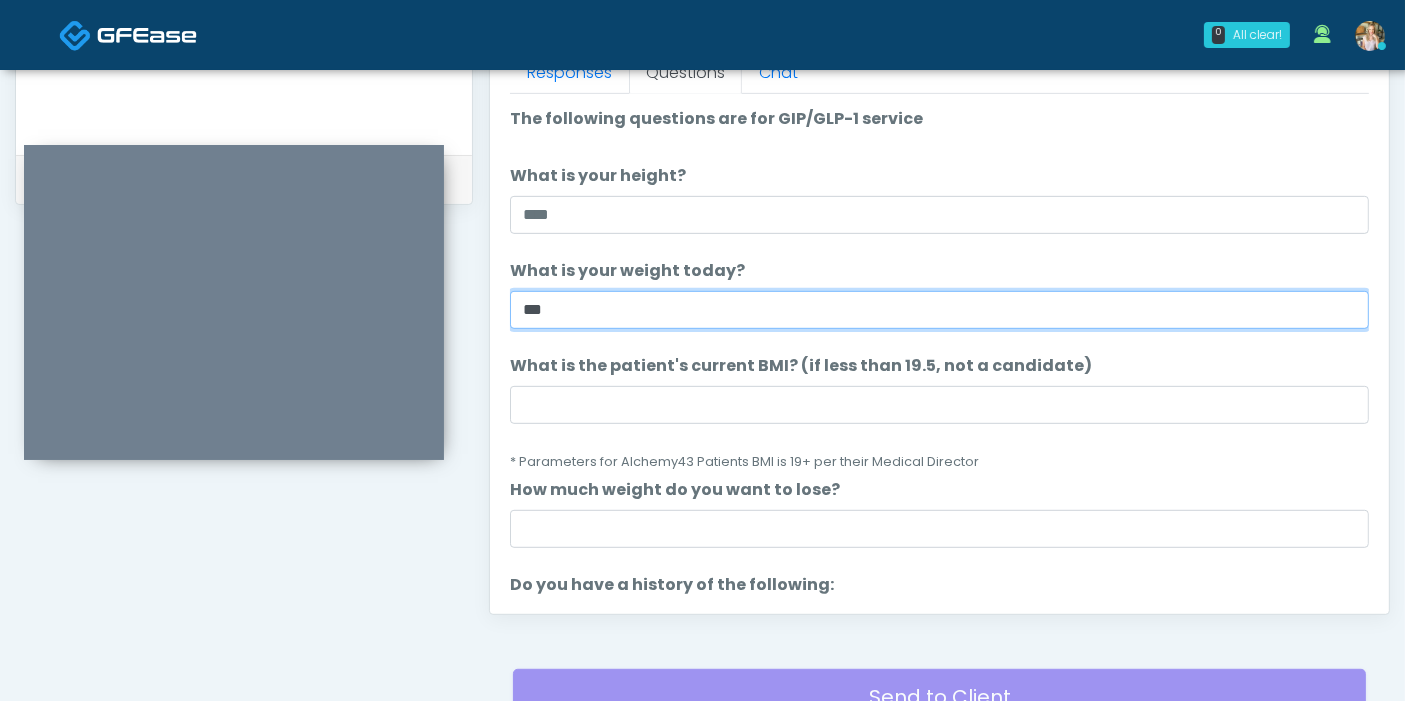 type on "***" 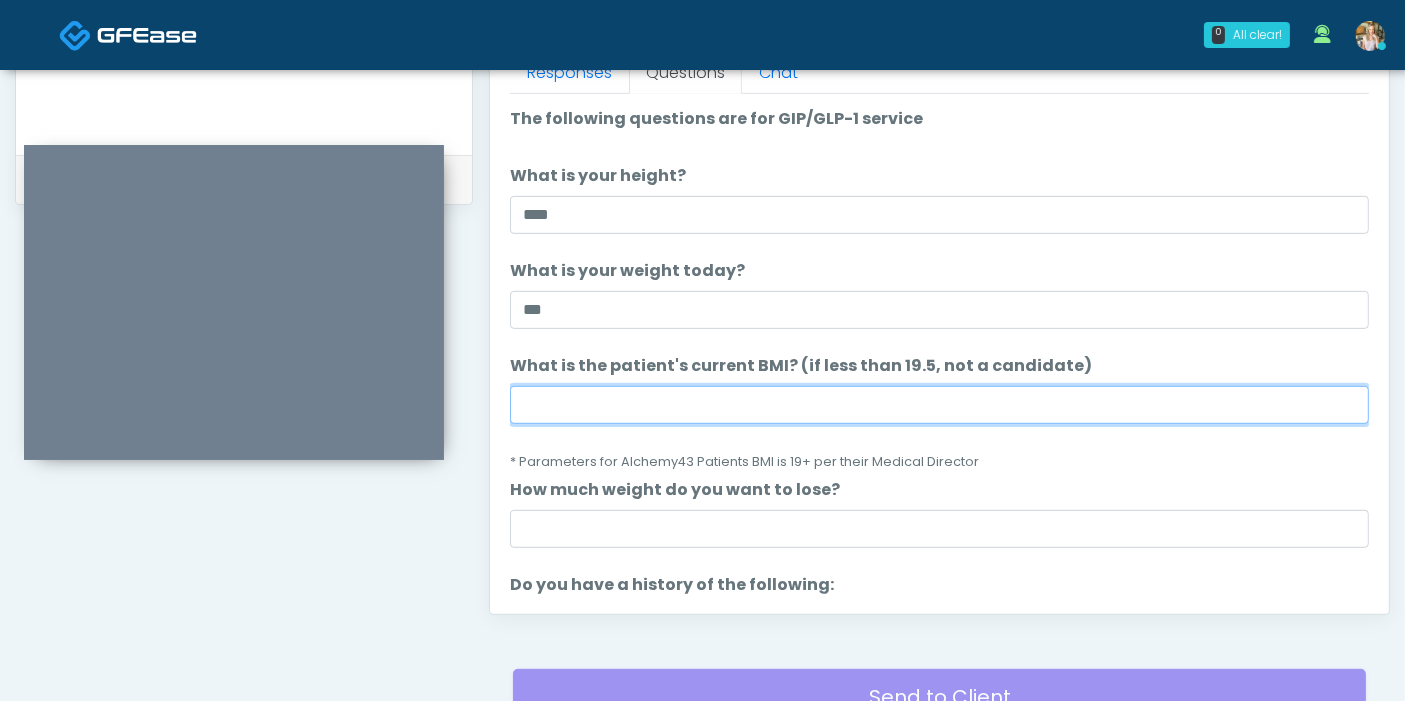 click on "What is the patient's current BMI? (if less than 19.5, not a candidate)" at bounding box center (939, 405) 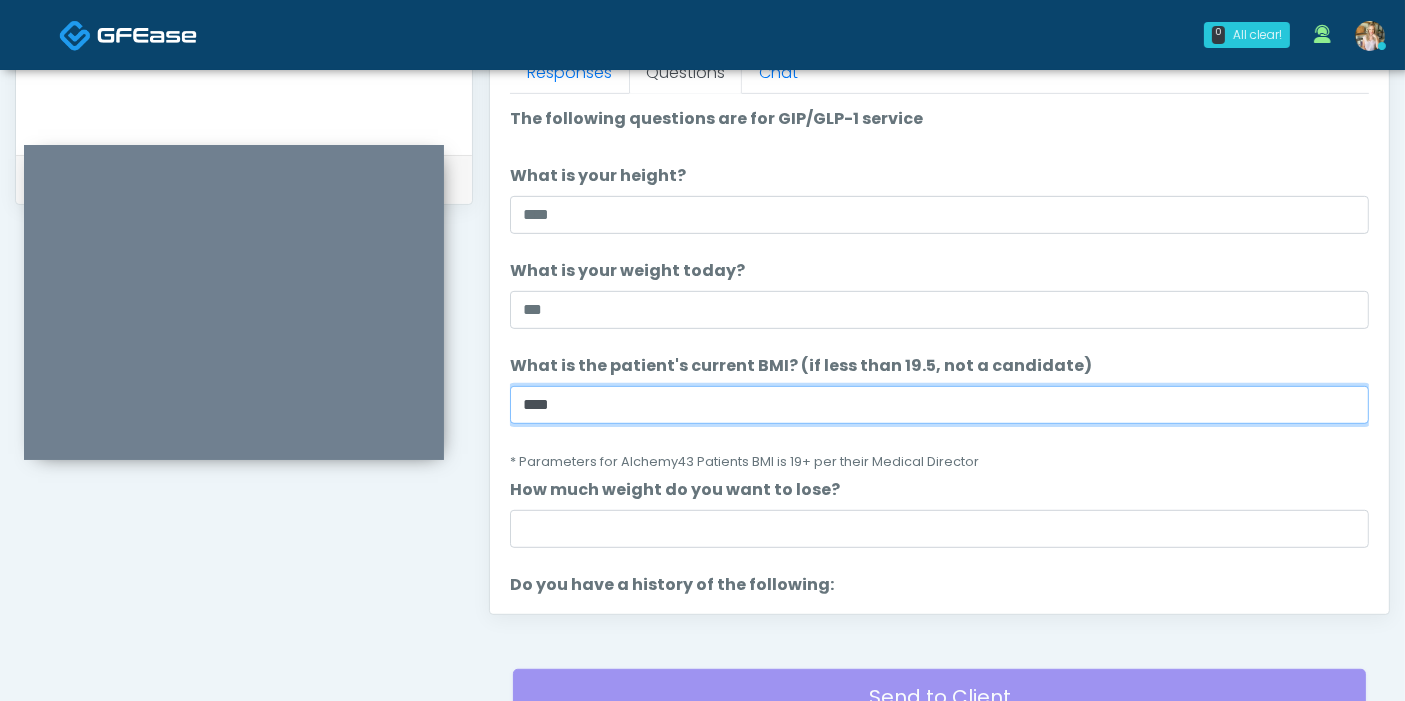 type on "****" 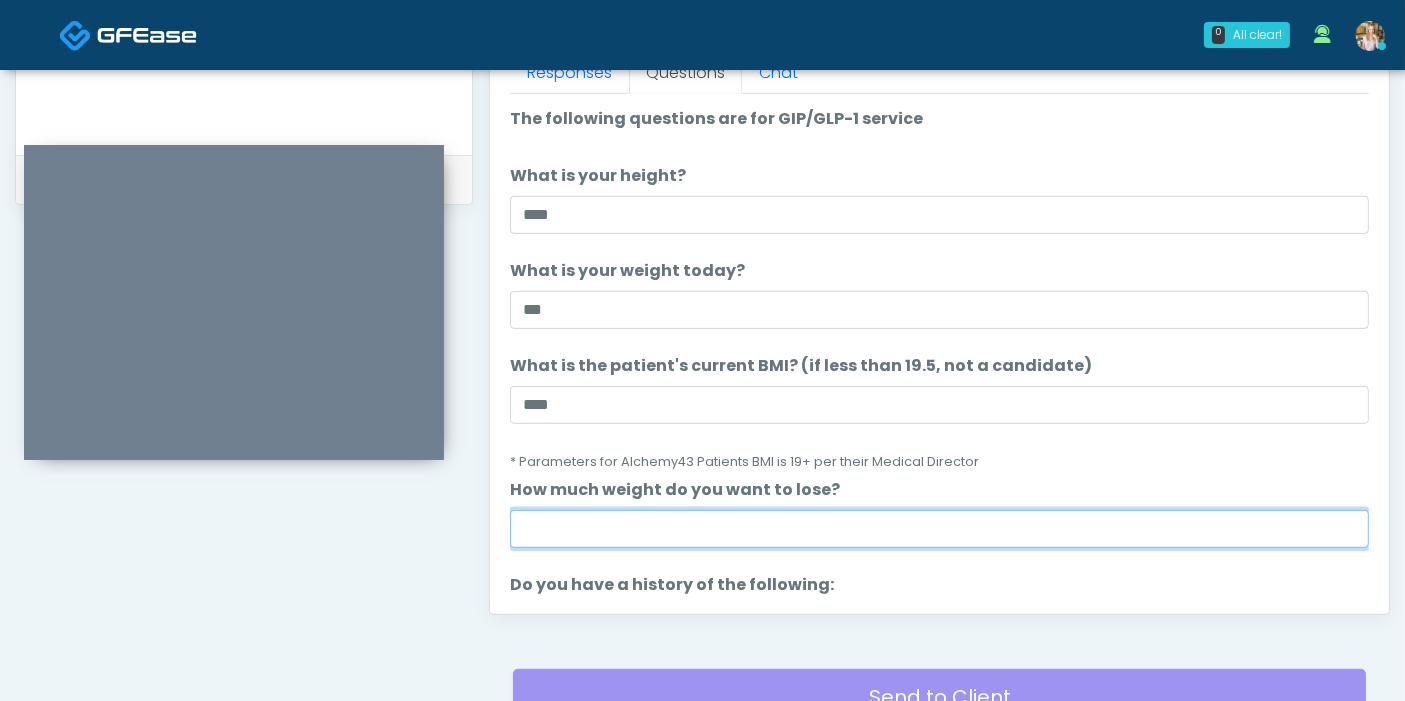 click on "How much weight do you want to lose?" at bounding box center (939, 529) 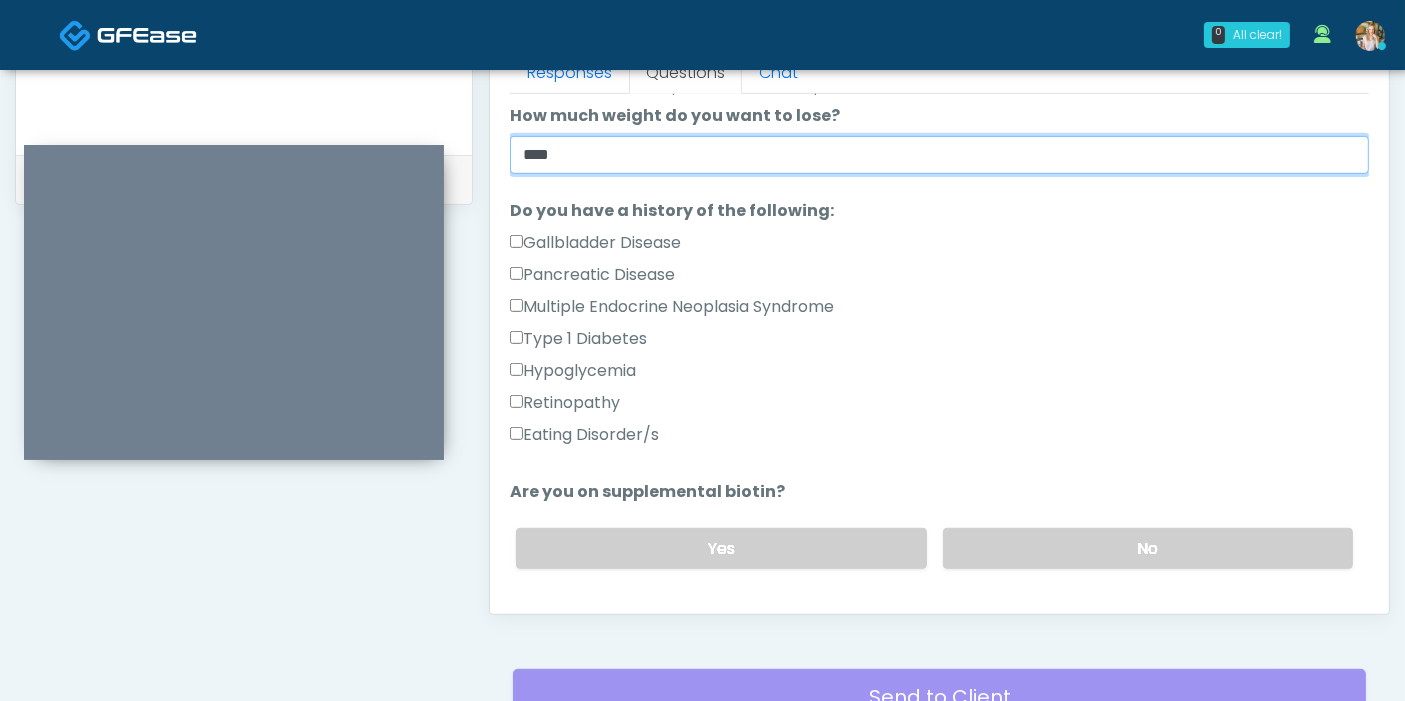 scroll, scrollTop: 382, scrollLeft: 0, axis: vertical 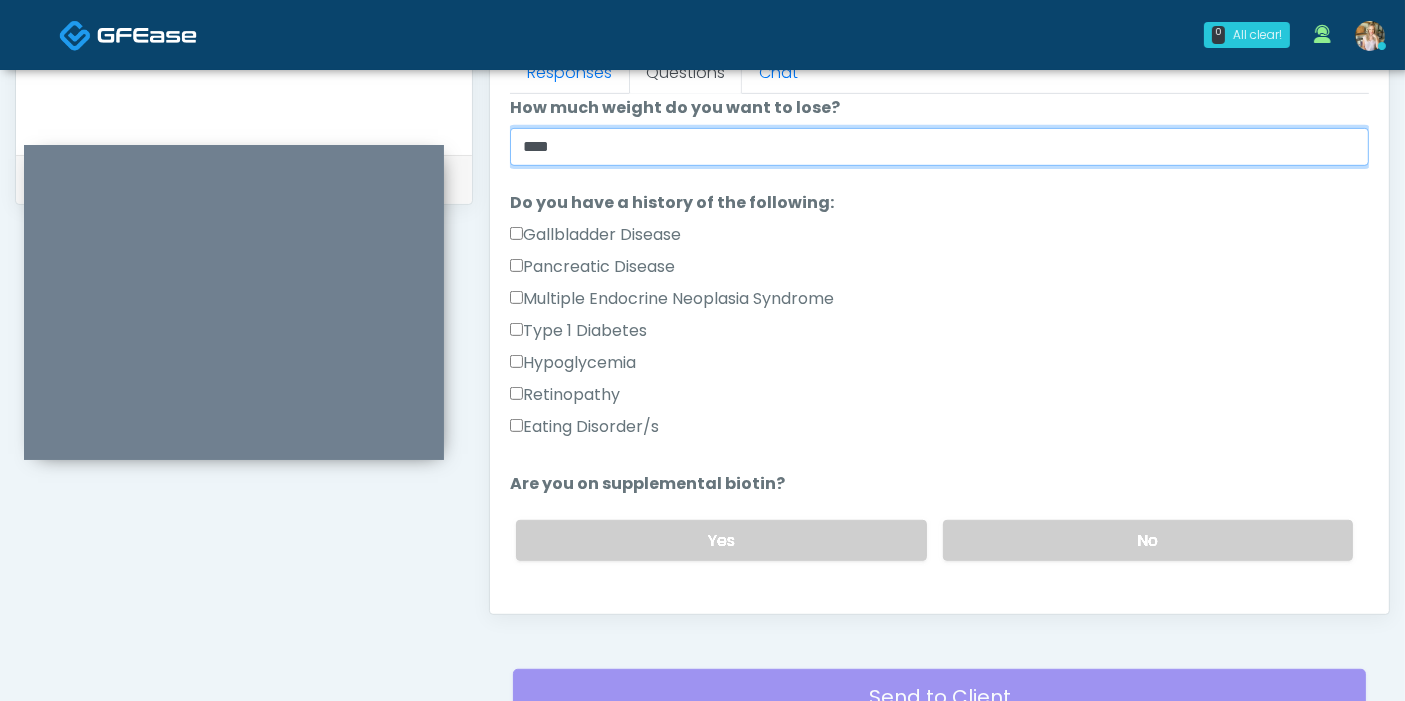 type on "****" 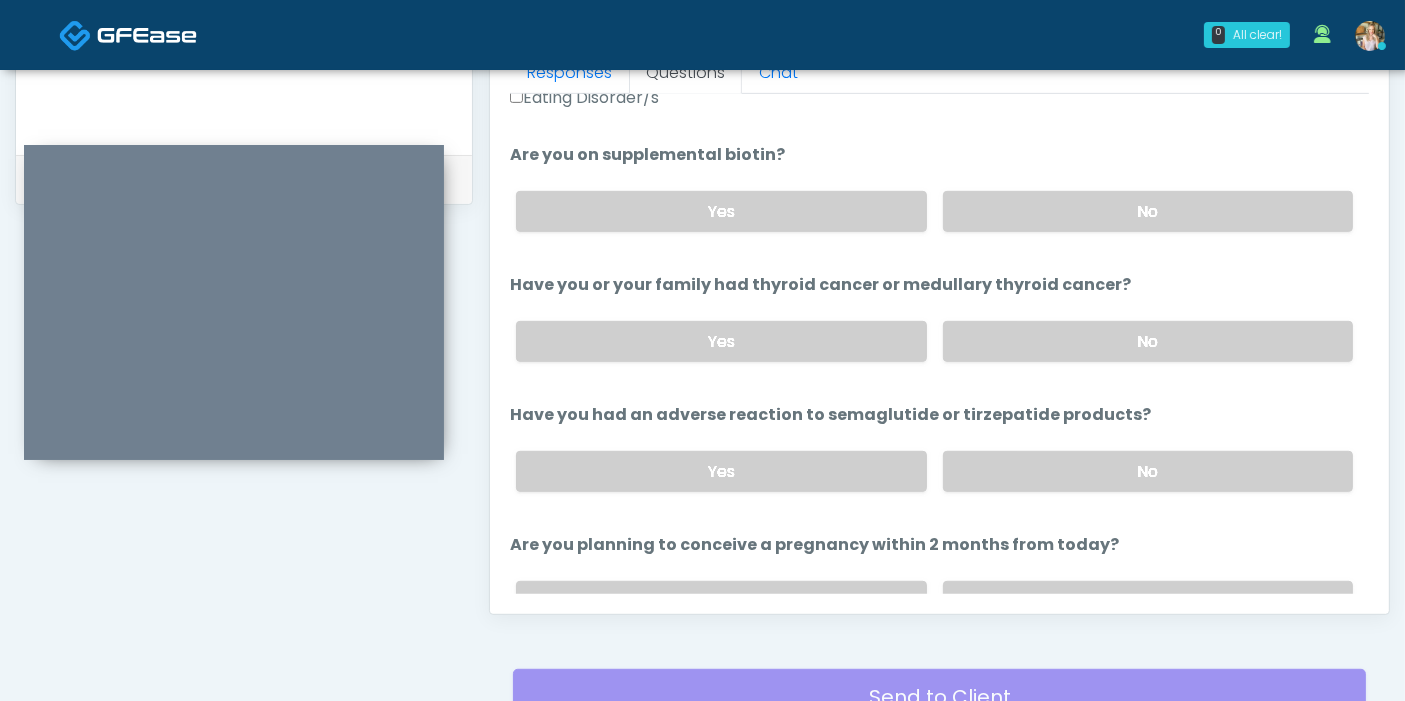 scroll, scrollTop: 722, scrollLeft: 0, axis: vertical 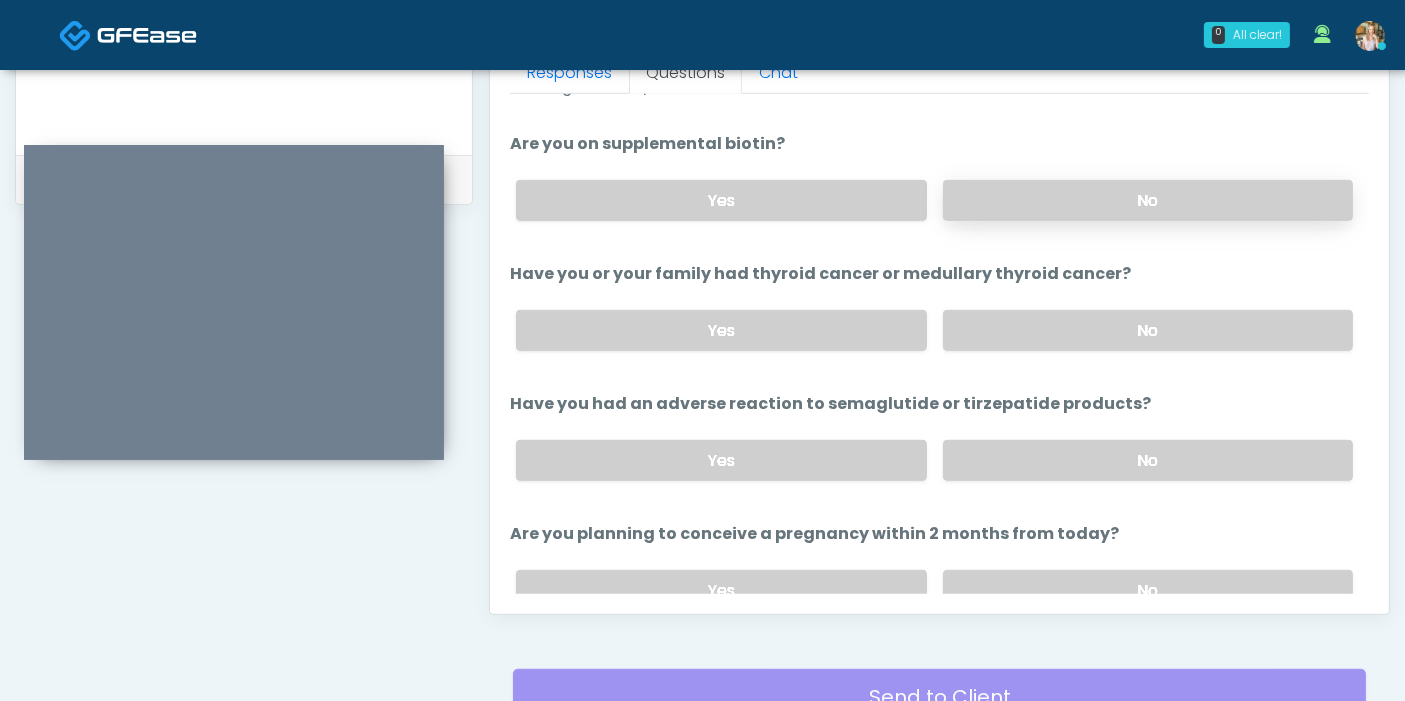 click on "No" at bounding box center (1148, 200) 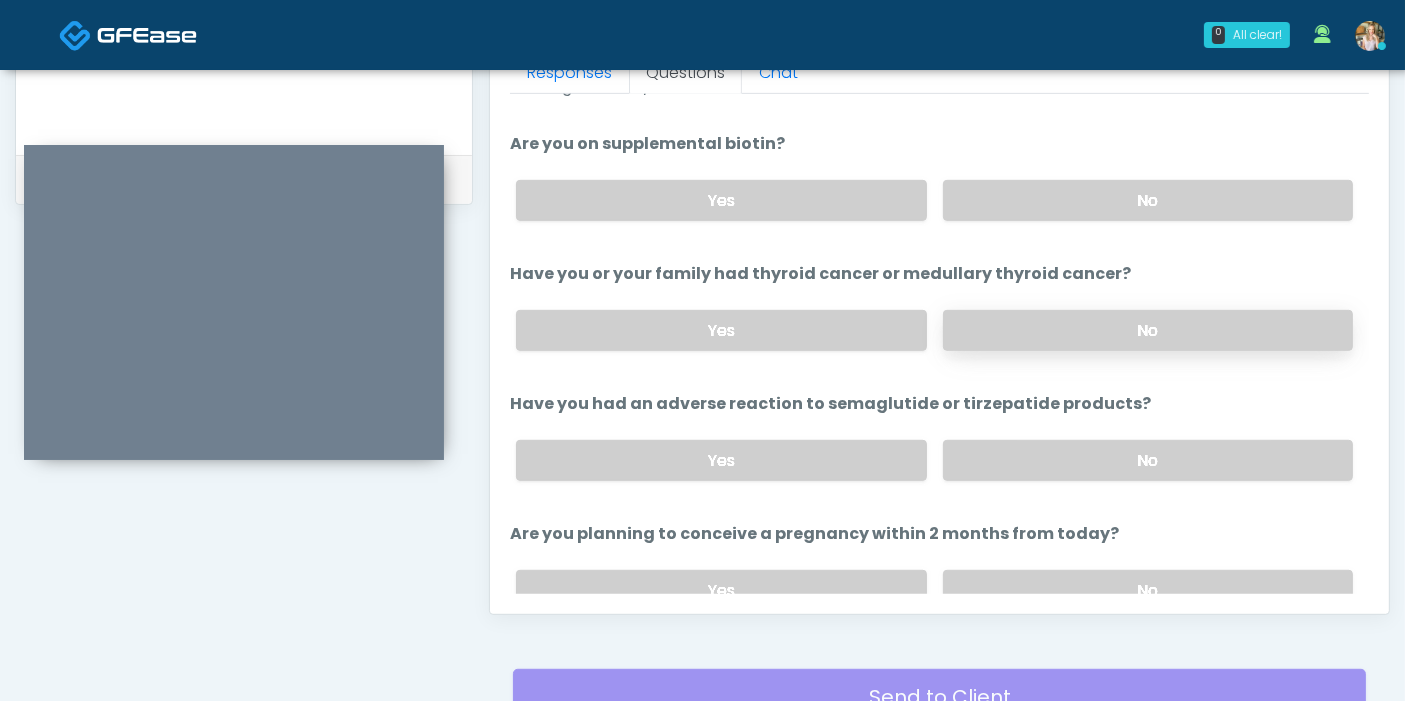 click on "No" at bounding box center (1148, 330) 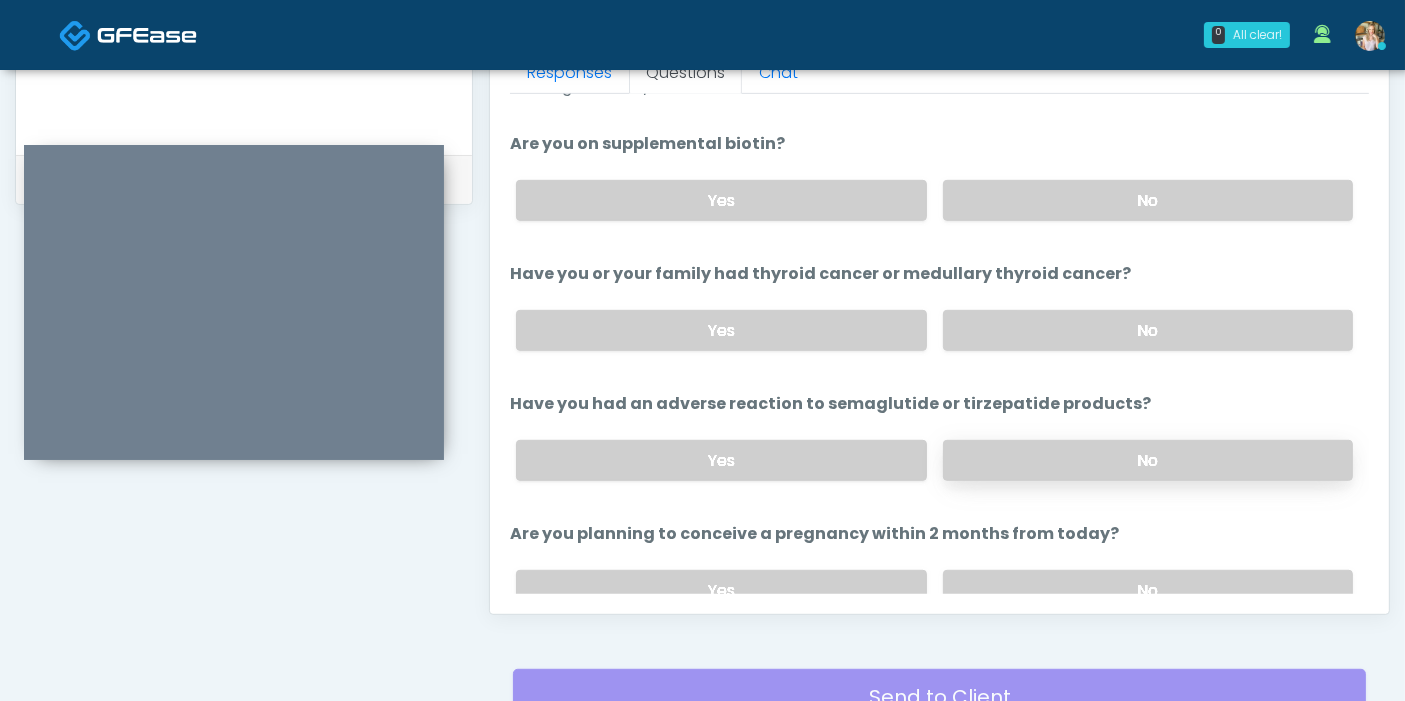 click on "No" at bounding box center [1148, 460] 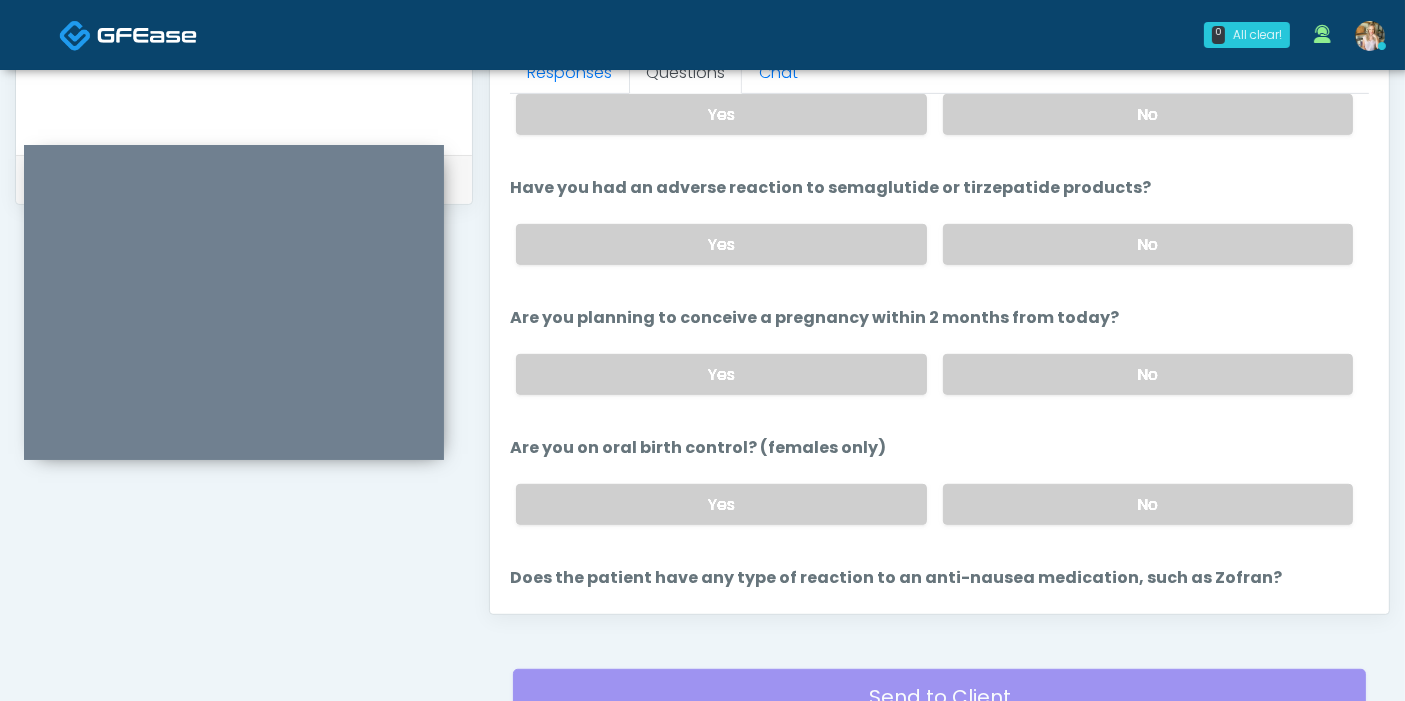 scroll, scrollTop: 1054, scrollLeft: 0, axis: vertical 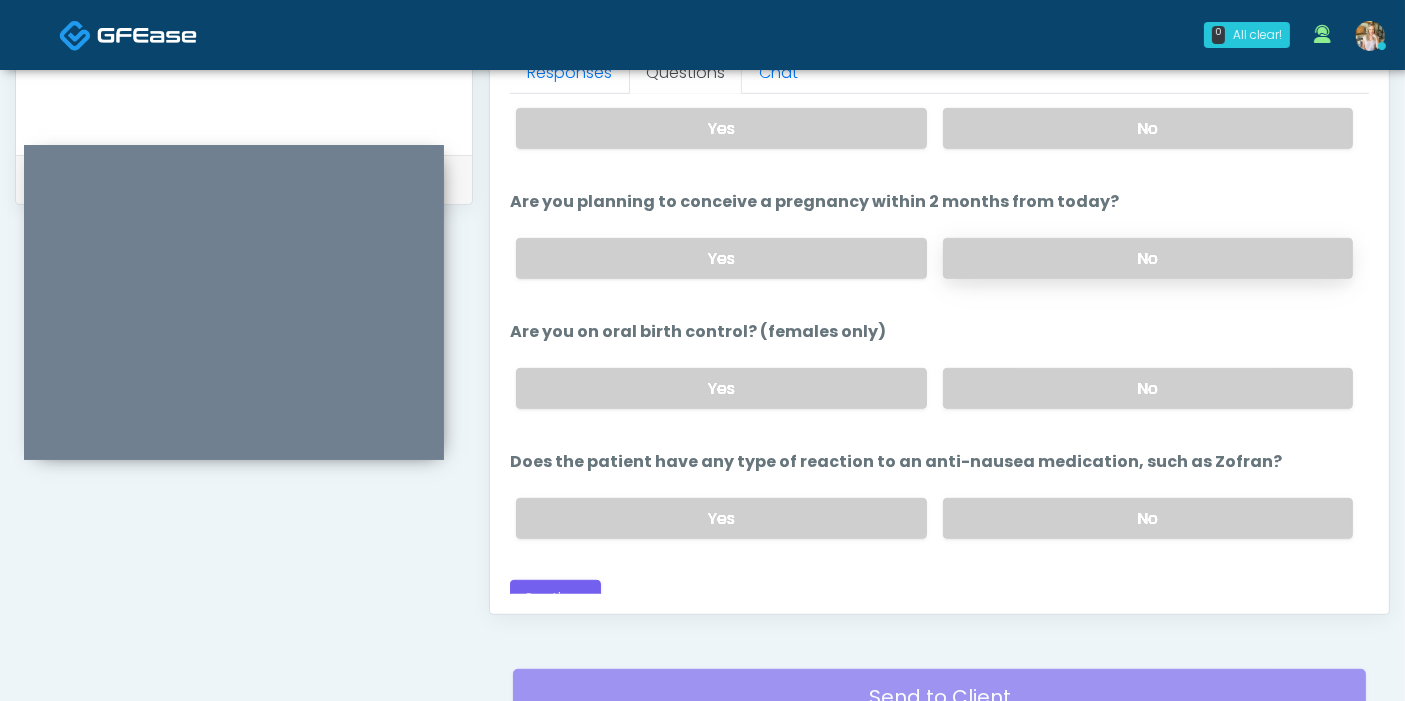 click on "No" at bounding box center [1148, 258] 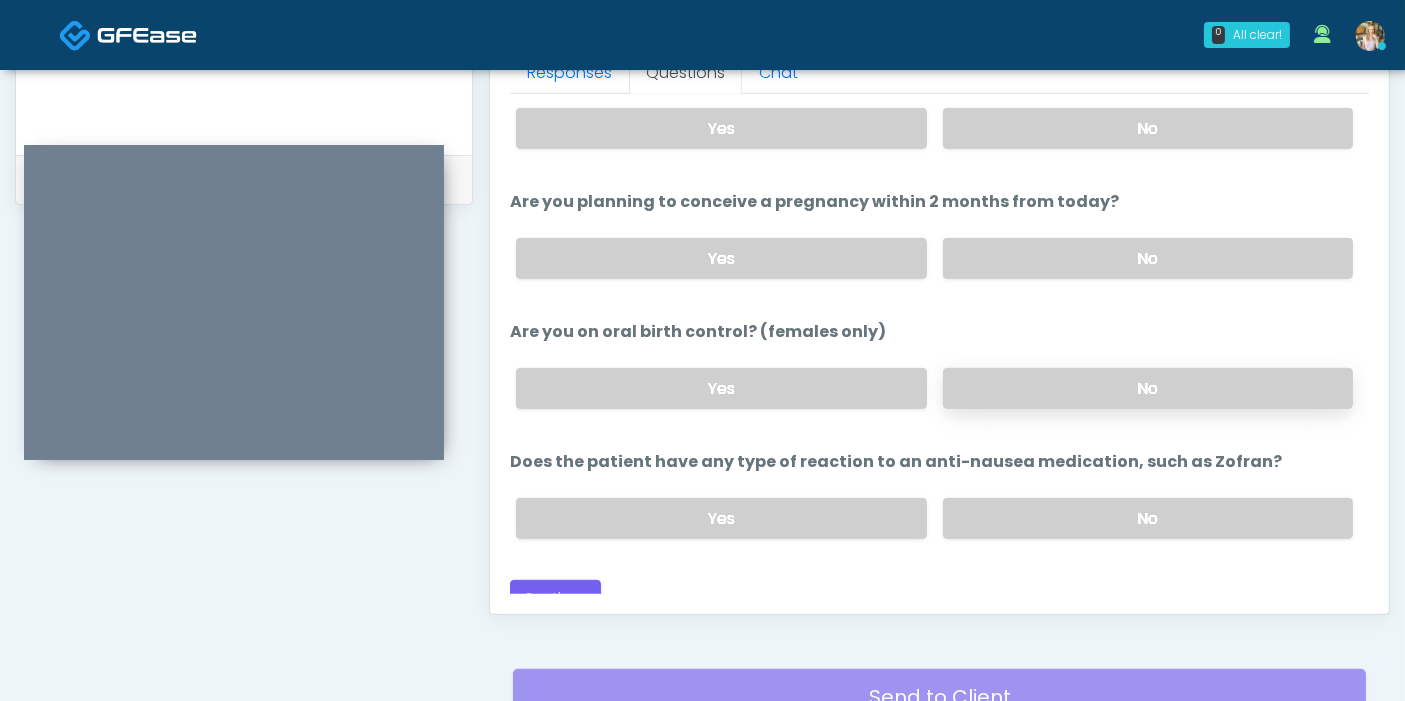 click on "No" at bounding box center [1148, 388] 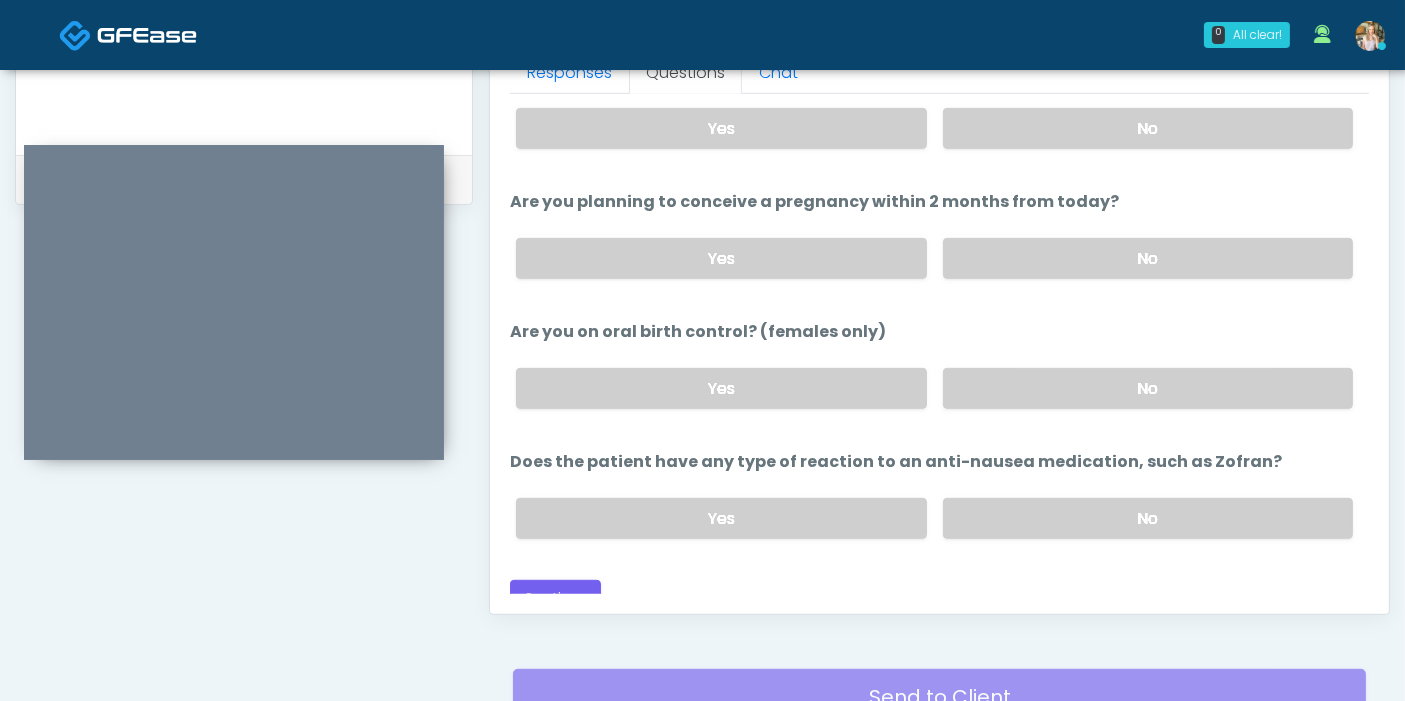 scroll, scrollTop: 1069, scrollLeft: 0, axis: vertical 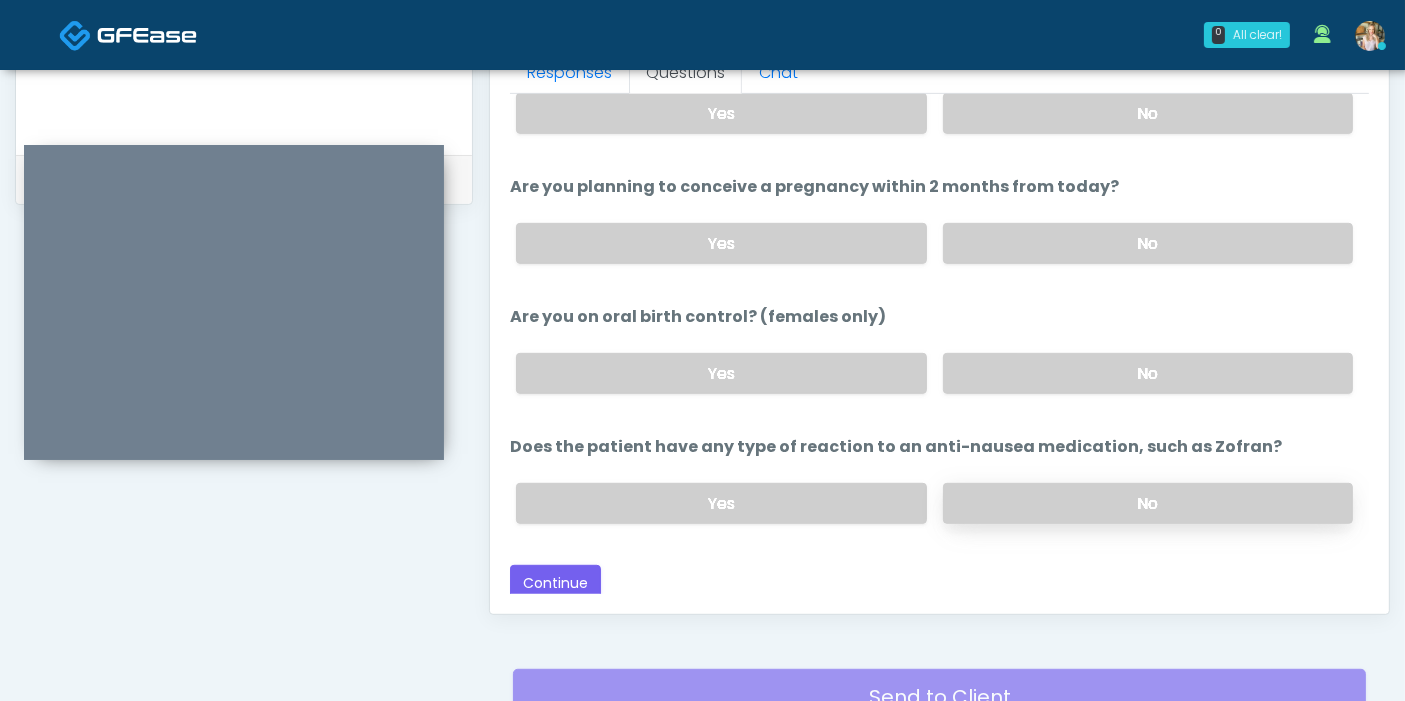 click on "No" at bounding box center [1148, 503] 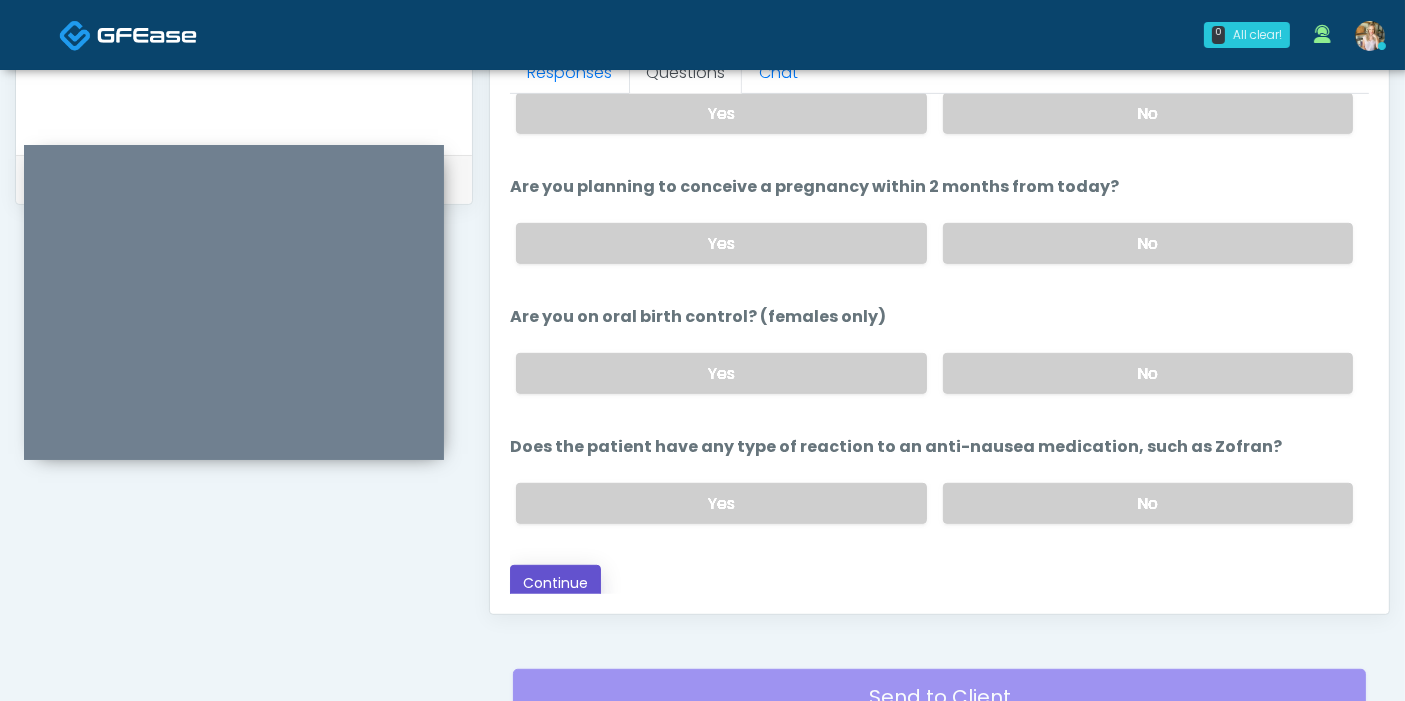 click on "Continue" at bounding box center [555, 583] 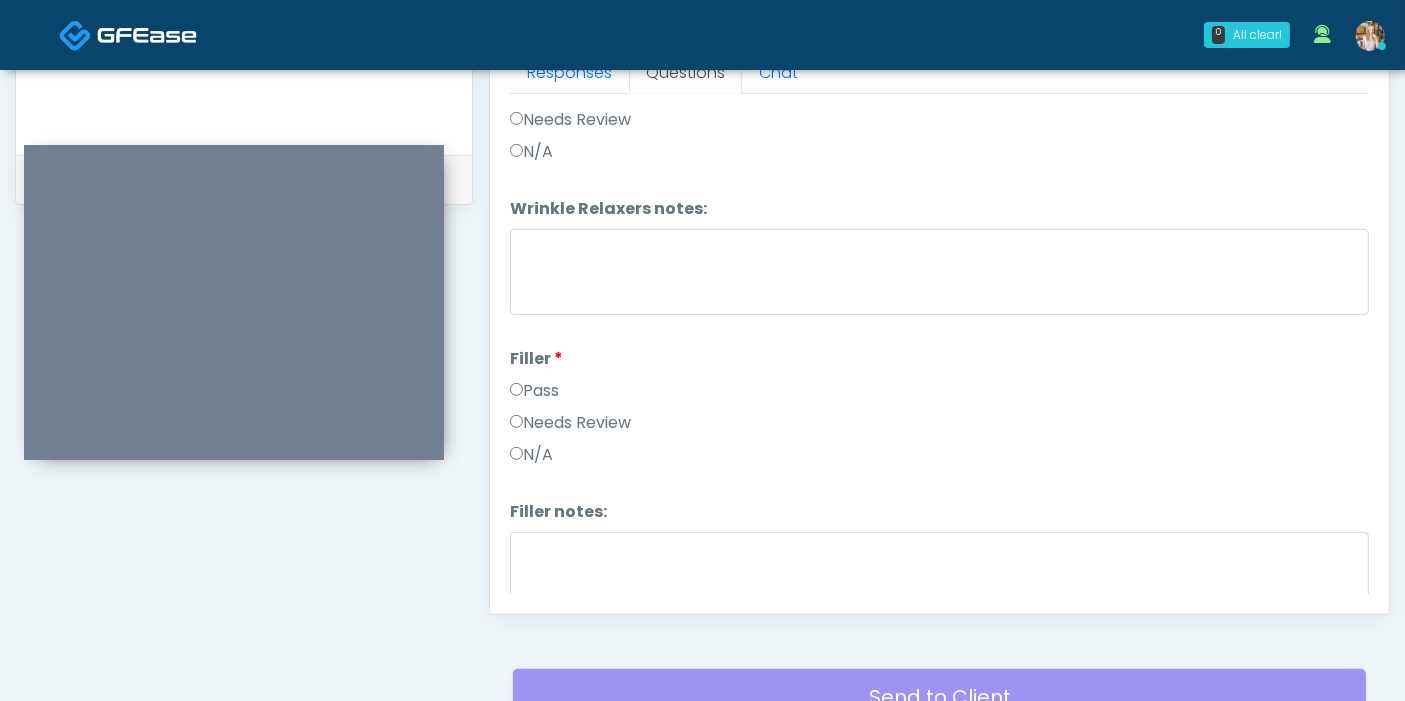 scroll, scrollTop: 0, scrollLeft: 0, axis: both 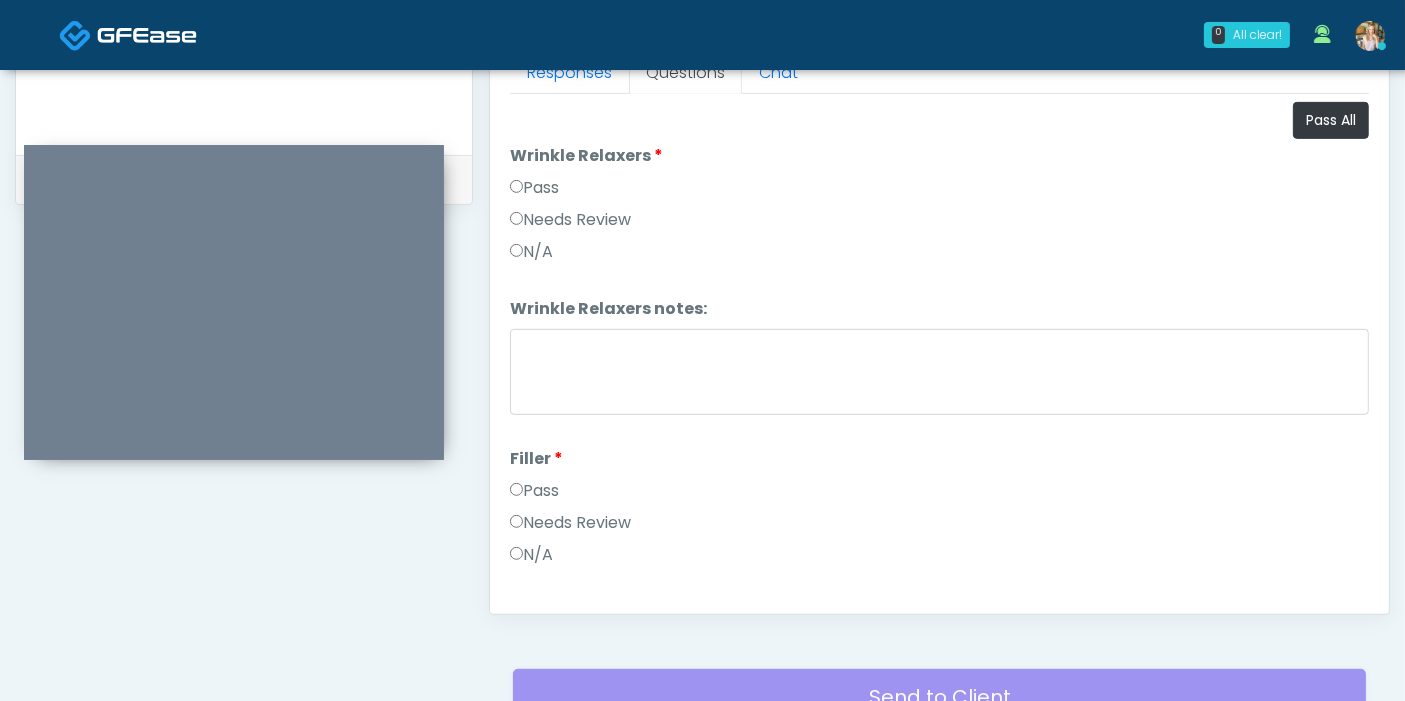 click on "Responses
Questions
Chat
Good Faith Exam Script
Good Faith Exam Script INTRODUCTION Hello, my name is undefined, and I will be conducting your good faith exam on behalf of Alchemy 43,  Please confirm the correct patient is on the call: Confirm full name Confirm Date of Birth This exam will take about 5 minutes to complete and it is a state requirement before you receive any new treatment. I am a third party service provider and have been retained by this practice to collect and review your medical history and ensure you're a good candidate for your treatment. all information collected, stored and transmitted as part of this exam is confidential and covered by the HIPAA act.
Continue
No" at bounding box center [939, 323] 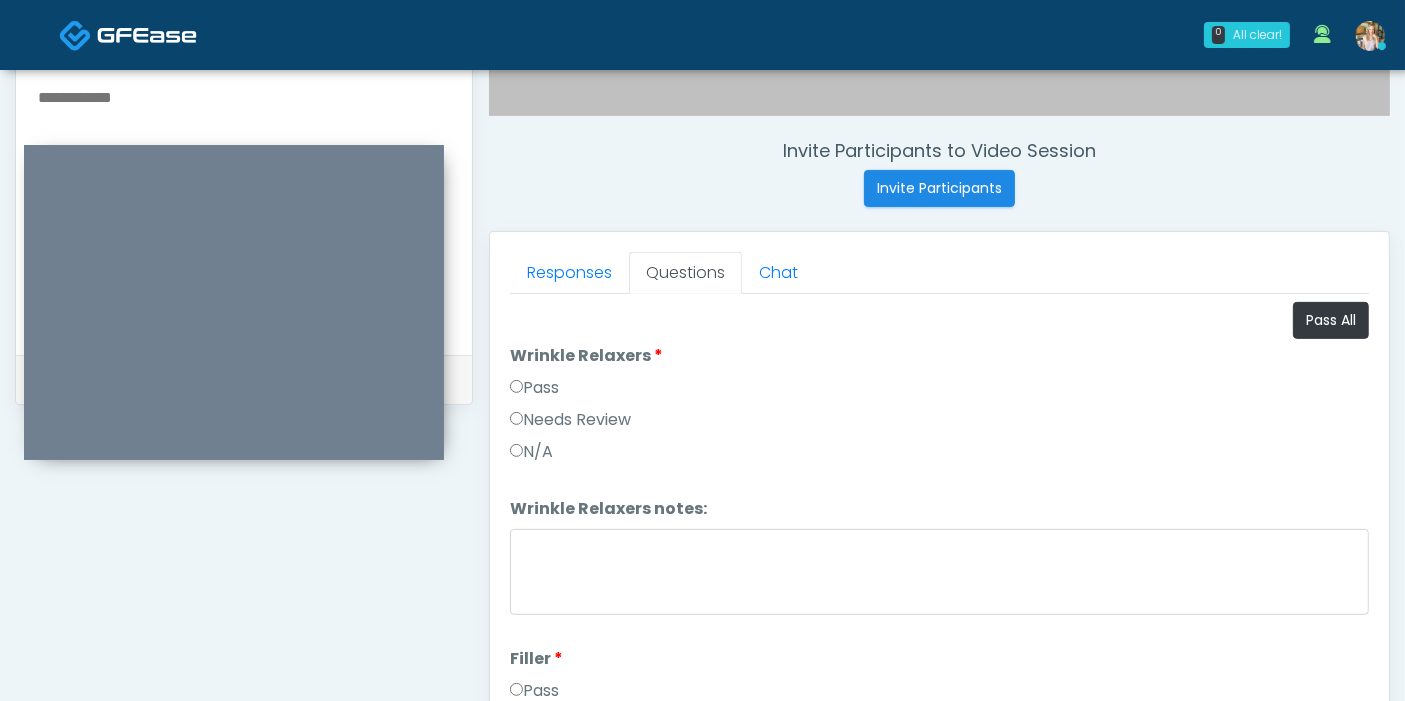 scroll, scrollTop: 702, scrollLeft: 0, axis: vertical 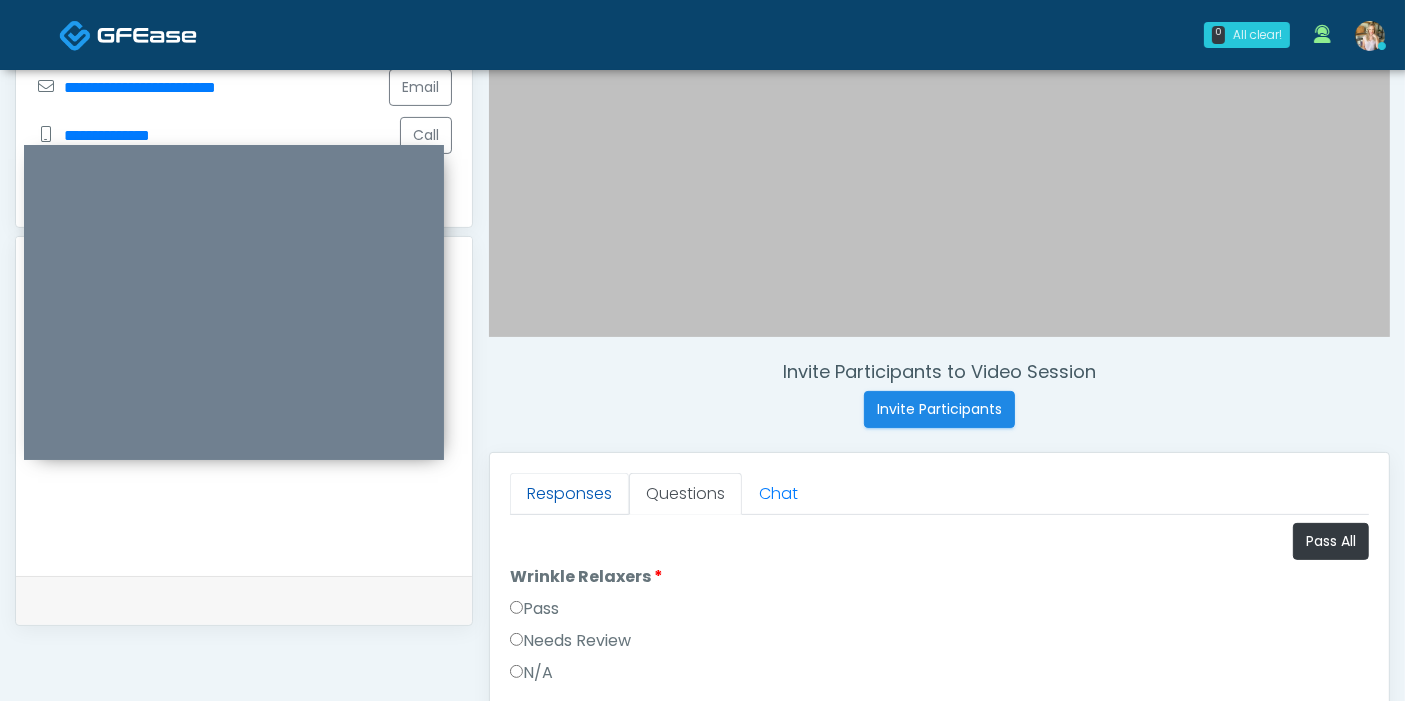 click on "Responses" at bounding box center [569, 494] 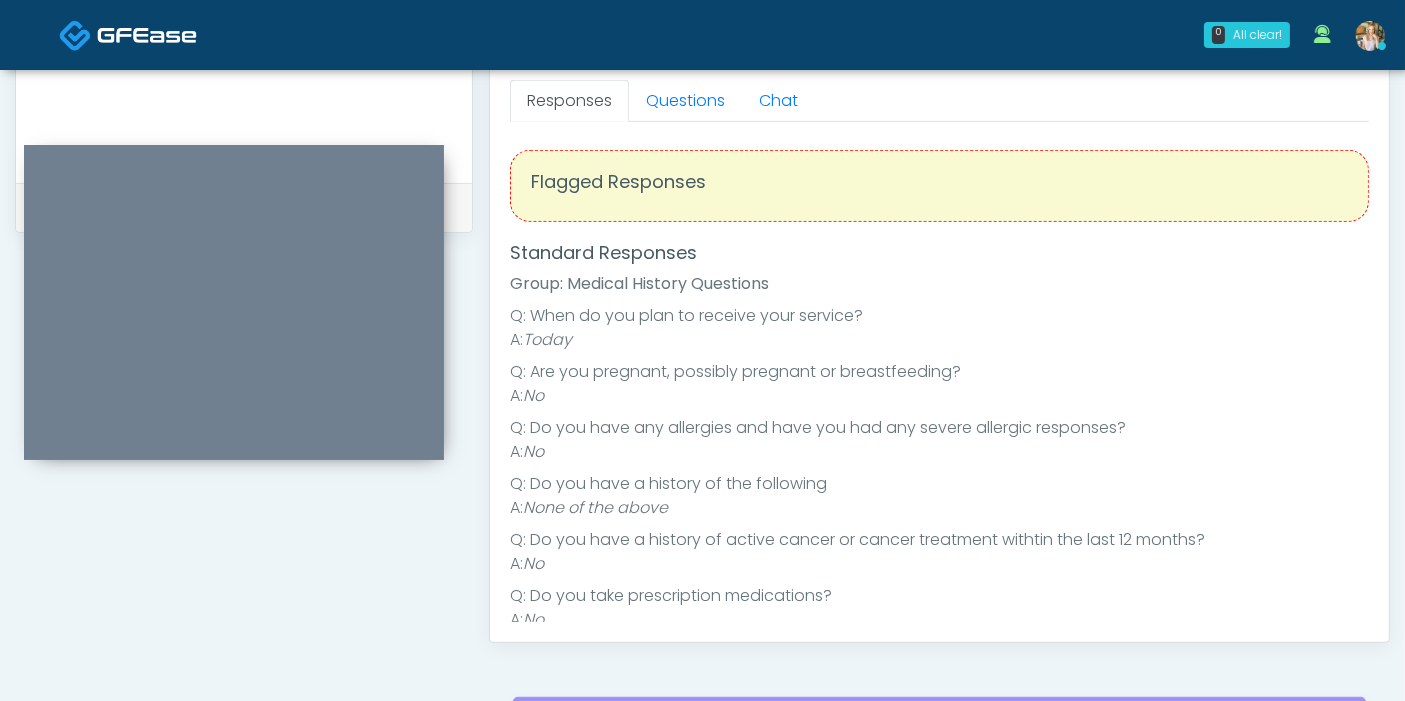 scroll, scrollTop: 902, scrollLeft: 0, axis: vertical 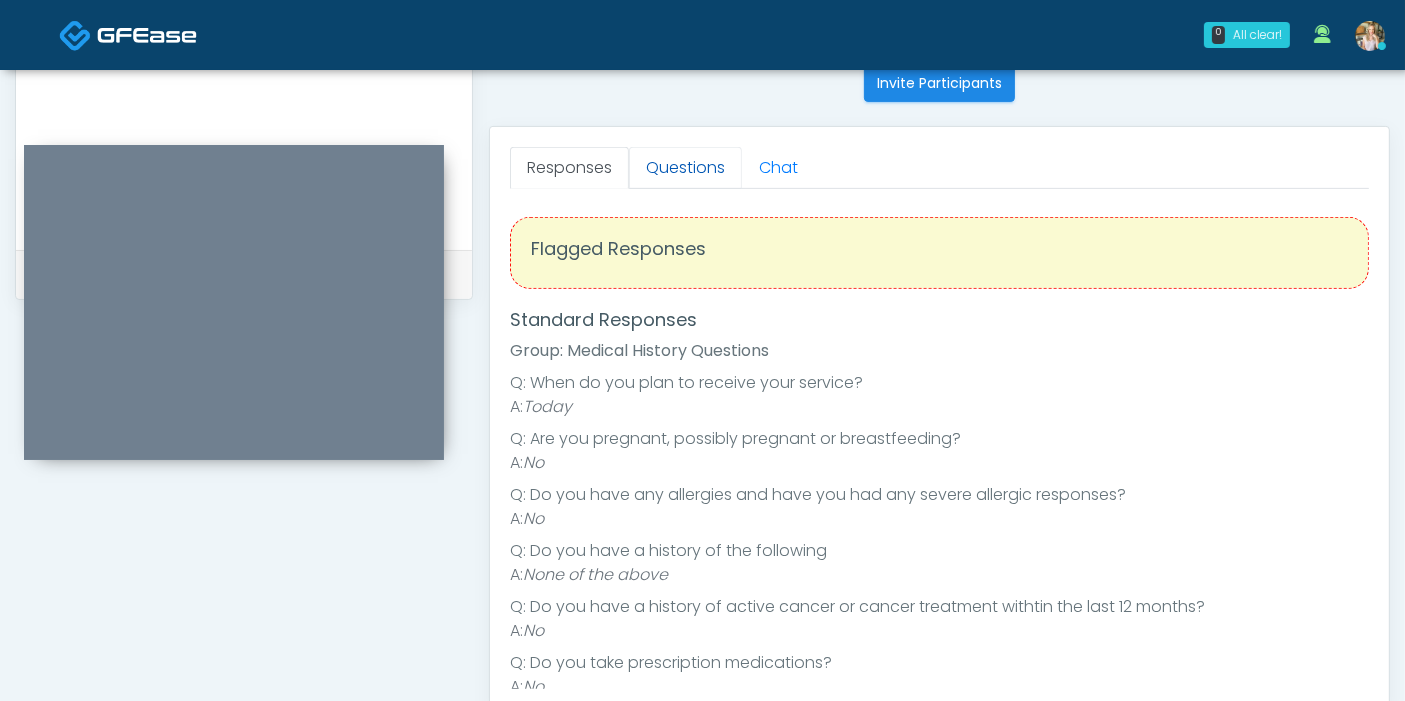 click on "Questions" at bounding box center [685, 168] 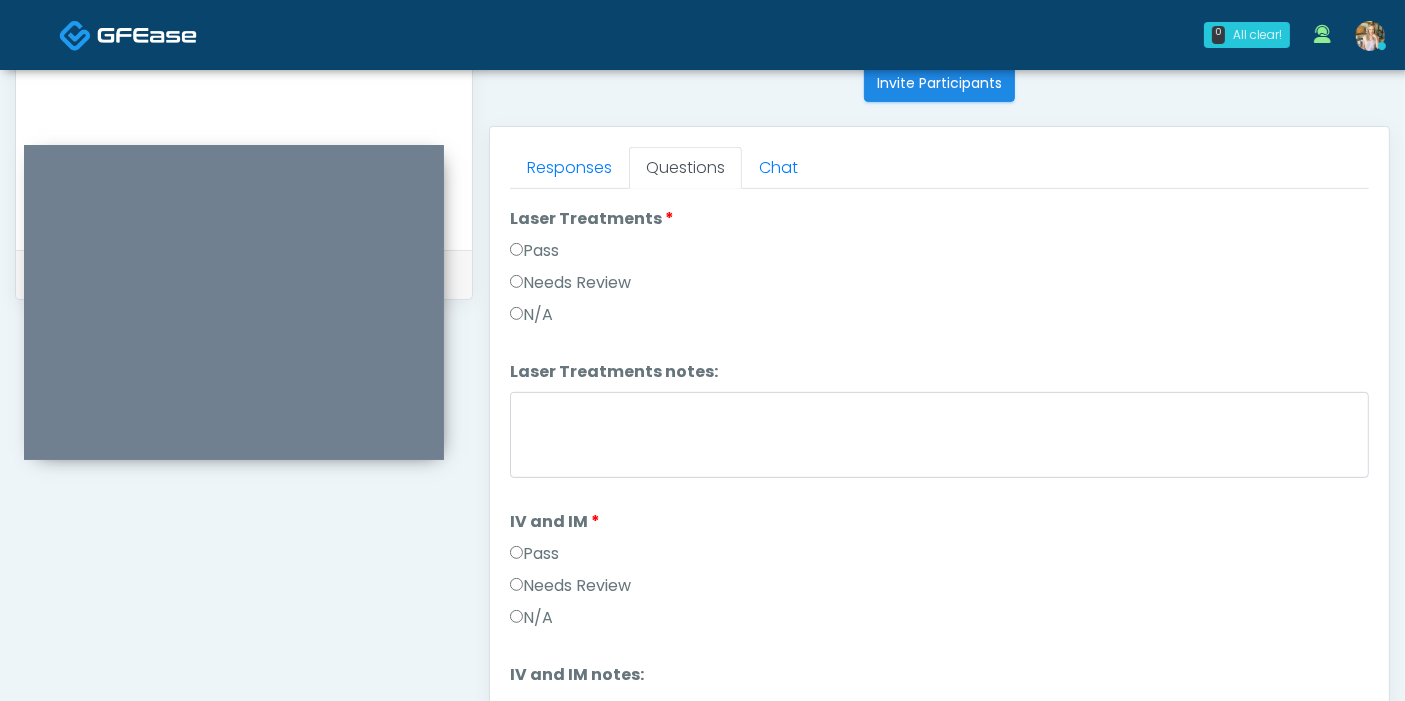 scroll, scrollTop: 1147, scrollLeft: 0, axis: vertical 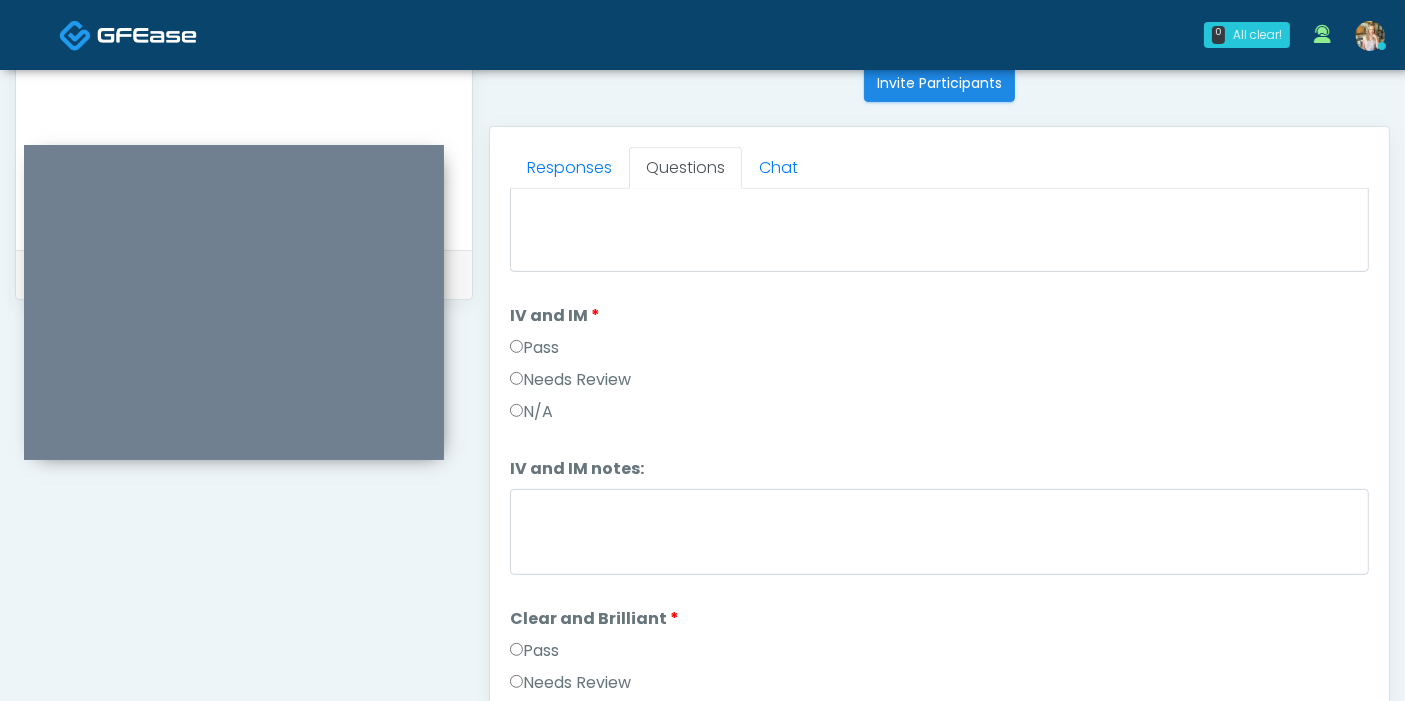 click on "Pass" at bounding box center [534, 651] 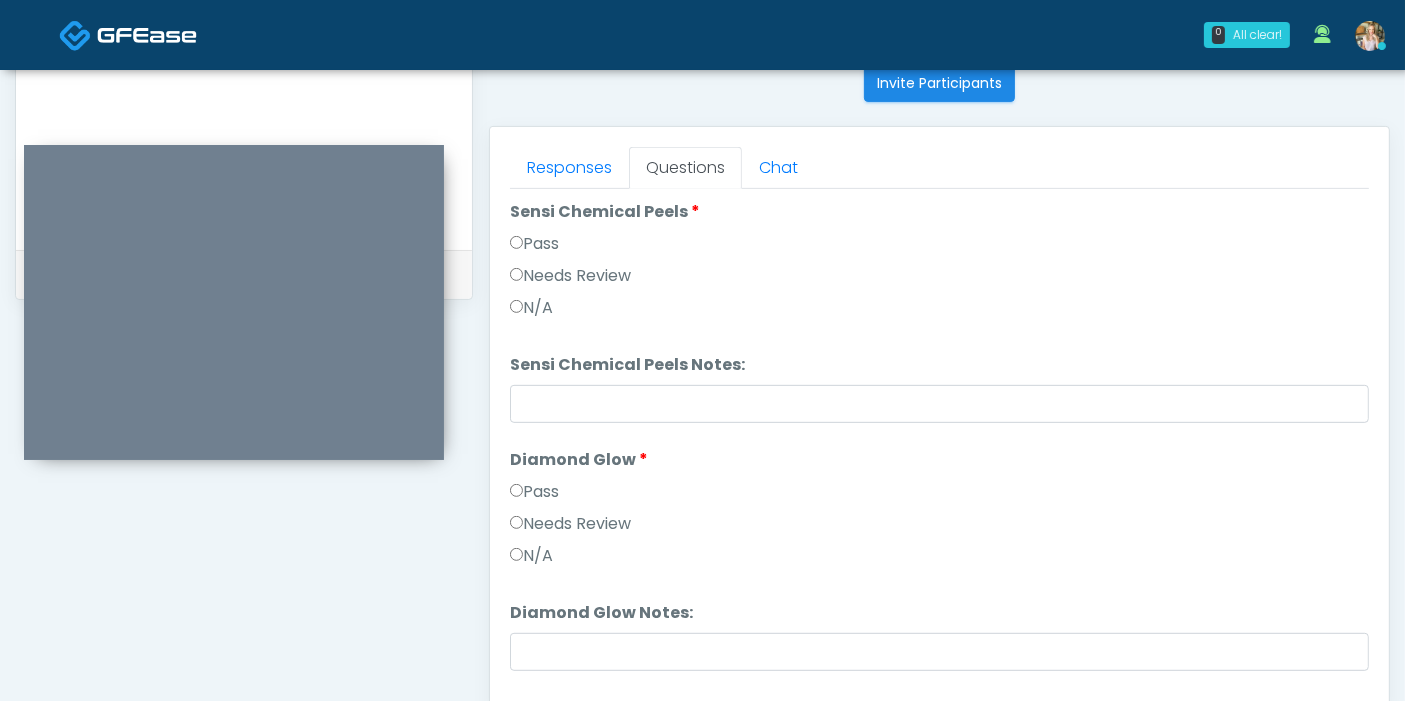 scroll, scrollTop: 1835, scrollLeft: 0, axis: vertical 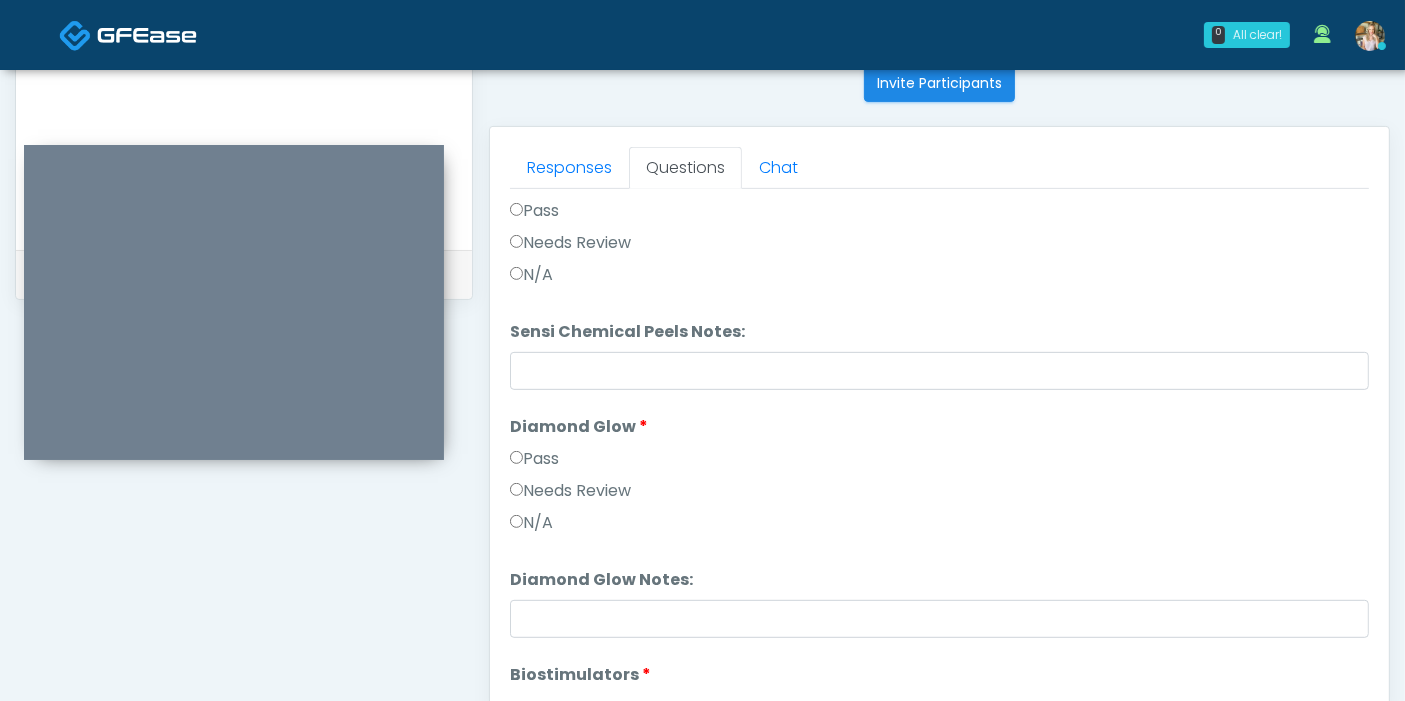 click on "Pass" at bounding box center (534, 211) 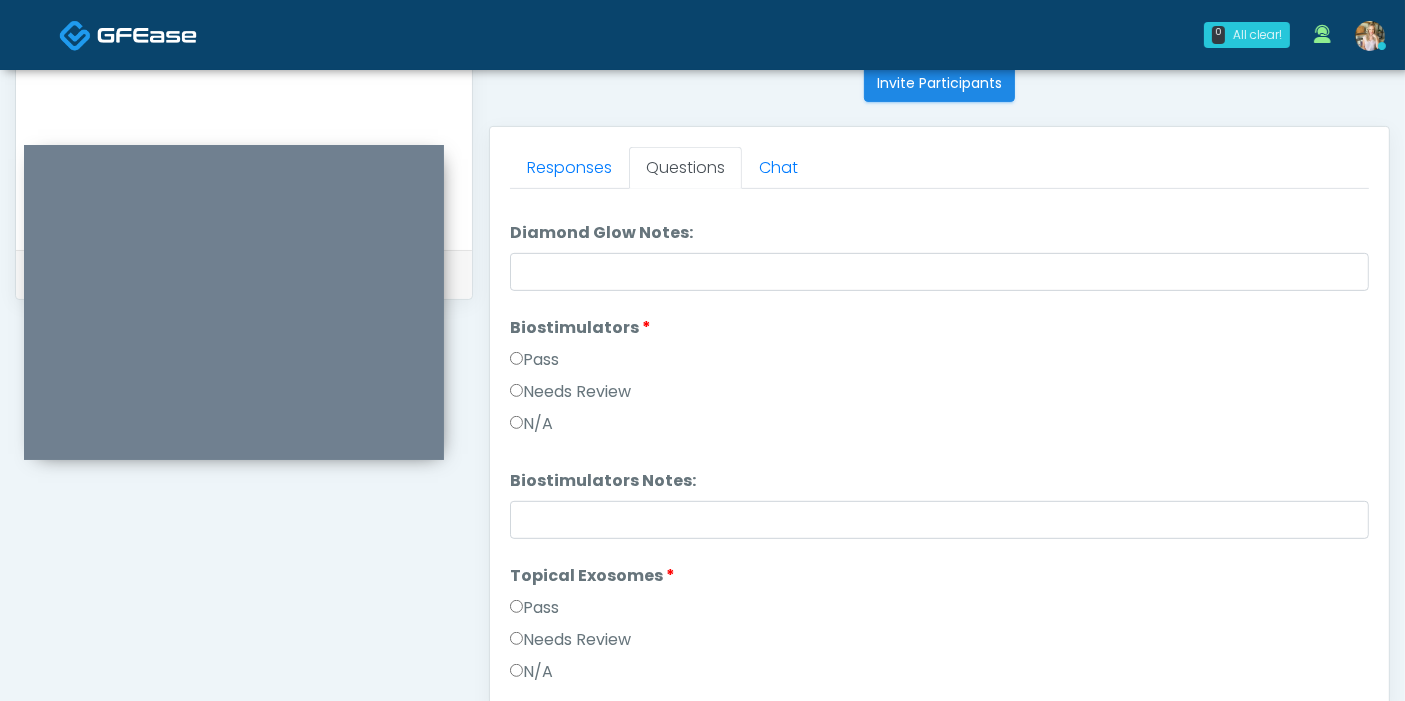 scroll, scrollTop: 2182, scrollLeft: 0, axis: vertical 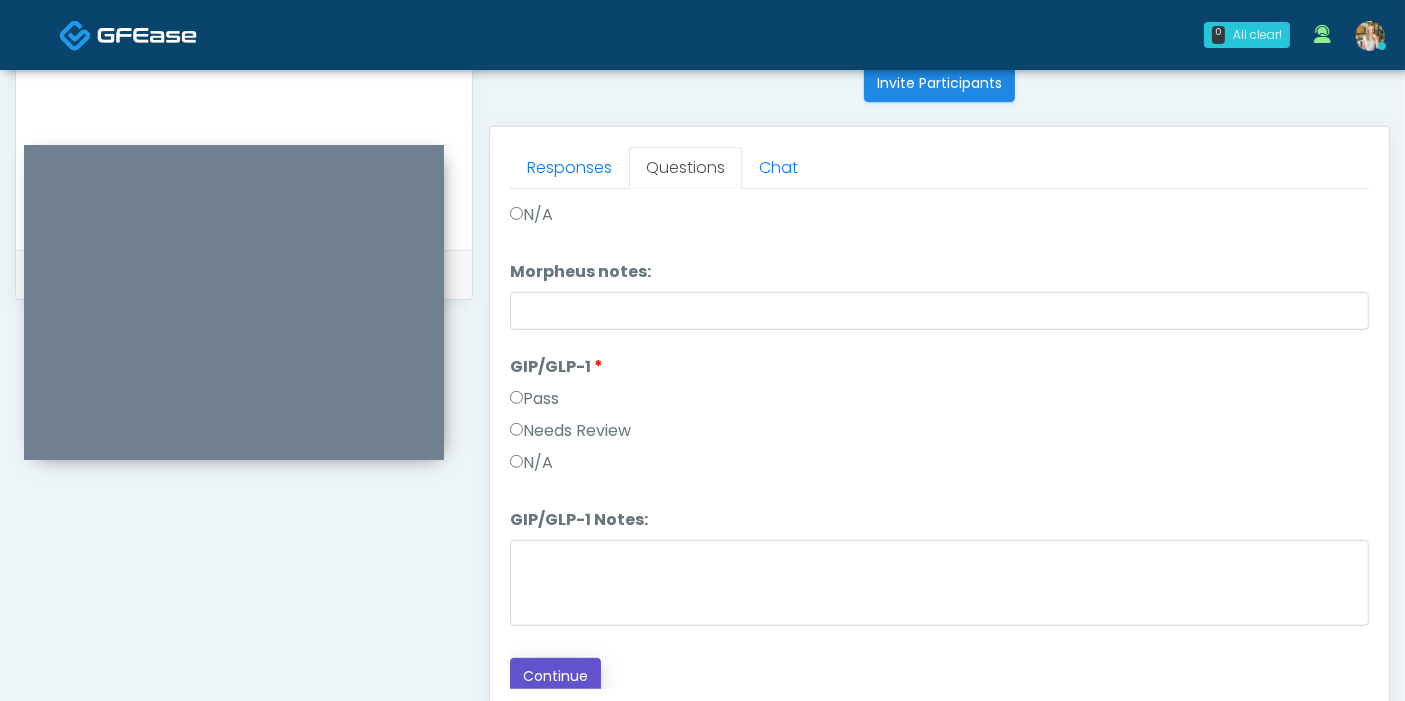 click on "Continue" at bounding box center (555, 676) 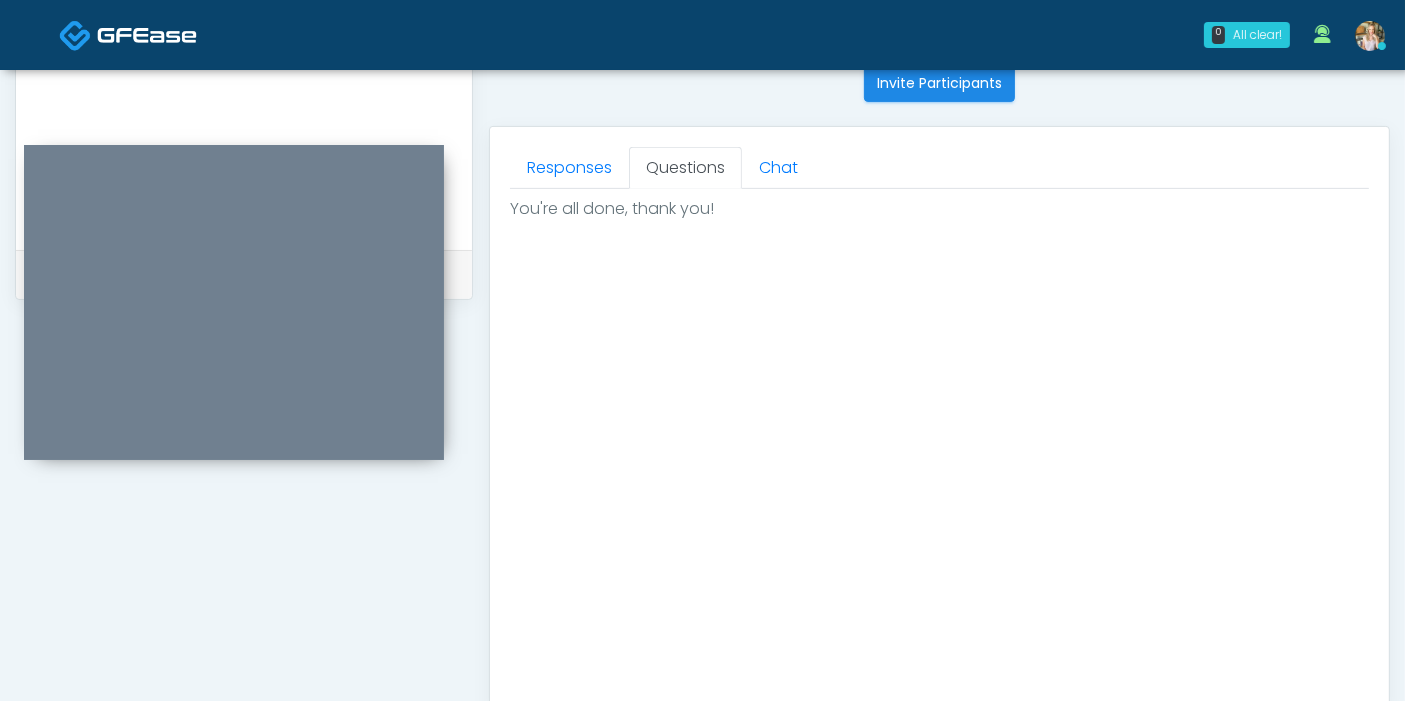 scroll, scrollTop: 0, scrollLeft: 0, axis: both 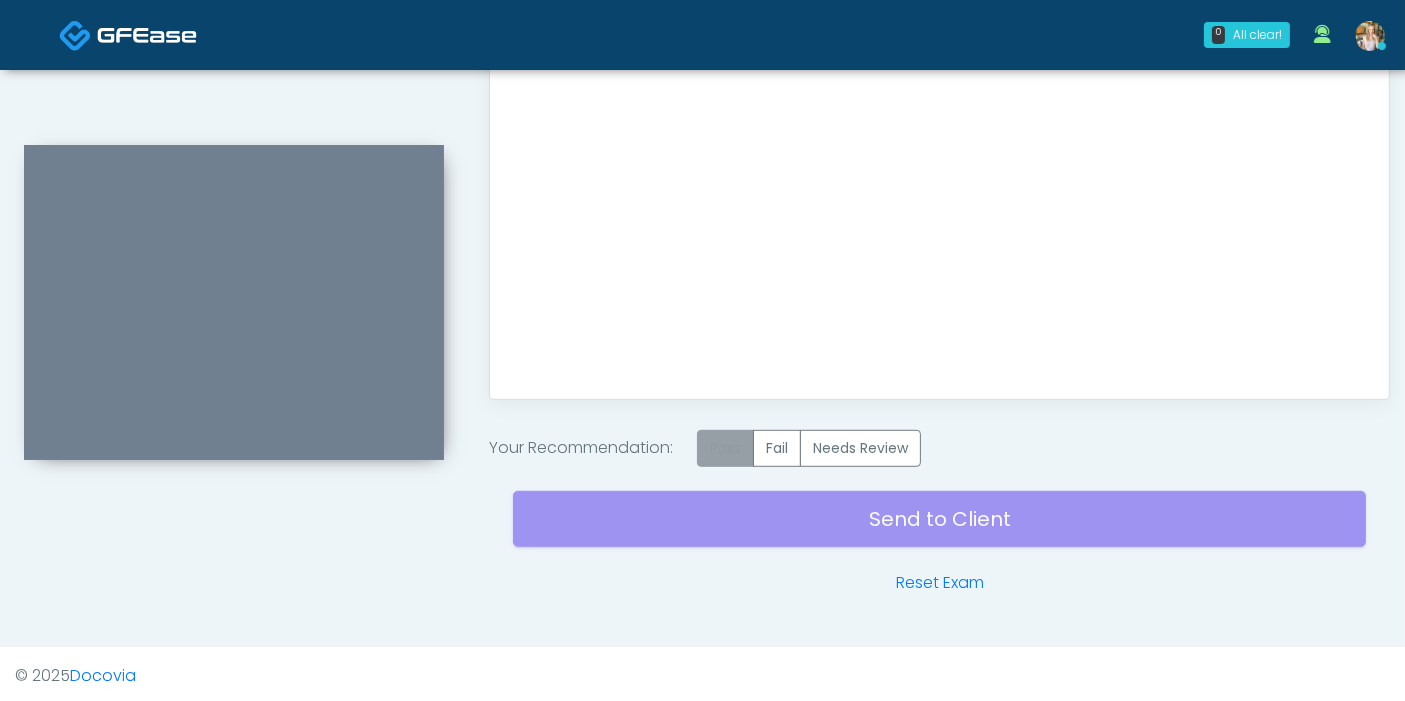 click on "Pass" at bounding box center [725, 448] 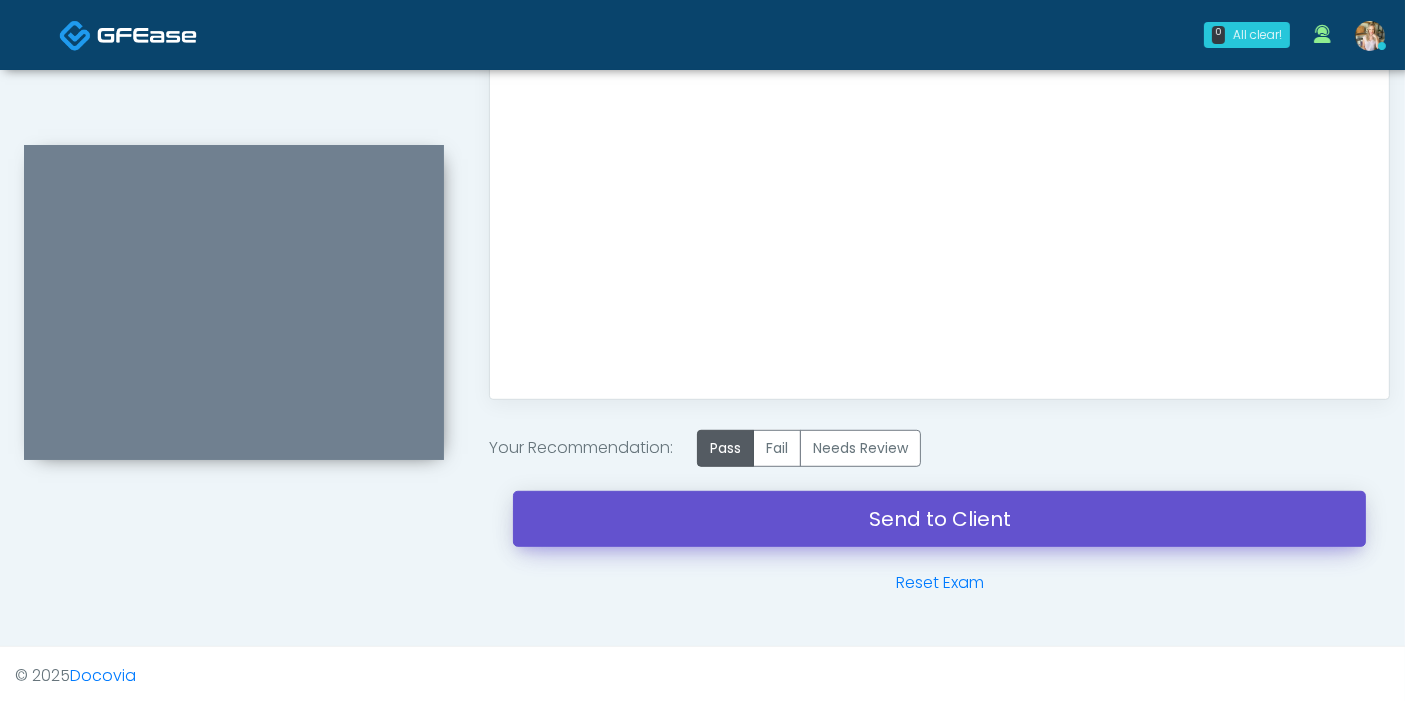 click on "Send to Client" at bounding box center (939, 519) 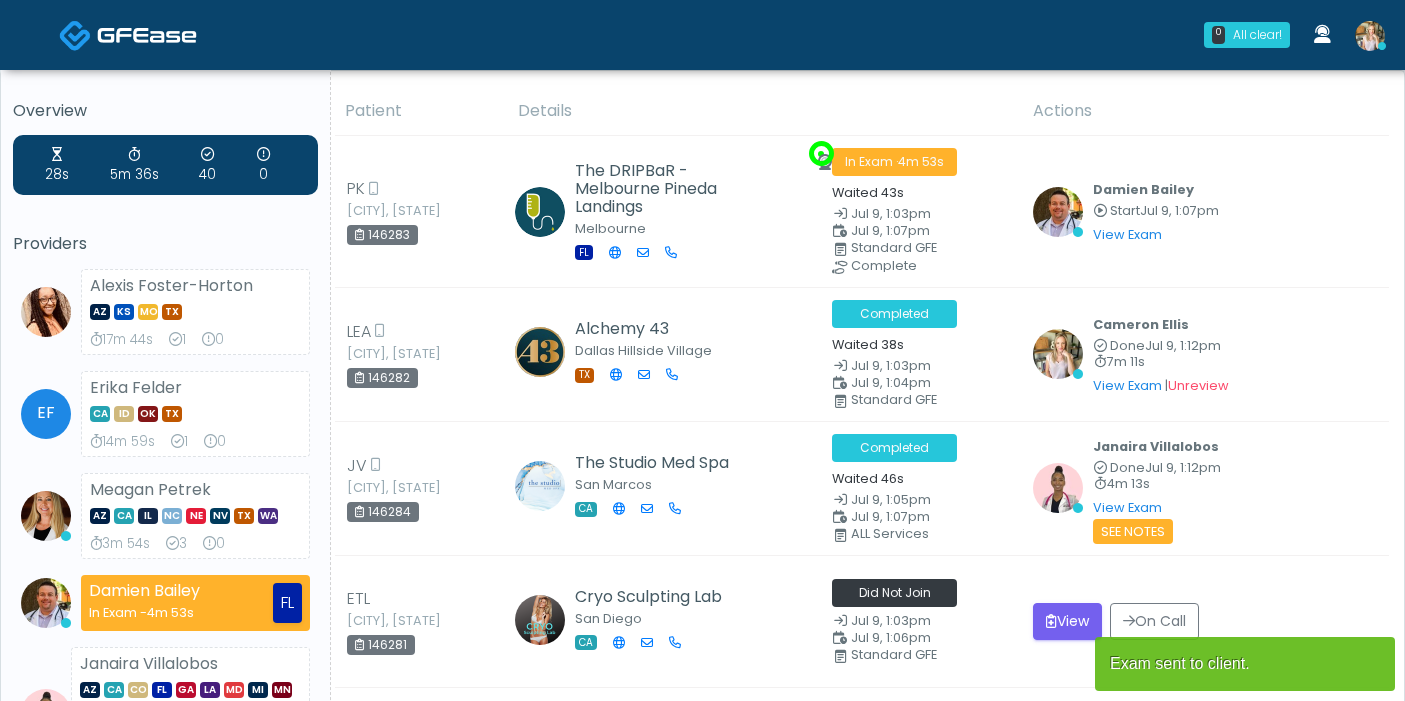 scroll, scrollTop: 0, scrollLeft: 0, axis: both 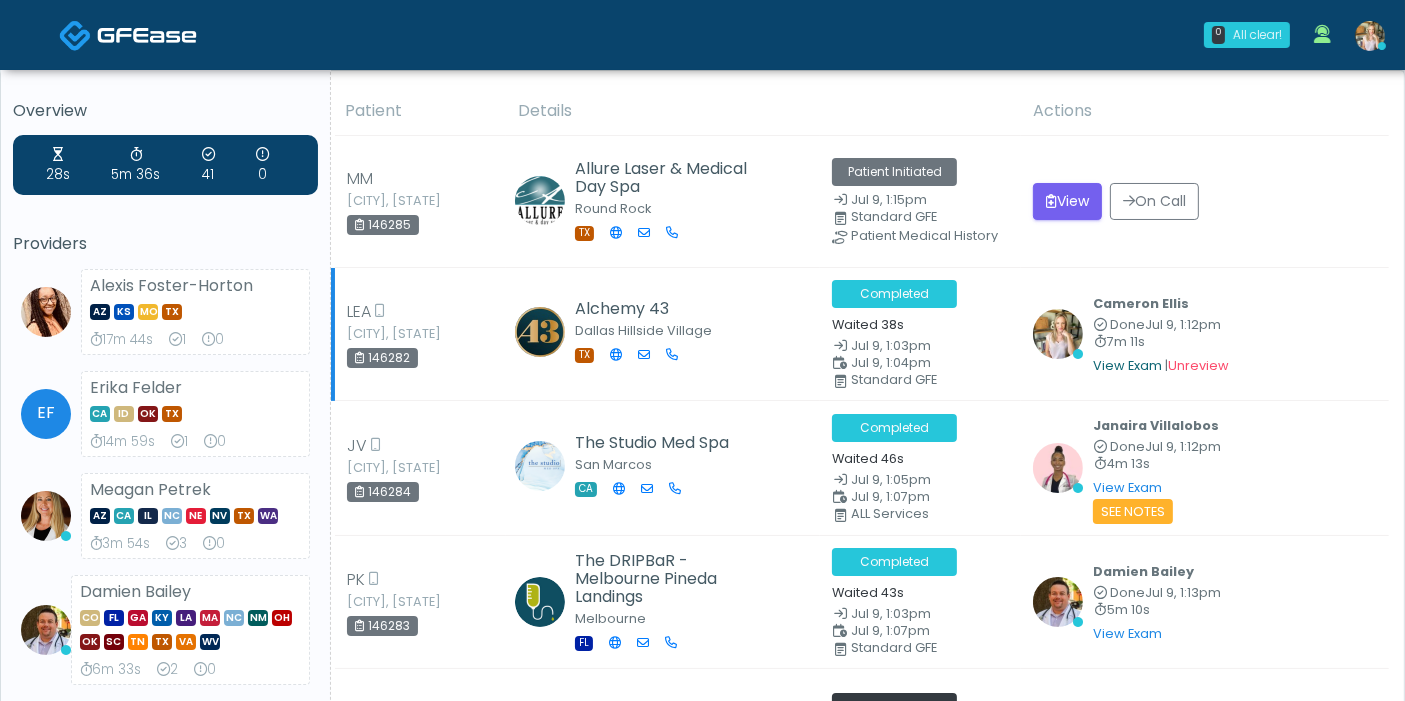 click on "View Exam" at bounding box center [1127, 365] 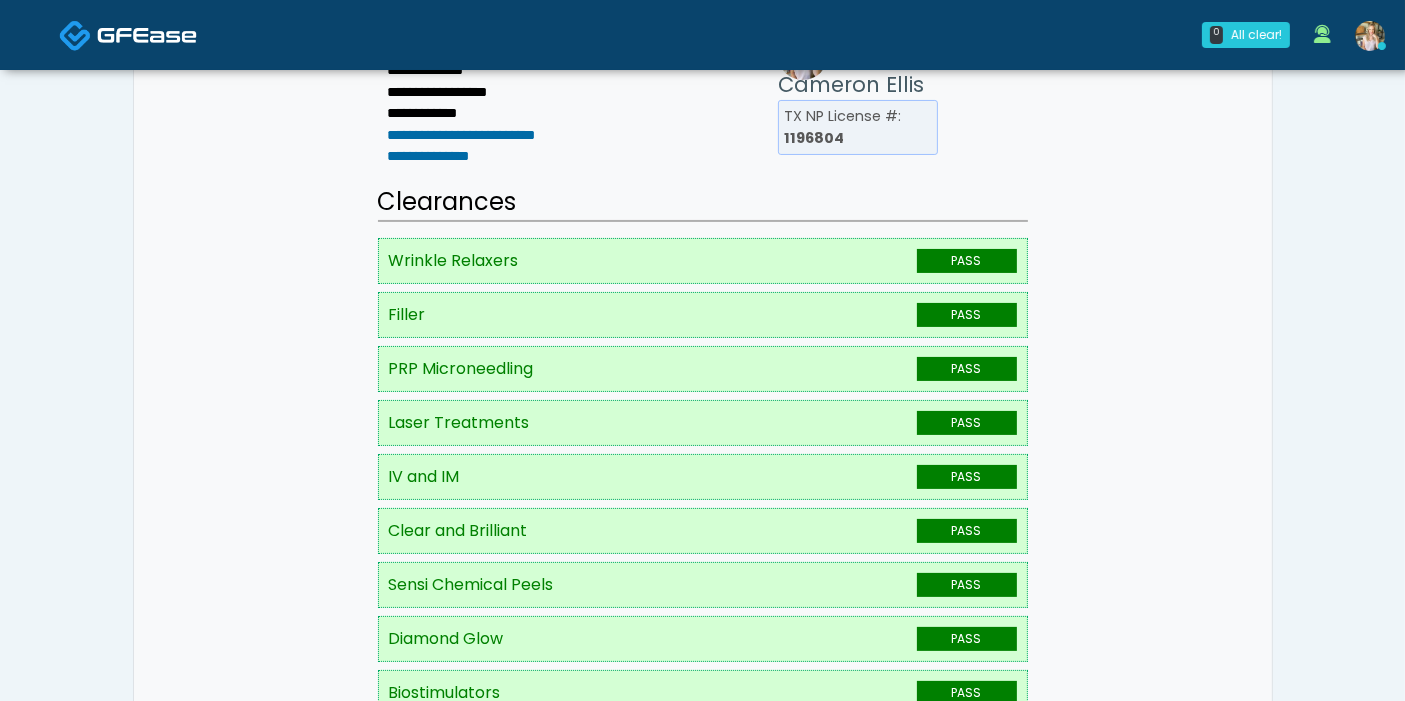 scroll, scrollTop: 591, scrollLeft: 0, axis: vertical 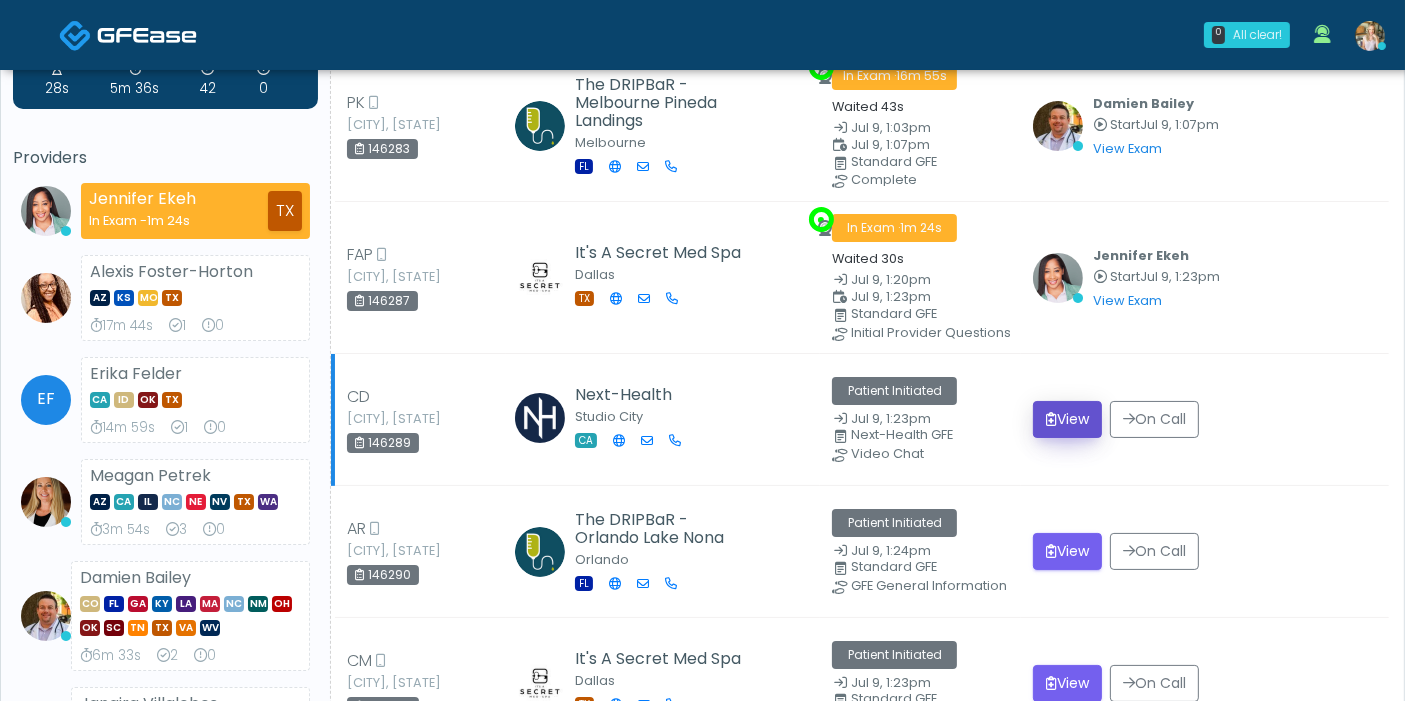 click on "View" at bounding box center [1067, 419] 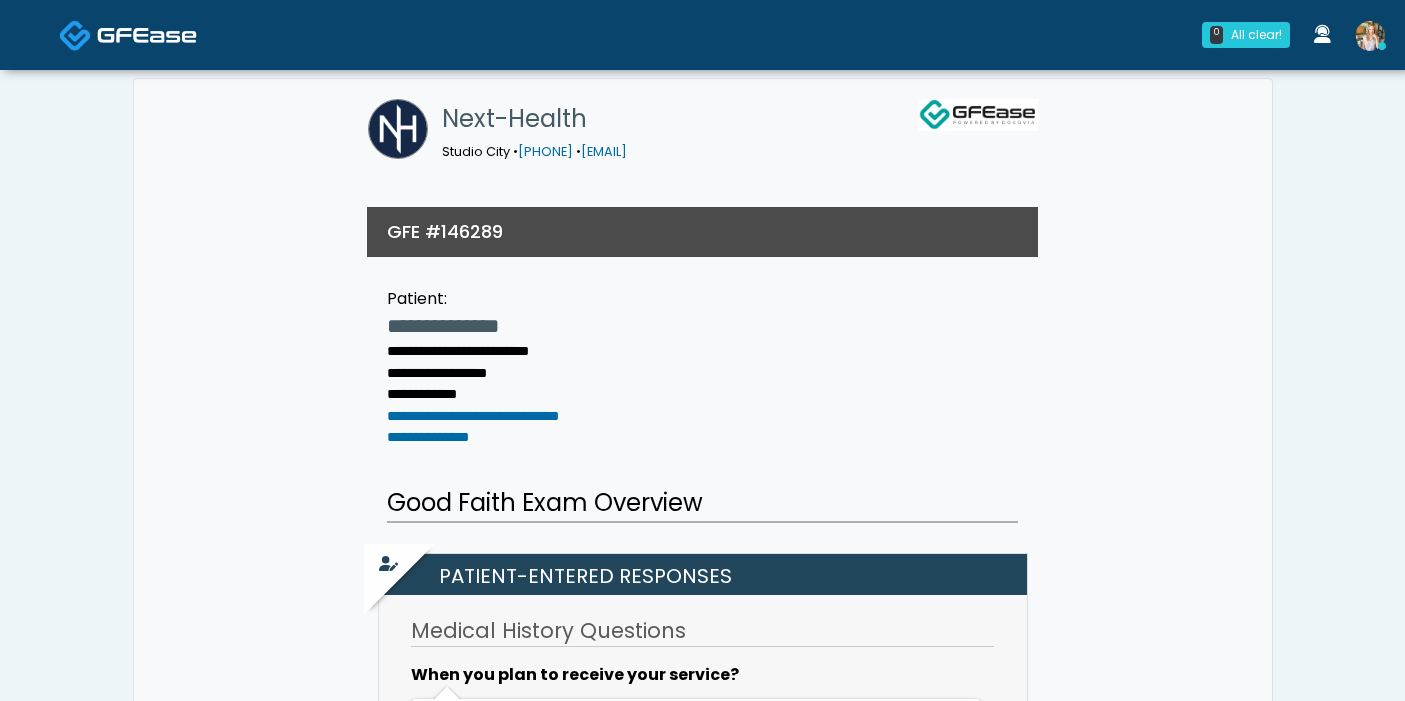 scroll, scrollTop: 0, scrollLeft: 0, axis: both 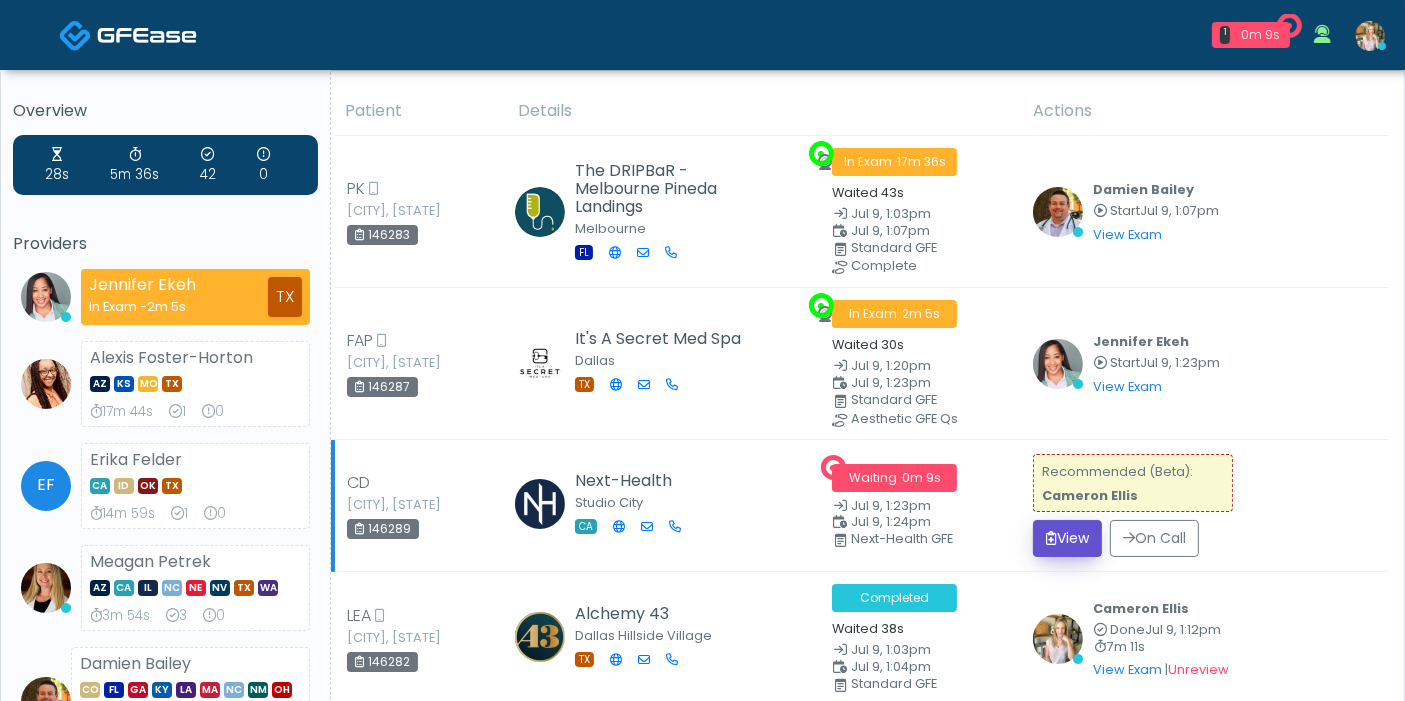 click on "View" at bounding box center [1067, 538] 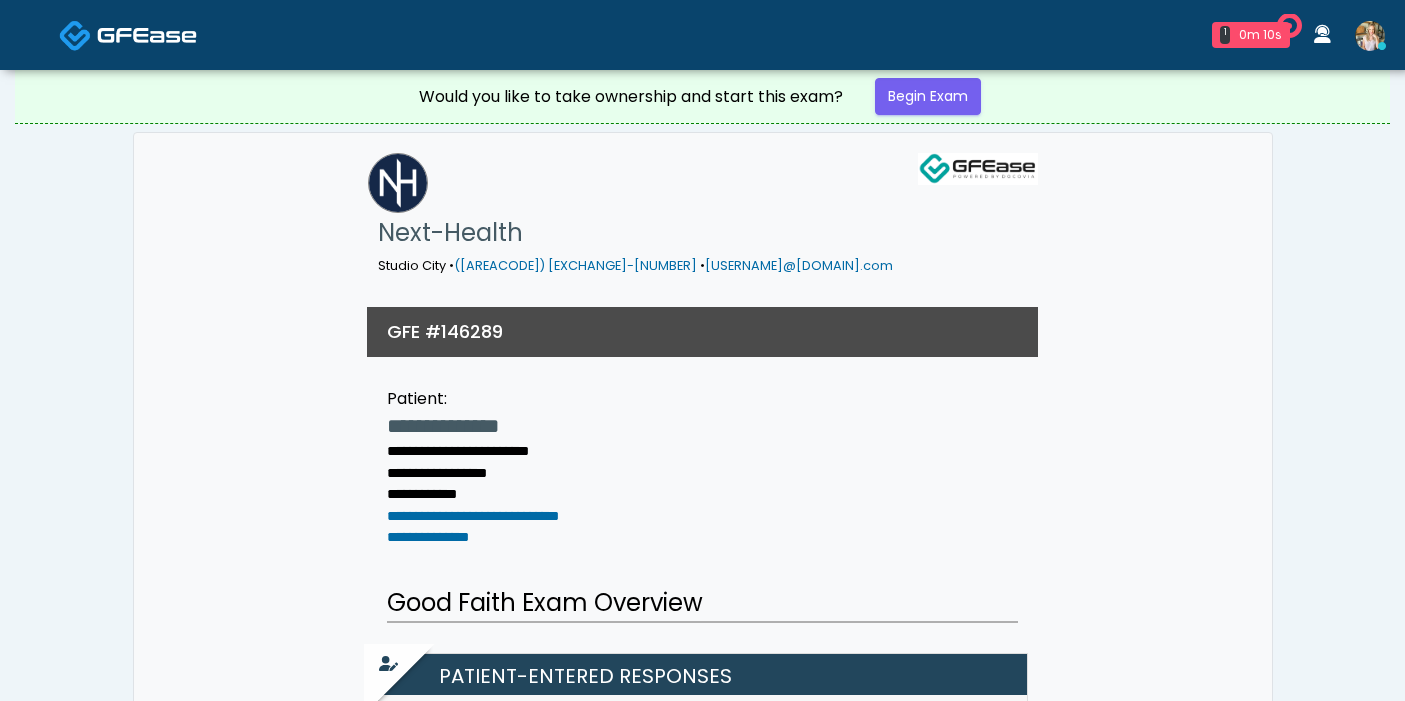 scroll, scrollTop: 0, scrollLeft: 0, axis: both 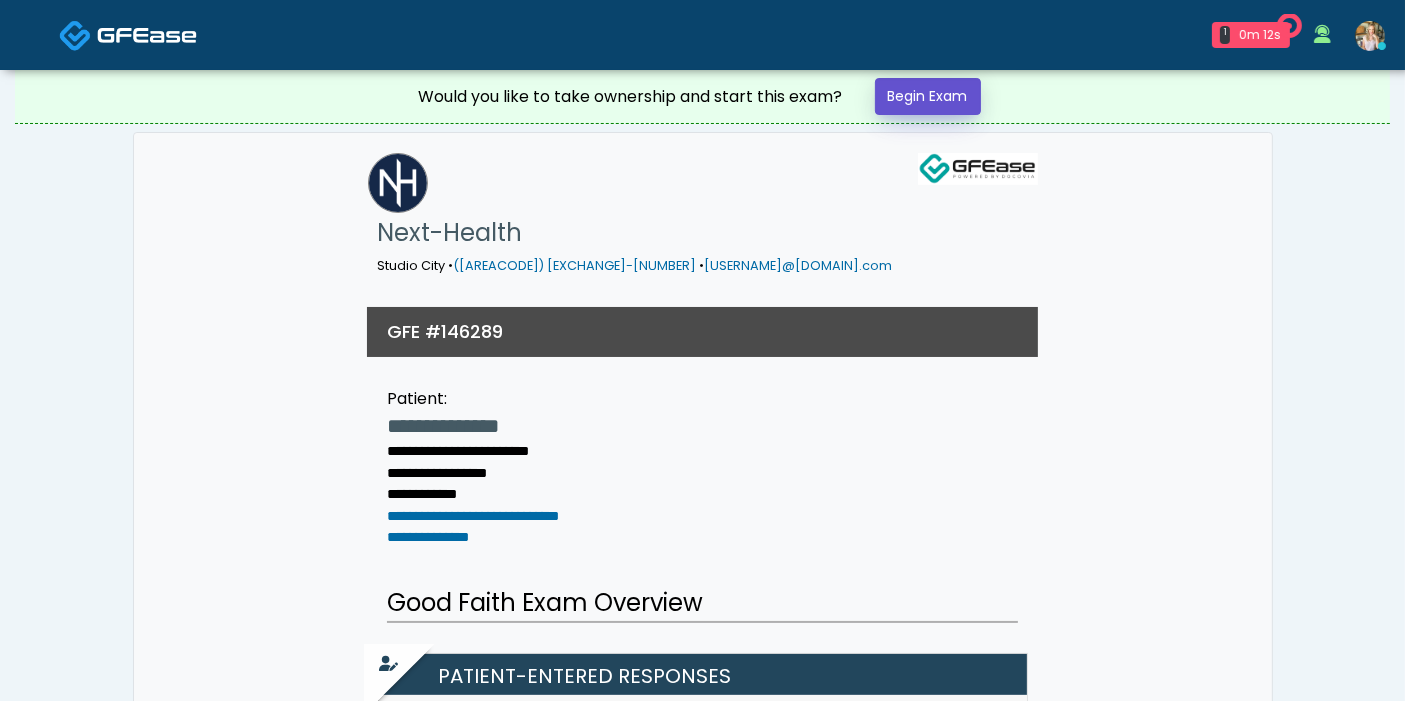 click on "Begin Exam" at bounding box center (928, 96) 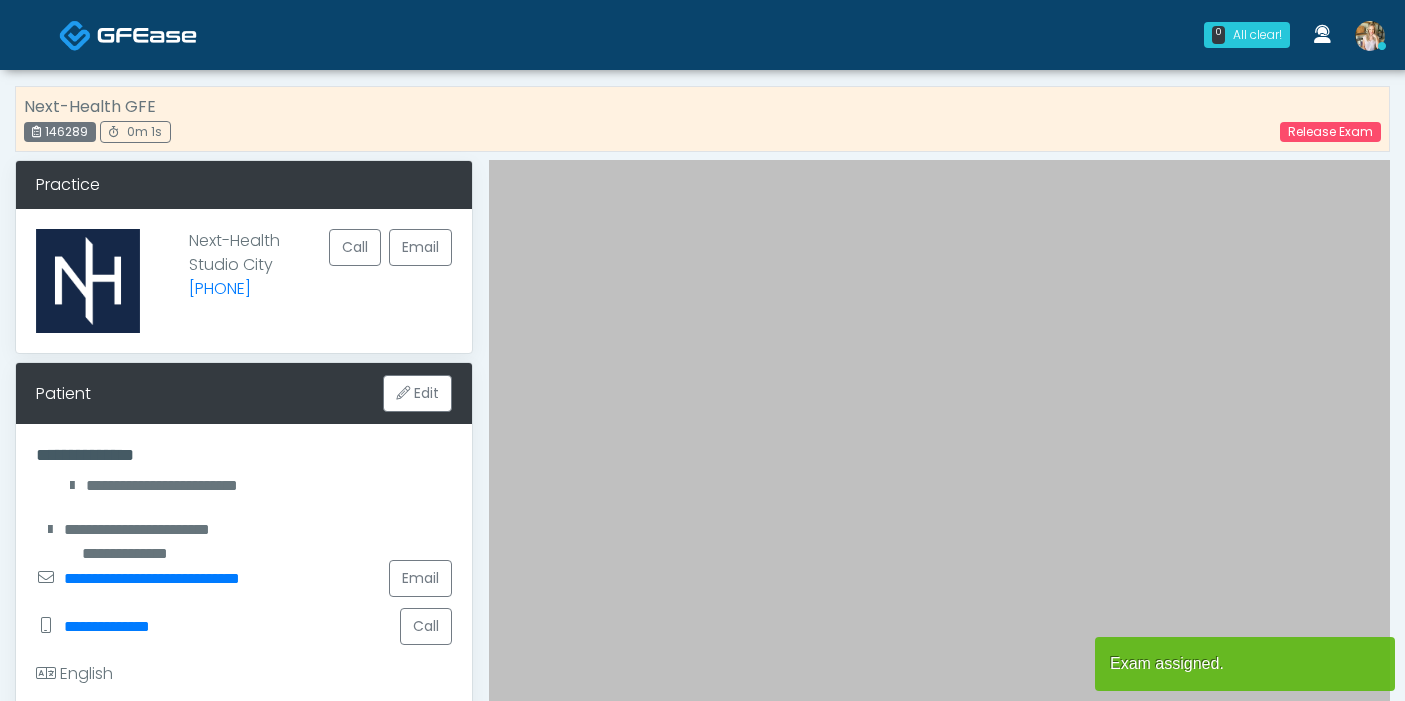 scroll, scrollTop: 0, scrollLeft: 0, axis: both 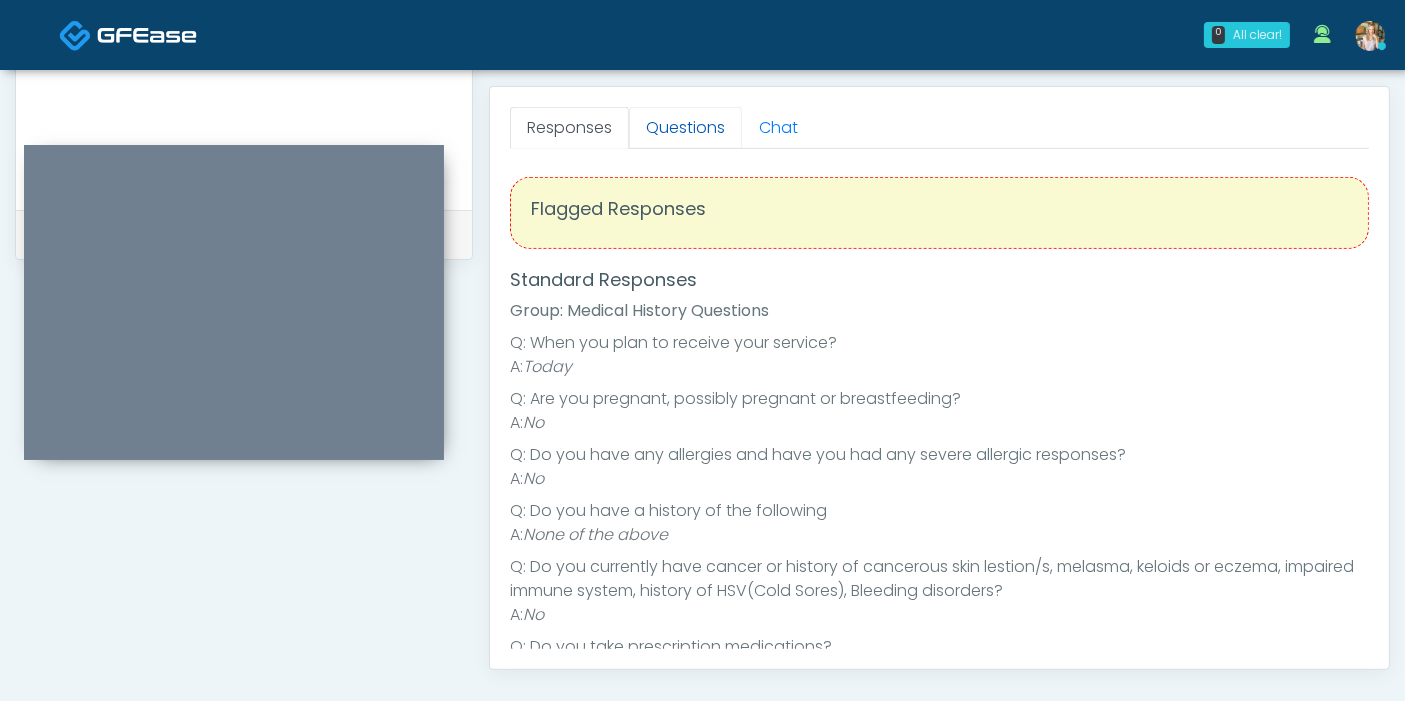 click on "Questions" at bounding box center [685, 128] 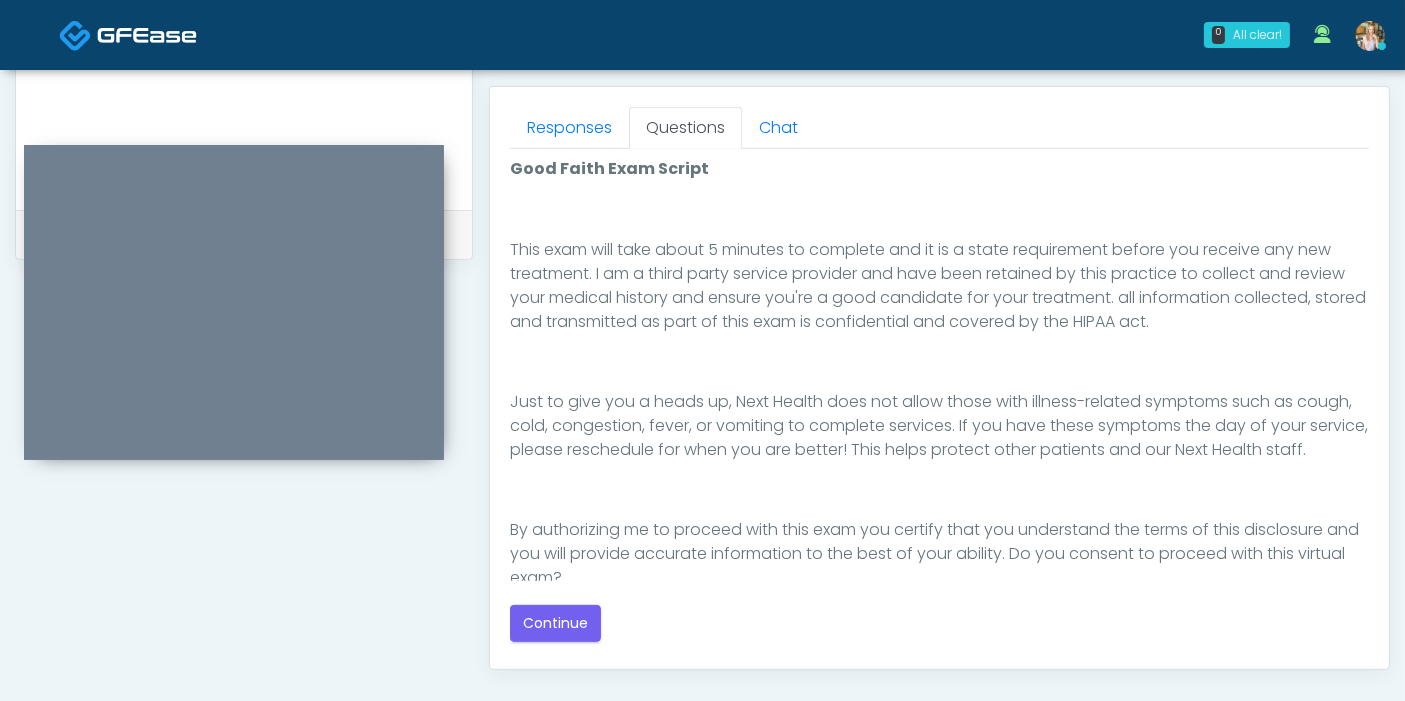 scroll, scrollTop: 359, scrollLeft: 0, axis: vertical 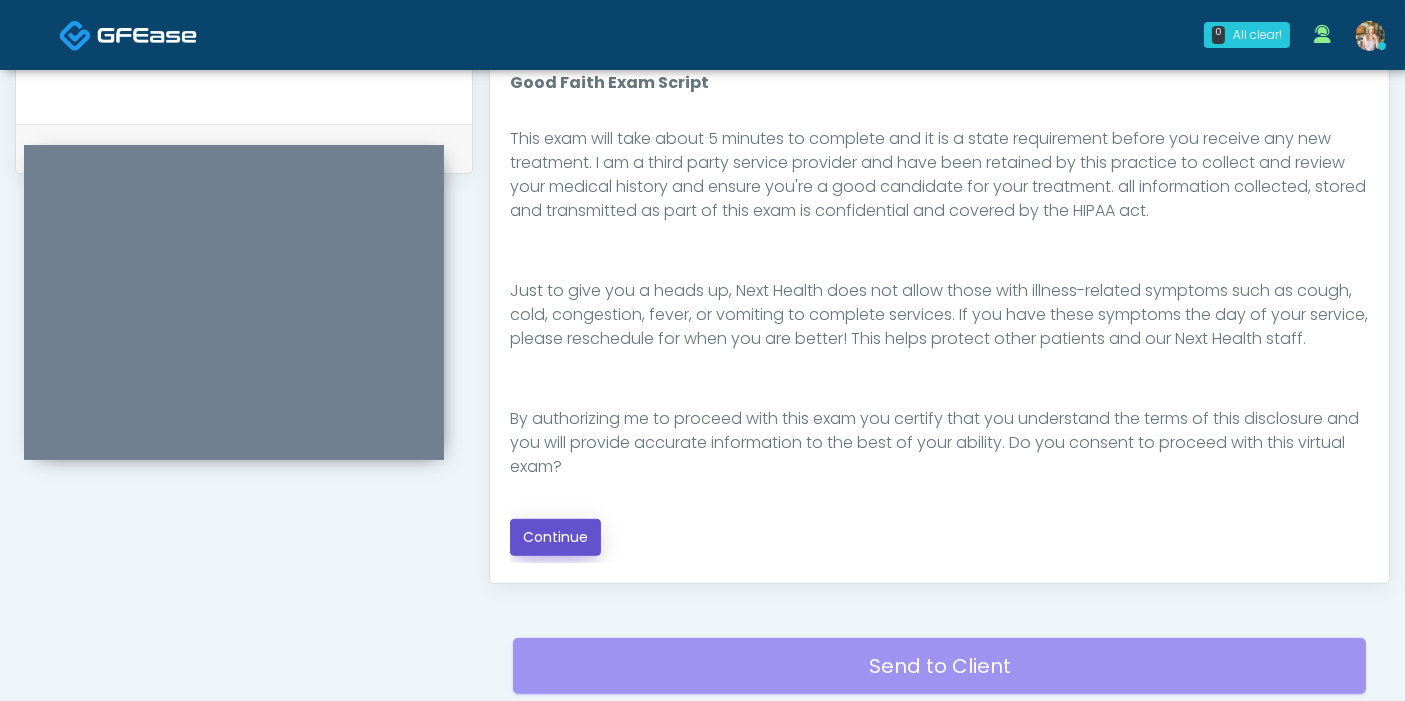 click on "Continue" at bounding box center (555, 537) 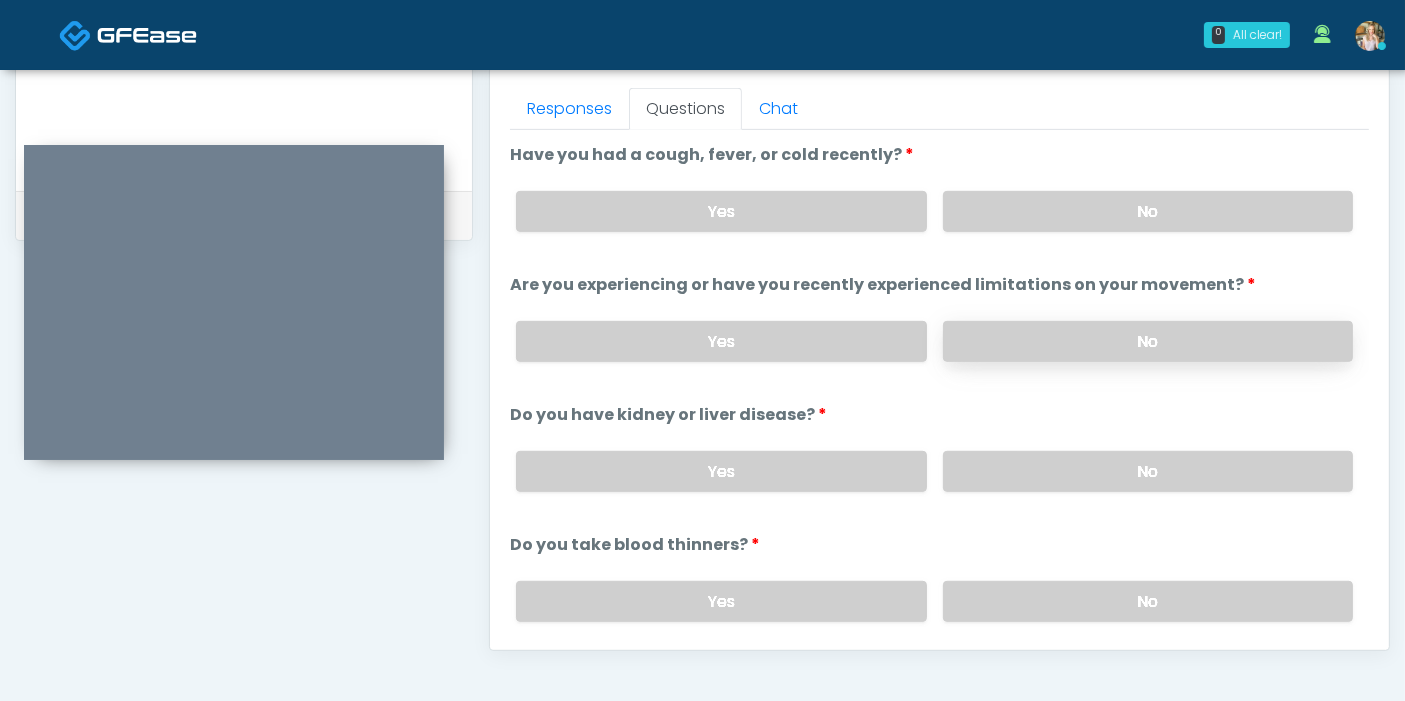 scroll, scrollTop: 871, scrollLeft: 0, axis: vertical 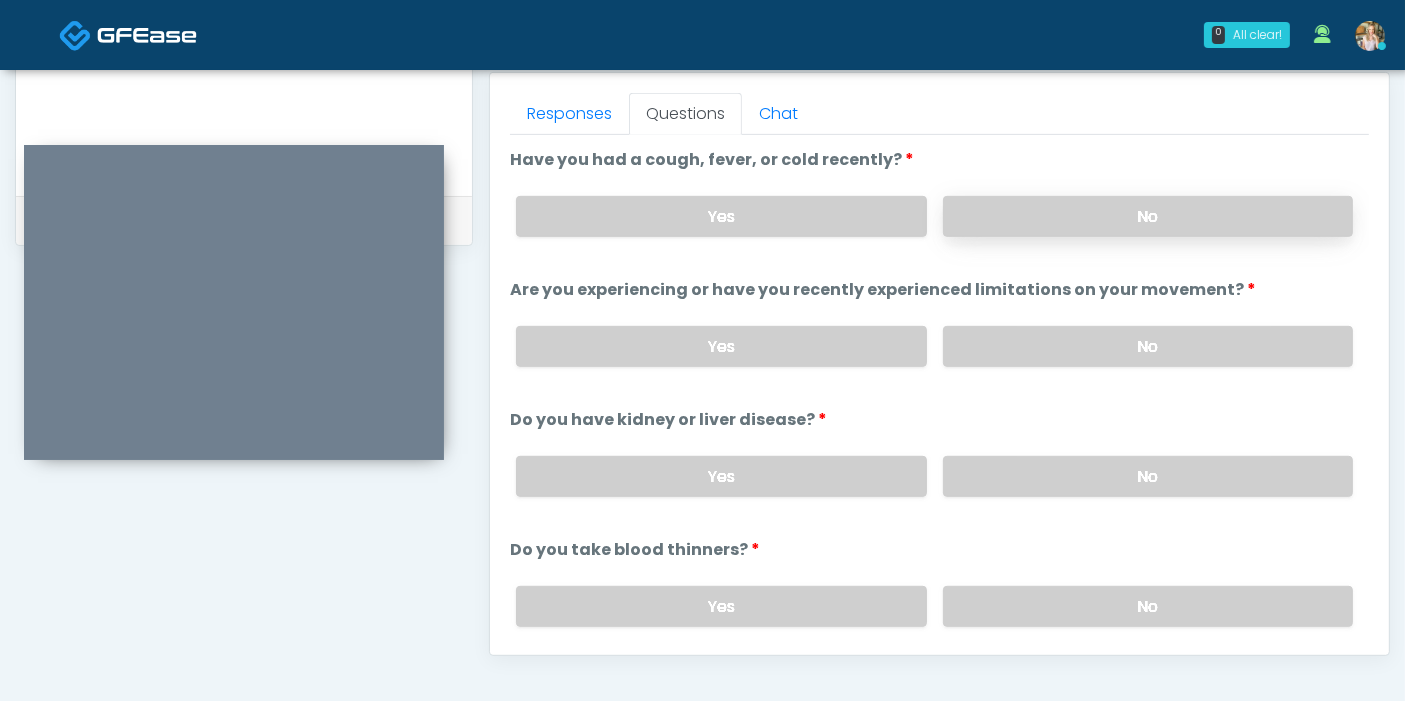click on "No" at bounding box center (1148, 216) 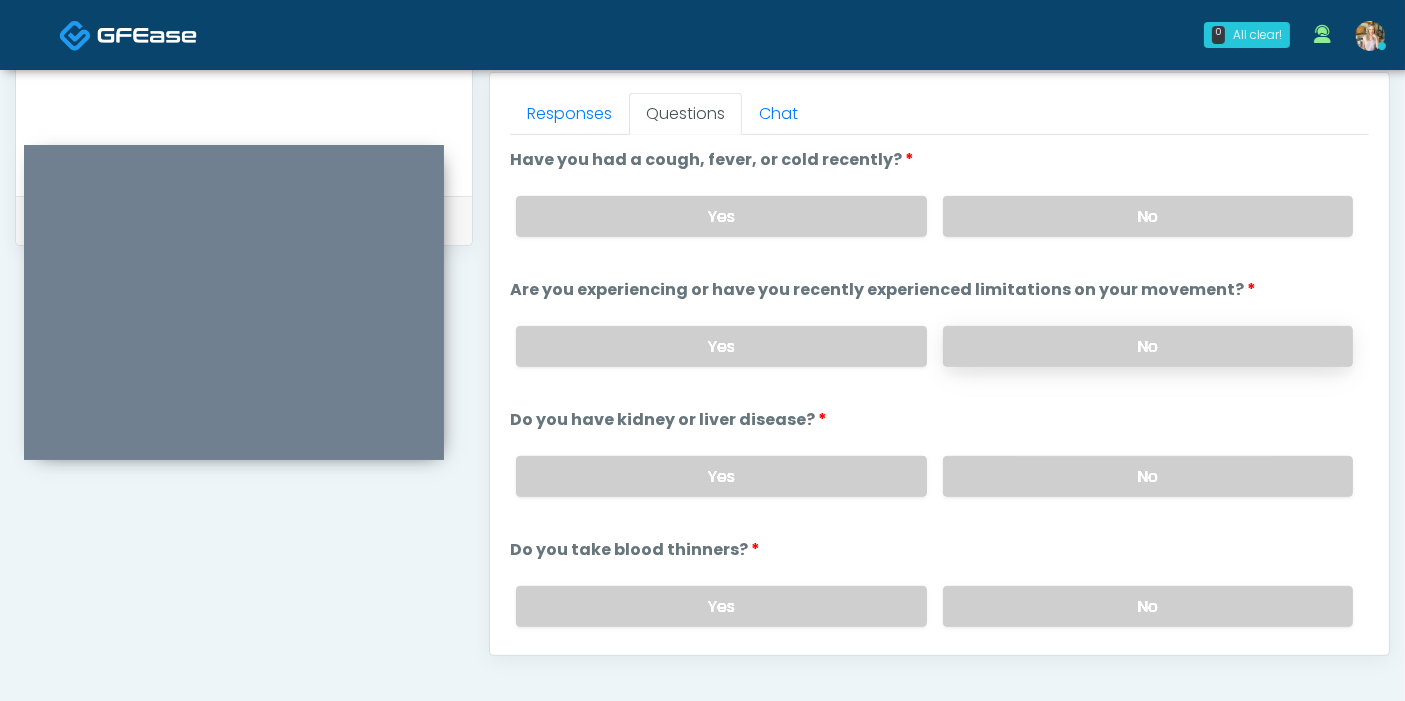click on "No" at bounding box center (1148, 346) 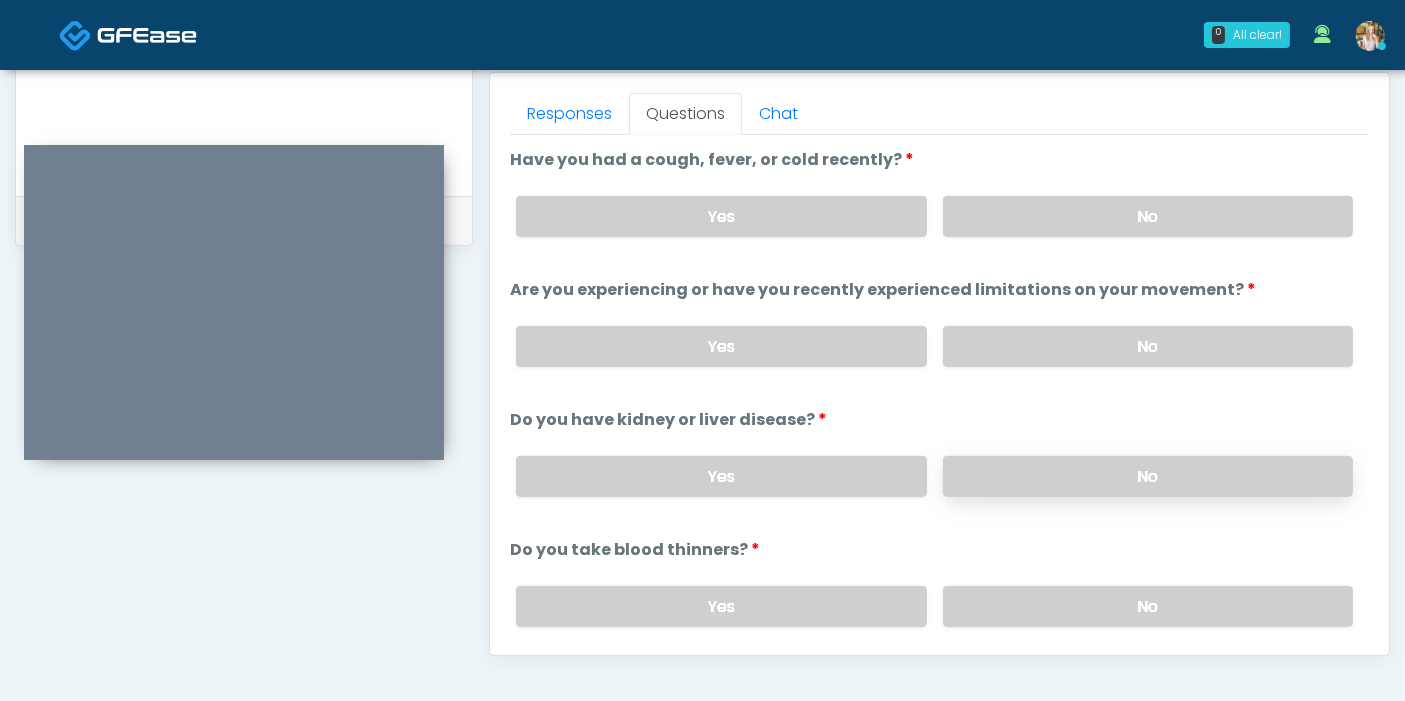 click on "No" at bounding box center (1148, 476) 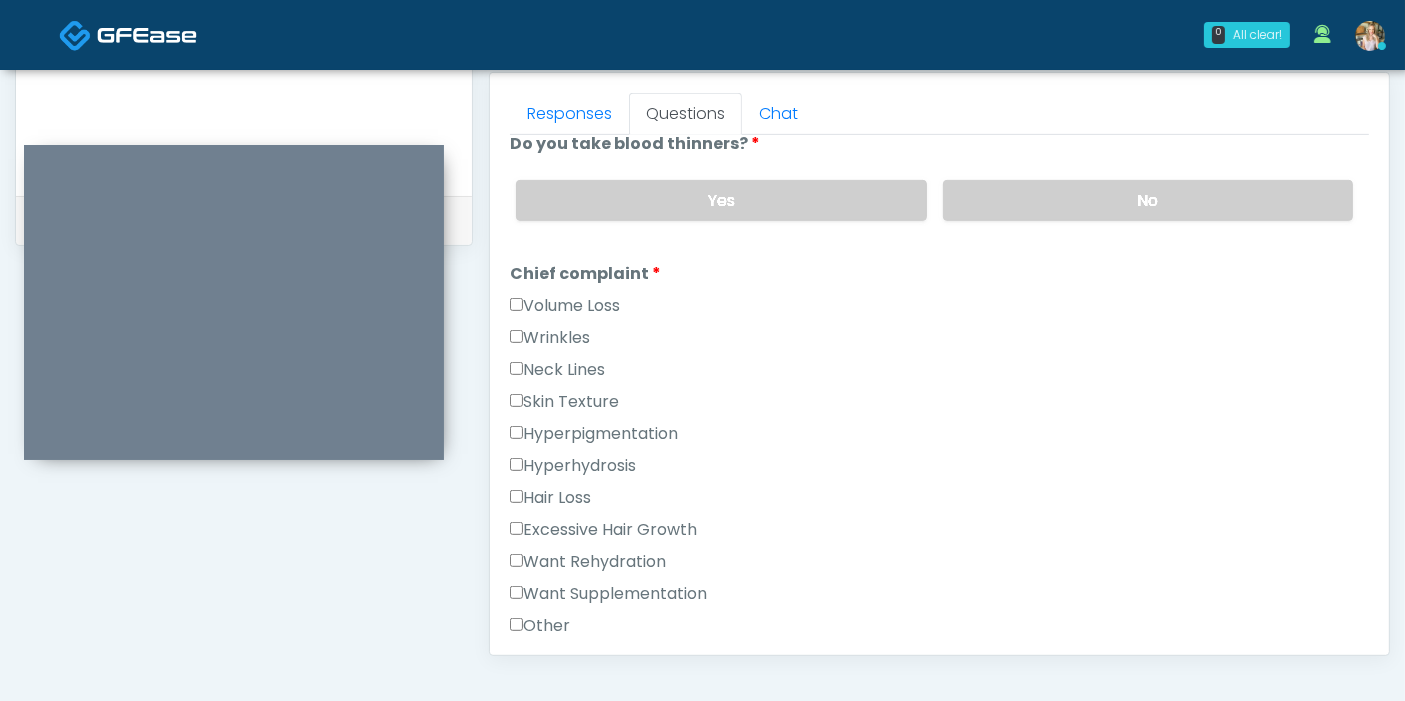 scroll, scrollTop: 408, scrollLeft: 0, axis: vertical 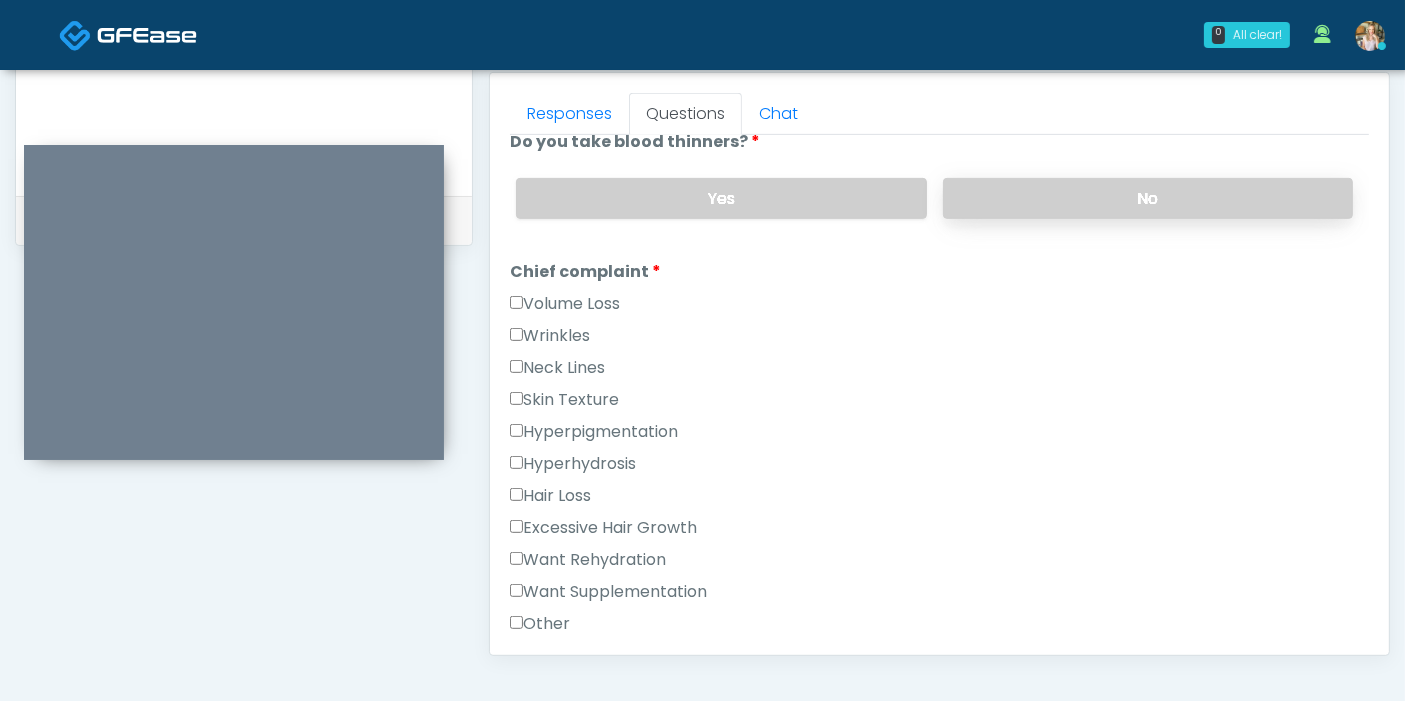 click on "No" at bounding box center [1148, 198] 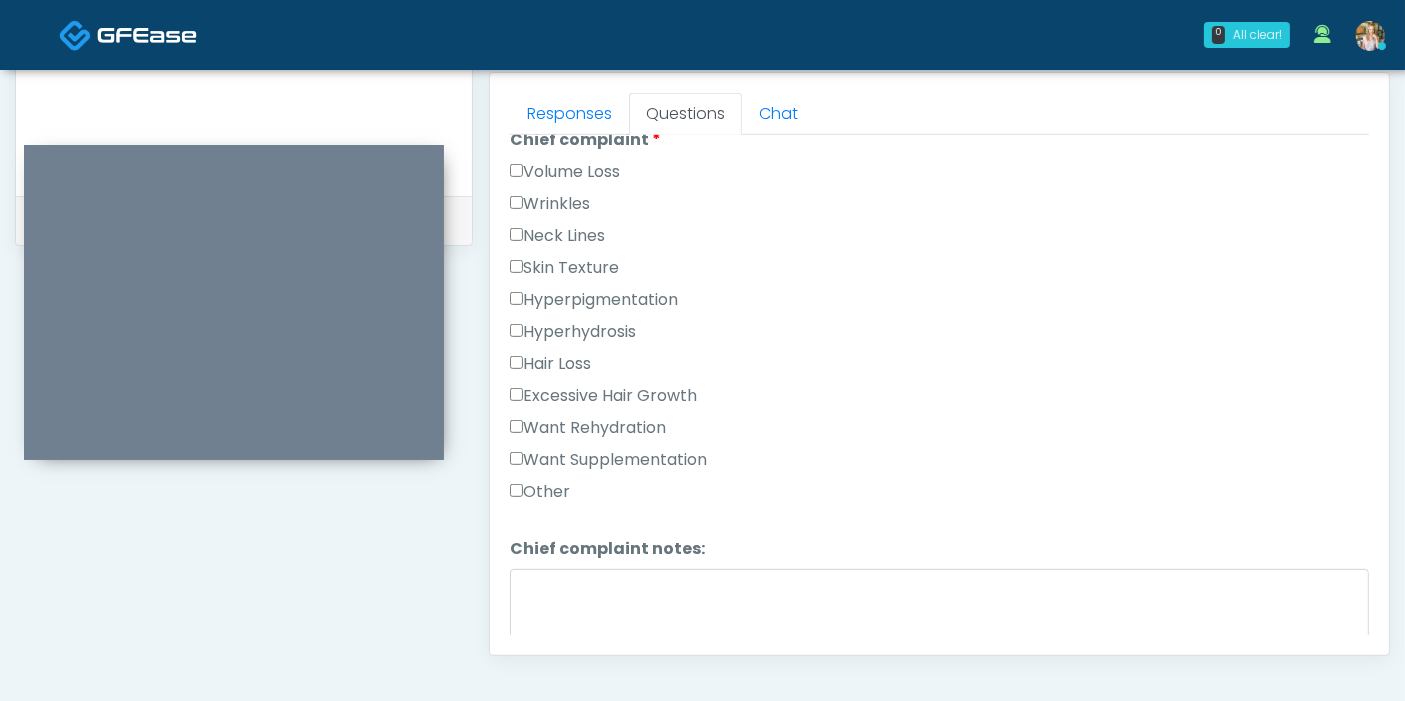 scroll, scrollTop: 542, scrollLeft: 0, axis: vertical 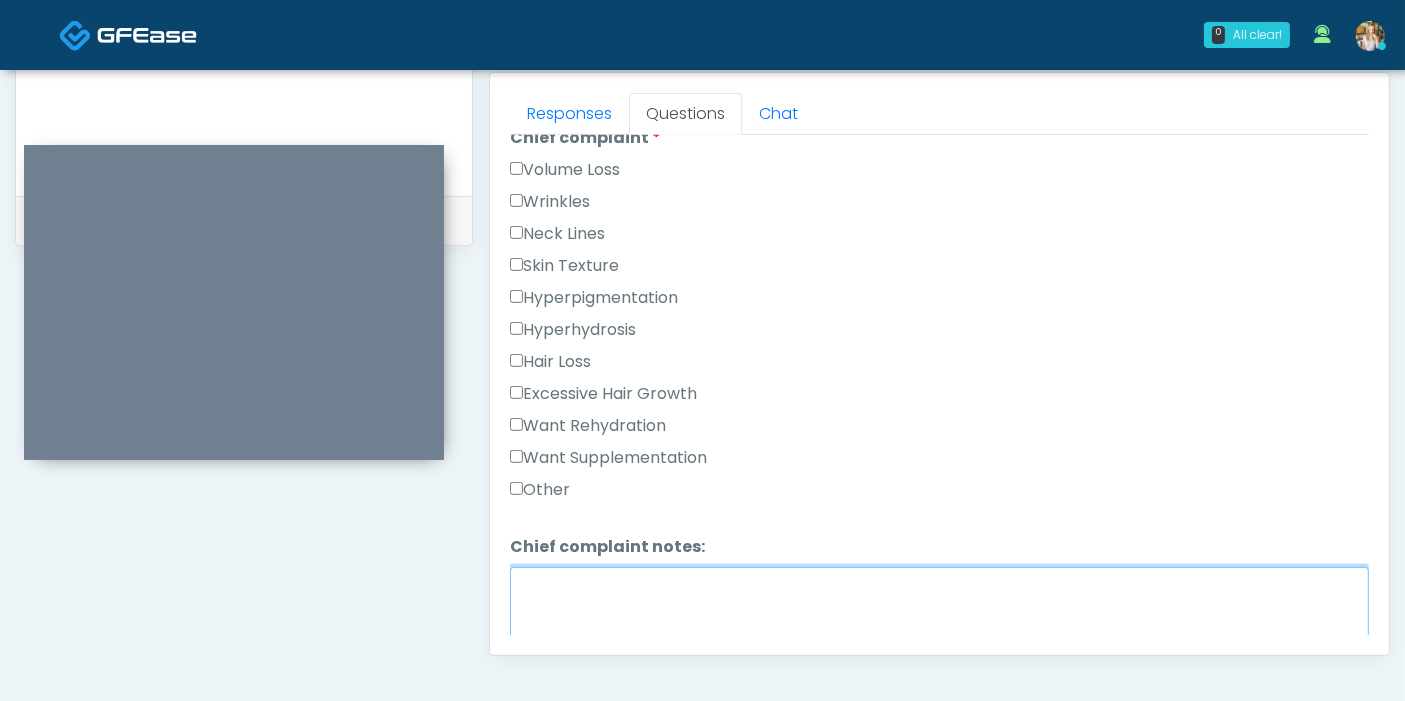 click on "Chief complaint notes:" at bounding box center (939, 610) 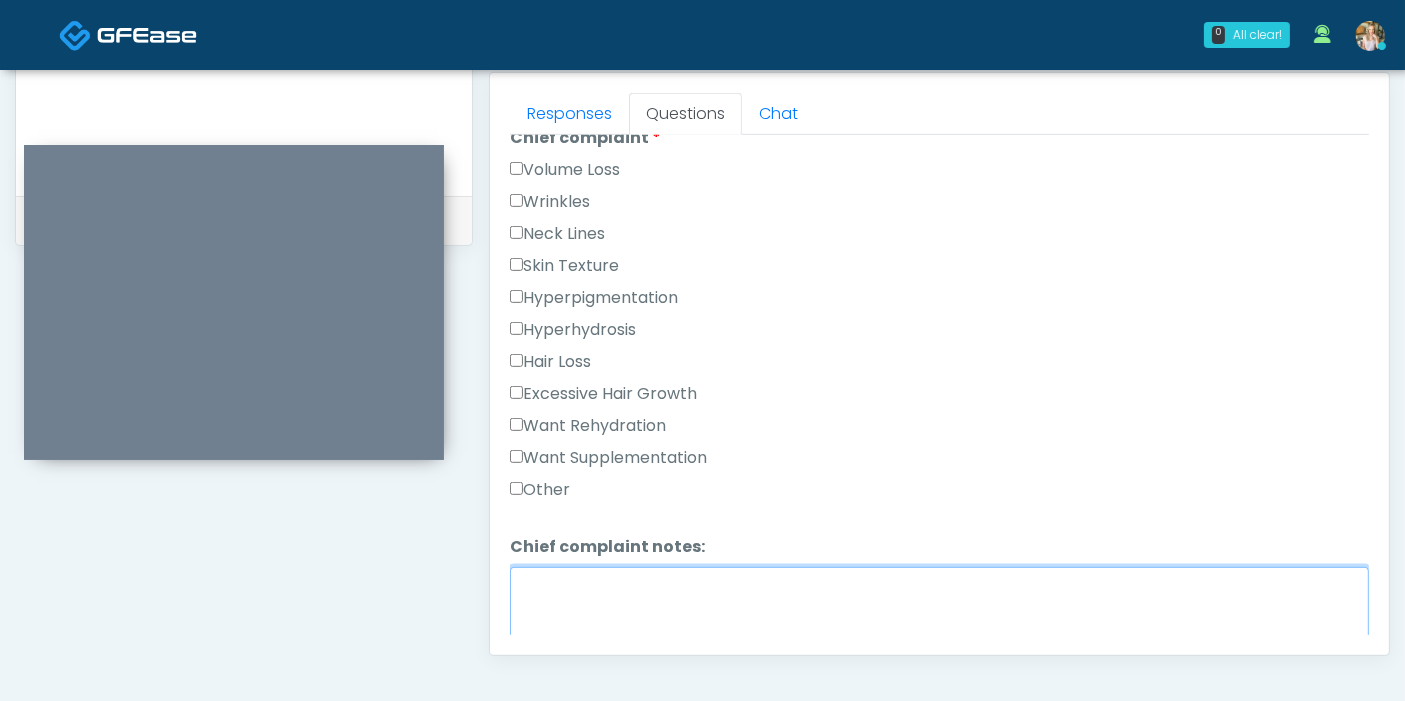 click on "Chief complaint notes:" at bounding box center (939, 610) 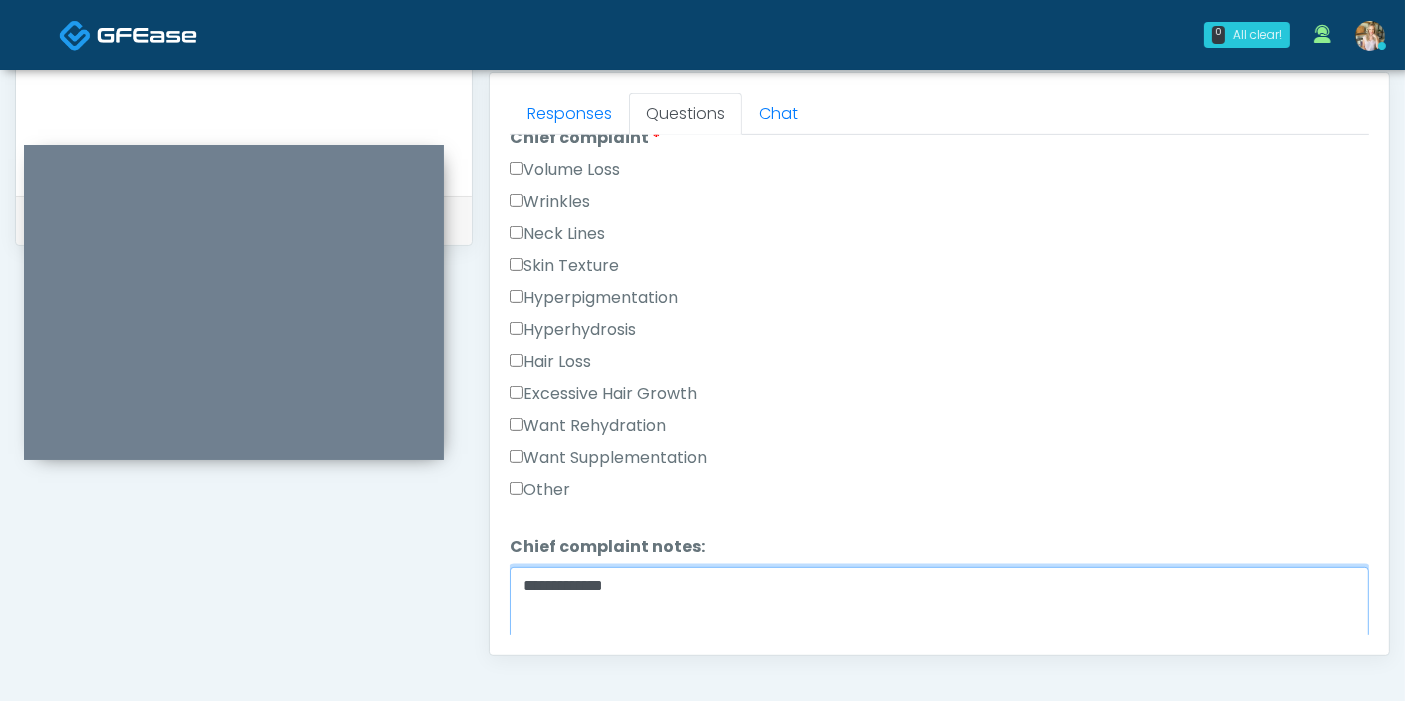 type on "**********" 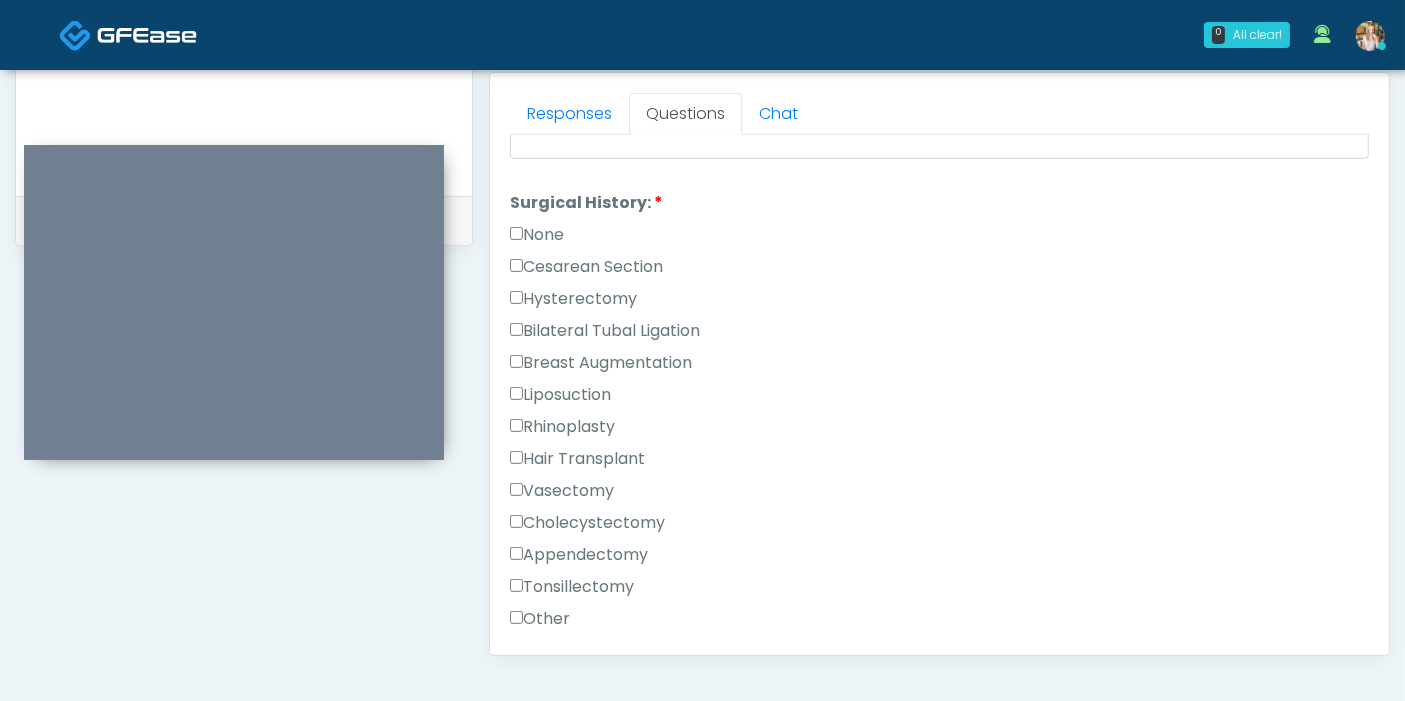 scroll, scrollTop: 1033, scrollLeft: 0, axis: vertical 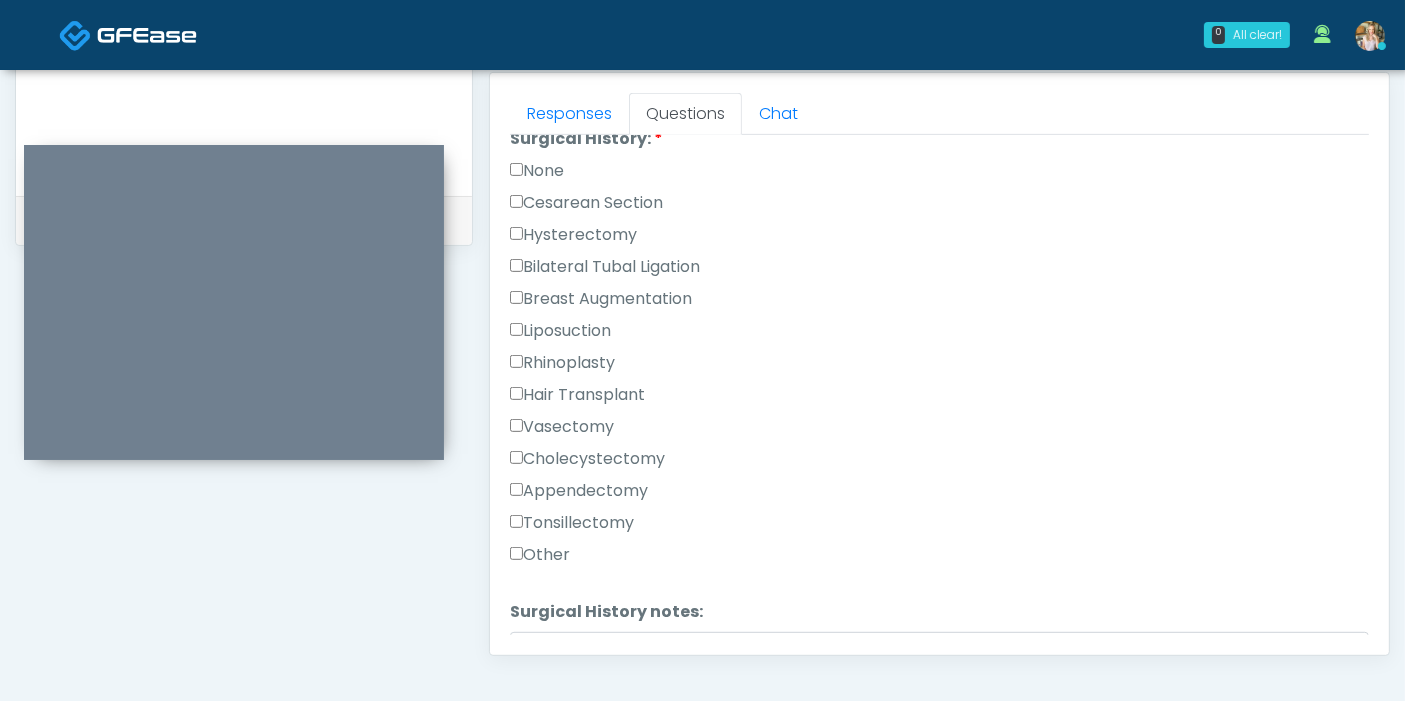 click on "Responses
Questions
Chat
Good Faith Exam Script
Good Faith Exam Script INTRODUCTION Hello, my name is [NAME], and I will be conducting your good faith exam on behalf of Next-Health,  Please confirm the correct patient is on the call: Confirm full name Confirm Date of Birth This exam will take about 5 minutes to complete and it is a state requirement before you receive any new treatment. I am a third party service provider and have been retained by this practice to collect and review your medical history and ensure you're a good candidate for your treatment. all information collected, stored and transmitted as part of this exam is confidential and covered by the HIPAA act.
Continue" at bounding box center [939, 364] 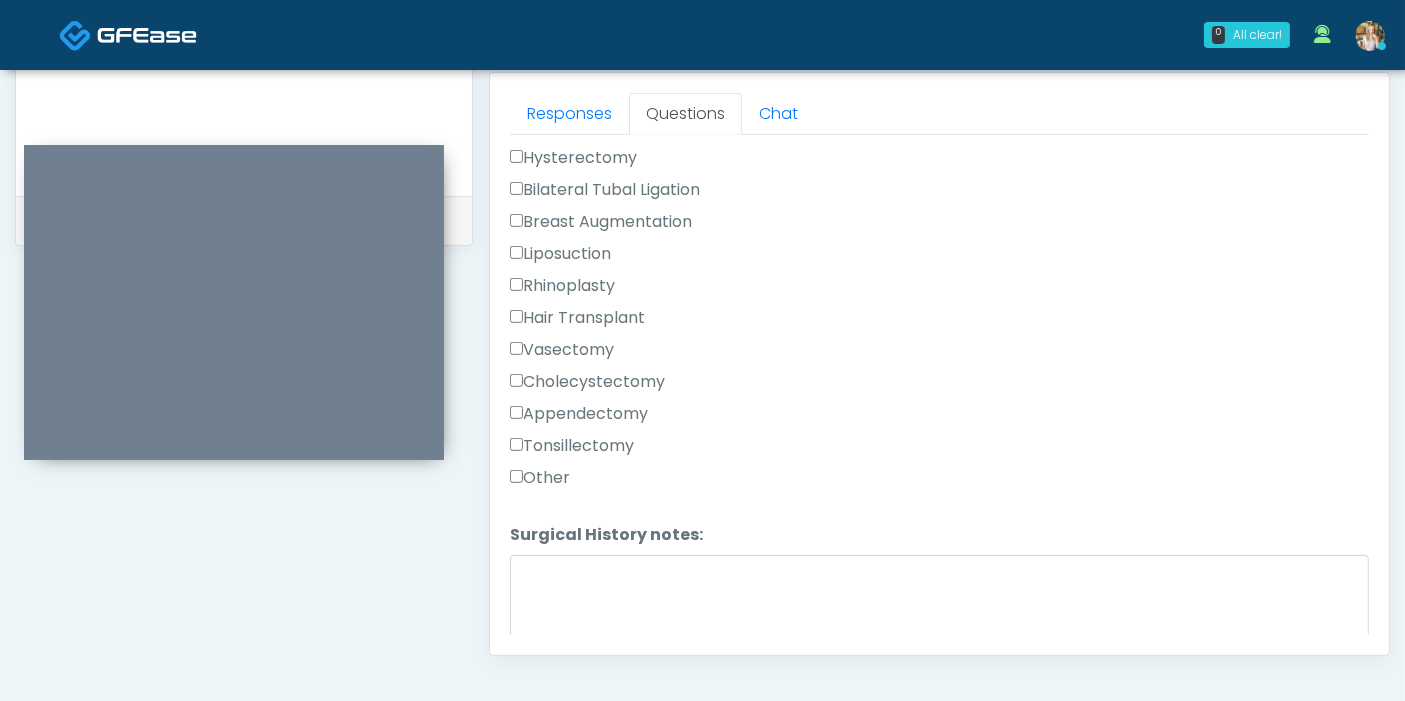 scroll, scrollTop: 1230, scrollLeft: 0, axis: vertical 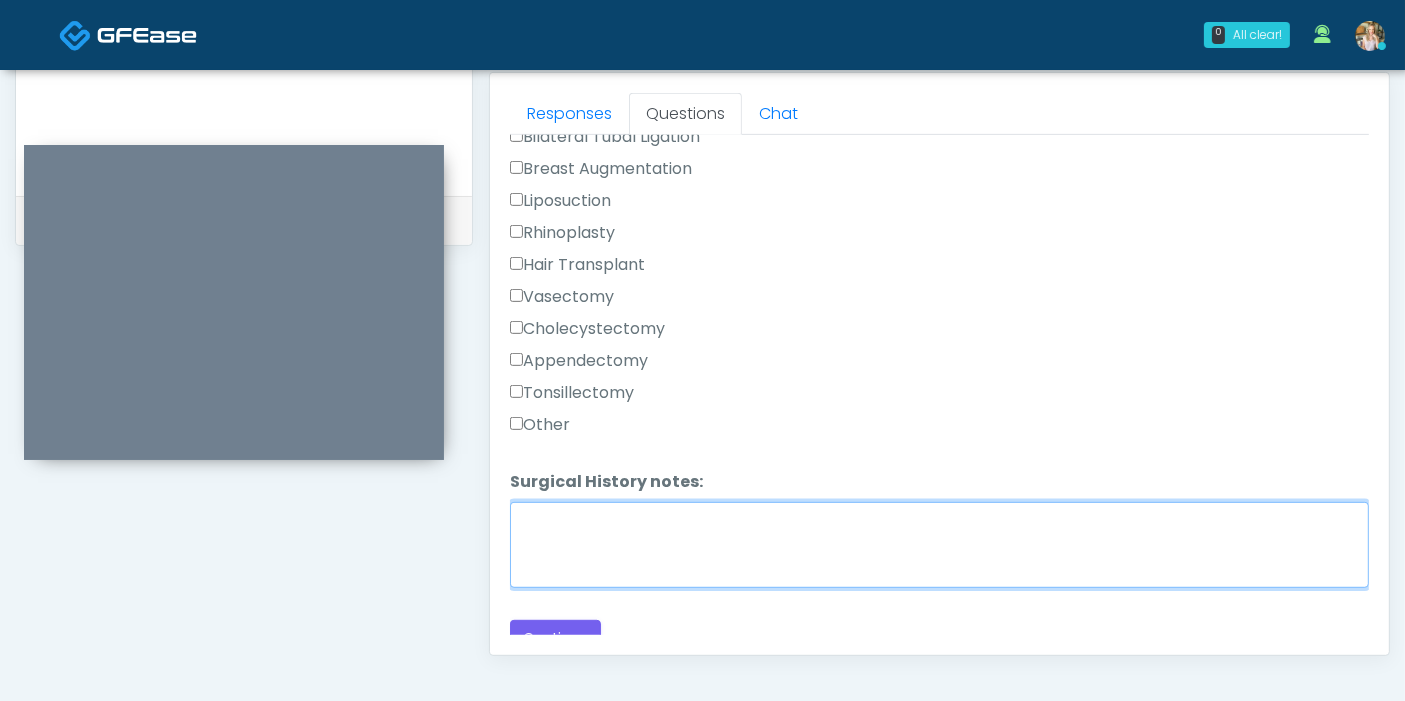 click on "Surgical History notes:" at bounding box center (939, 545) 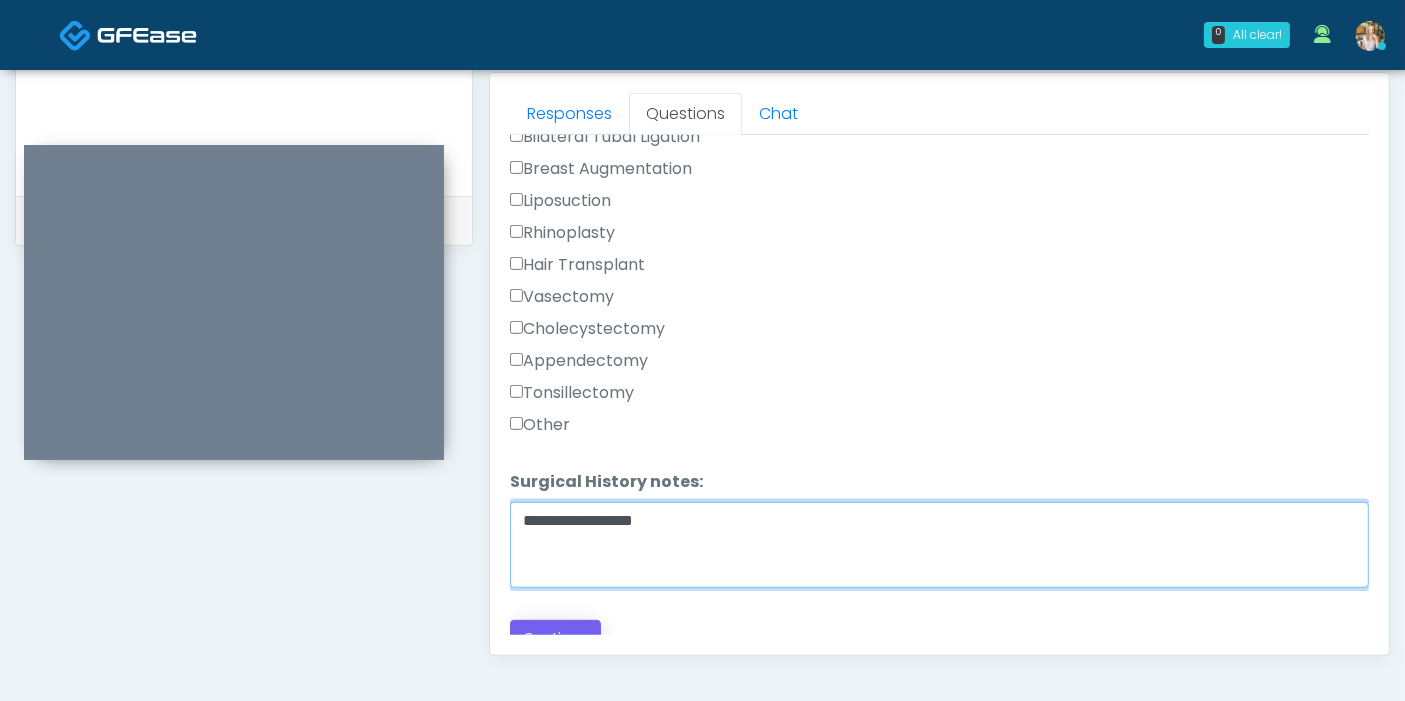 type on "**********" 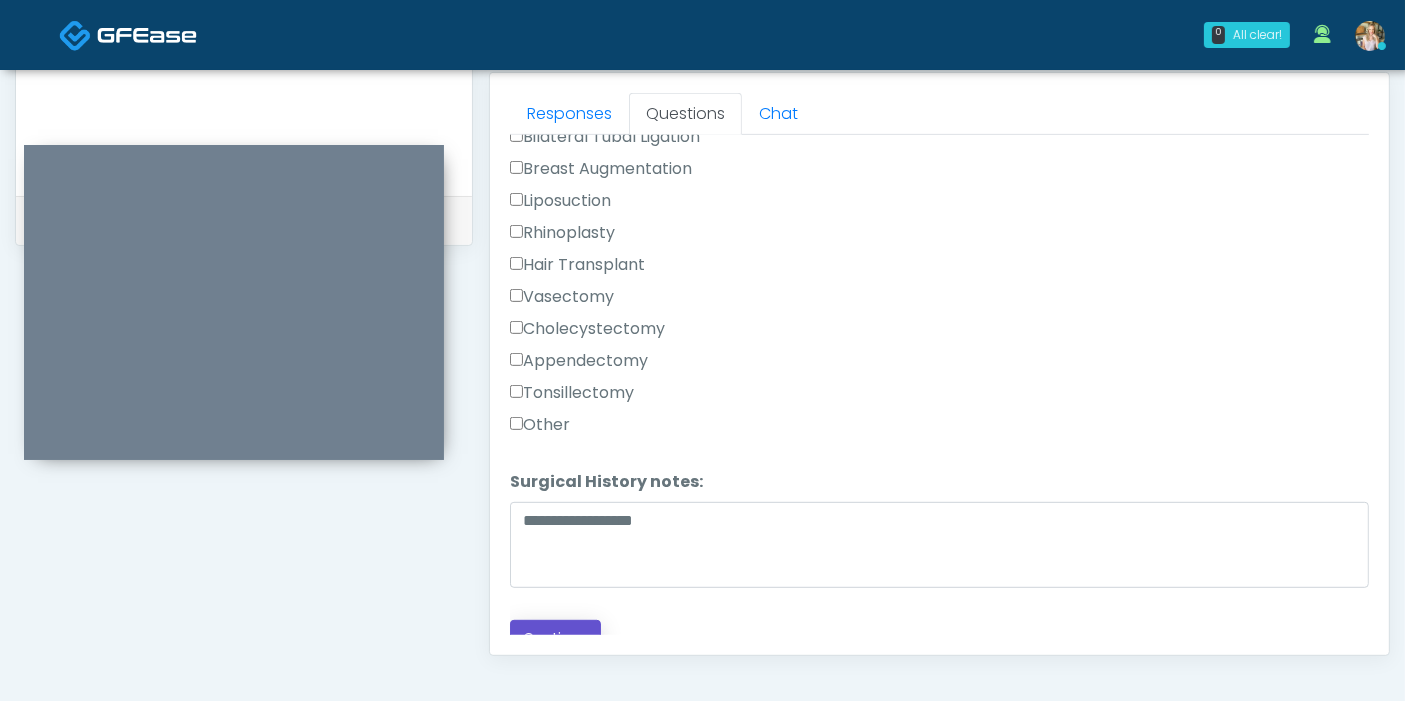 click on "Continue" at bounding box center (555, 638) 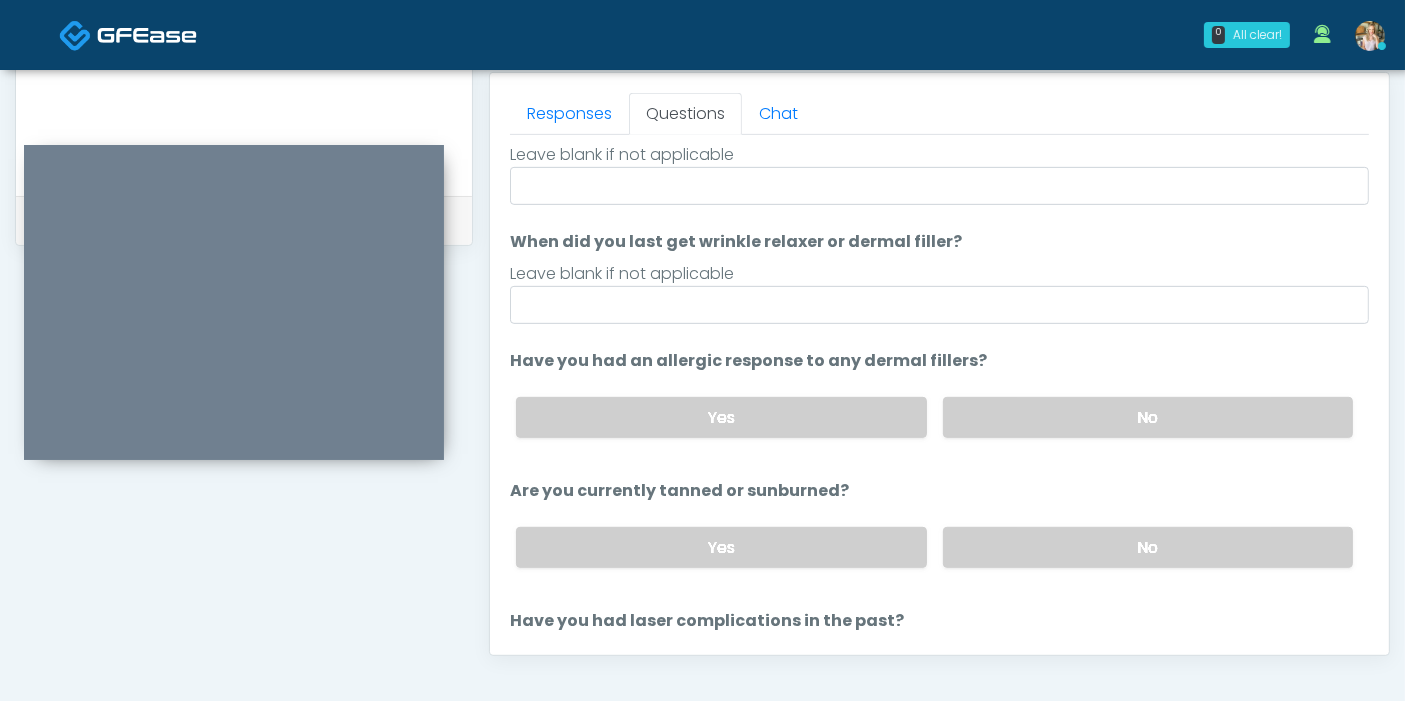 scroll, scrollTop: 0, scrollLeft: 0, axis: both 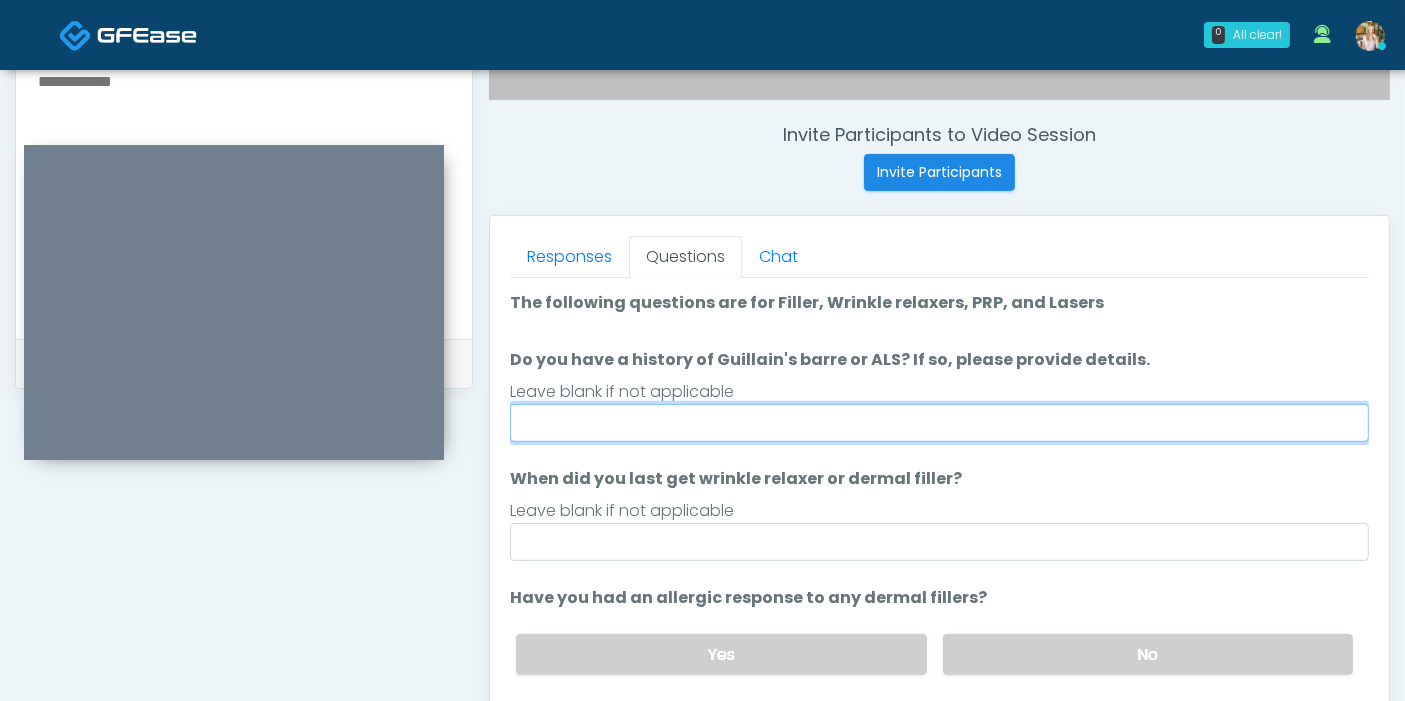 click on "Do you have a history of Guillain's barre or ALS? If so, please provide details." at bounding box center [939, 423] 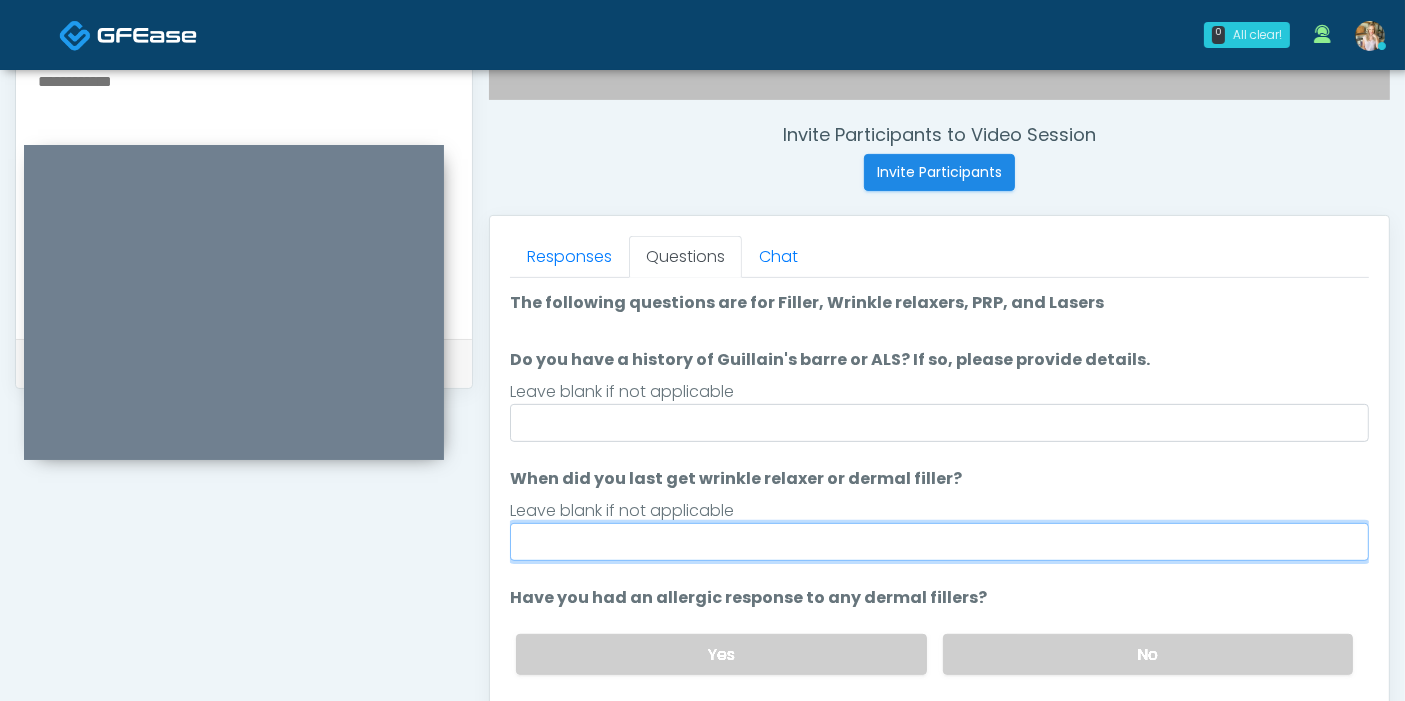 click on "When did you last get wrinkle relaxer or dermal filler?" at bounding box center (939, 542) 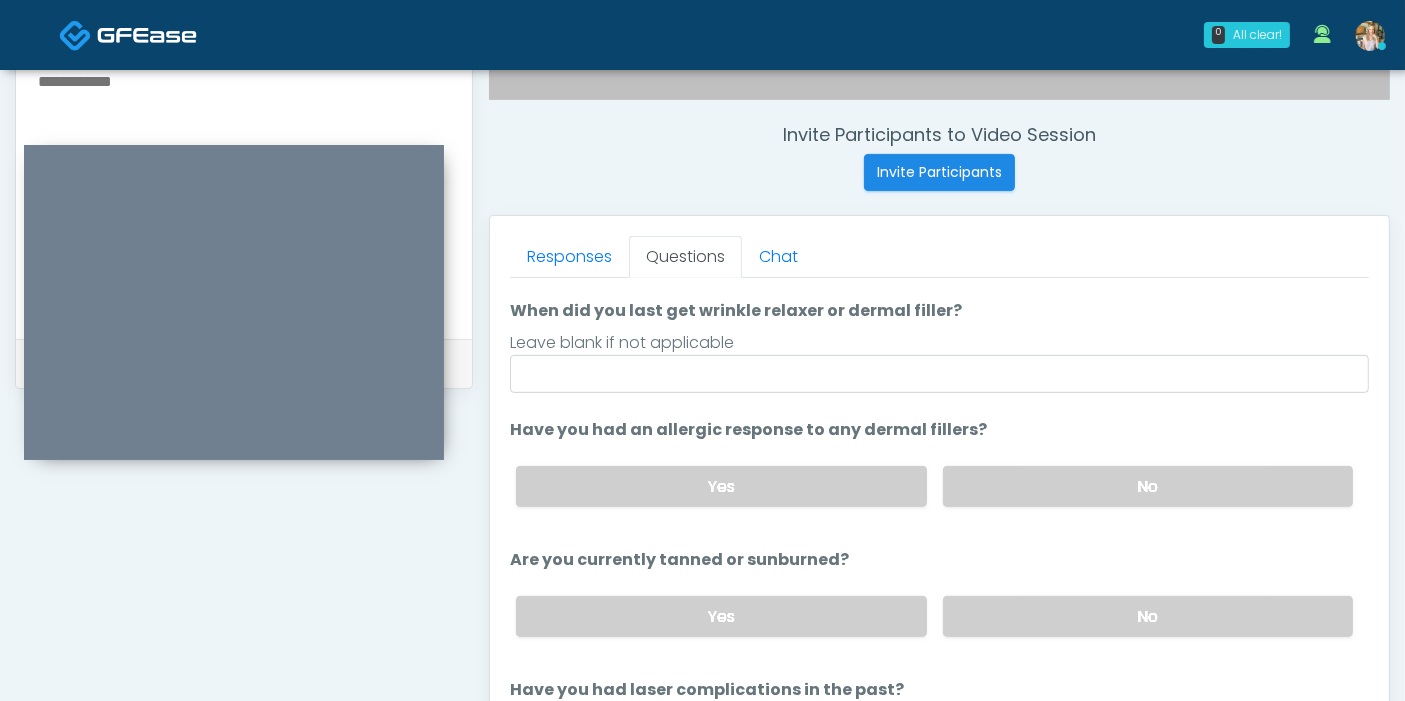 scroll, scrollTop: 231, scrollLeft: 0, axis: vertical 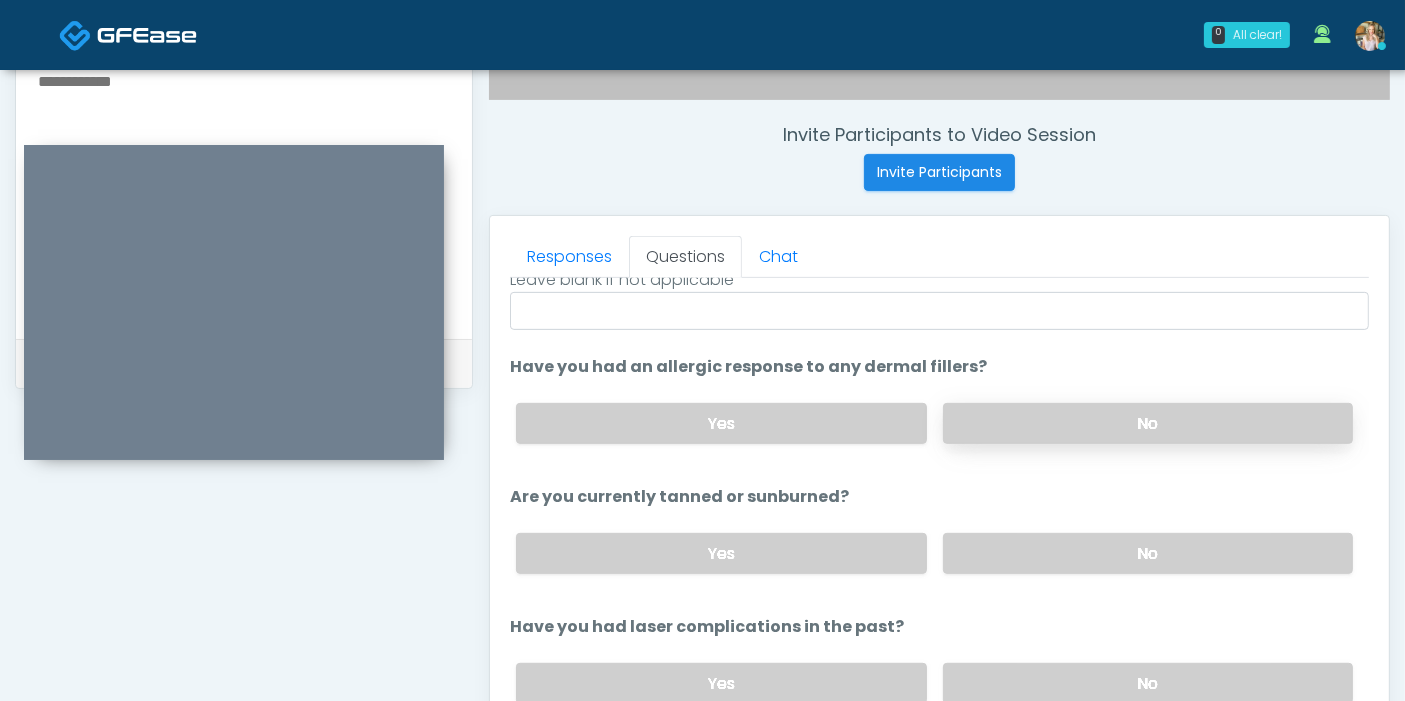 click on "No" at bounding box center [1148, 423] 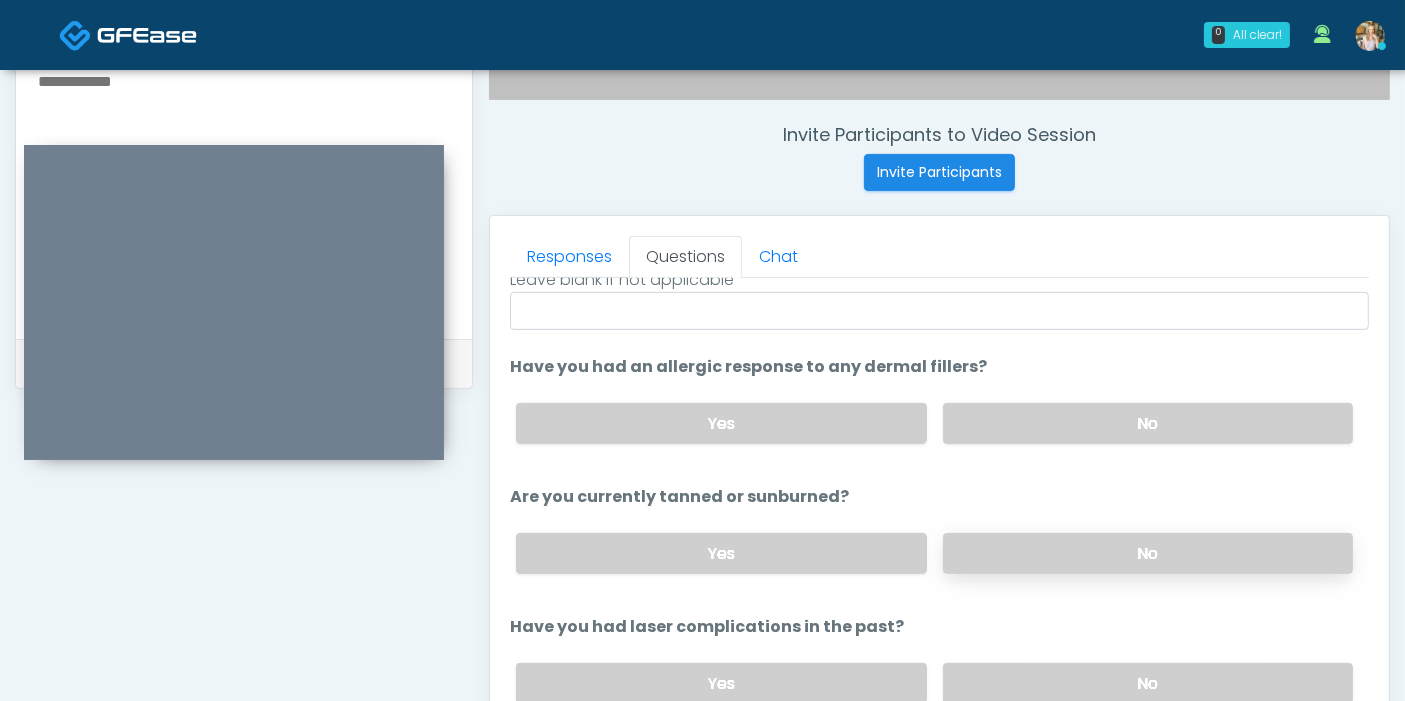click on "No" at bounding box center (1148, 553) 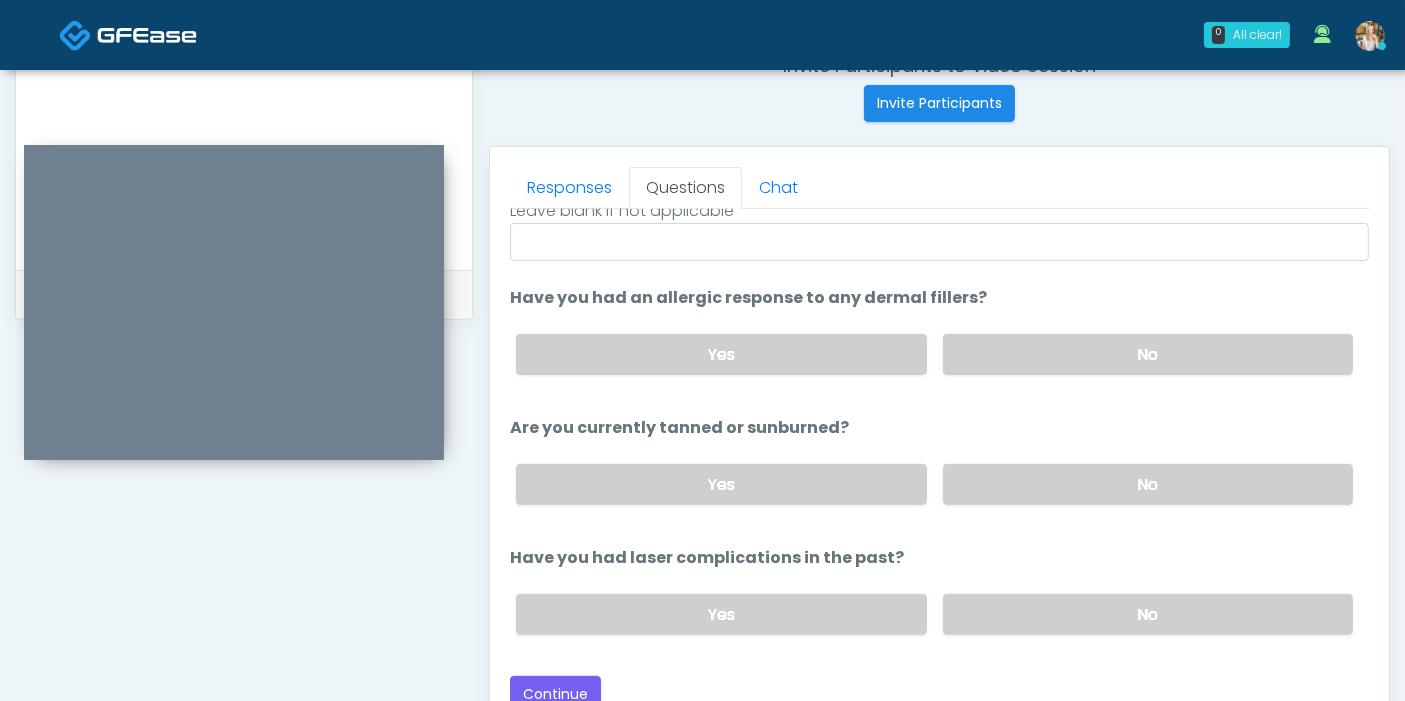 scroll, scrollTop: 860, scrollLeft: 0, axis: vertical 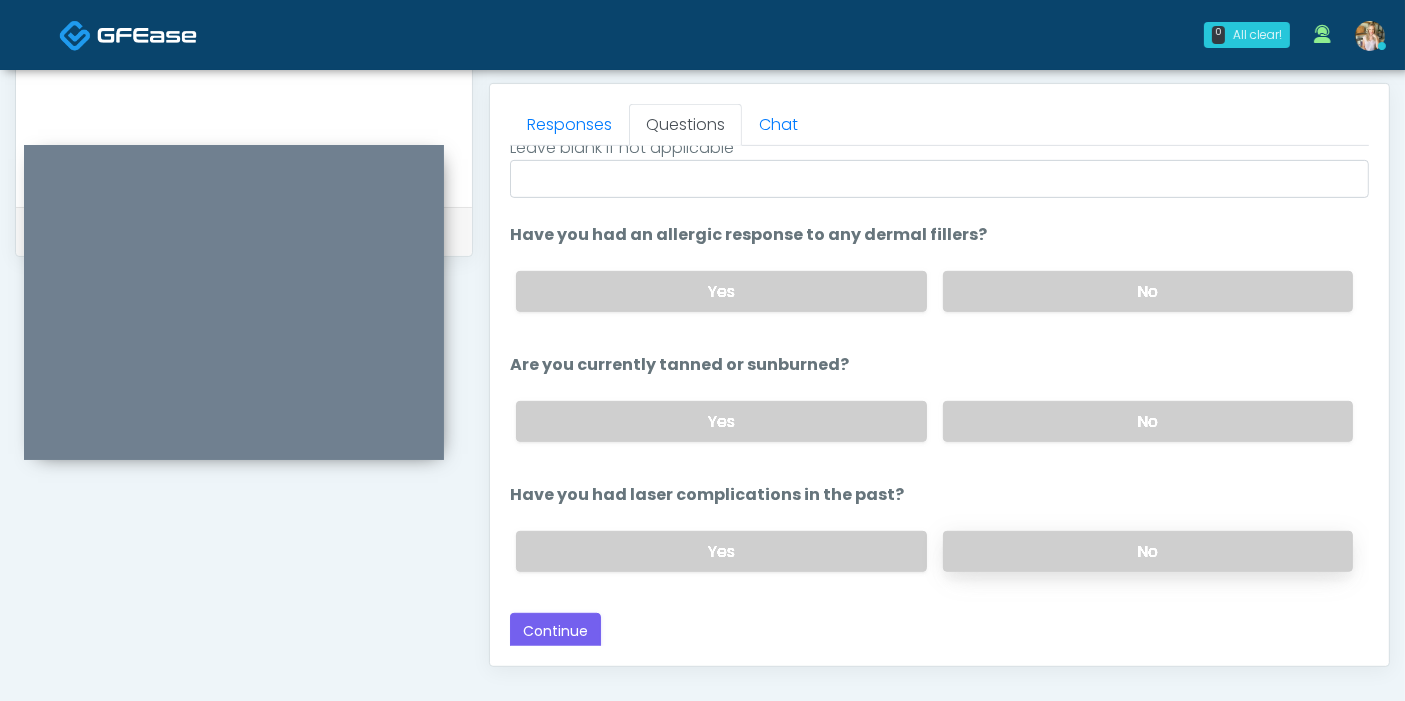 click on "No" at bounding box center [1148, 551] 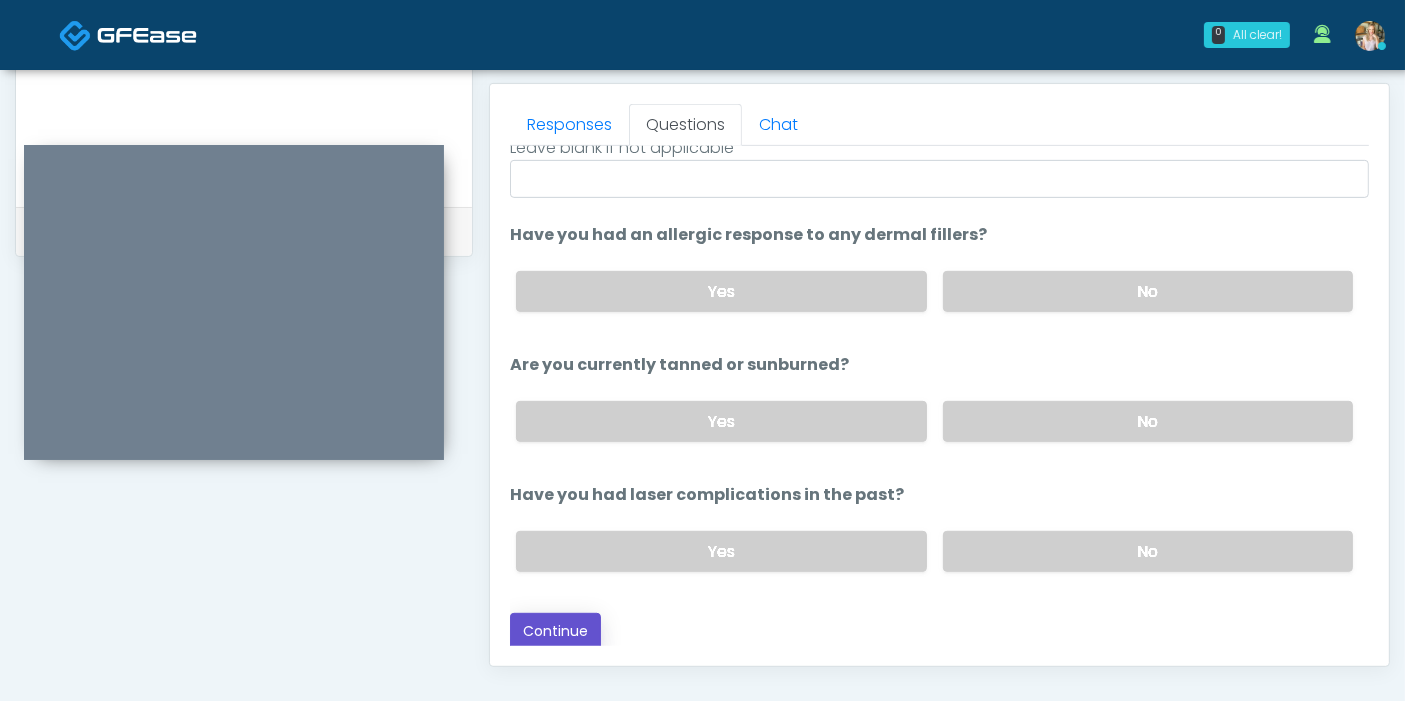 click on "Continue" at bounding box center (555, 631) 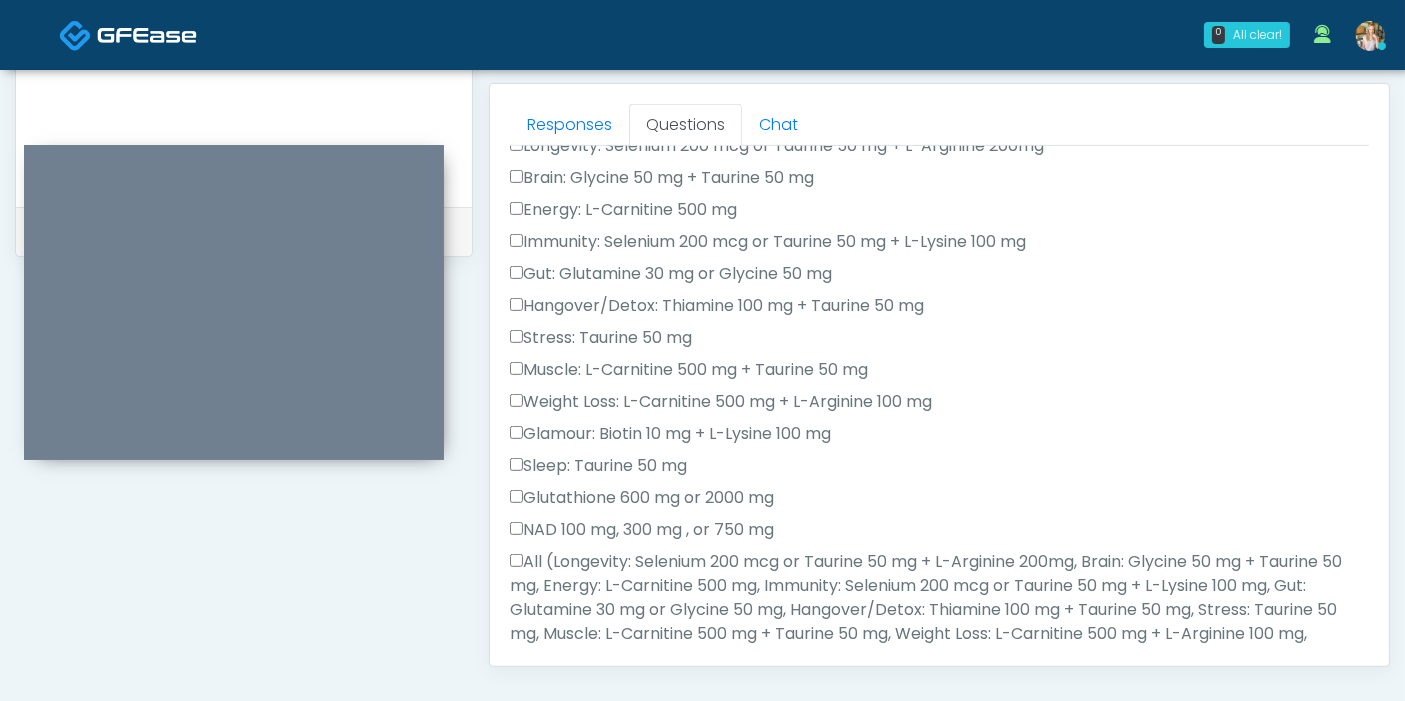 scroll, scrollTop: 0, scrollLeft: 0, axis: both 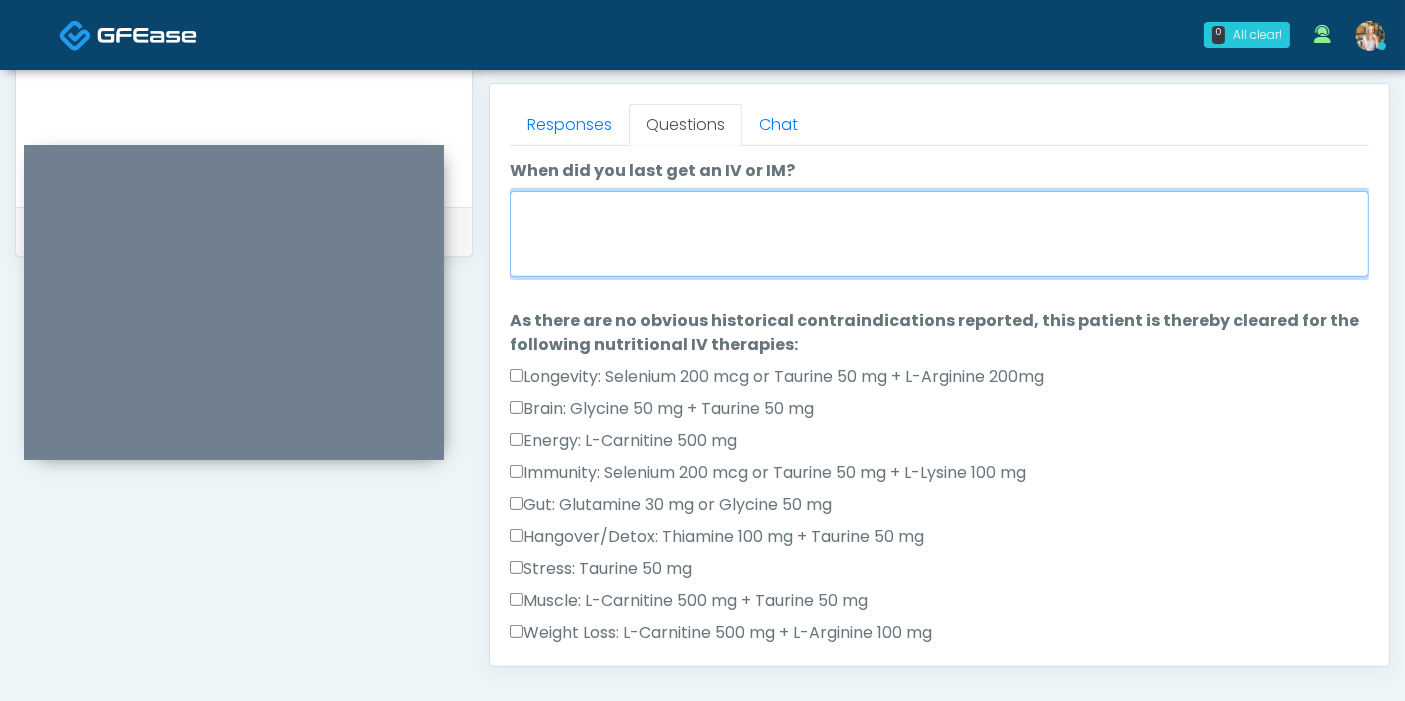 click on "When did you last get an IV or IM?" at bounding box center [939, 234] 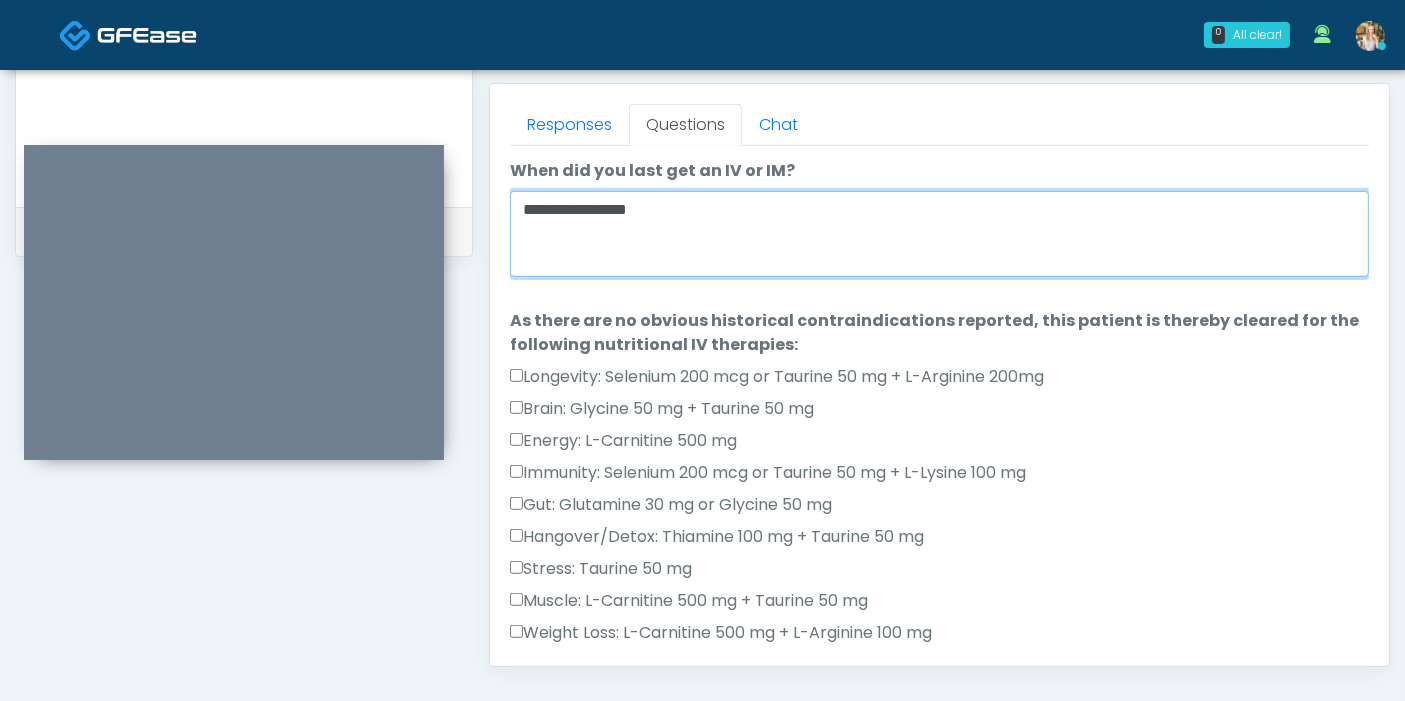 type on "**********" 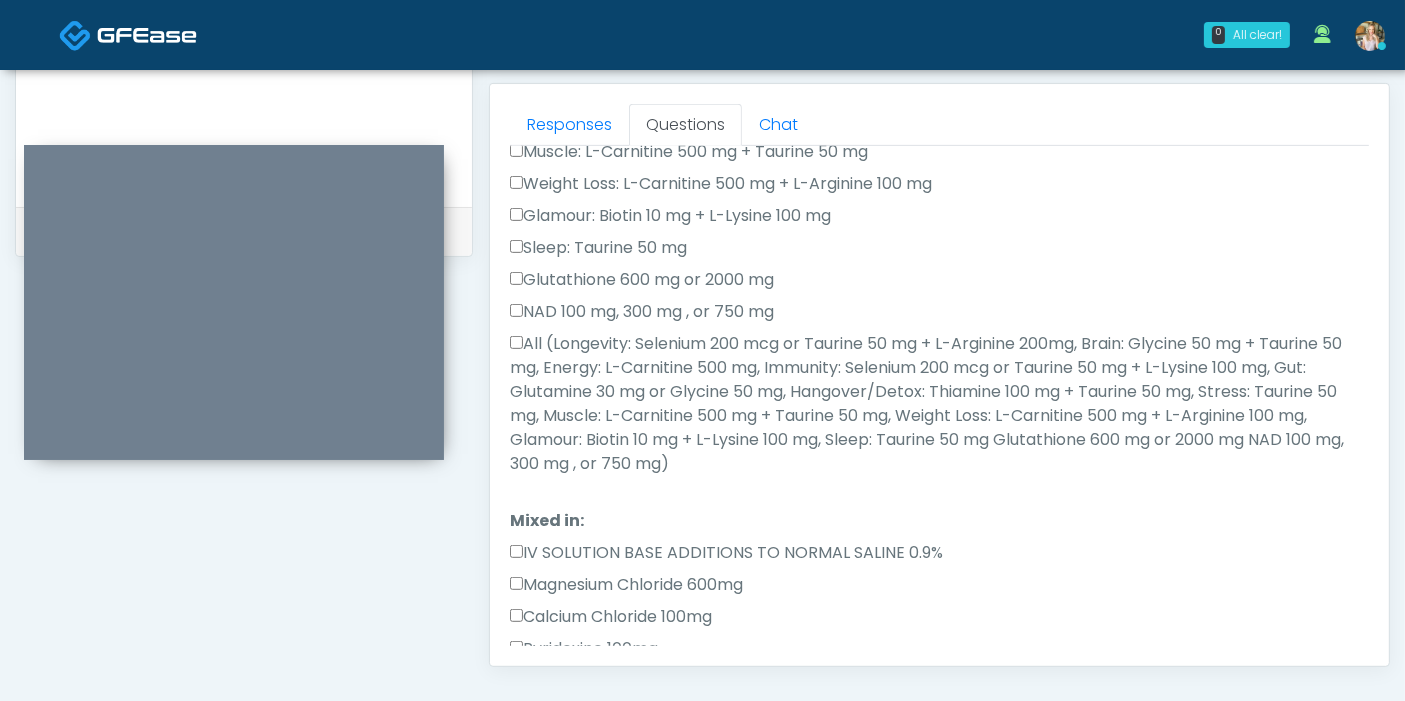 scroll, scrollTop: 465, scrollLeft: 0, axis: vertical 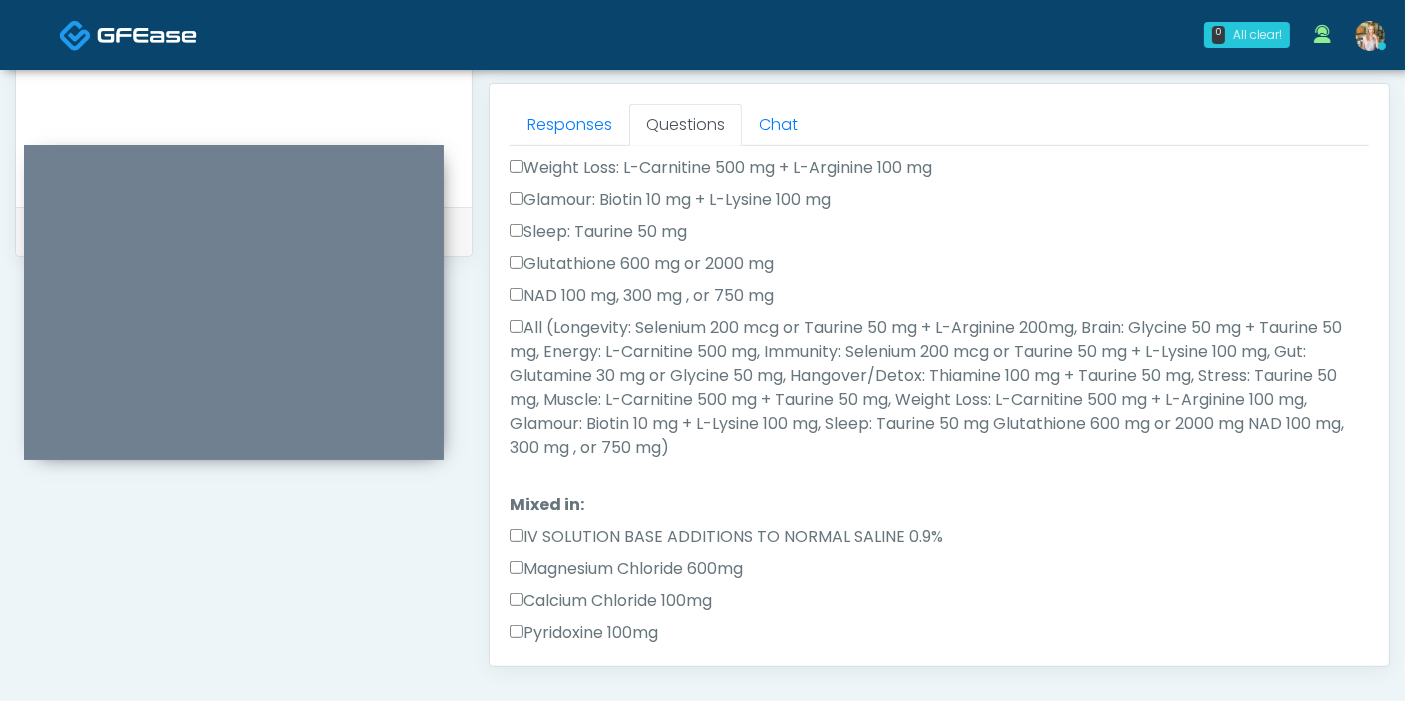 click on "All (Longevity: Selenium 200 mcg or Taurine 50 mg + L-Arginine 200mg, Brain: Glycine 50 mg + Taurine 50 mg, Energy: L-Carnitine 500 mg, Immunity: Selenium 200 mcg or Taurine 50 mg + L-Lysine 100 mg, Gut: Glutamine 30 mg or Glycine 50 mg, Hangover/Detox: Thiamine 100 mg + Taurine 50 mg, Stress: Taurine 50 mg, Muscle: L-Carnitine 500 mg + Taurine 50 mg, Weight Loss: L-Carnitine 500 mg + L-Arginine 100 mg, Glamour: Biotin 10 mg + L-Lysine 100 mg, Sleep: Taurine 50 mg Glutathione 600 mg or 2000 mg NAD 100 mg, 300 mg , or 750 mg)" at bounding box center (939, 388) 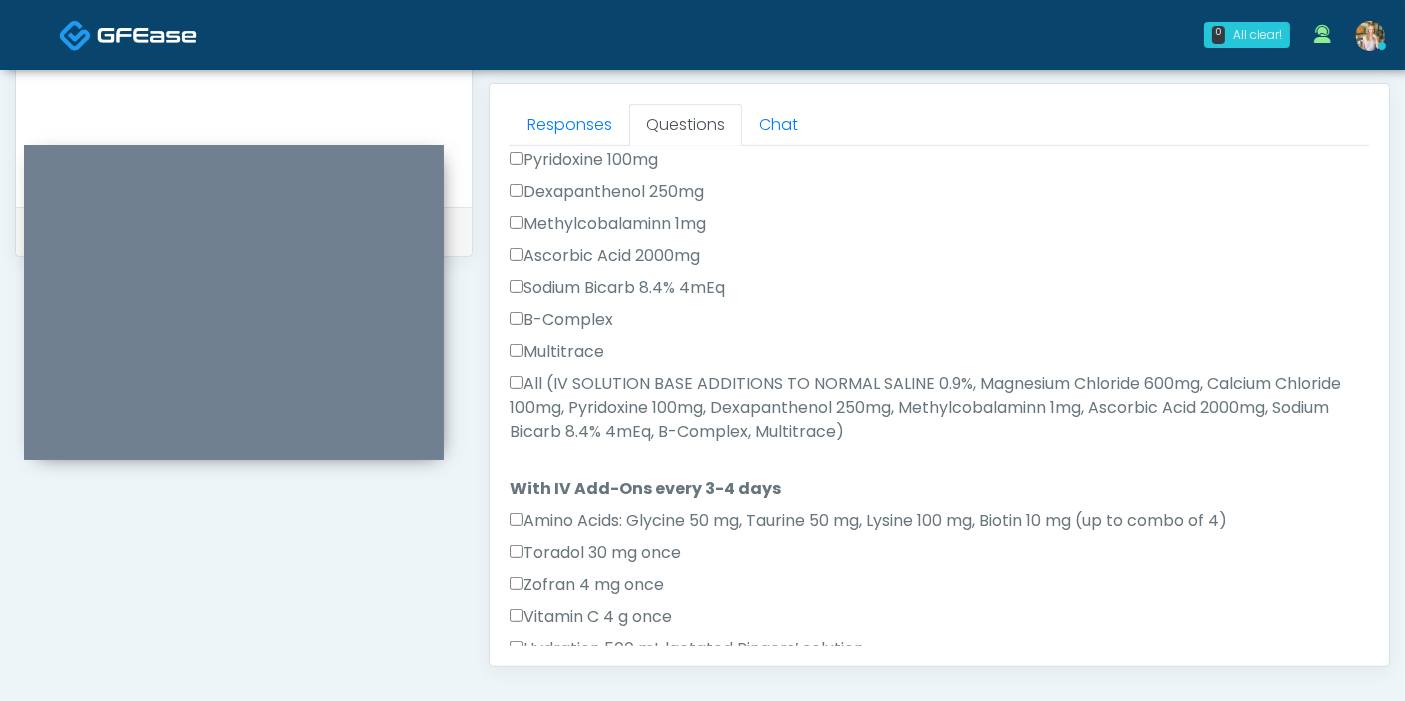 scroll, scrollTop: 941, scrollLeft: 0, axis: vertical 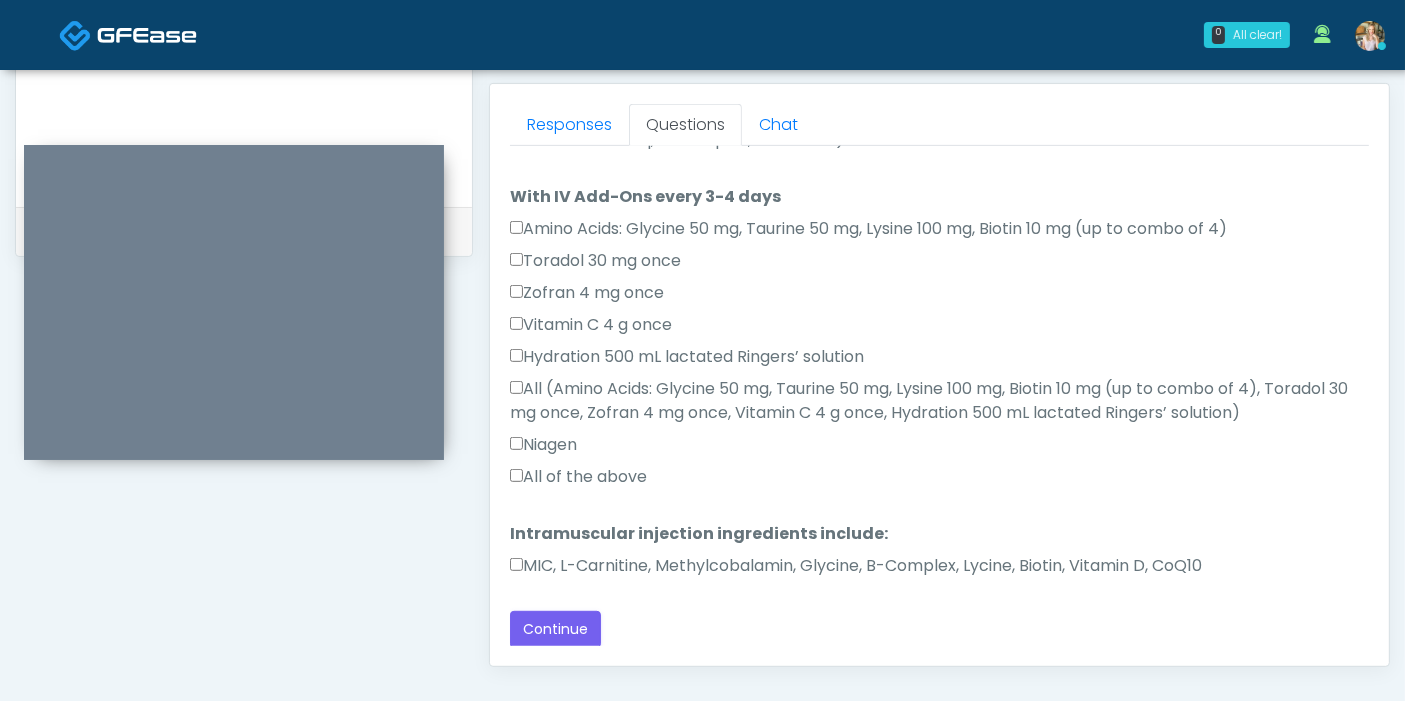 click on "MIC, L-Carnitine, Methylcobalamin, Glycine, B-Complex, Lycine, Biotin, Vitamin D, CoQ10" at bounding box center (856, 566) 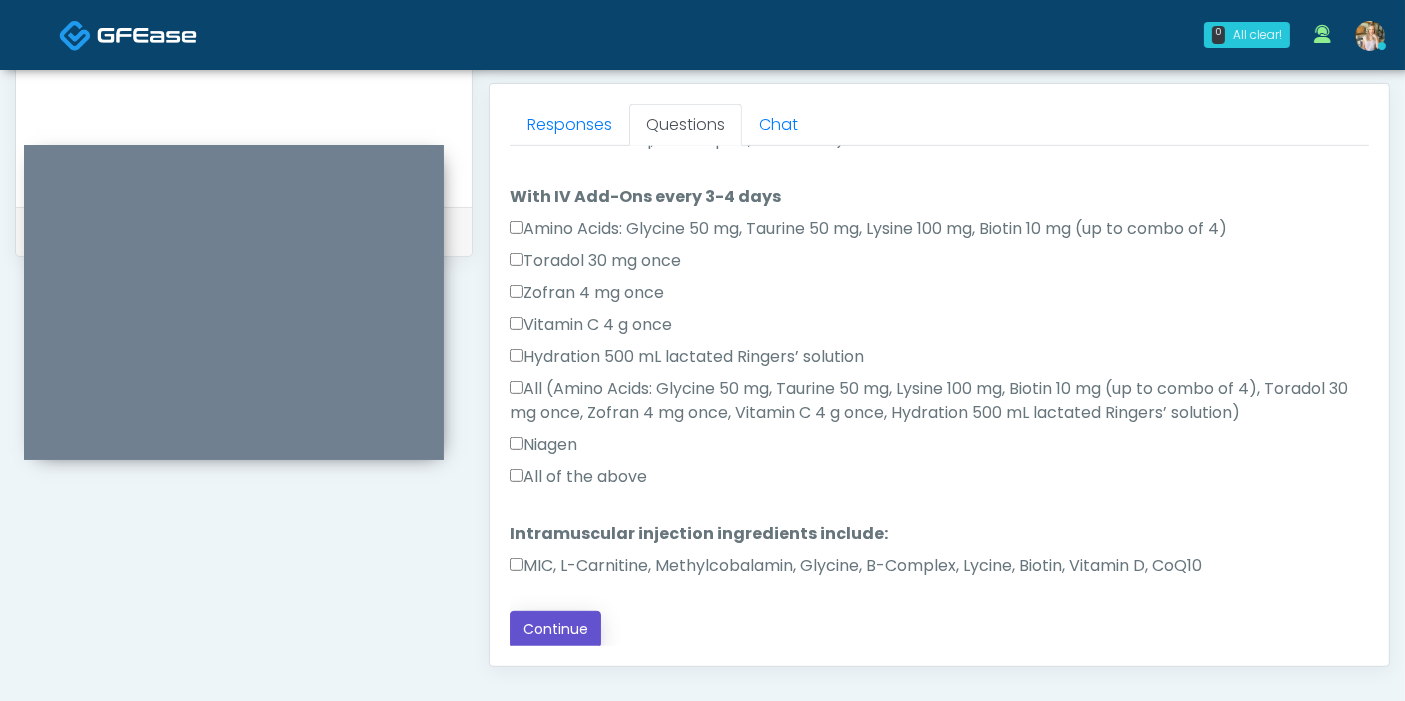 click on "Continue" at bounding box center [555, 629] 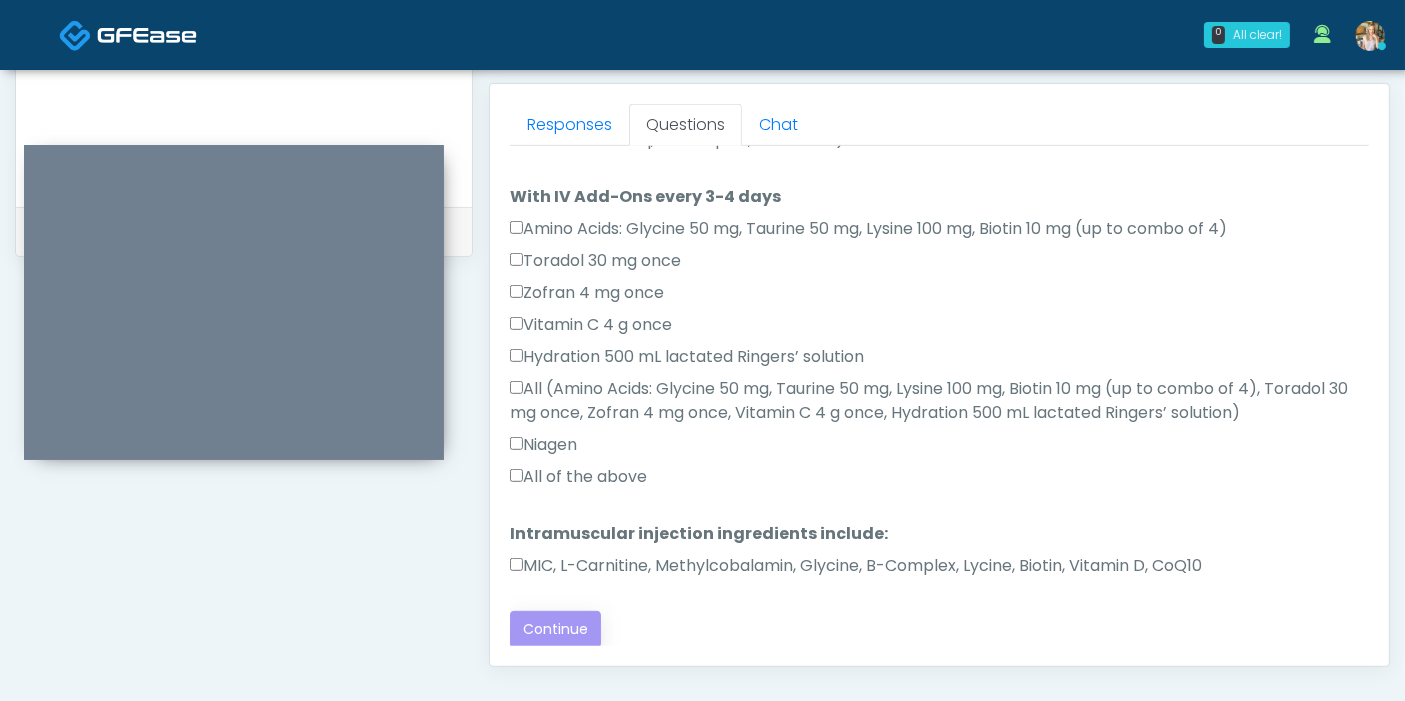 scroll, scrollTop: 0, scrollLeft: 0, axis: both 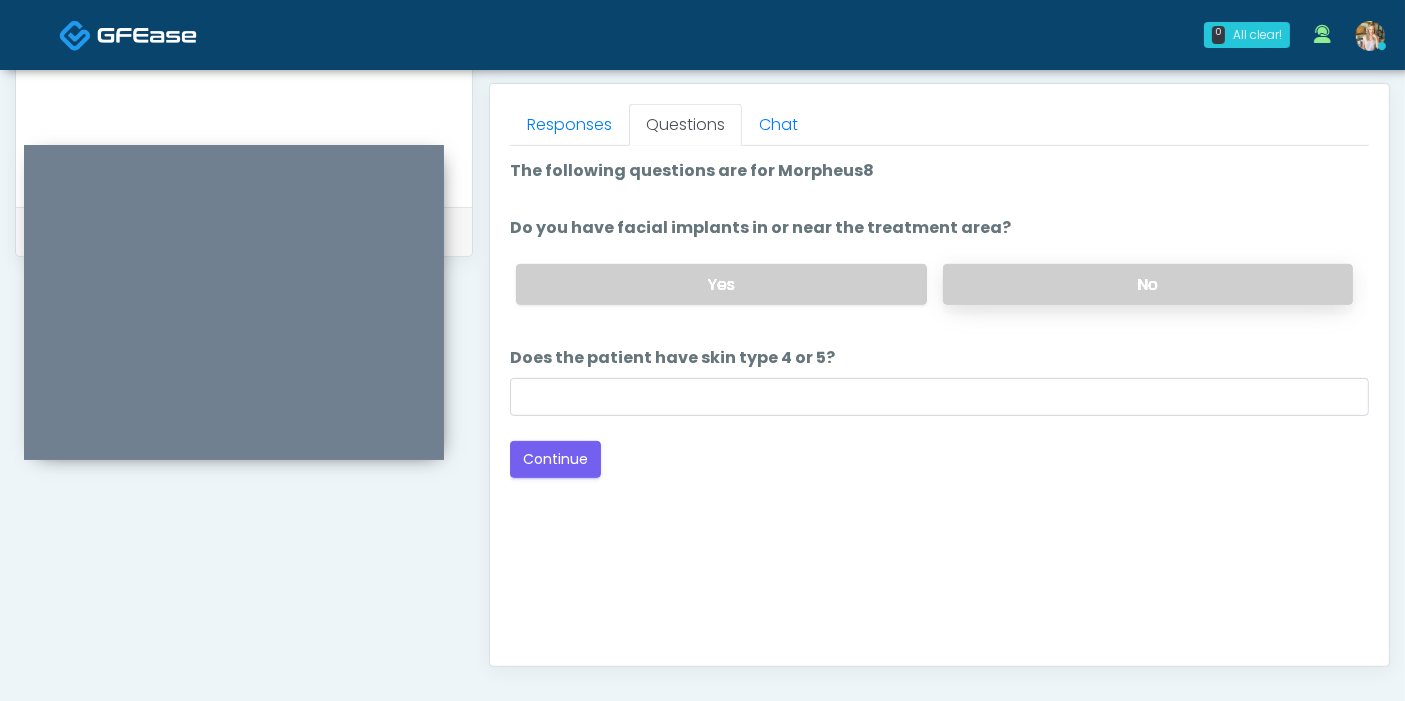 click on "No" at bounding box center (1148, 284) 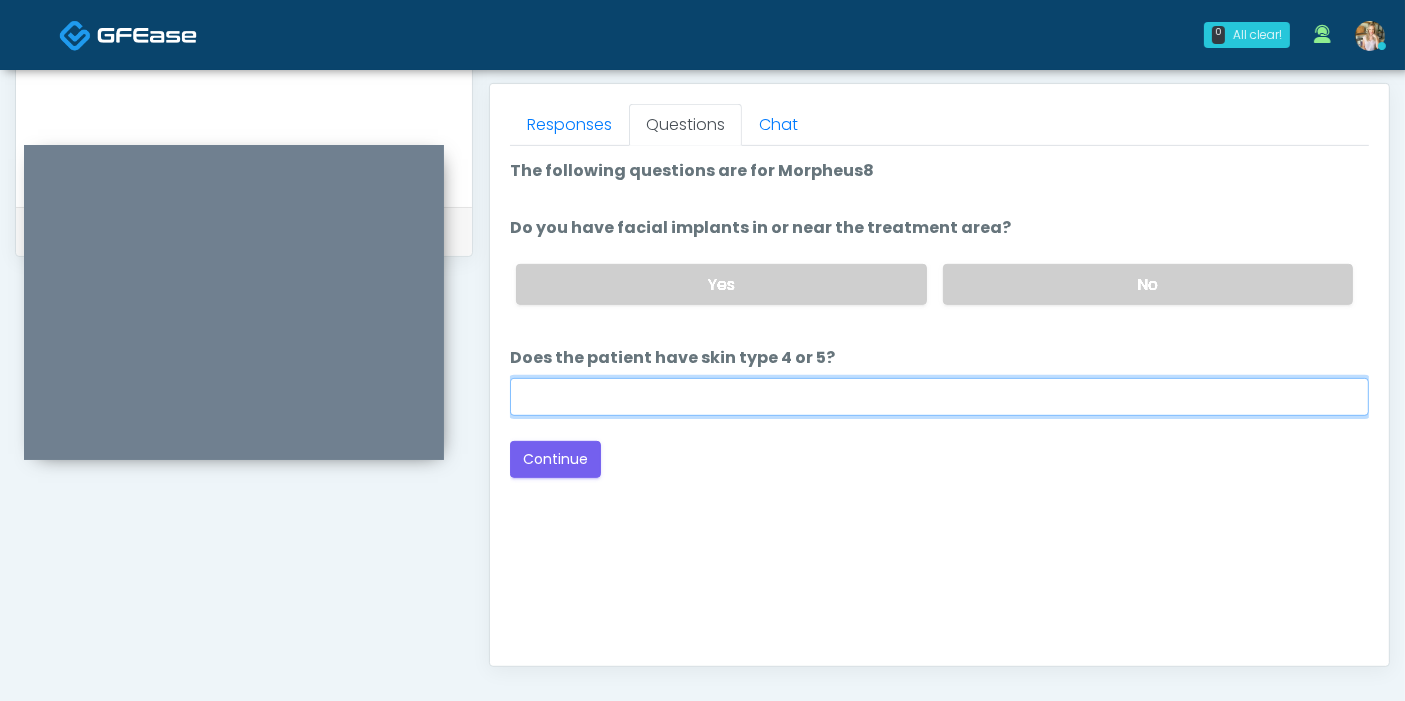 click on "Does the patient have skin type 4 or 5?" at bounding box center (939, 397) 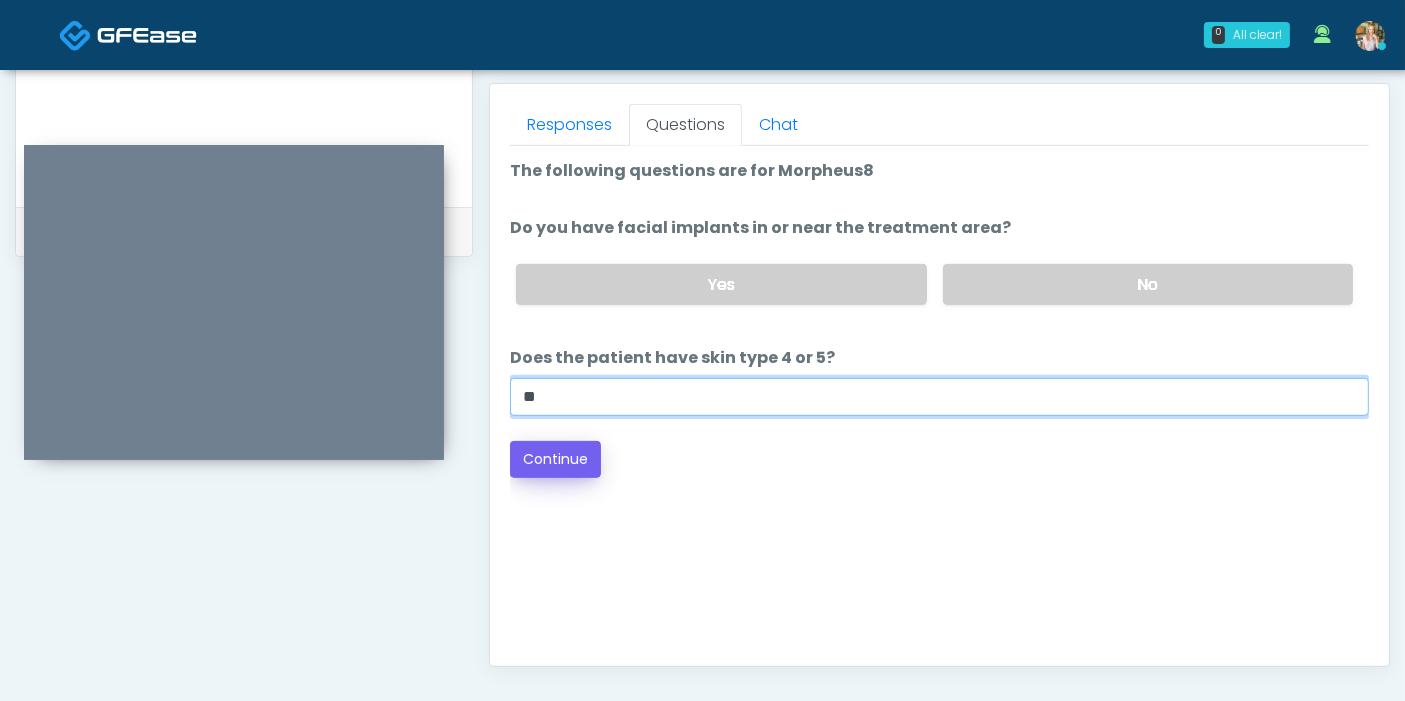 type on "**" 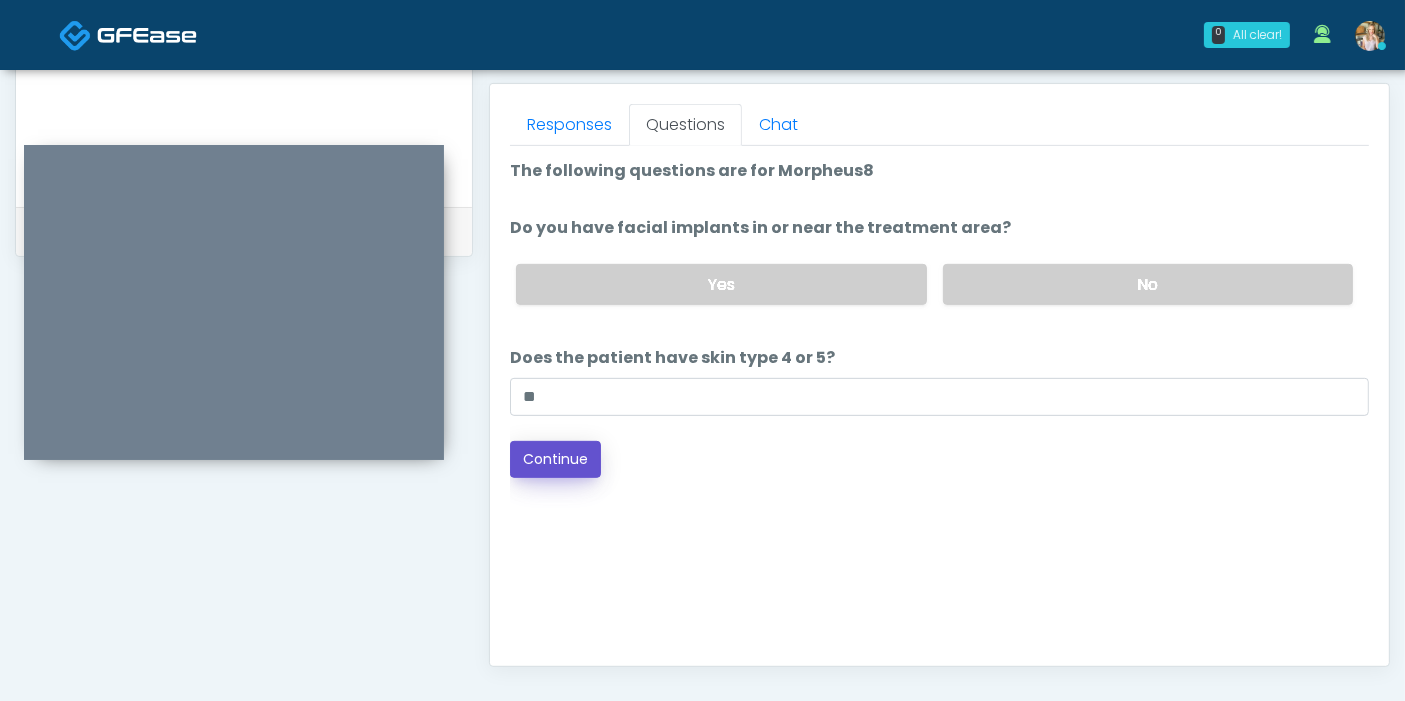 click on "Continue" at bounding box center (555, 459) 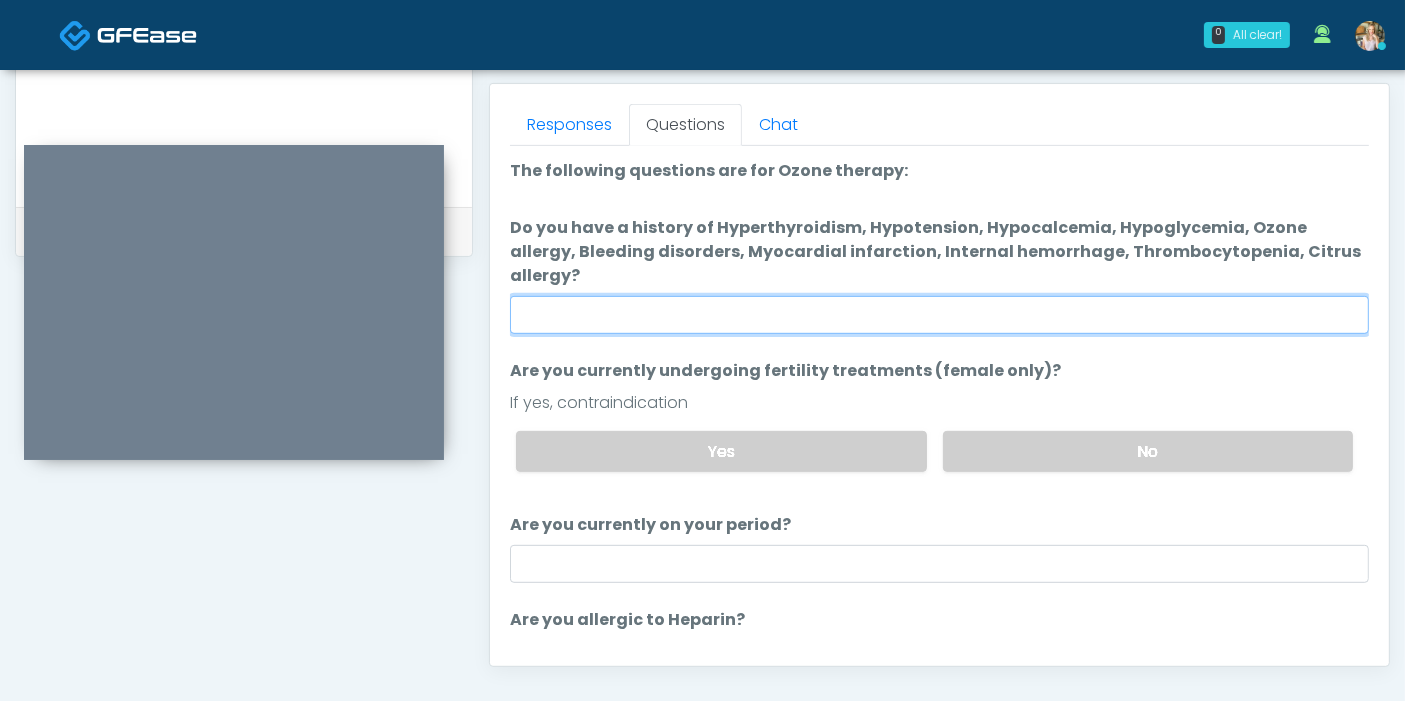 click on "Do you have a history of Hyperthyroidism, Hypotension, Hypocalcemia, Hypoglycemia, Ozone allergy, Bleeding disorders, Myocardial infarction, Internal hemorrhage, Thrombocytopenia, Citrus allergy?" at bounding box center (939, 315) 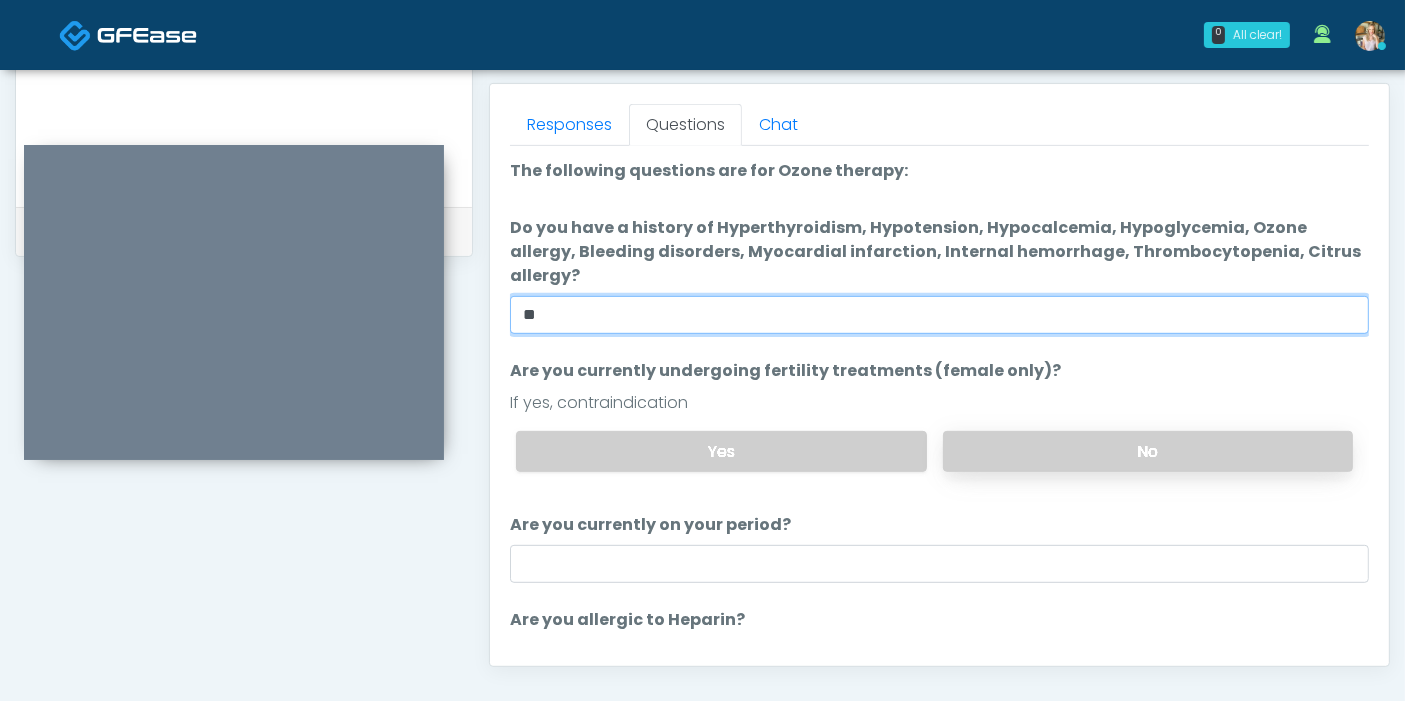 type on "**" 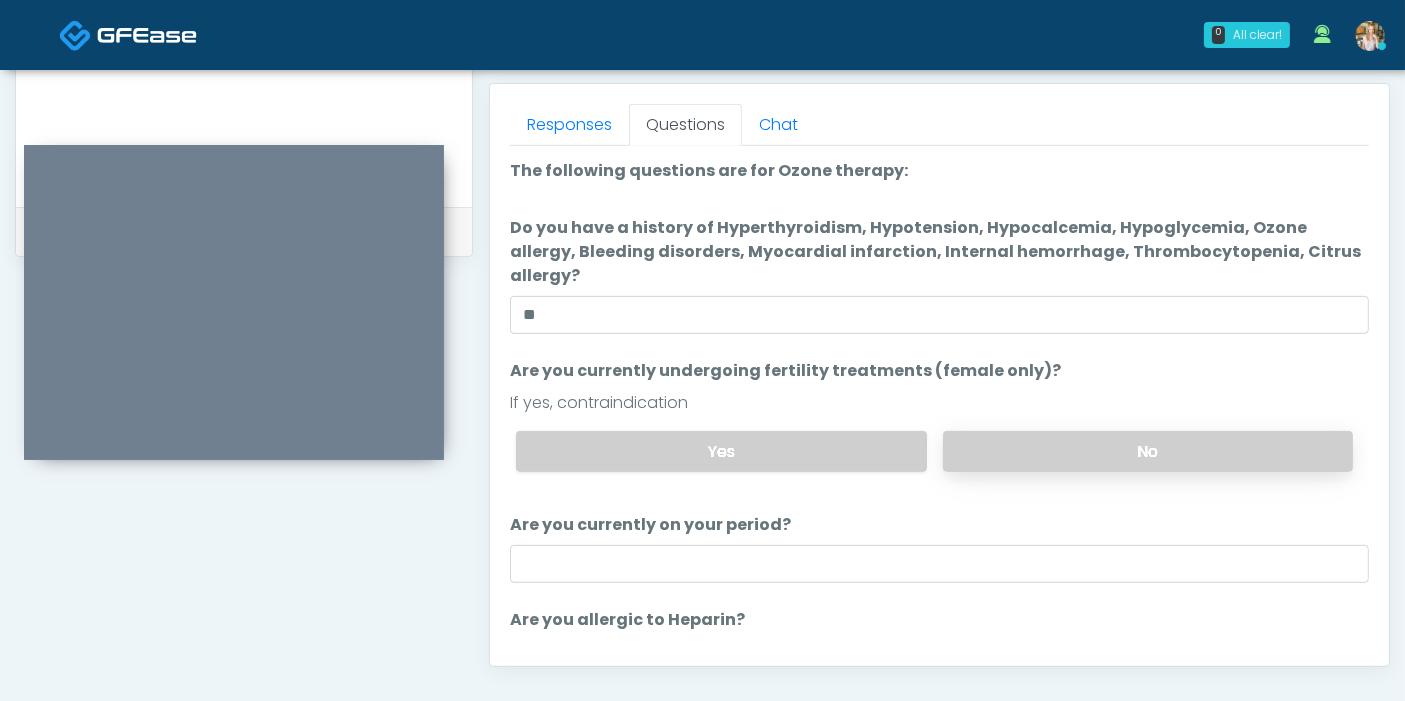 click on "No" at bounding box center [1148, 451] 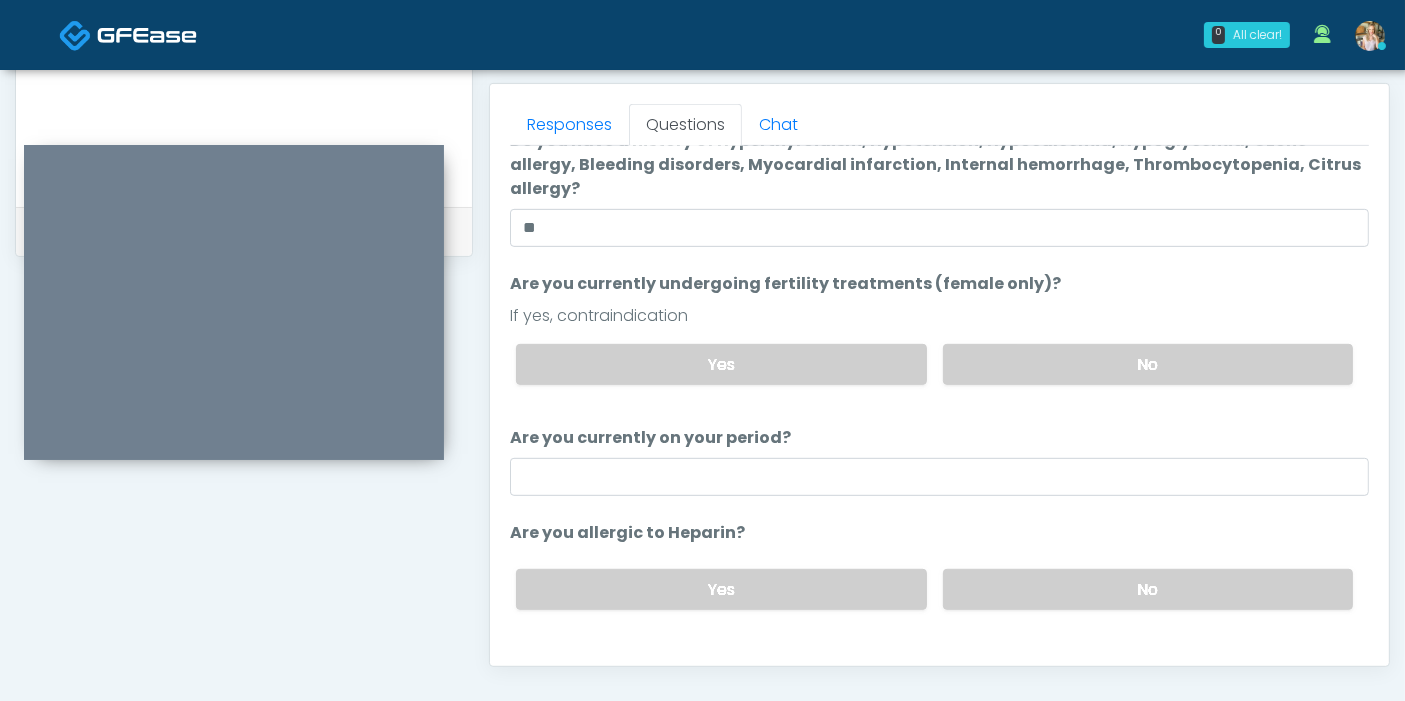 scroll, scrollTop: 102, scrollLeft: 0, axis: vertical 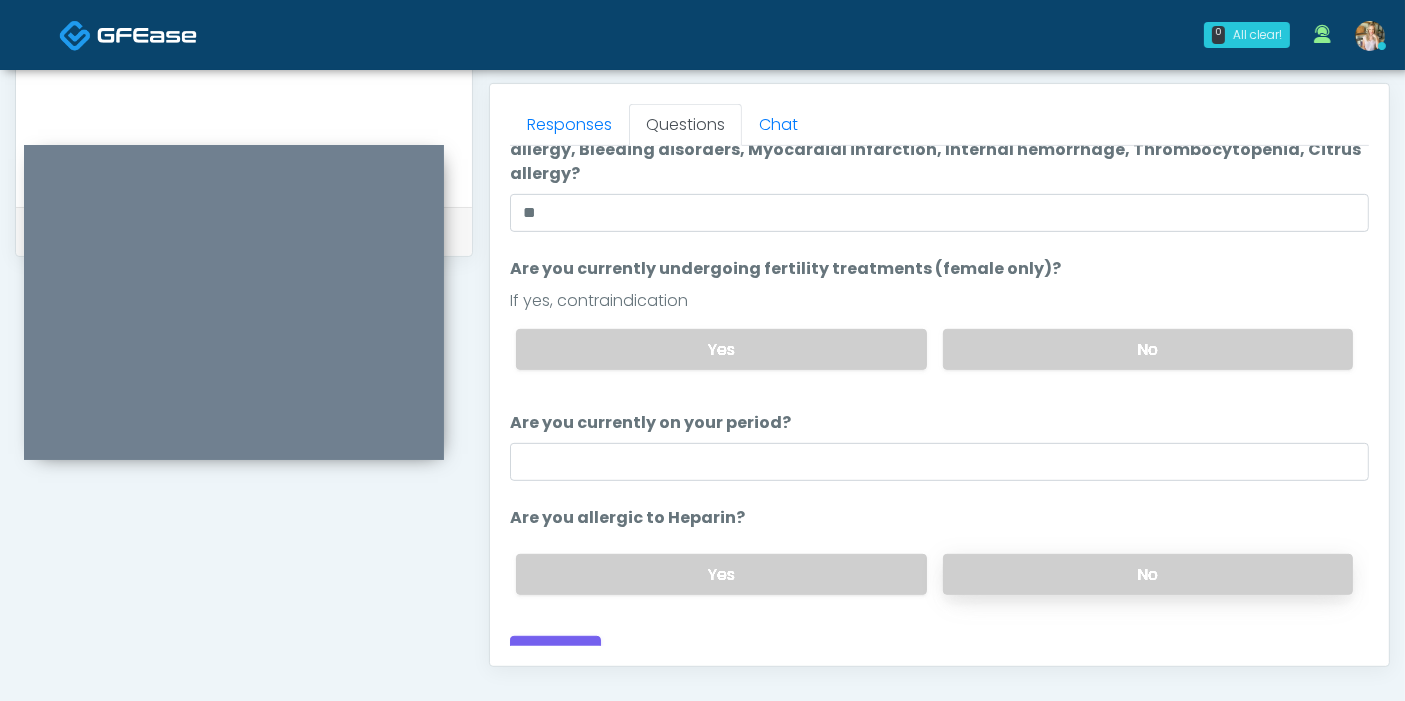 click on "No" at bounding box center [1148, 574] 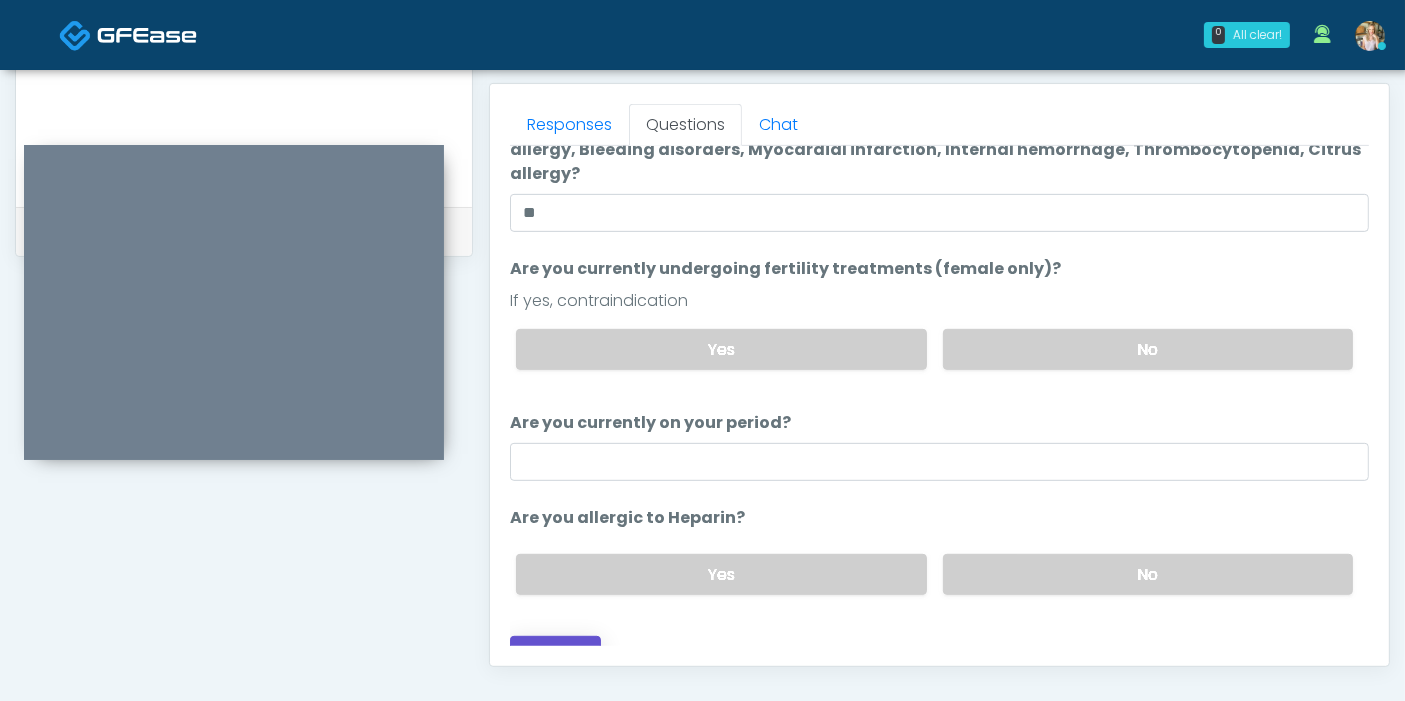 click on "Continue" at bounding box center [555, 654] 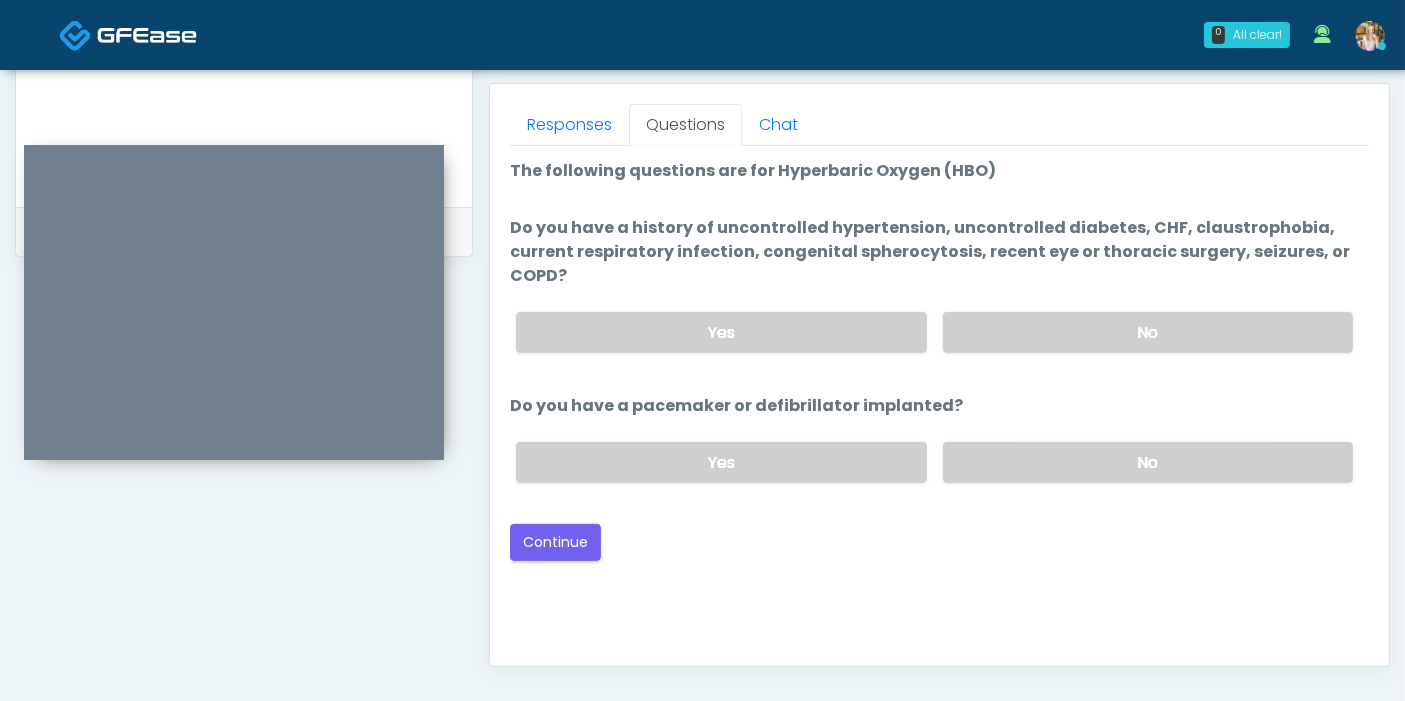 scroll, scrollTop: 0, scrollLeft: 0, axis: both 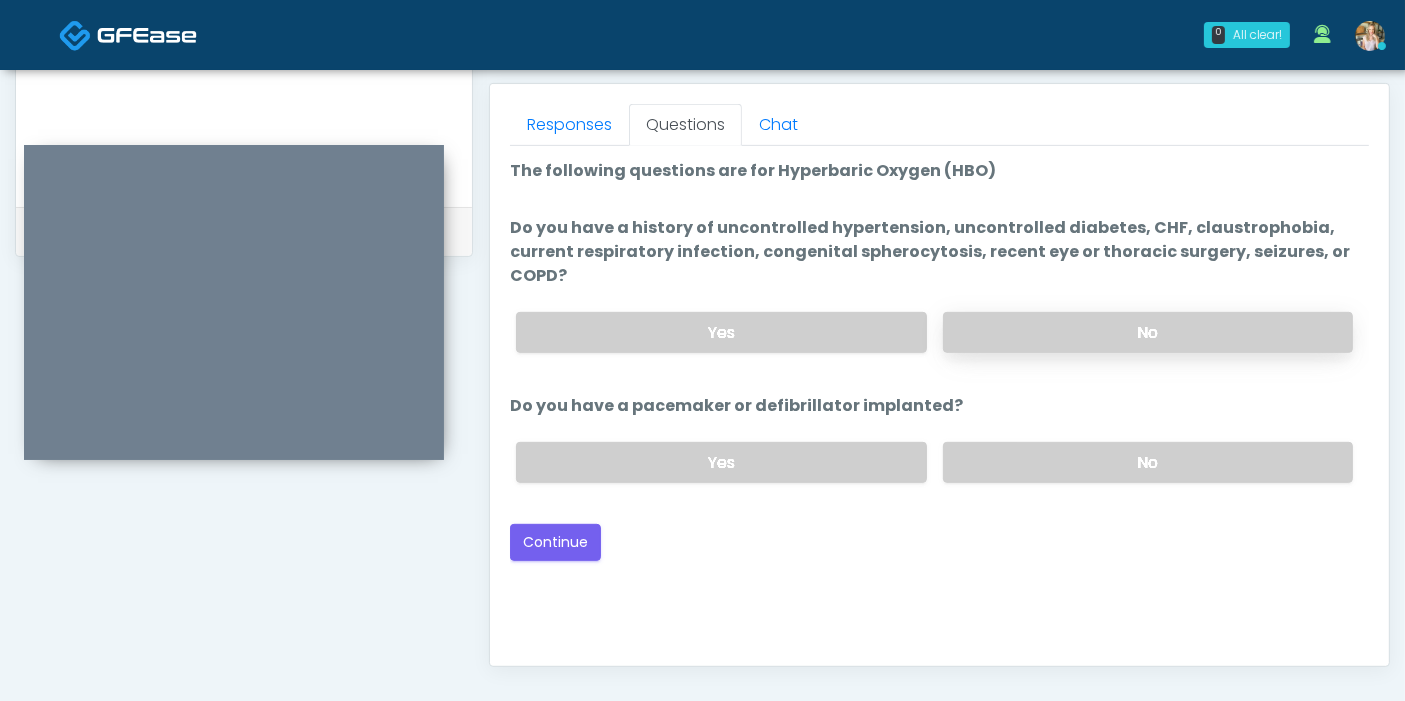 click on "No" at bounding box center [1148, 332] 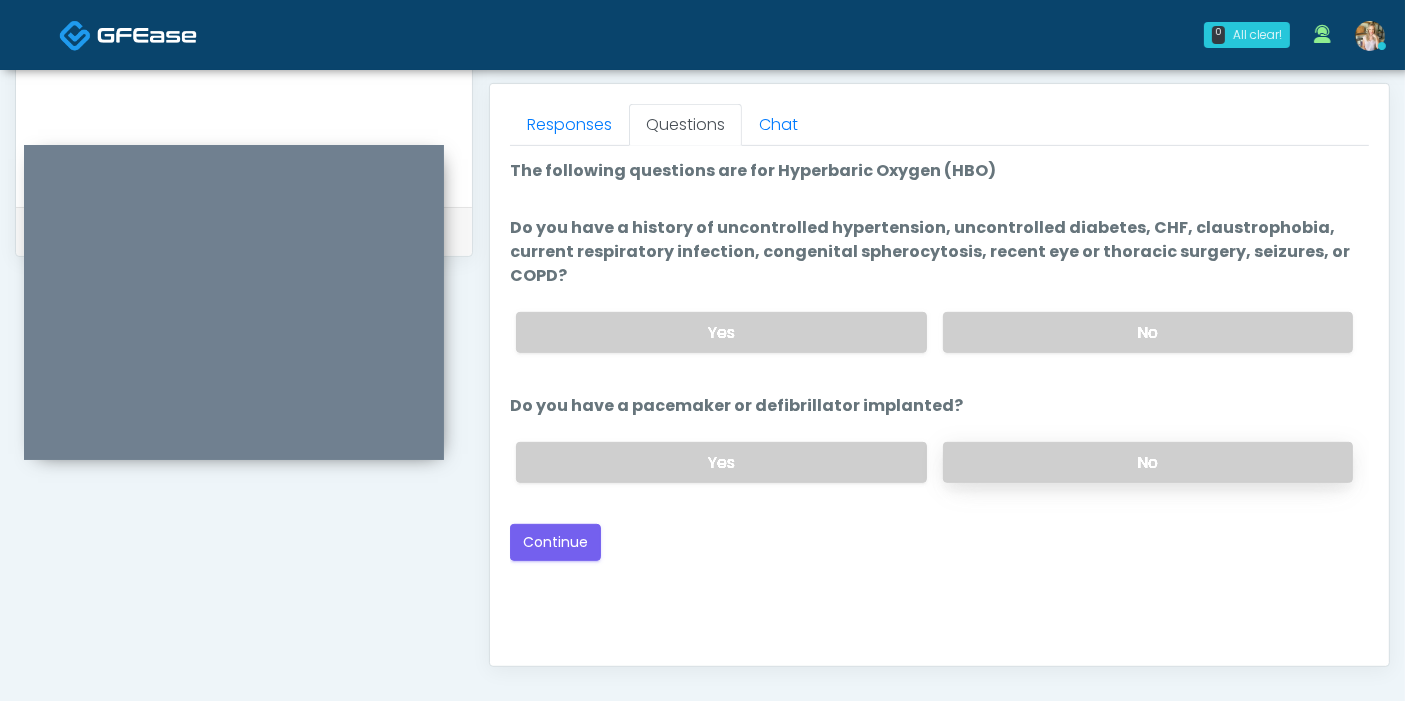 click on "No" at bounding box center (1148, 462) 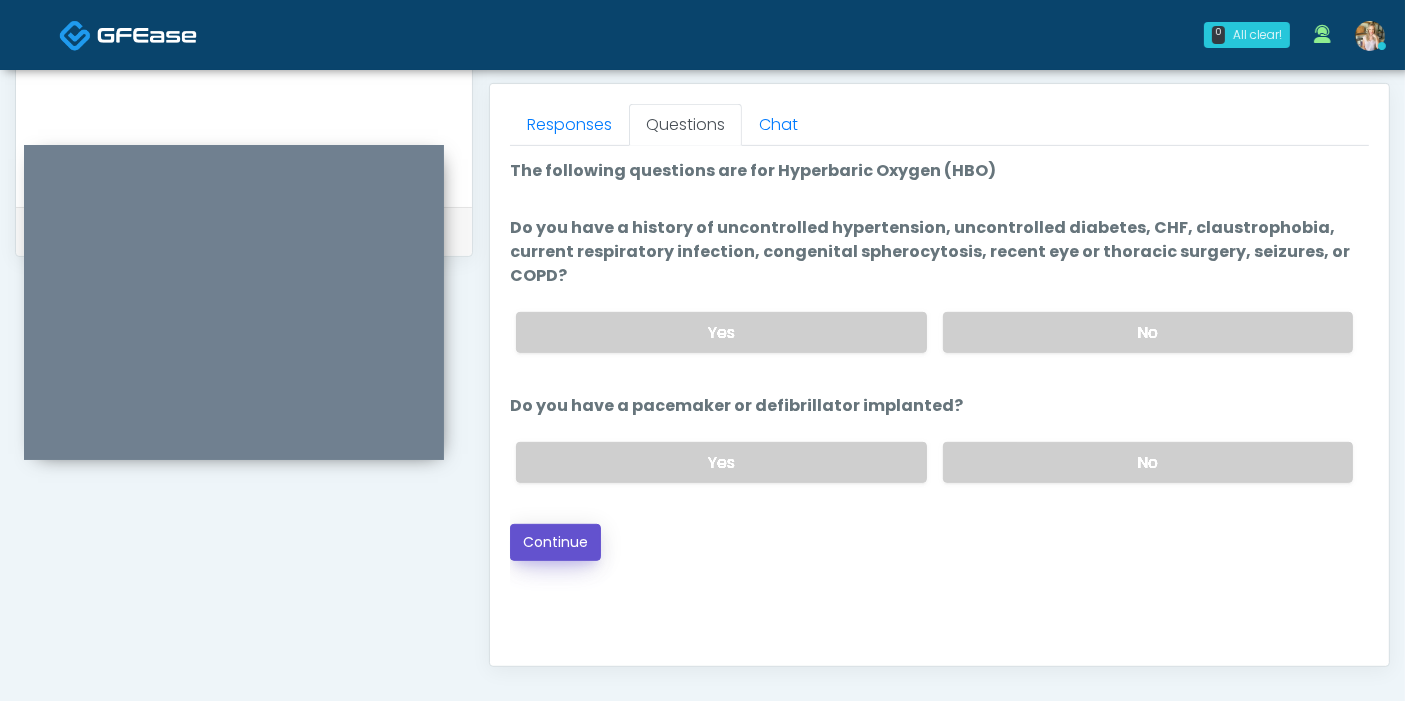 click on "Continue" at bounding box center (555, 542) 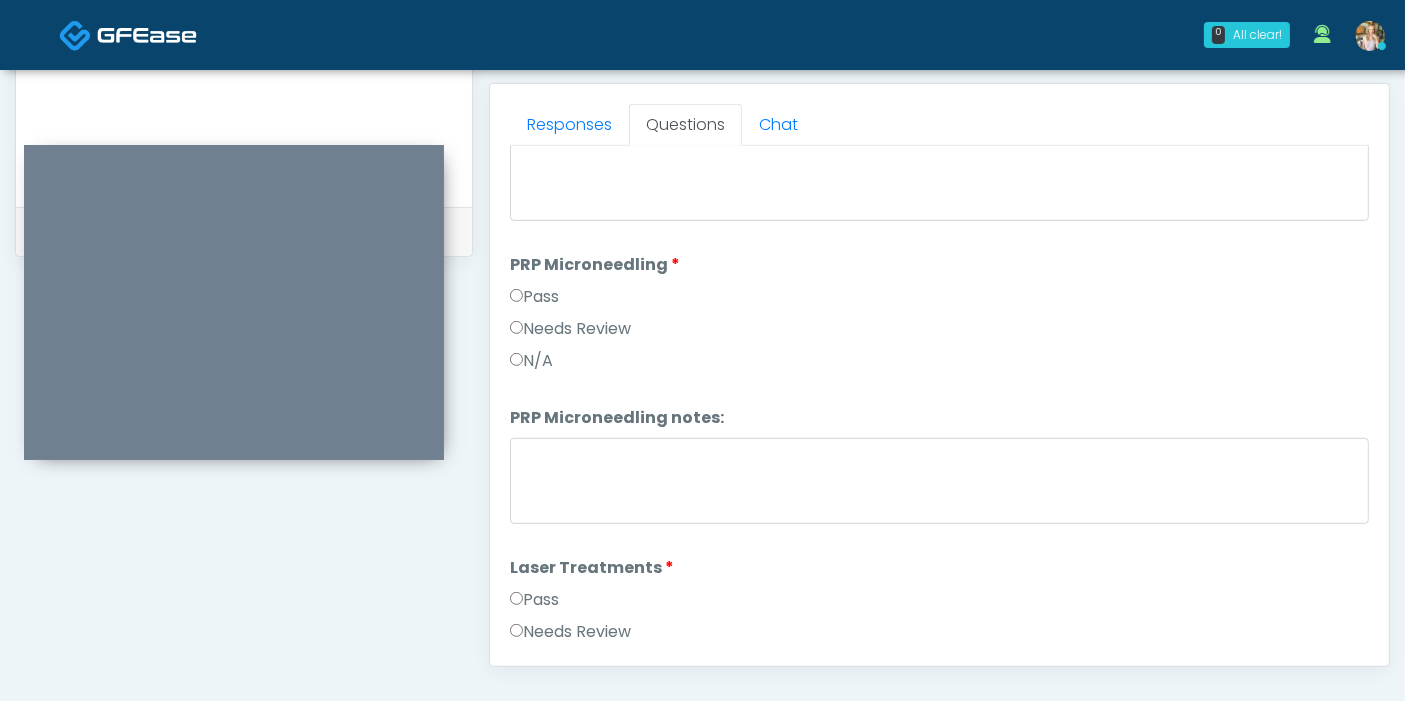 scroll, scrollTop: 551, scrollLeft: 0, axis: vertical 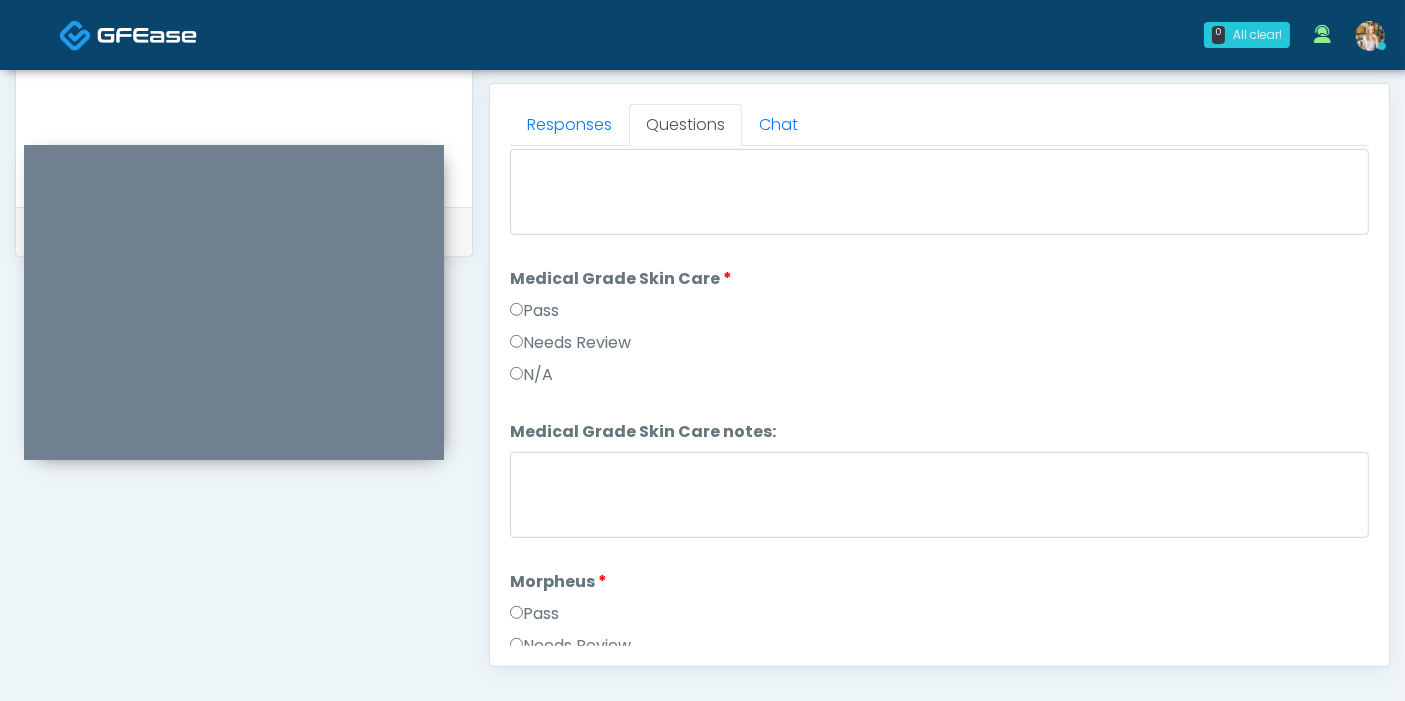 click on "Pass" at bounding box center [534, 311] 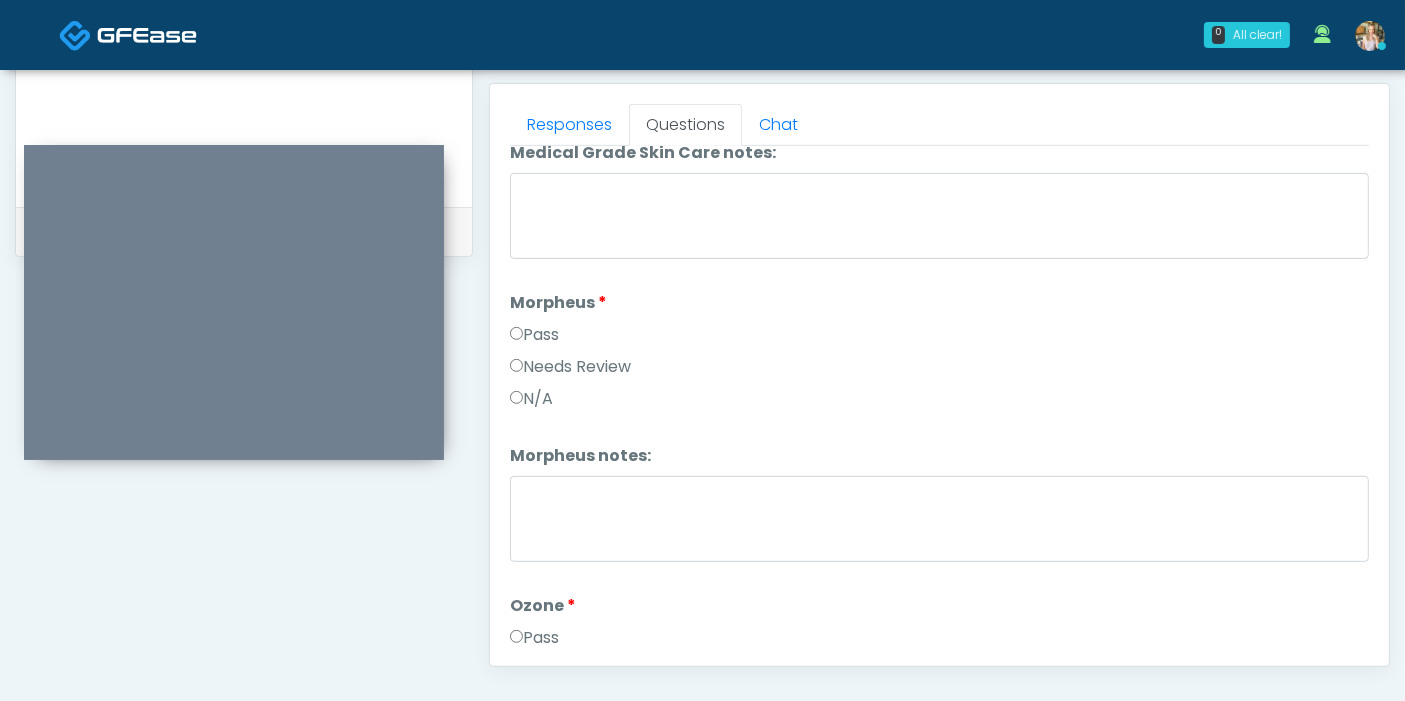 scroll, scrollTop: 2057, scrollLeft: 0, axis: vertical 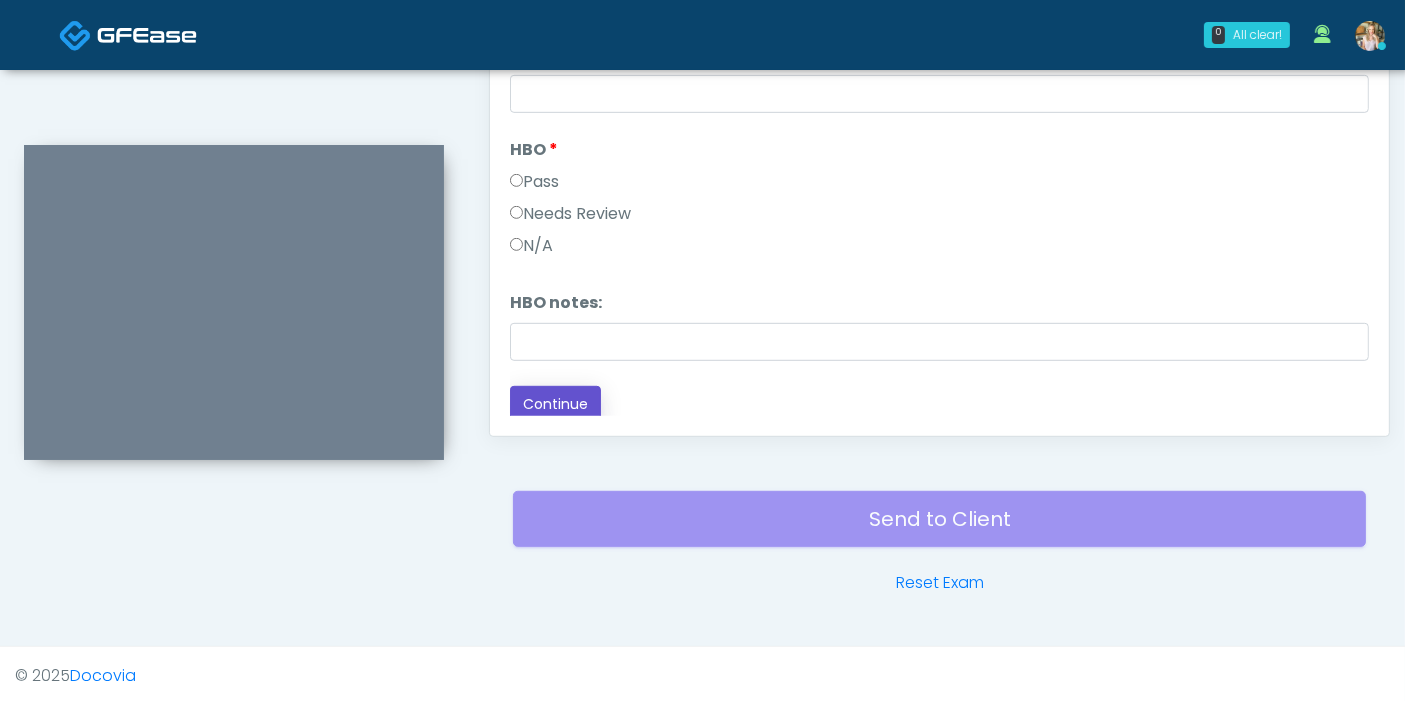 click on "Continue" at bounding box center (555, 404) 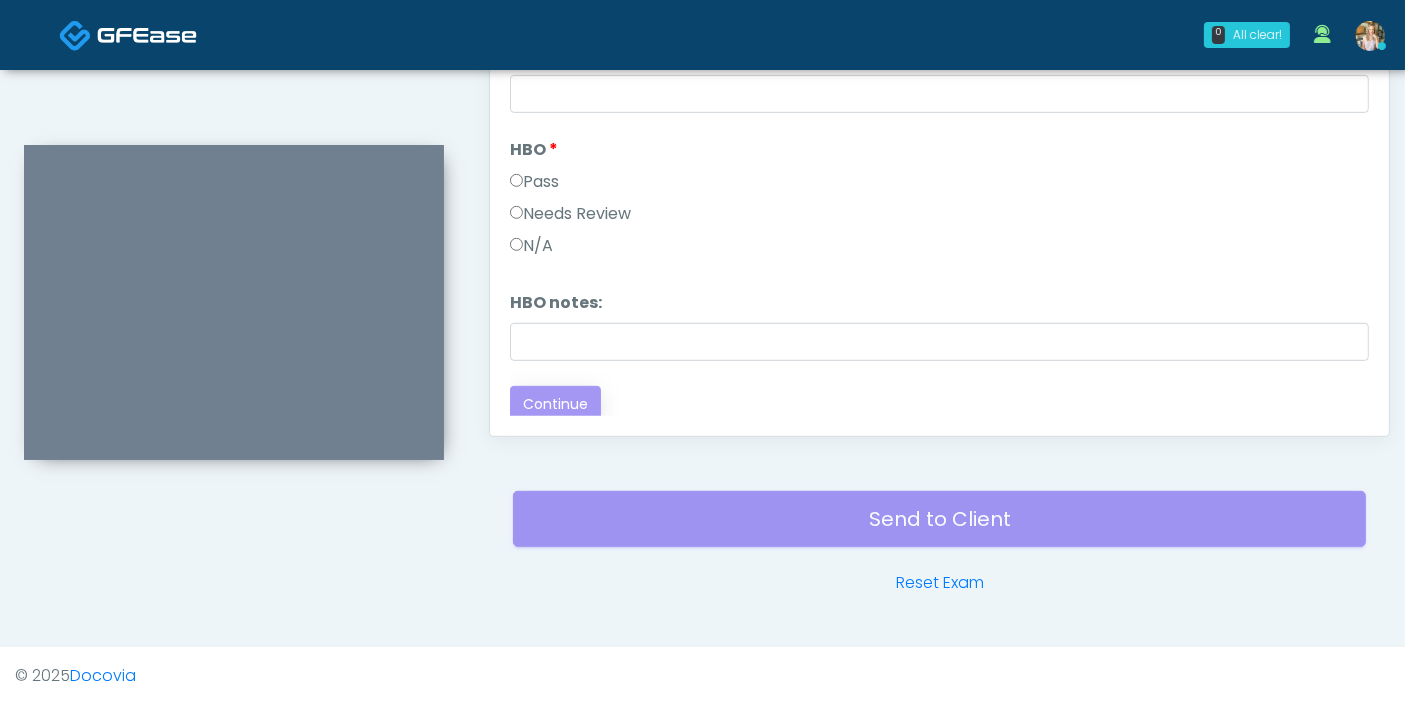 scroll, scrollTop: 0, scrollLeft: 0, axis: both 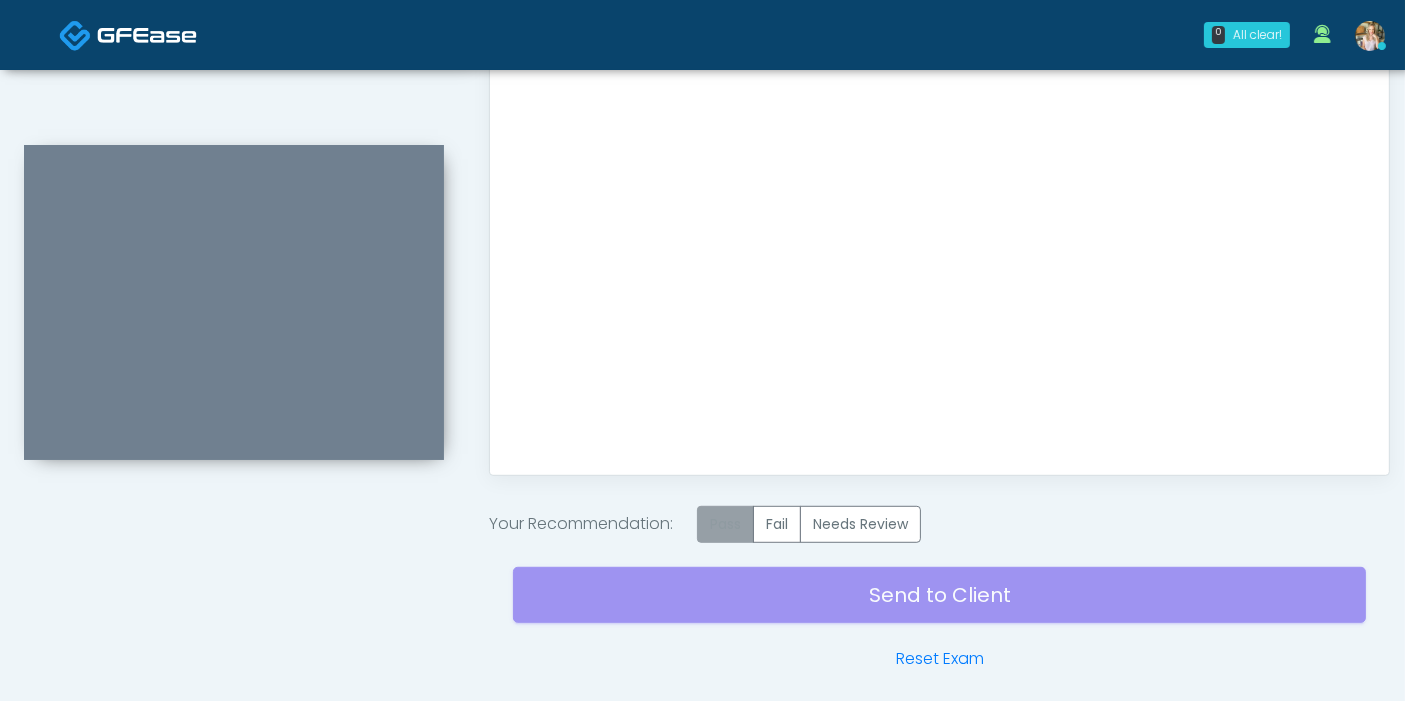 click on "Pass" at bounding box center [725, 524] 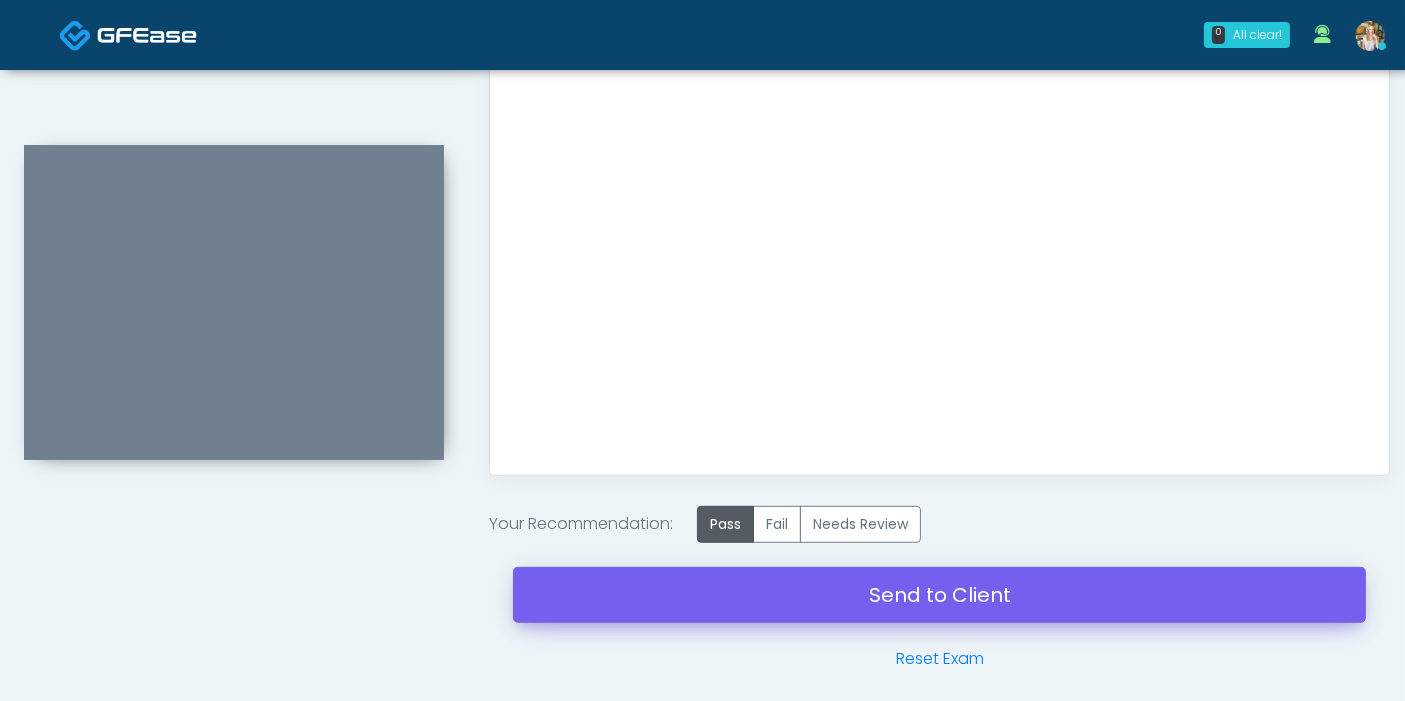 click on "Send to Client" at bounding box center (939, 595) 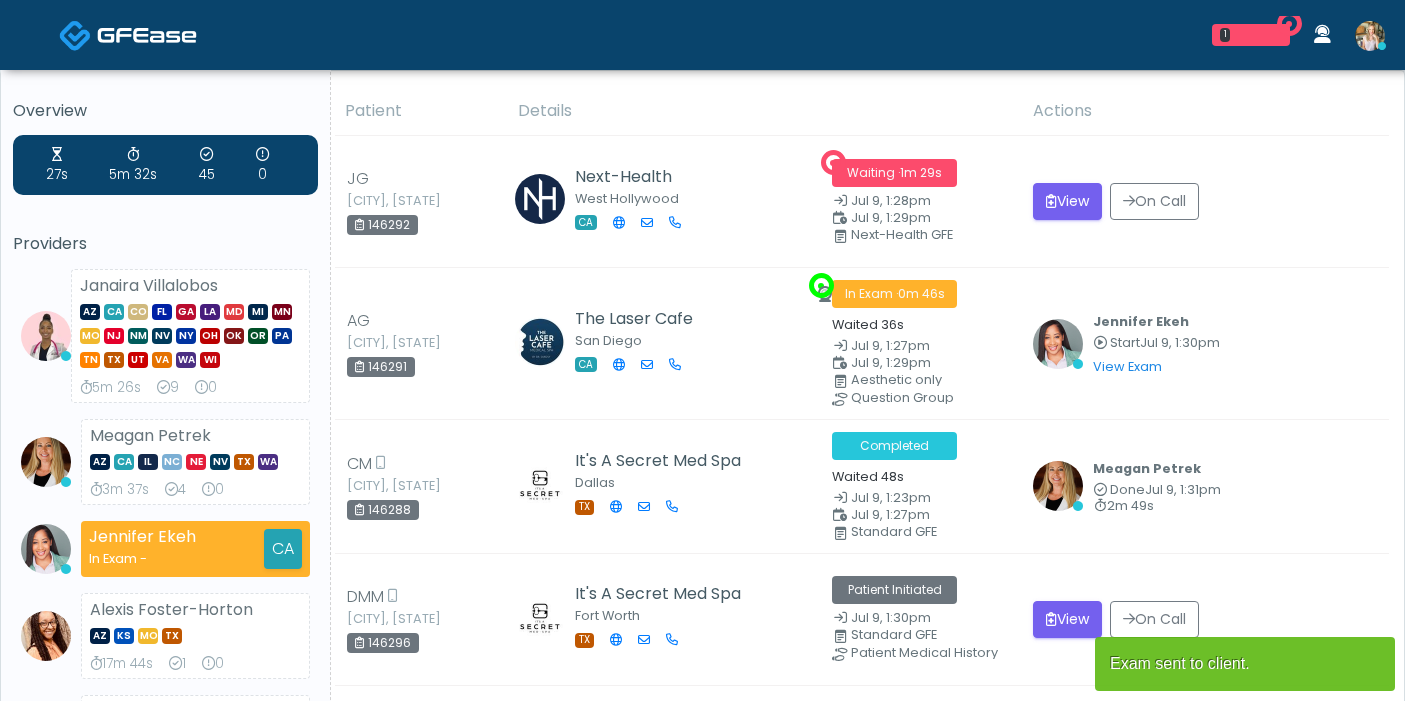 scroll, scrollTop: 0, scrollLeft: 0, axis: both 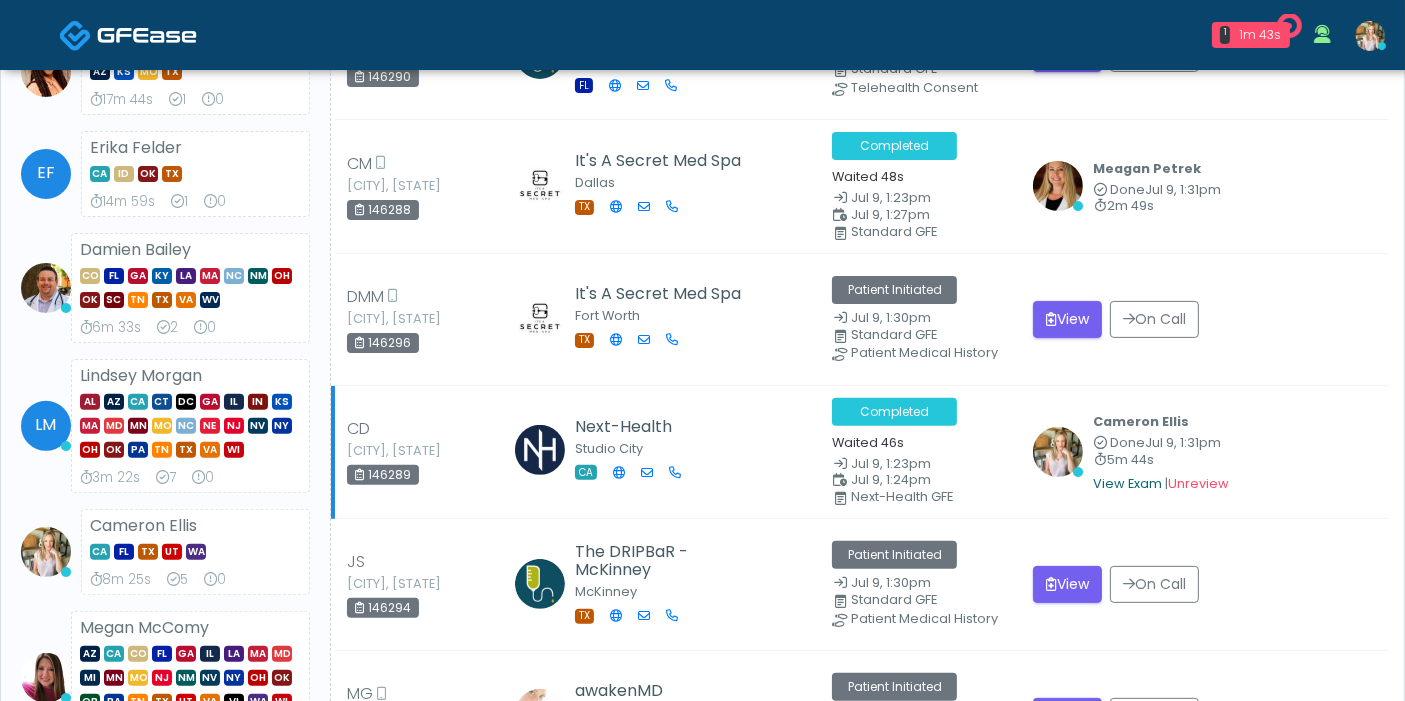 click on "View Exam" at bounding box center [1127, 483] 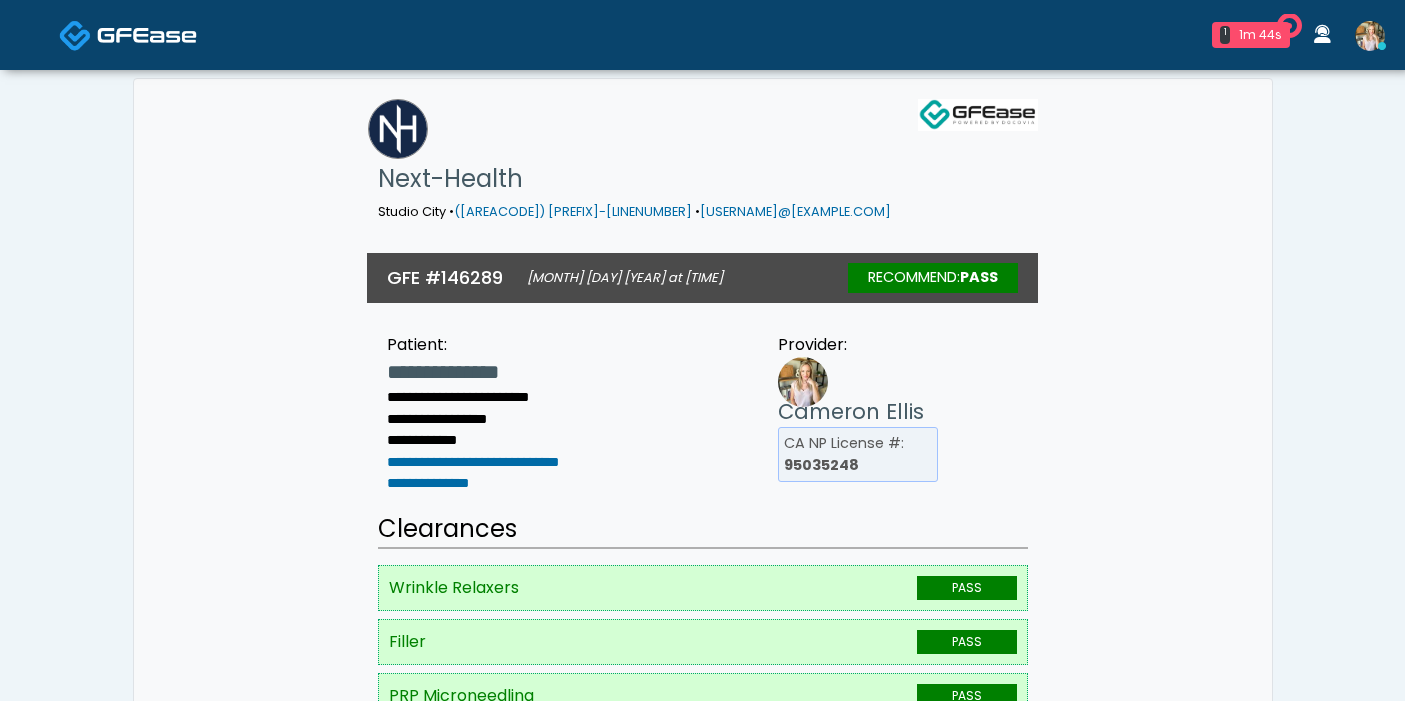 scroll, scrollTop: 0, scrollLeft: 0, axis: both 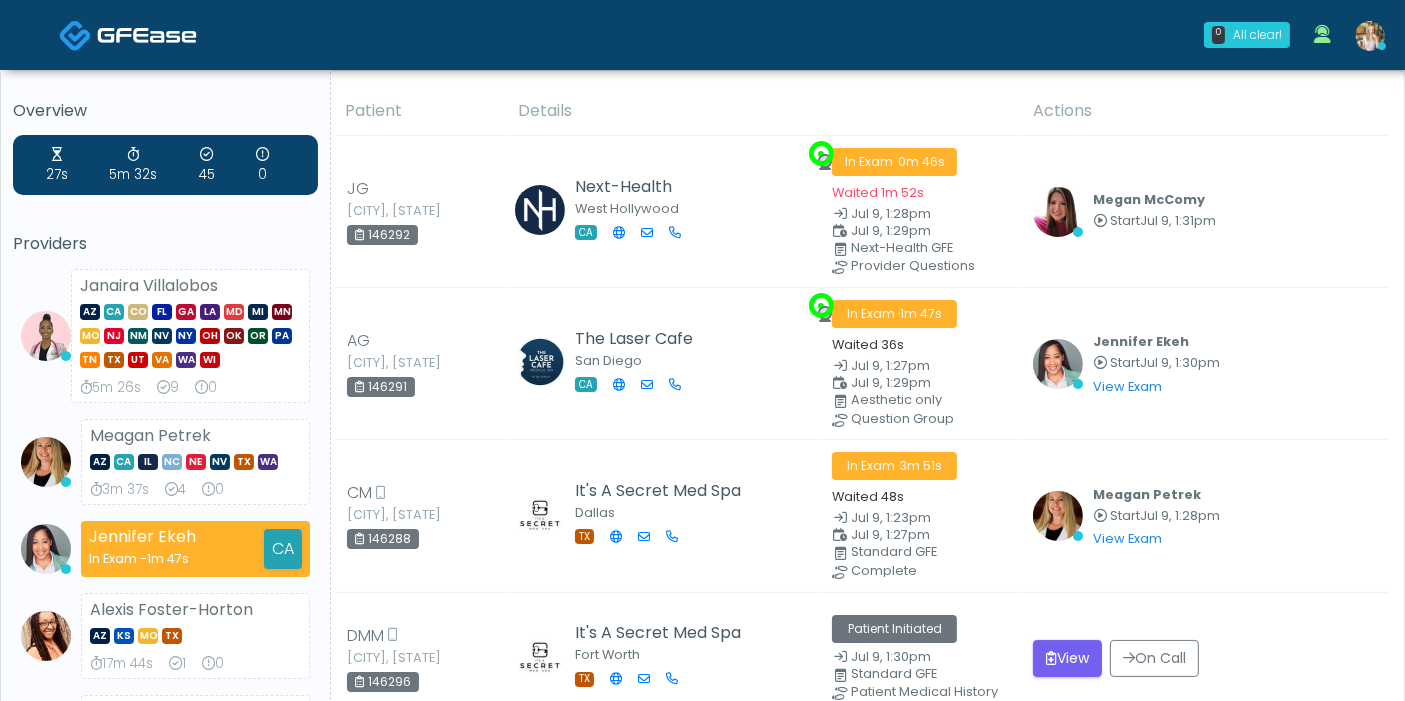 click at bounding box center (1370, 36) 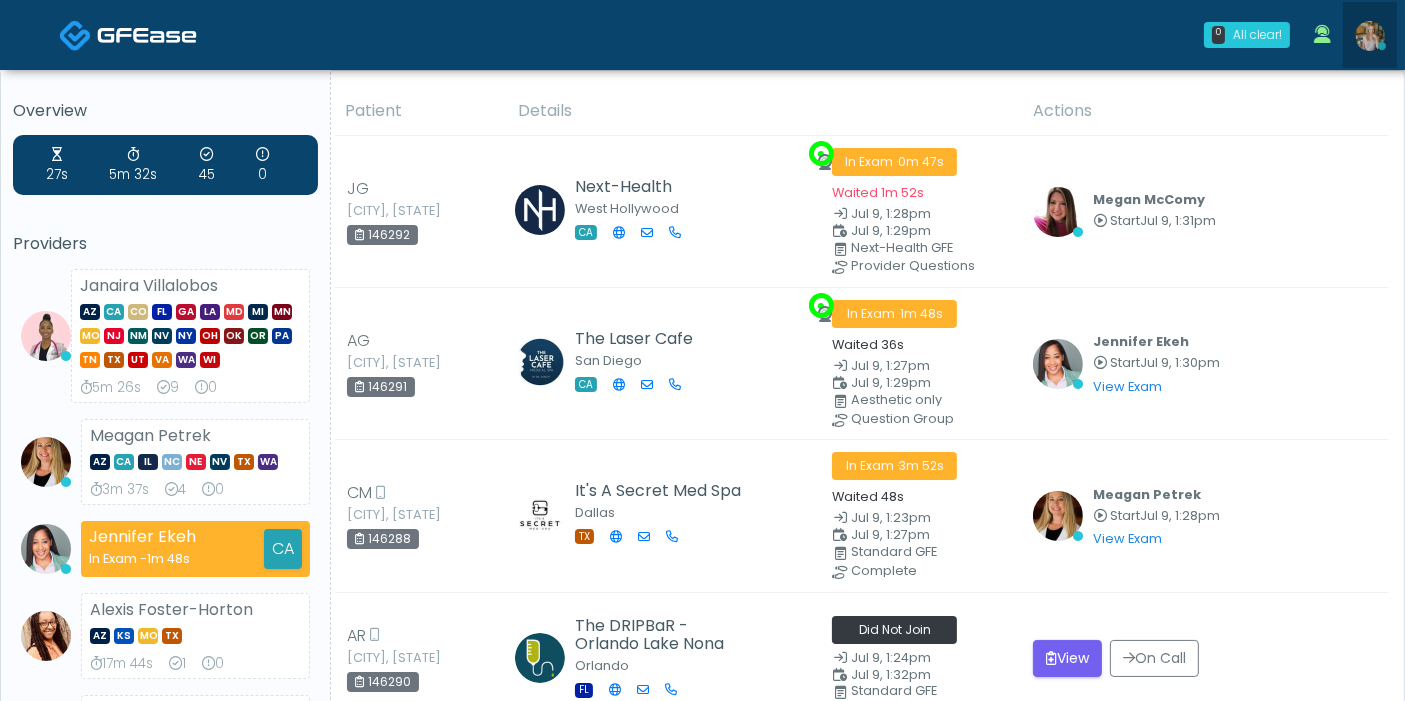 click at bounding box center (1370, 36) 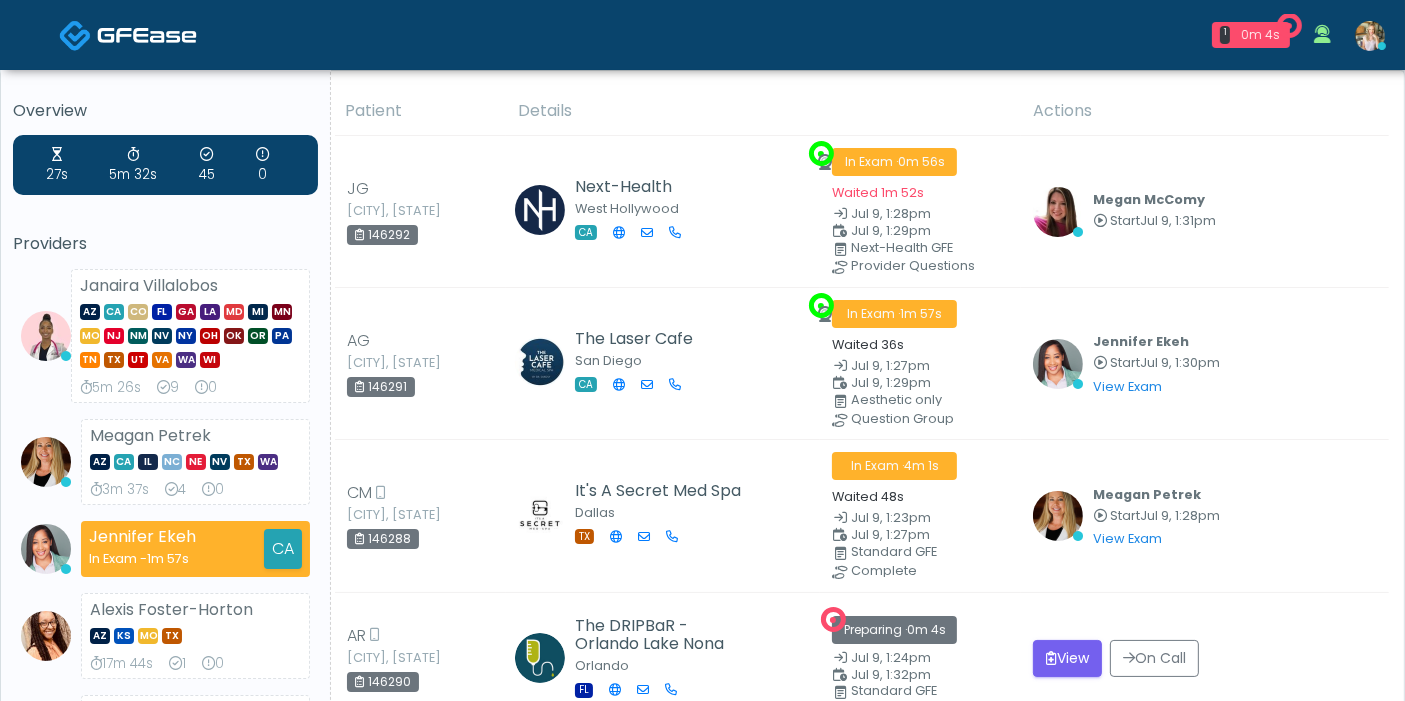click at bounding box center (1370, 36) 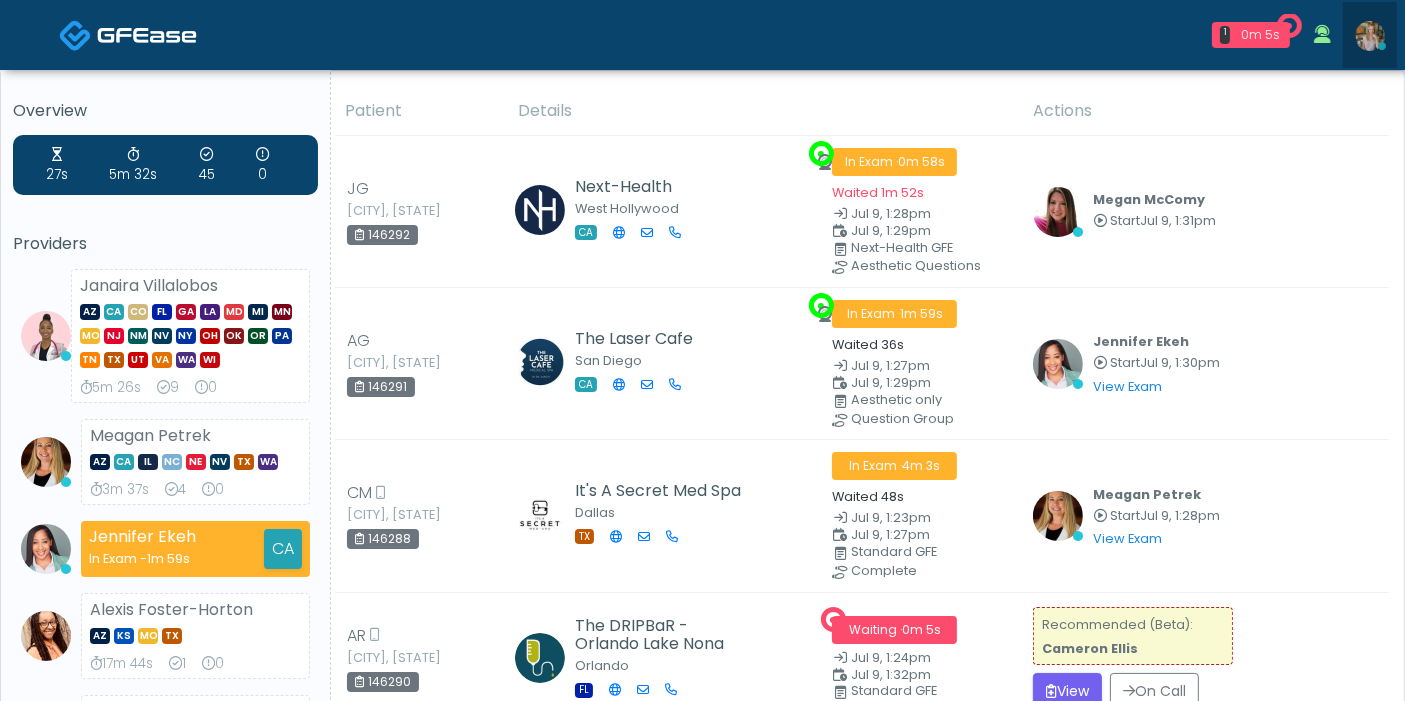 click at bounding box center (1370, 36) 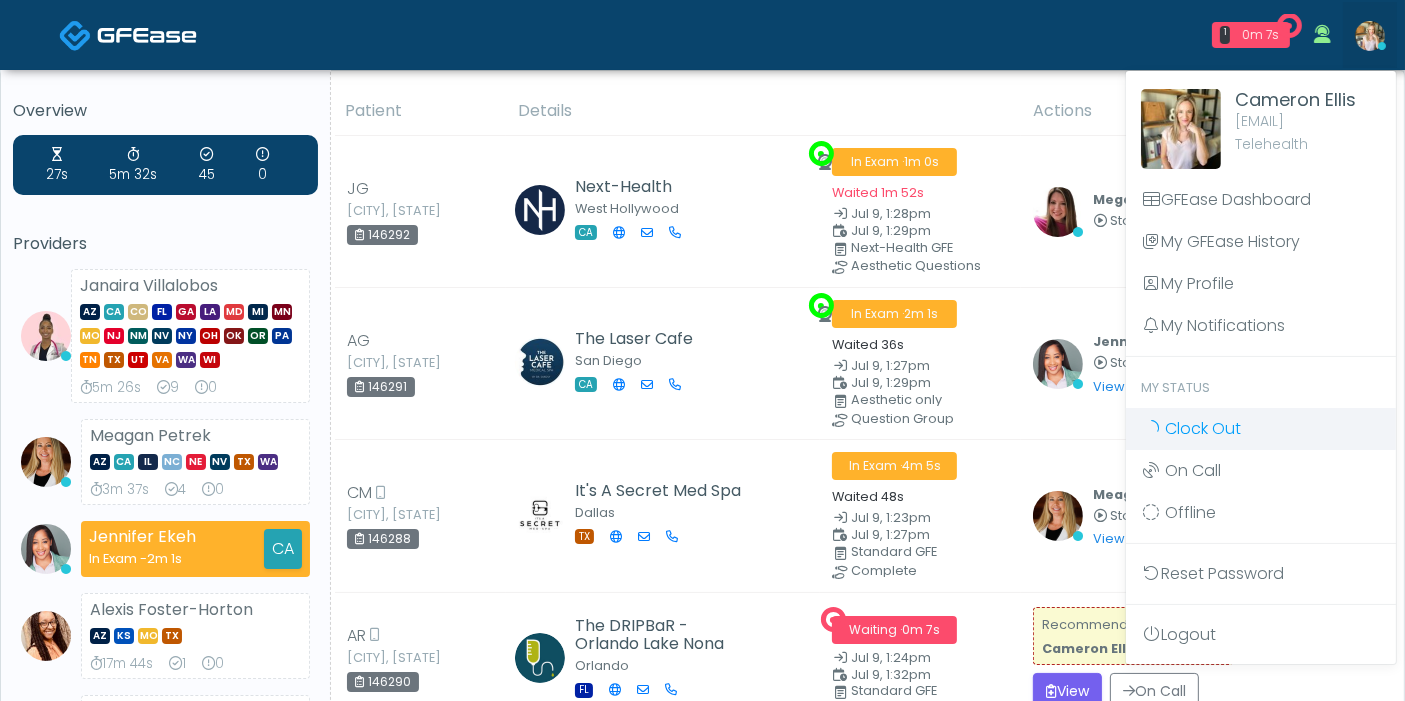 click on "Clock Out" at bounding box center [1203, 428] 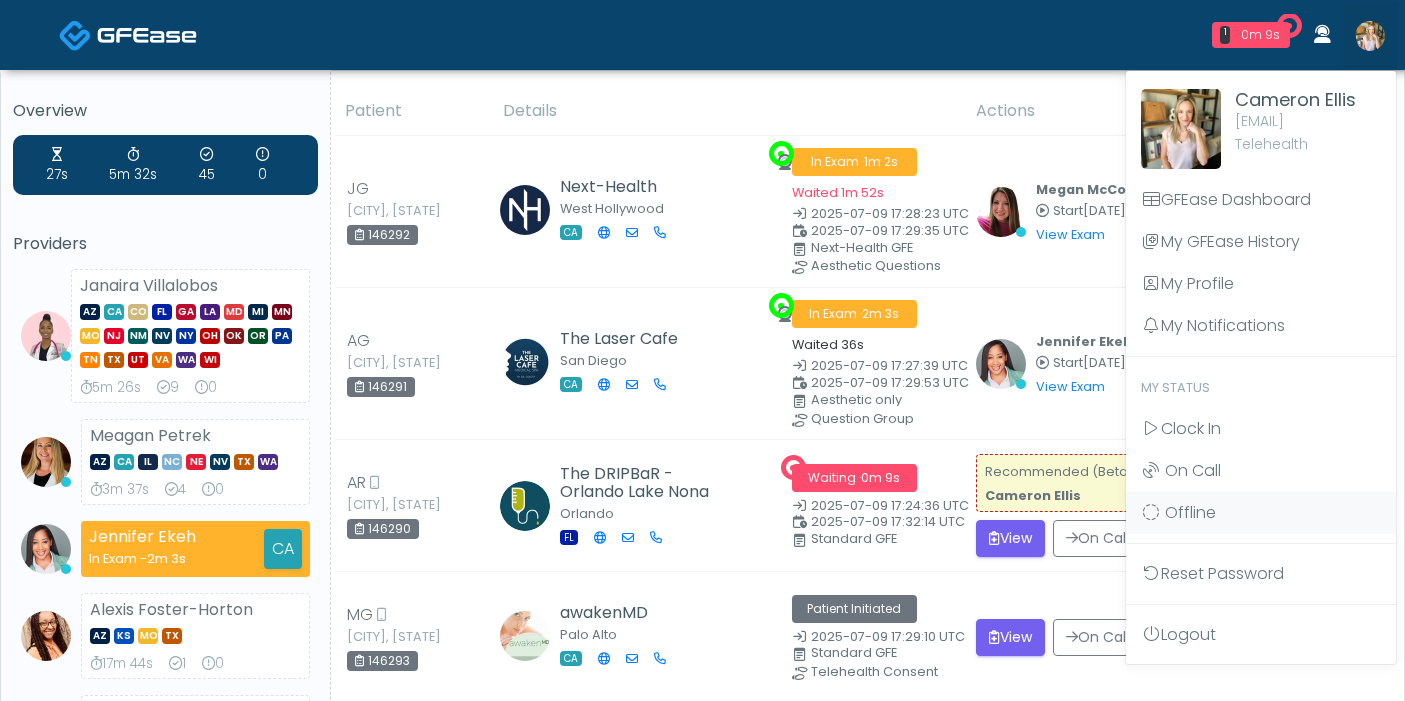 scroll, scrollTop: 0, scrollLeft: 0, axis: both 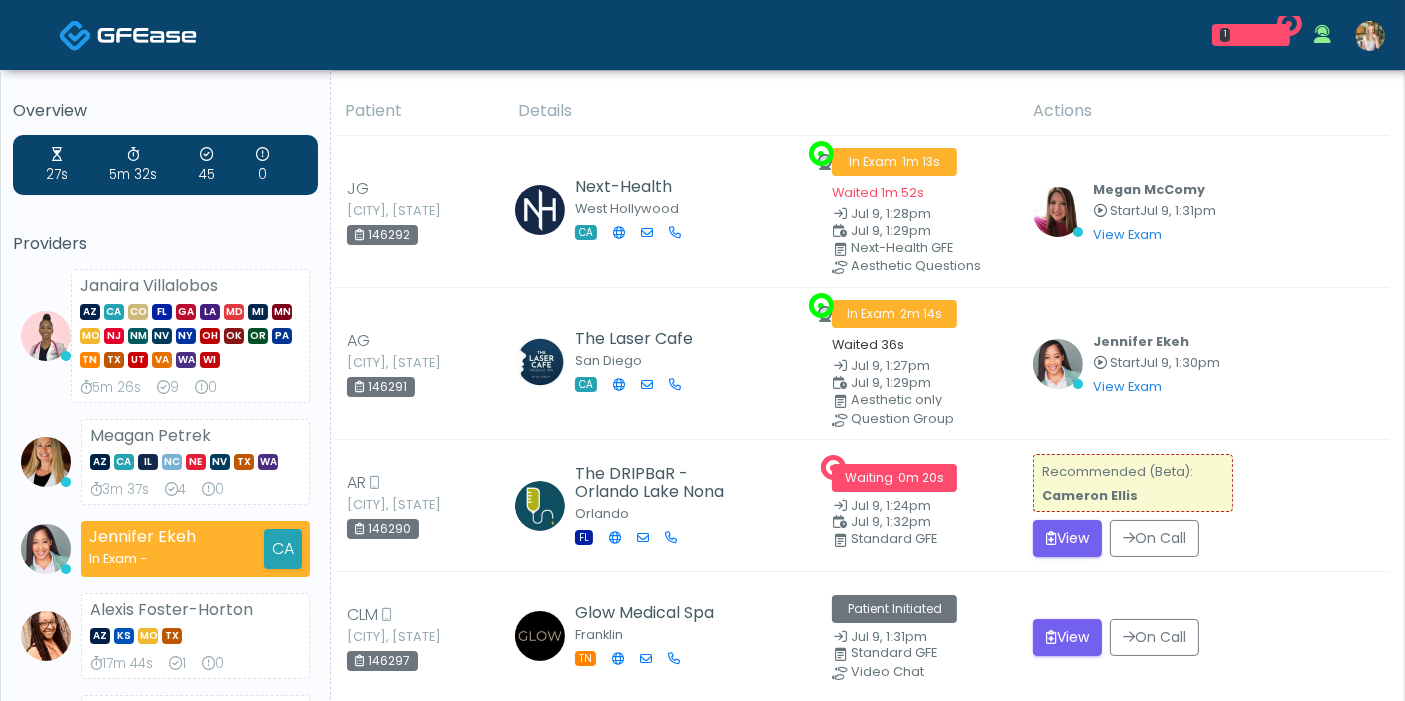 click at bounding box center (1370, 36) 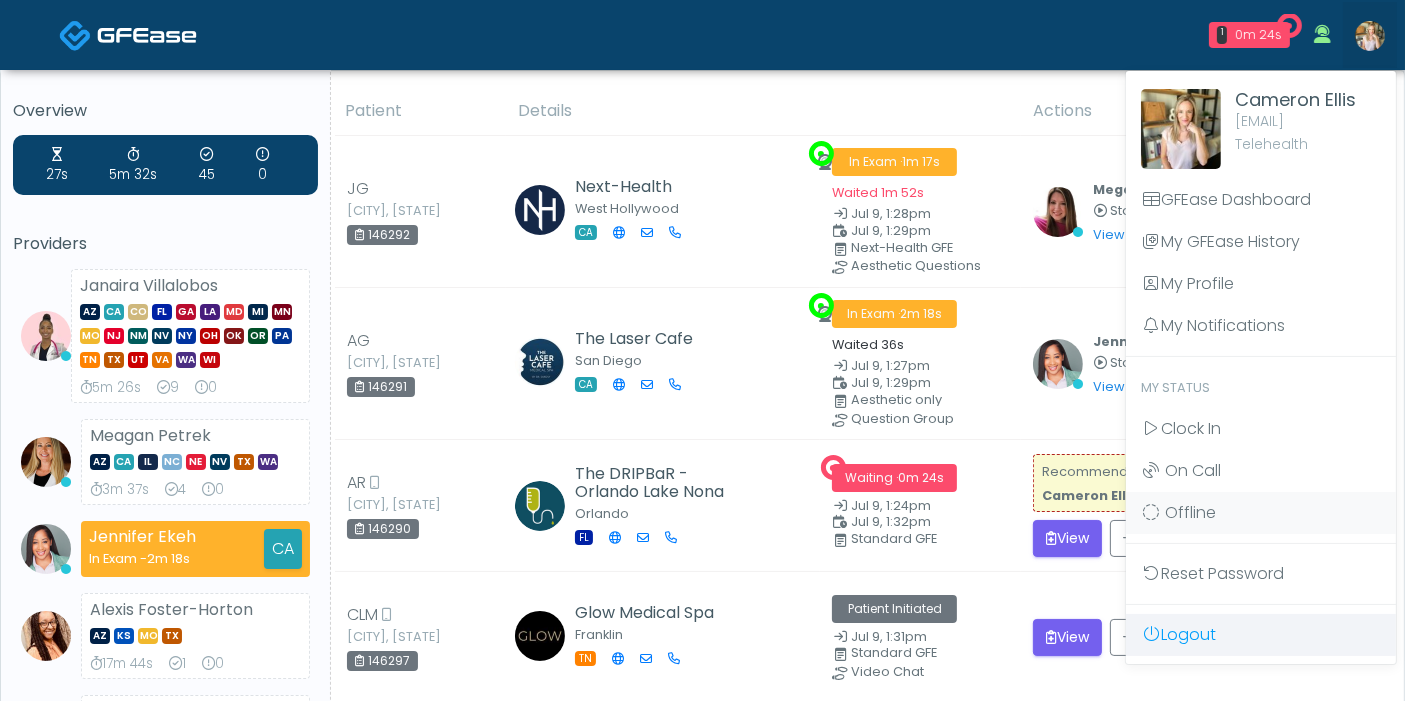 click on "Logout" at bounding box center [1261, 635] 